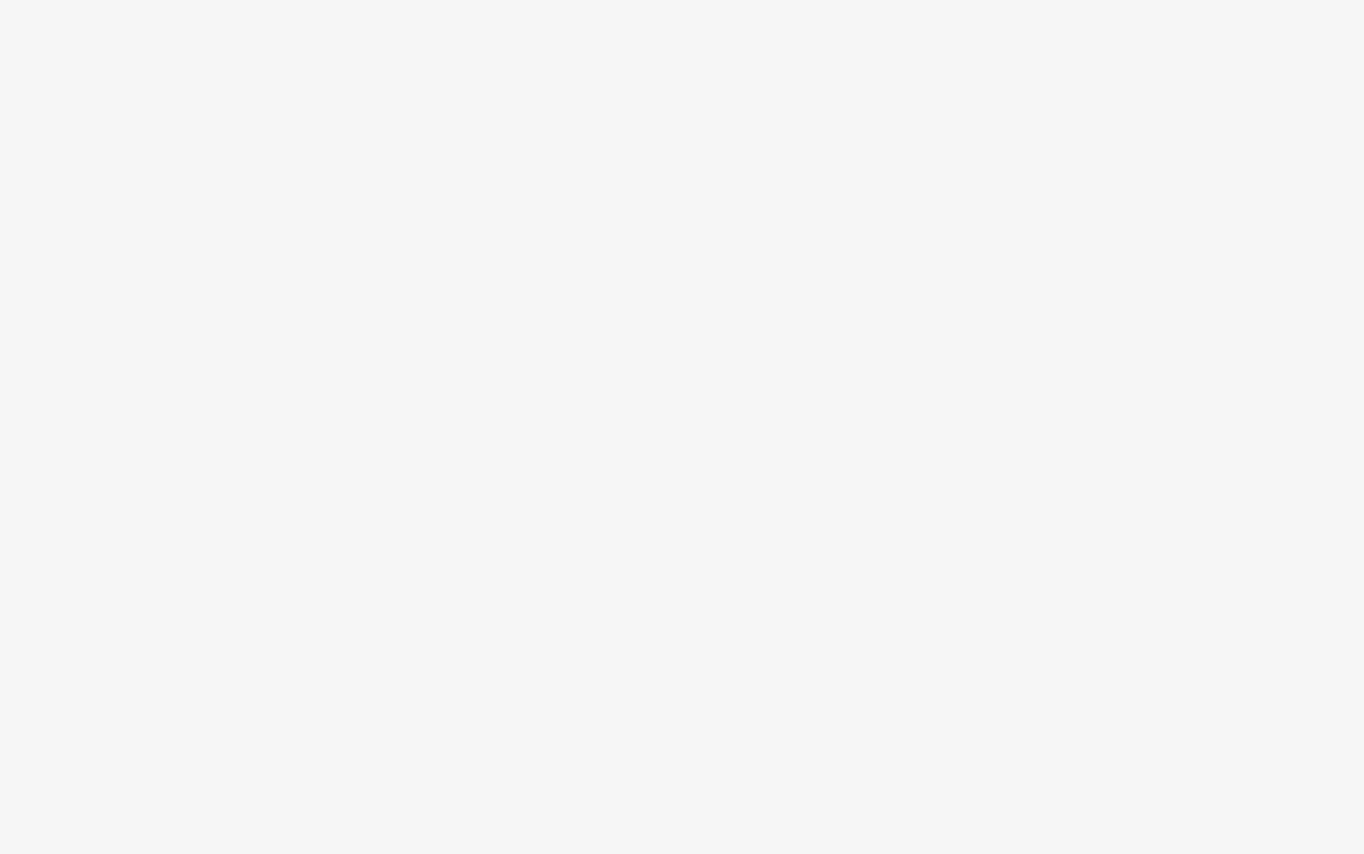 scroll, scrollTop: 0, scrollLeft: 0, axis: both 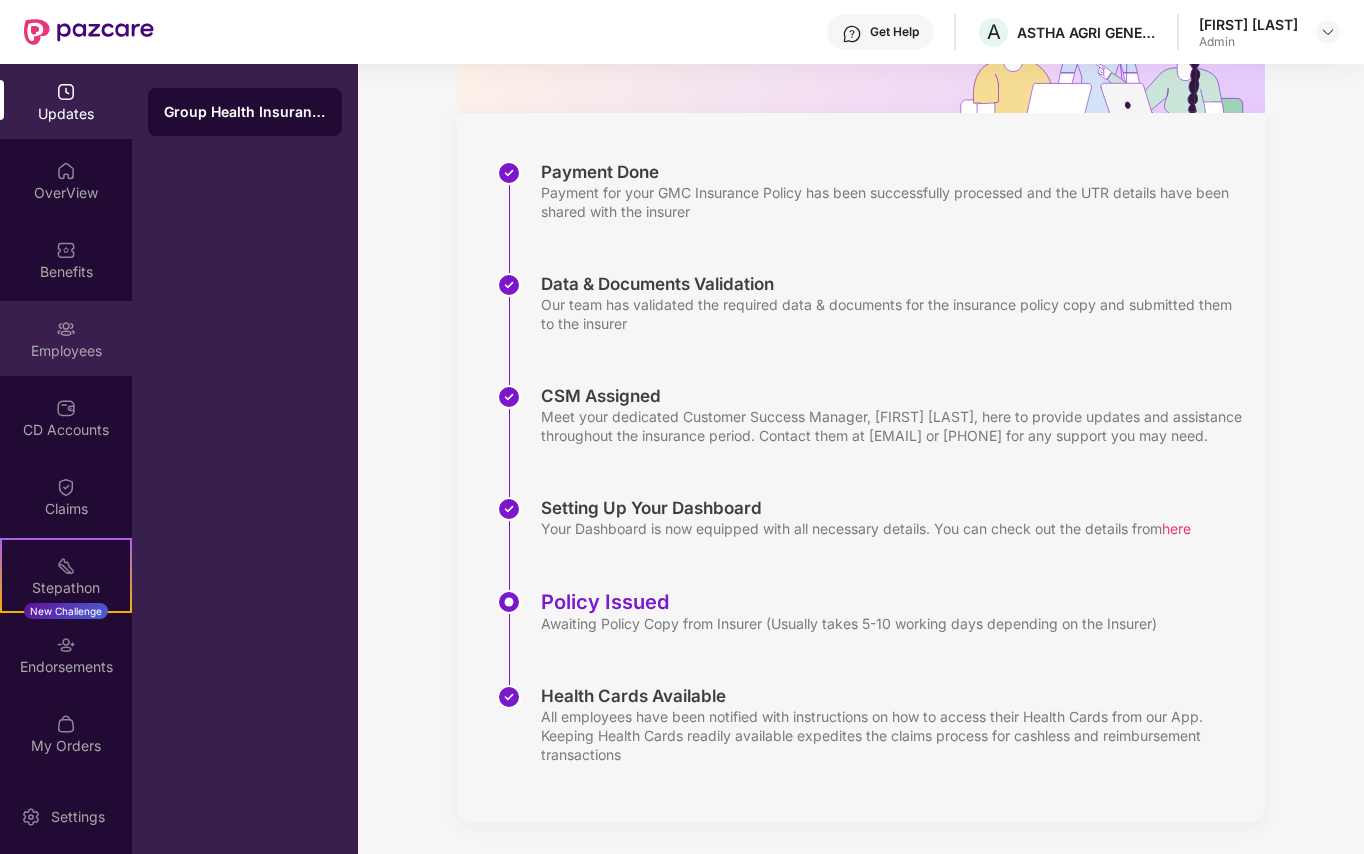 click on "Employees" at bounding box center [66, 351] 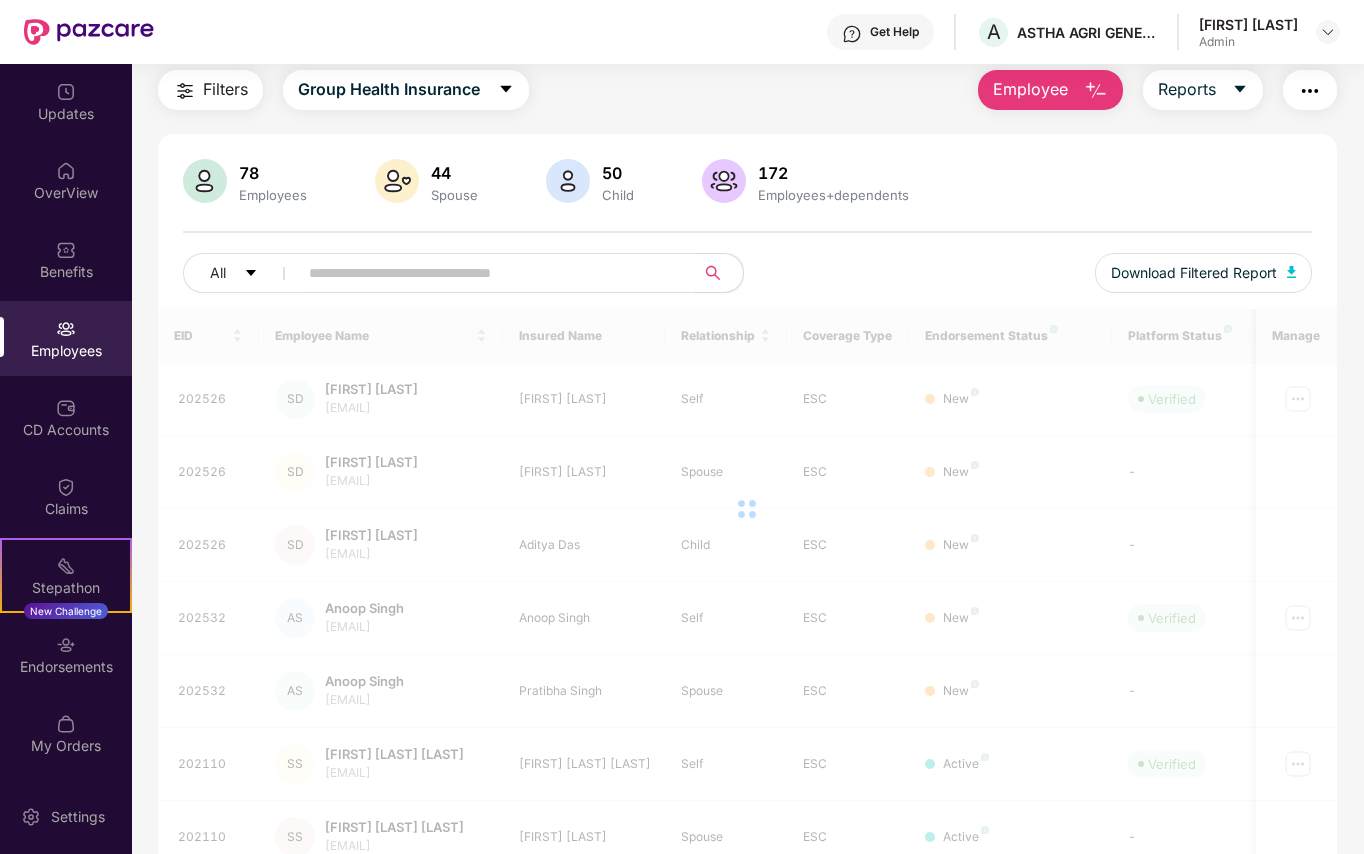 scroll, scrollTop: 246, scrollLeft: 0, axis: vertical 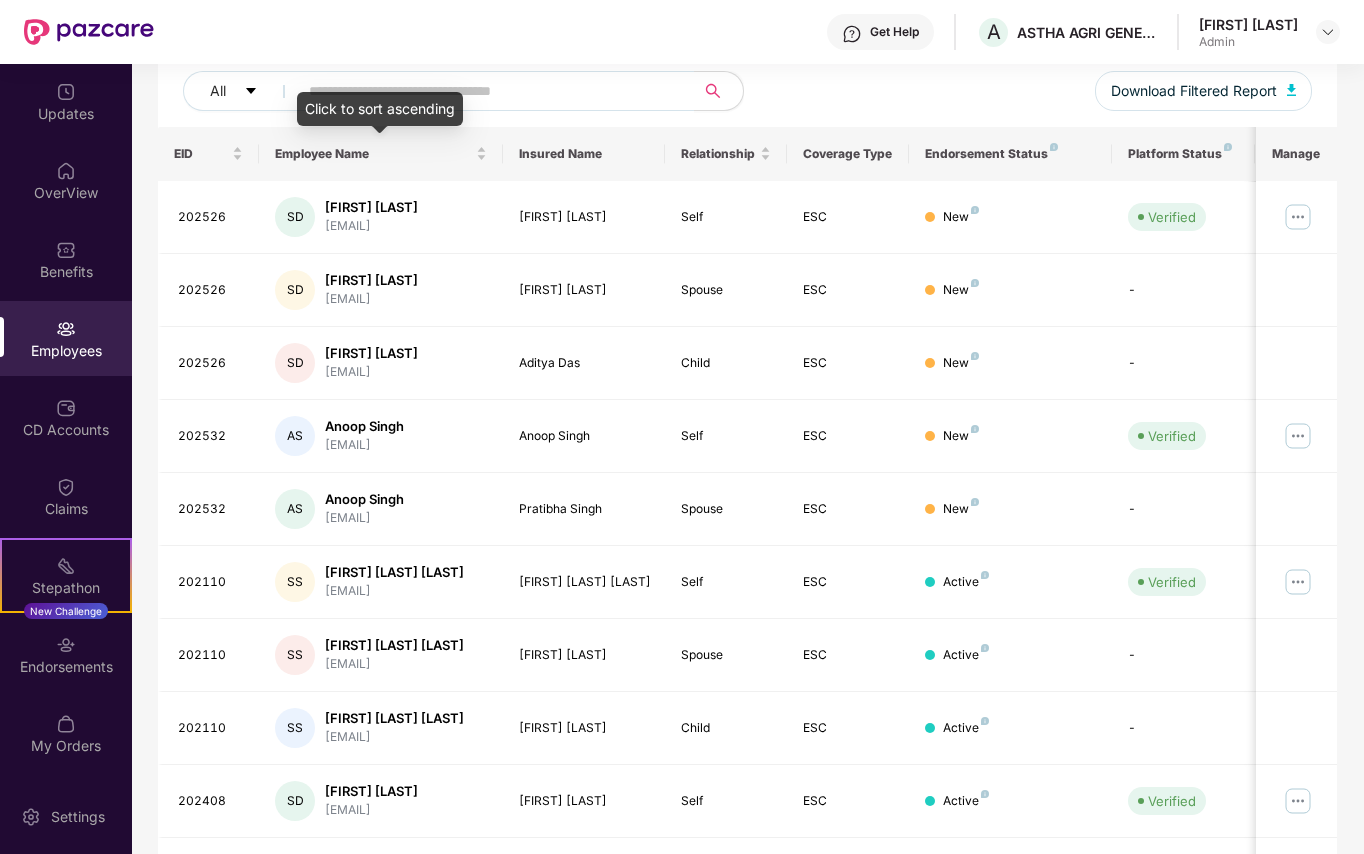 click on "Click to sort ascending" at bounding box center (380, 109) 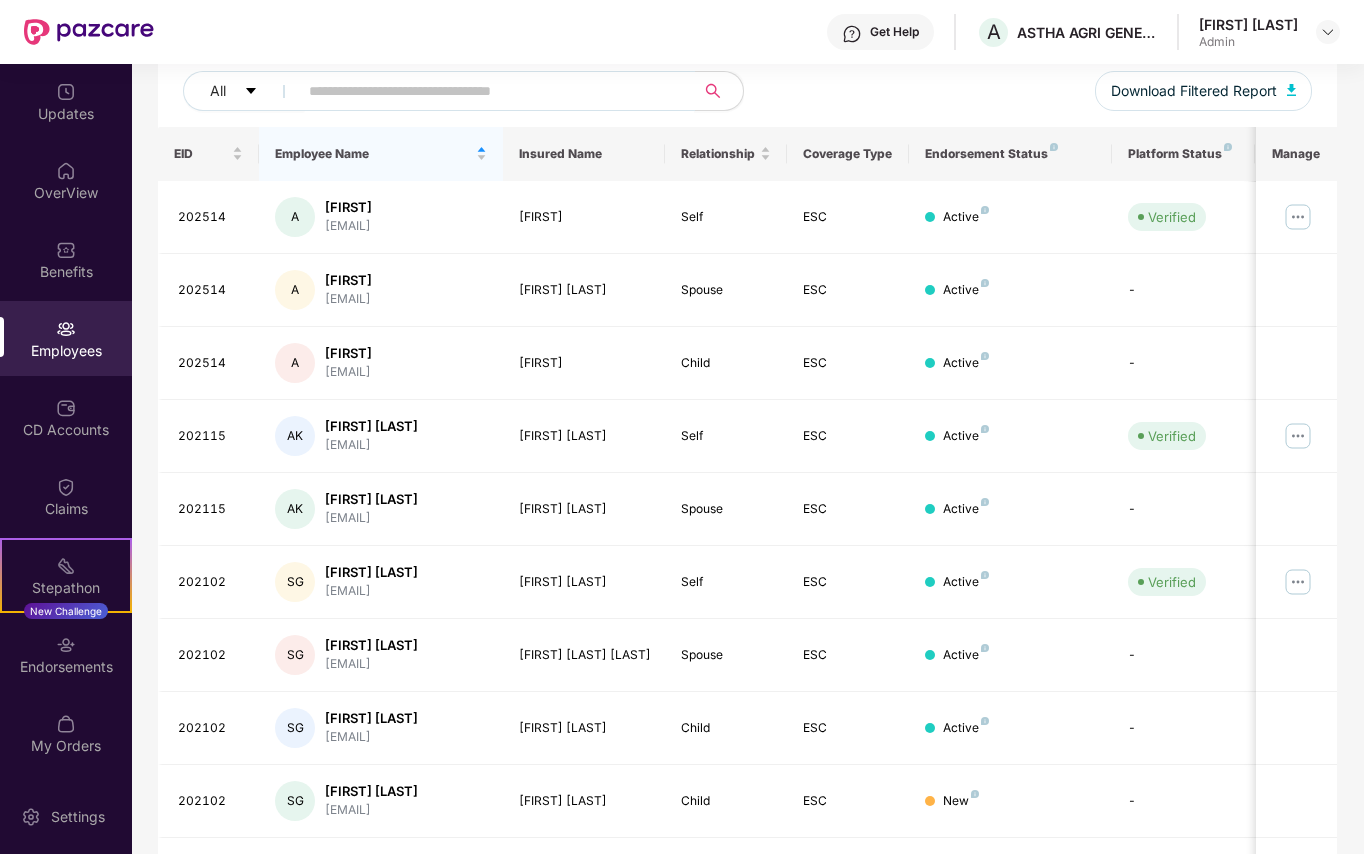 click at bounding box center [488, 91] 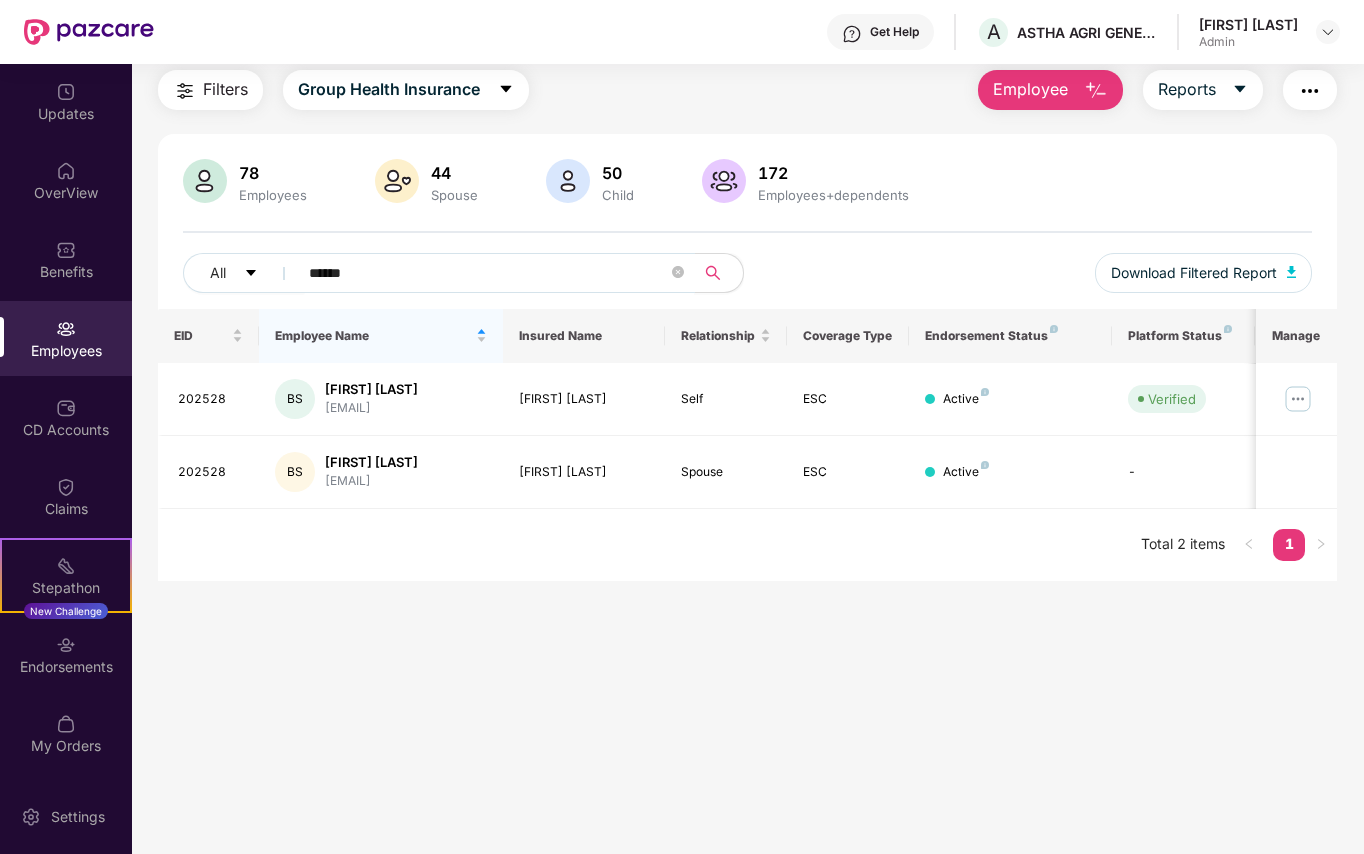 scroll, scrollTop: 64, scrollLeft: 0, axis: vertical 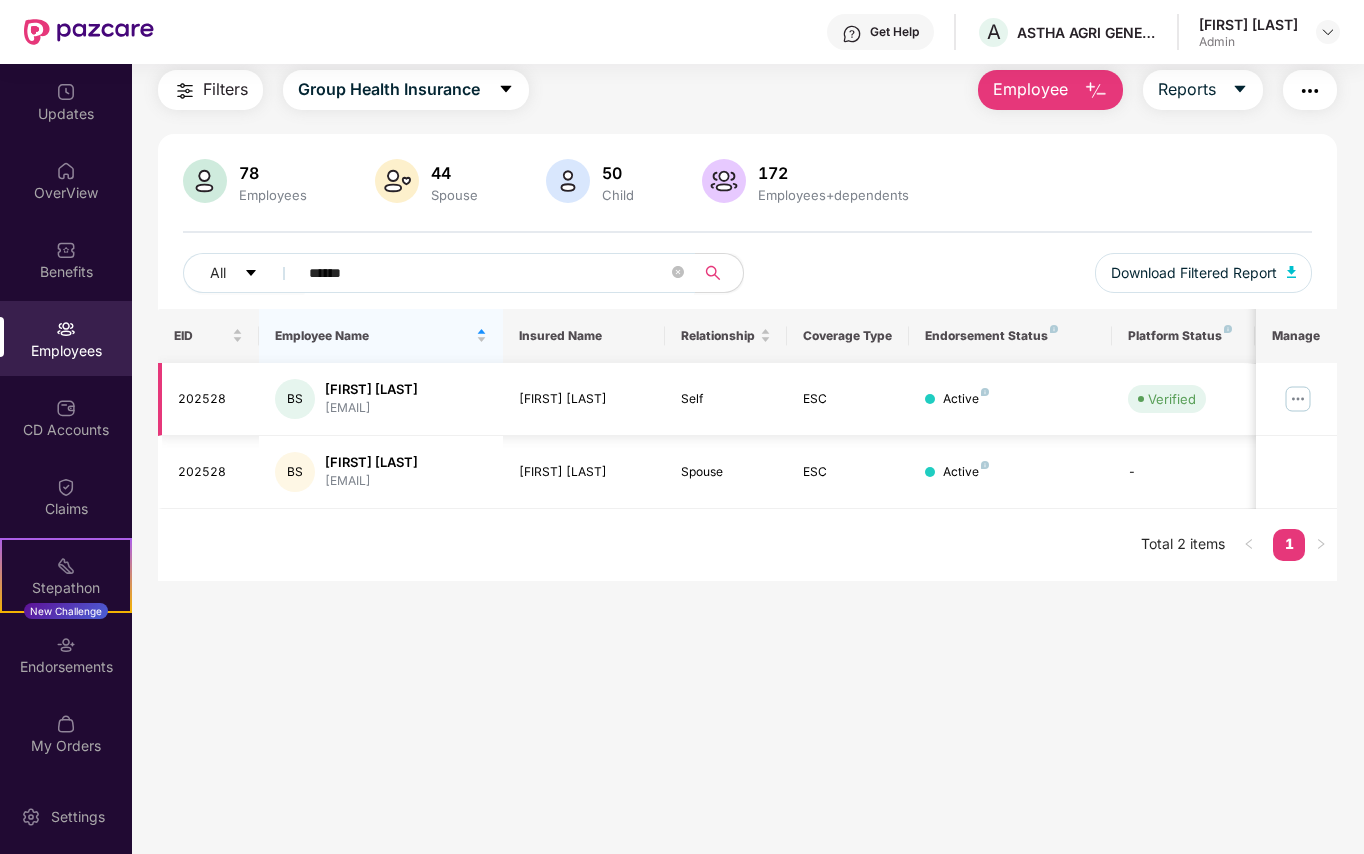 type on "******" 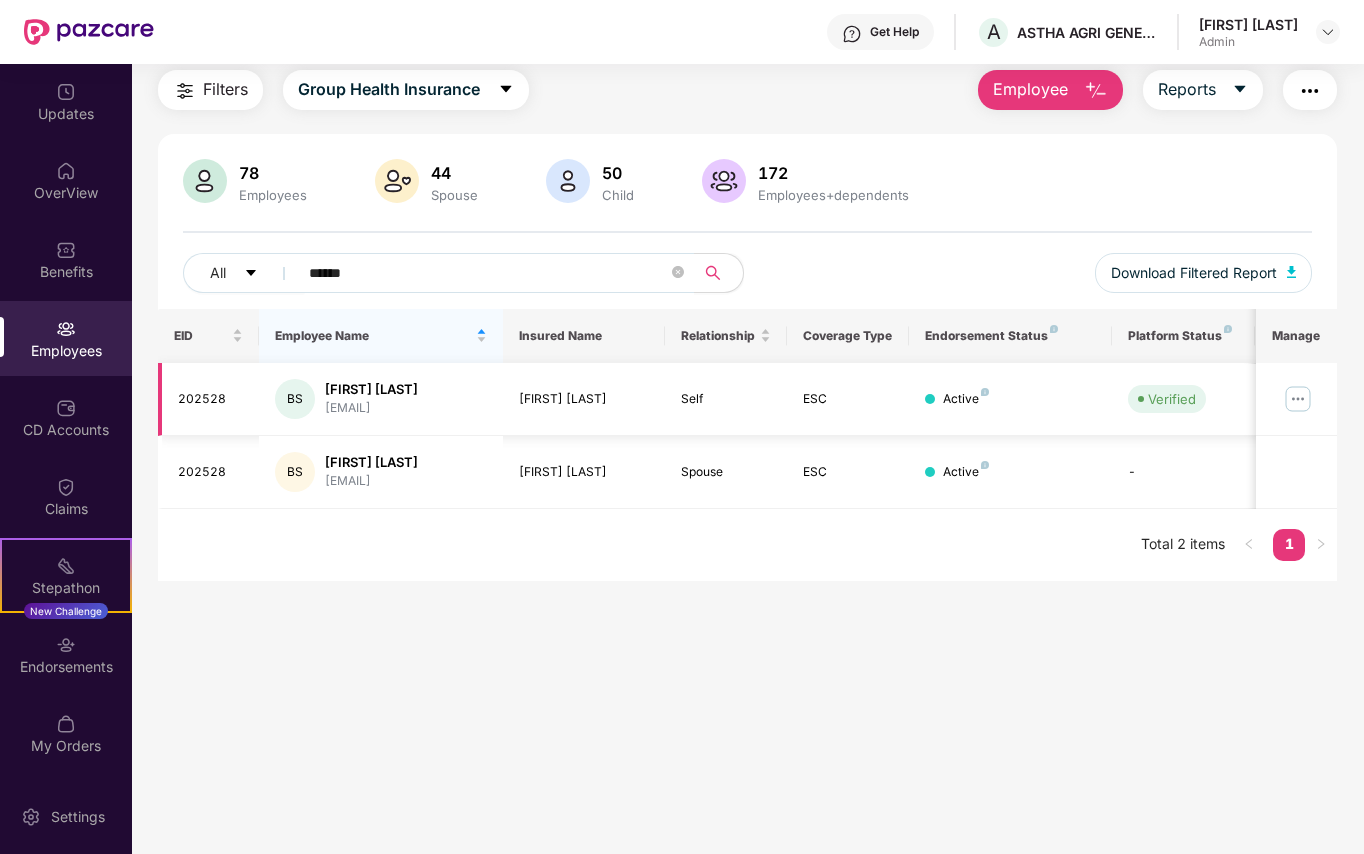 click at bounding box center (1298, 399) 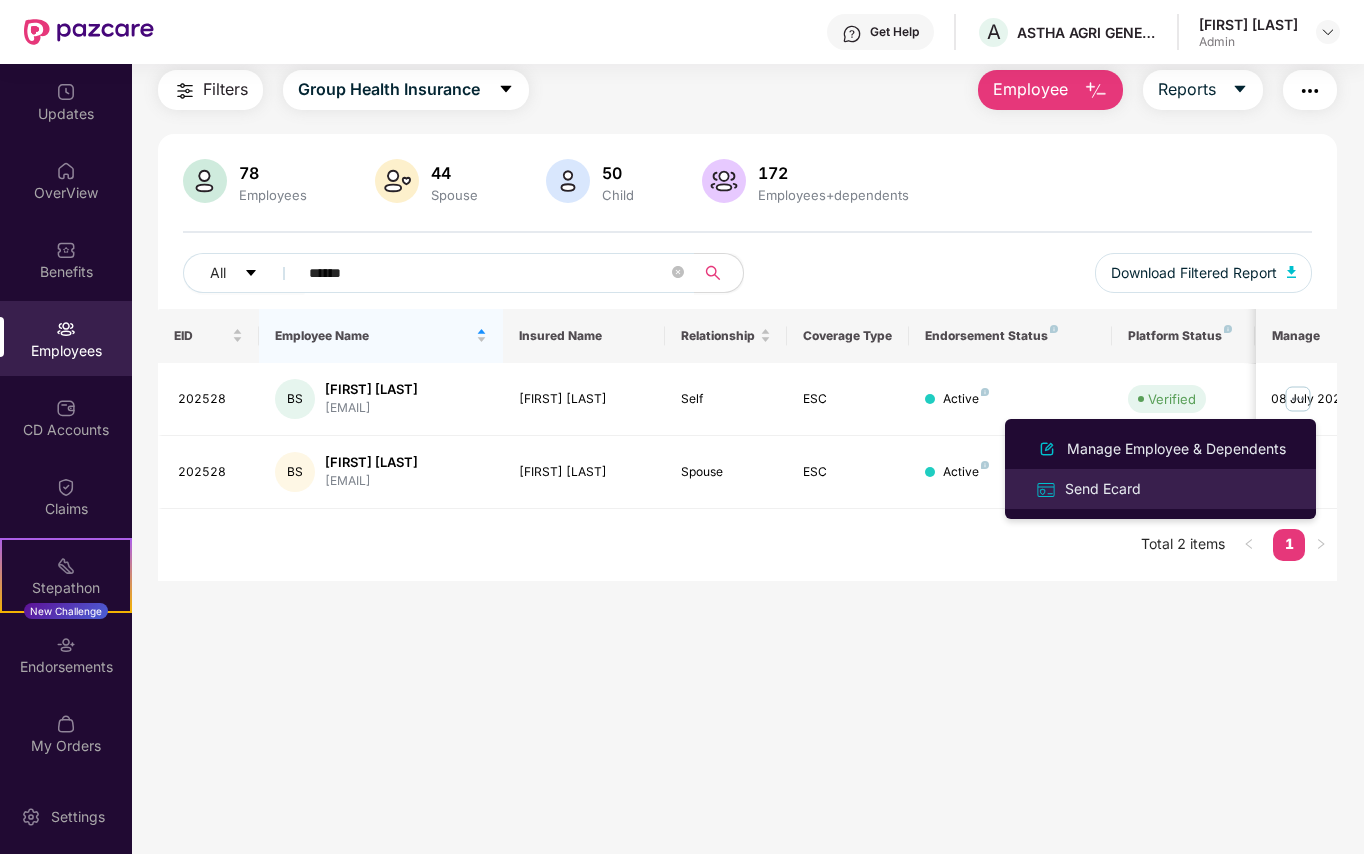 click on "Send Ecard" at bounding box center [1103, 489] 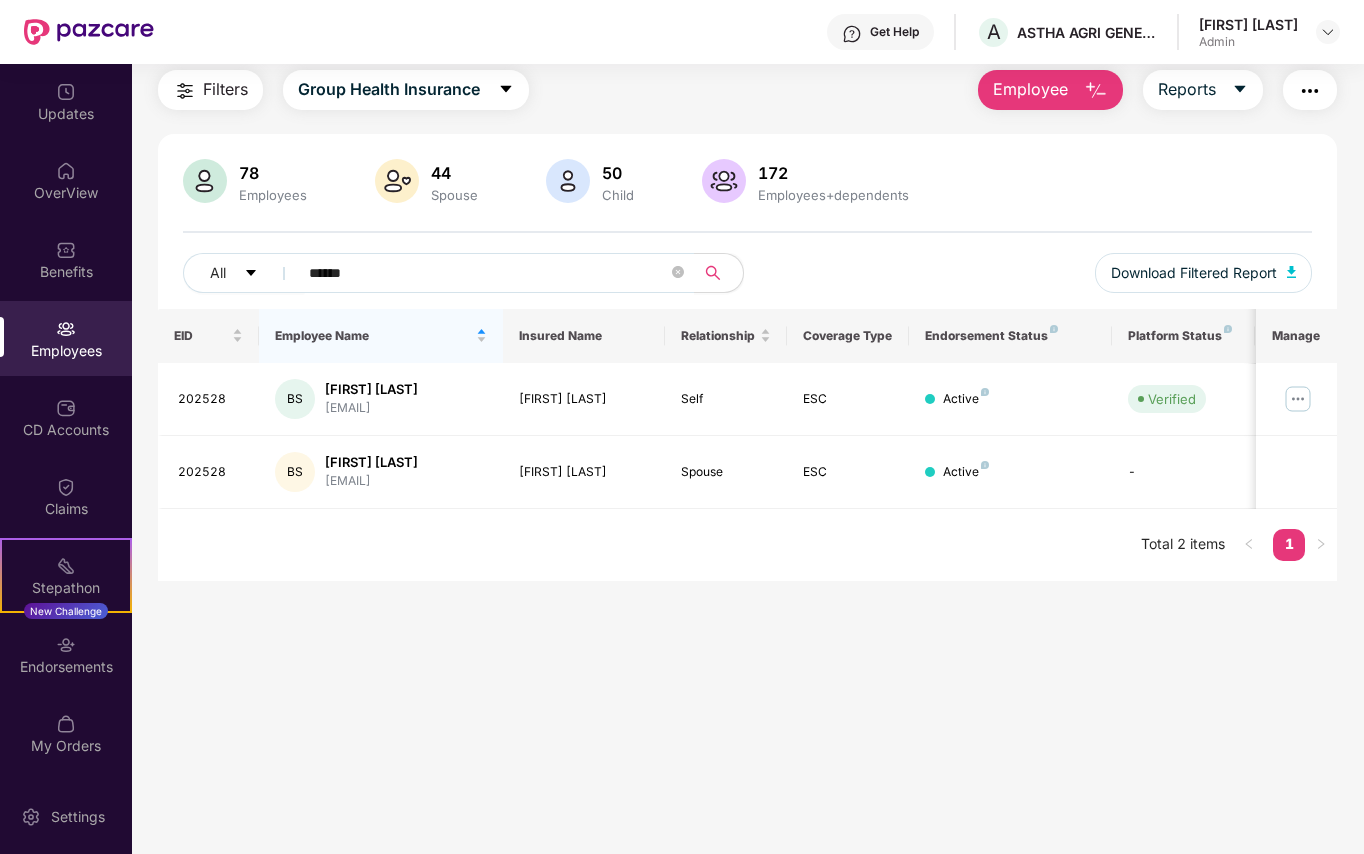 click on "Employees" at bounding box center (66, 351) 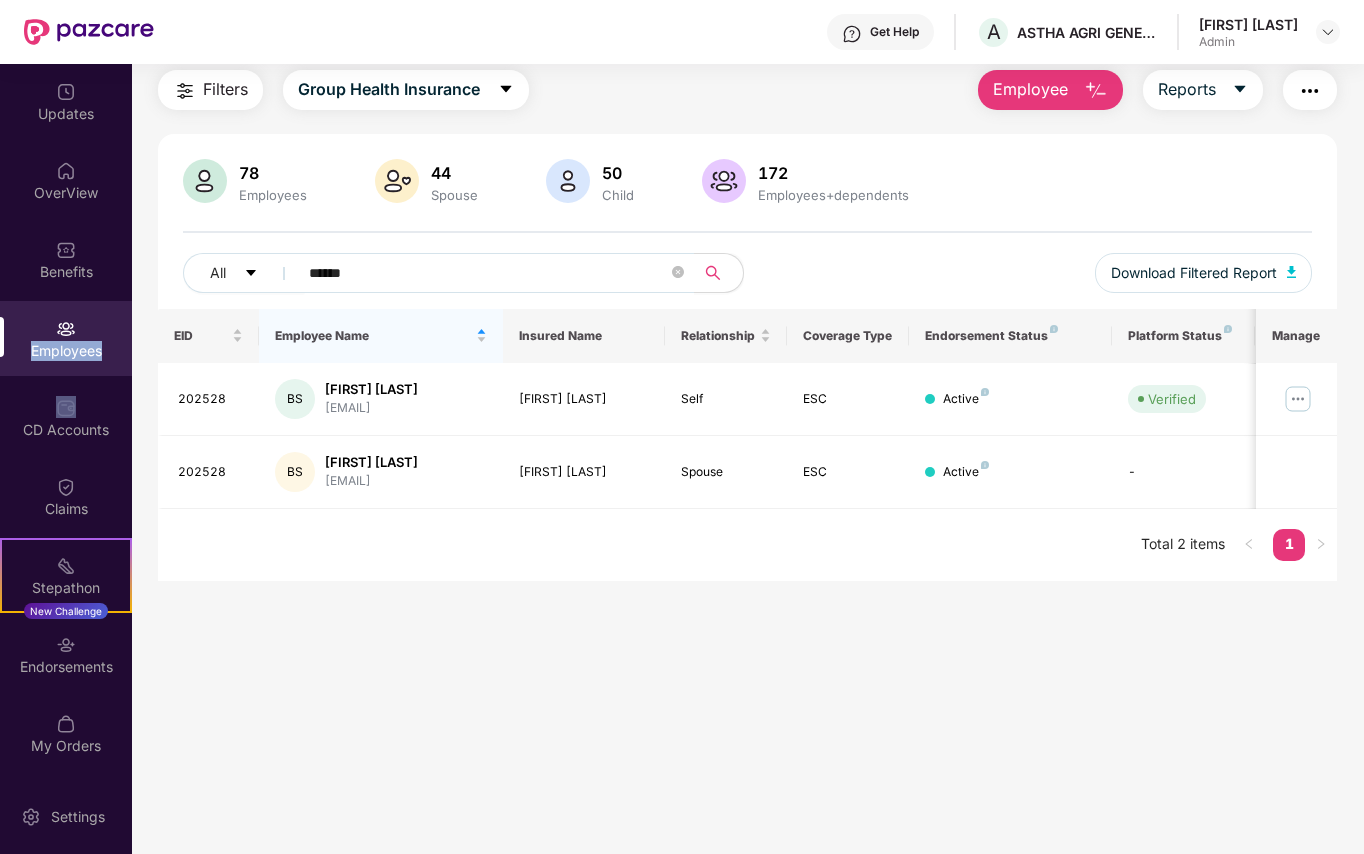 click on "Employees" at bounding box center (66, 351) 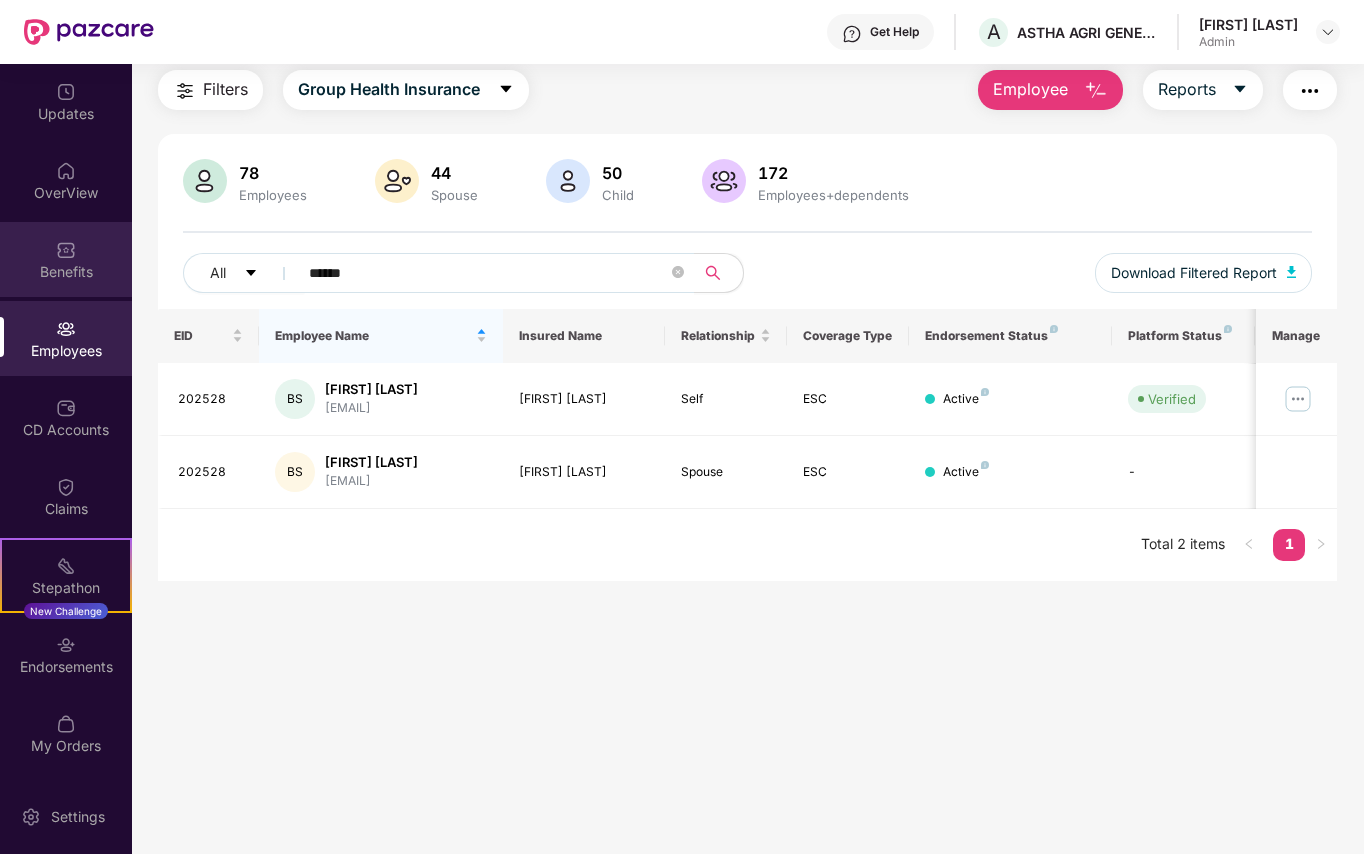 click on "Benefits" at bounding box center [66, 259] 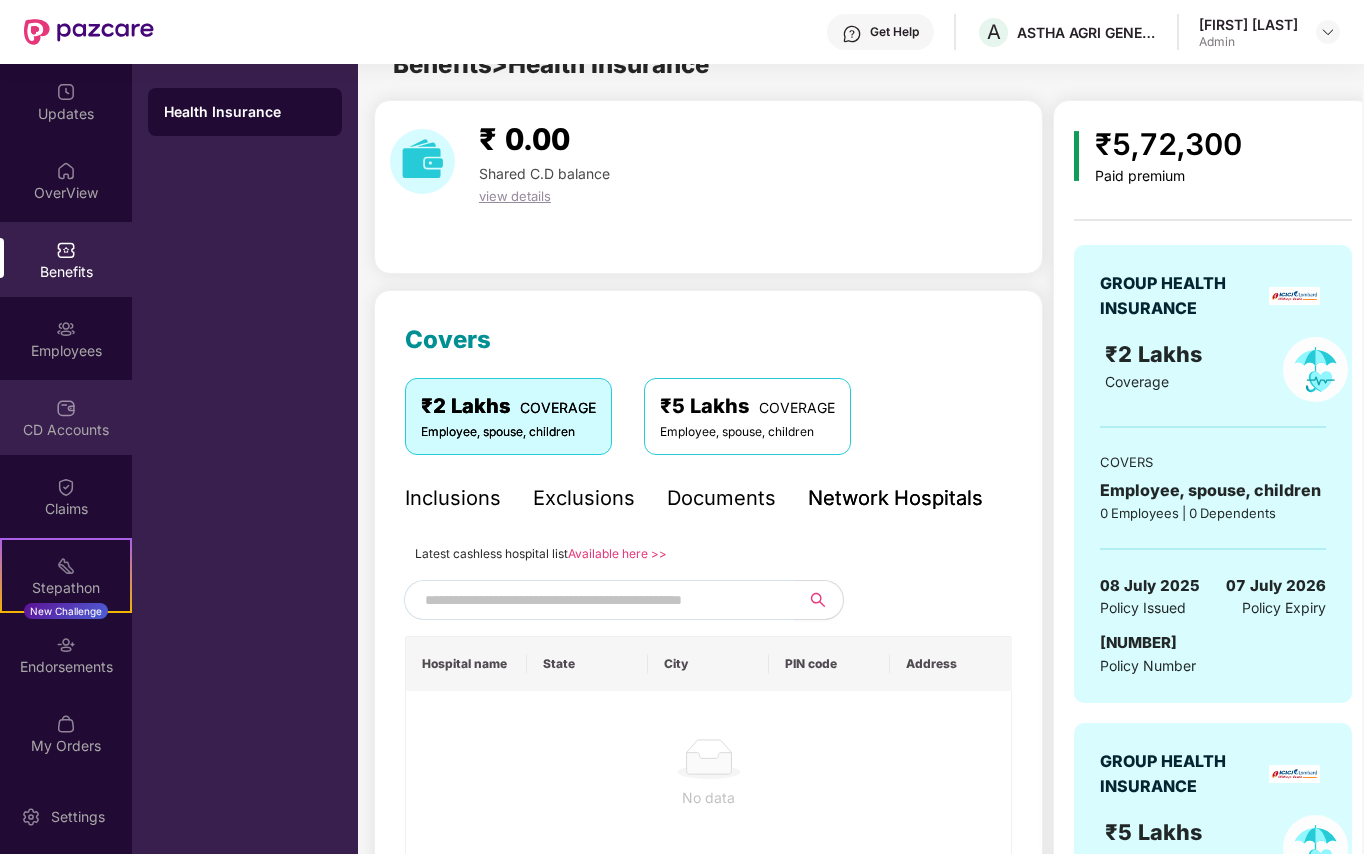 scroll, scrollTop: 64, scrollLeft: 0, axis: vertical 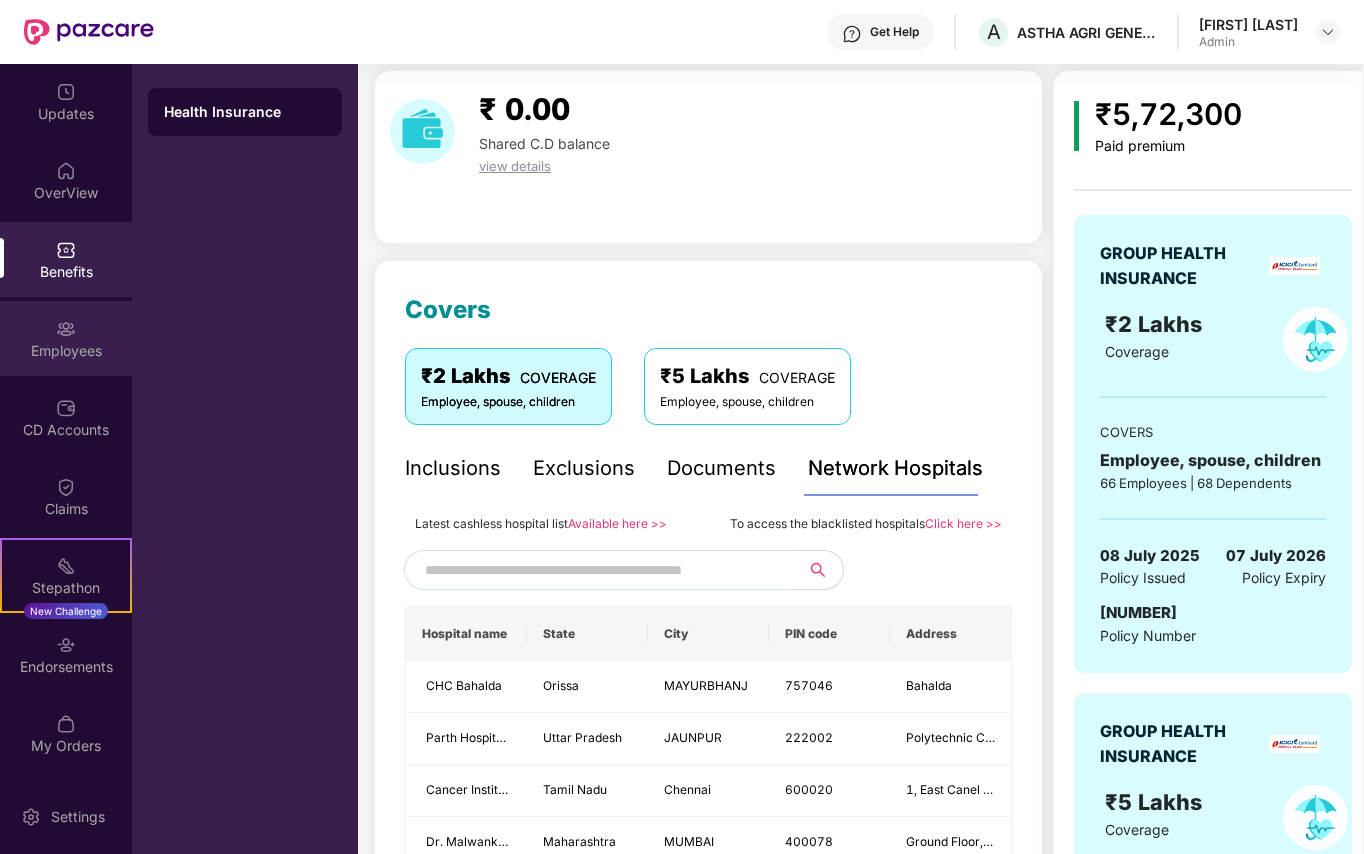 click on "Employees" at bounding box center (66, 351) 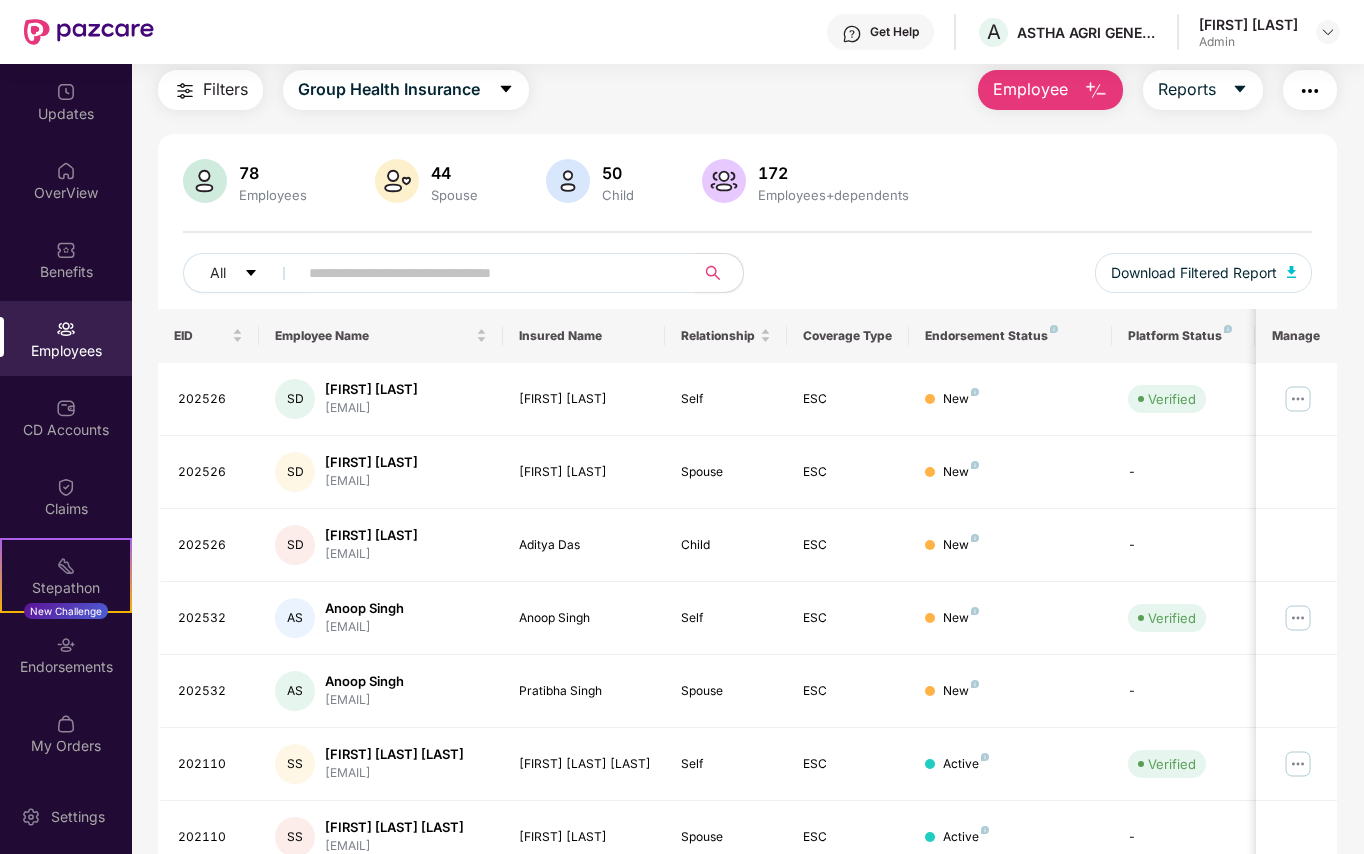 click at bounding box center (488, 273) 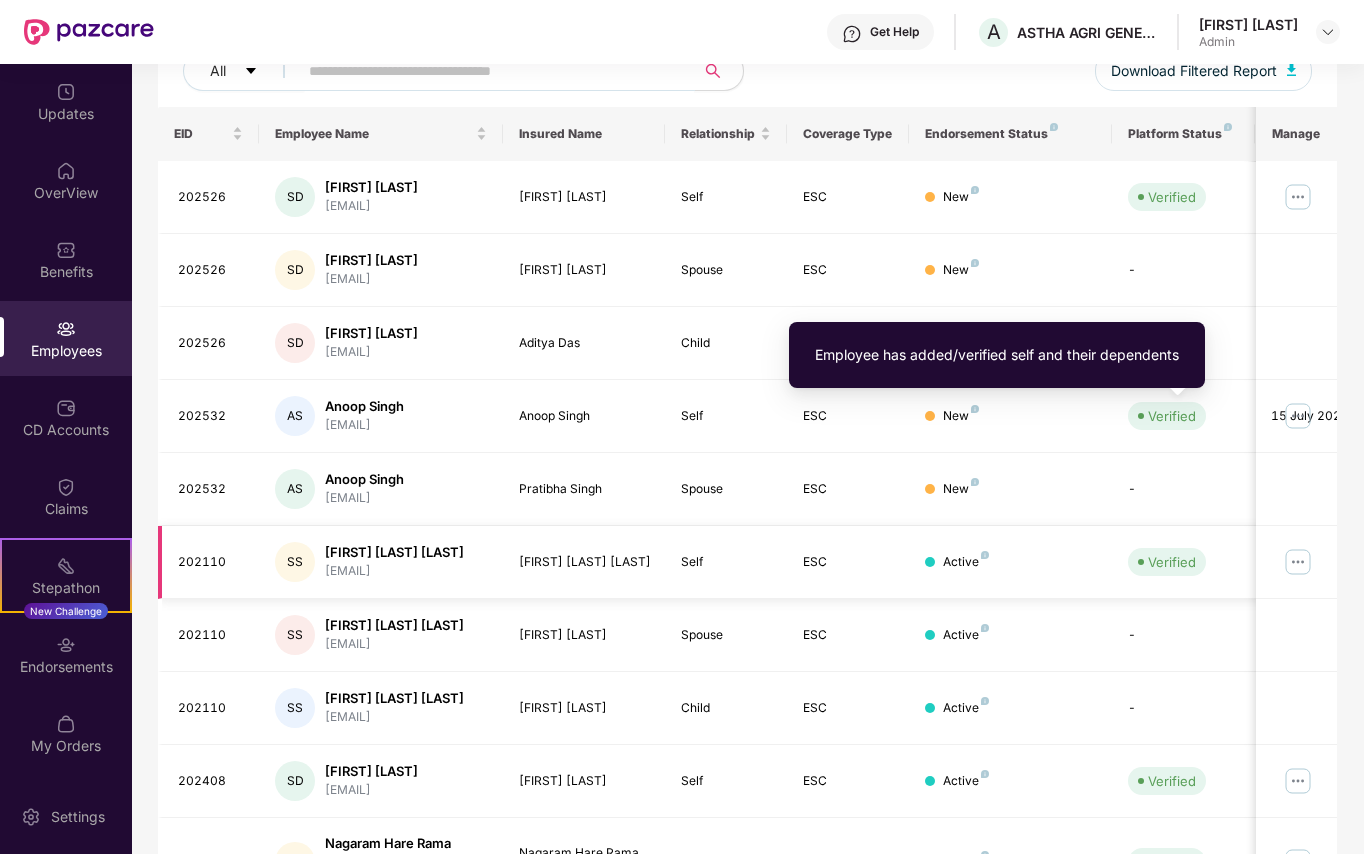 scroll, scrollTop: 394, scrollLeft: 0, axis: vertical 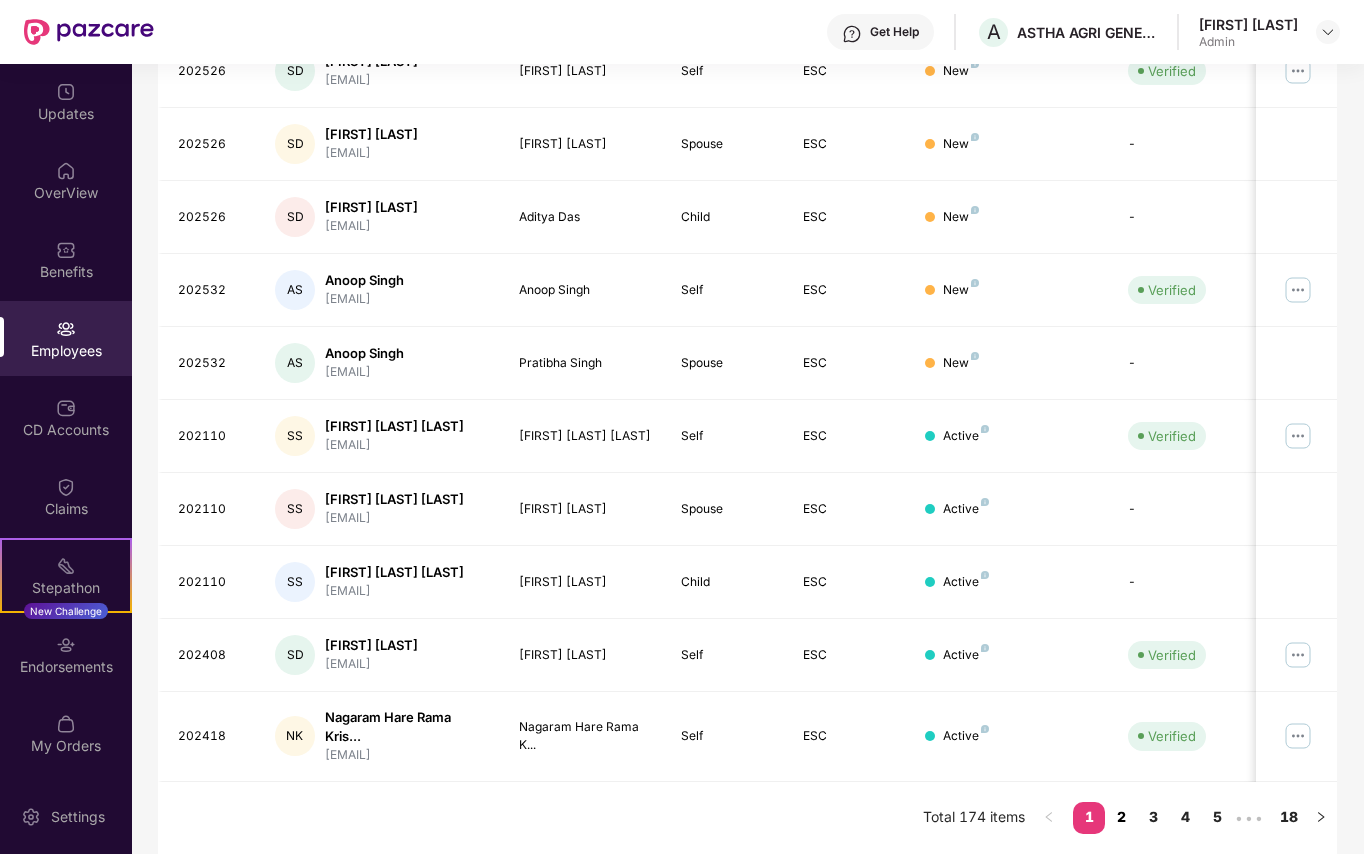 click on "2" at bounding box center (1121, 817) 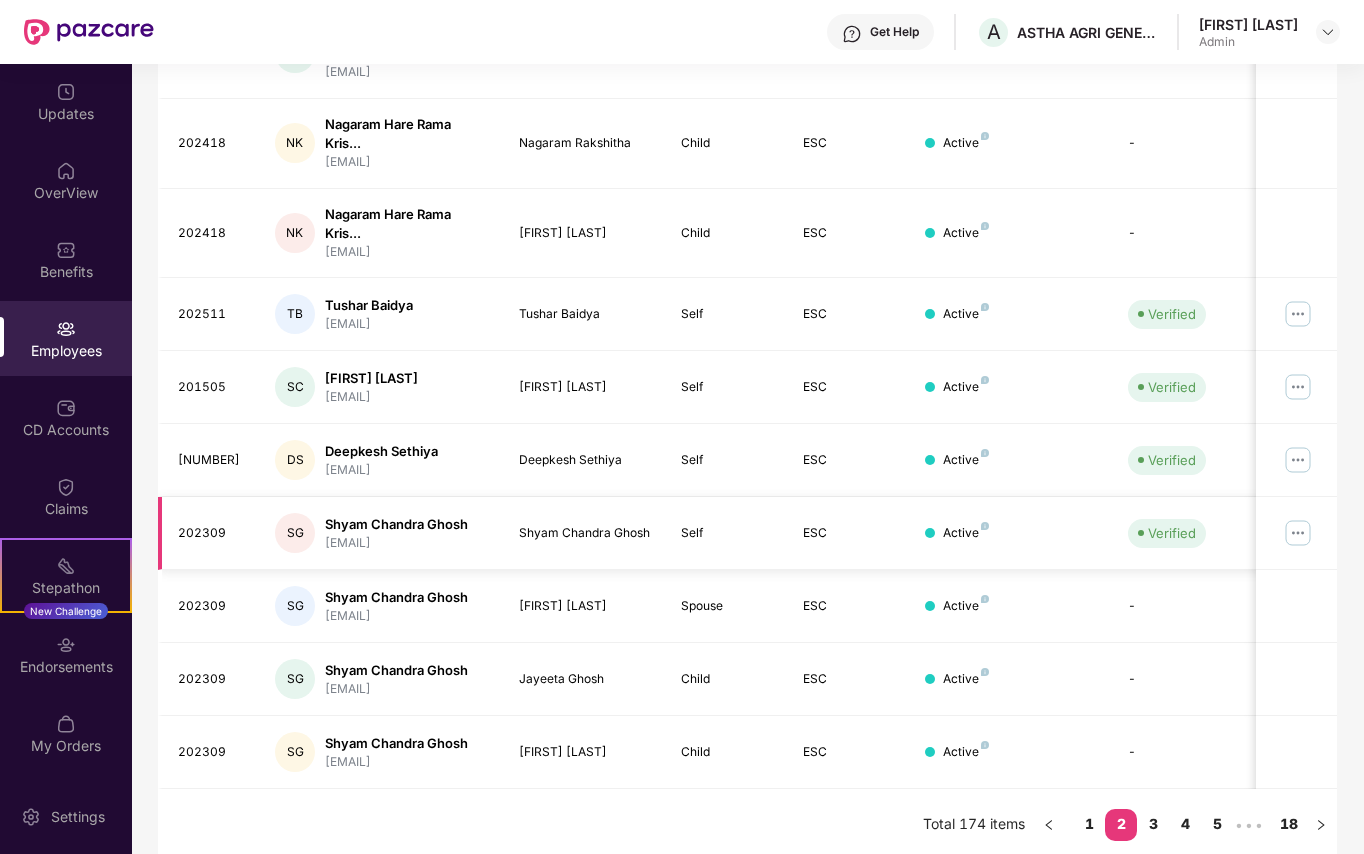 scroll, scrollTop: 428, scrollLeft: 0, axis: vertical 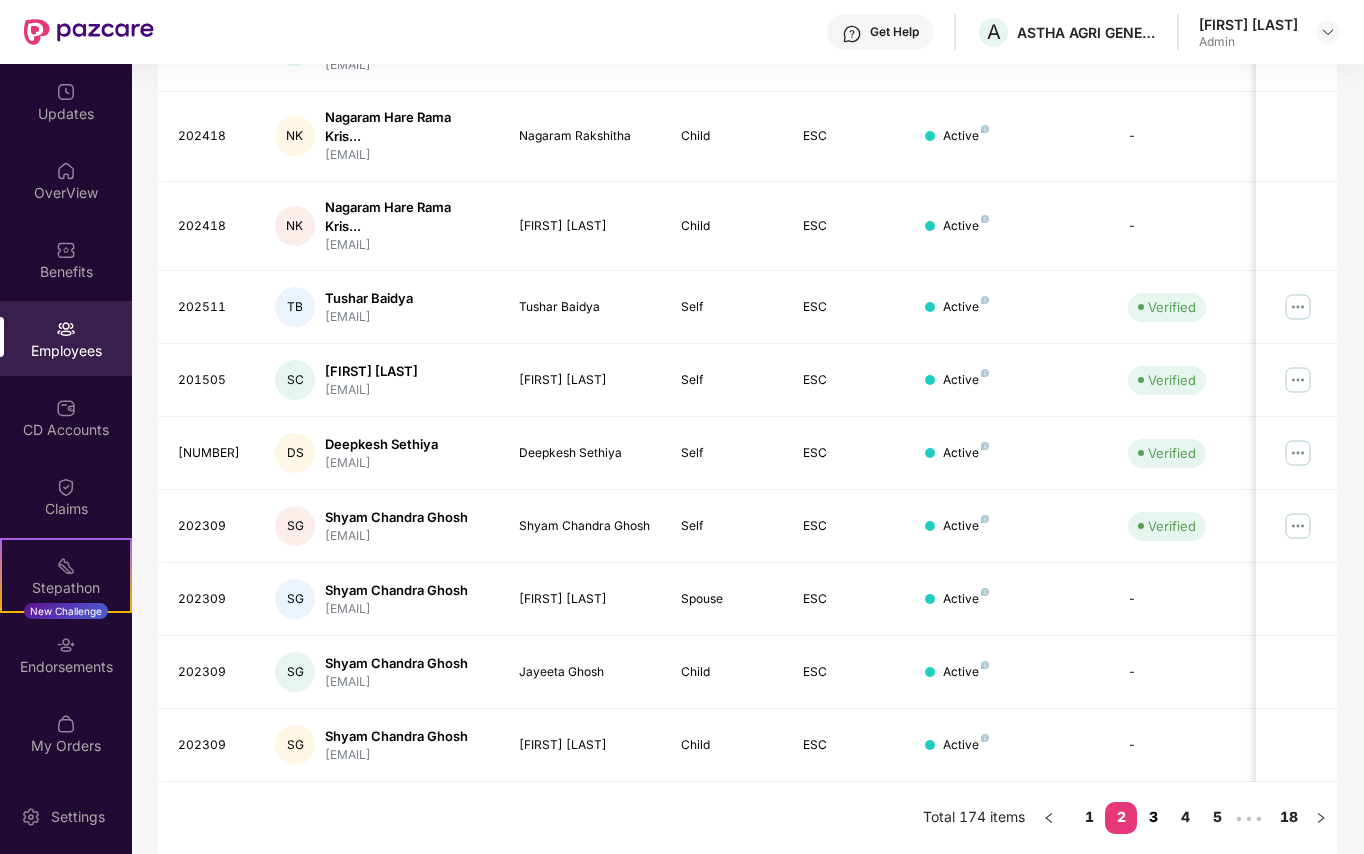 click on "3" at bounding box center (1153, 817) 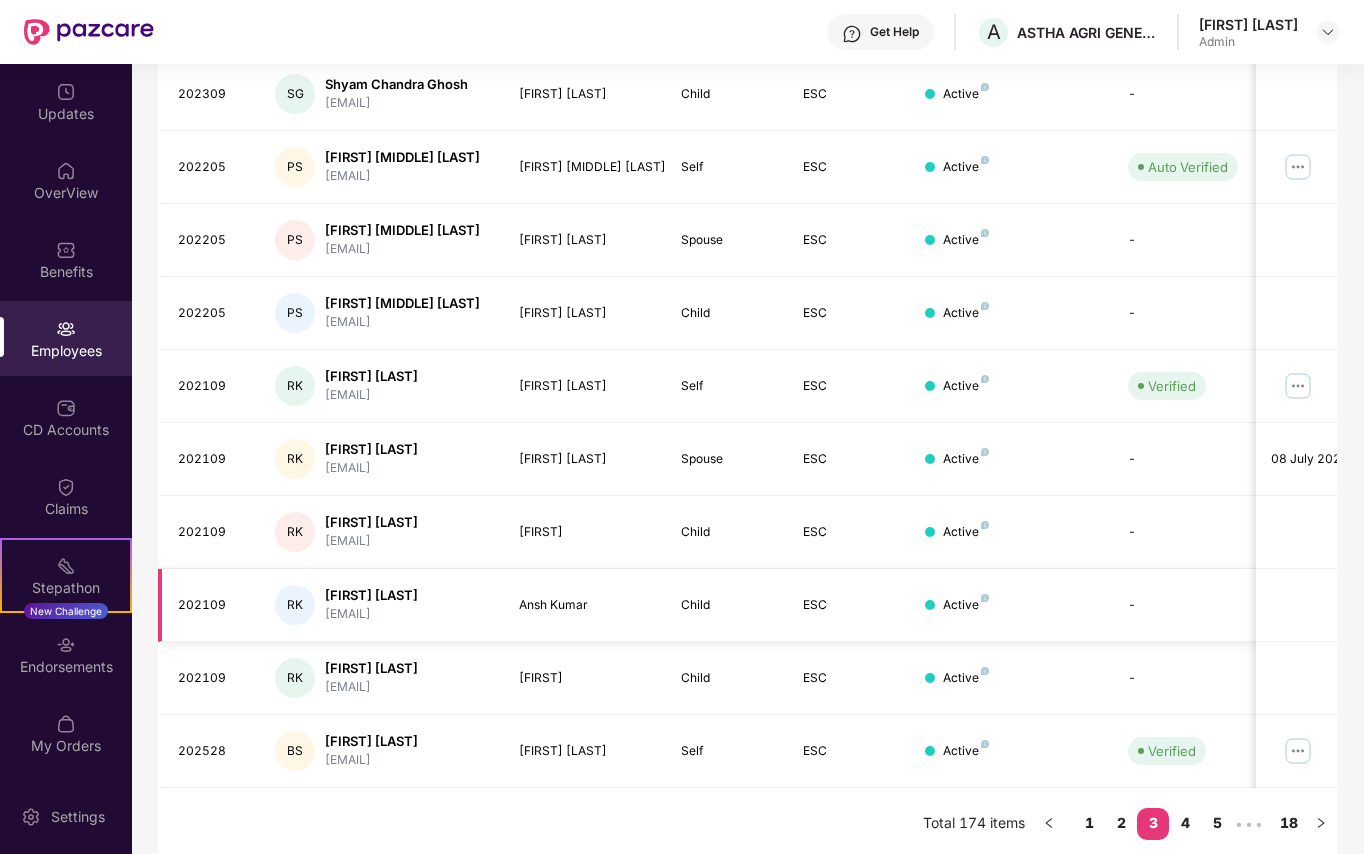 scroll, scrollTop: 378, scrollLeft: 0, axis: vertical 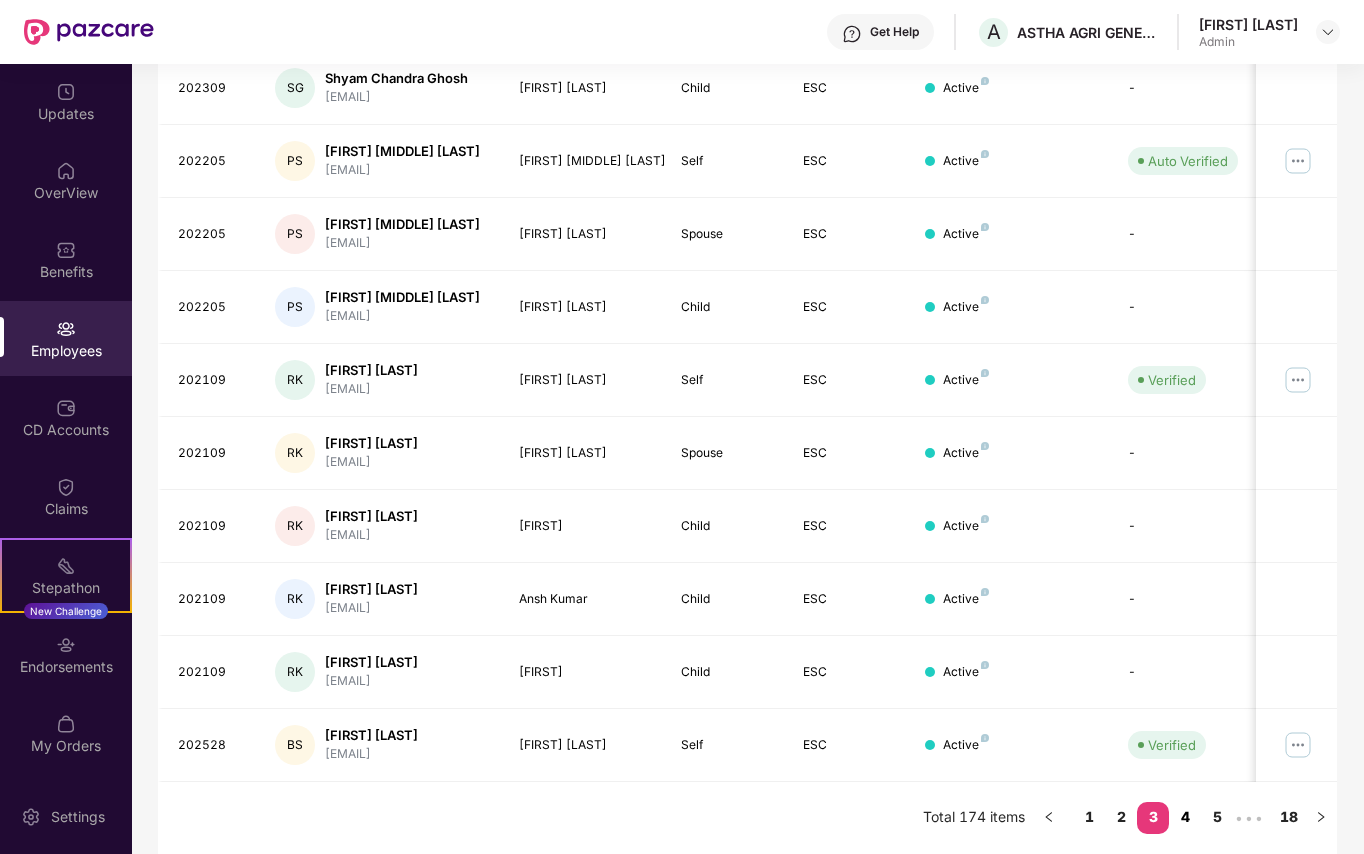 click on "4" at bounding box center (1185, 817) 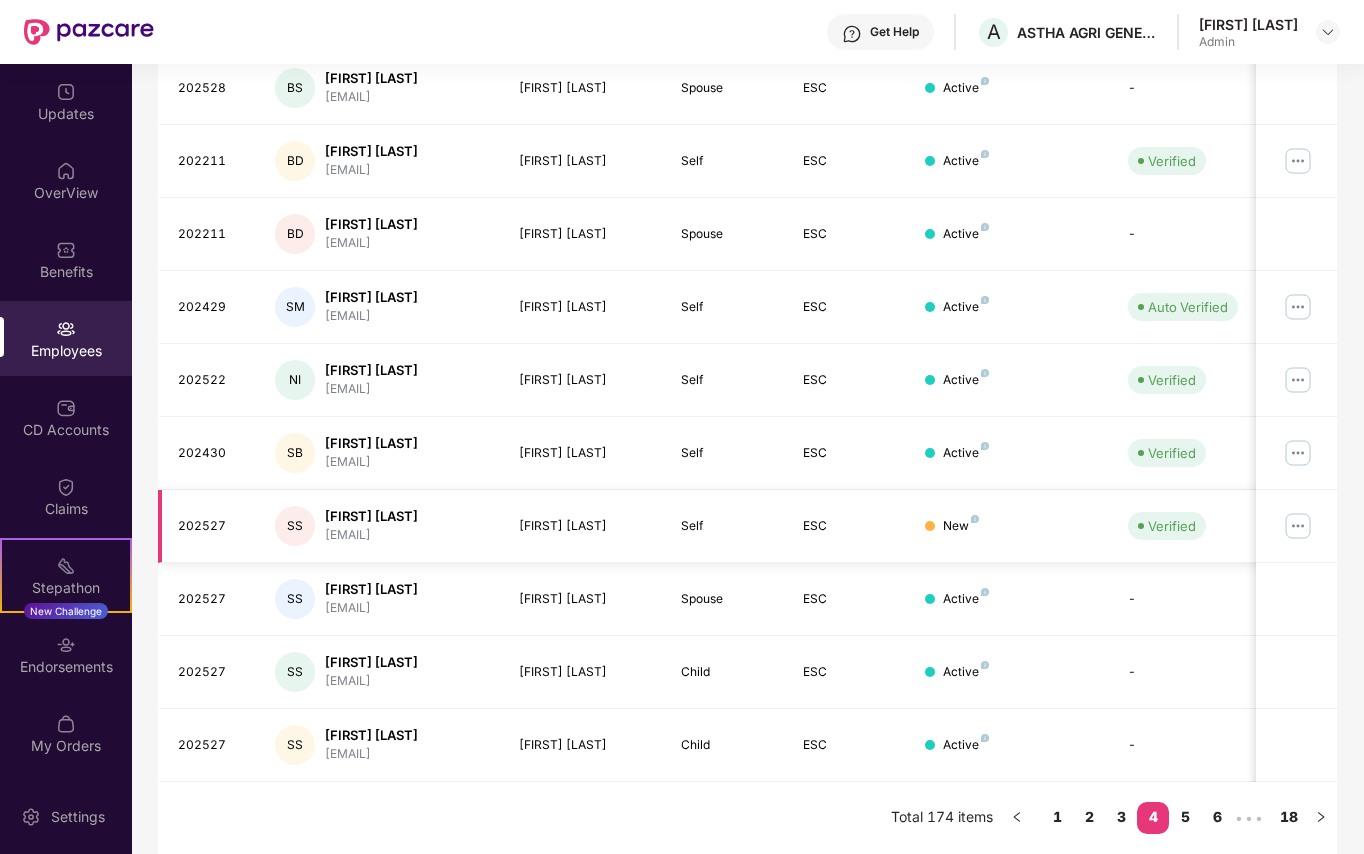 click at bounding box center [1298, 526] 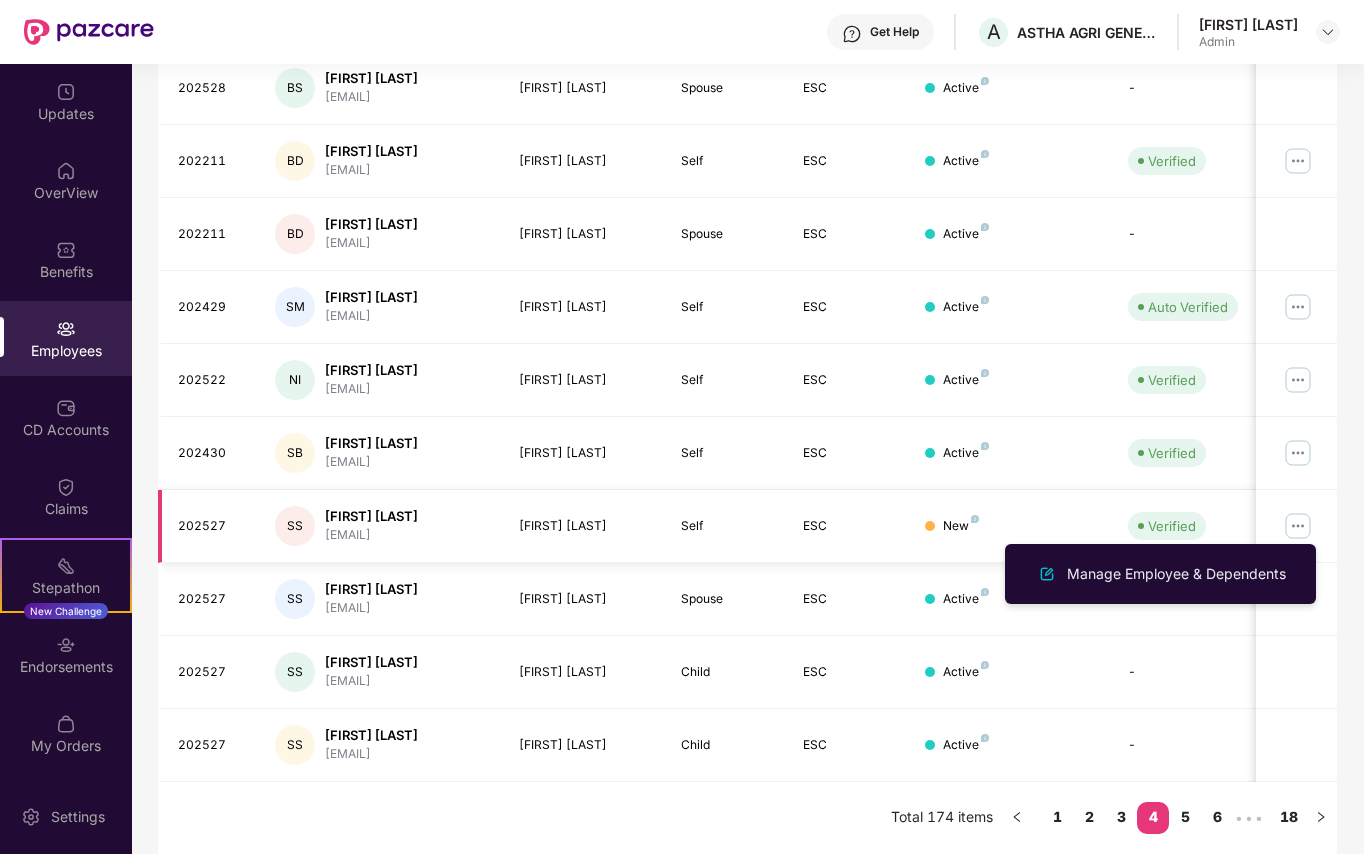 click at bounding box center [1298, 526] 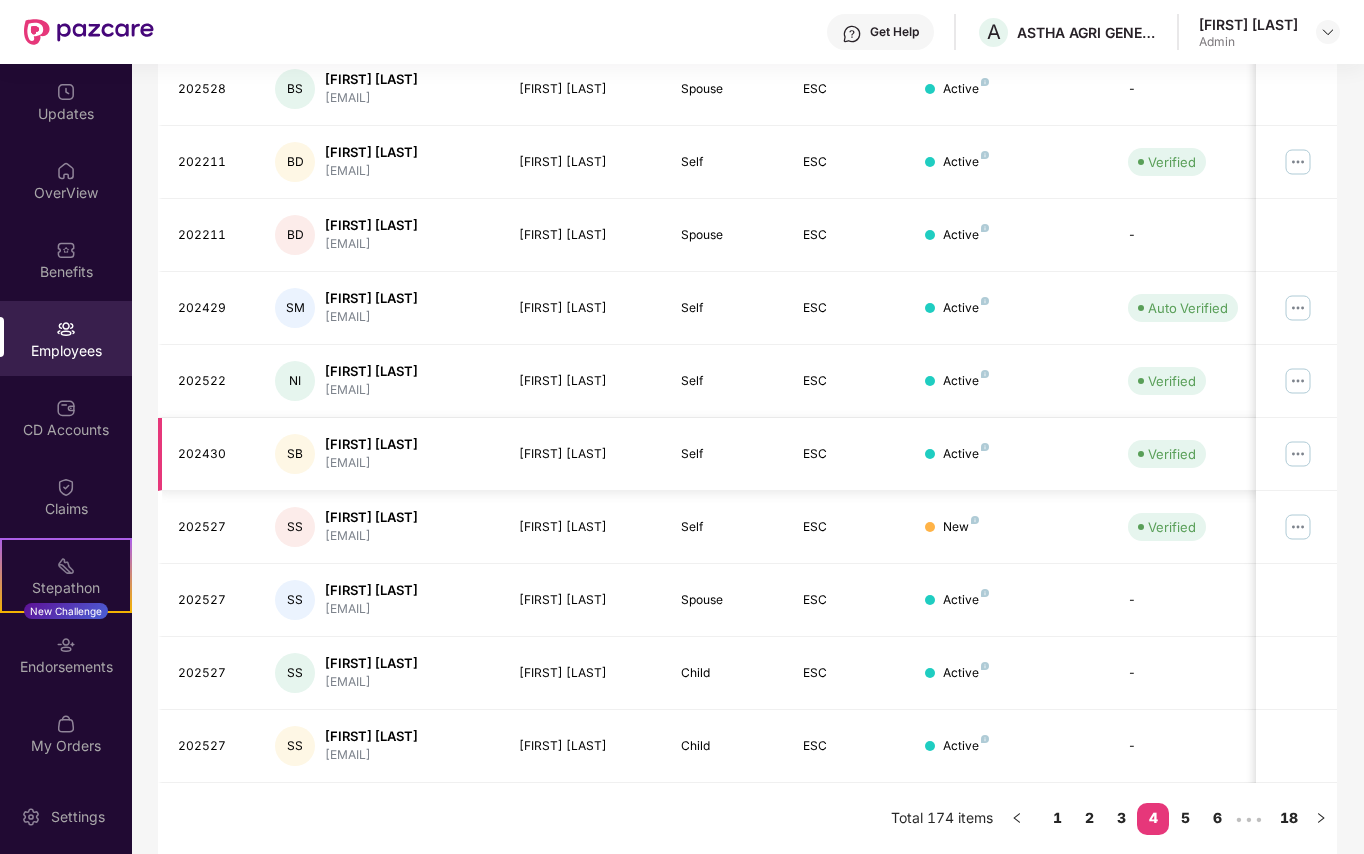 scroll, scrollTop: 378, scrollLeft: 0, axis: vertical 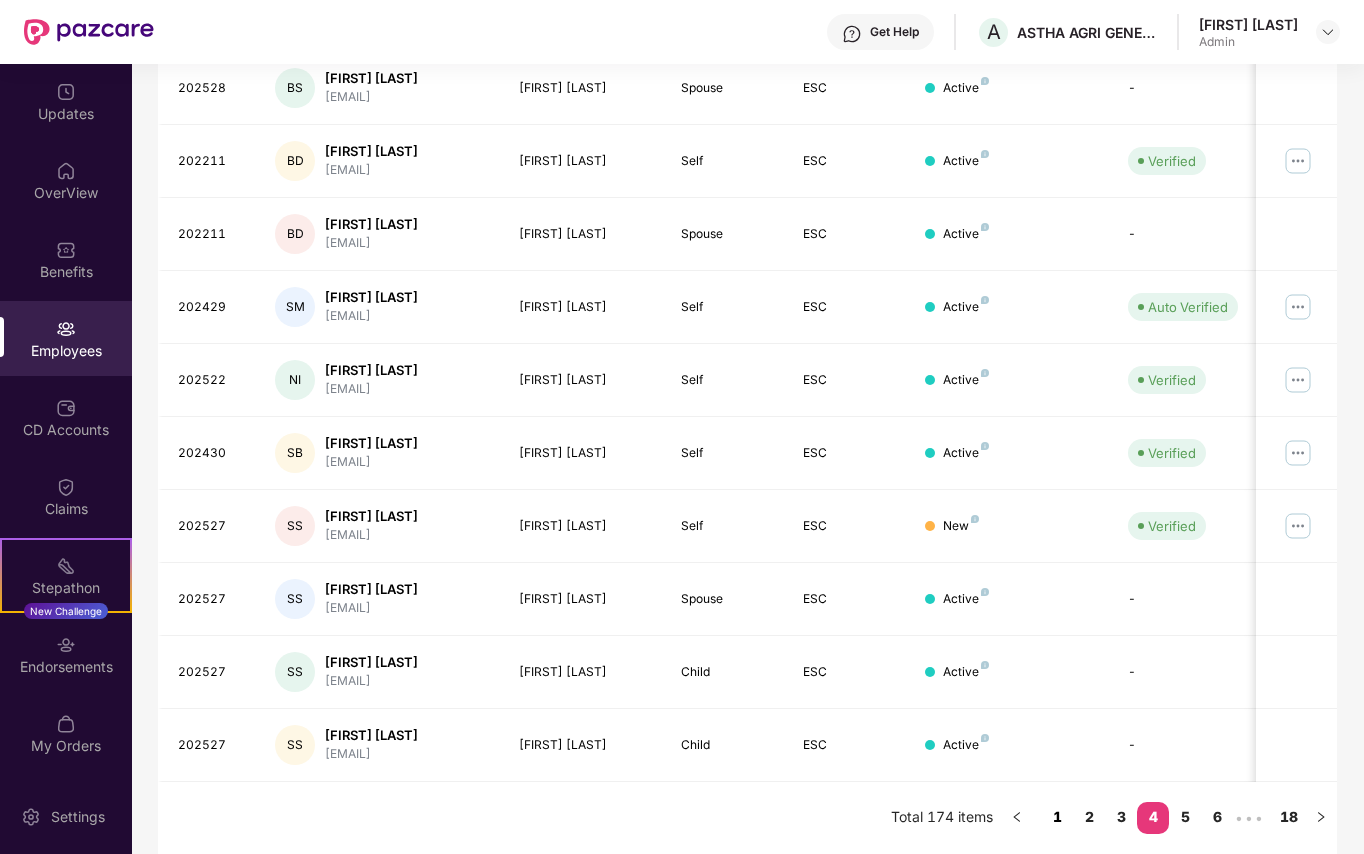 click on "1" at bounding box center [1057, 817] 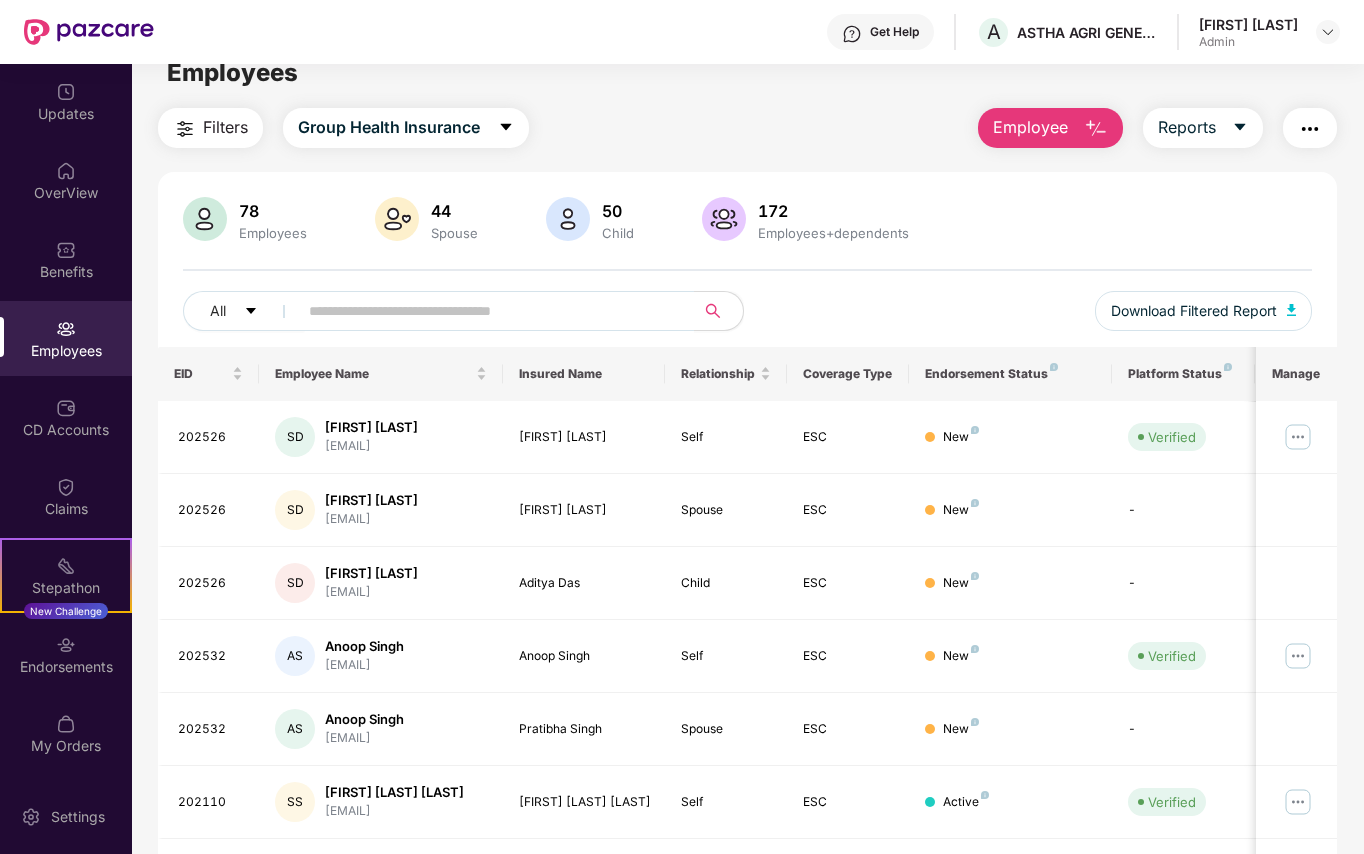 scroll, scrollTop: 0, scrollLeft: 0, axis: both 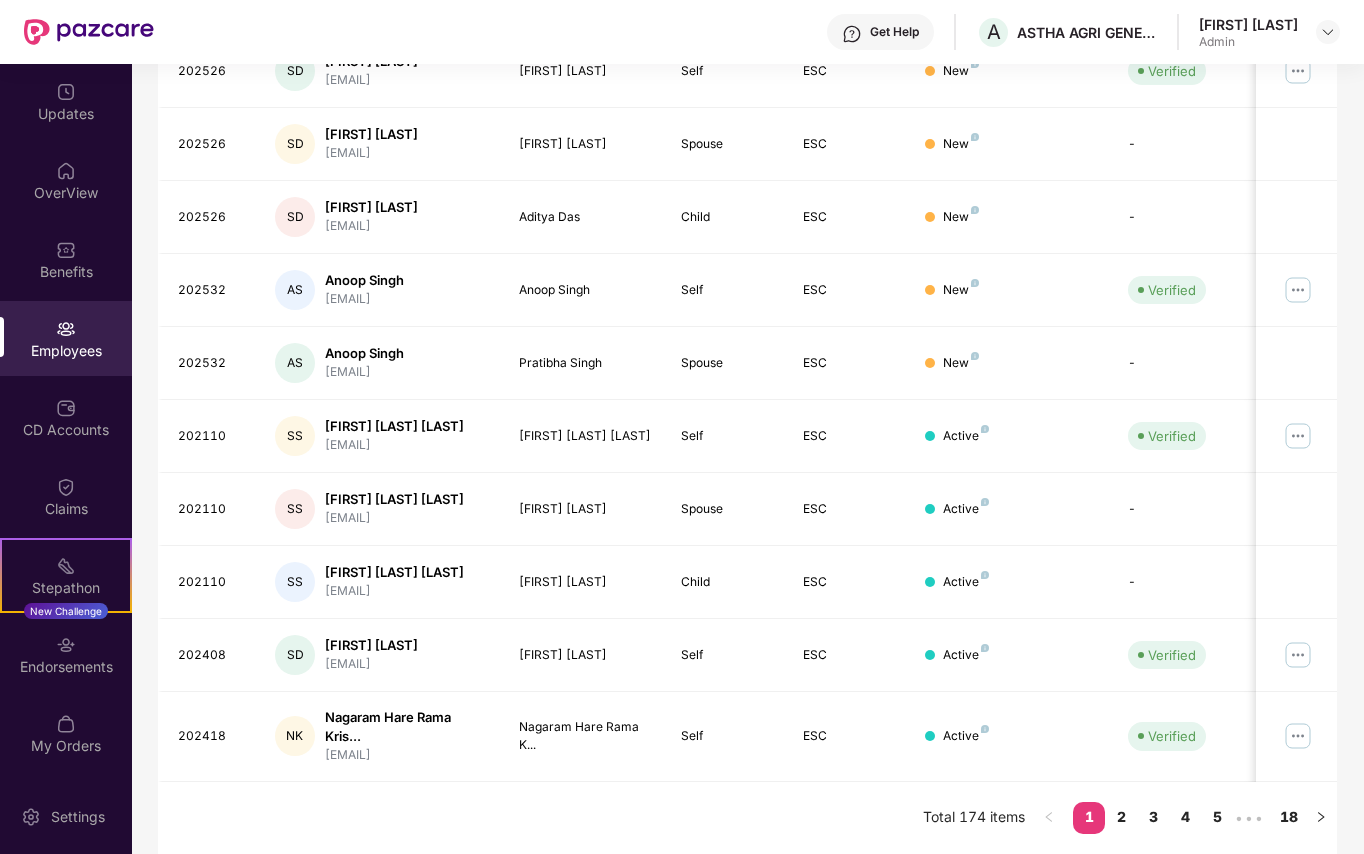 click on "1" at bounding box center (1089, 817) 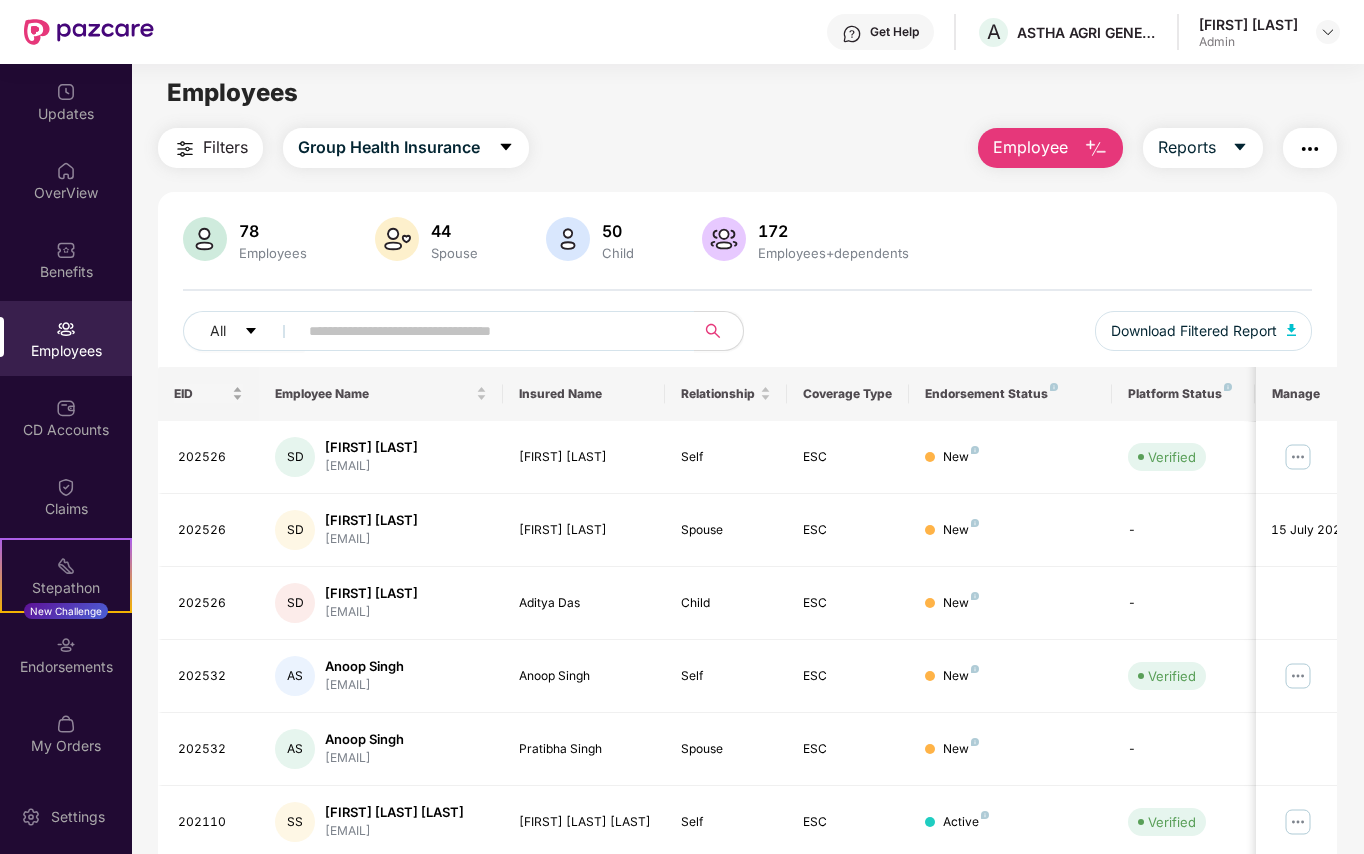 scroll, scrollTop: 0, scrollLeft: 0, axis: both 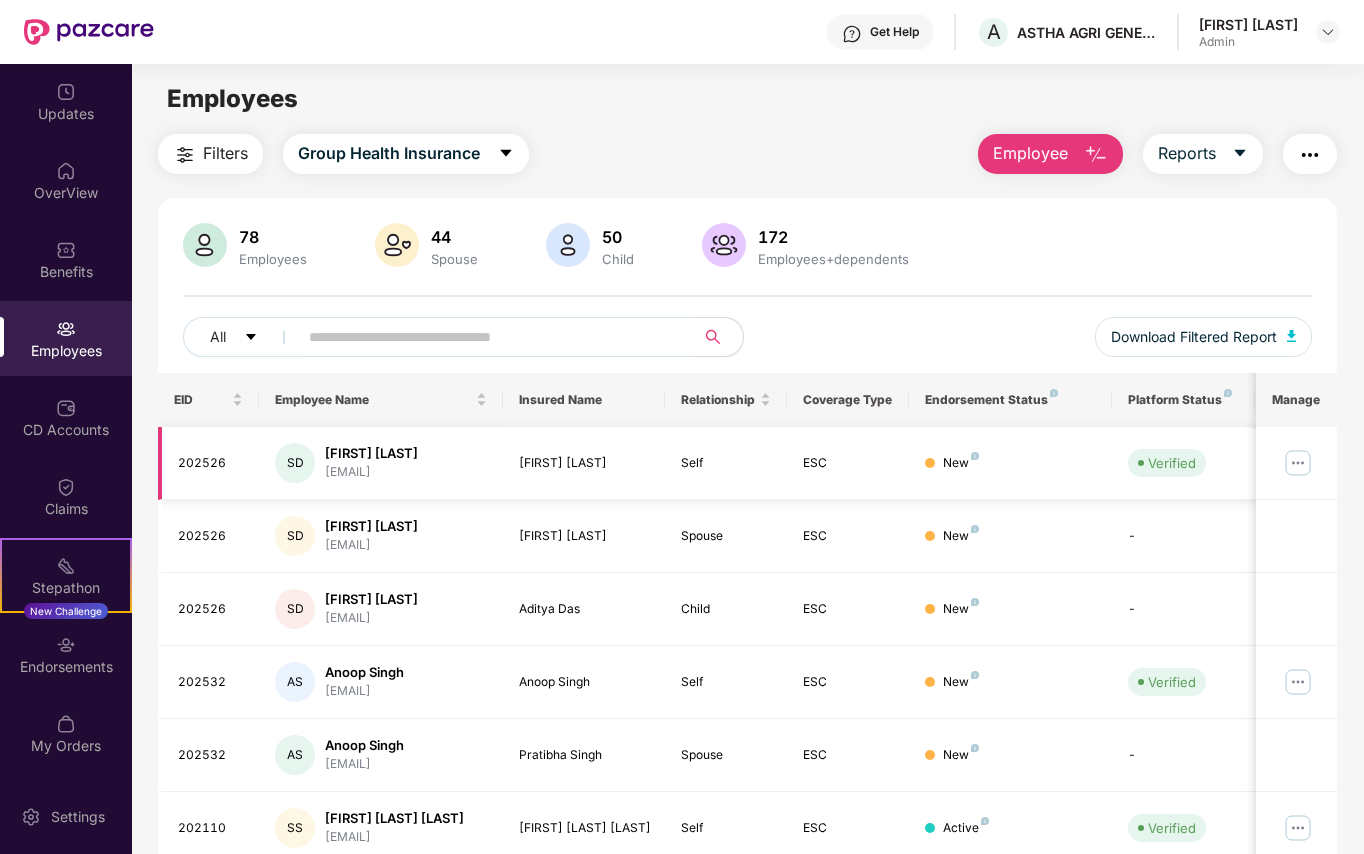 click at bounding box center [1298, 463] 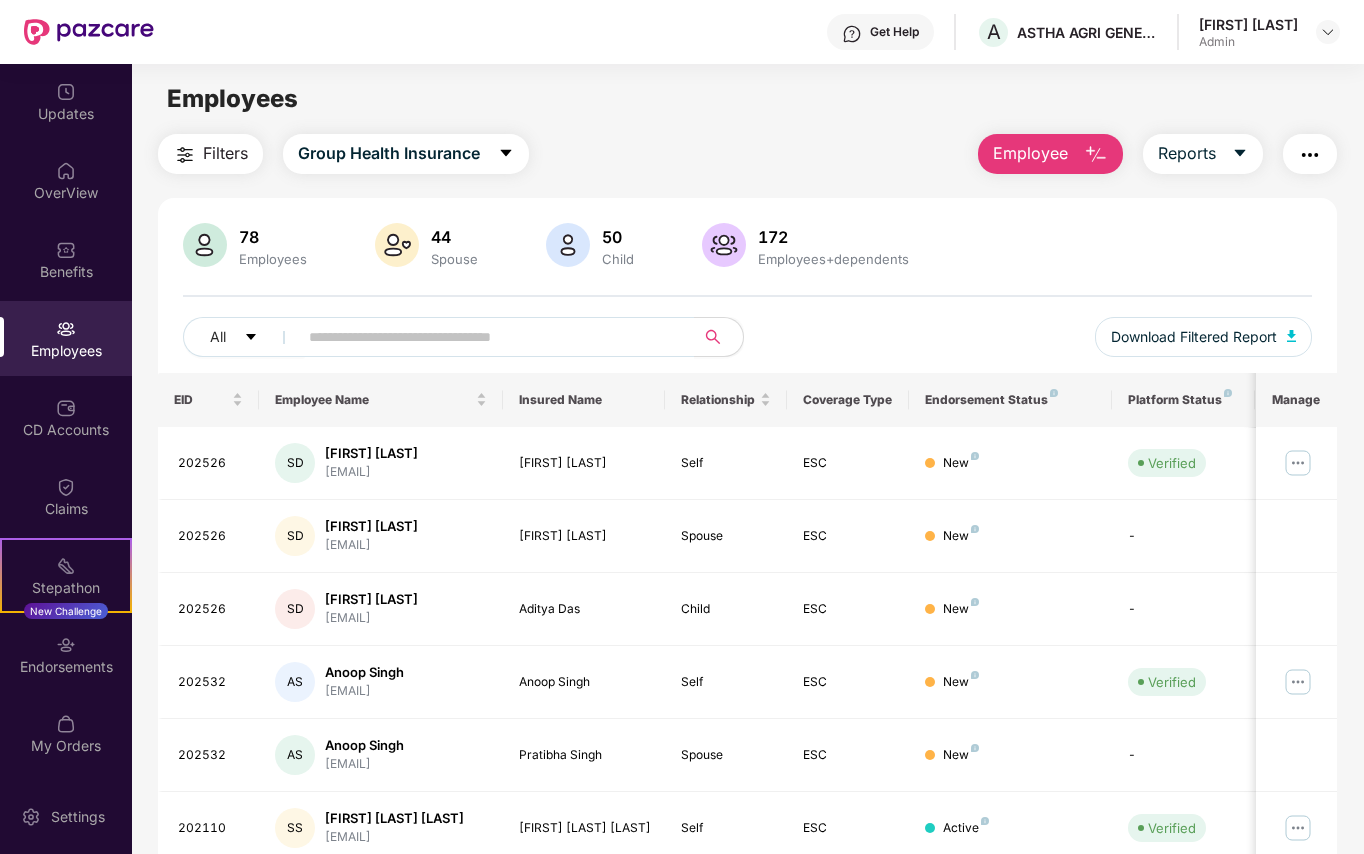 click on "78 Employees 44 Spouse 50 Child 172 Employees+dependents All Download Filtered Report" at bounding box center (748, 298) 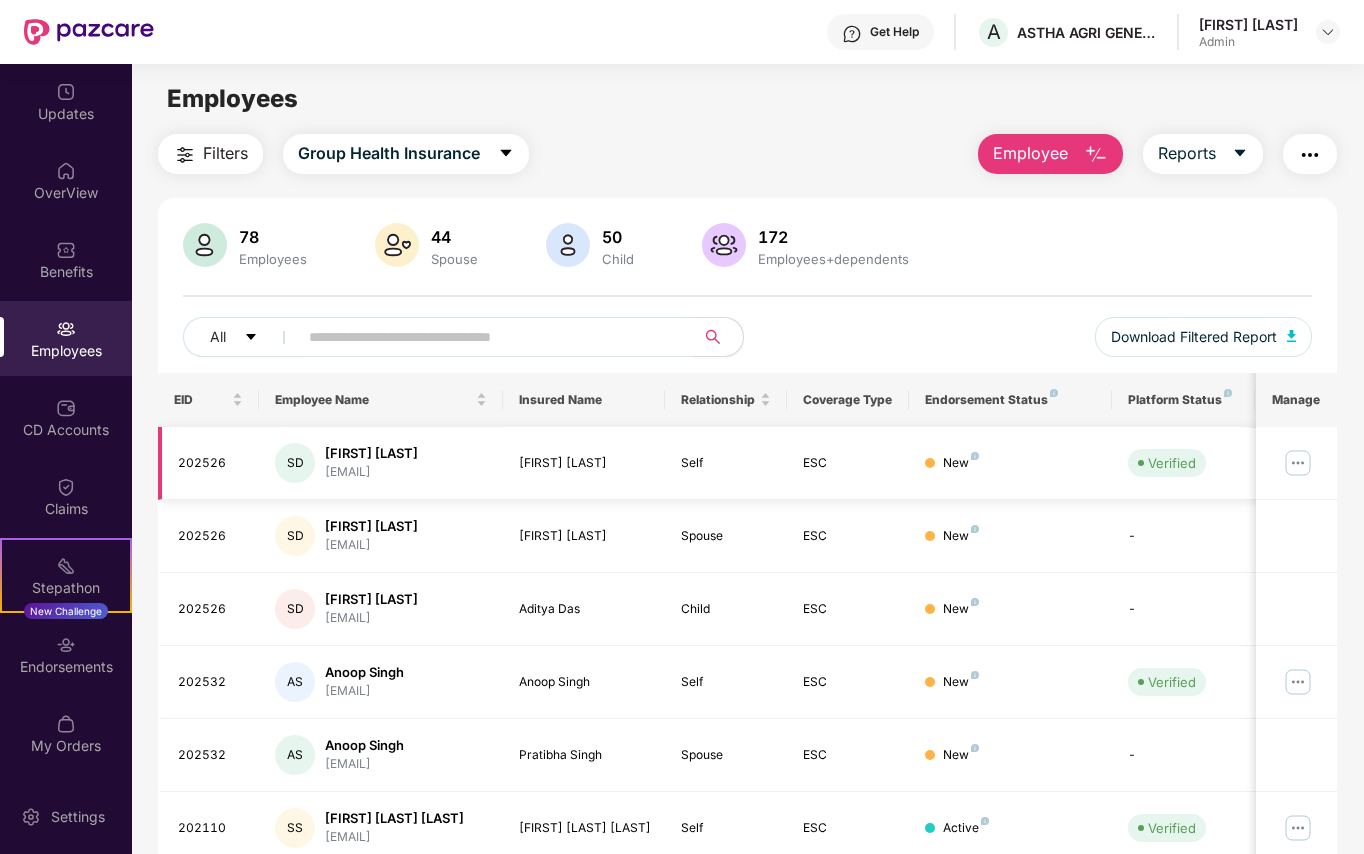 click at bounding box center (1298, 463) 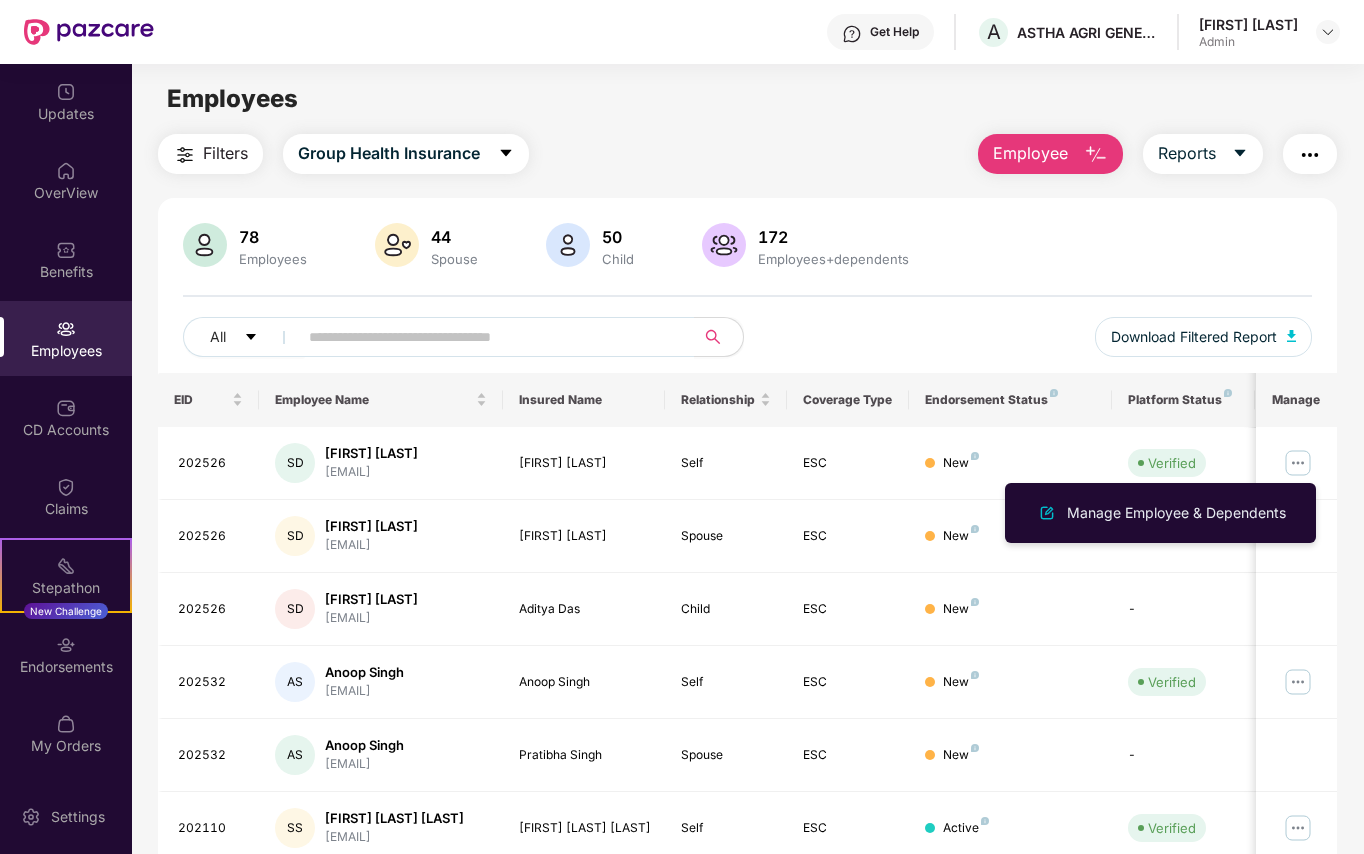click on "78 Employees 44 Spouse 50 Child 172 Employees+dependents All Download Filtered Report" at bounding box center (748, 298) 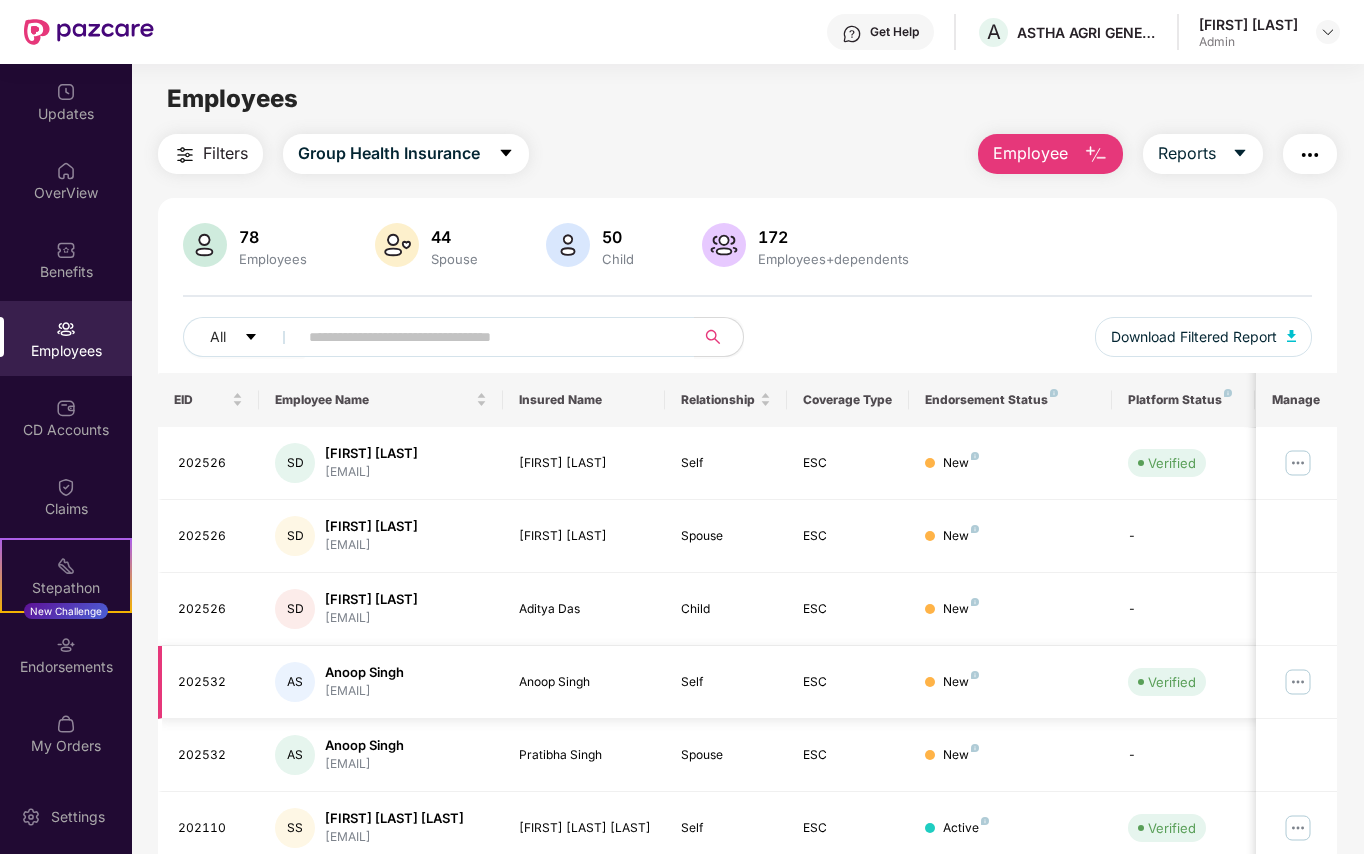 click at bounding box center (1298, 682) 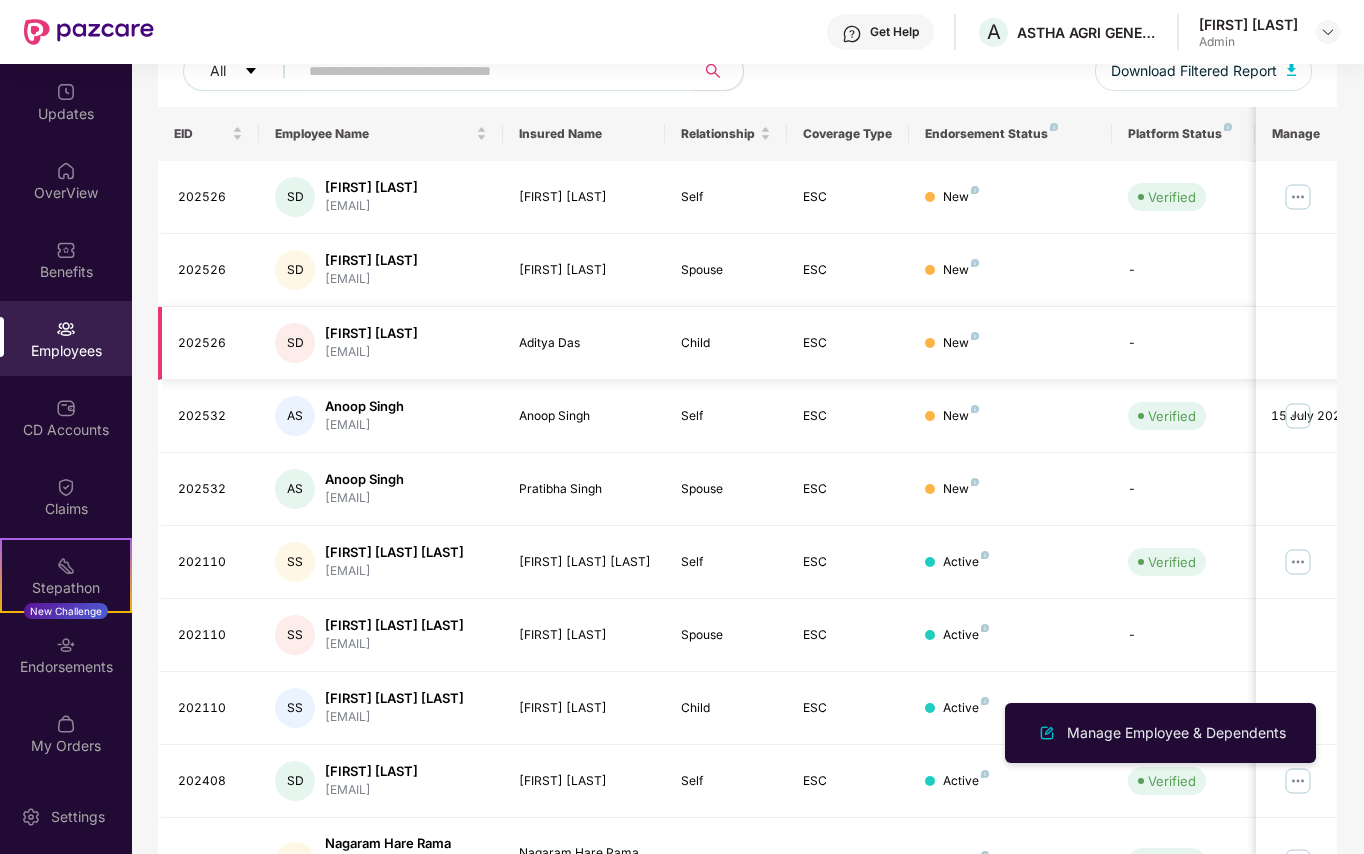 scroll, scrollTop: 394, scrollLeft: 0, axis: vertical 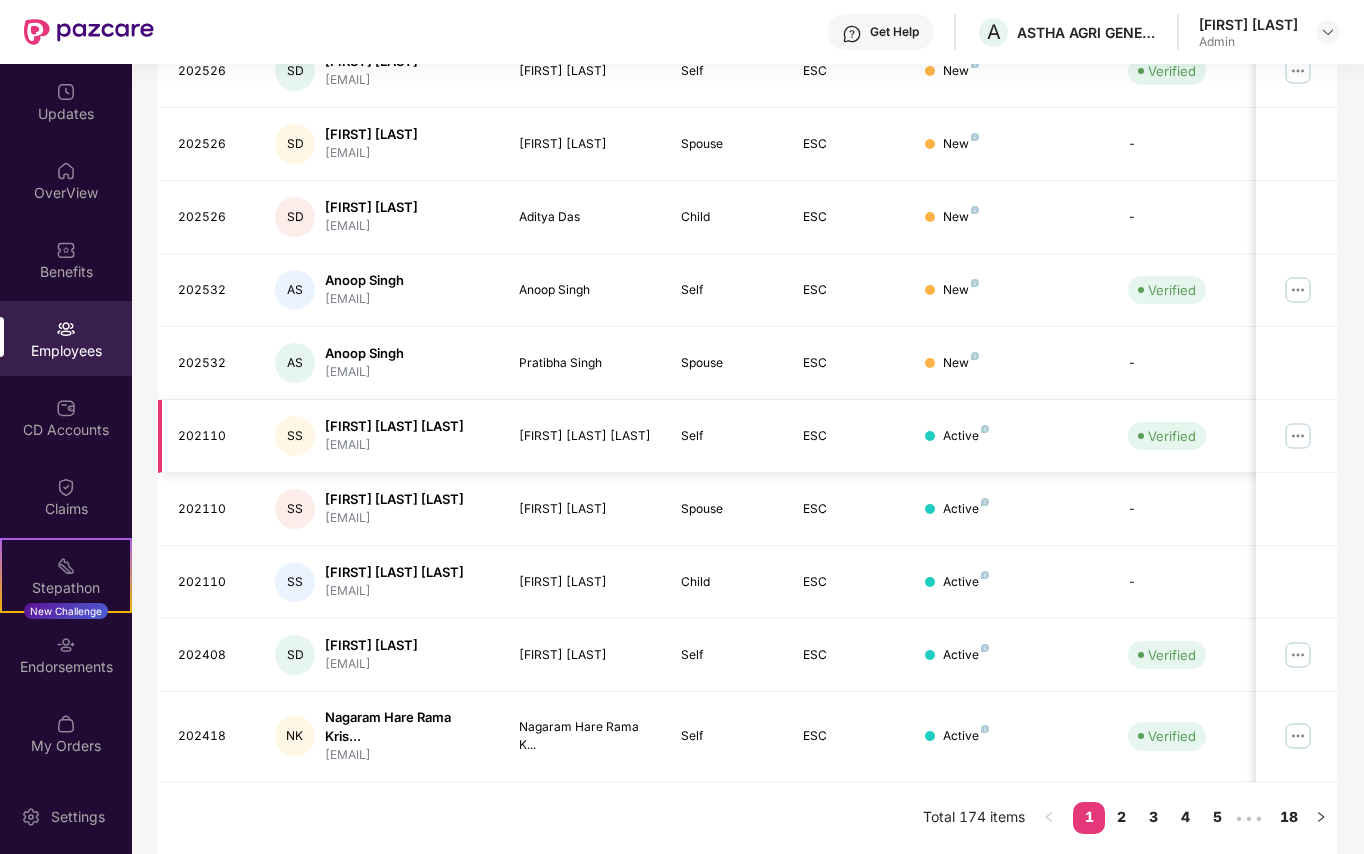 click at bounding box center [1298, 436] 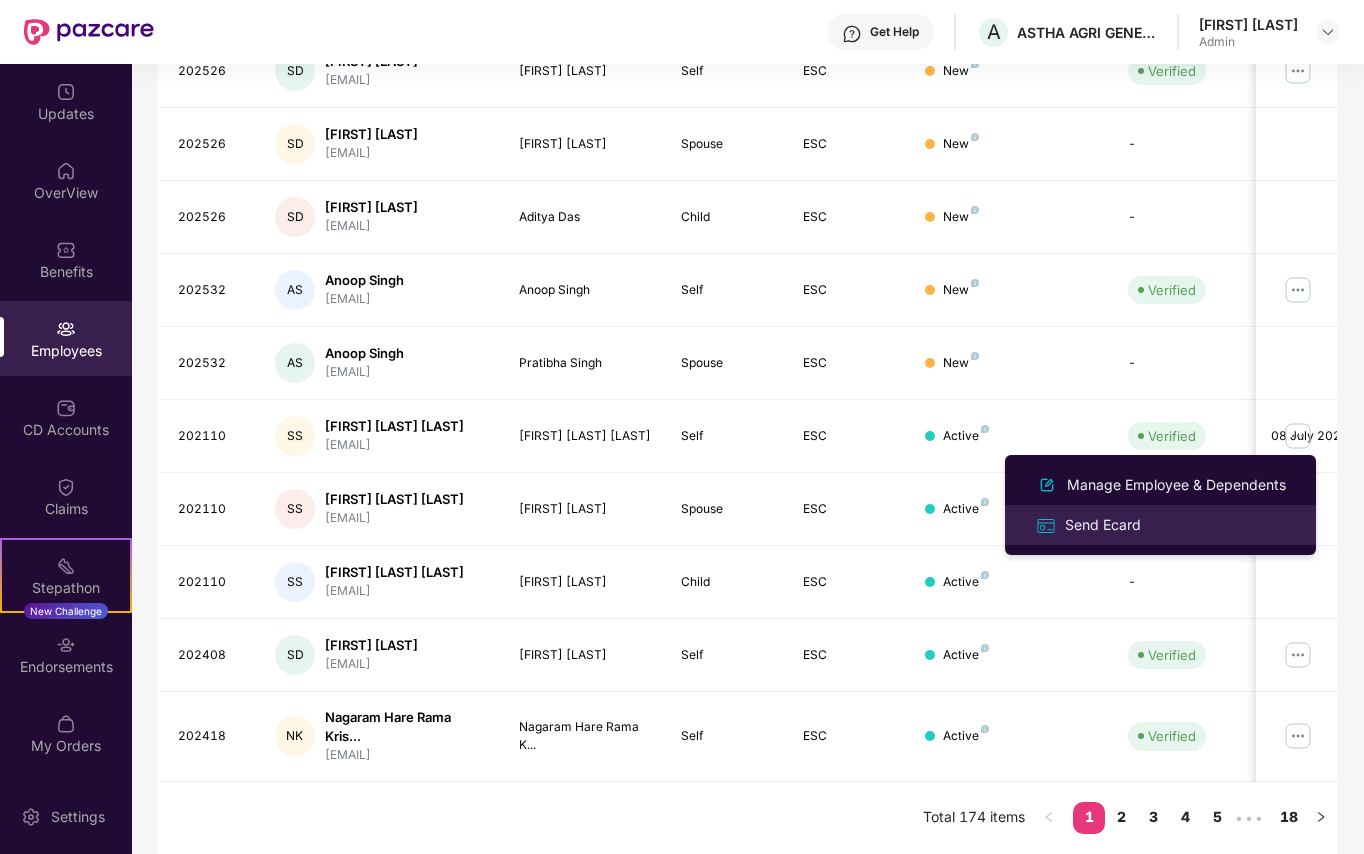 click on "Send Ecard" at bounding box center (1103, 525) 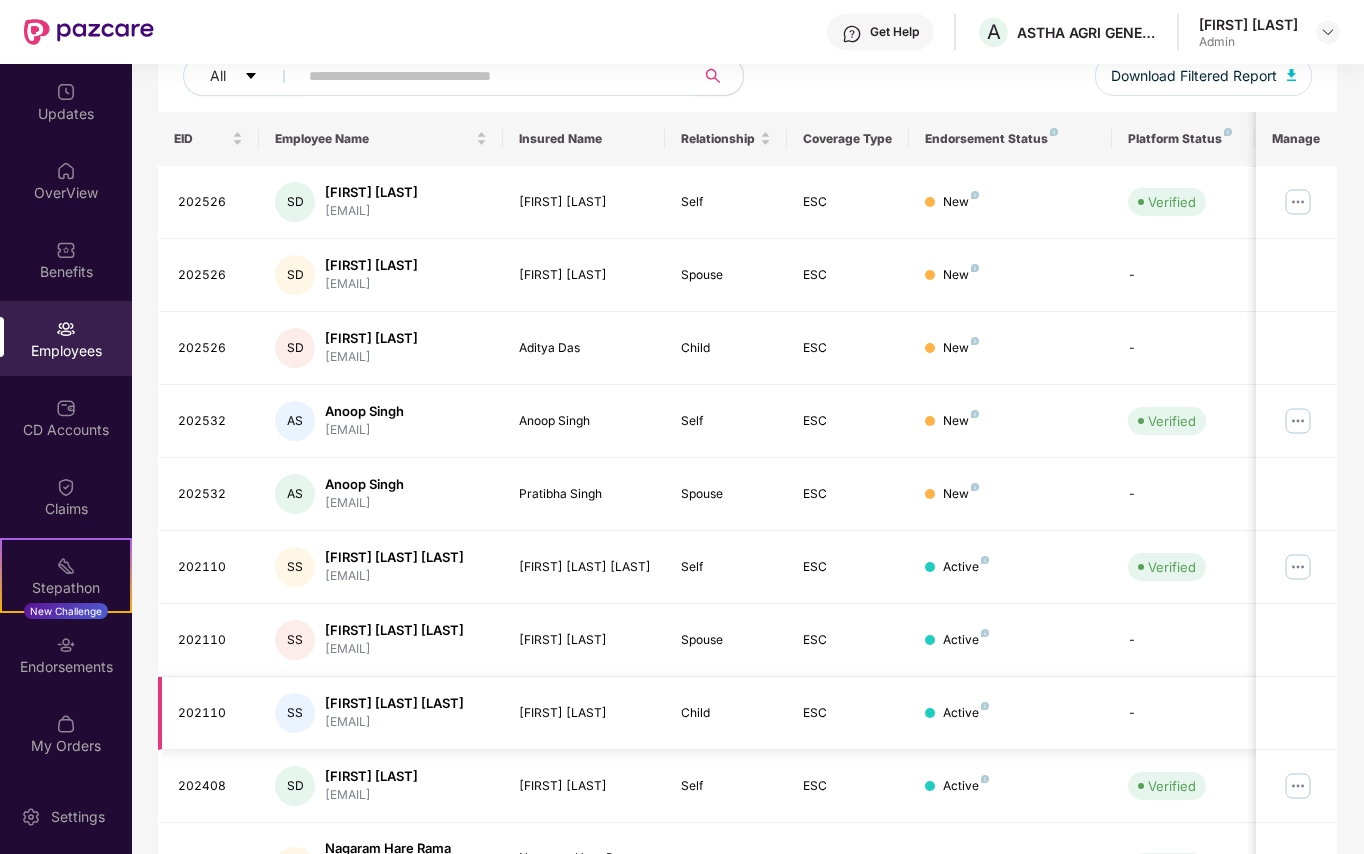 scroll, scrollTop: 394, scrollLeft: 0, axis: vertical 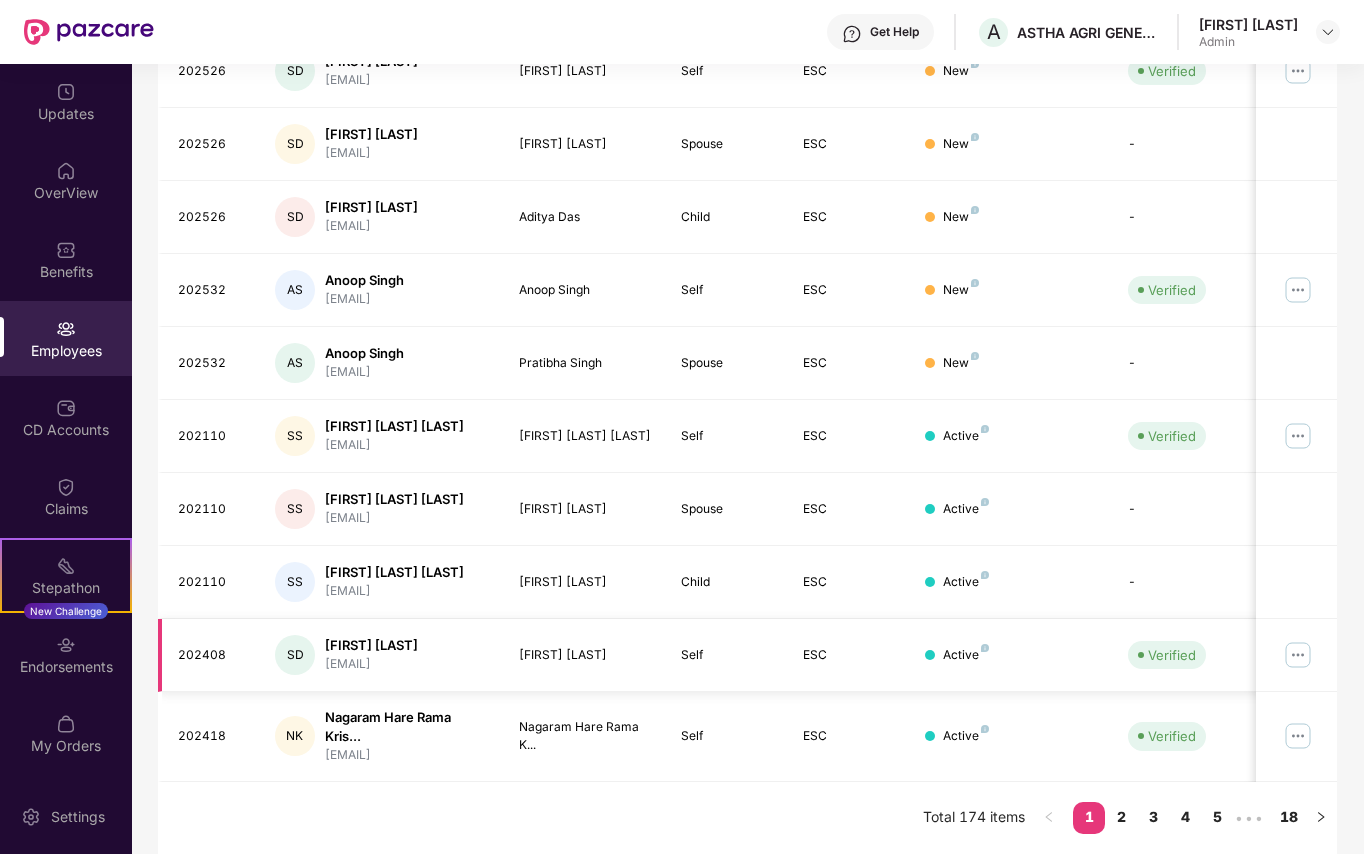 click at bounding box center (1298, 655) 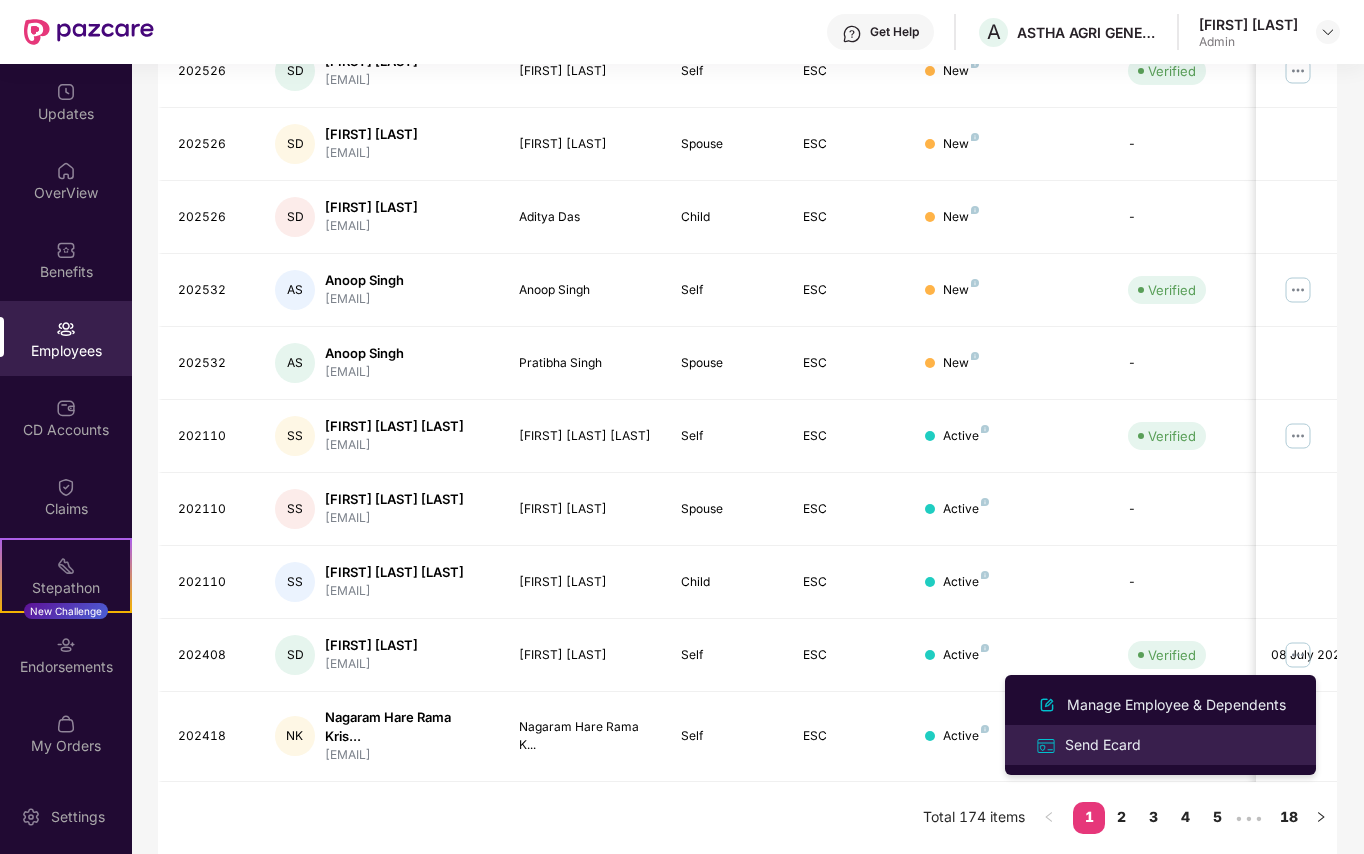 click on "Send Ecard" at bounding box center (1103, 745) 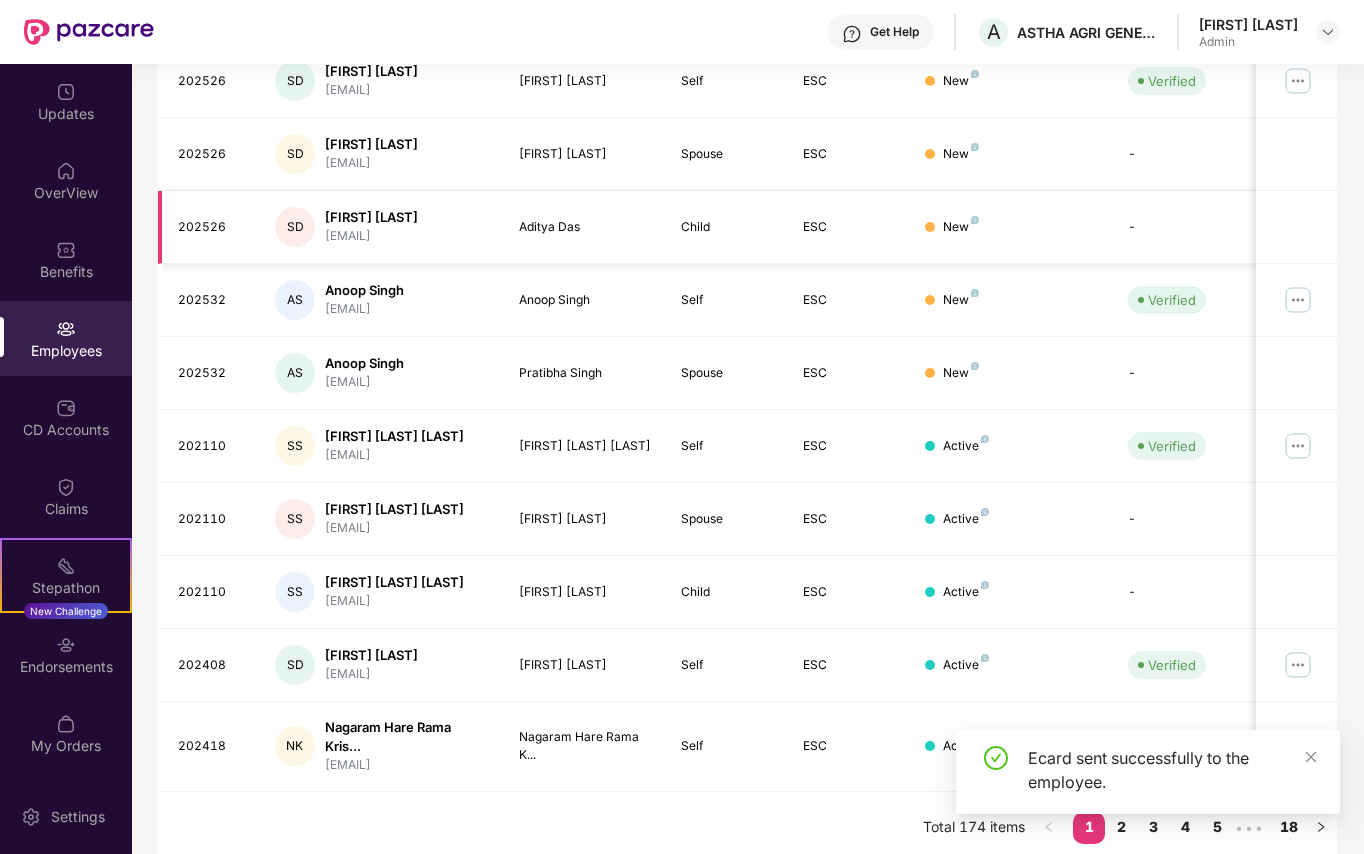 scroll, scrollTop: 394, scrollLeft: 0, axis: vertical 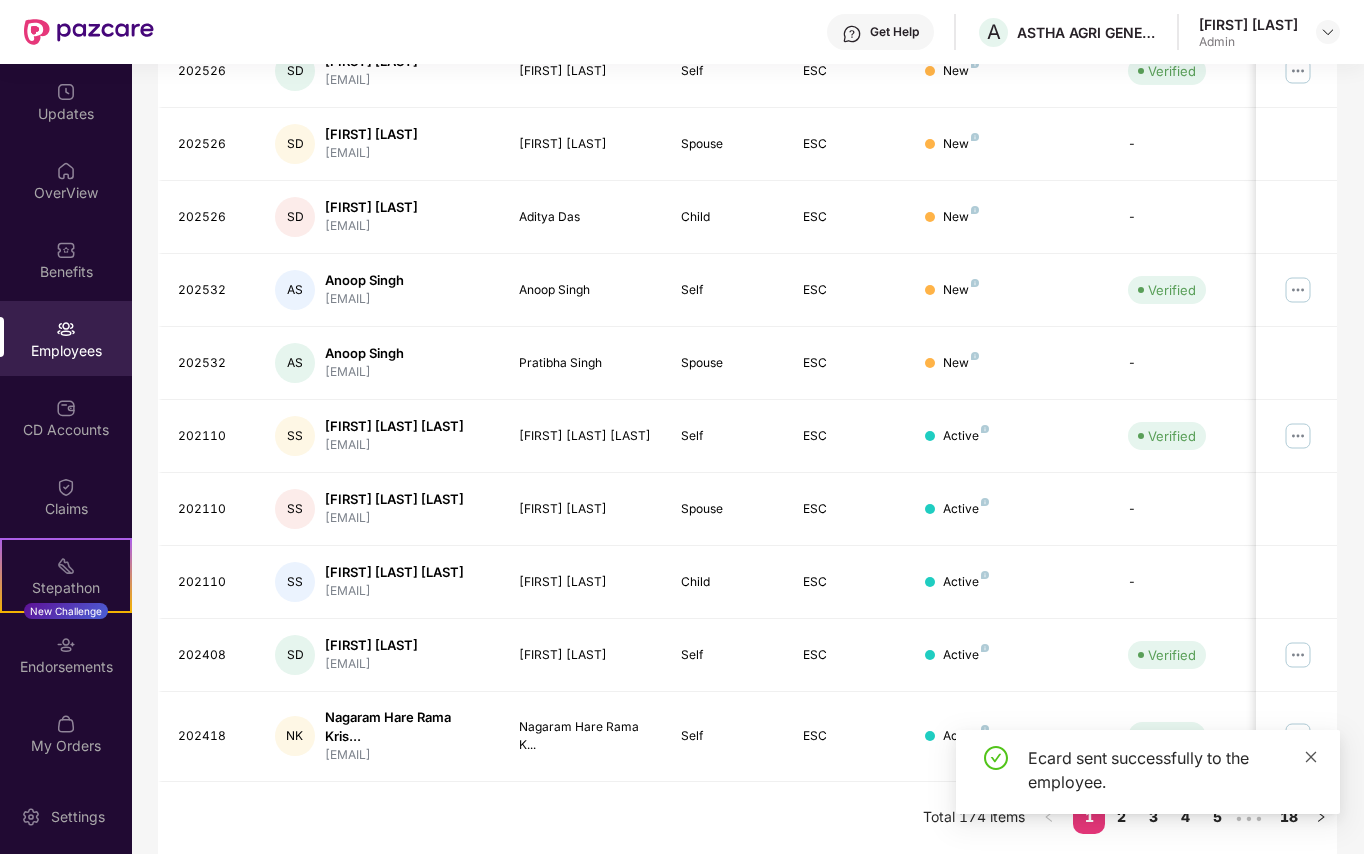 click 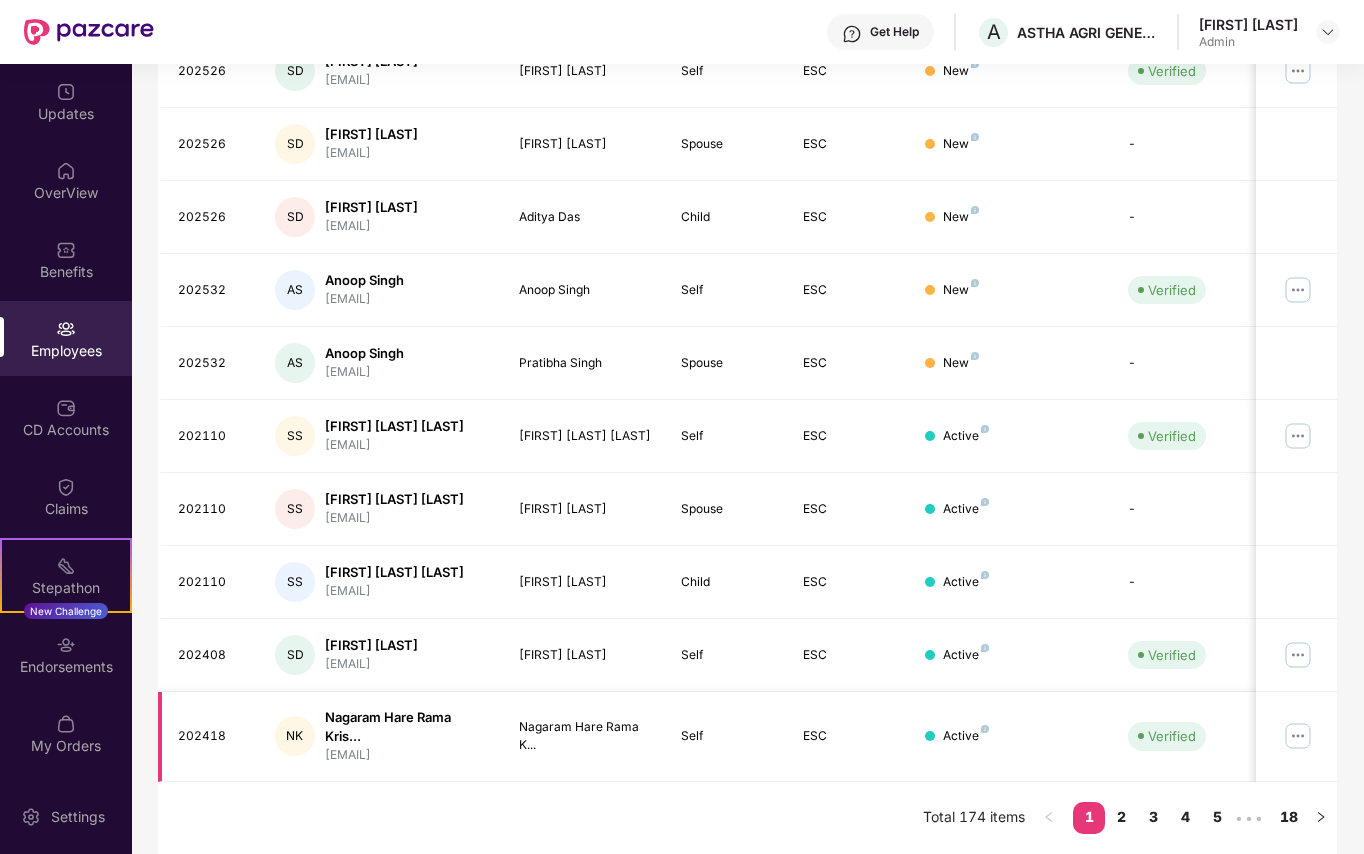 click at bounding box center (1298, 736) 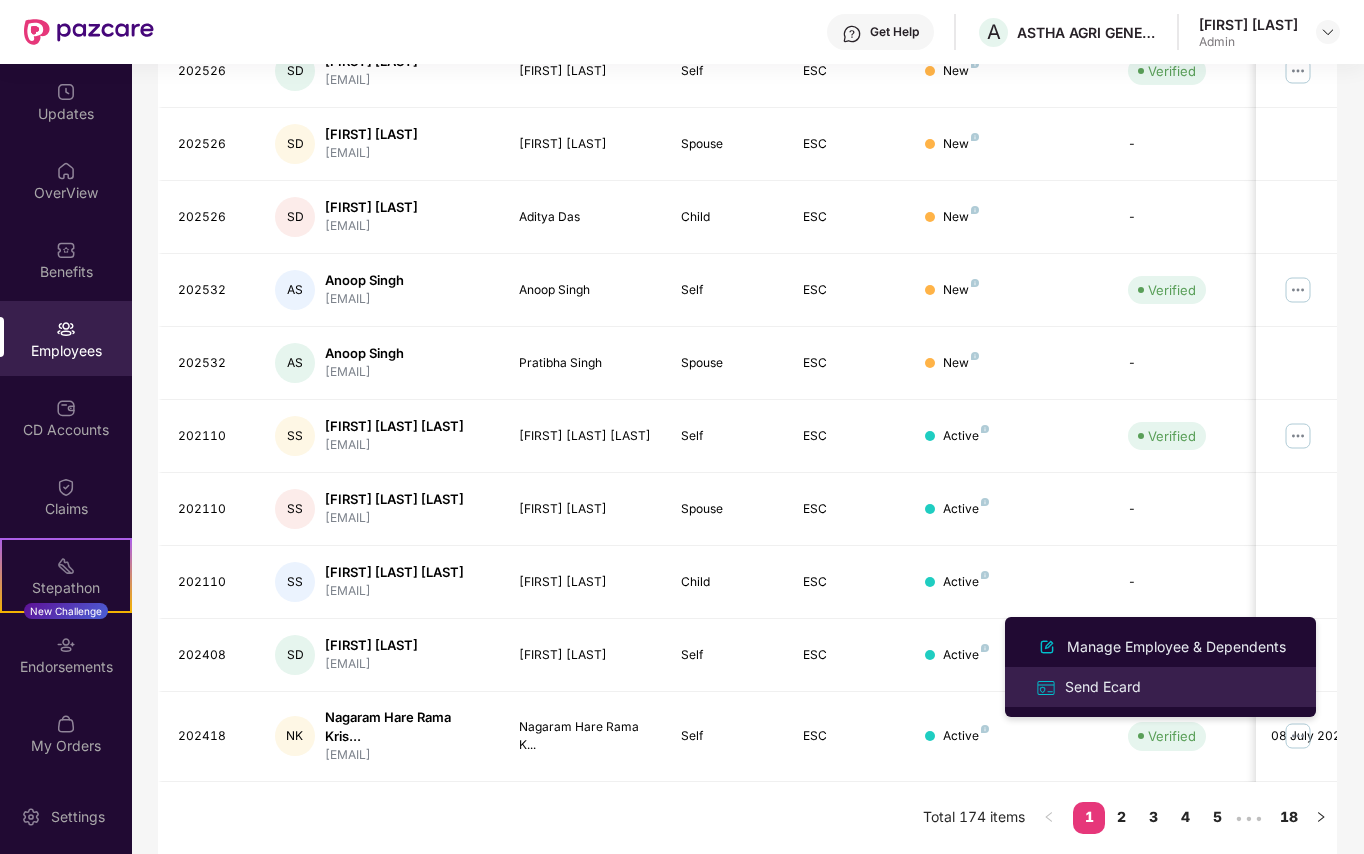 click on "Send Ecard" at bounding box center (1103, 687) 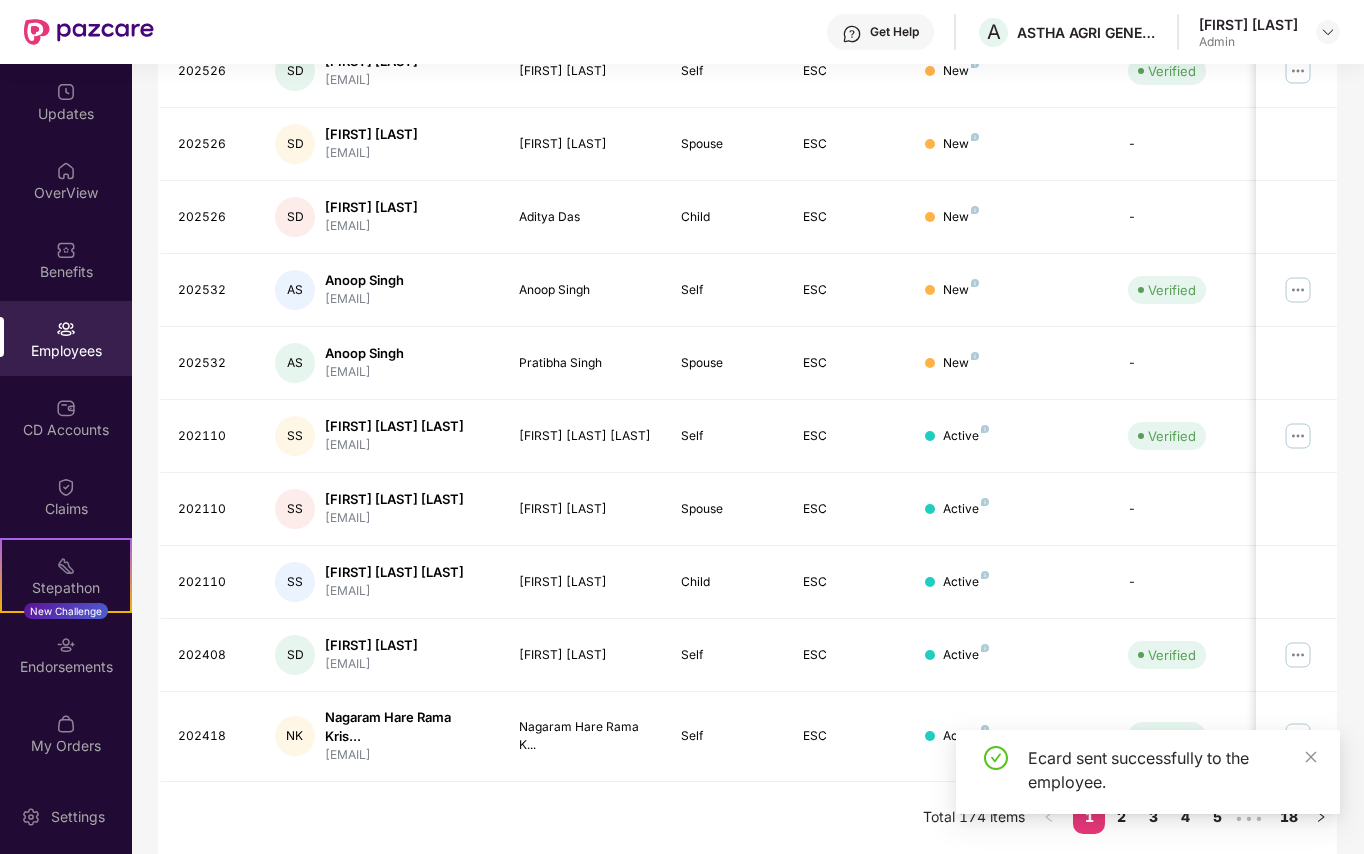 click on "Ecard sent successfully to the employee." at bounding box center (1148, 780) 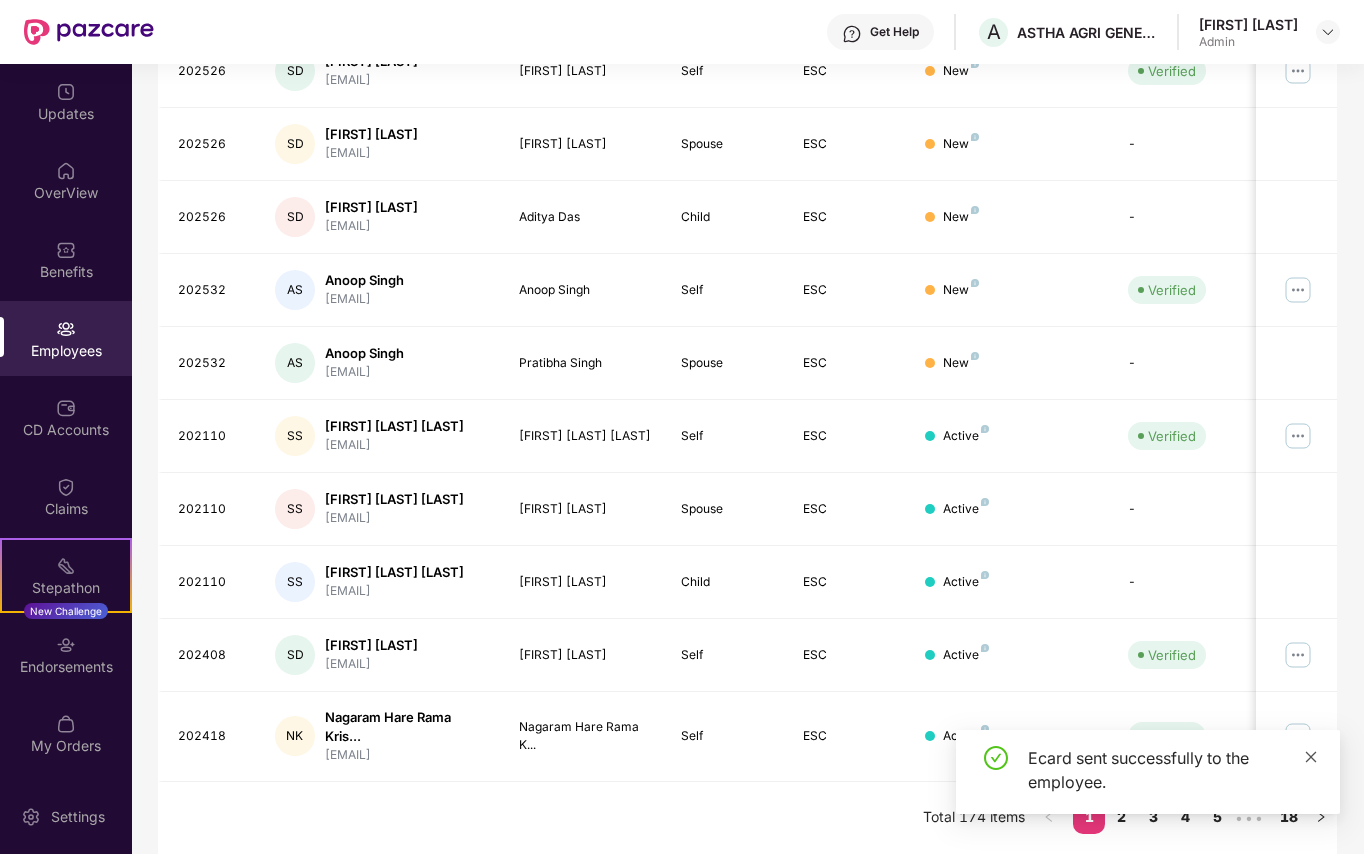 click 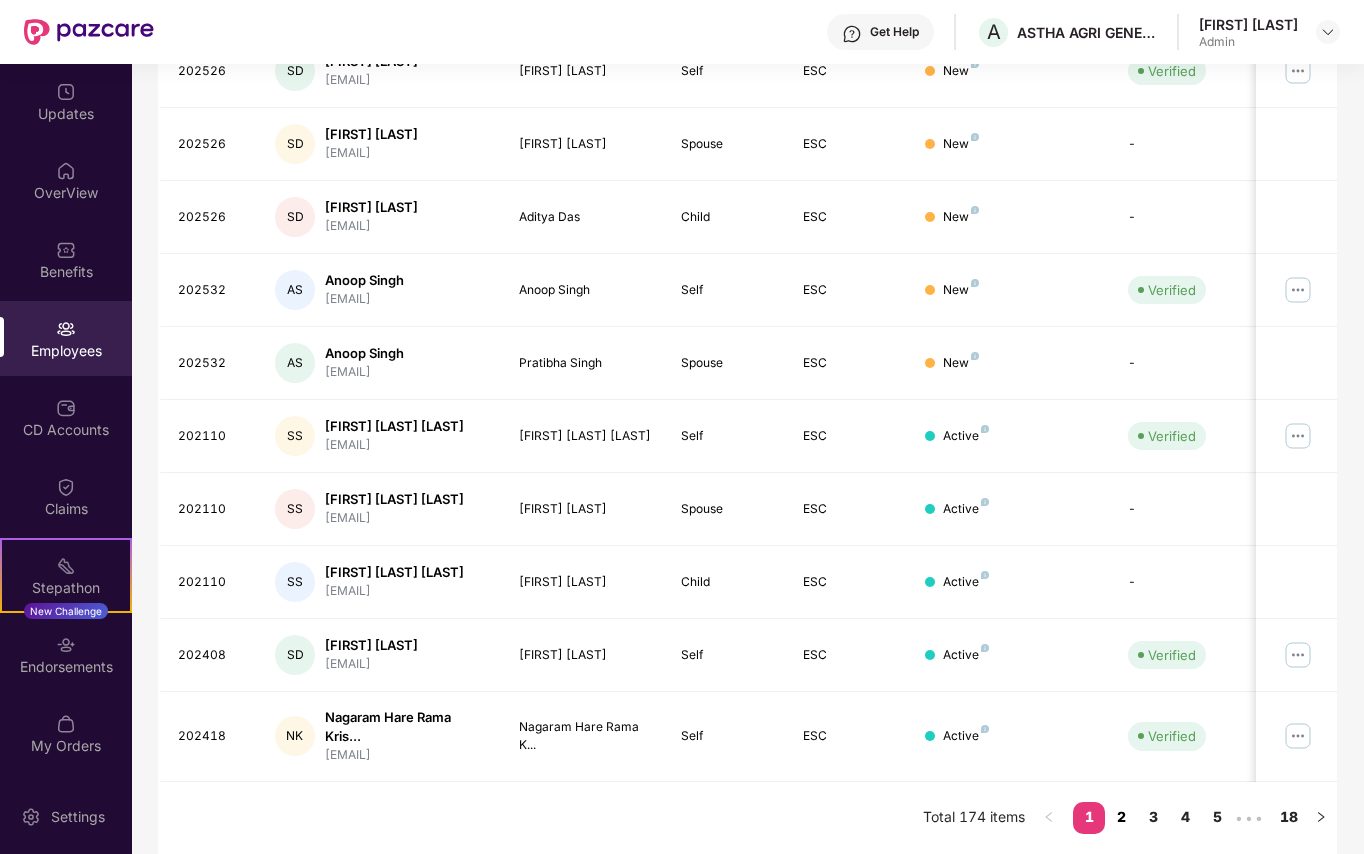 click on "2" at bounding box center (1121, 817) 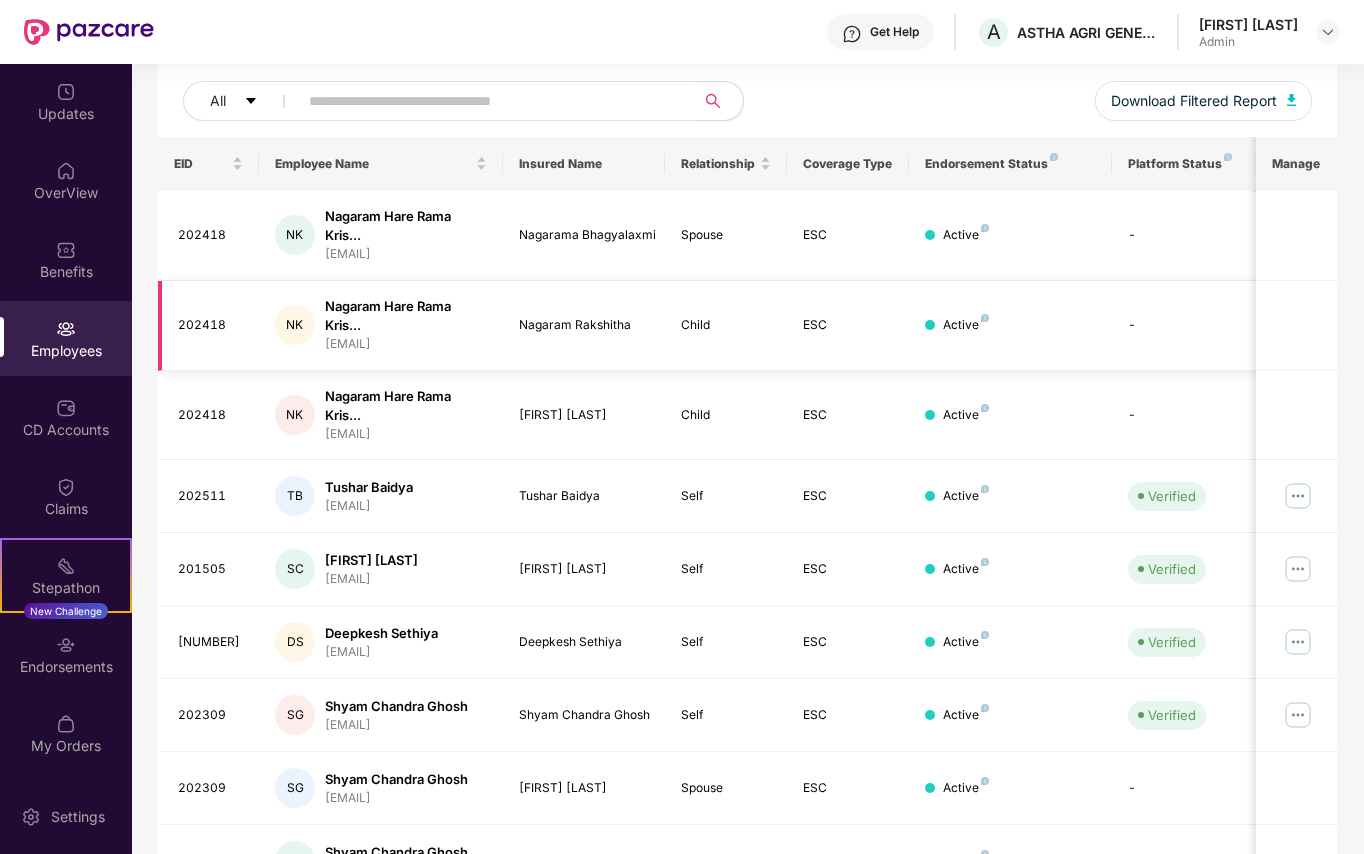 scroll, scrollTop: 266, scrollLeft: 0, axis: vertical 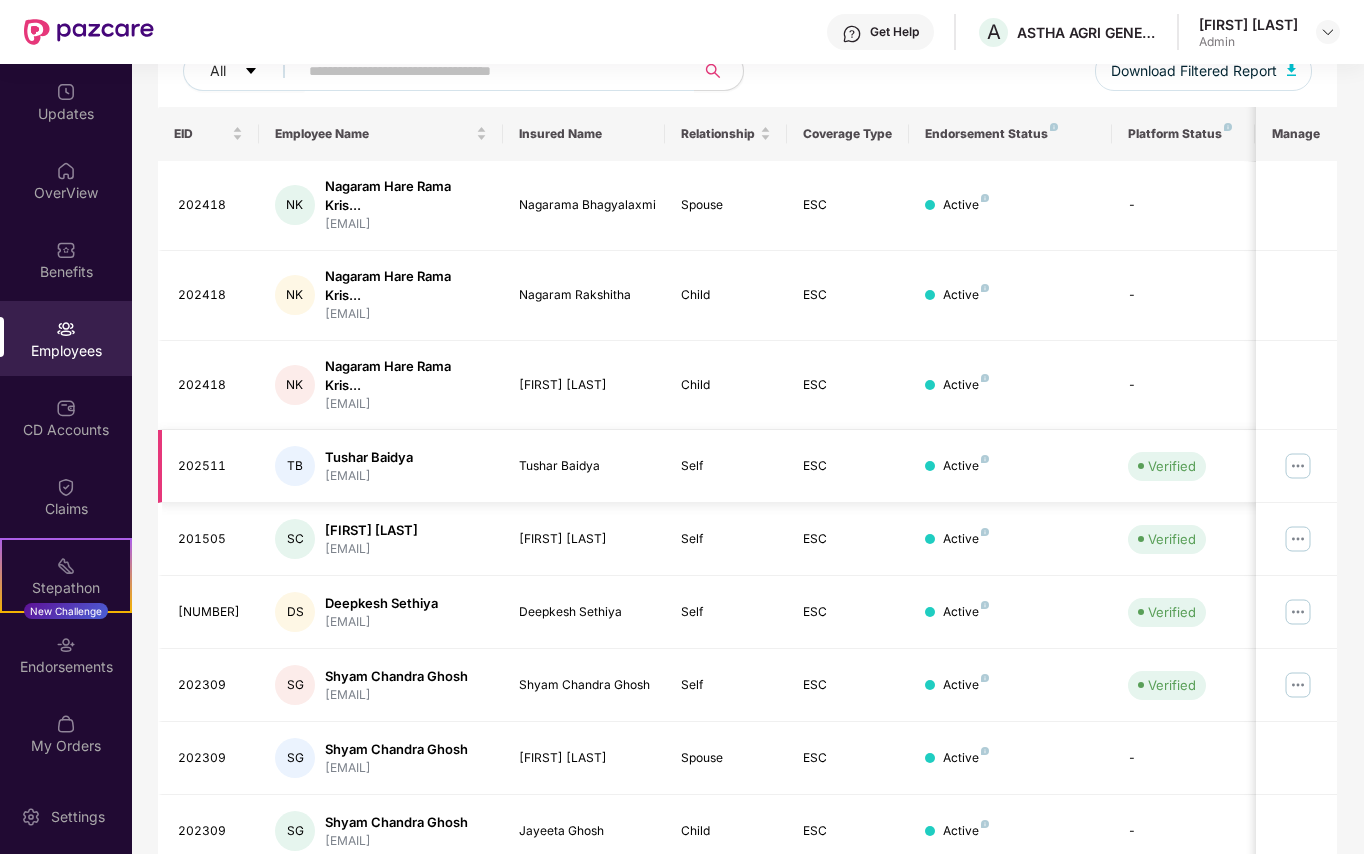 click at bounding box center [1298, 466] 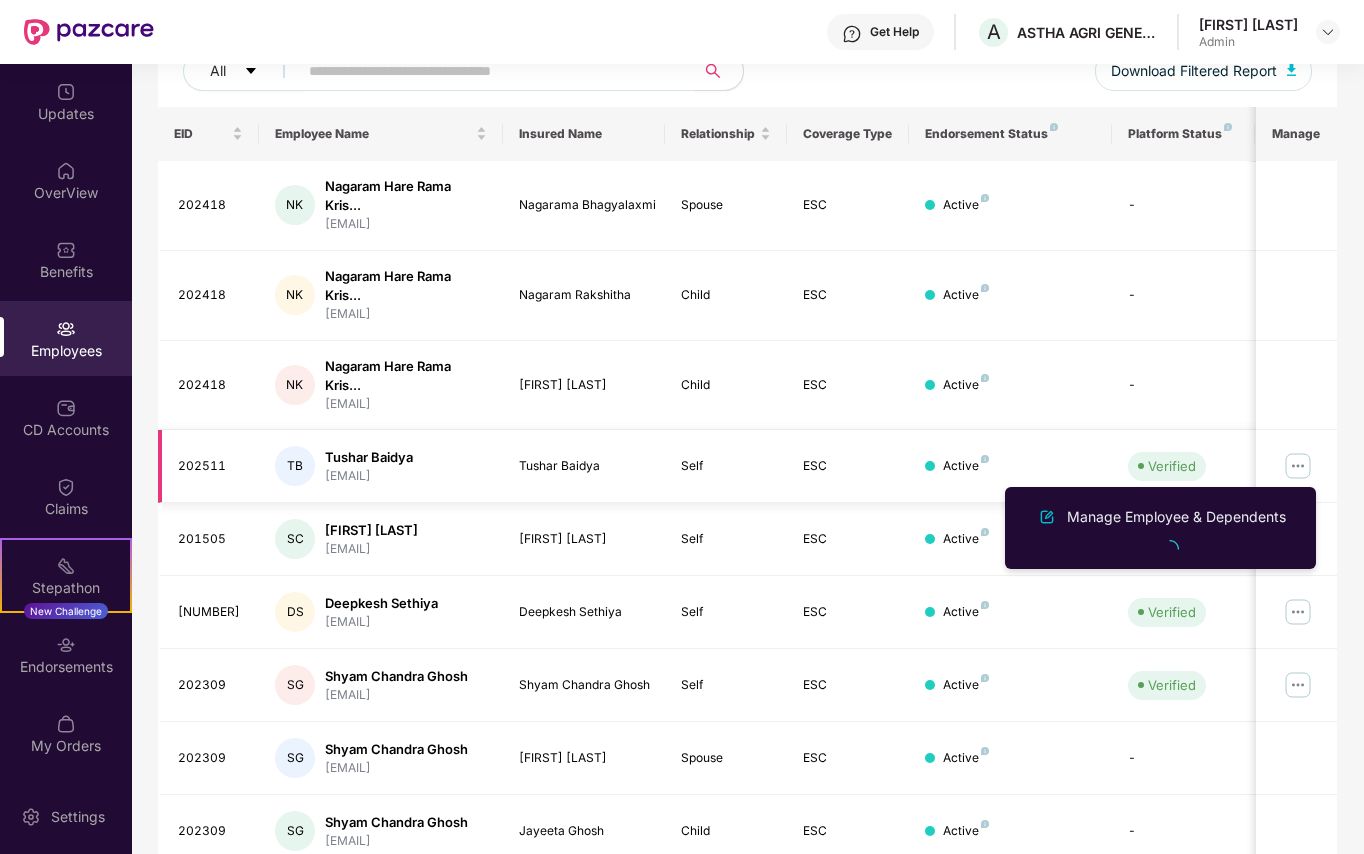 click at bounding box center [1298, 466] 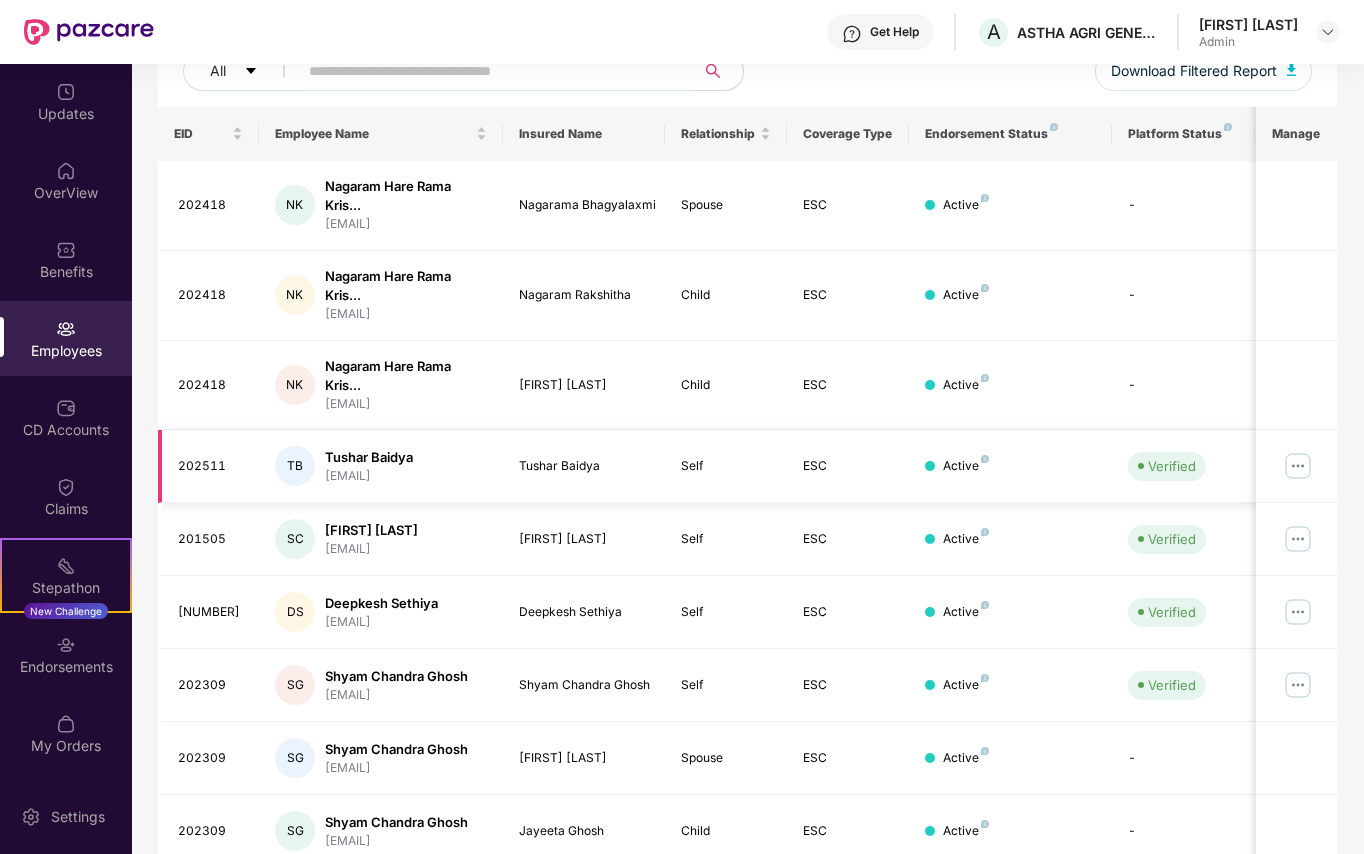click at bounding box center (1298, 466) 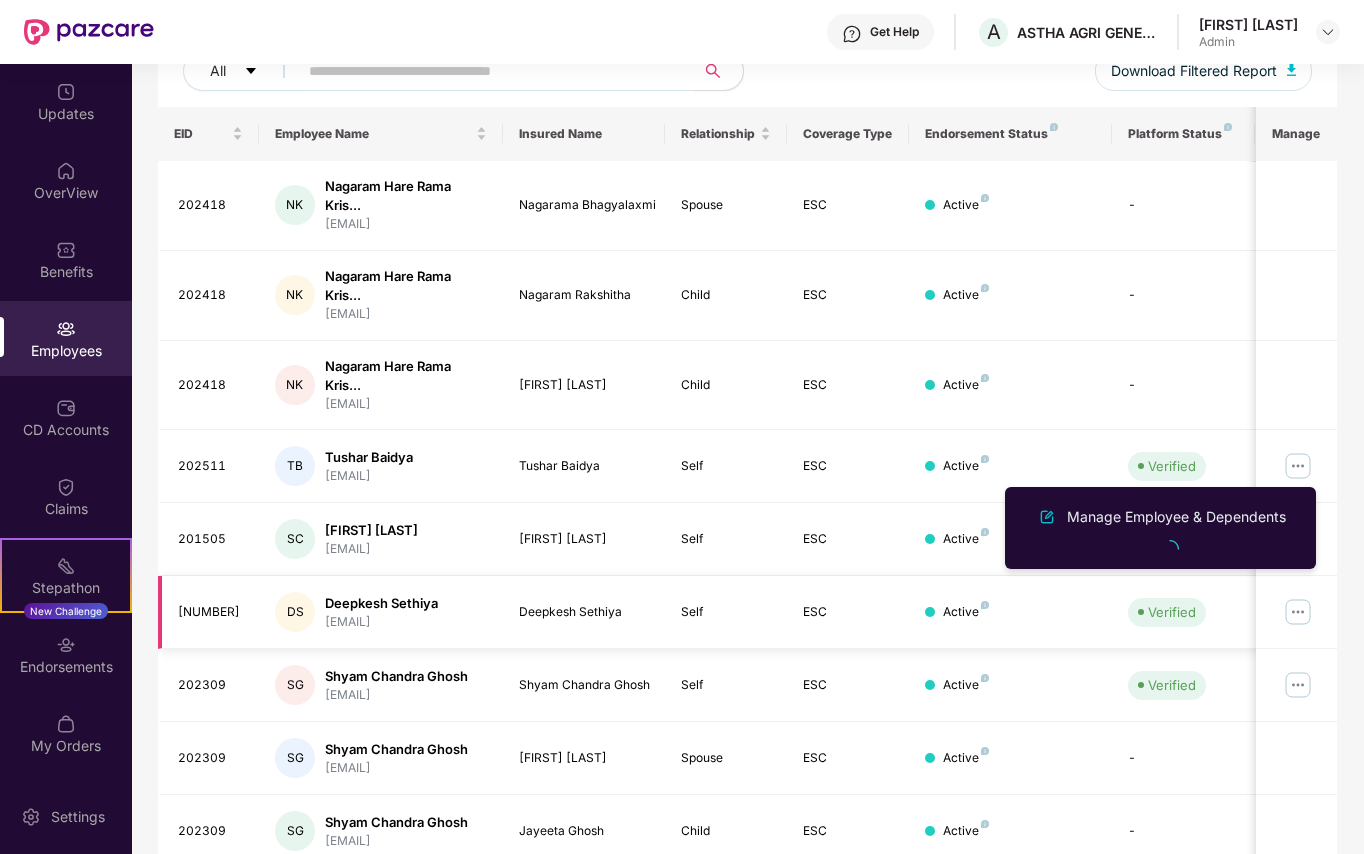 click at bounding box center [1298, 612] 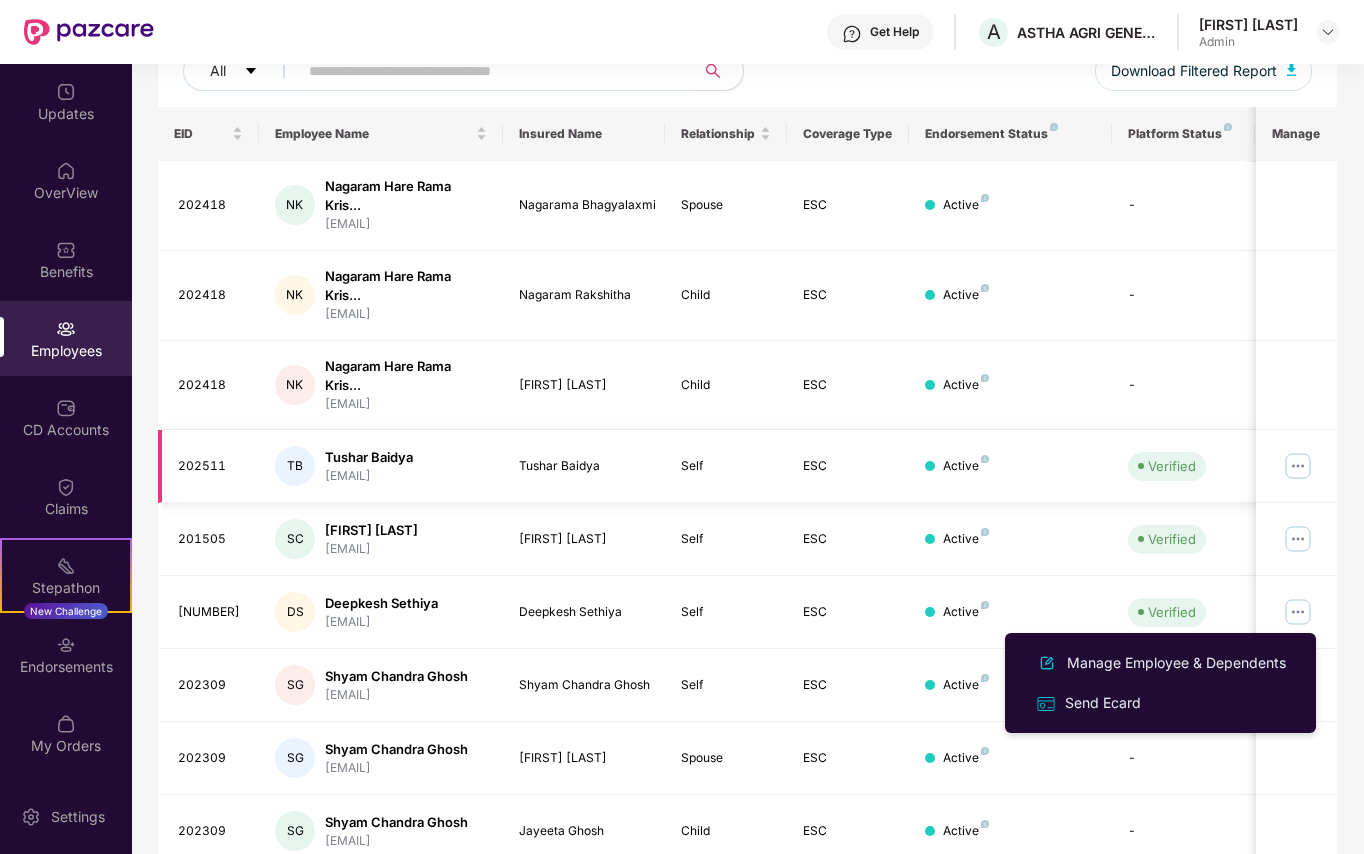 click at bounding box center [1298, 466] 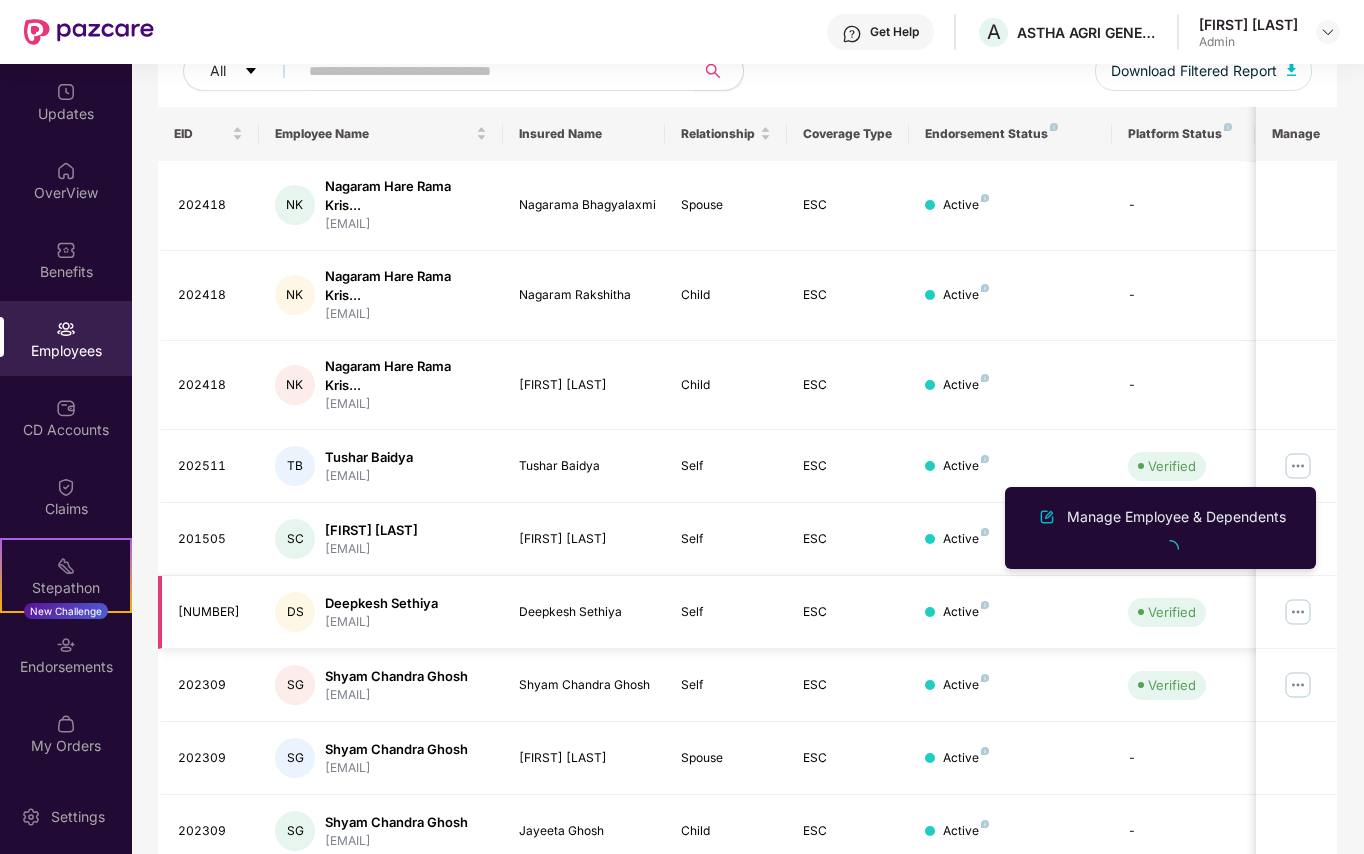 click at bounding box center (1298, 612) 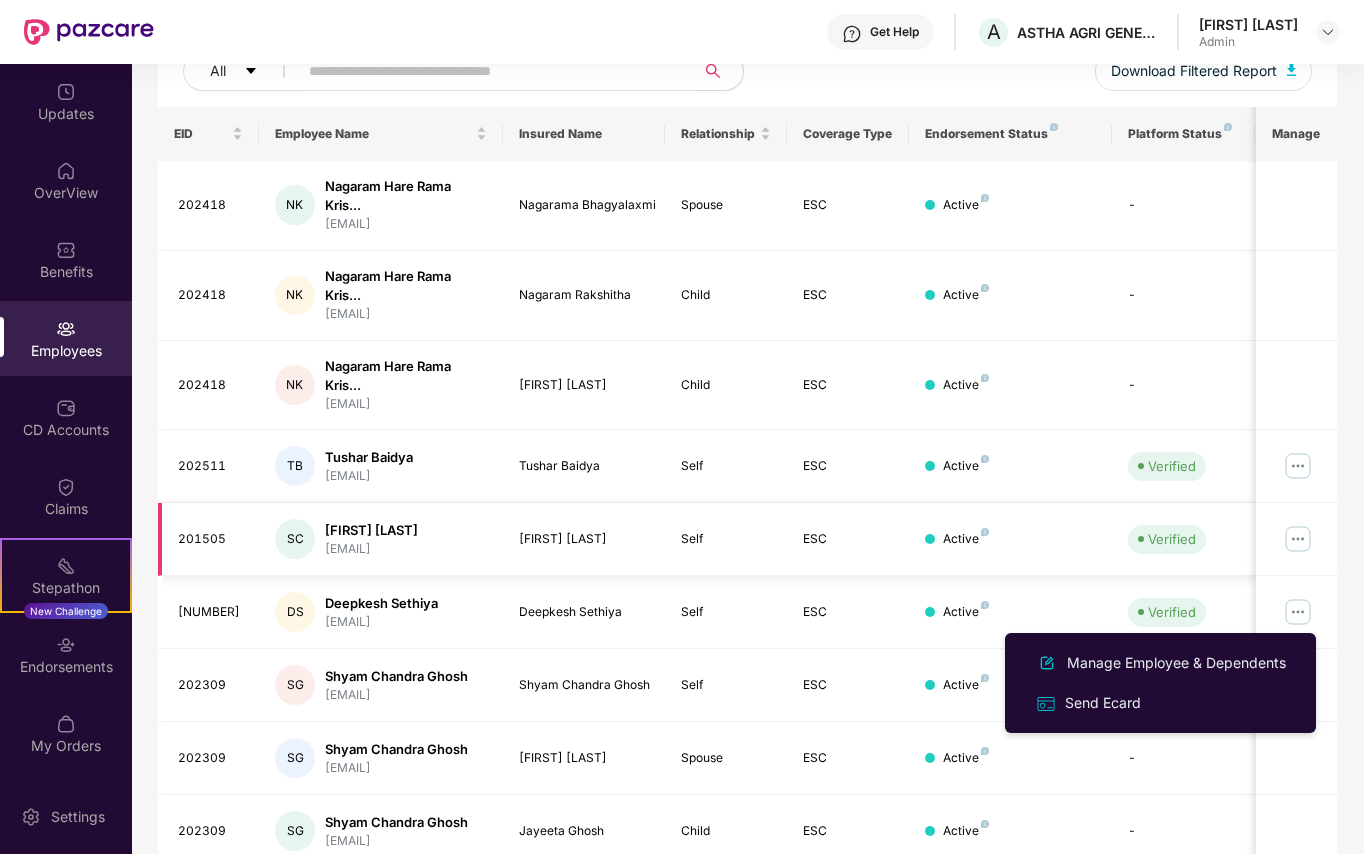 click at bounding box center (1298, 539) 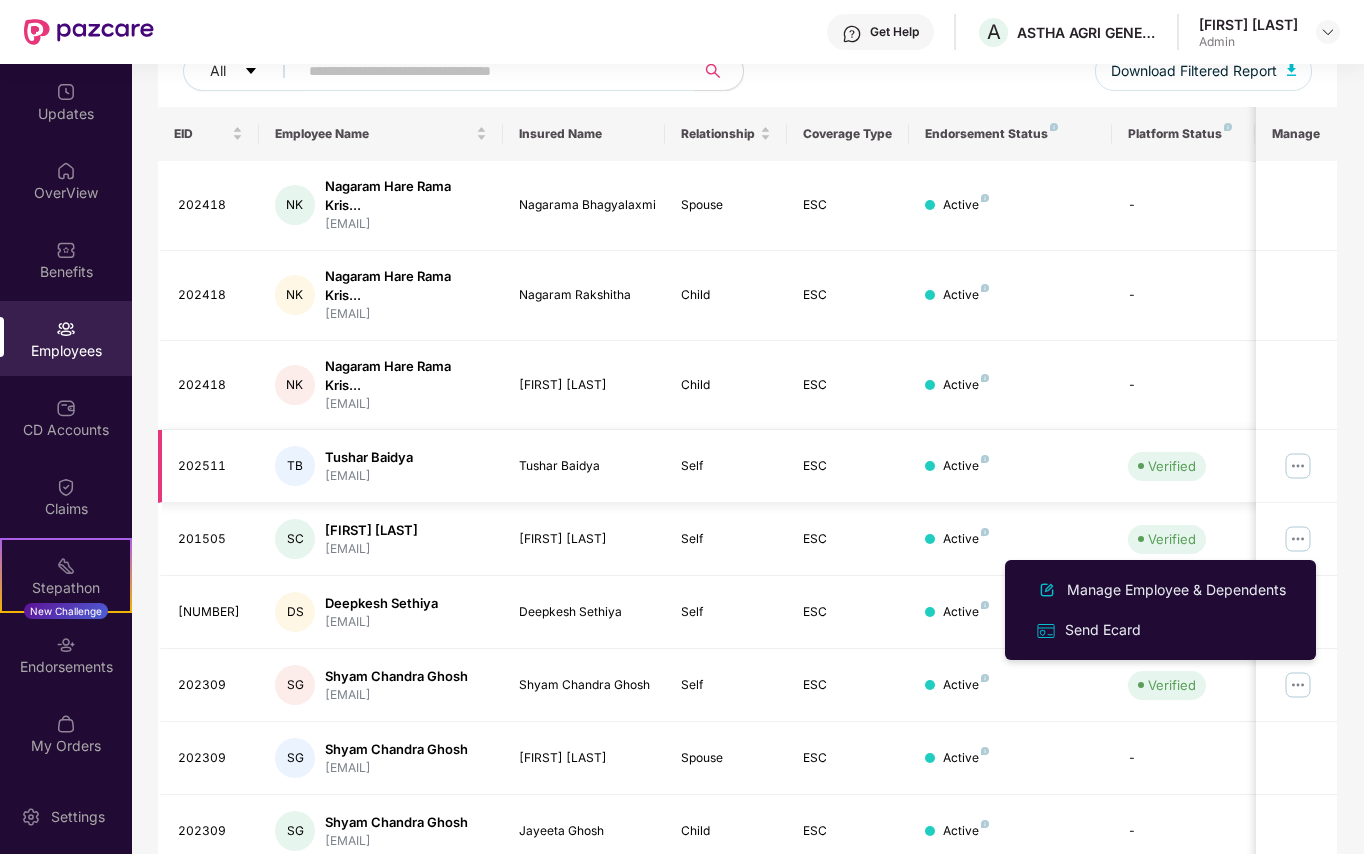 click at bounding box center [1298, 466] 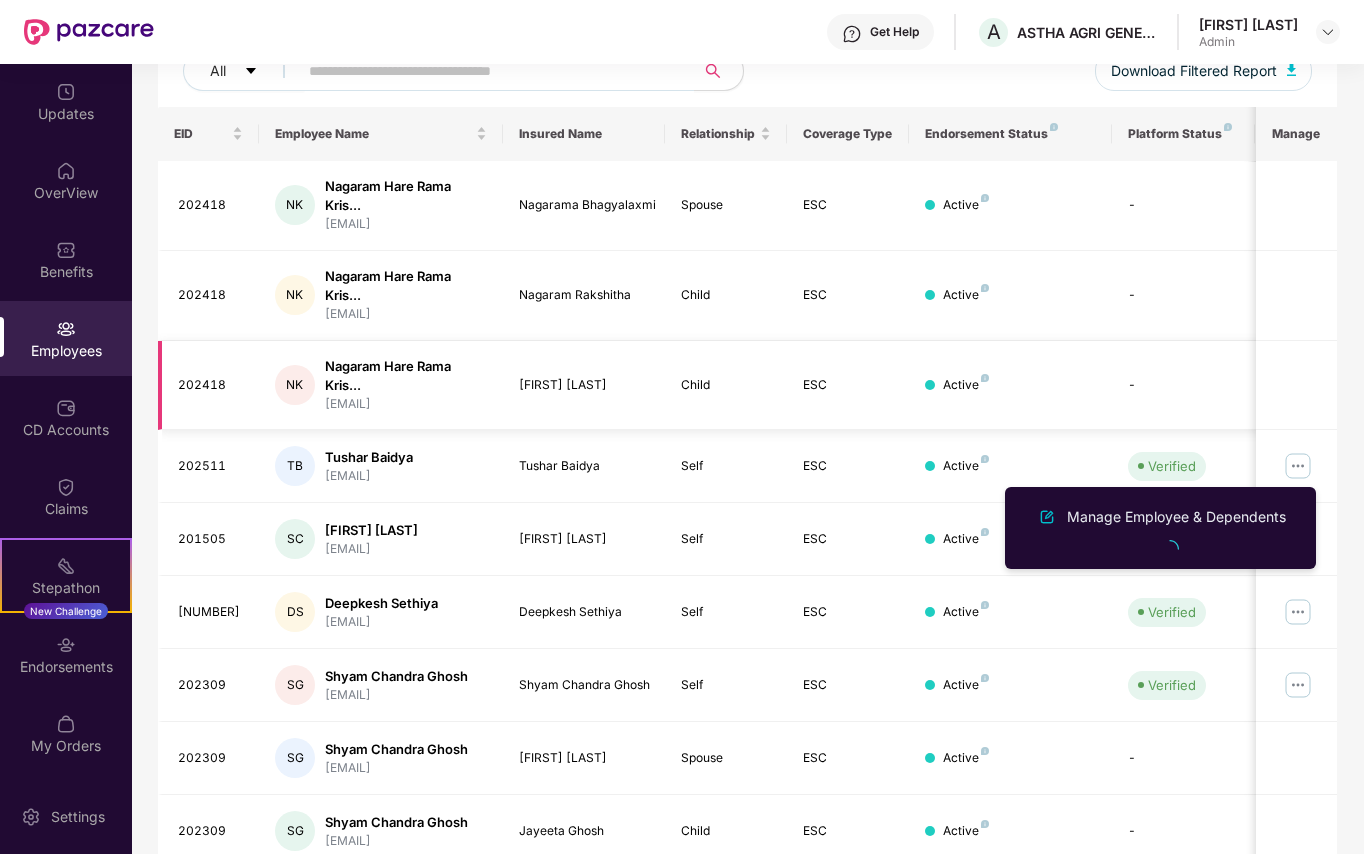 click at bounding box center (1296, 386) 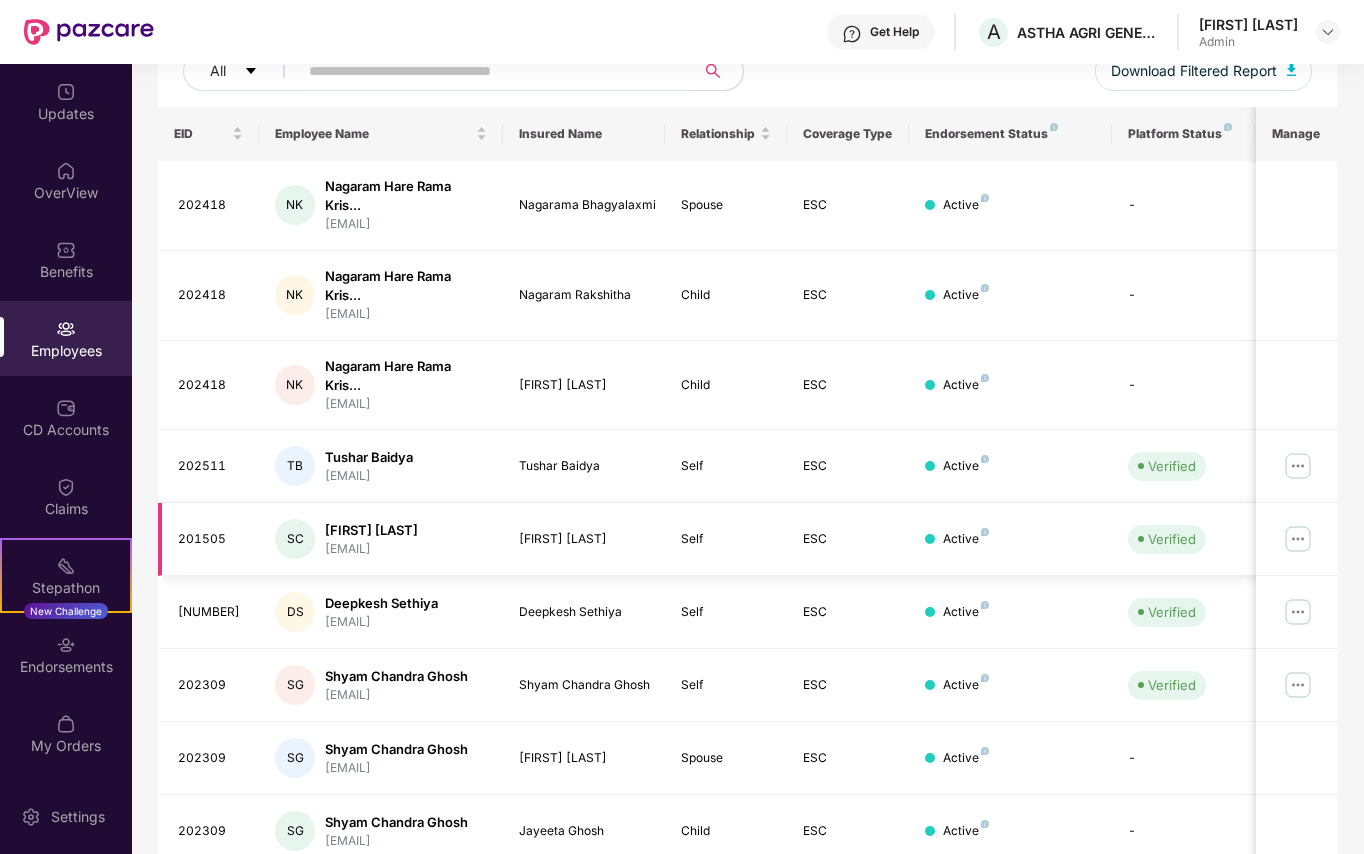 click at bounding box center [1298, 539] 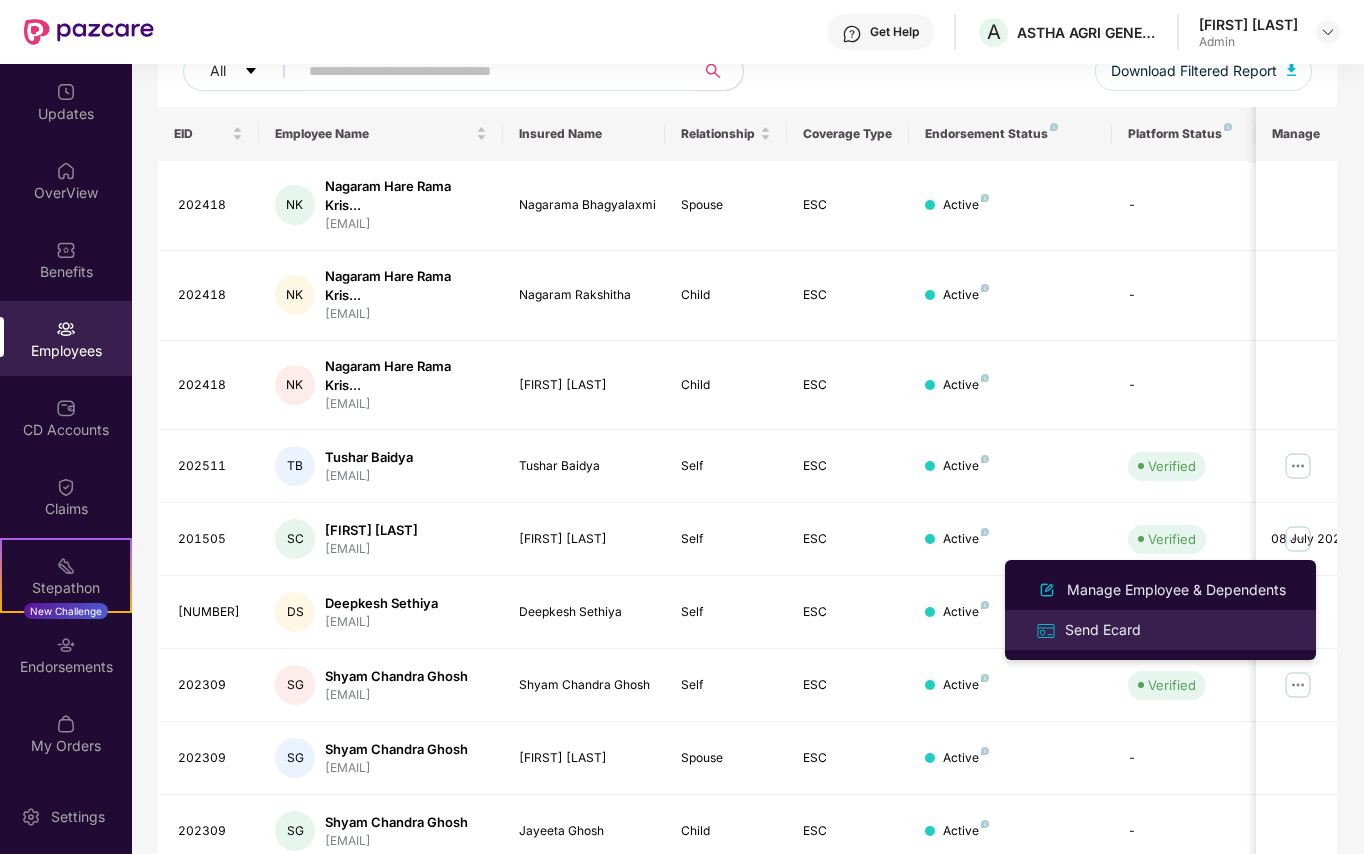 click on "Send Ecard" at bounding box center [1103, 630] 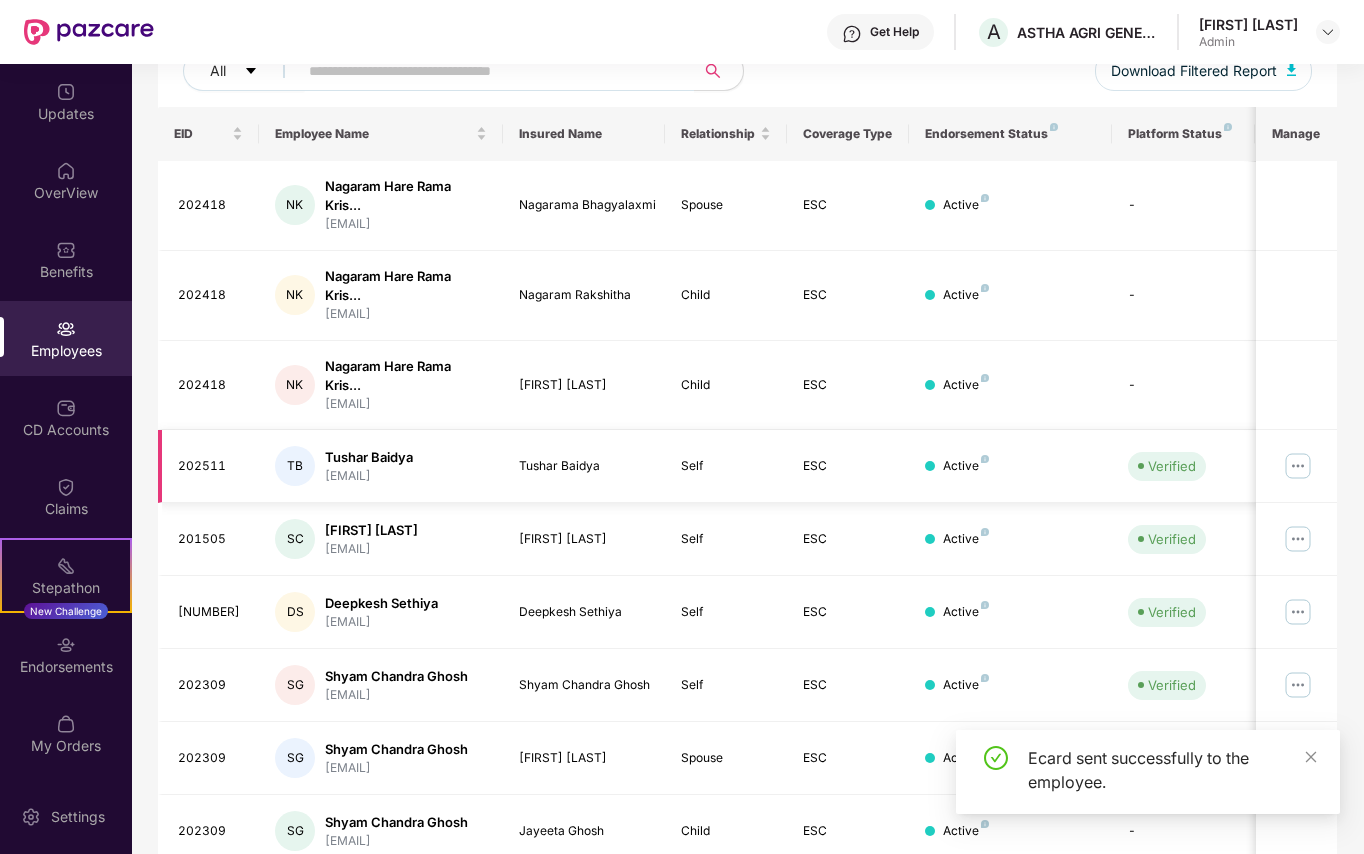 click at bounding box center (1298, 466) 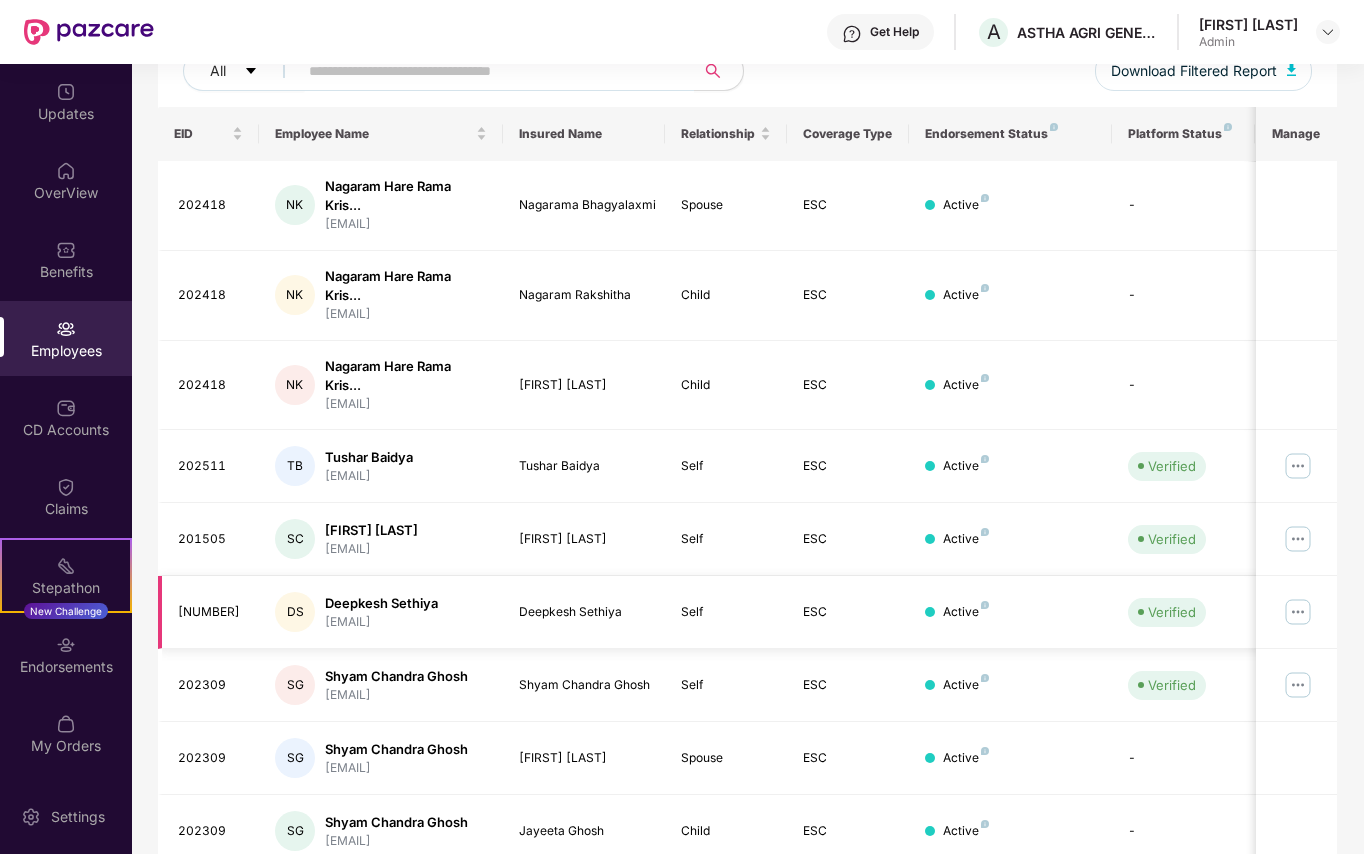 click at bounding box center (1298, 612) 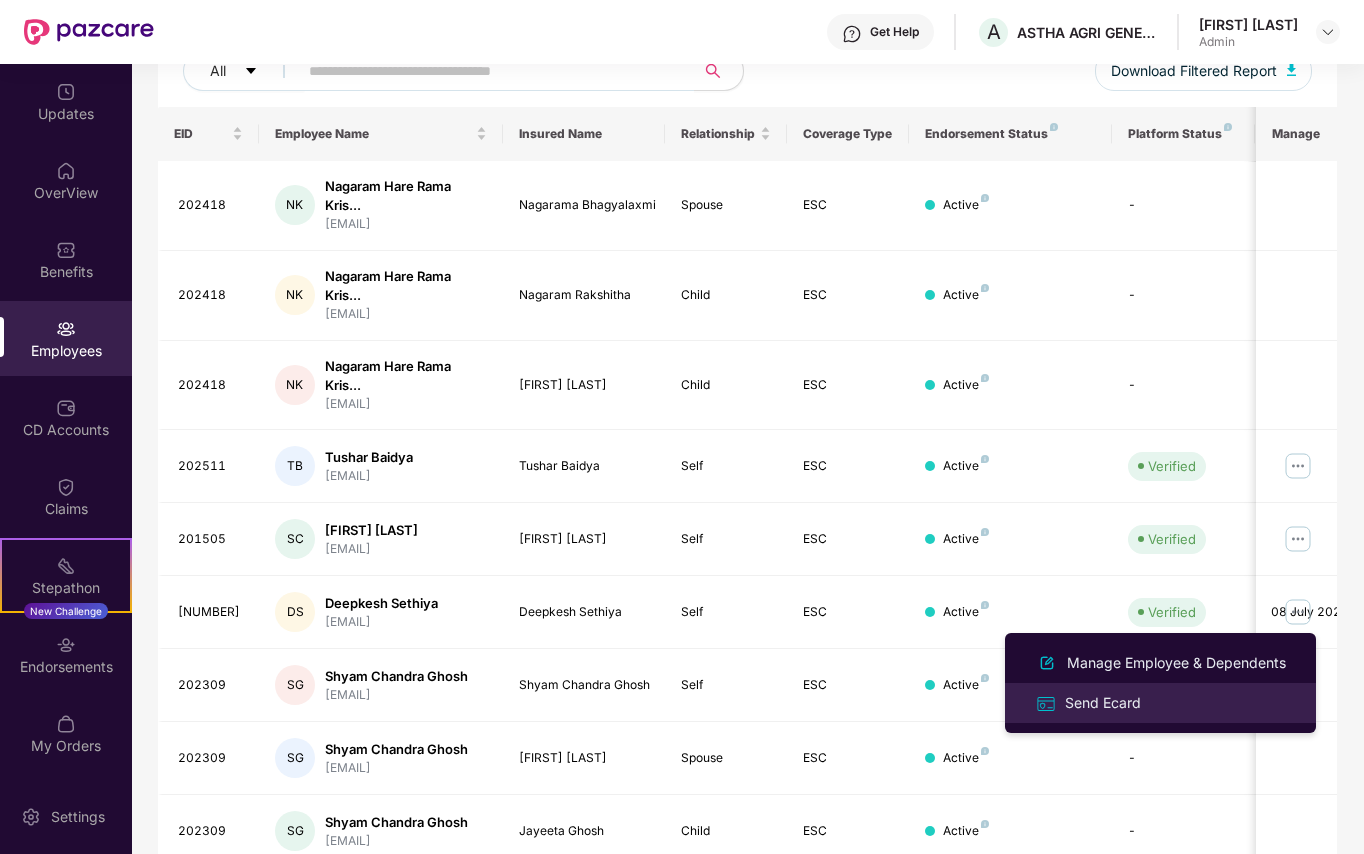 click on "Send Ecard" at bounding box center (1103, 703) 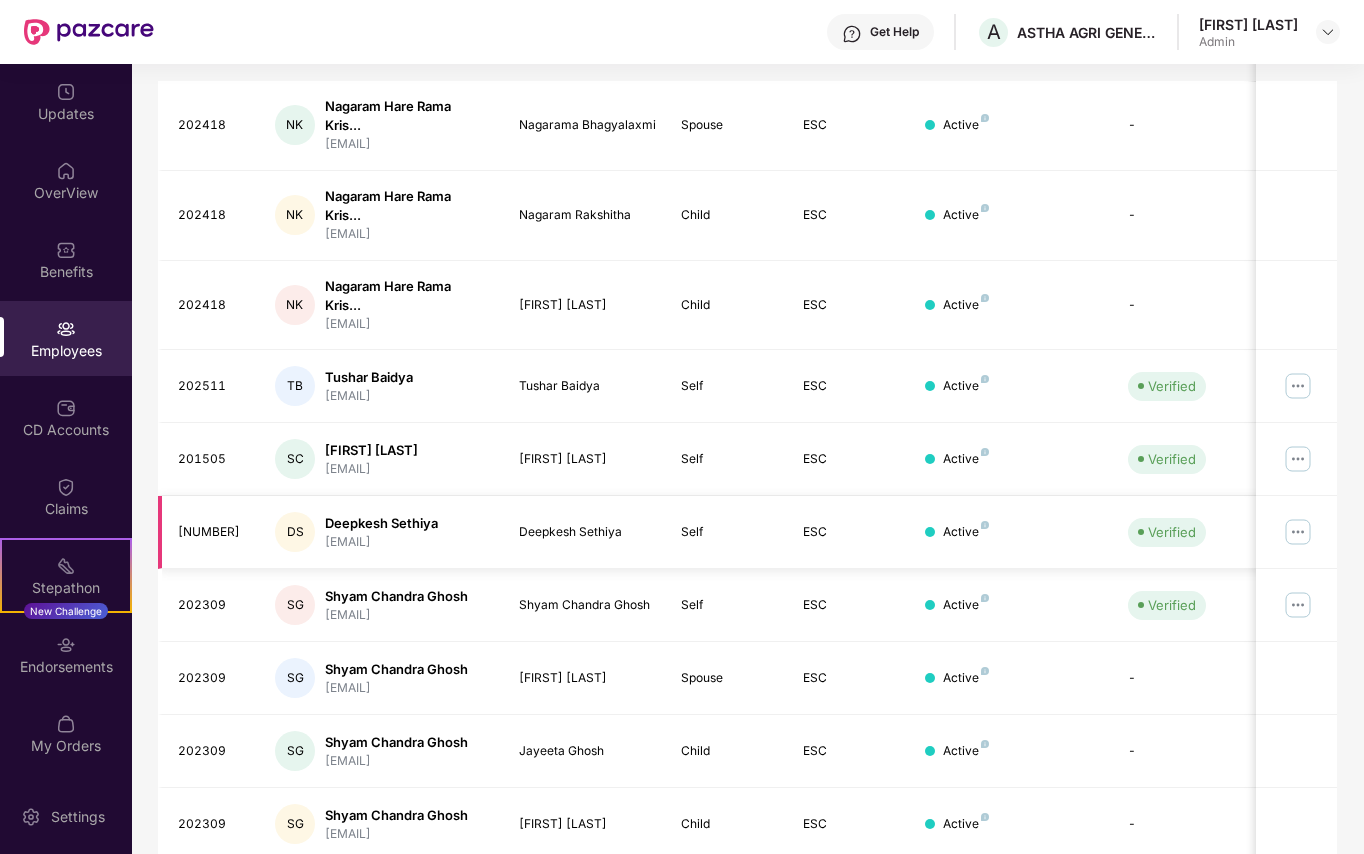 scroll, scrollTop: 400, scrollLeft: 0, axis: vertical 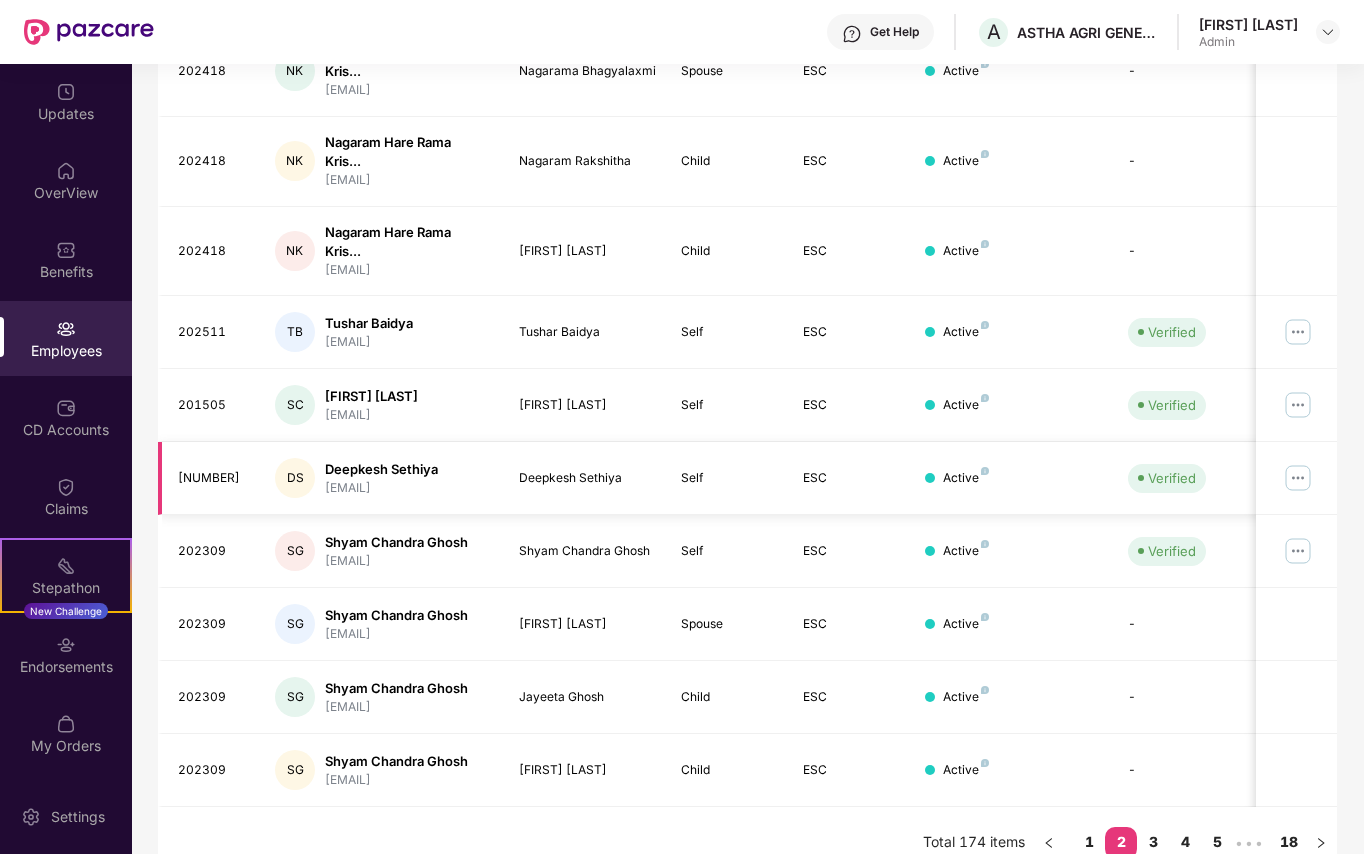 click at bounding box center (1298, 478) 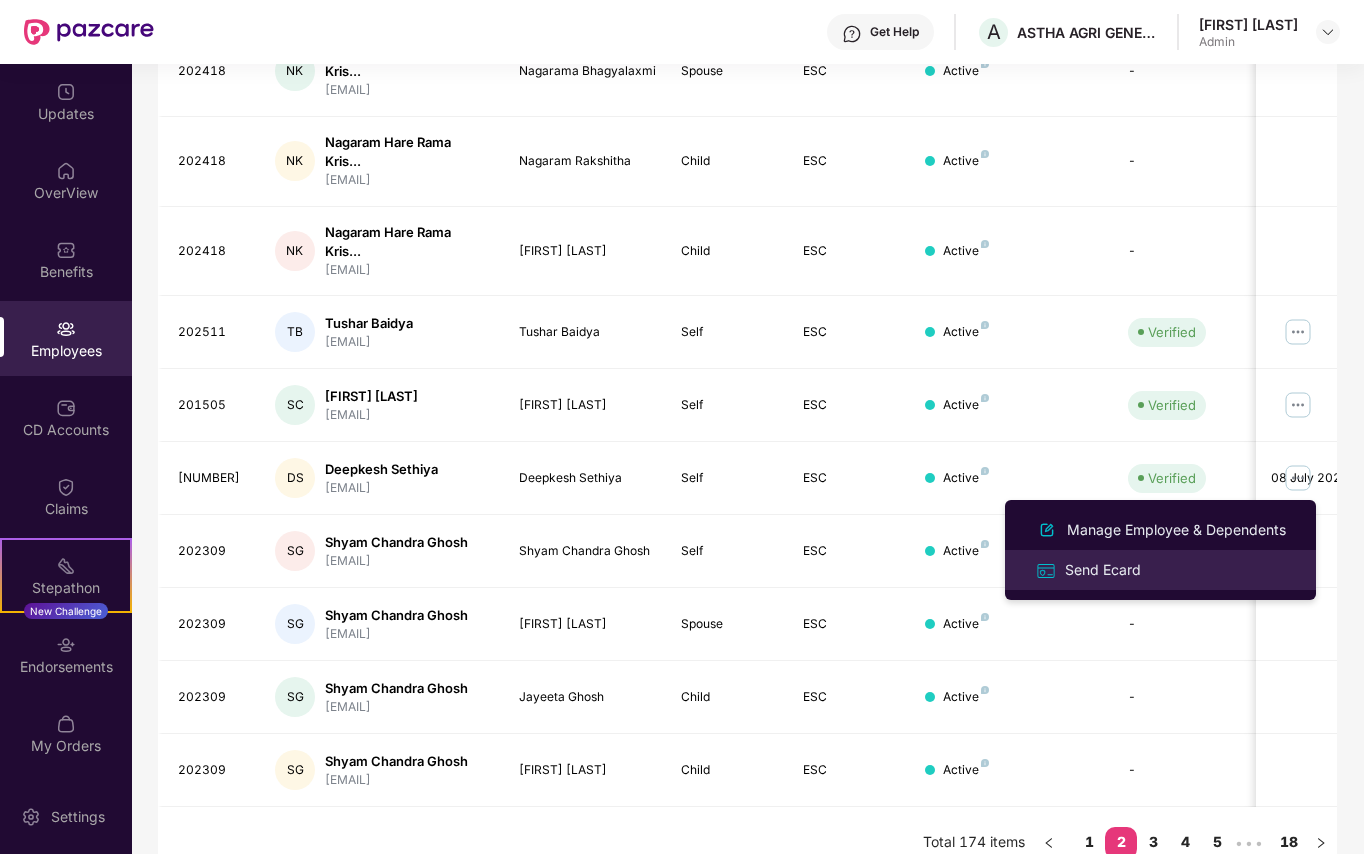 click on "Send Ecard" at bounding box center (1103, 570) 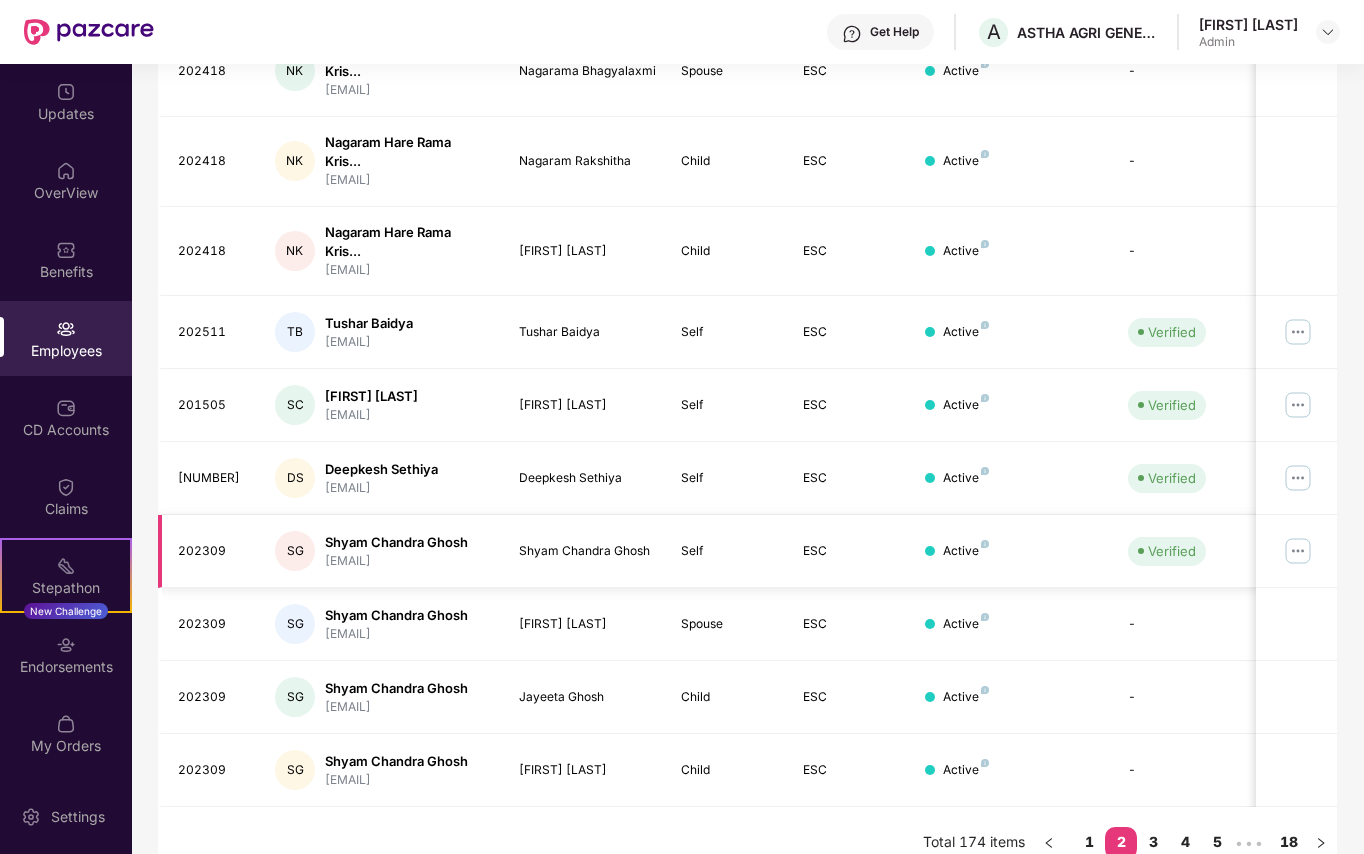 click at bounding box center [1298, 551] 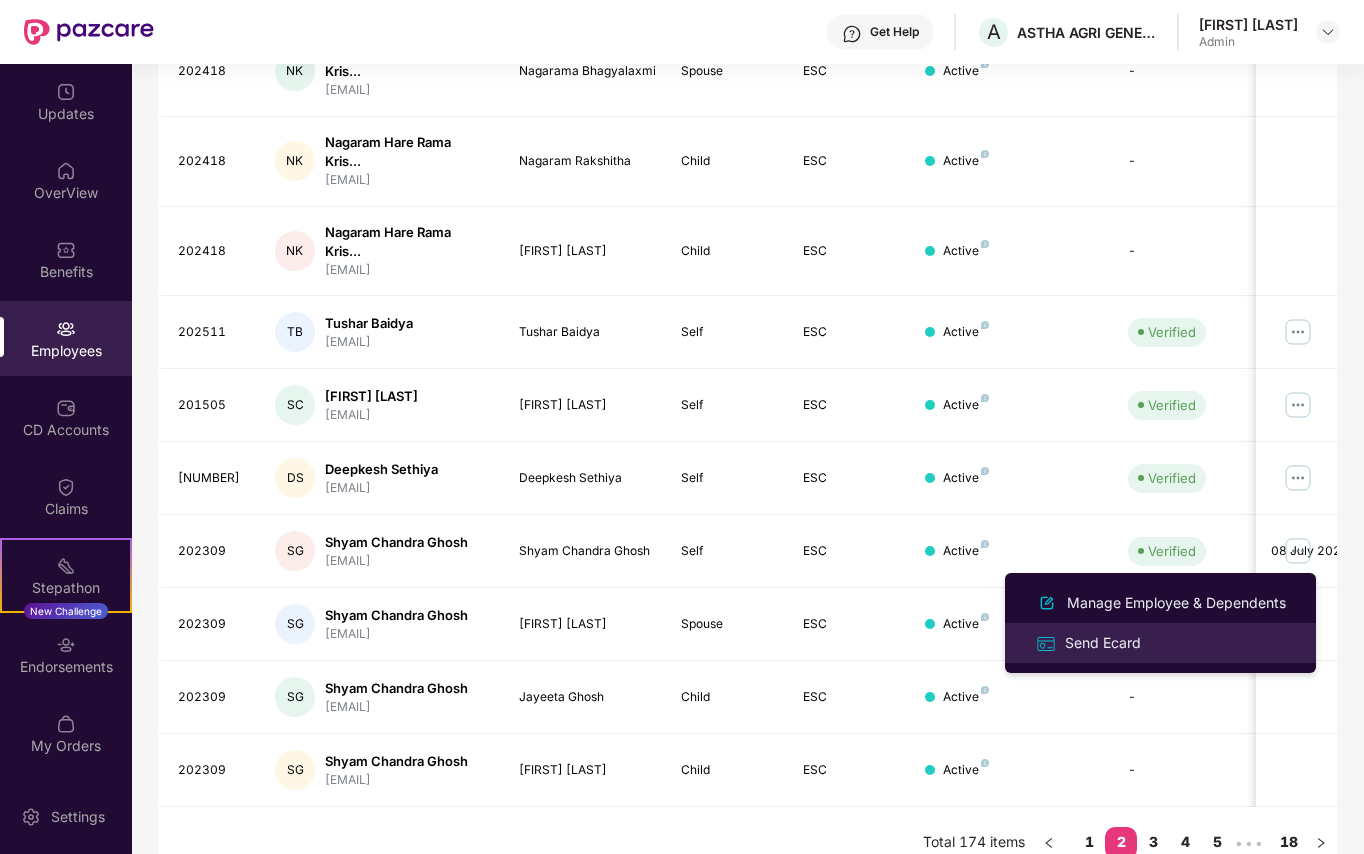 click on "Send Ecard" at bounding box center [1103, 643] 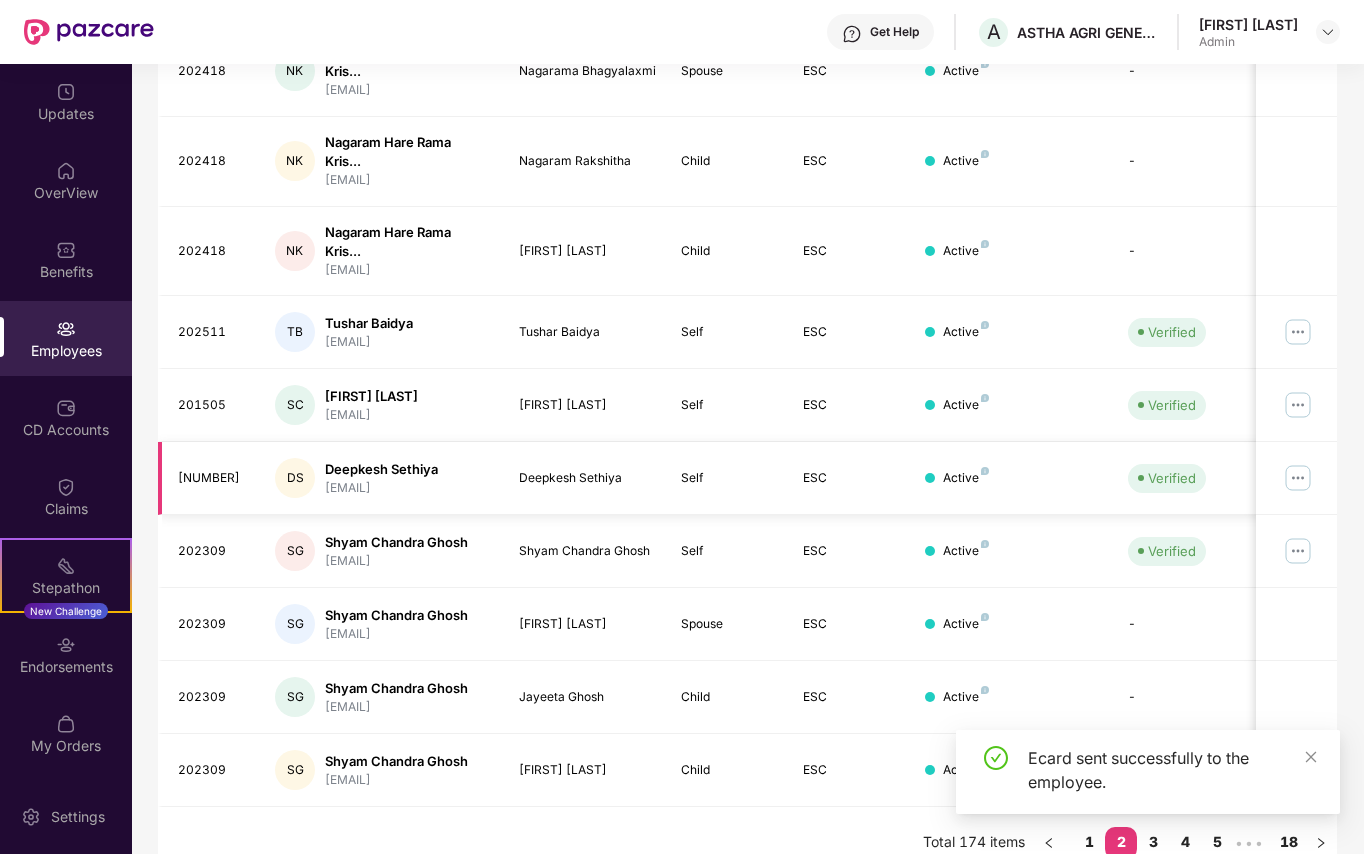 click at bounding box center [1298, 478] 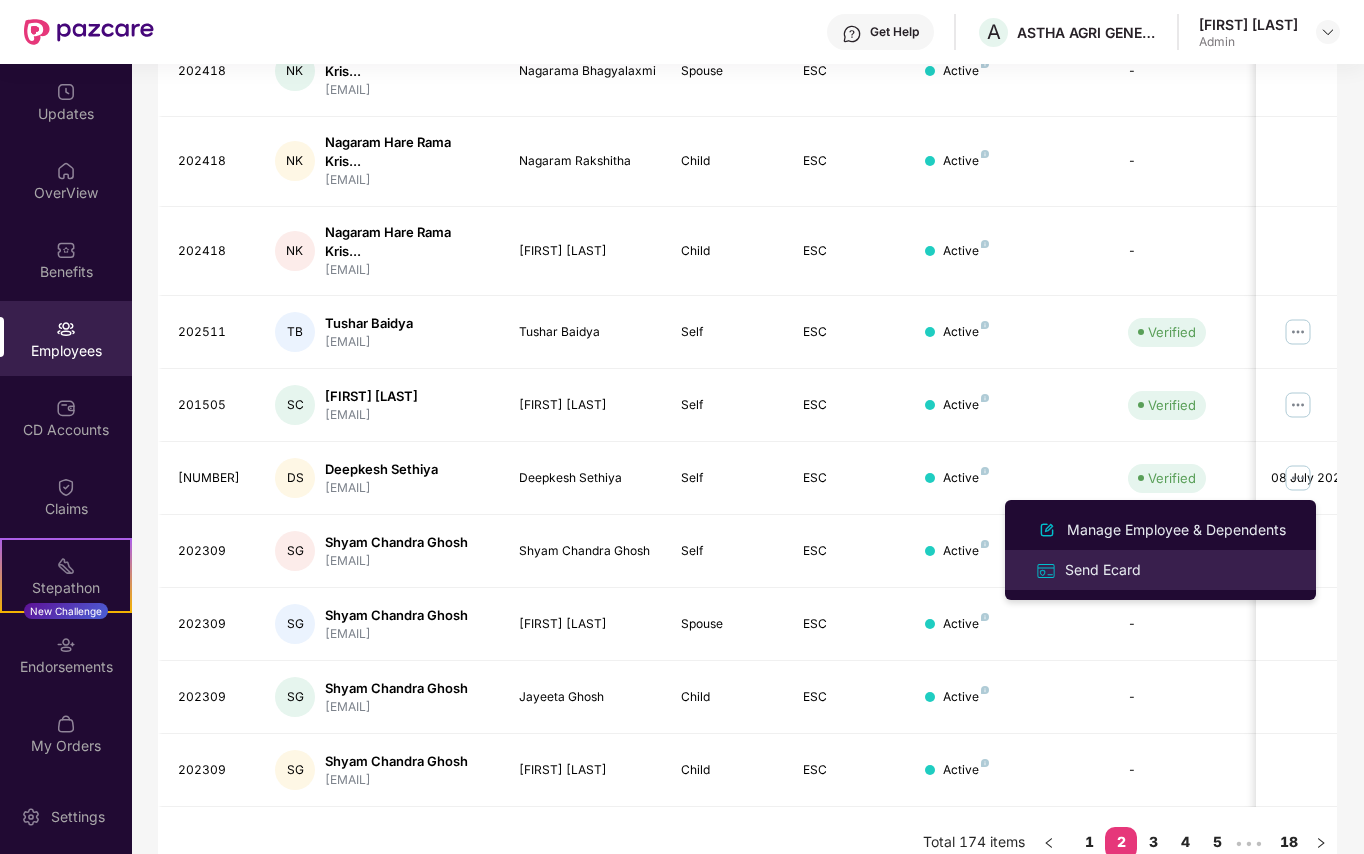 click on "Send Ecard" at bounding box center (1103, 570) 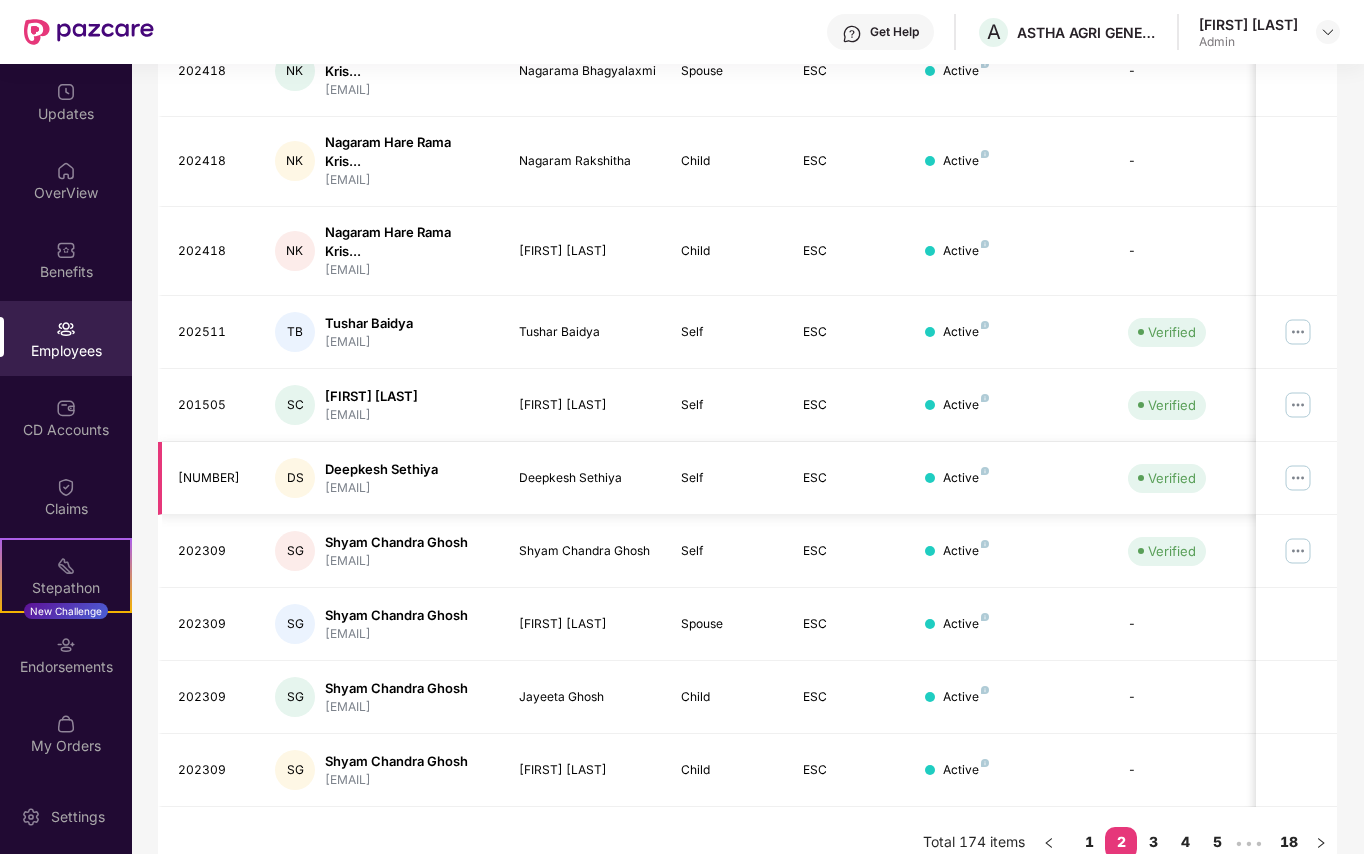 click at bounding box center (1298, 478) 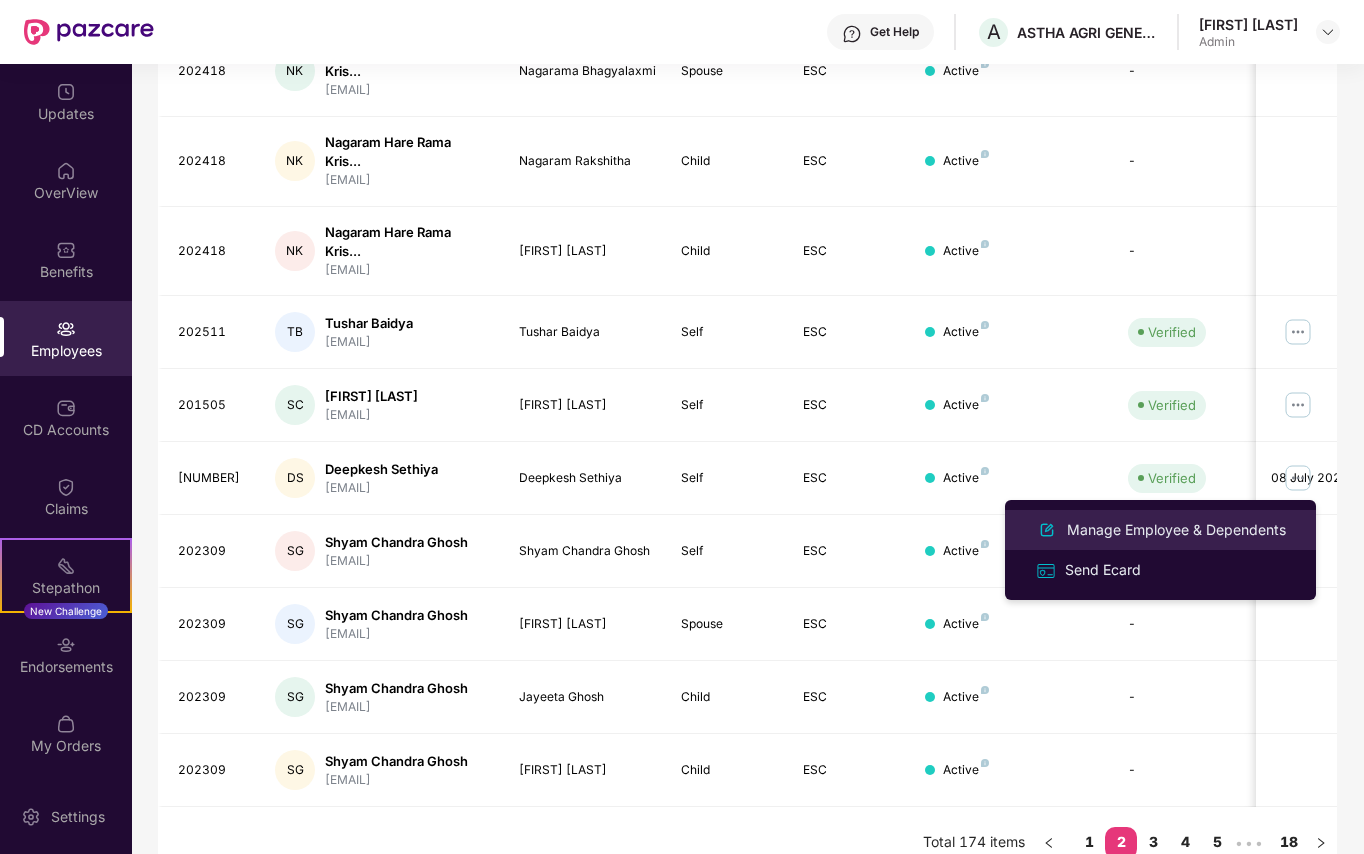 click on "Manage Employee & Dependents" at bounding box center (1176, 530) 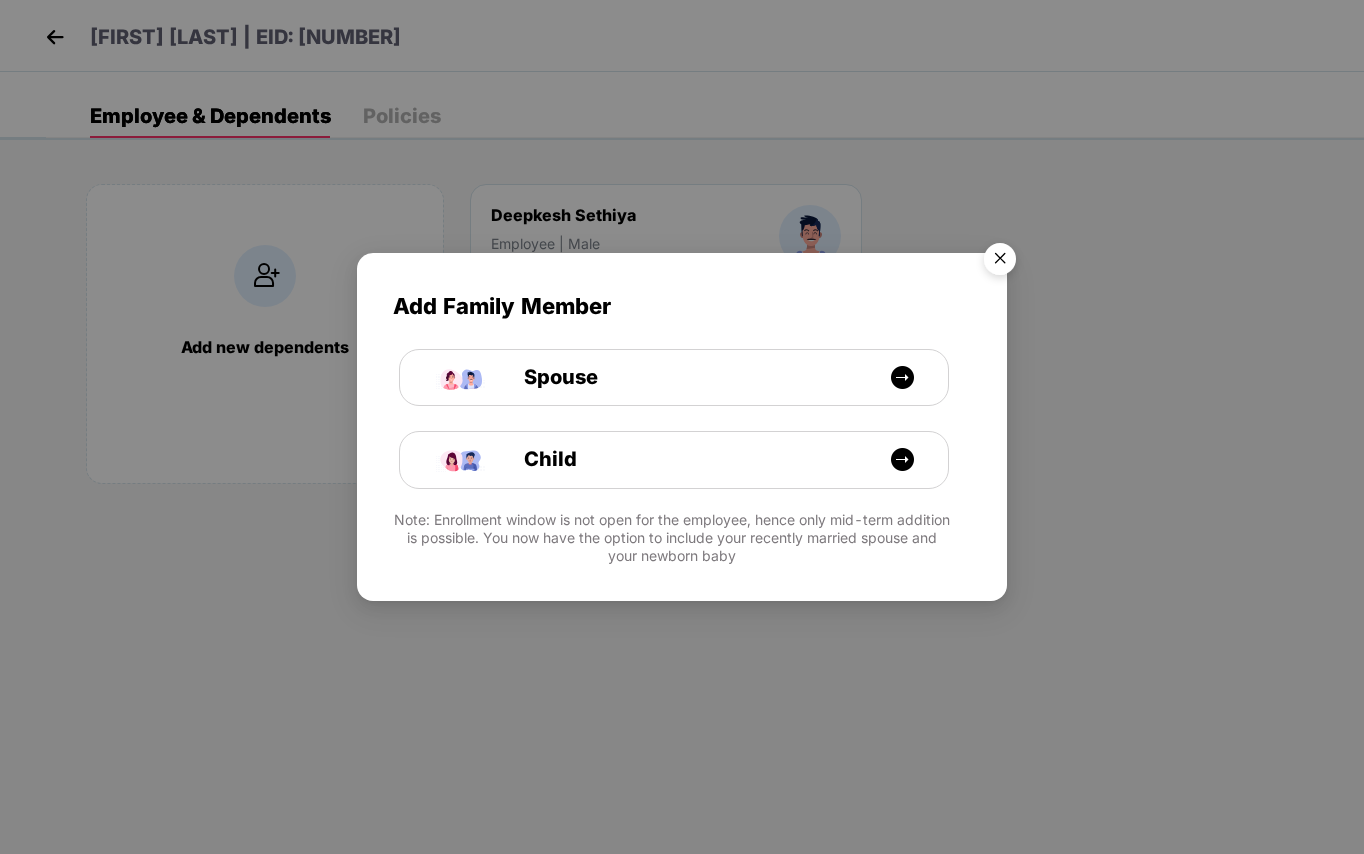 click at bounding box center [1000, 262] 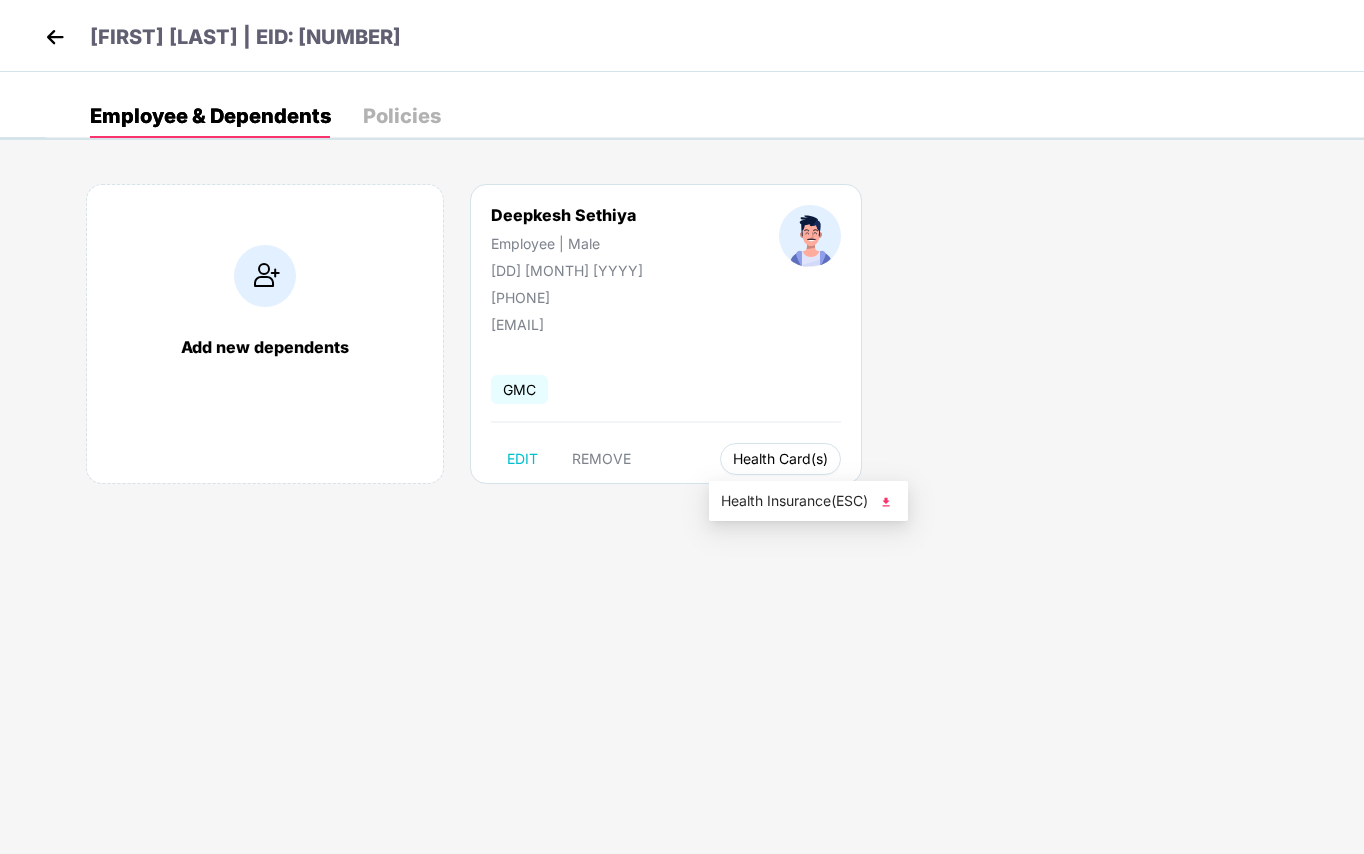 click on "Health Card(s)" at bounding box center (780, 459) 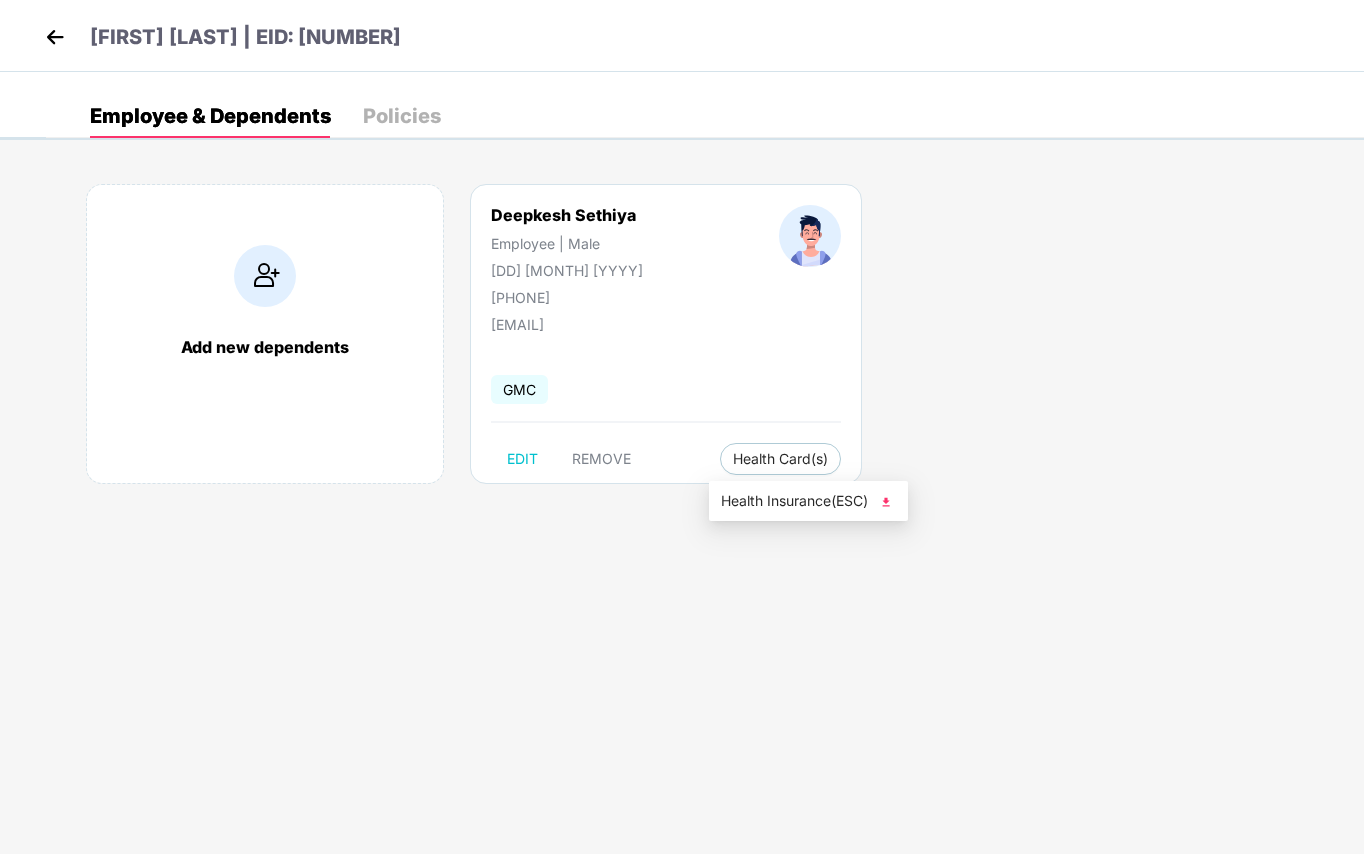 click on "Health Insurance(ESC)" at bounding box center (808, 501) 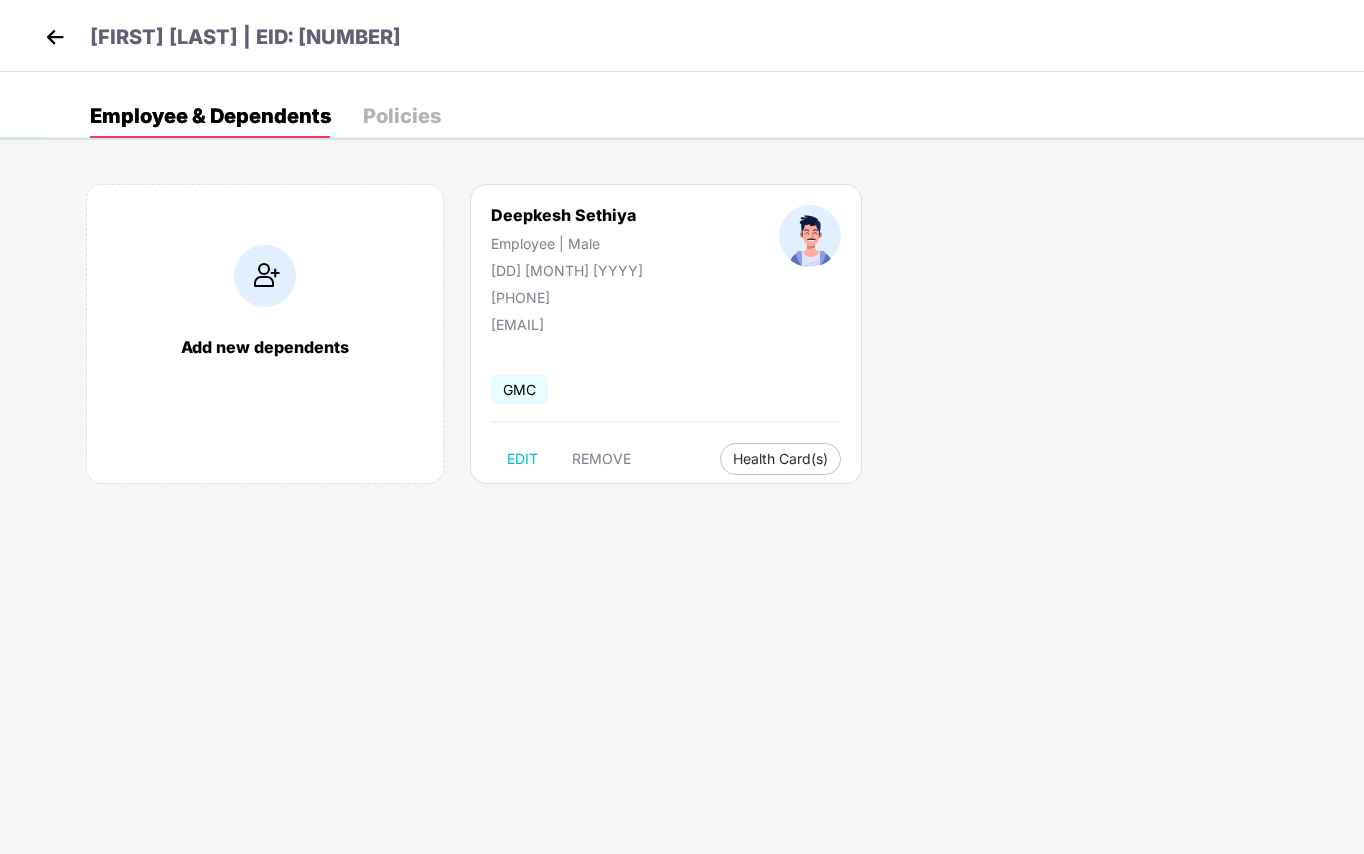 click at bounding box center (55, 37) 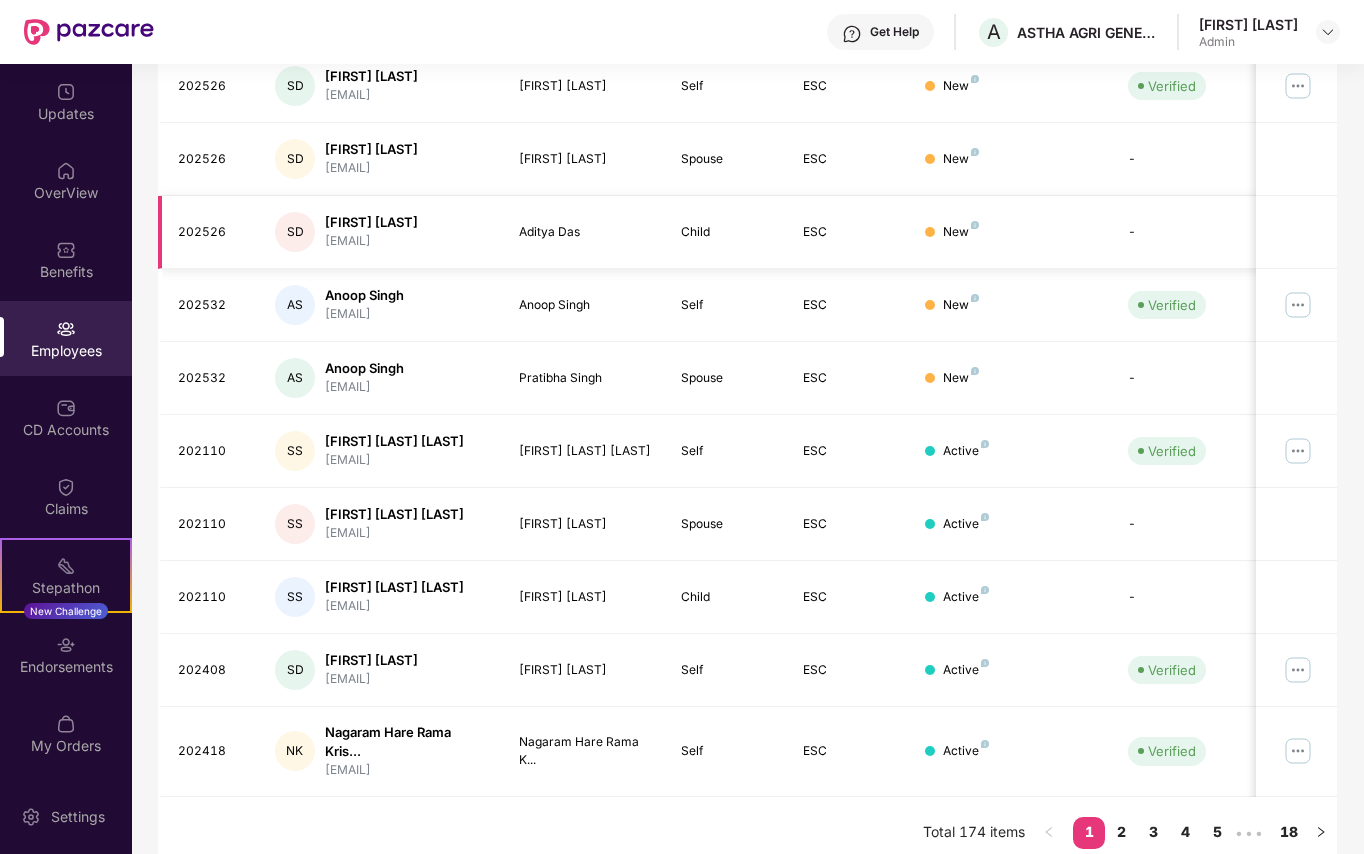 scroll, scrollTop: 394, scrollLeft: 0, axis: vertical 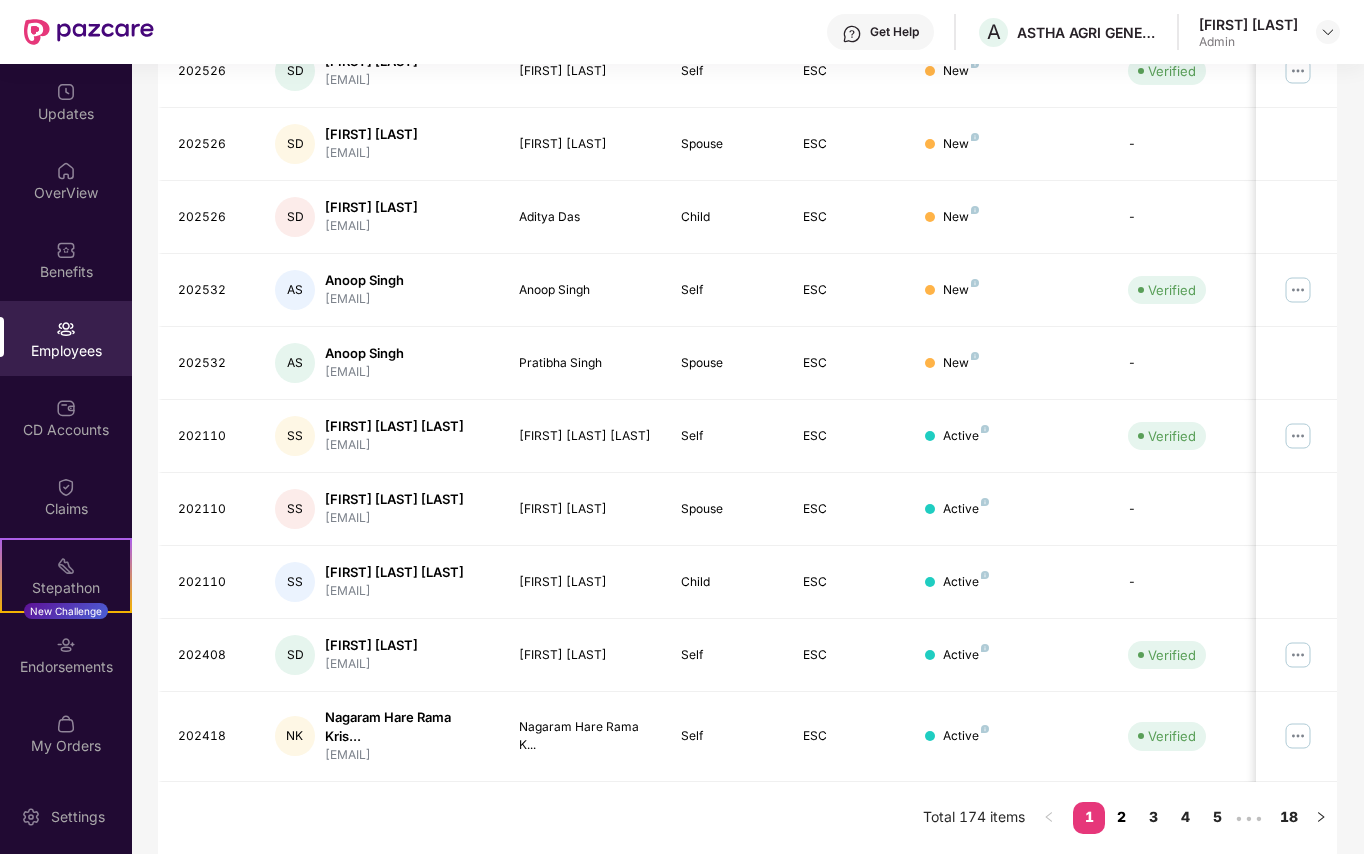 click on "2" at bounding box center [1121, 817] 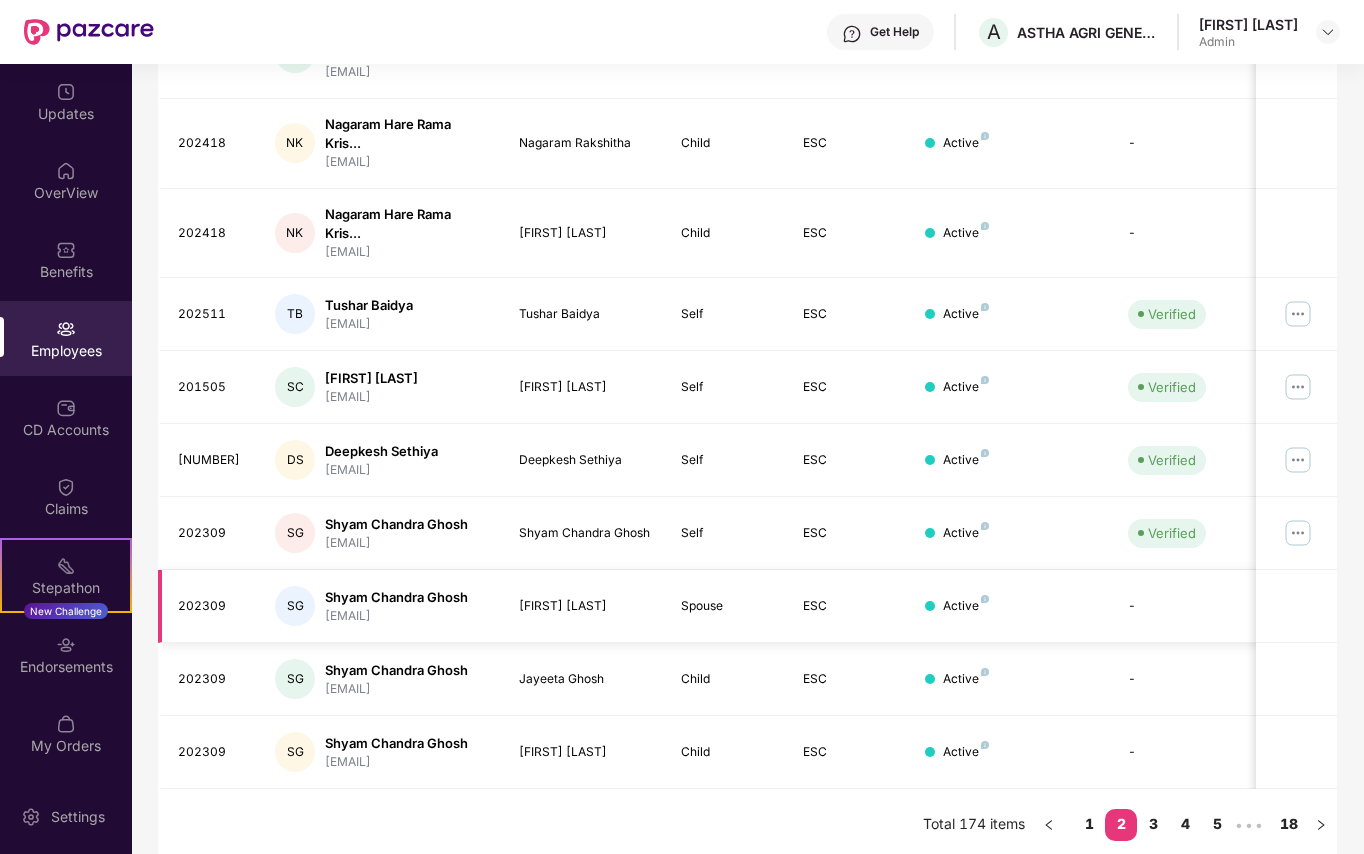 scroll, scrollTop: 428, scrollLeft: 0, axis: vertical 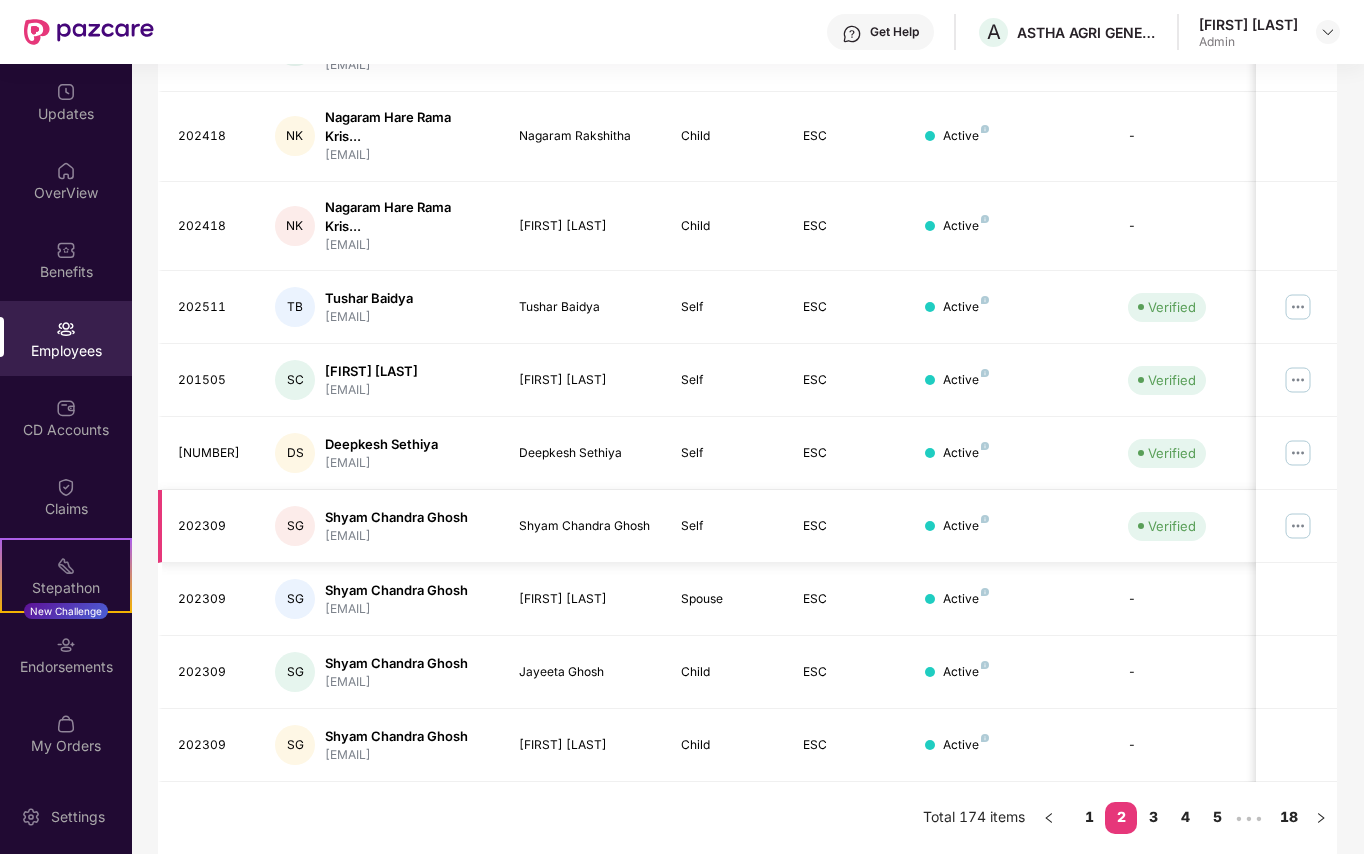 click at bounding box center (1298, 526) 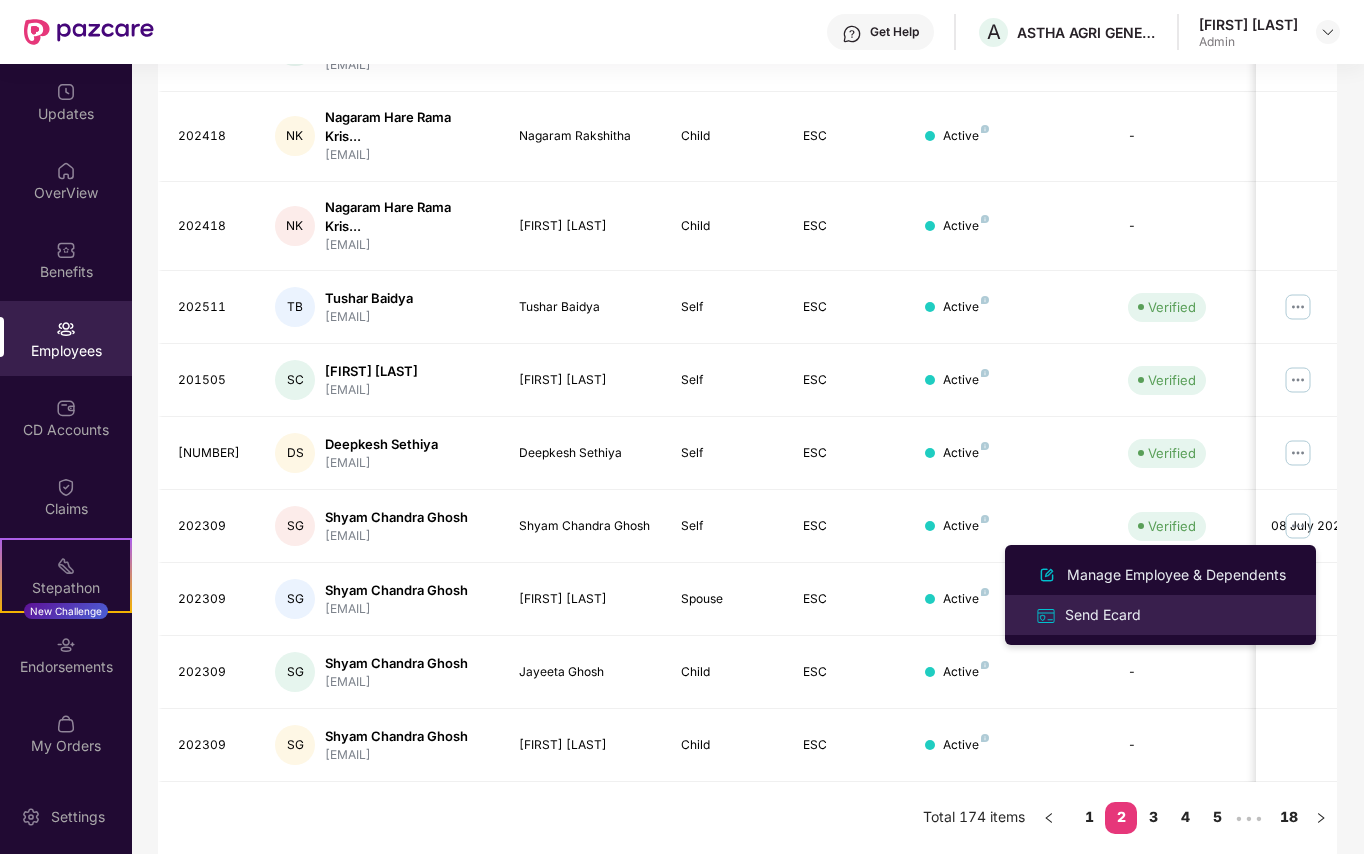 click on "Send Ecard" at bounding box center [1103, 615] 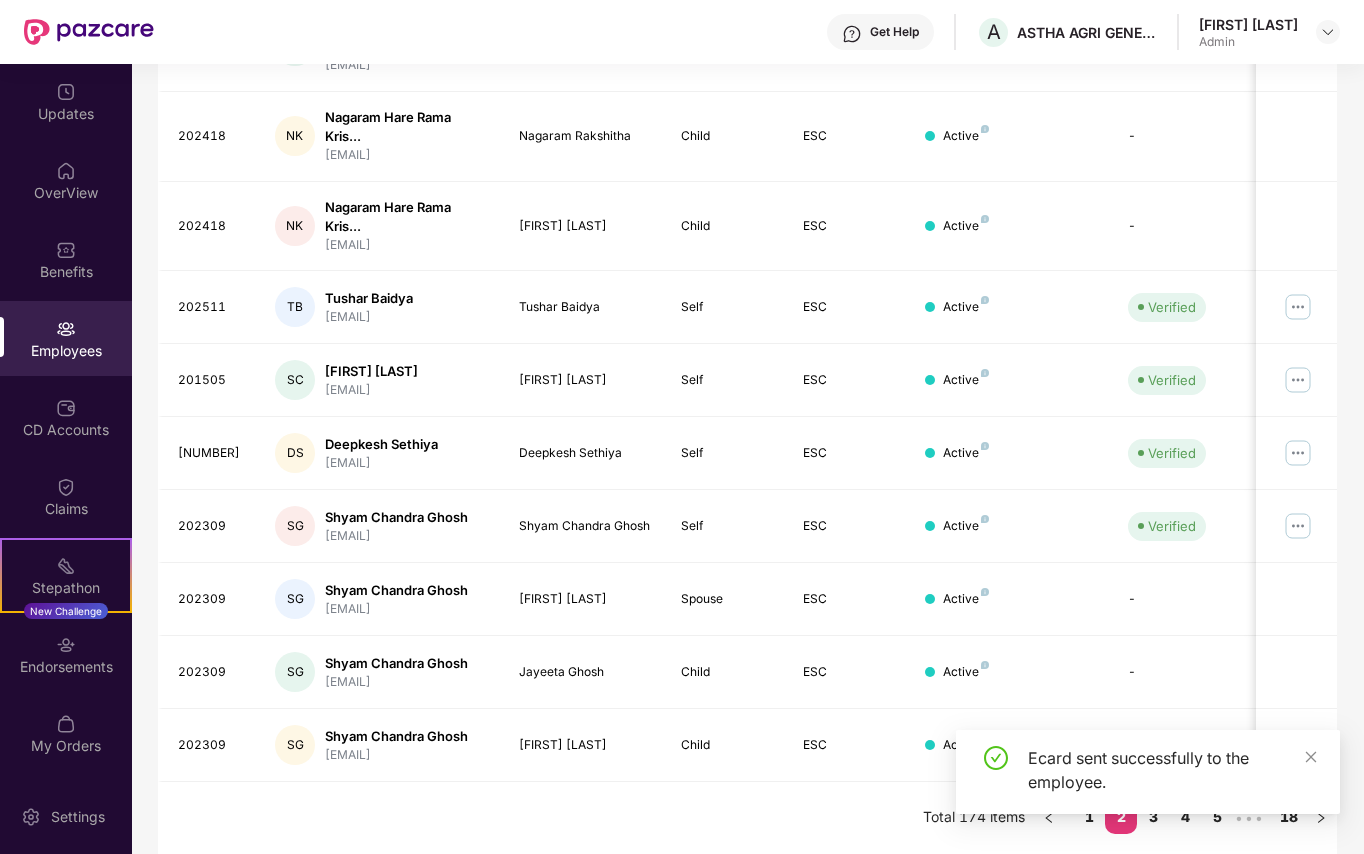 click on "Ecard sent successfully to the employee." at bounding box center (1148, 780) 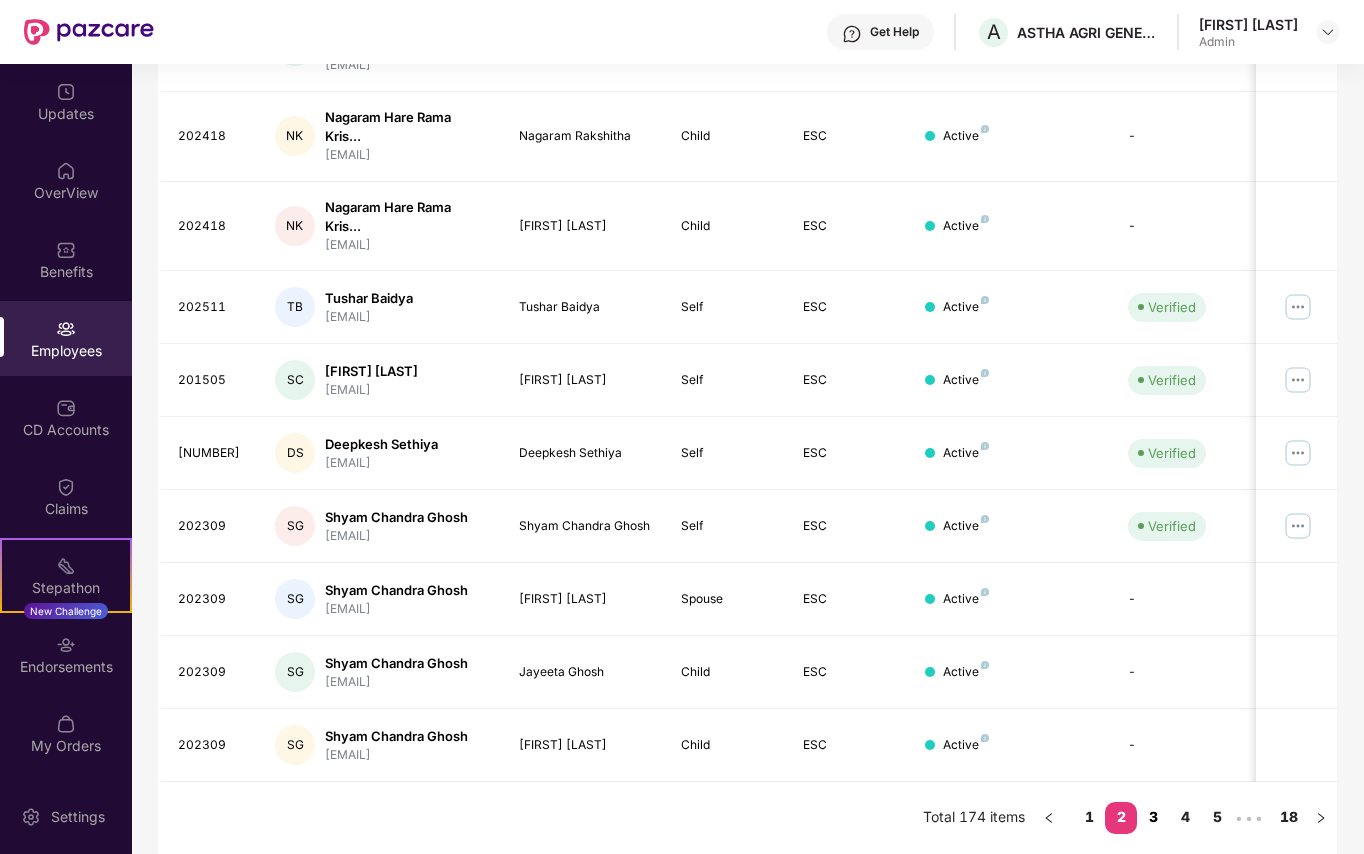 click on "3" at bounding box center [1153, 817] 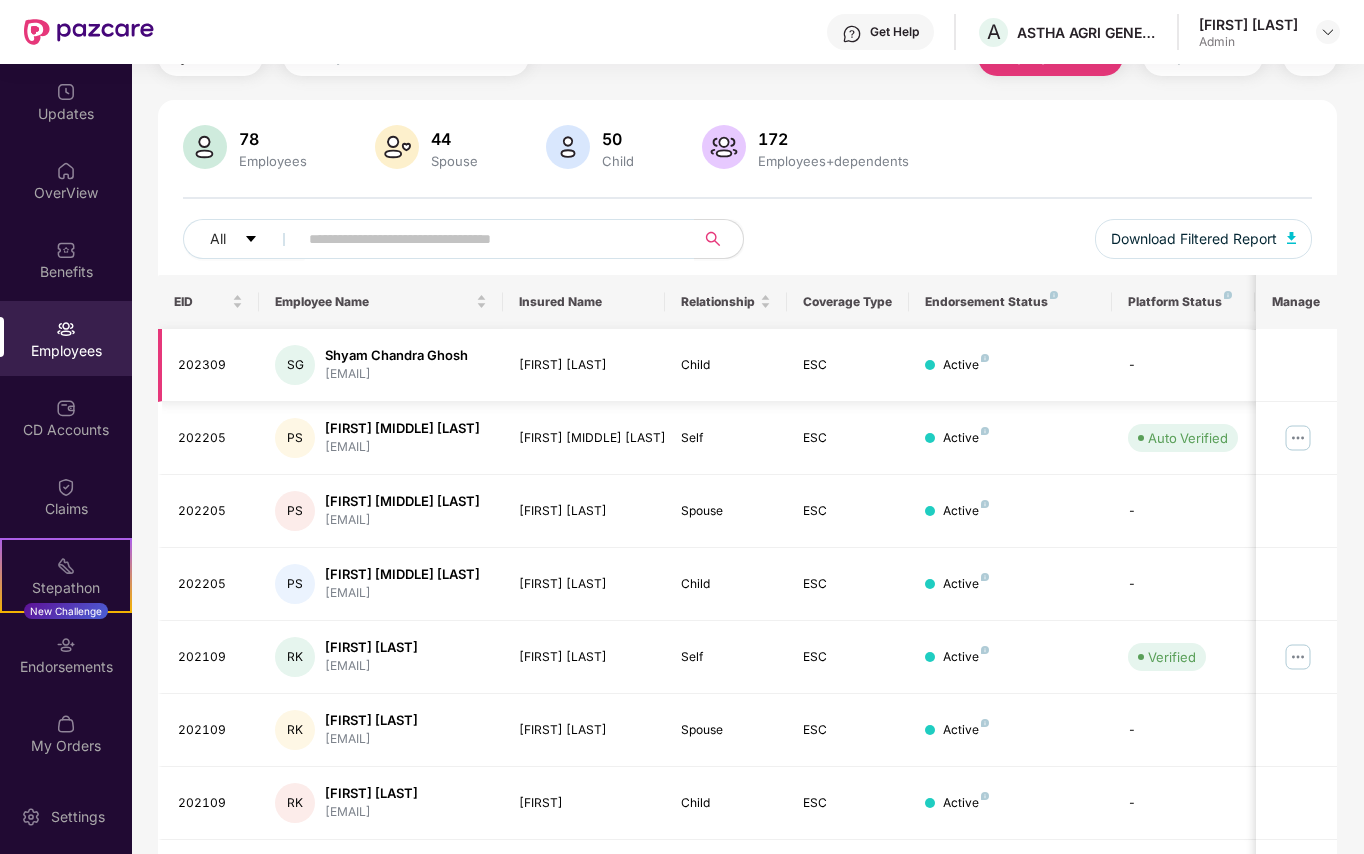 scroll, scrollTop: 133, scrollLeft: 0, axis: vertical 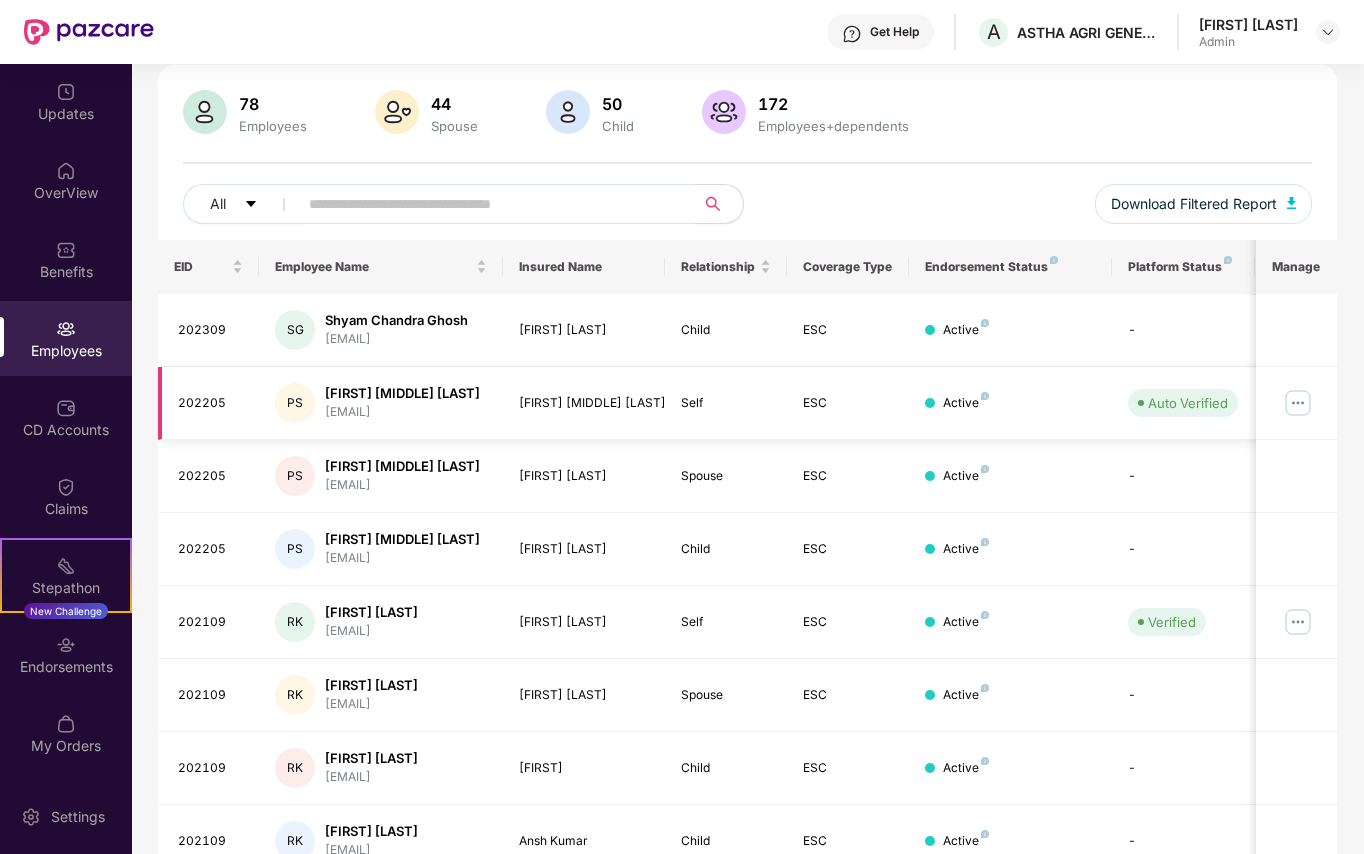 click at bounding box center [1298, 403] 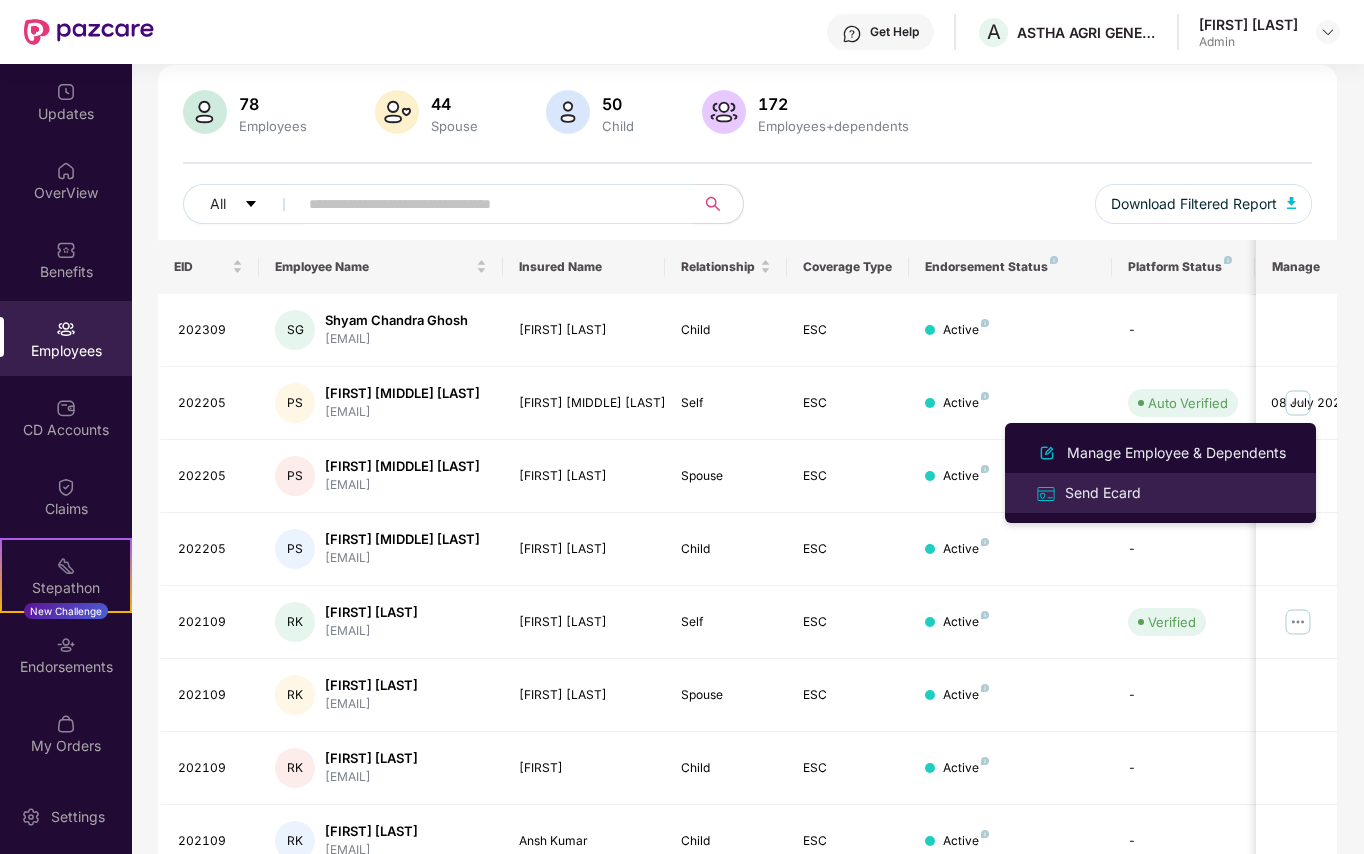 click on "Send Ecard" at bounding box center (1103, 493) 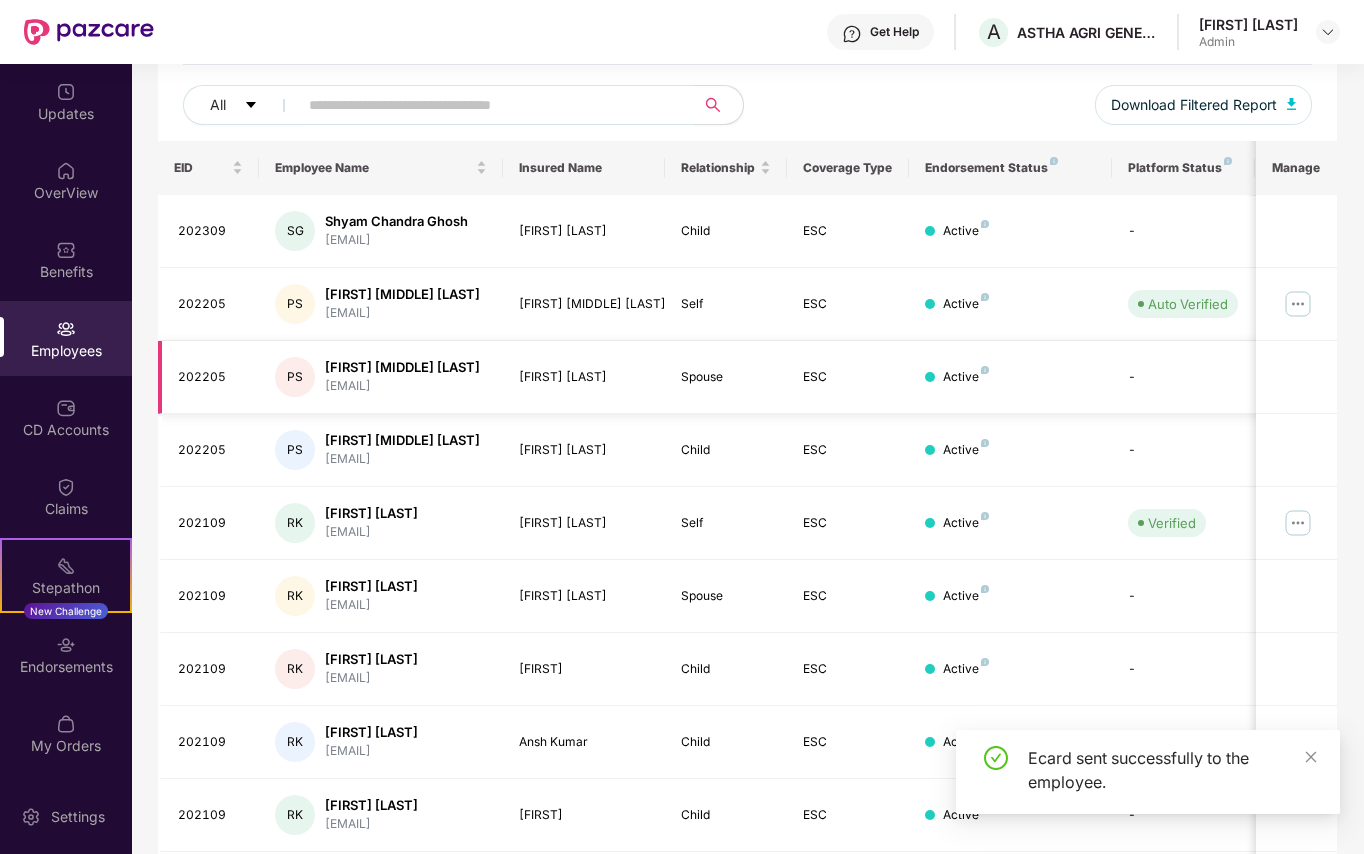 scroll, scrollTop: 266, scrollLeft: 0, axis: vertical 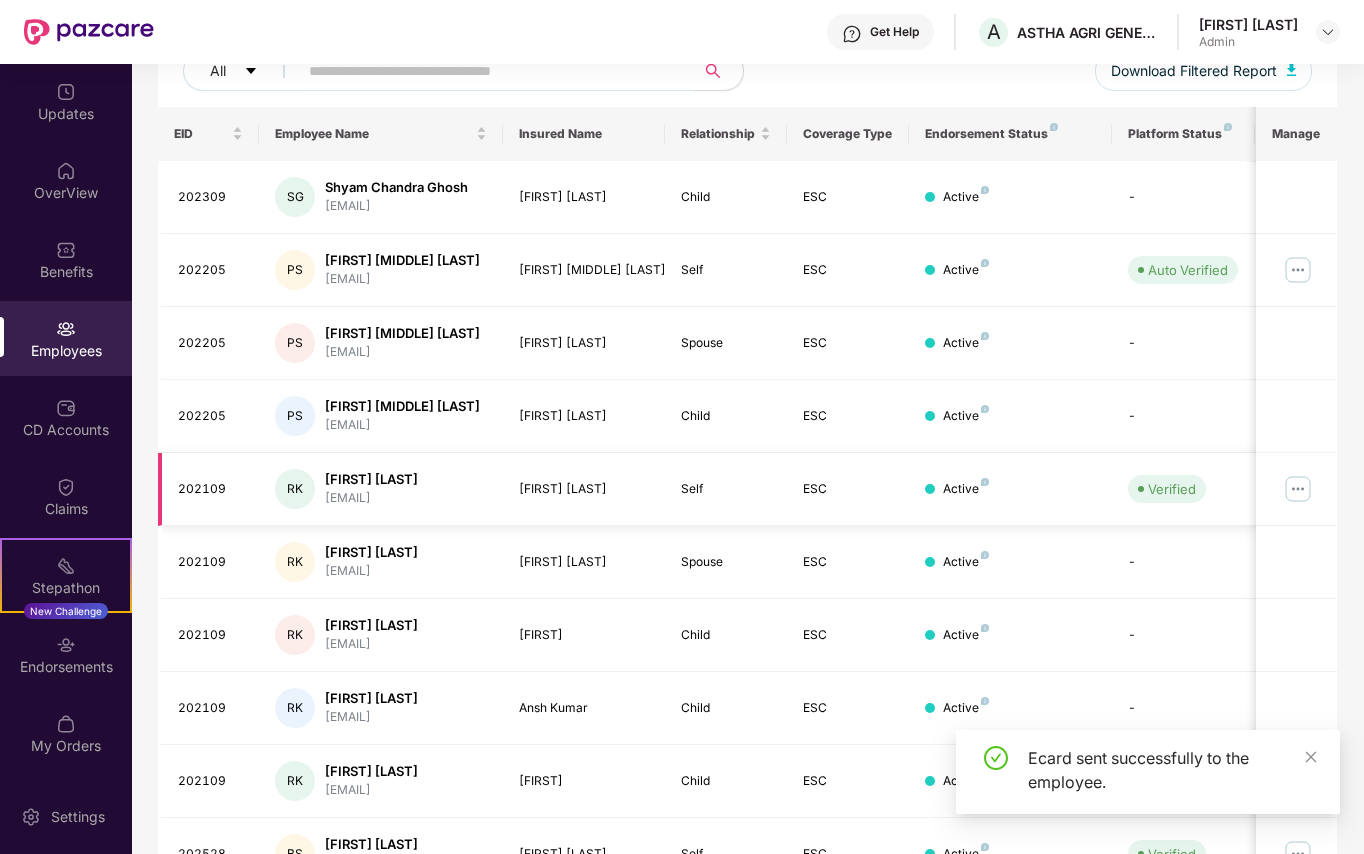 click at bounding box center (1298, 489) 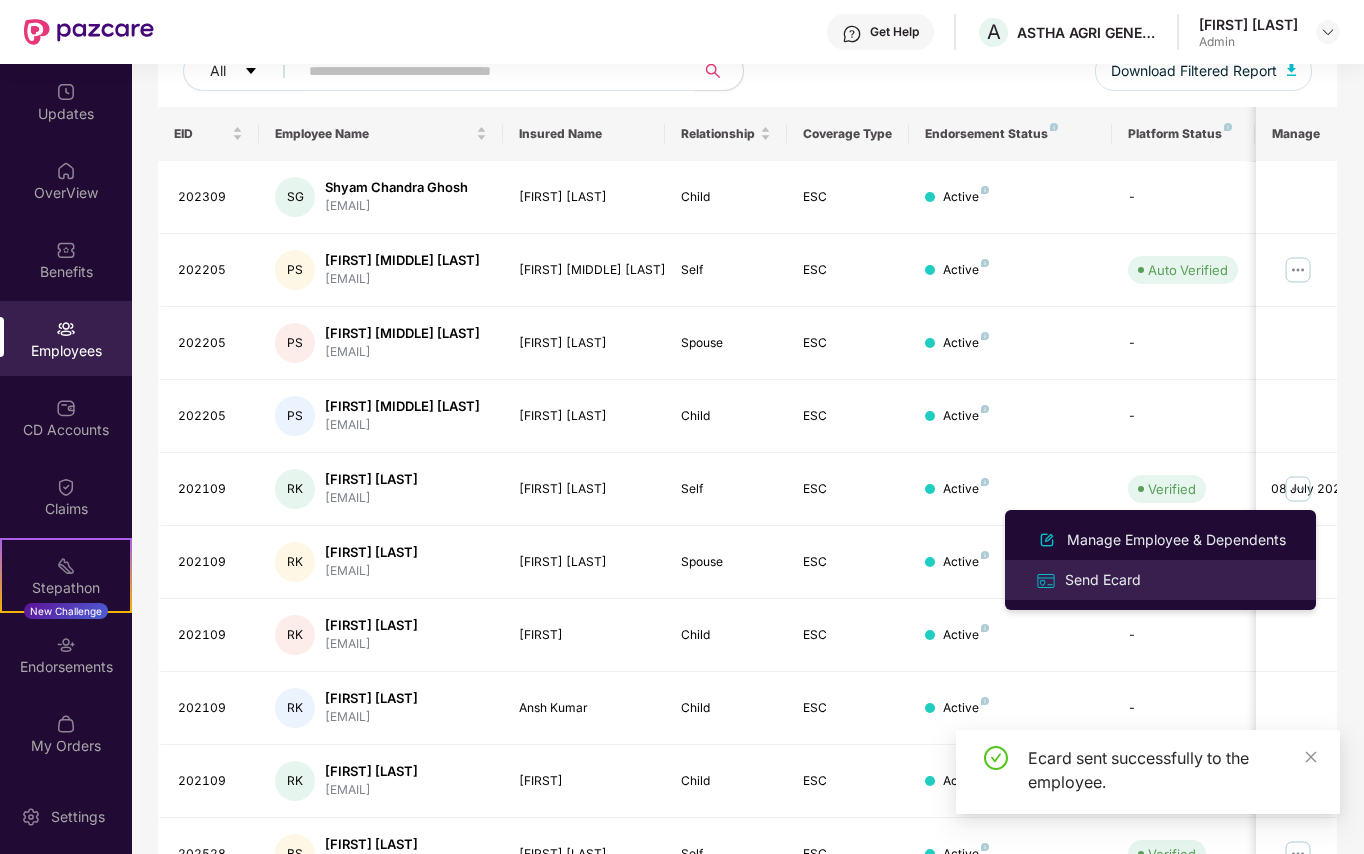 click on "Send Ecard" at bounding box center [1103, 580] 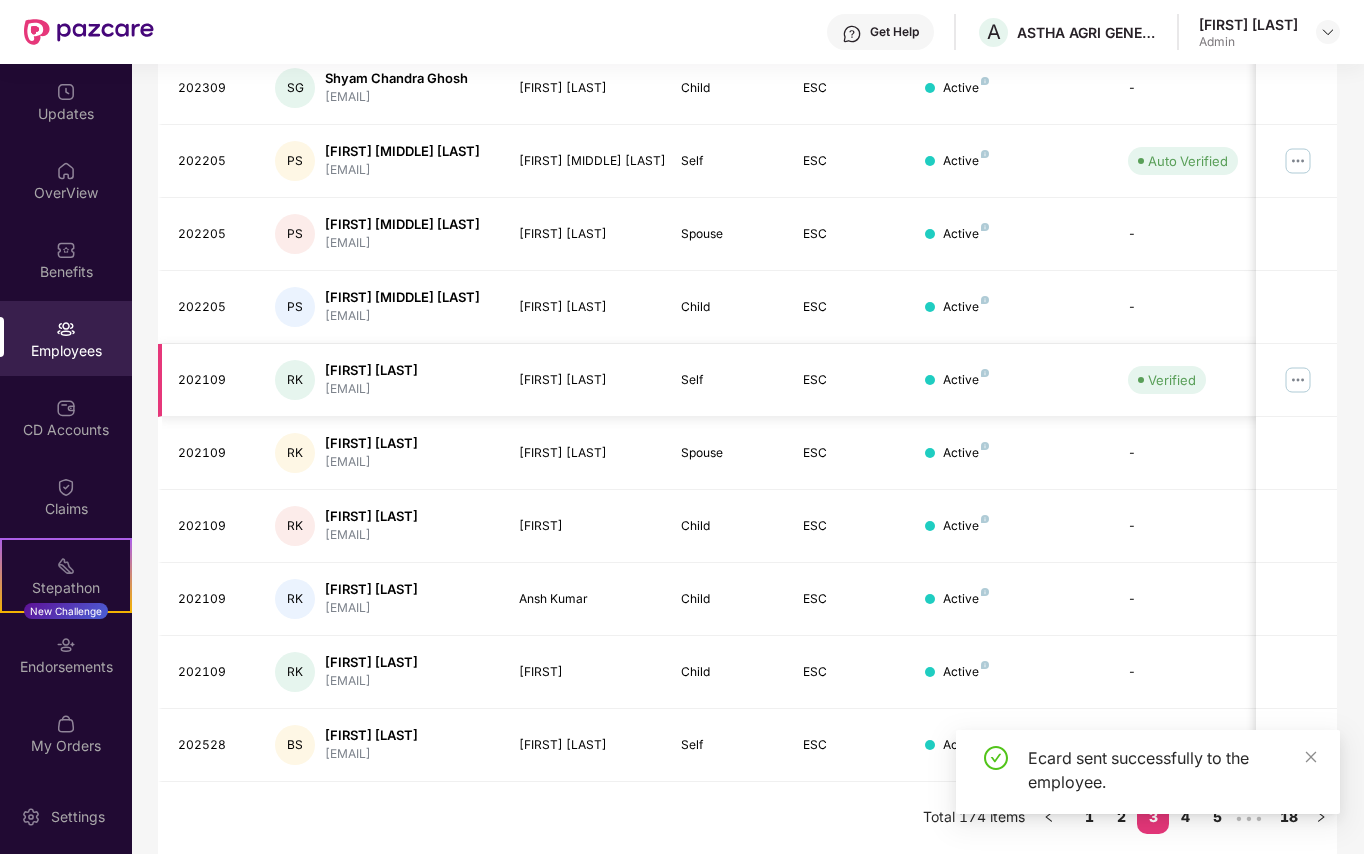scroll, scrollTop: 378, scrollLeft: 0, axis: vertical 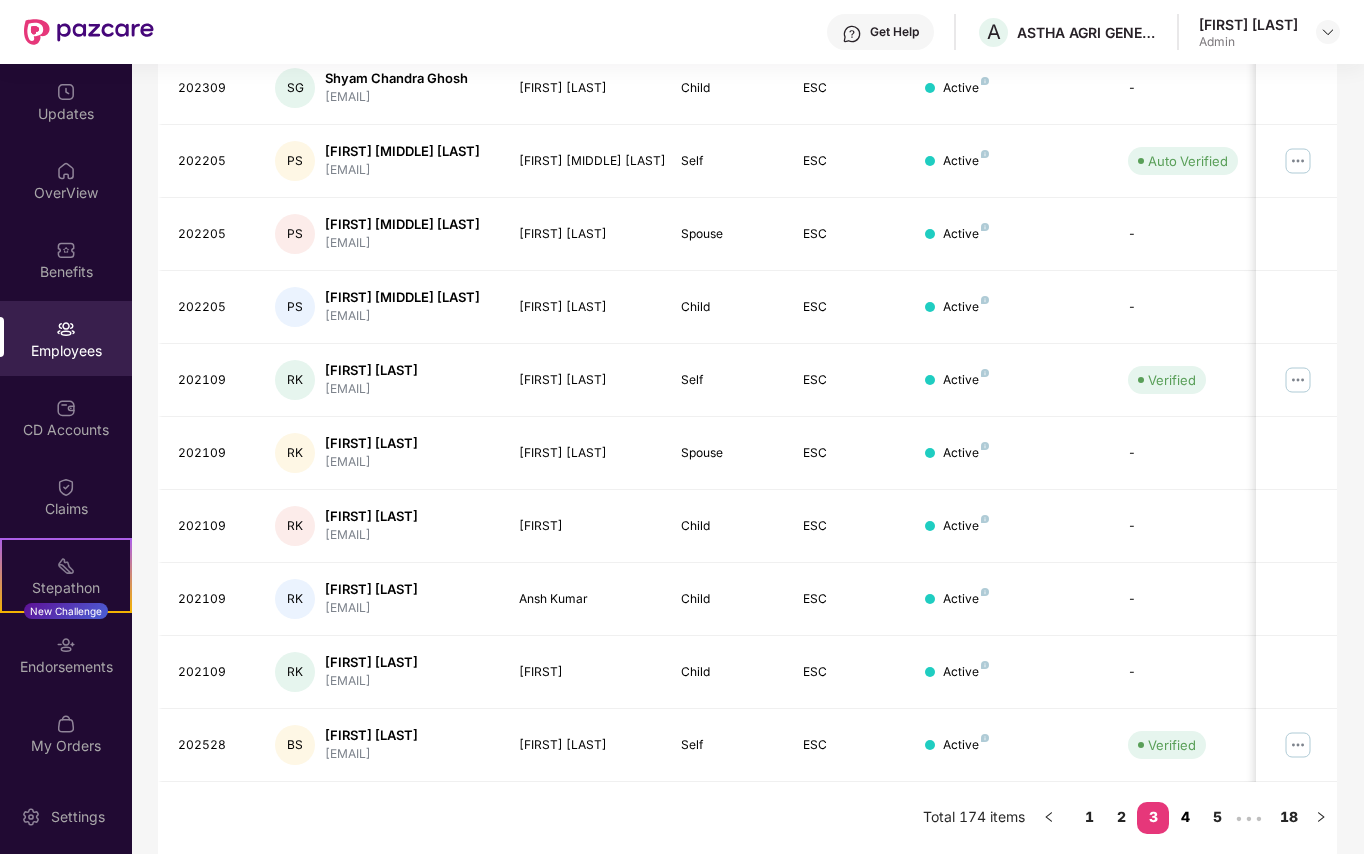 click on "4" at bounding box center [1185, 817] 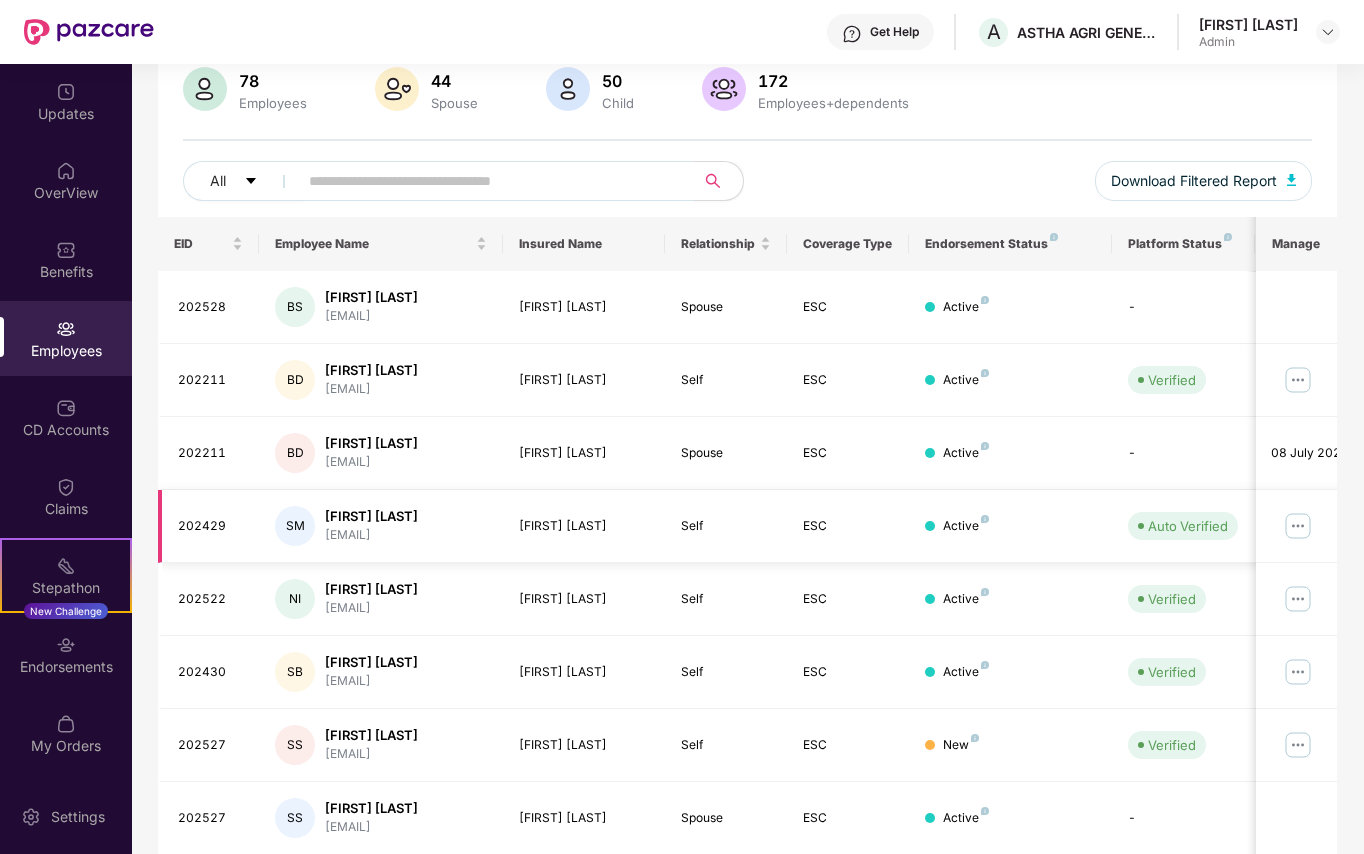 scroll, scrollTop: 245, scrollLeft: 0, axis: vertical 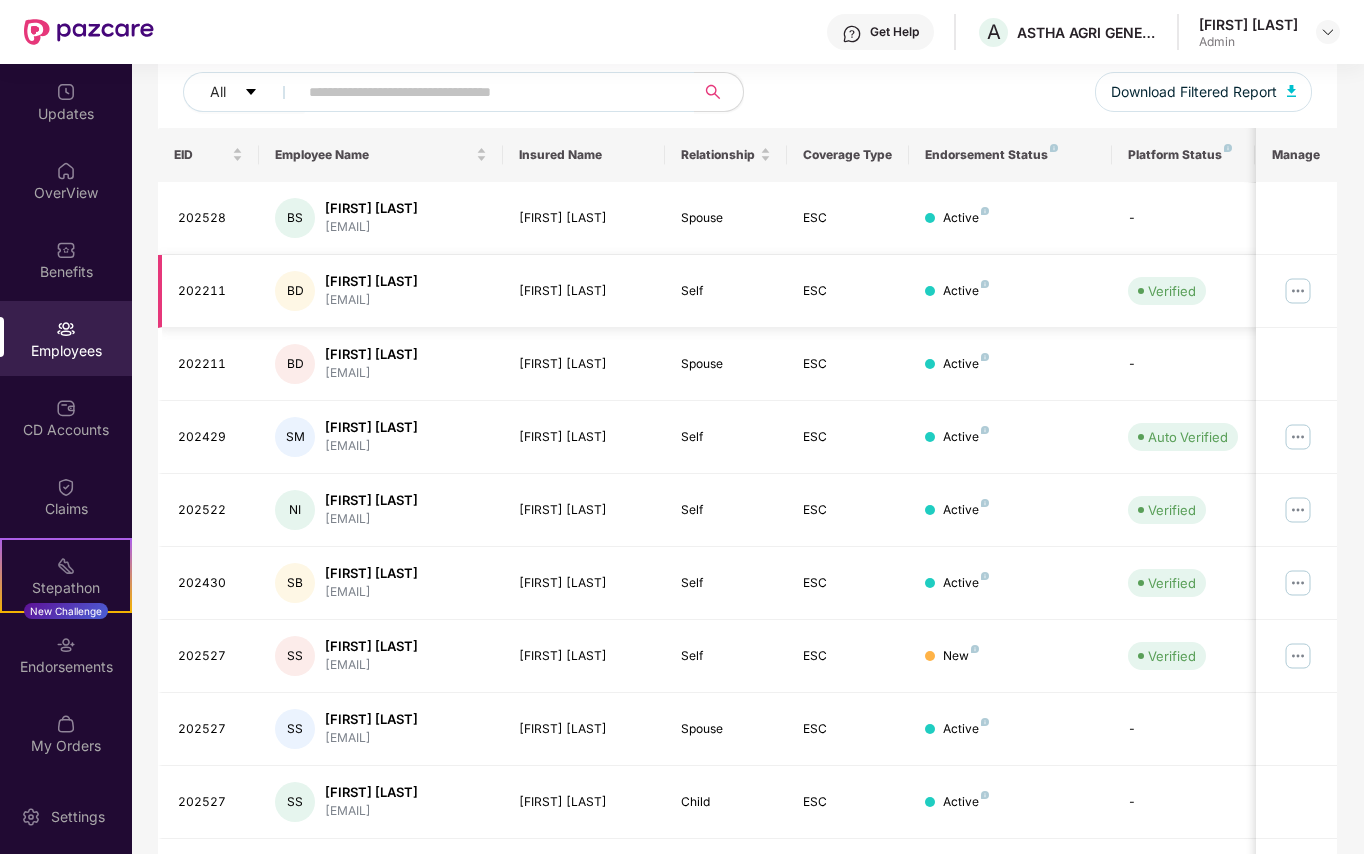 click at bounding box center (1298, 291) 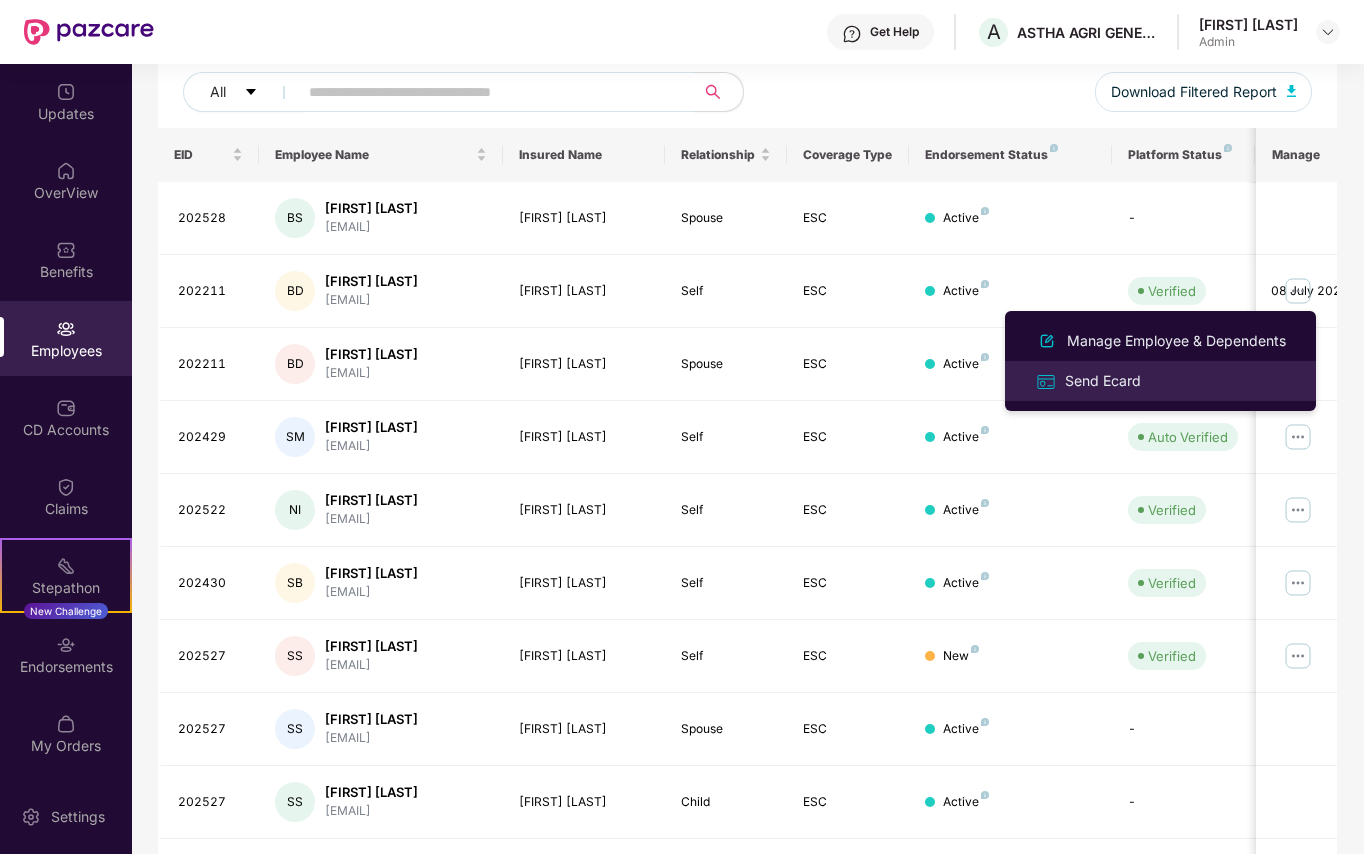 click on "Send Ecard" at bounding box center [1103, 381] 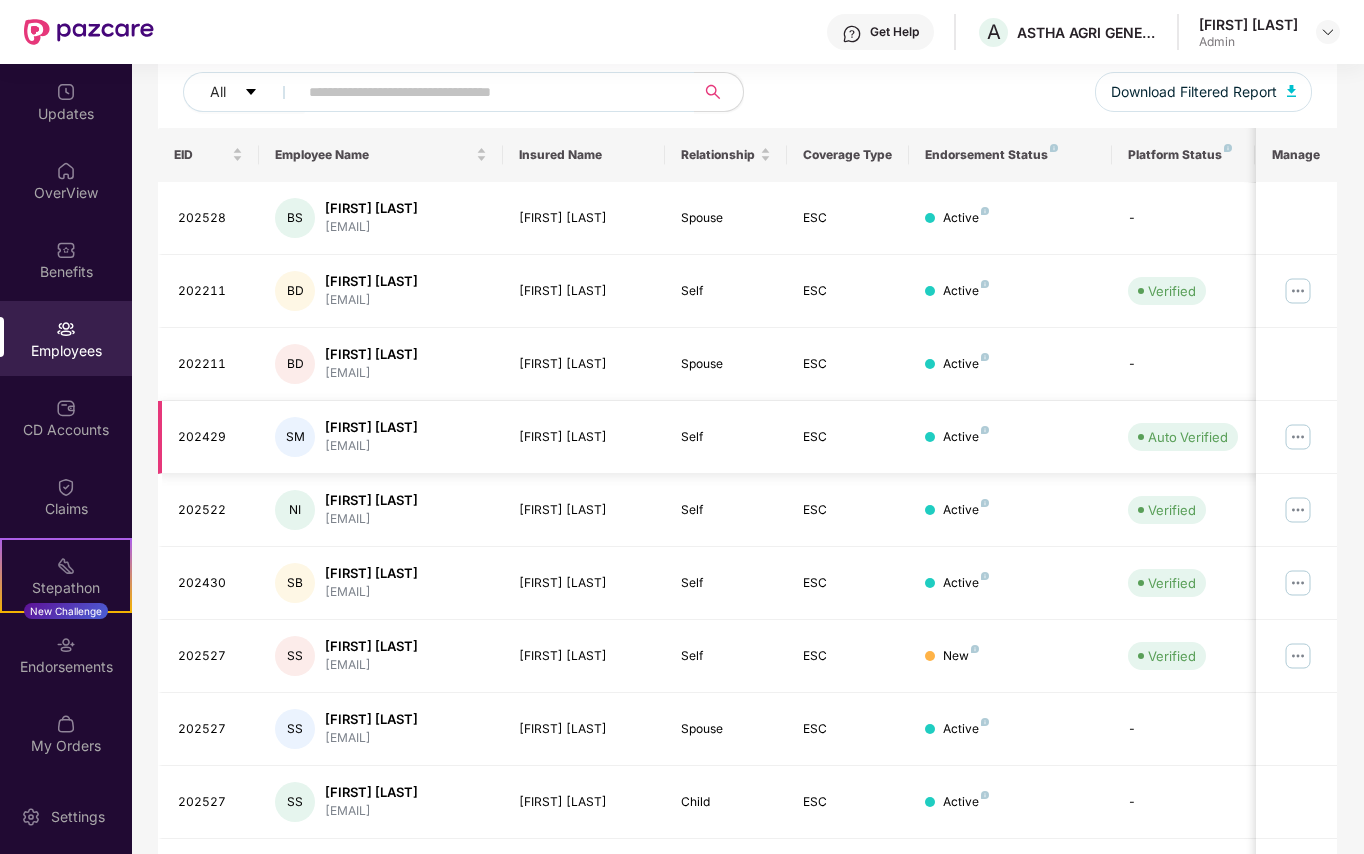 click at bounding box center (1298, 437) 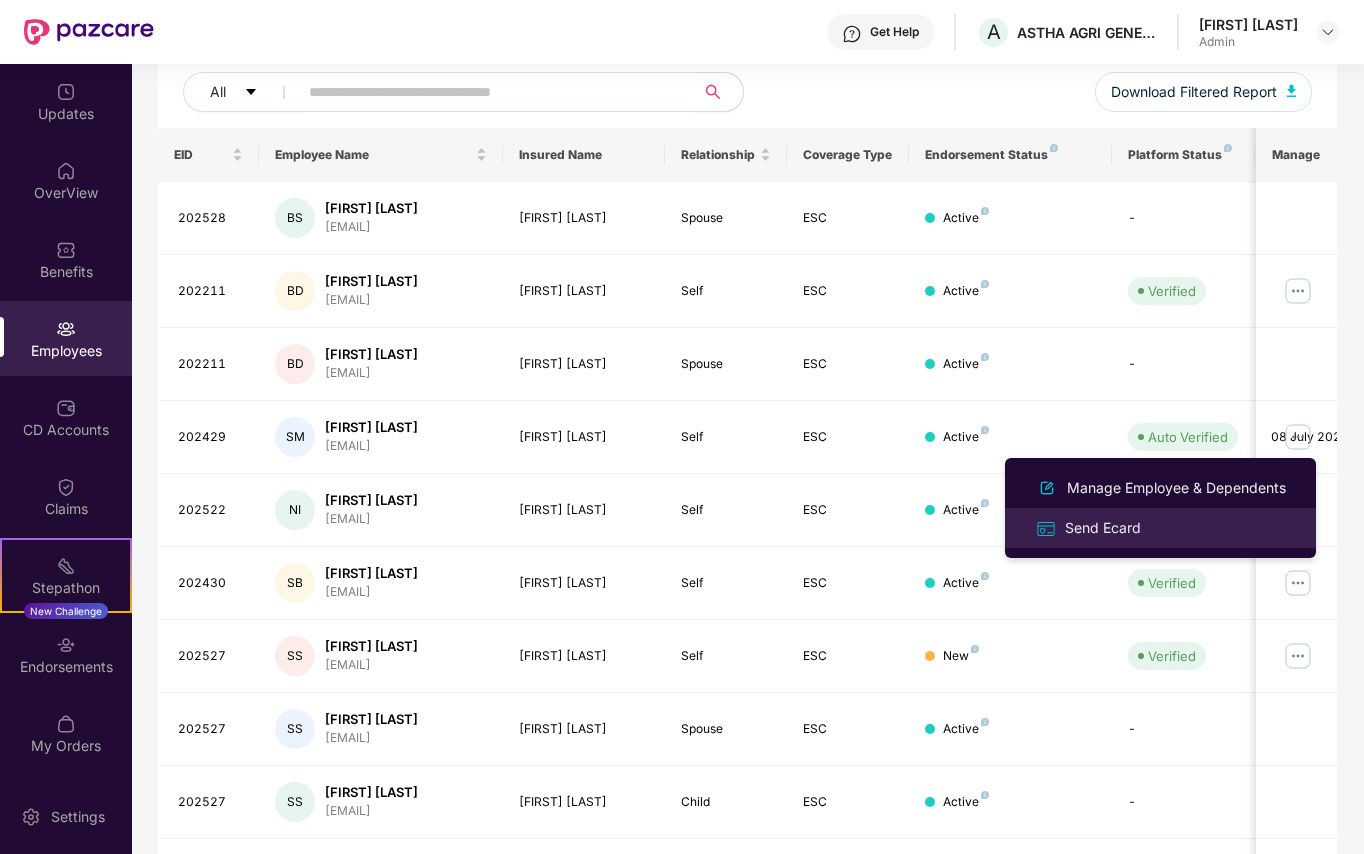 click on "Send Ecard" at bounding box center [1103, 528] 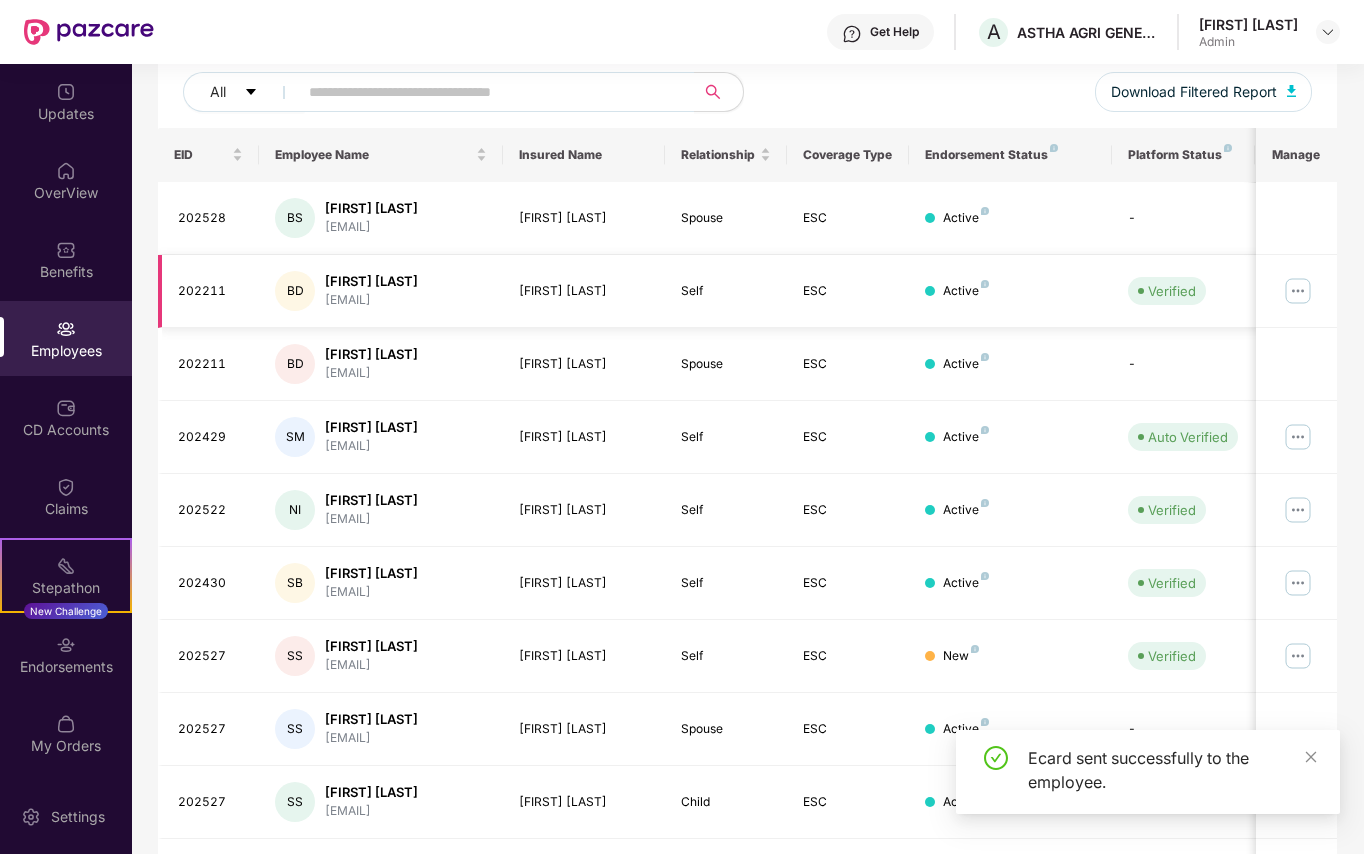 click at bounding box center (1298, 291) 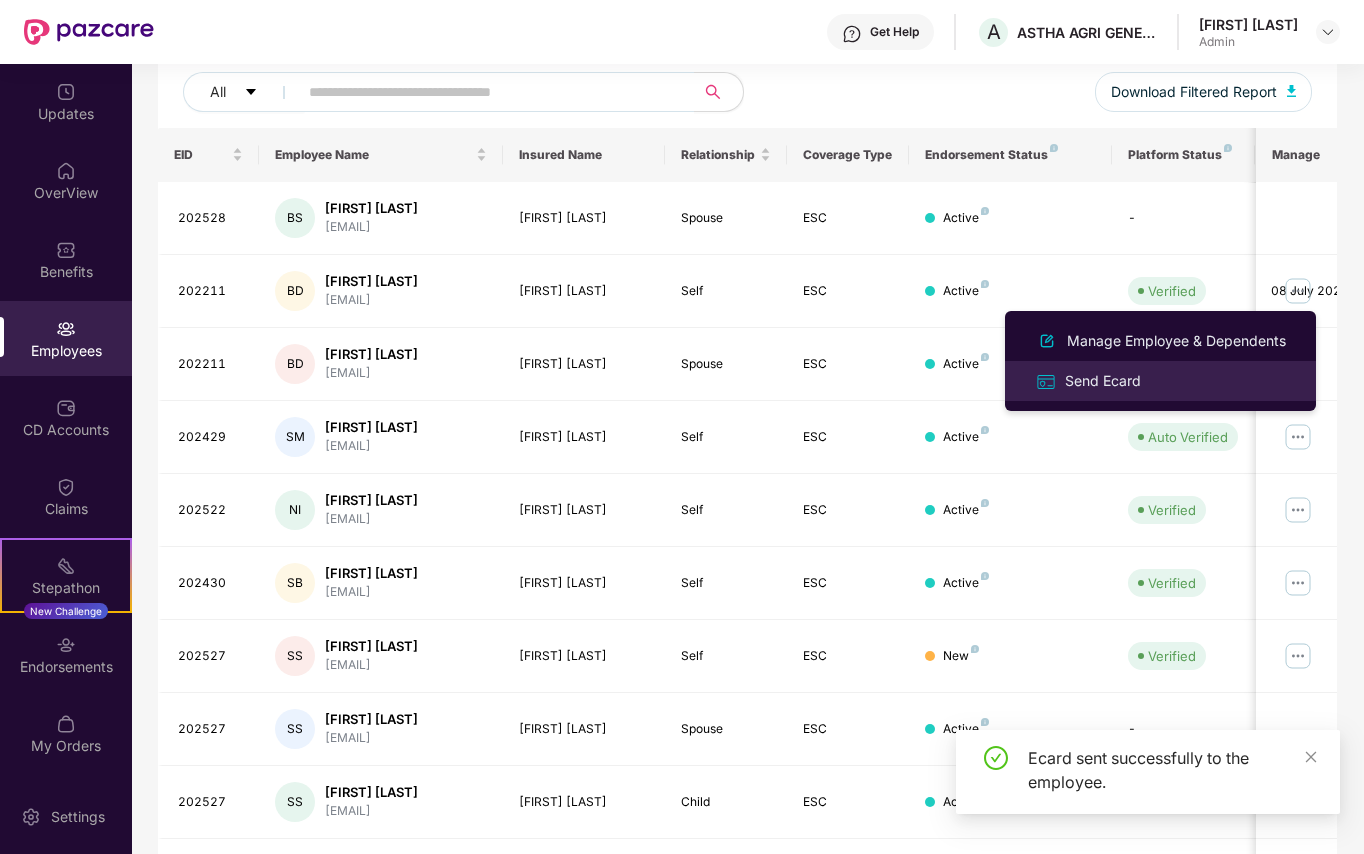 click on "Send Ecard" at bounding box center (1103, 381) 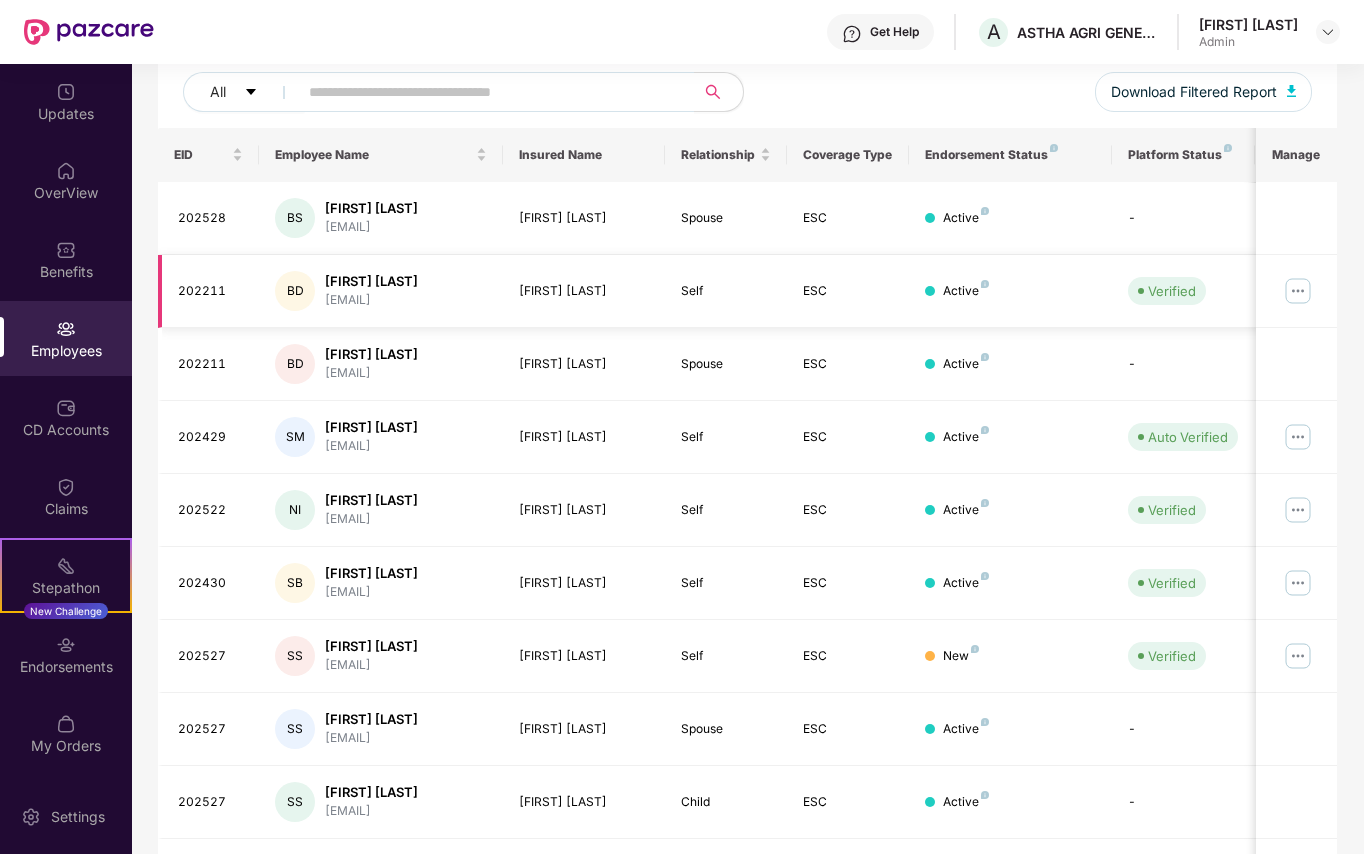 click at bounding box center (1298, 291) 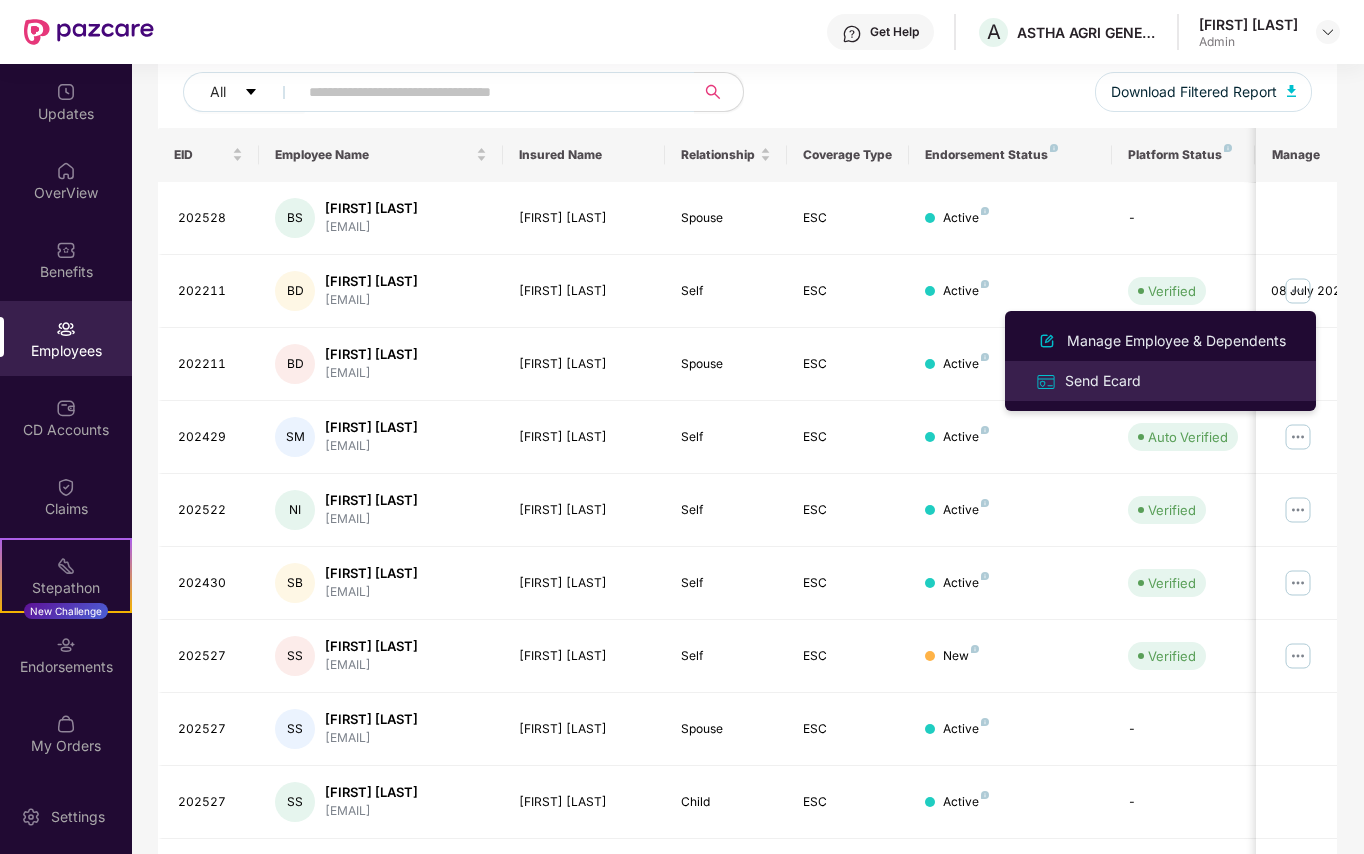 click on "Send Ecard" at bounding box center [1103, 381] 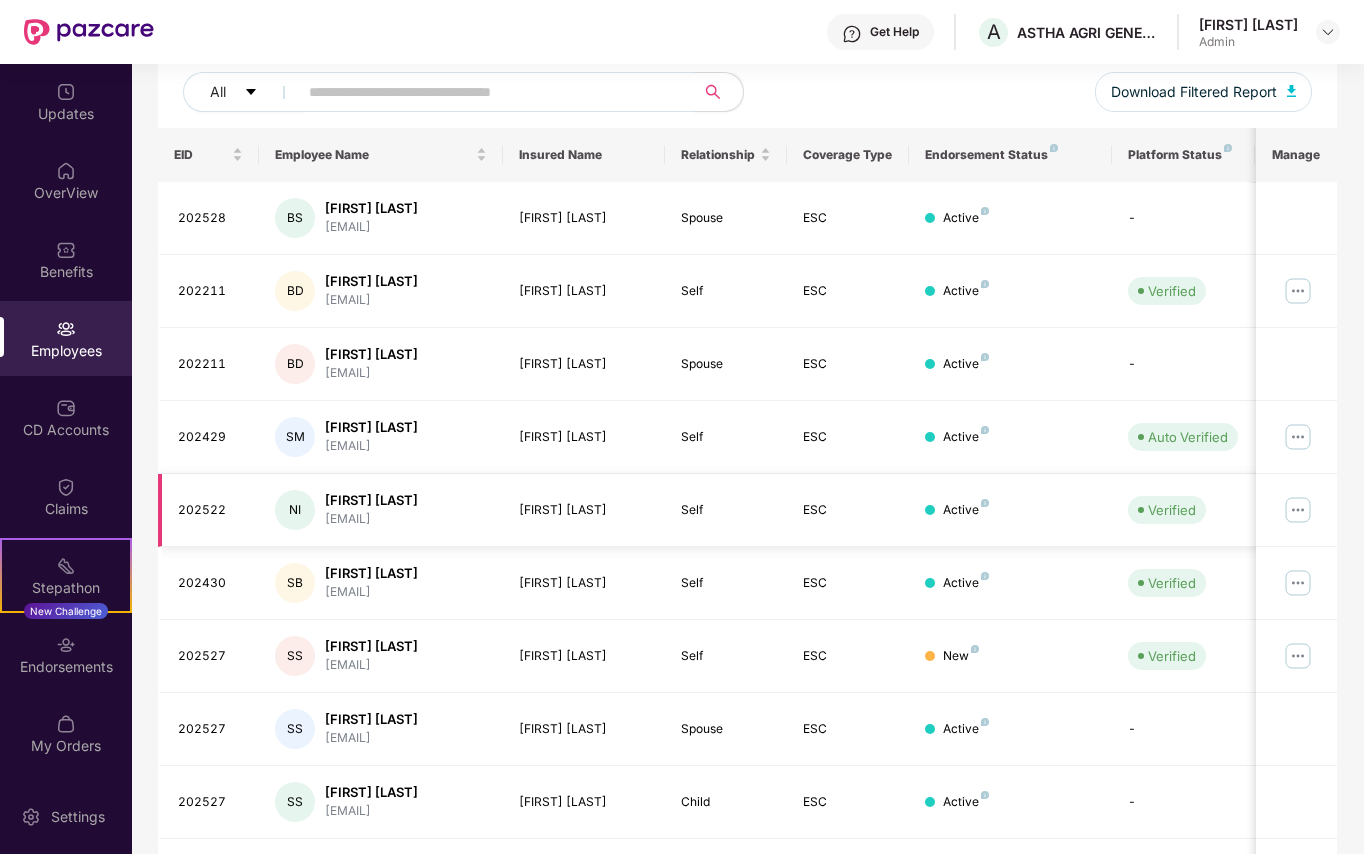 click at bounding box center [1298, 510] 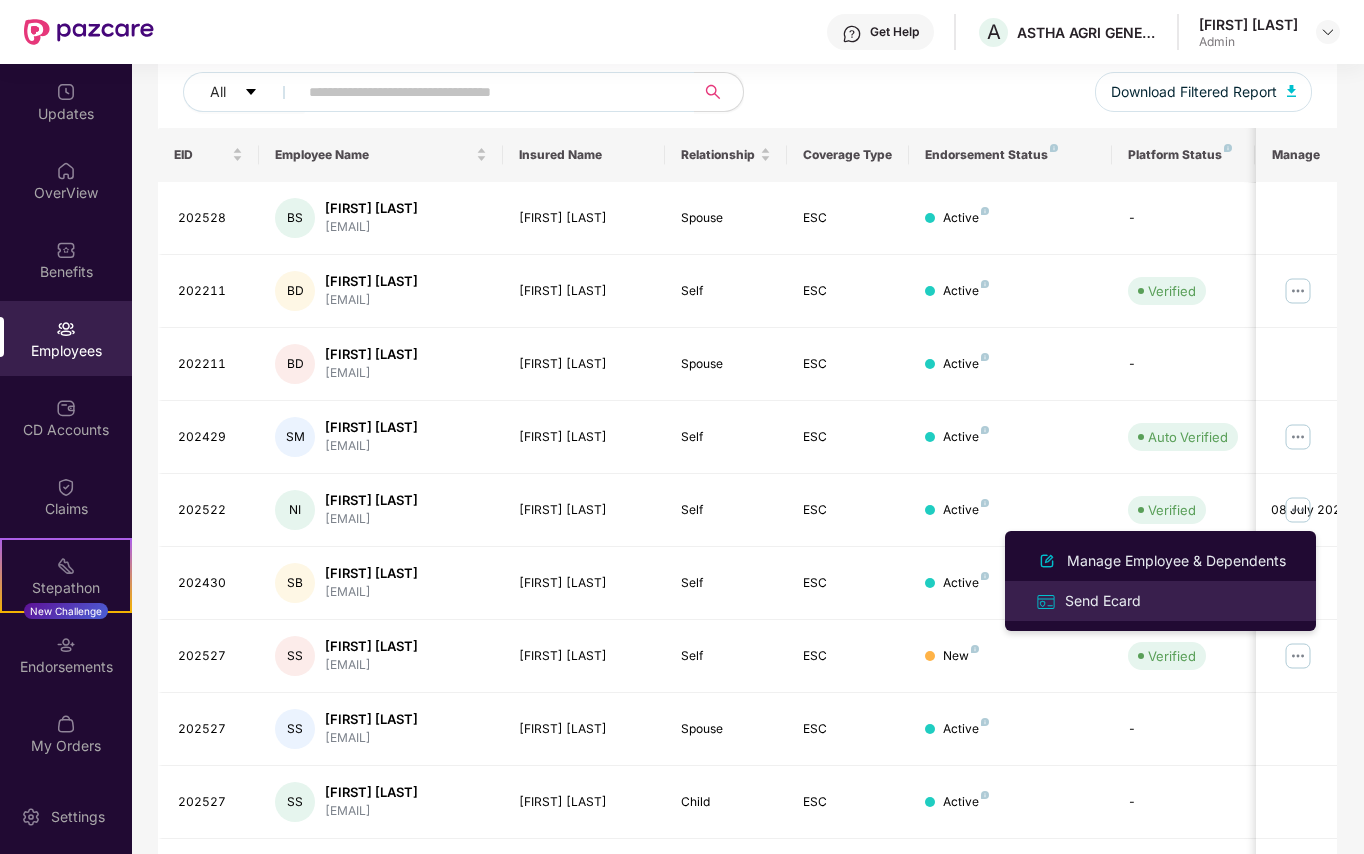 click on "Send Ecard" at bounding box center (1103, 601) 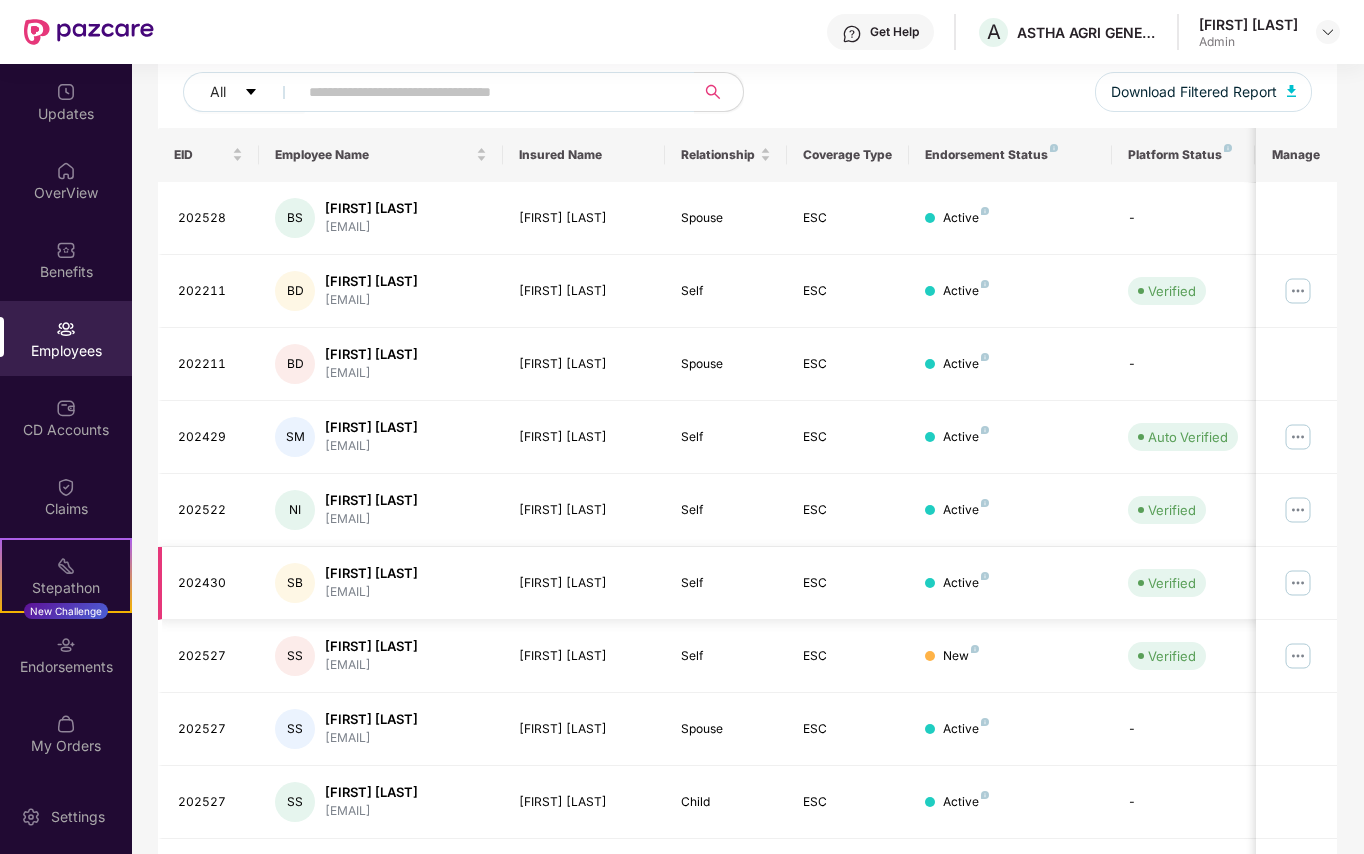 click at bounding box center [1298, 583] 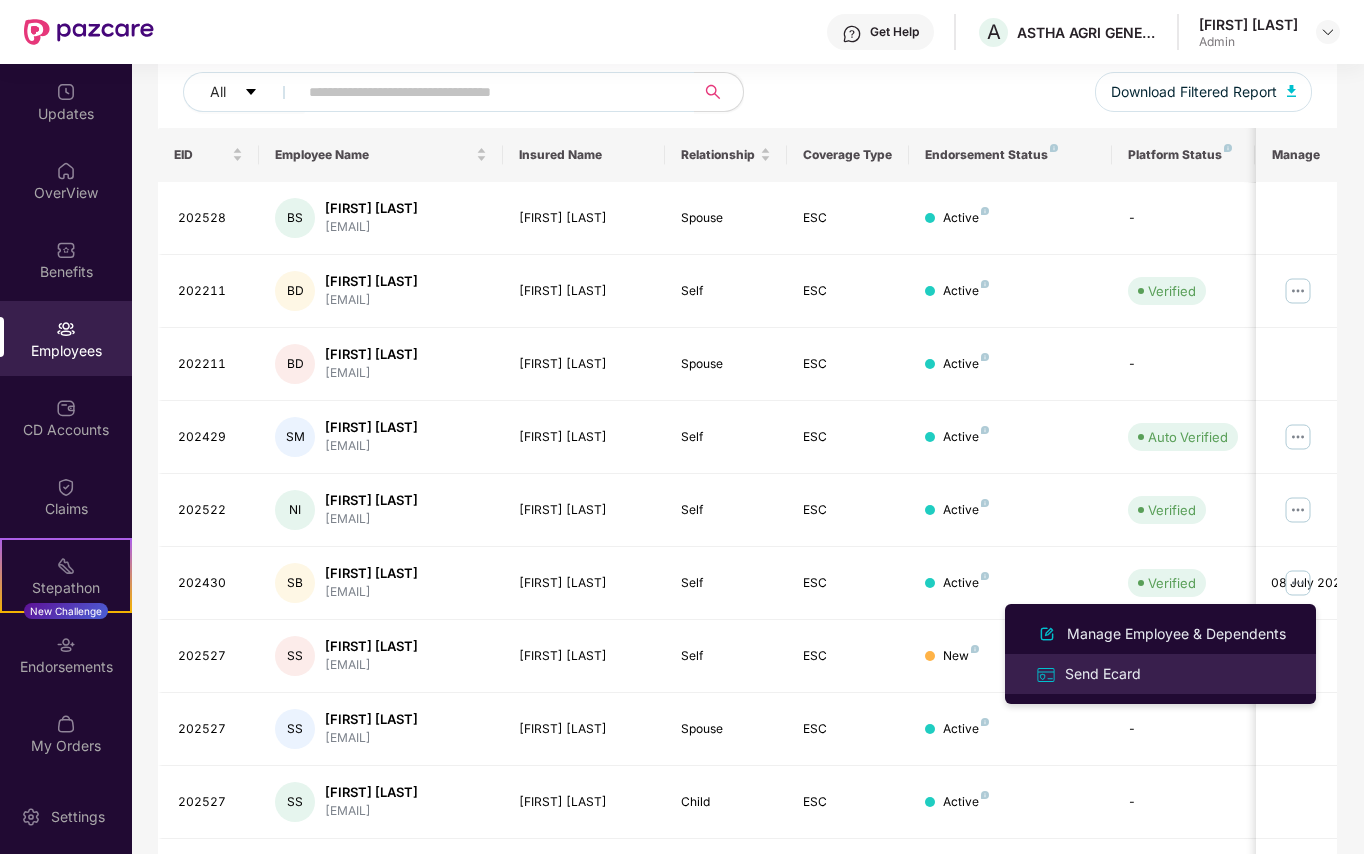 click on "Send Ecard" at bounding box center (1103, 674) 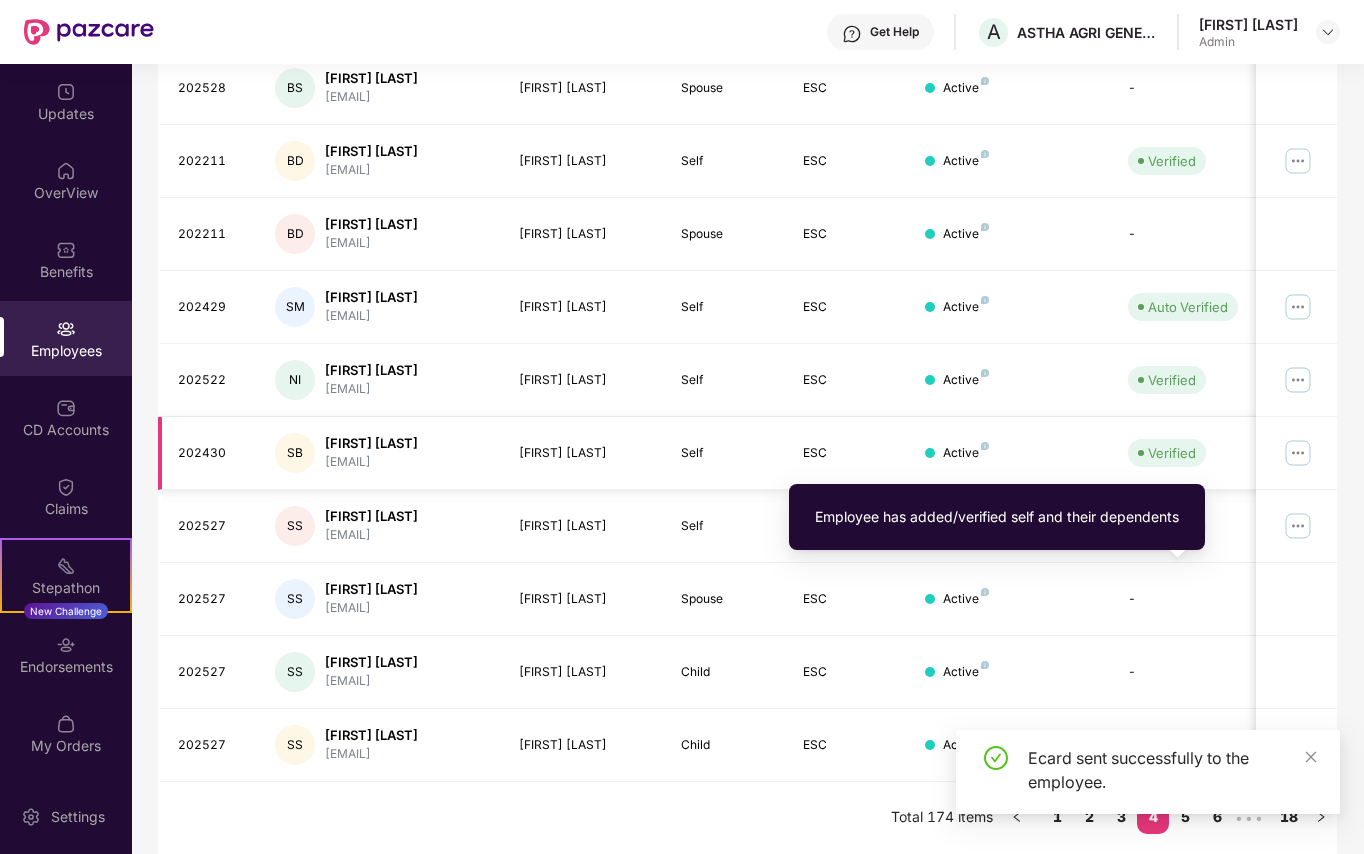 scroll, scrollTop: 378, scrollLeft: 0, axis: vertical 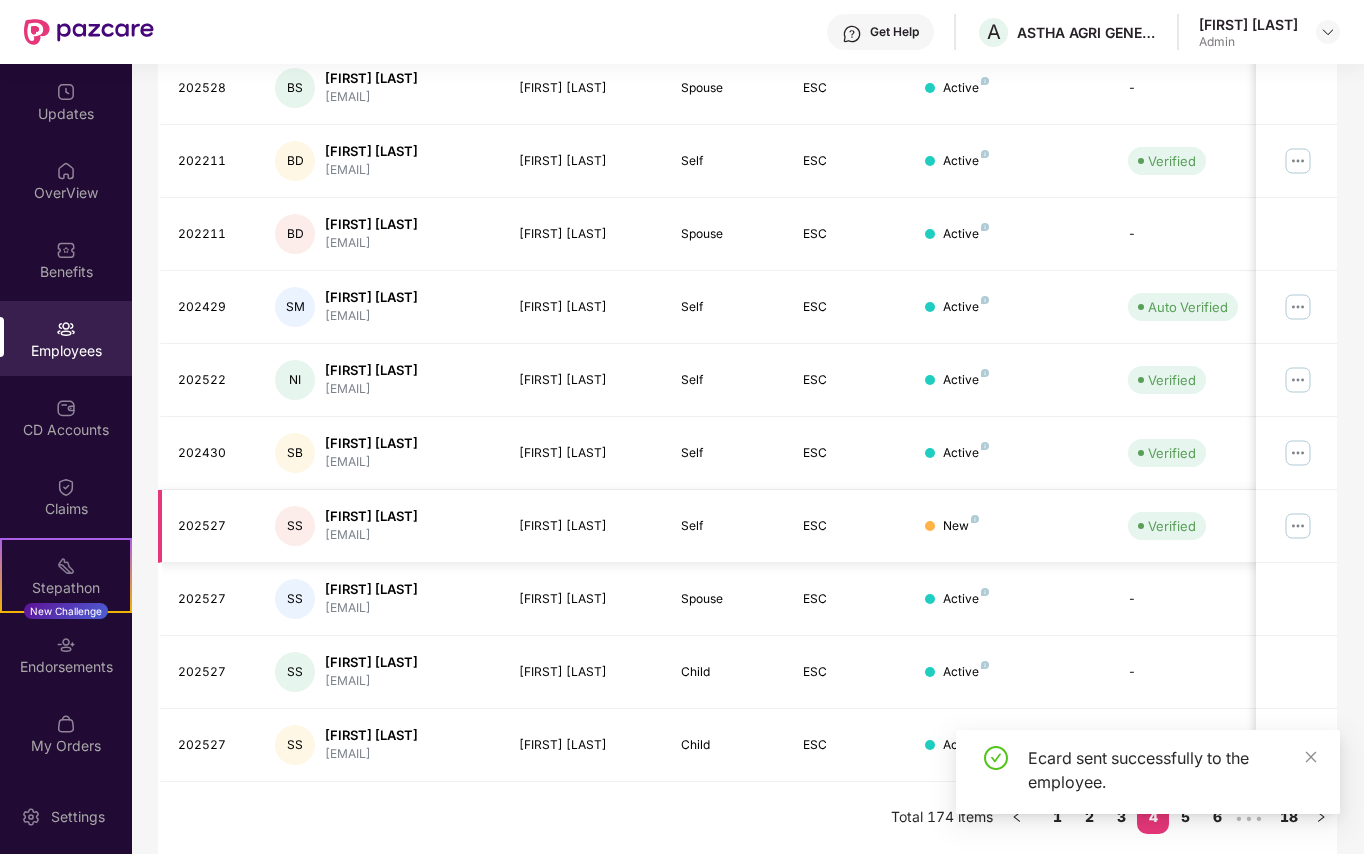 click at bounding box center [1298, 526] 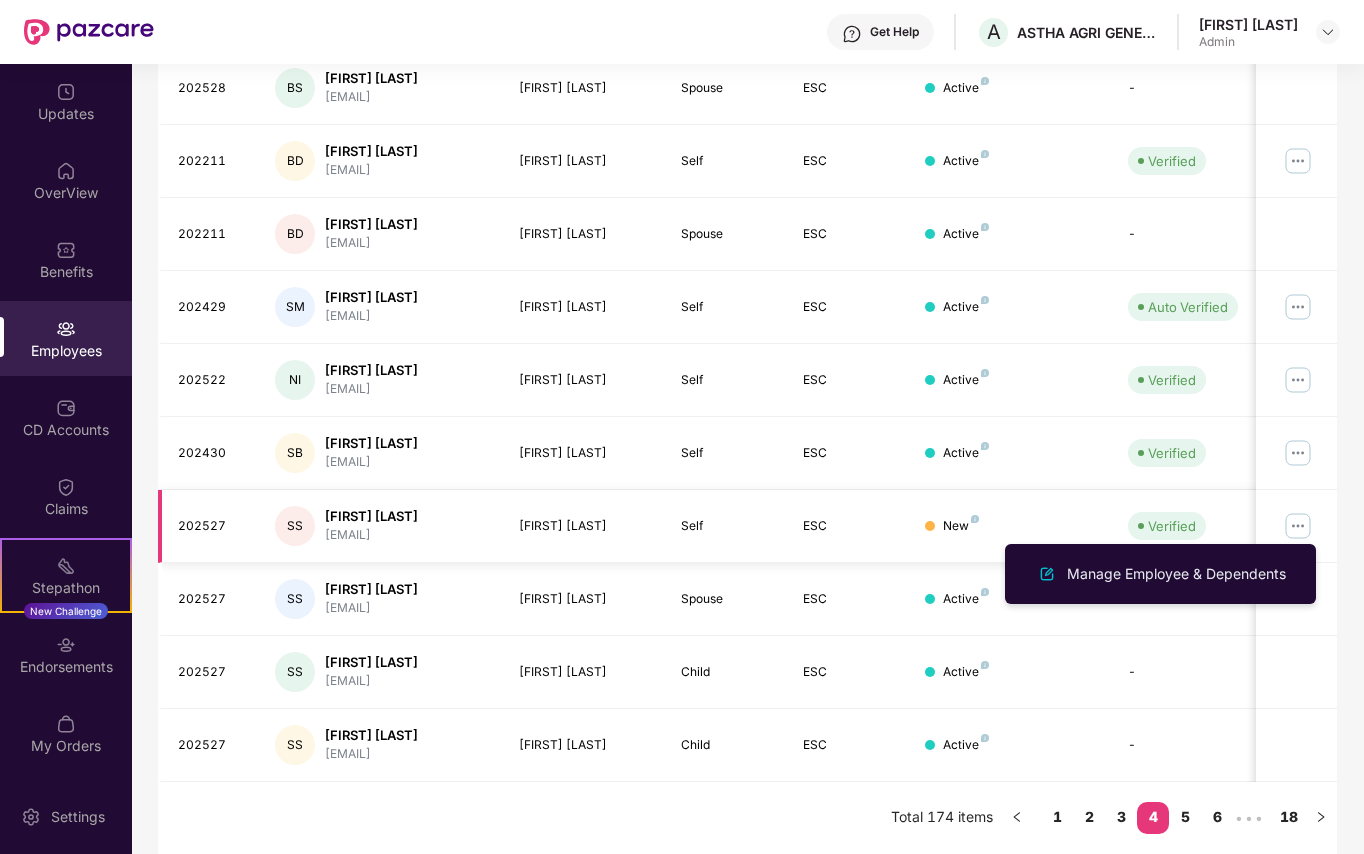 click at bounding box center (1298, 526) 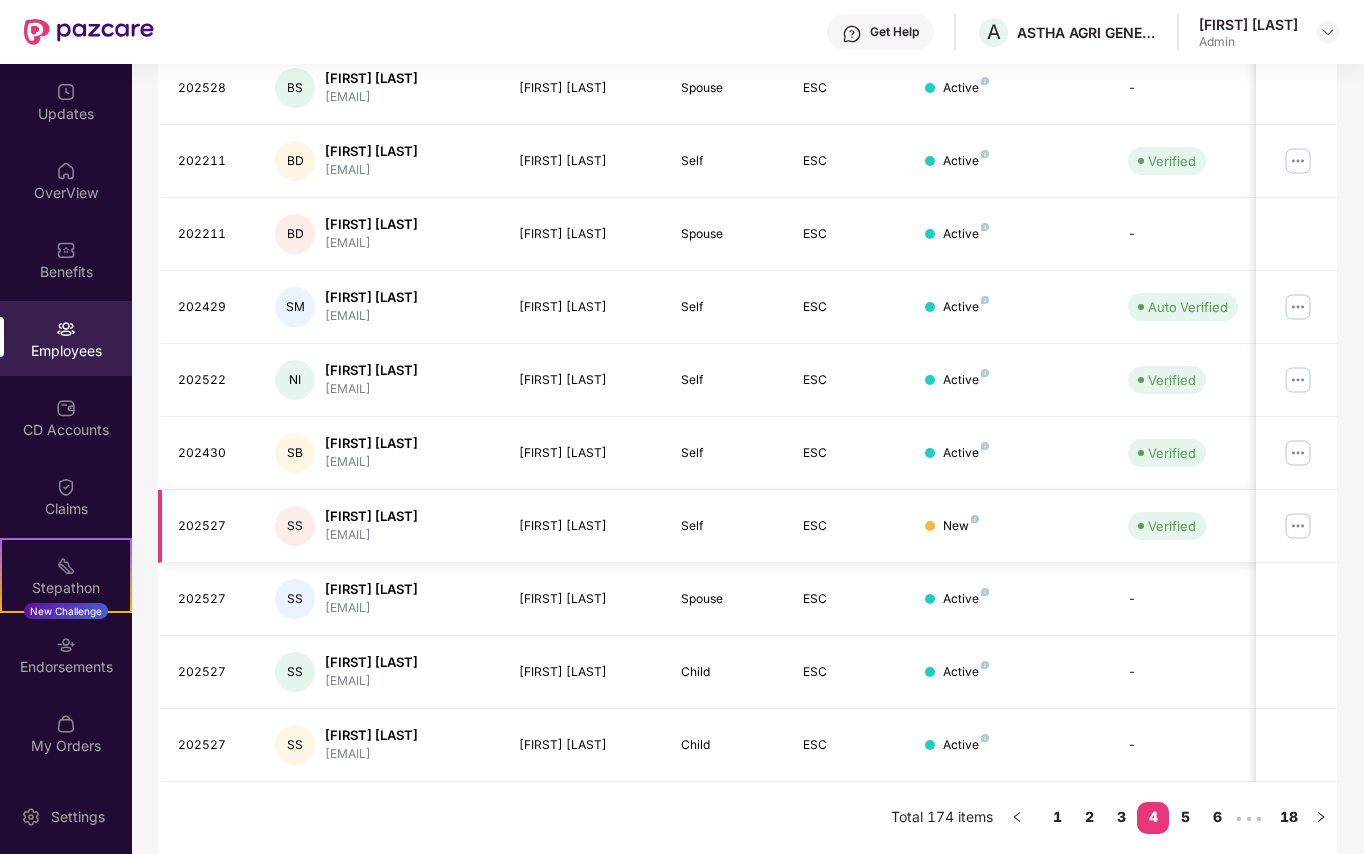 click at bounding box center (1298, 526) 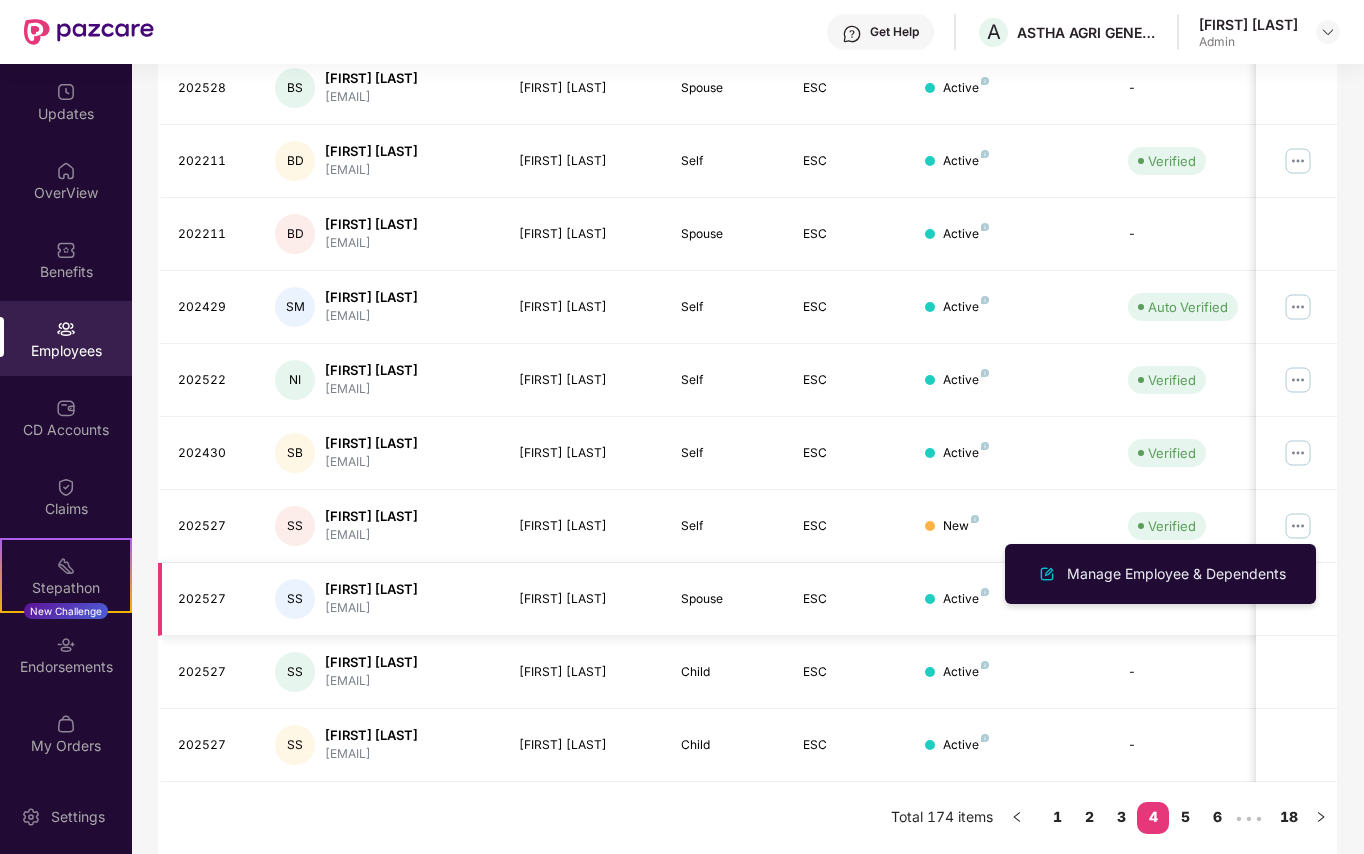 click on "ESC" at bounding box center [848, 599] 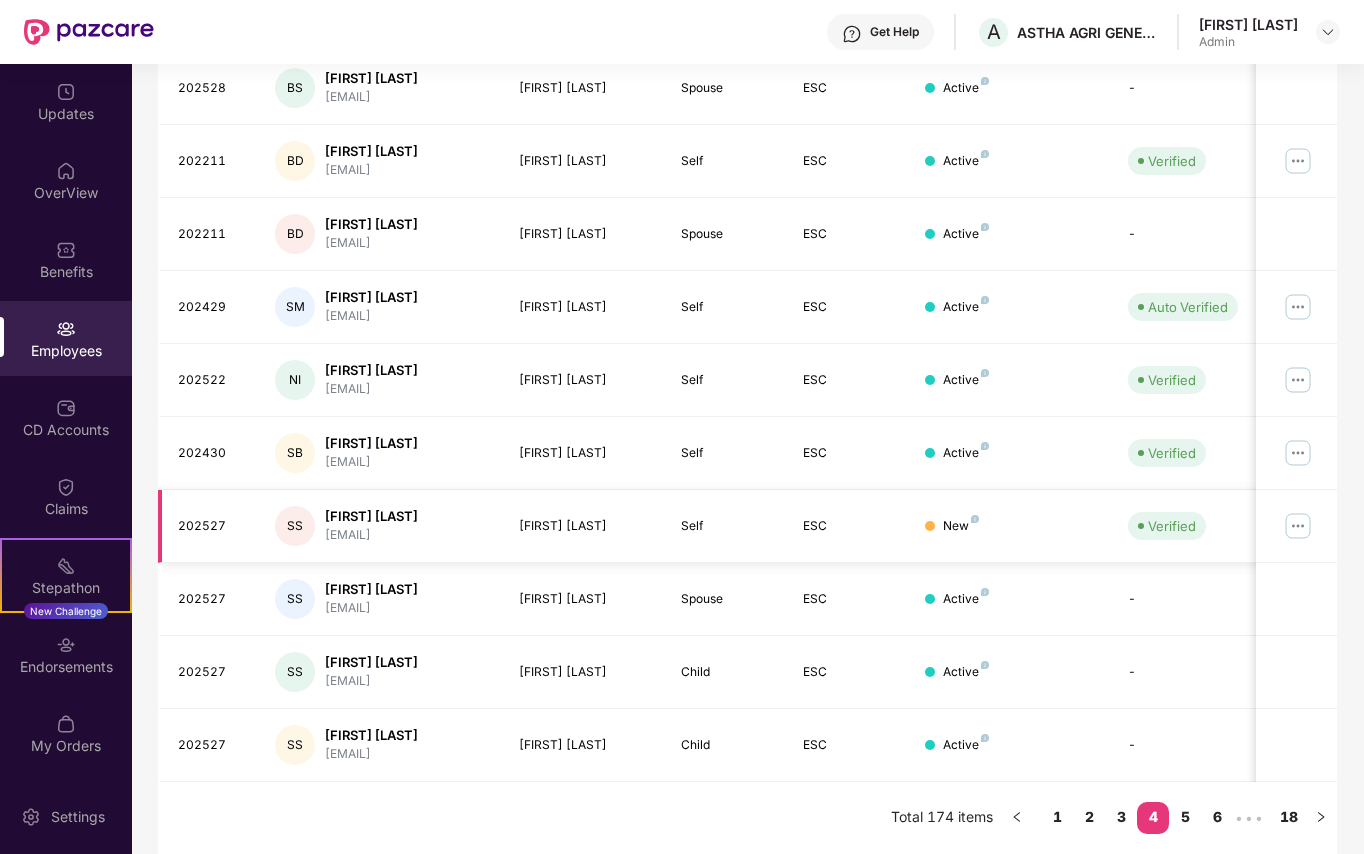 click at bounding box center [1298, 526] 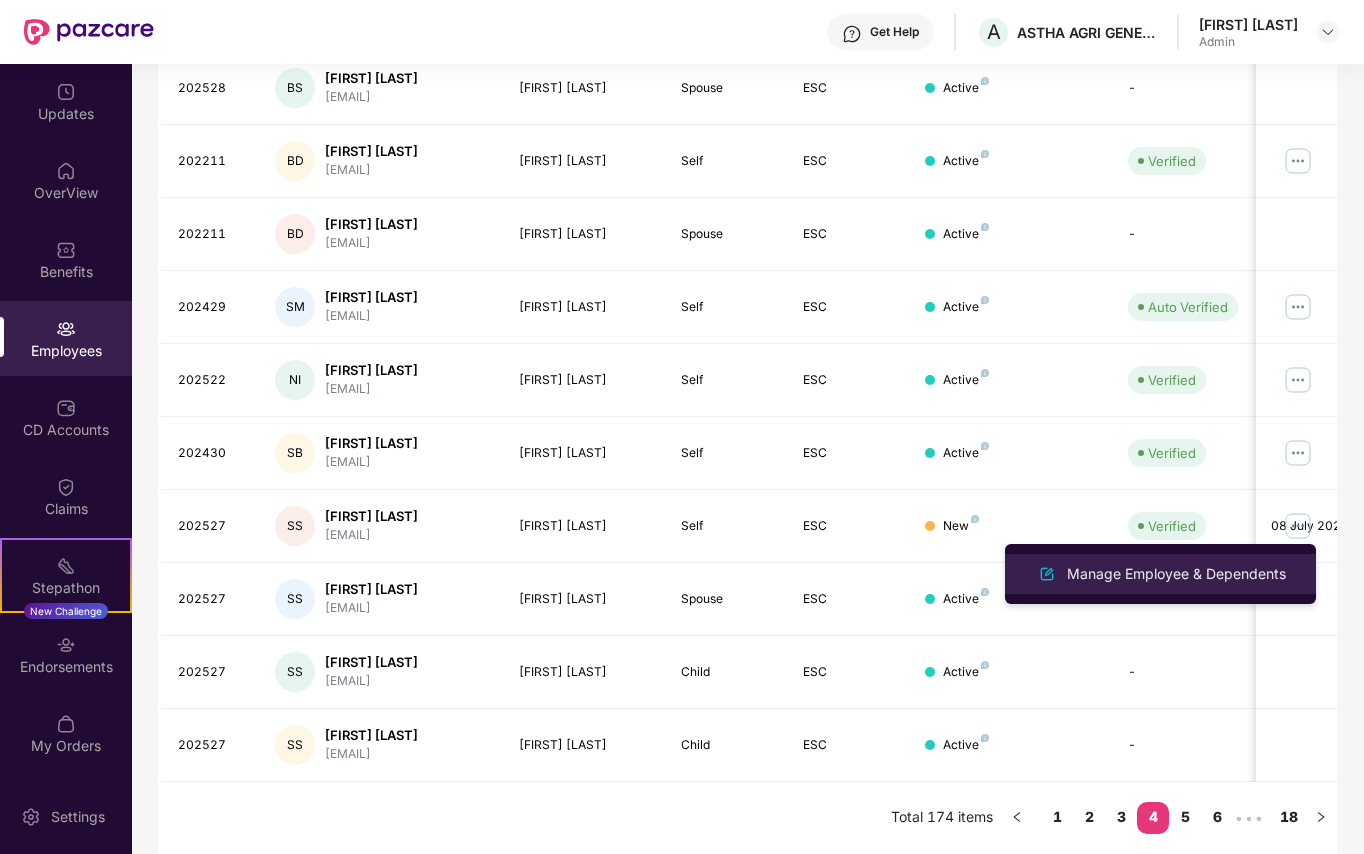 click on "Manage Employee & Dependents" at bounding box center [1176, 574] 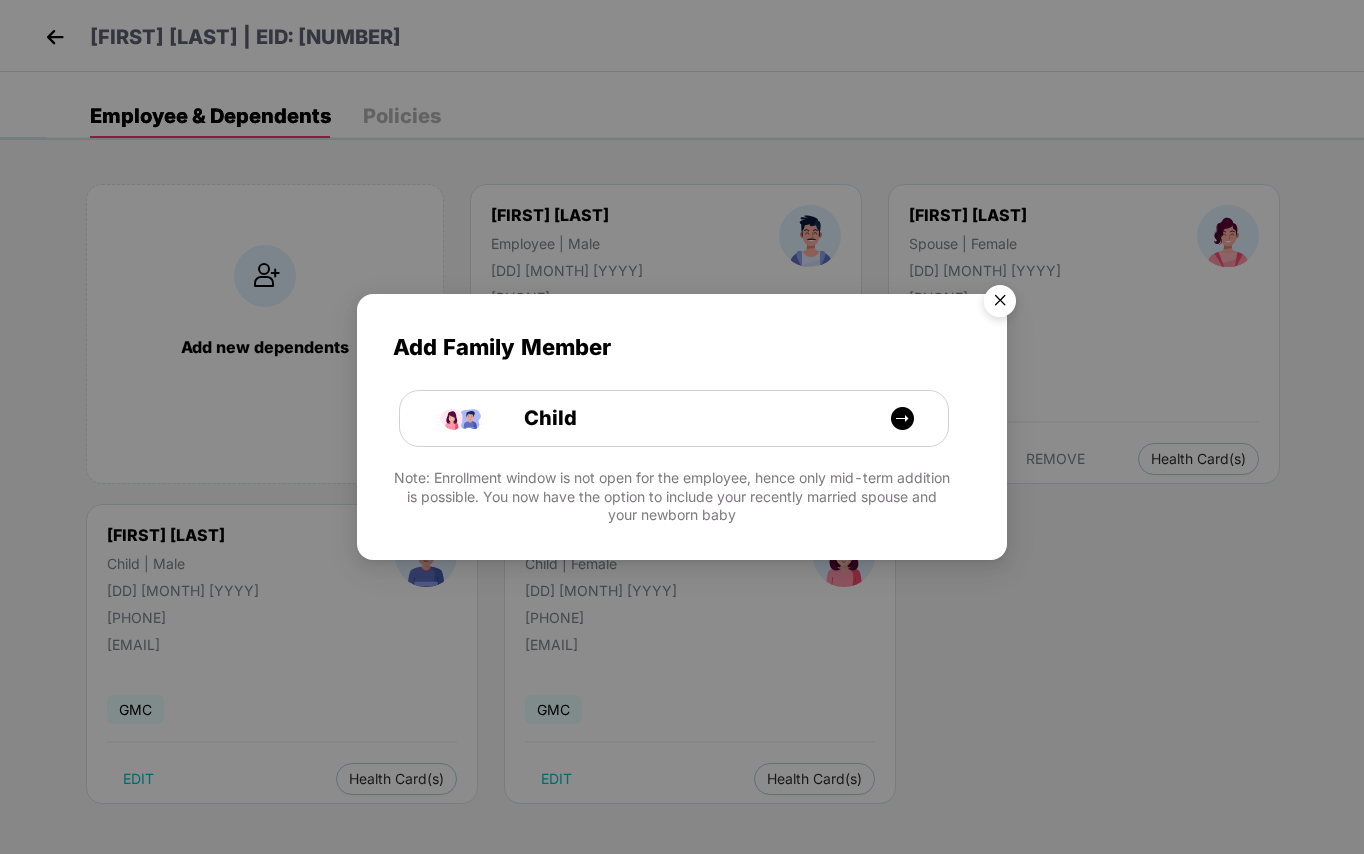 click at bounding box center [1000, 304] 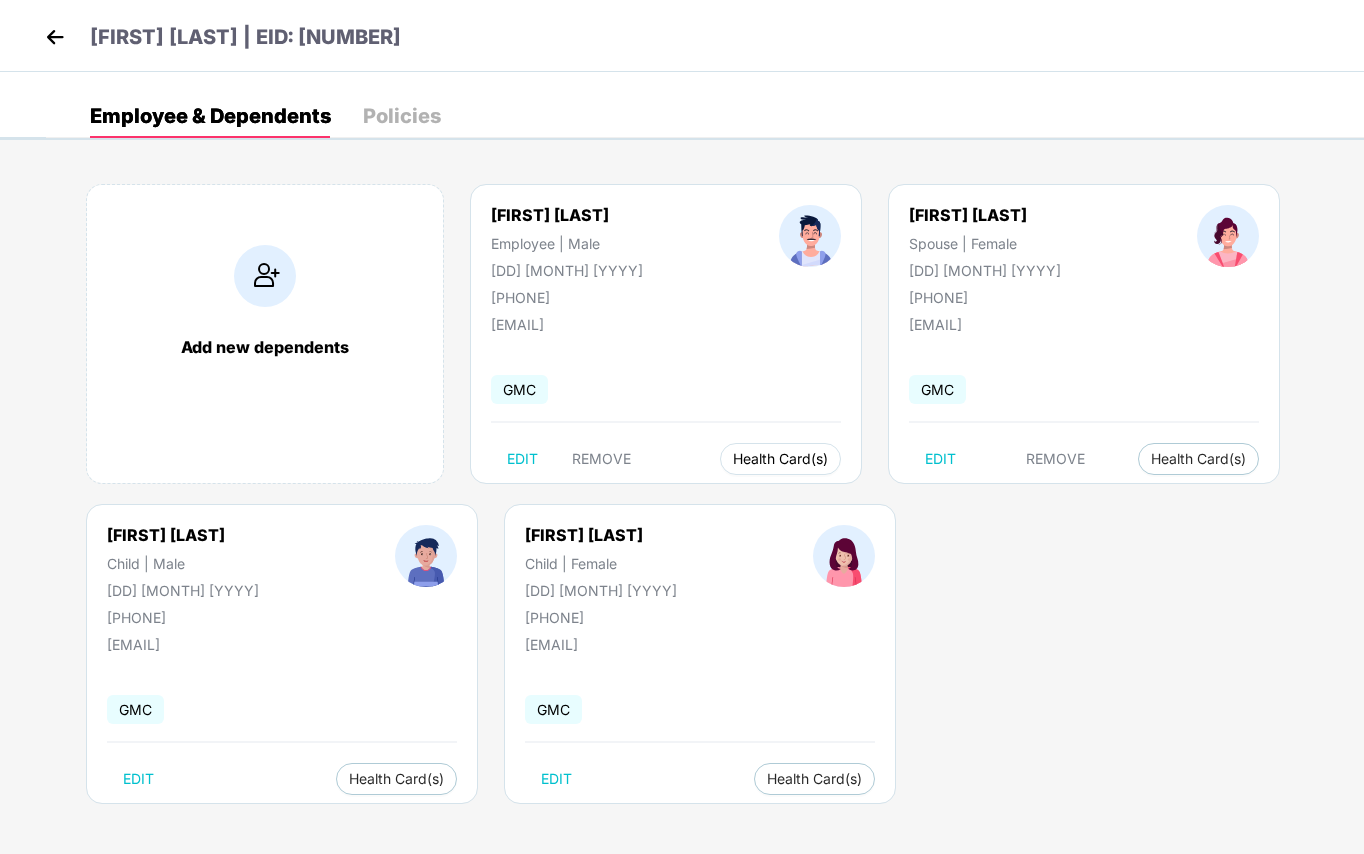 click on "Health Card(s)" at bounding box center (780, 459) 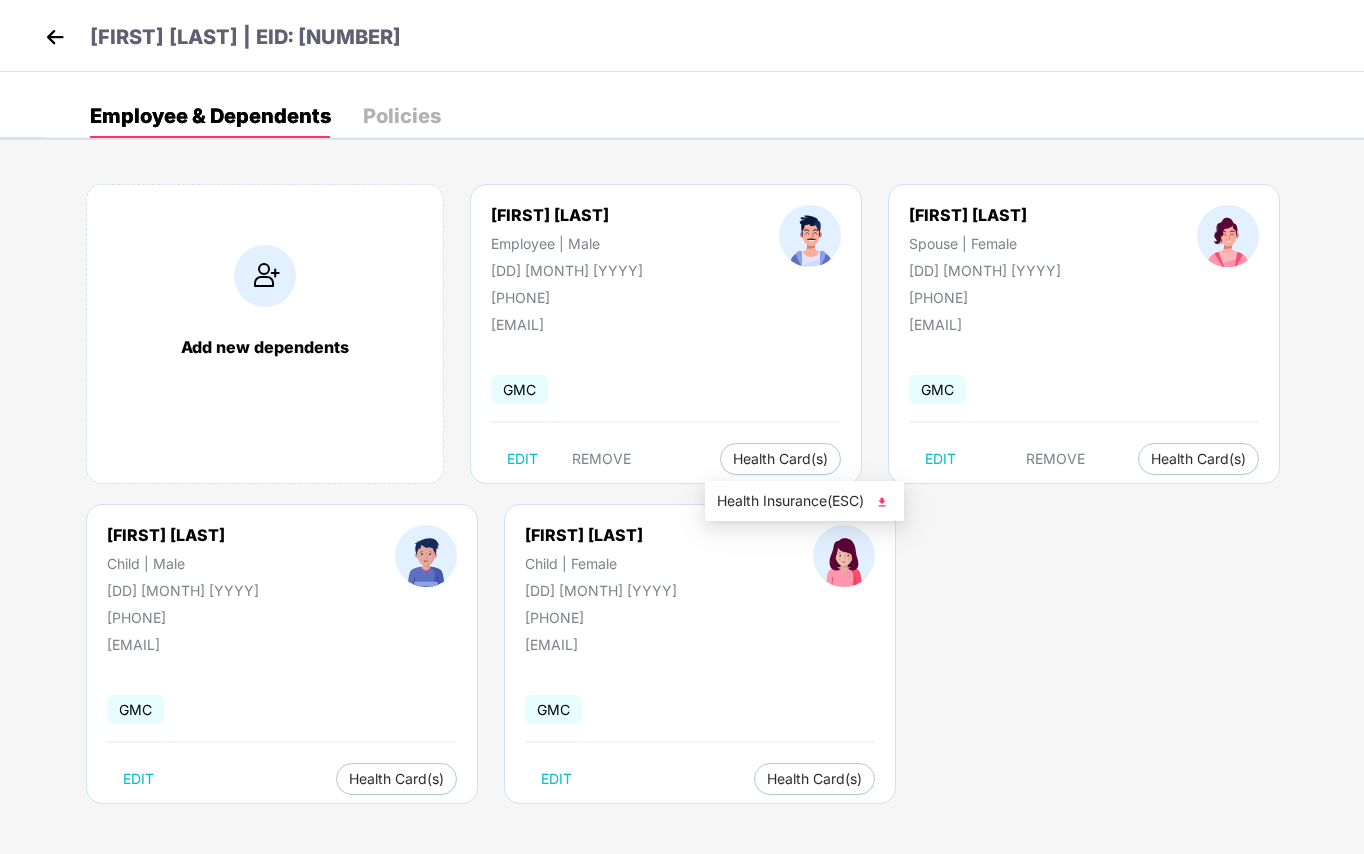 click on "Health Insurance(ESC)" at bounding box center (804, 501) 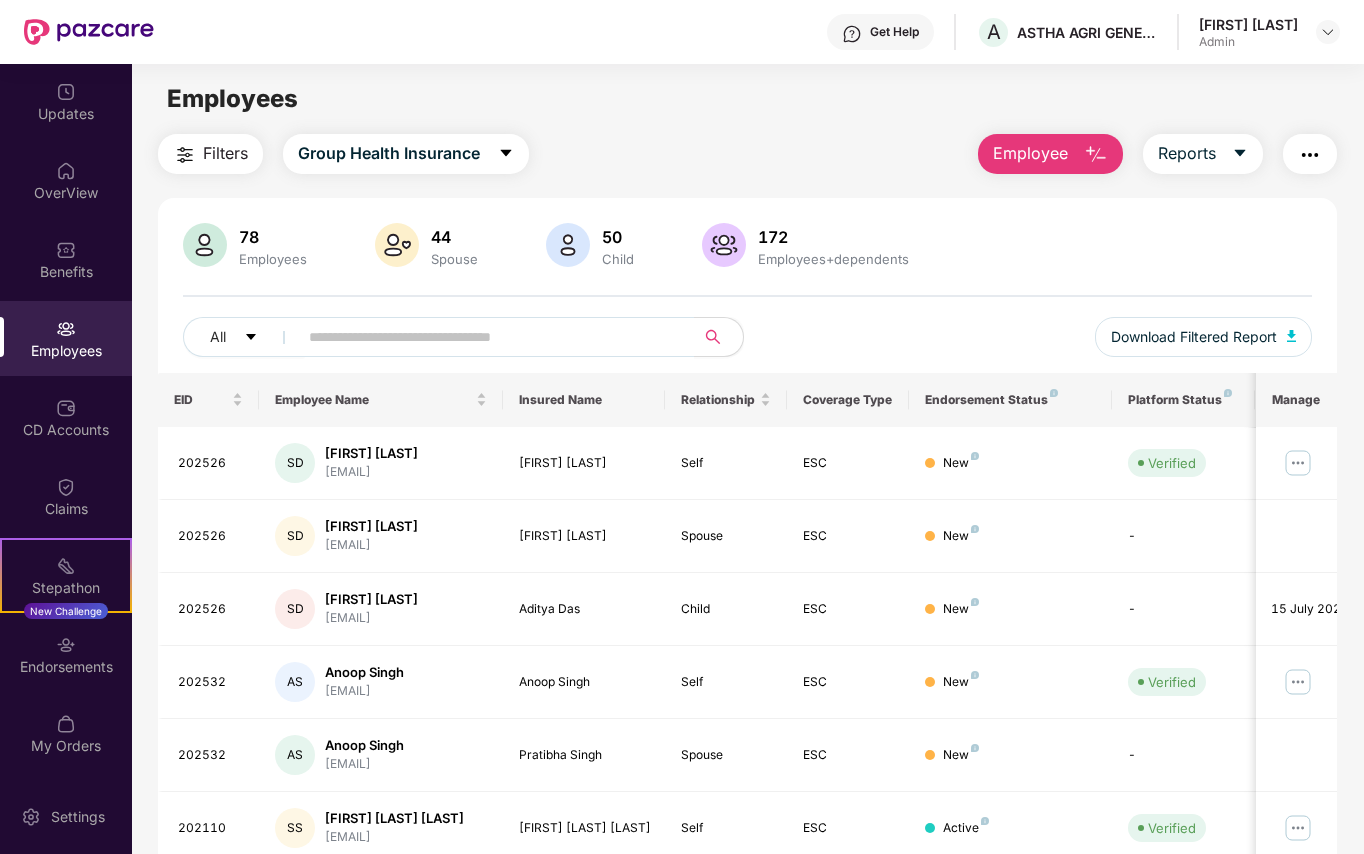 scroll, scrollTop: 394, scrollLeft: 0, axis: vertical 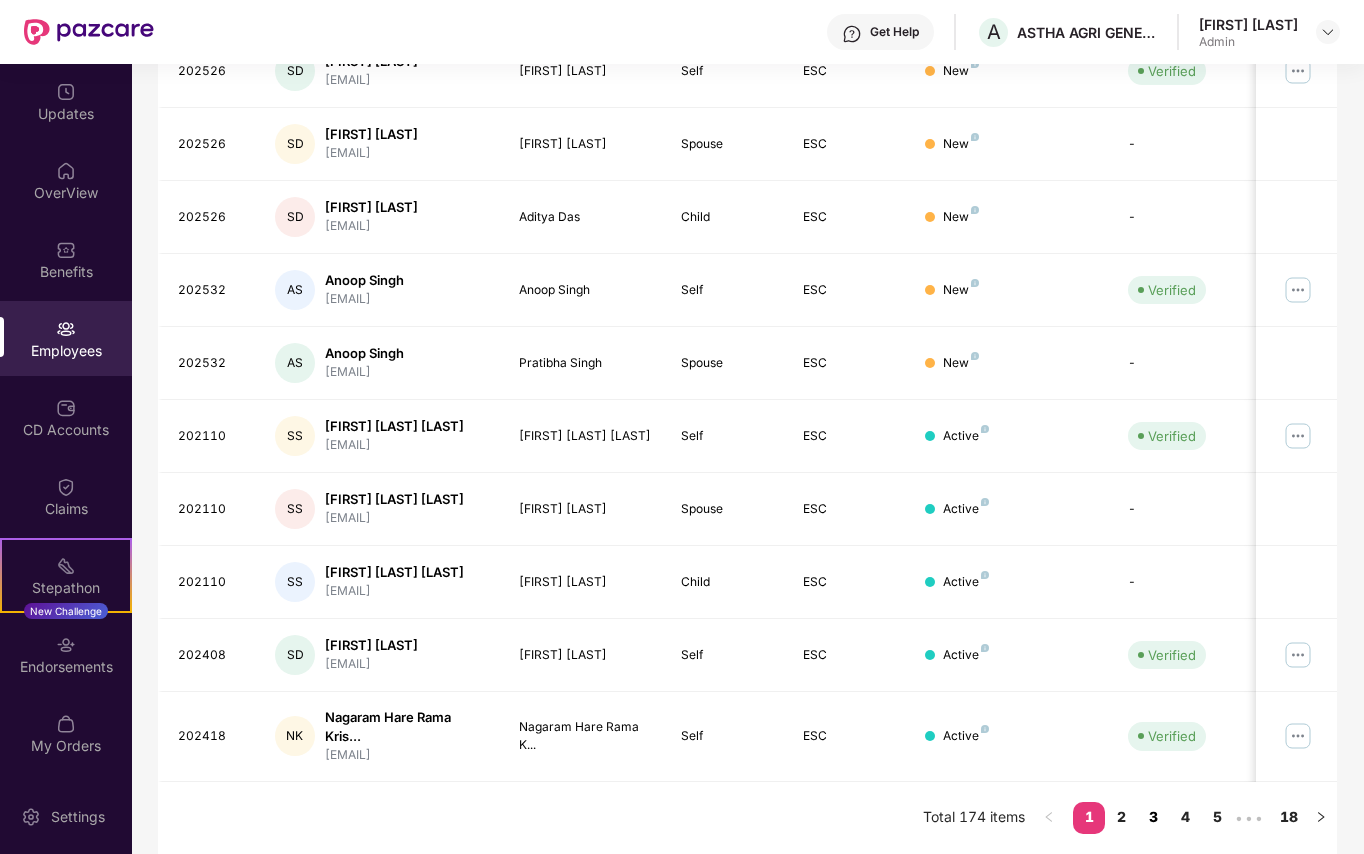click on "3" at bounding box center [1153, 817] 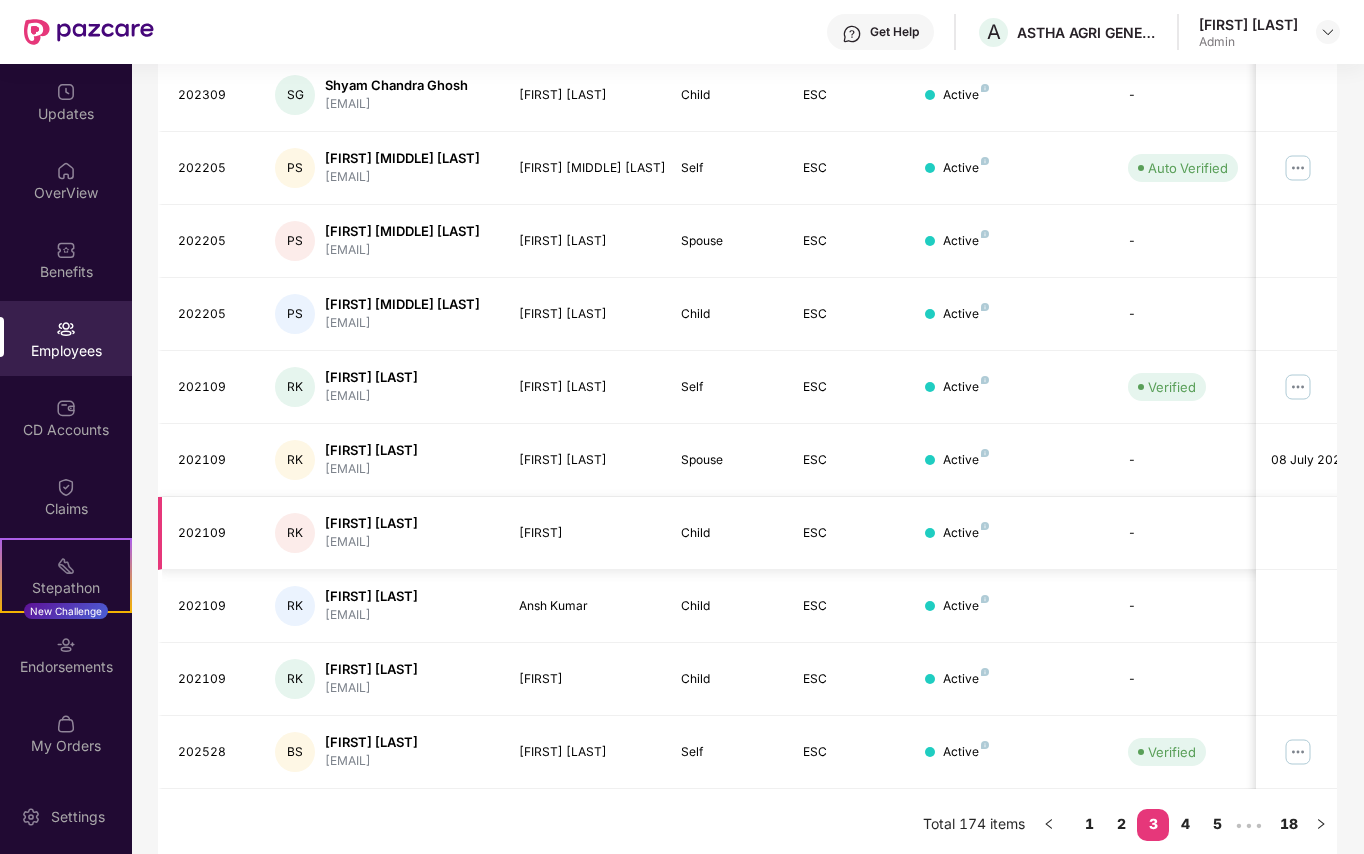 scroll, scrollTop: 378, scrollLeft: 0, axis: vertical 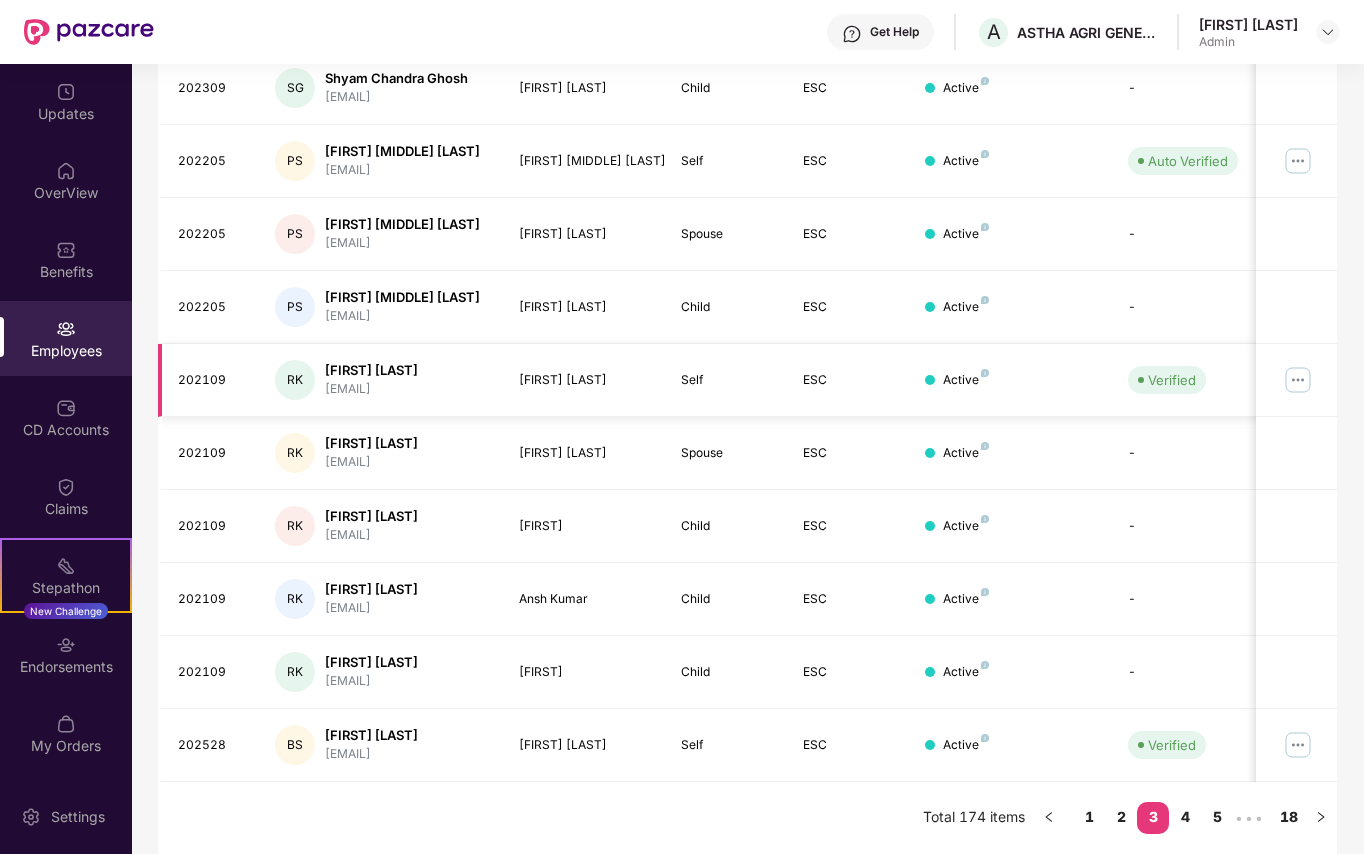 click at bounding box center (1298, 380) 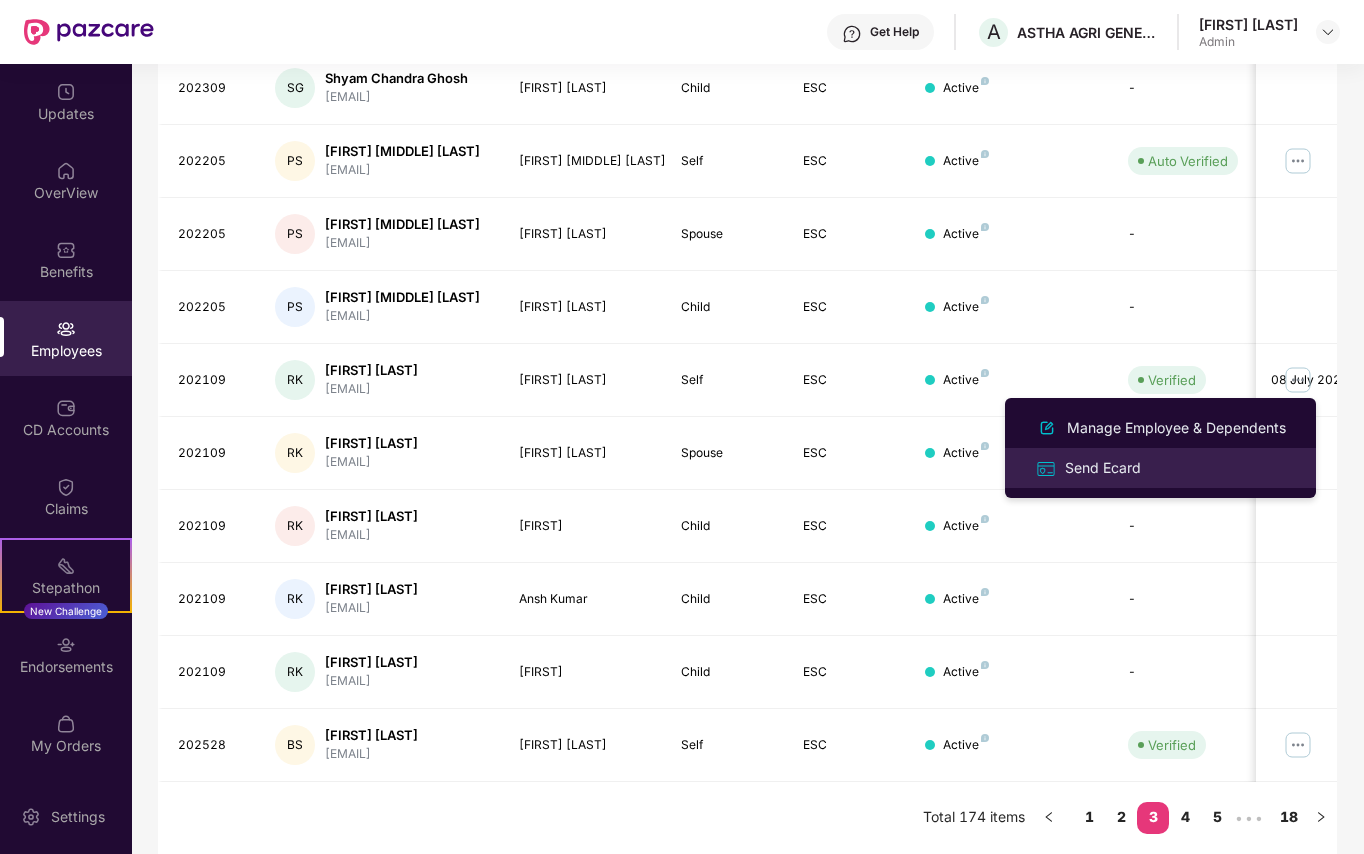 click on "Send Ecard" at bounding box center [1103, 468] 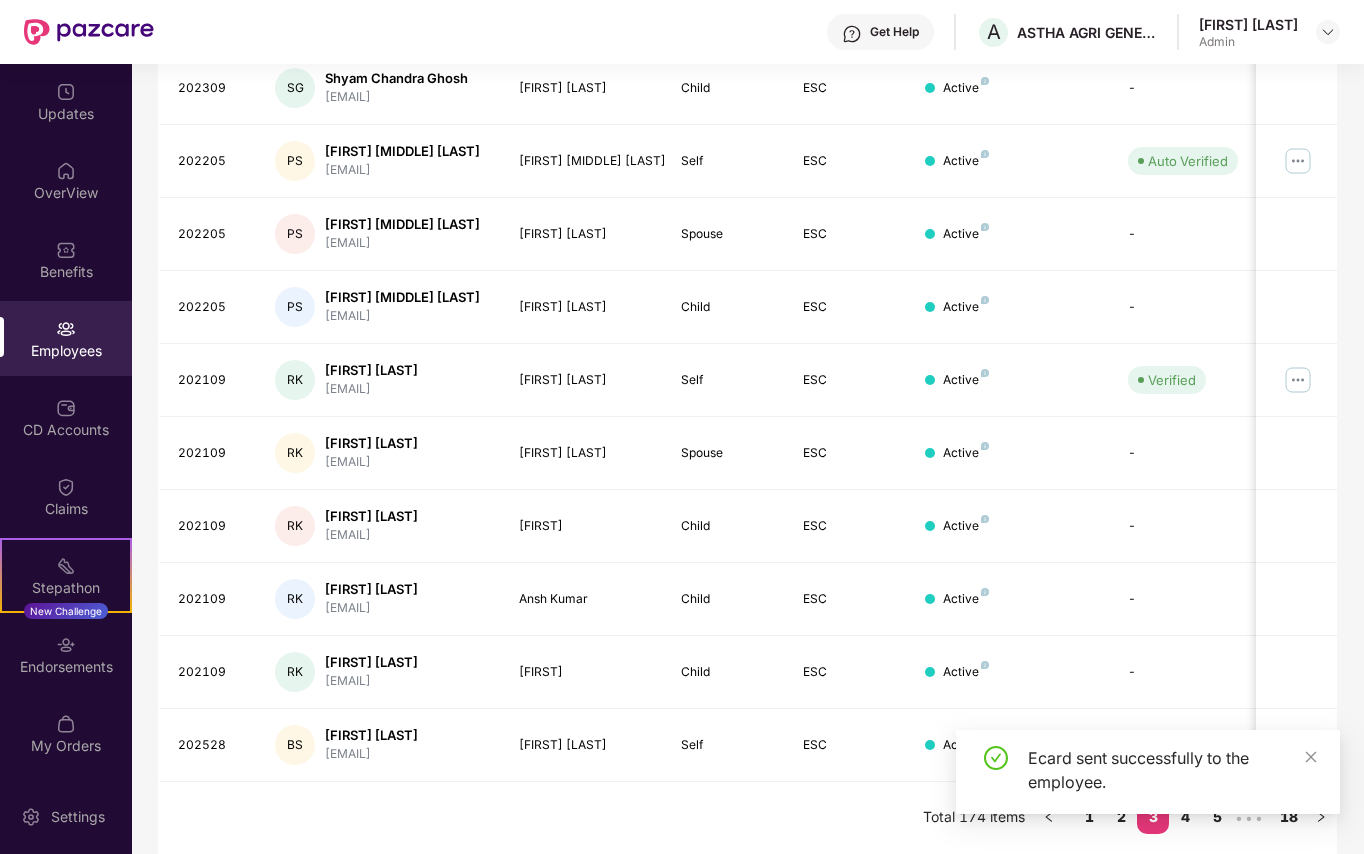 click on "Ecard sent successfully to the employee." at bounding box center [1148, 780] 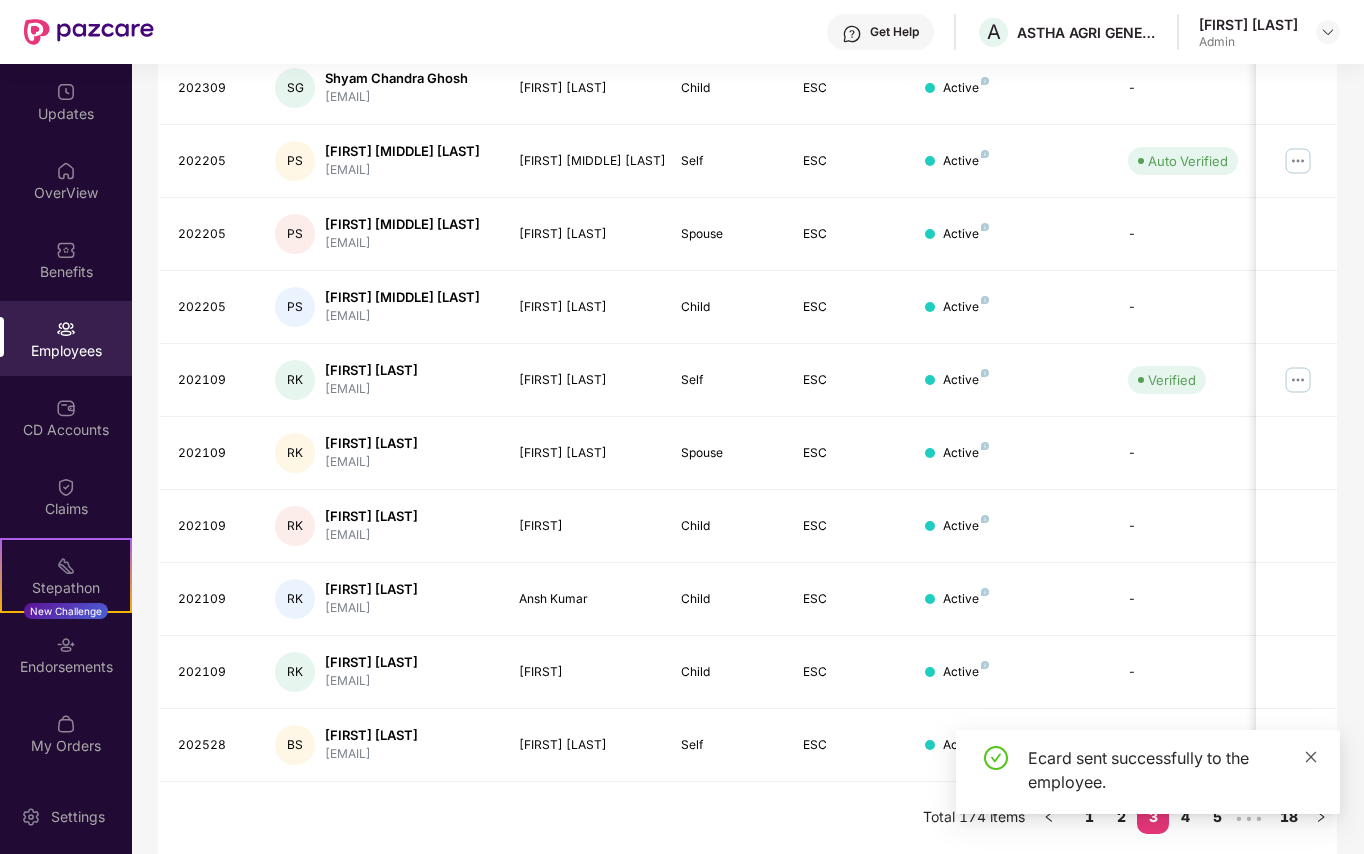 click 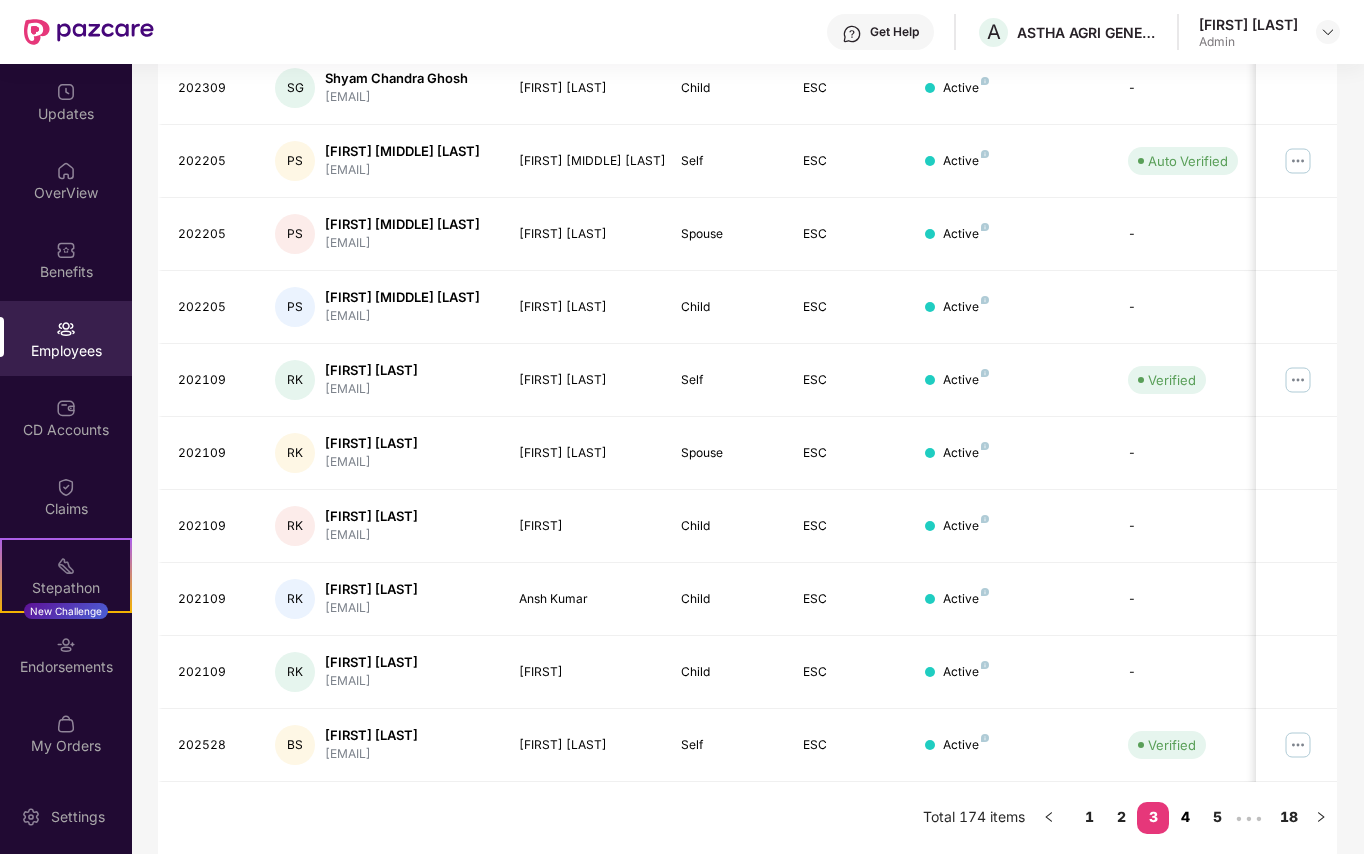 click on "4" at bounding box center (1185, 817) 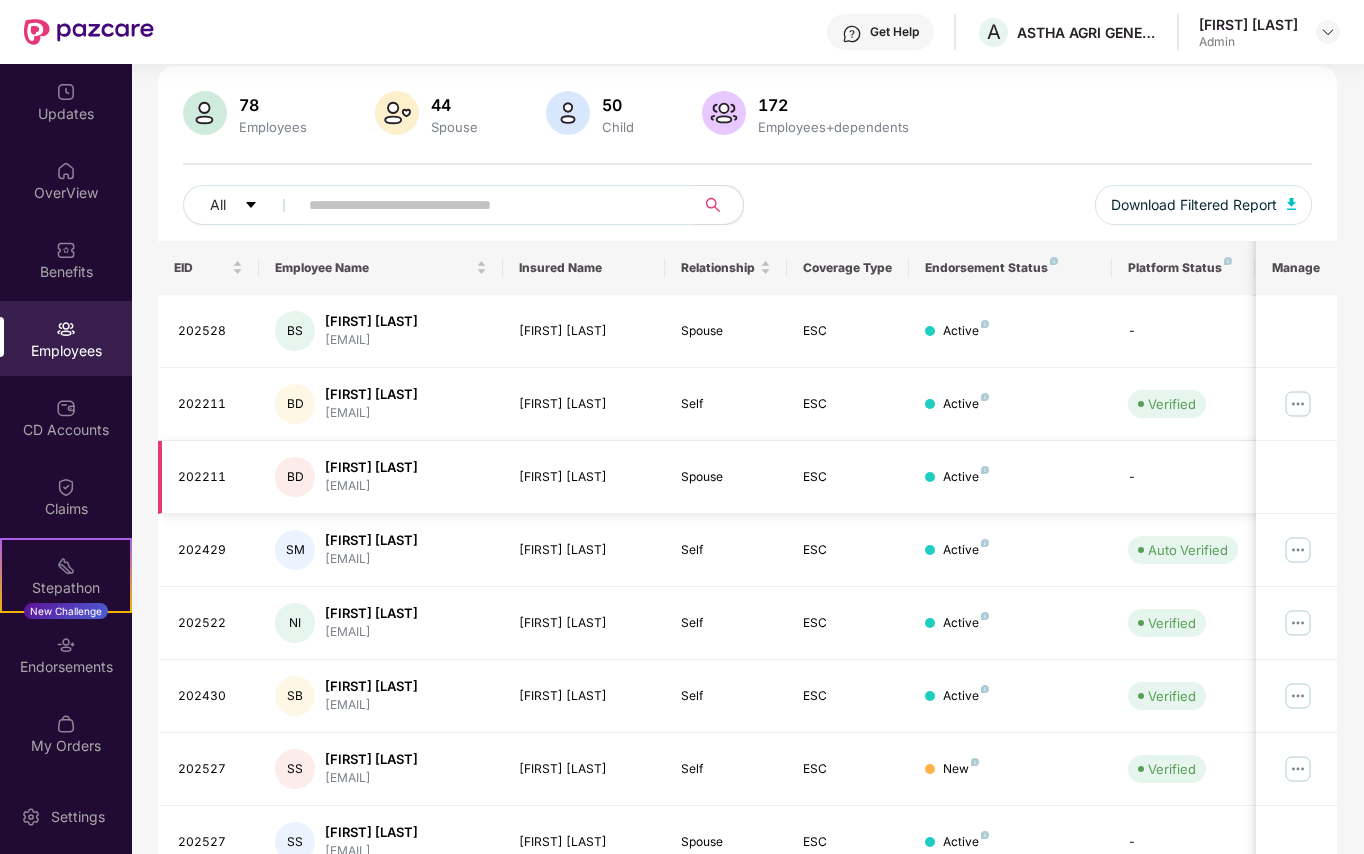 scroll, scrollTop: 112, scrollLeft: 0, axis: vertical 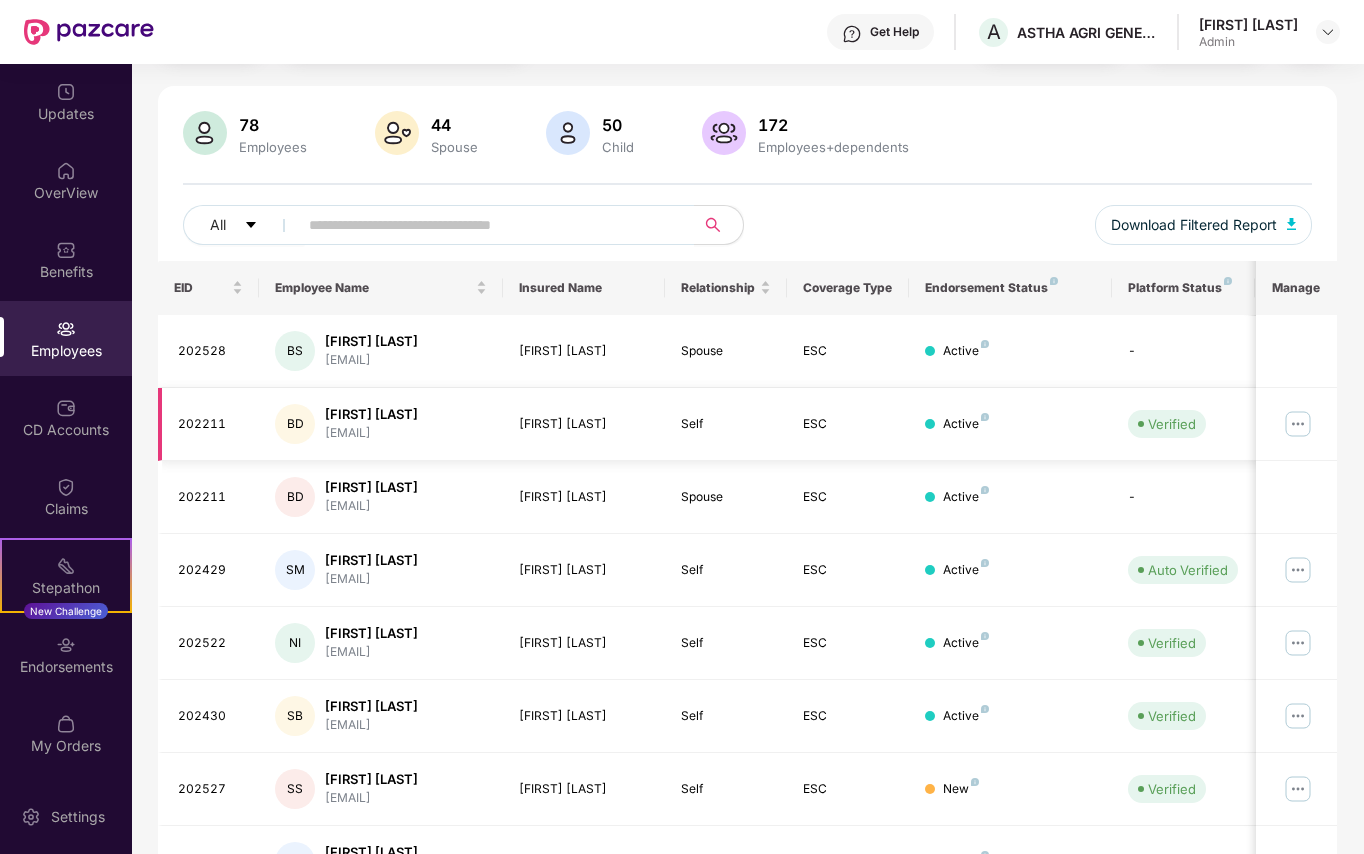 click at bounding box center [1298, 424] 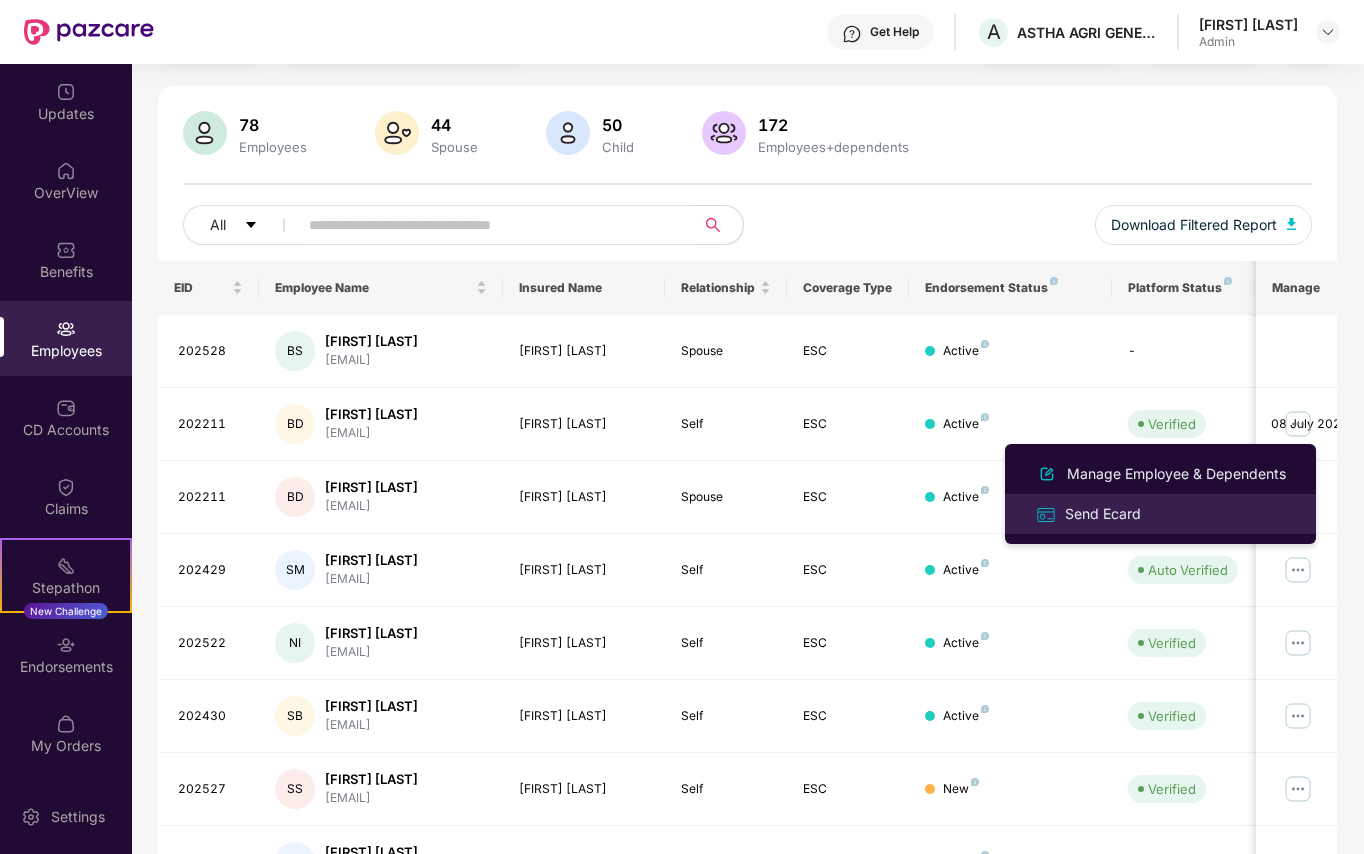 click on "Send Ecard" at bounding box center (1103, 514) 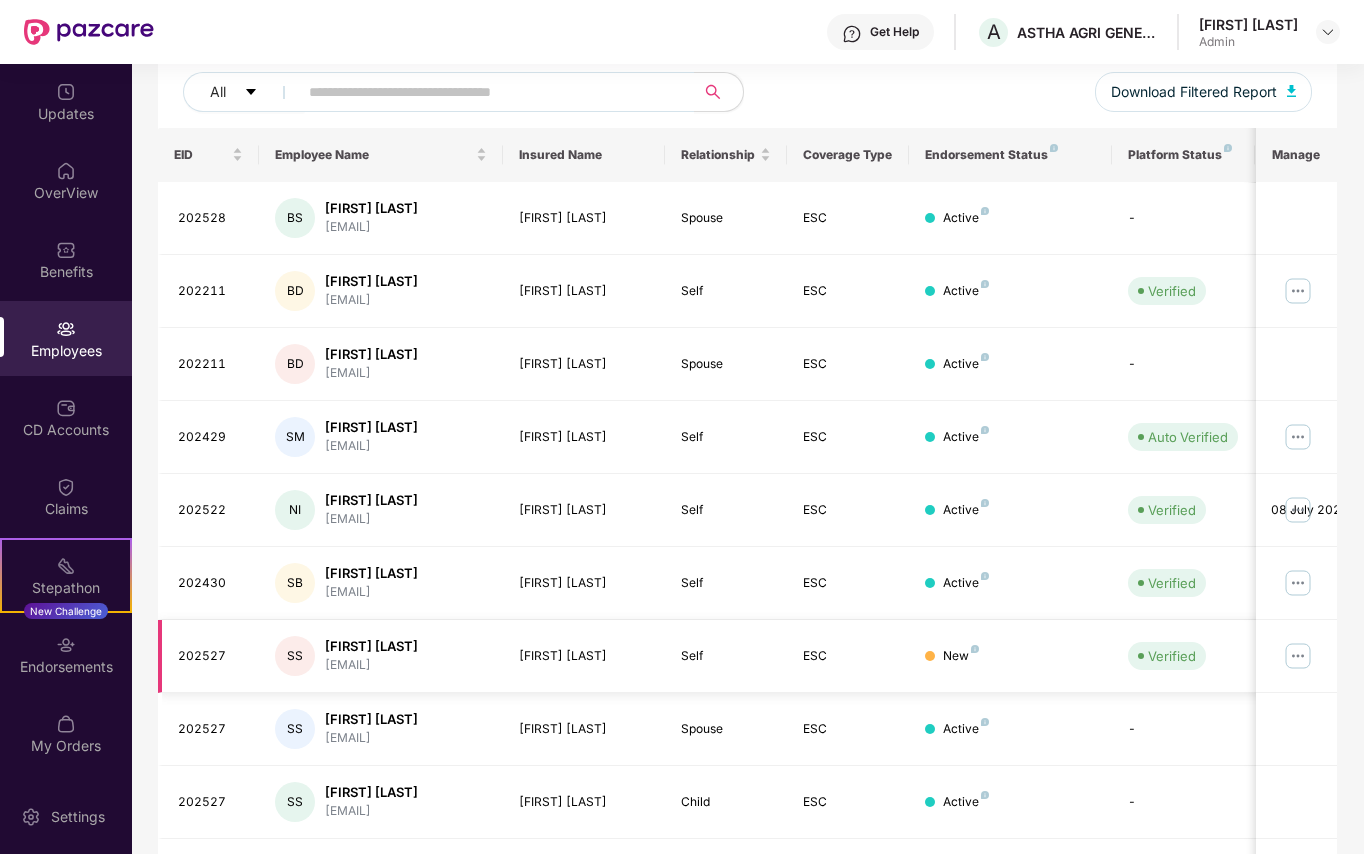 scroll, scrollTop: 378, scrollLeft: 0, axis: vertical 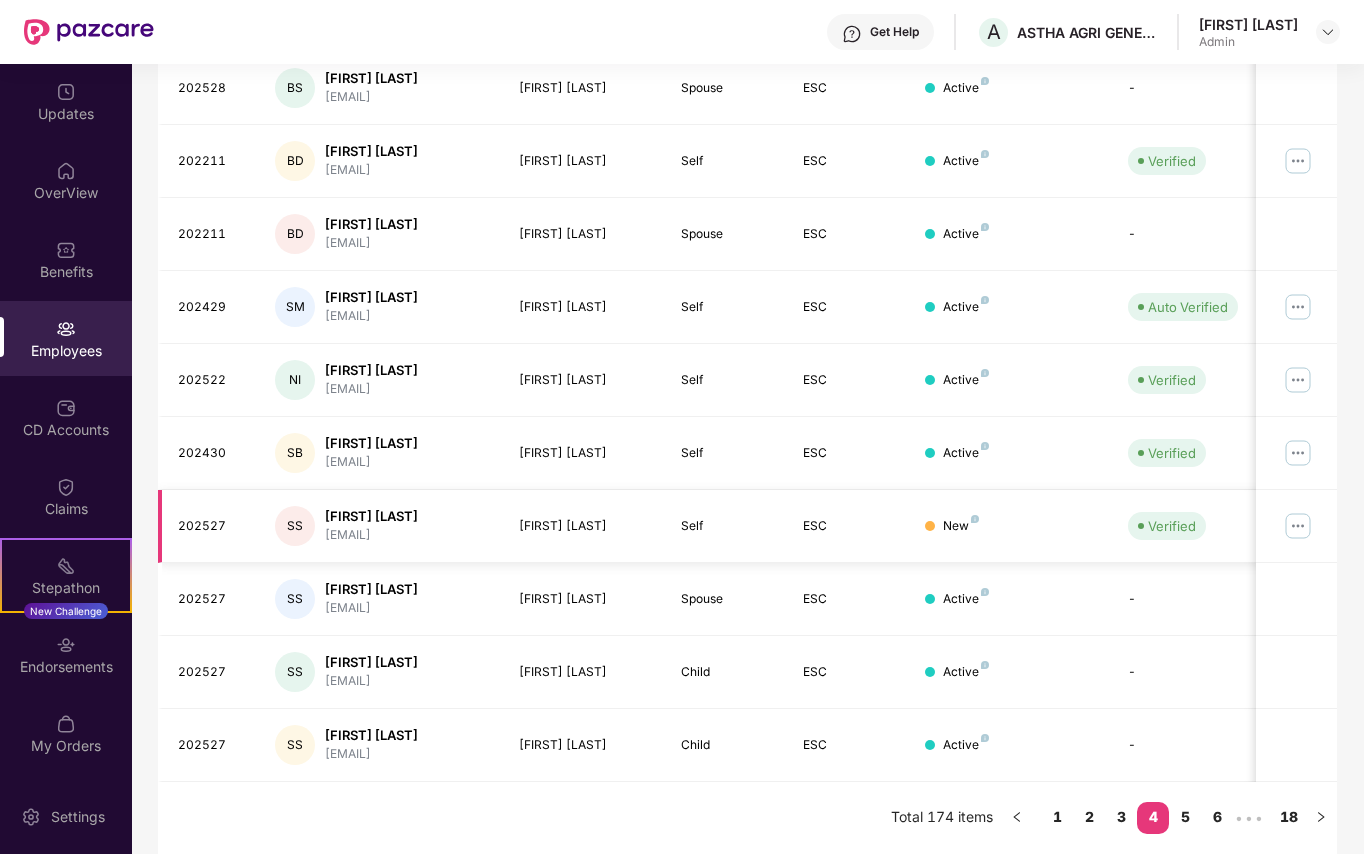 click at bounding box center [1298, 526] 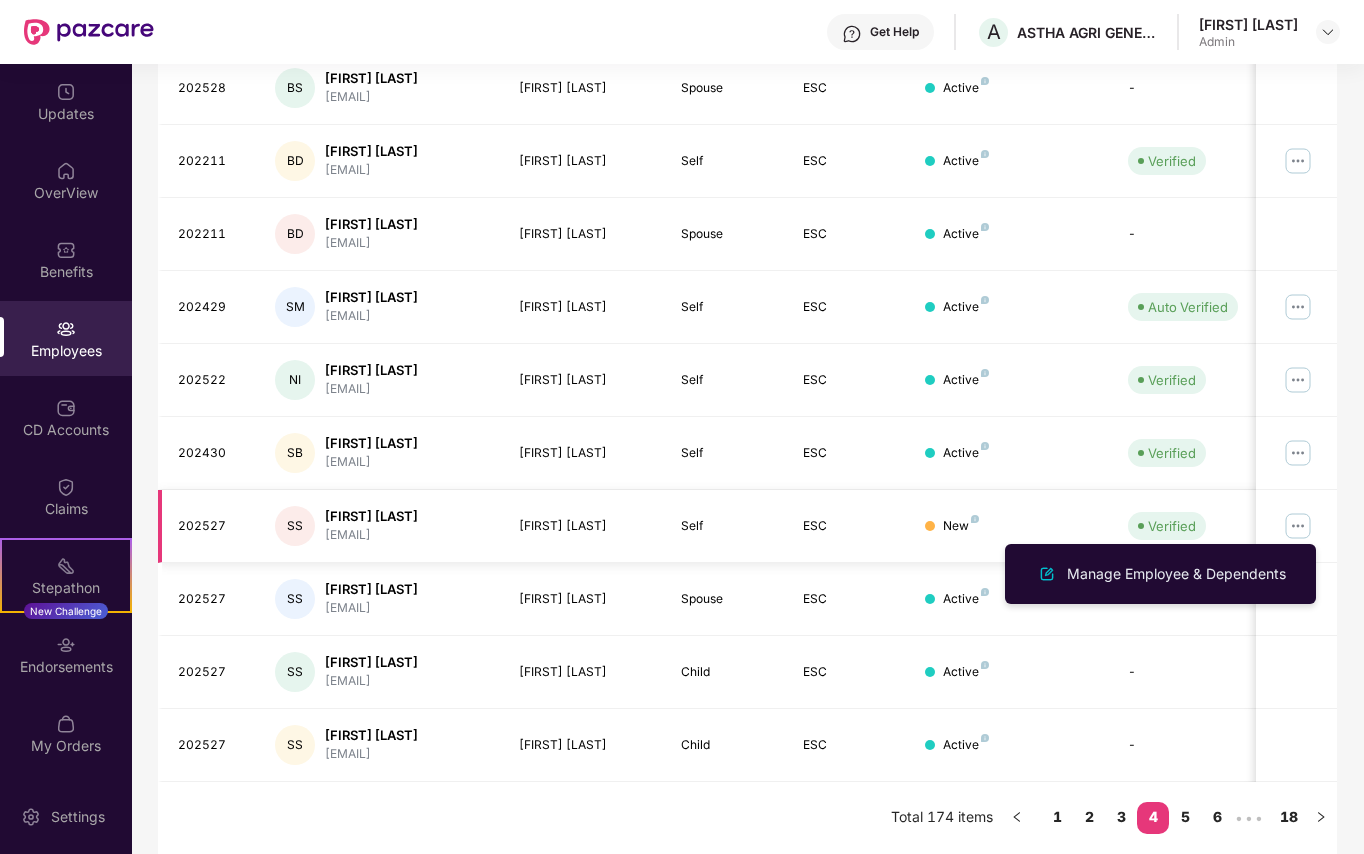 click at bounding box center (1298, 526) 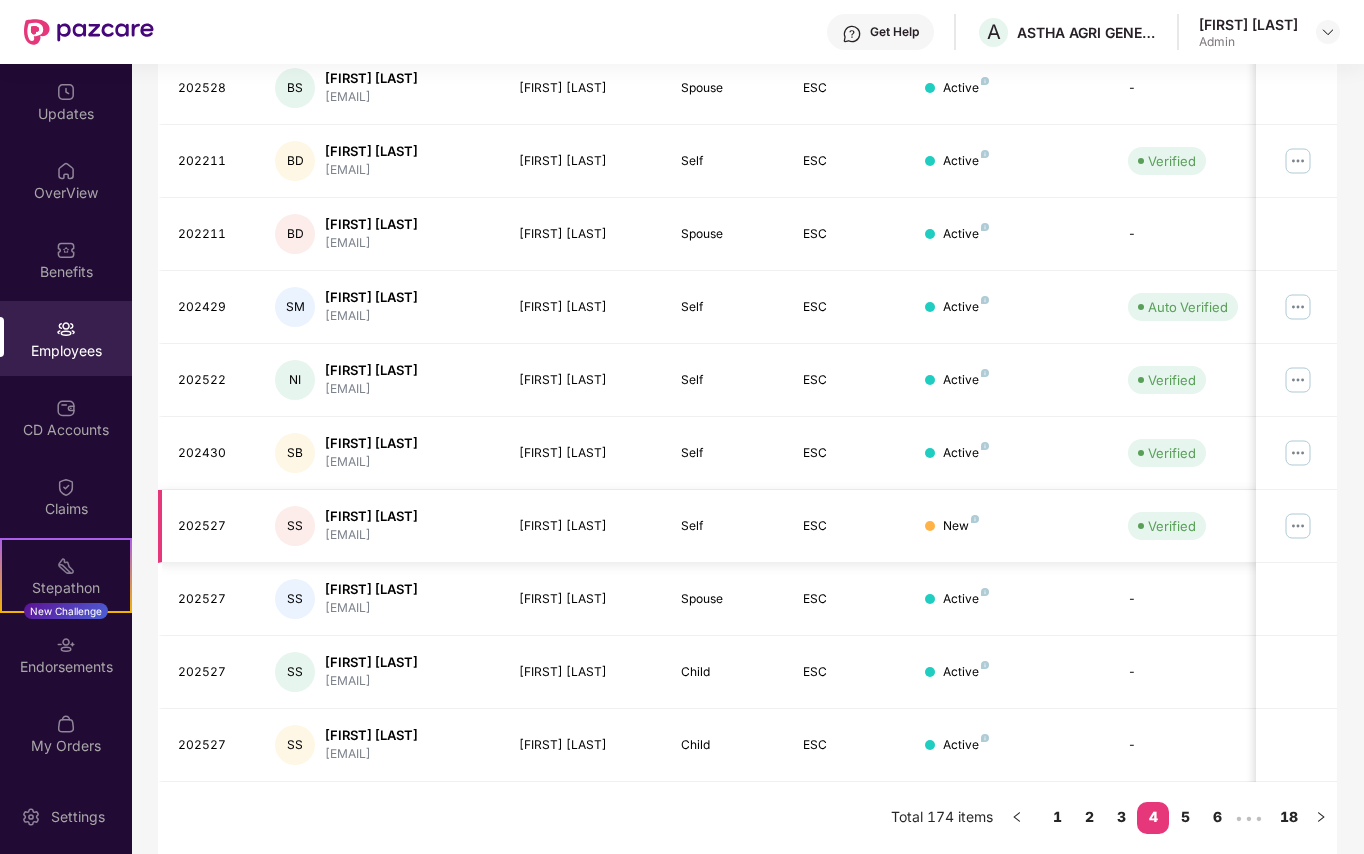 click at bounding box center (1298, 526) 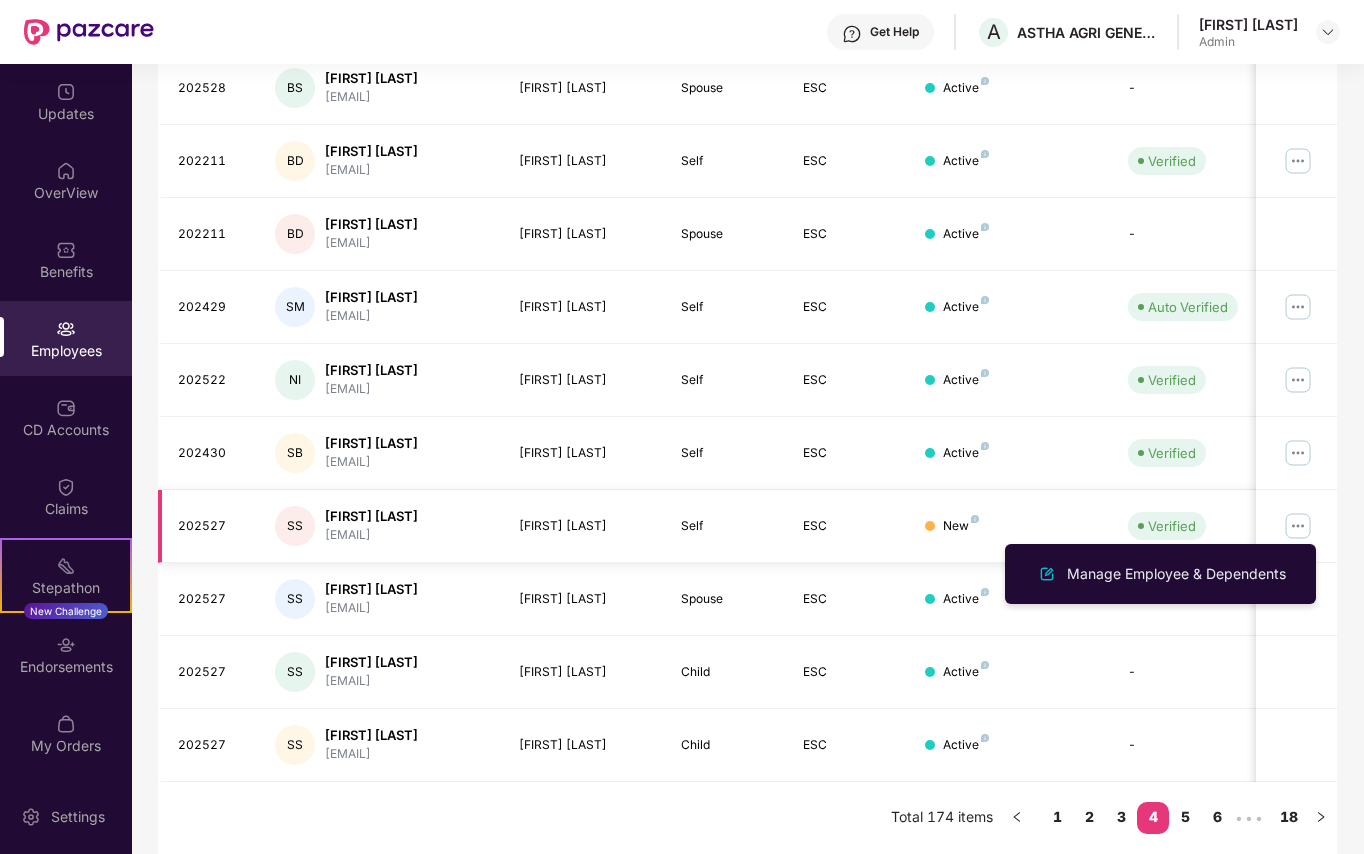 click at bounding box center (1298, 526) 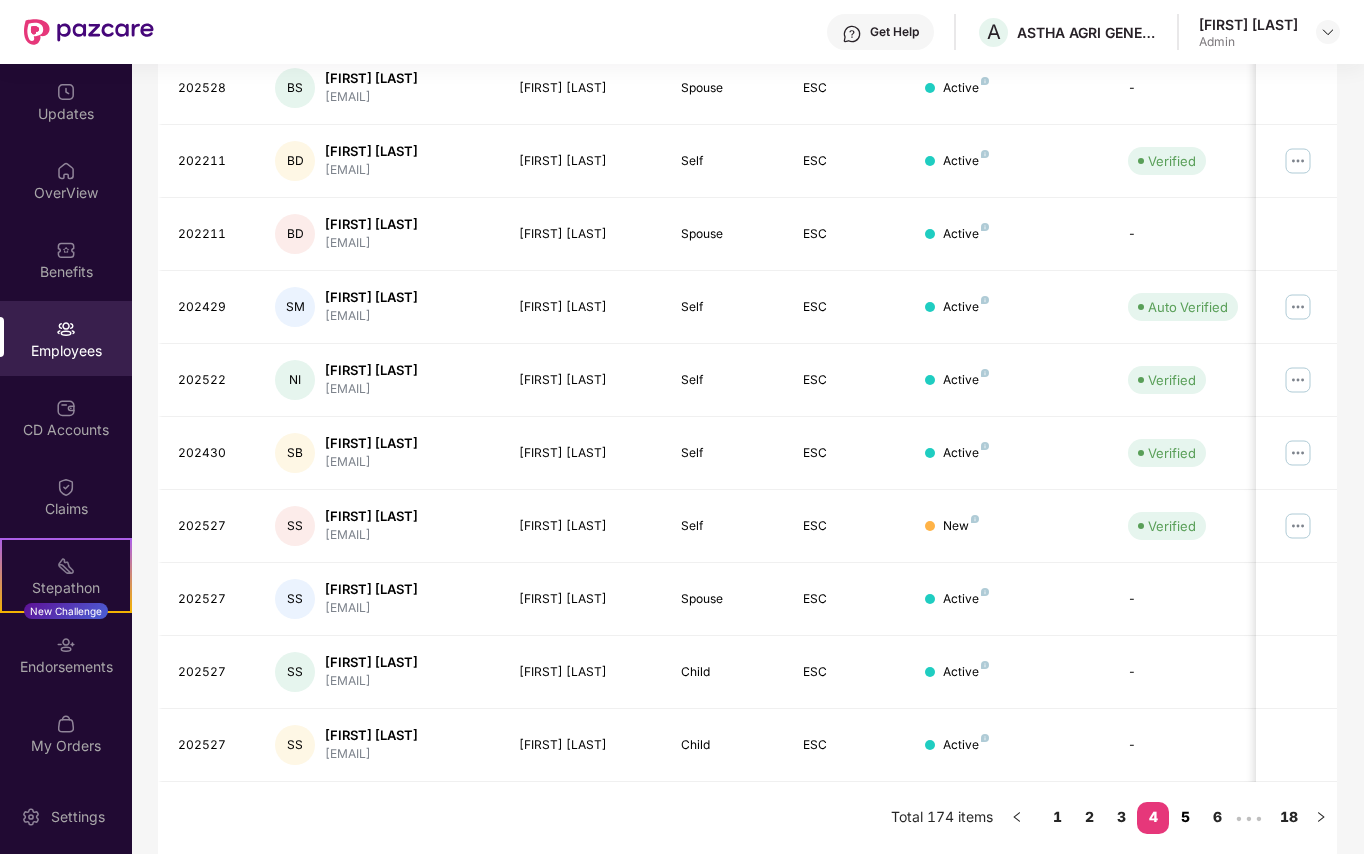 click on "5" at bounding box center [1185, 817] 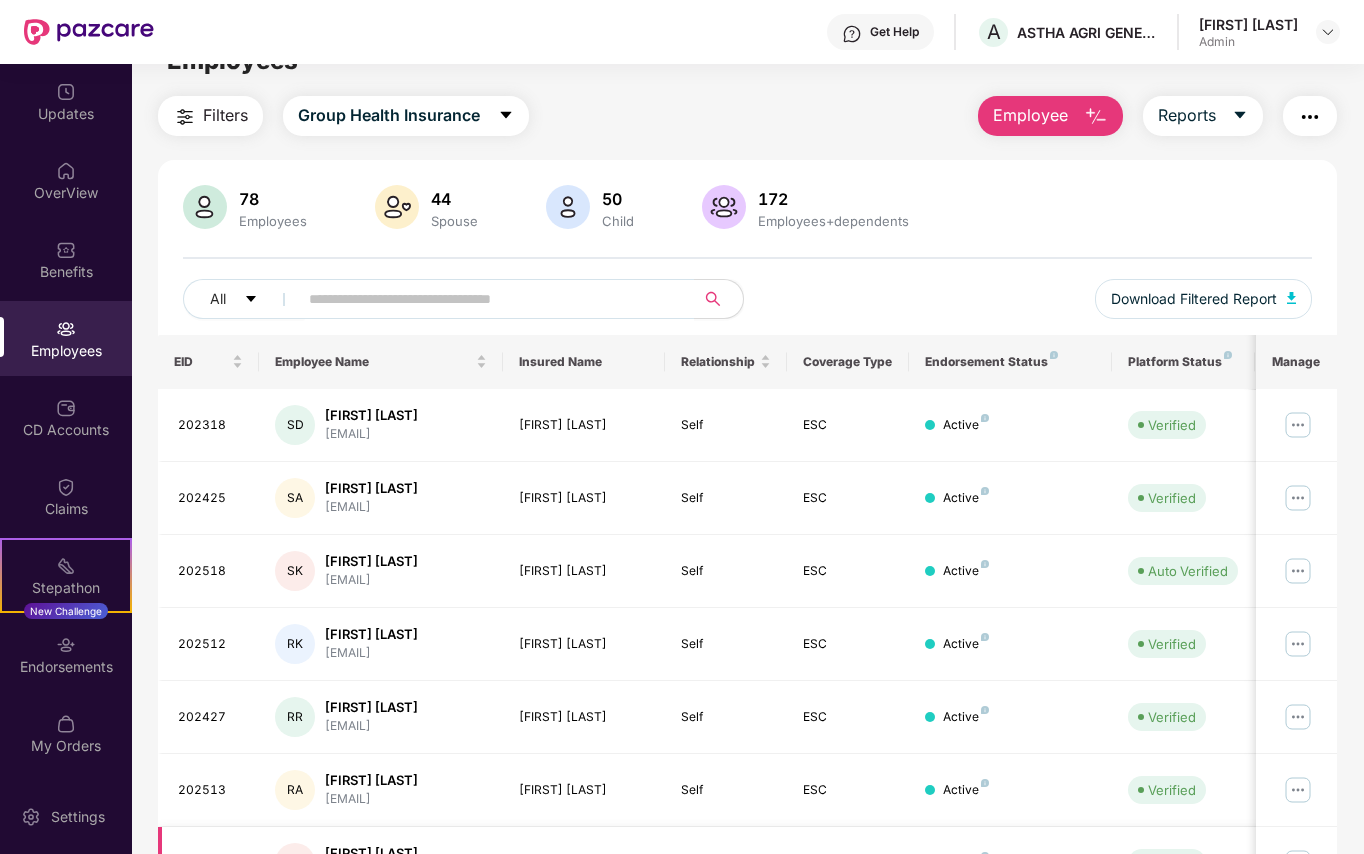 scroll, scrollTop: 0, scrollLeft: 0, axis: both 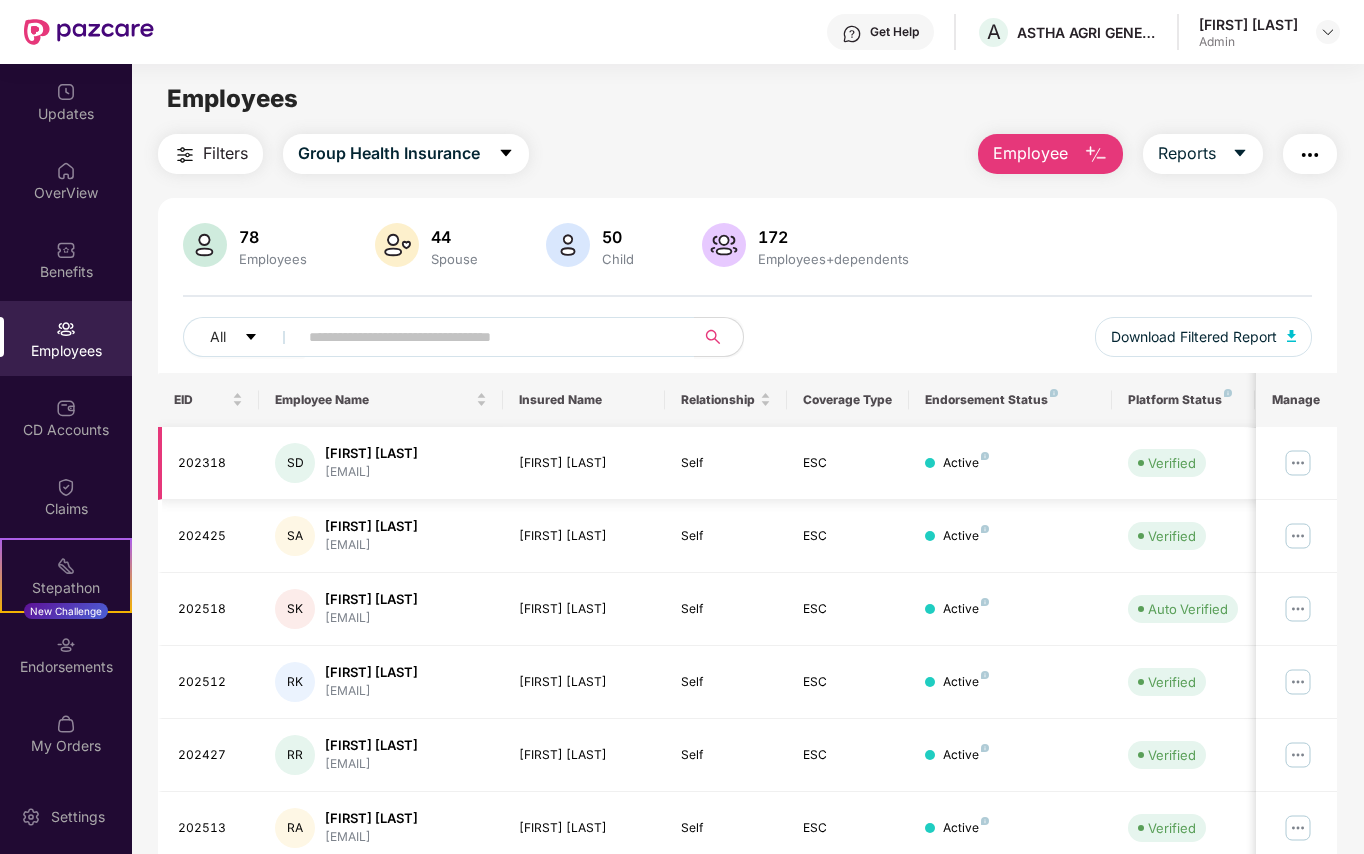 click at bounding box center (1298, 463) 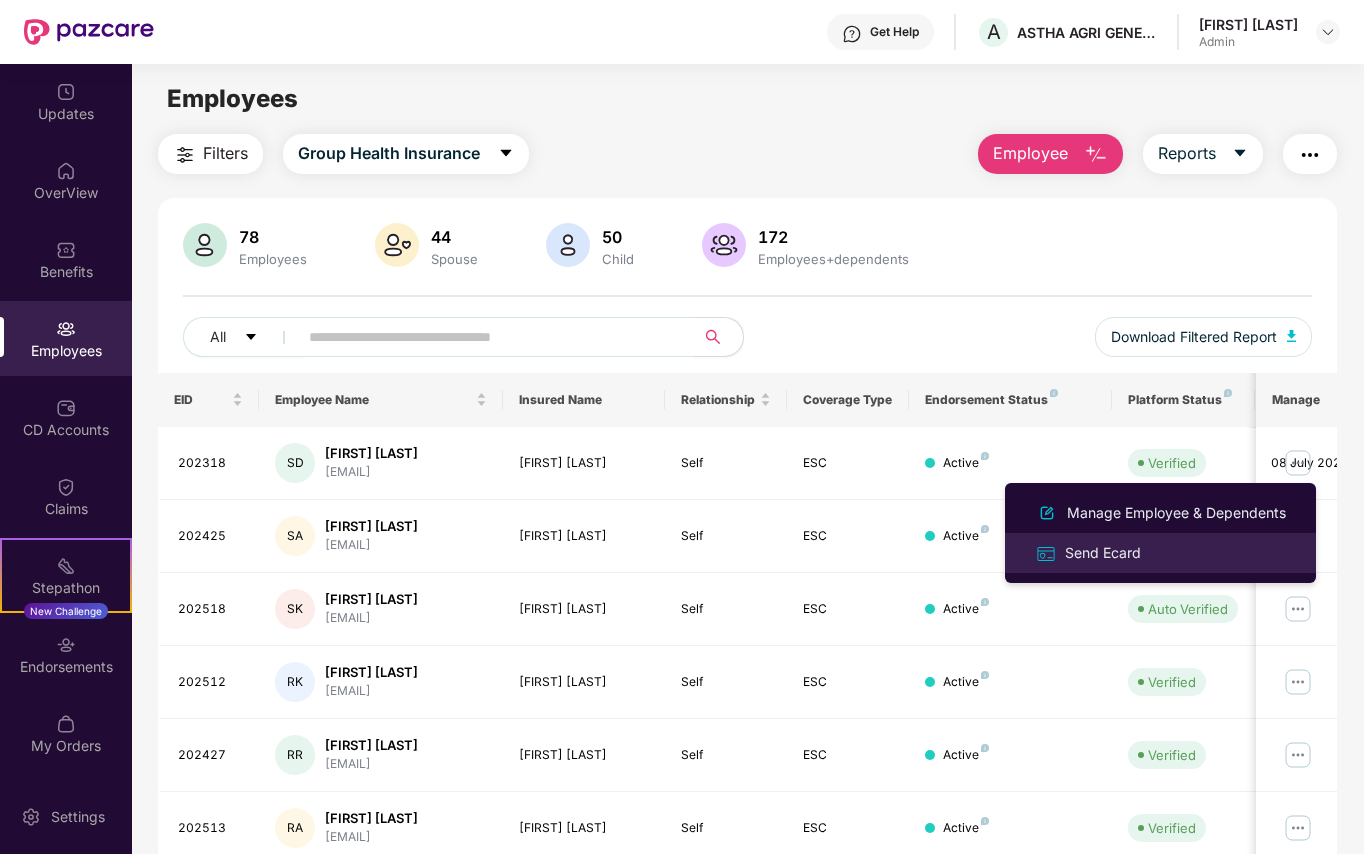 click on "Send Ecard" at bounding box center (1103, 553) 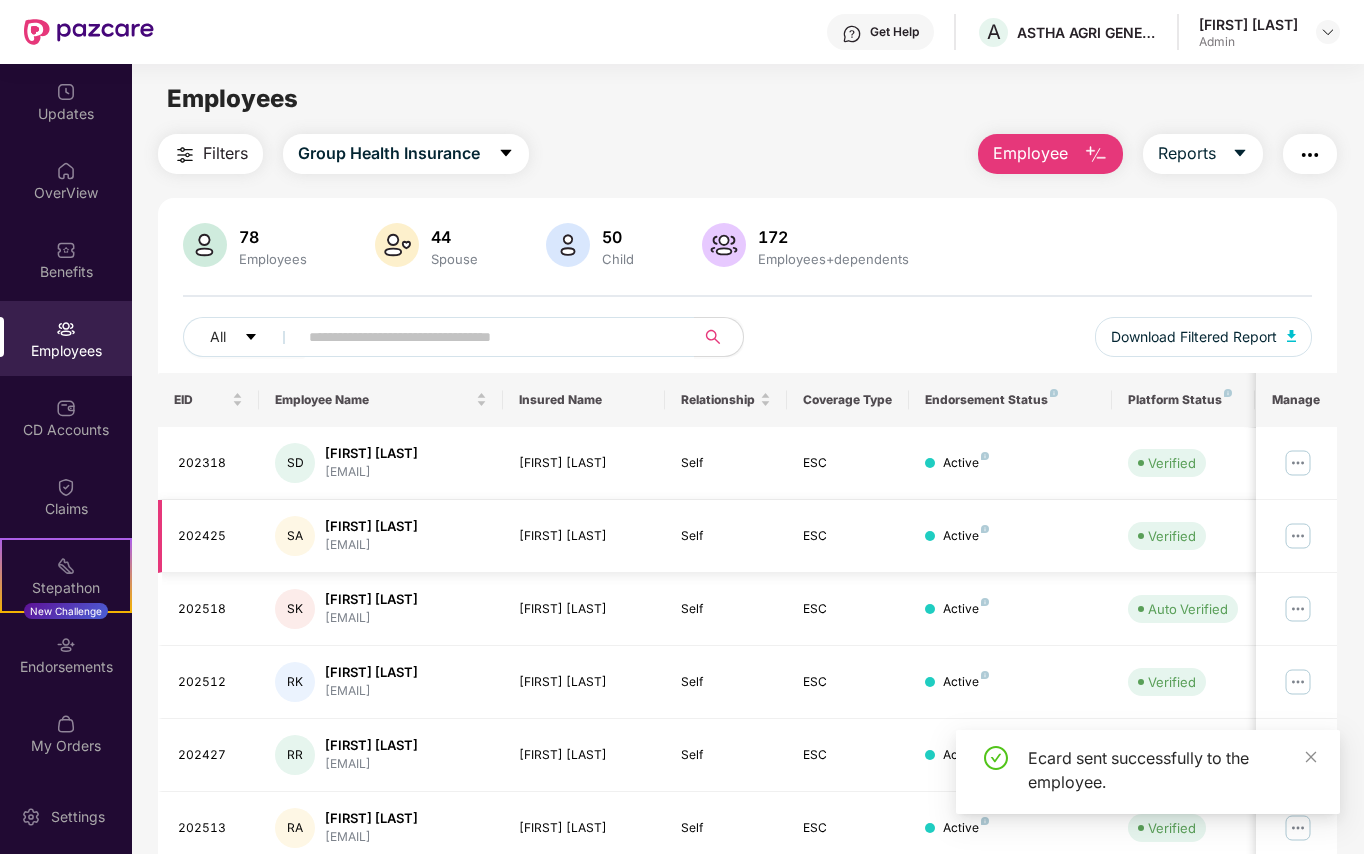 click at bounding box center (1298, 536) 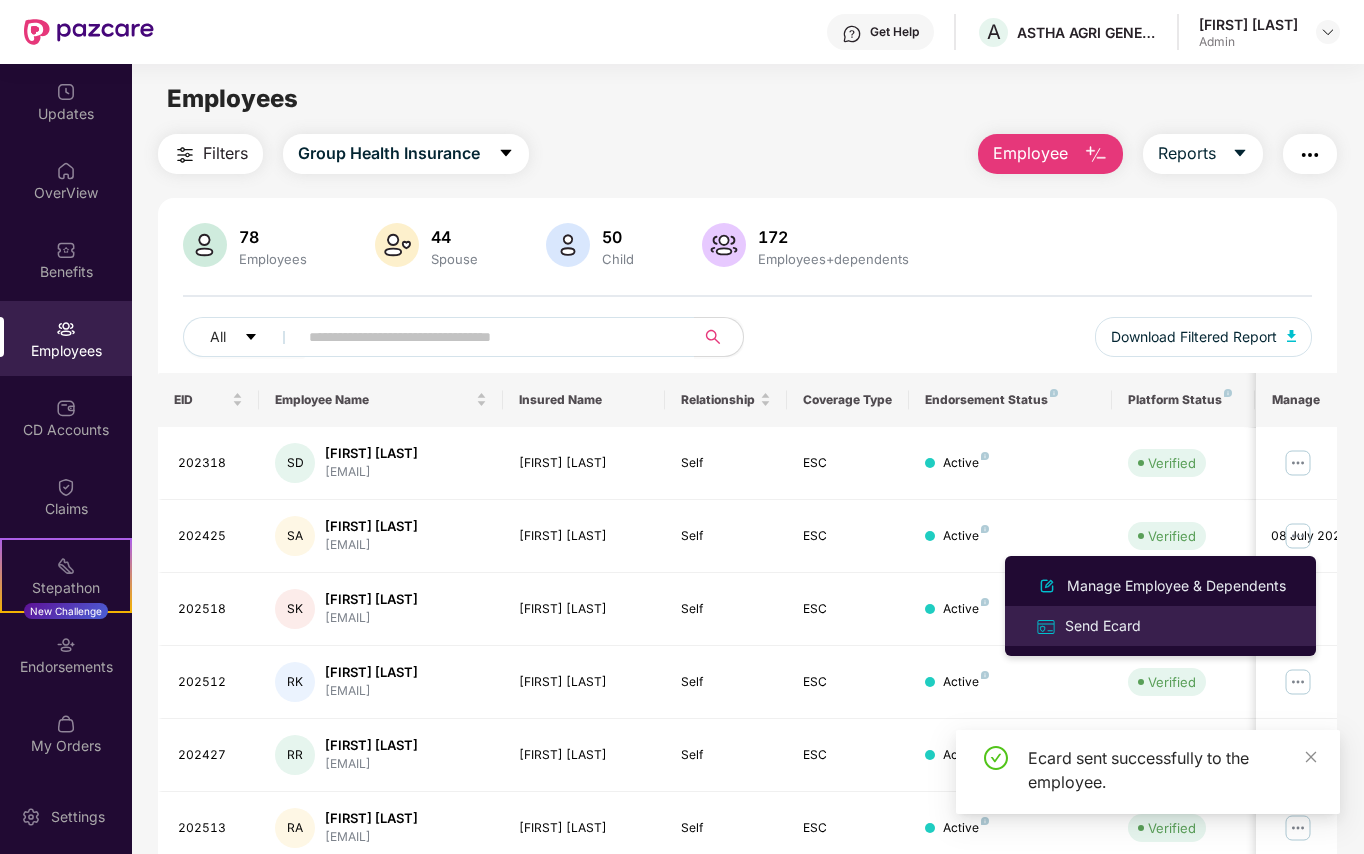 click on "Send Ecard" at bounding box center (1103, 626) 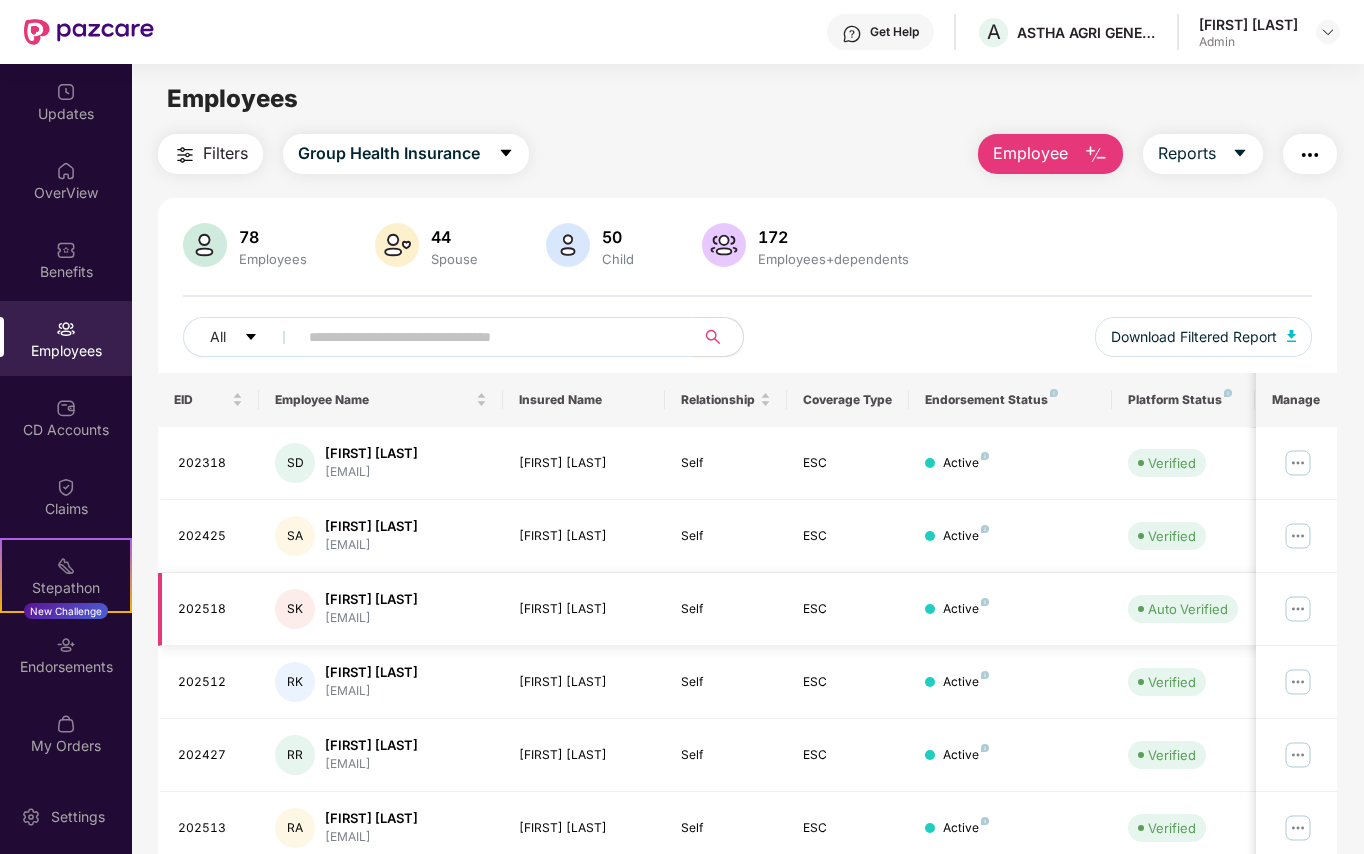 click at bounding box center [1298, 609] 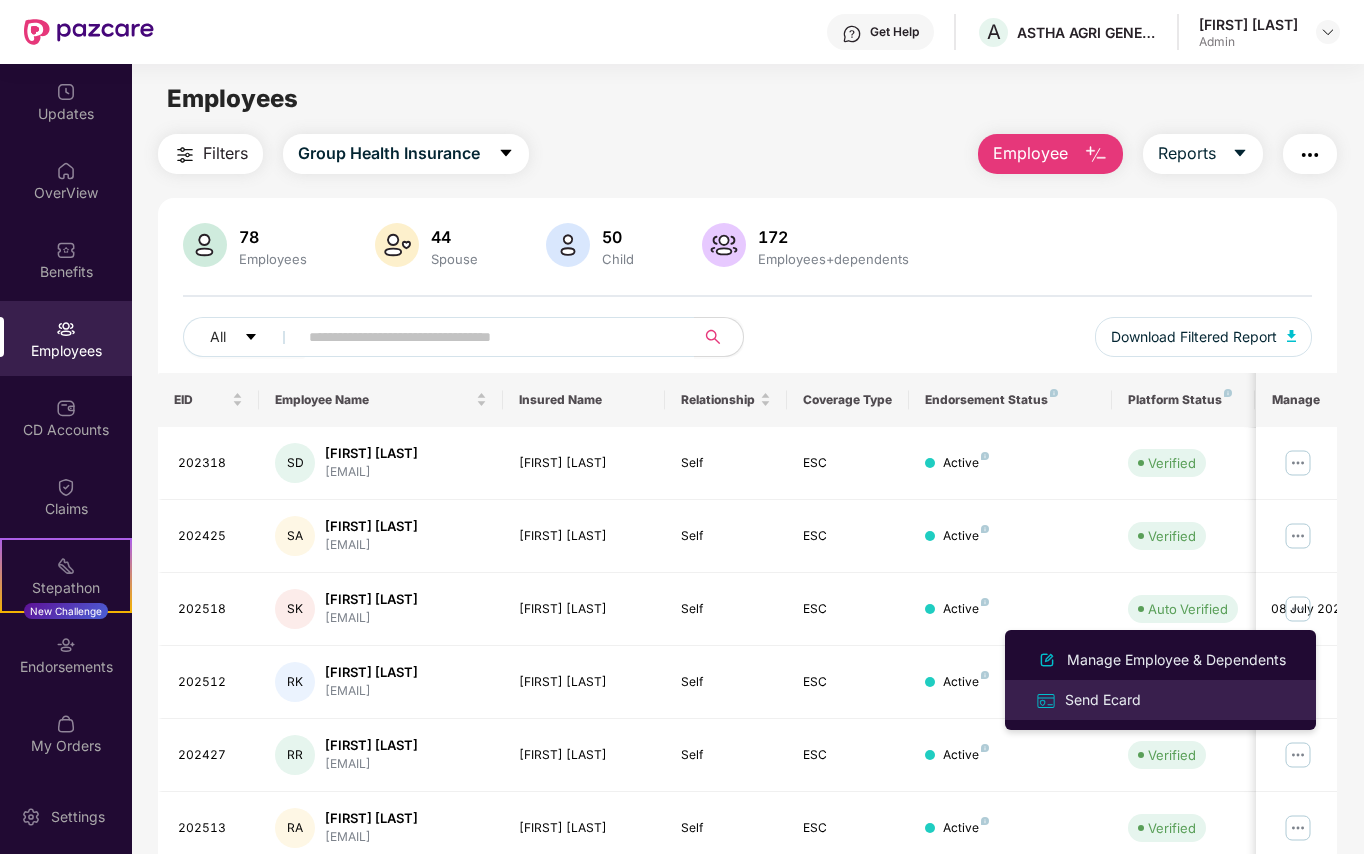 click on "Send Ecard" at bounding box center (1103, 700) 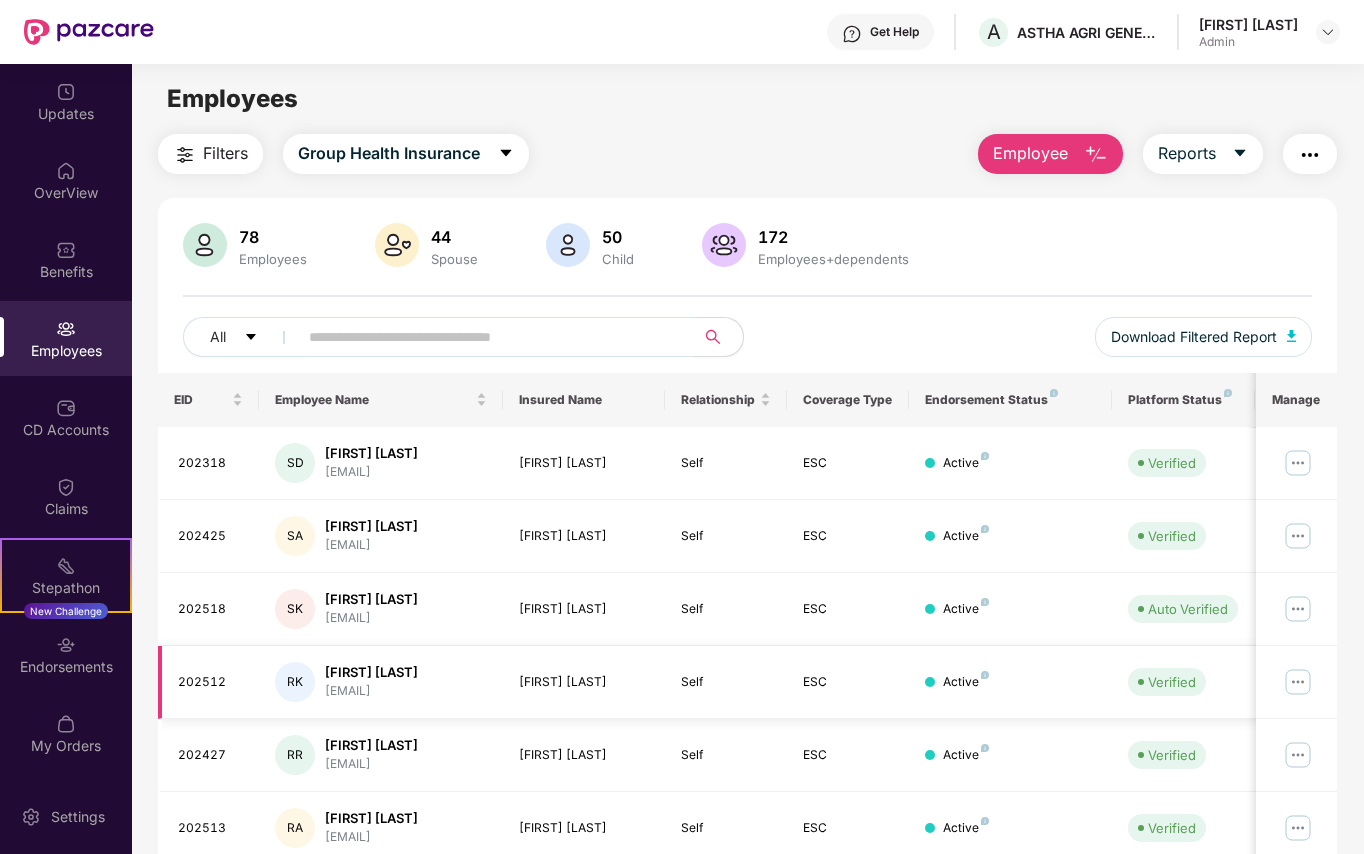 click at bounding box center [1298, 682] 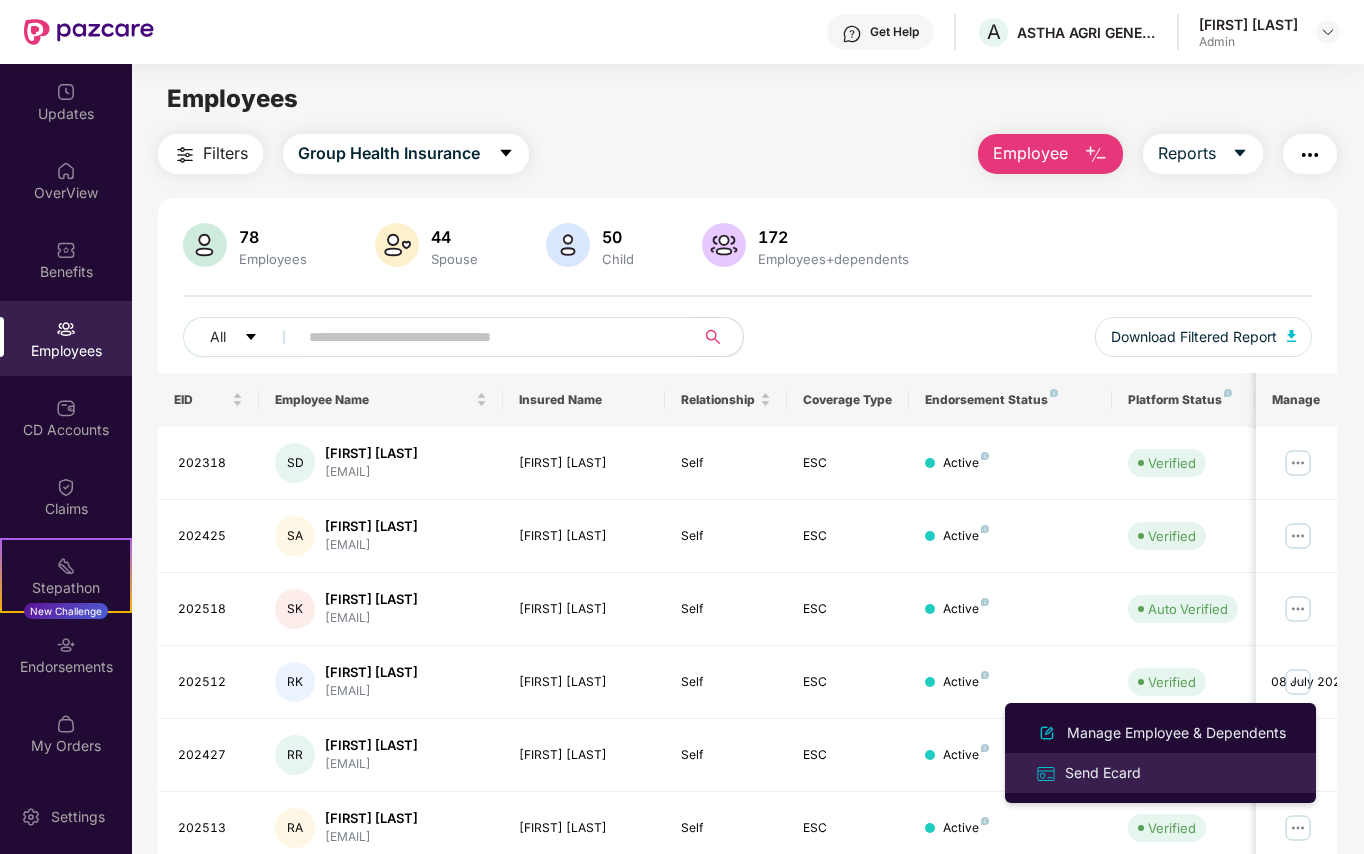click on "Send Ecard" at bounding box center (1103, 773) 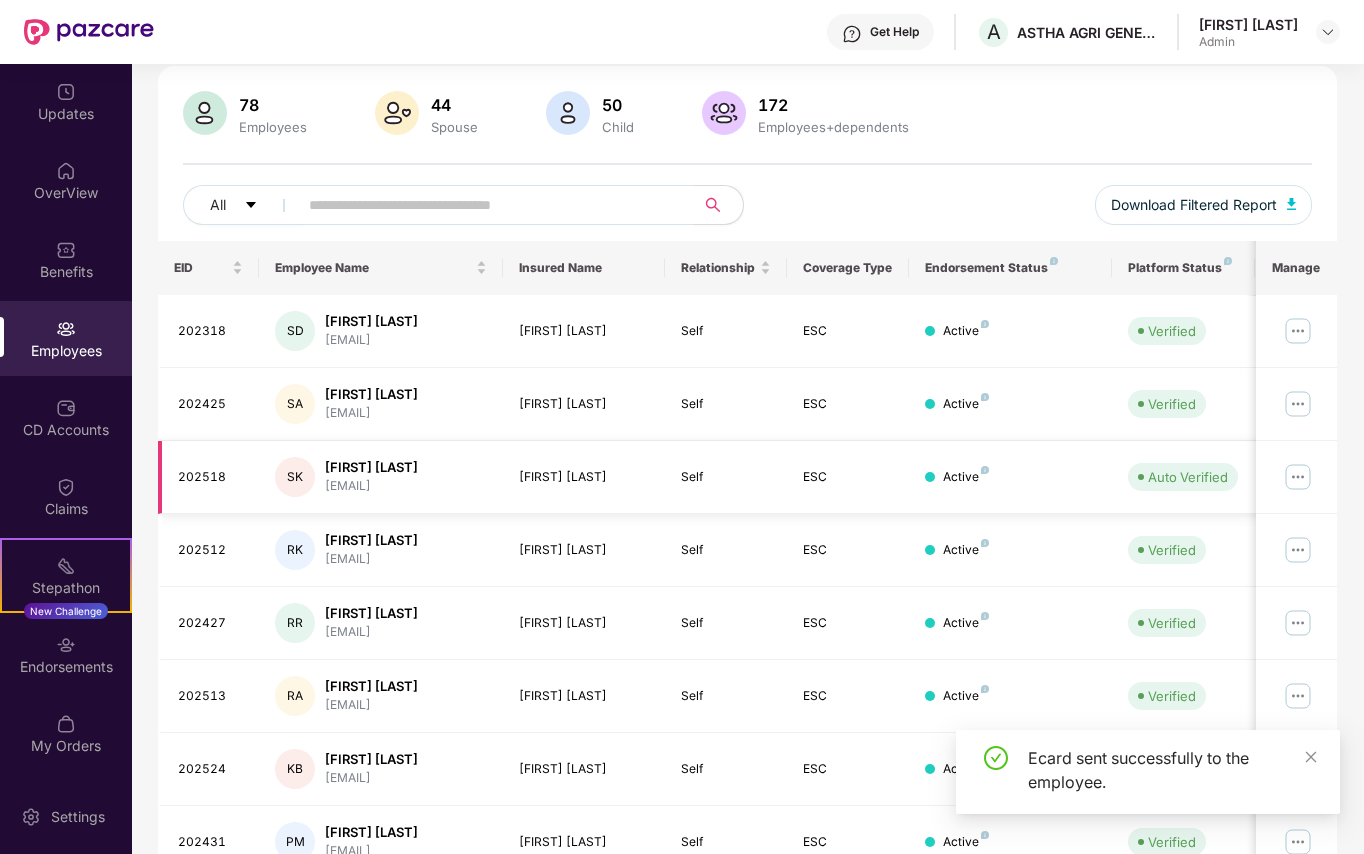 scroll, scrollTop: 133, scrollLeft: 0, axis: vertical 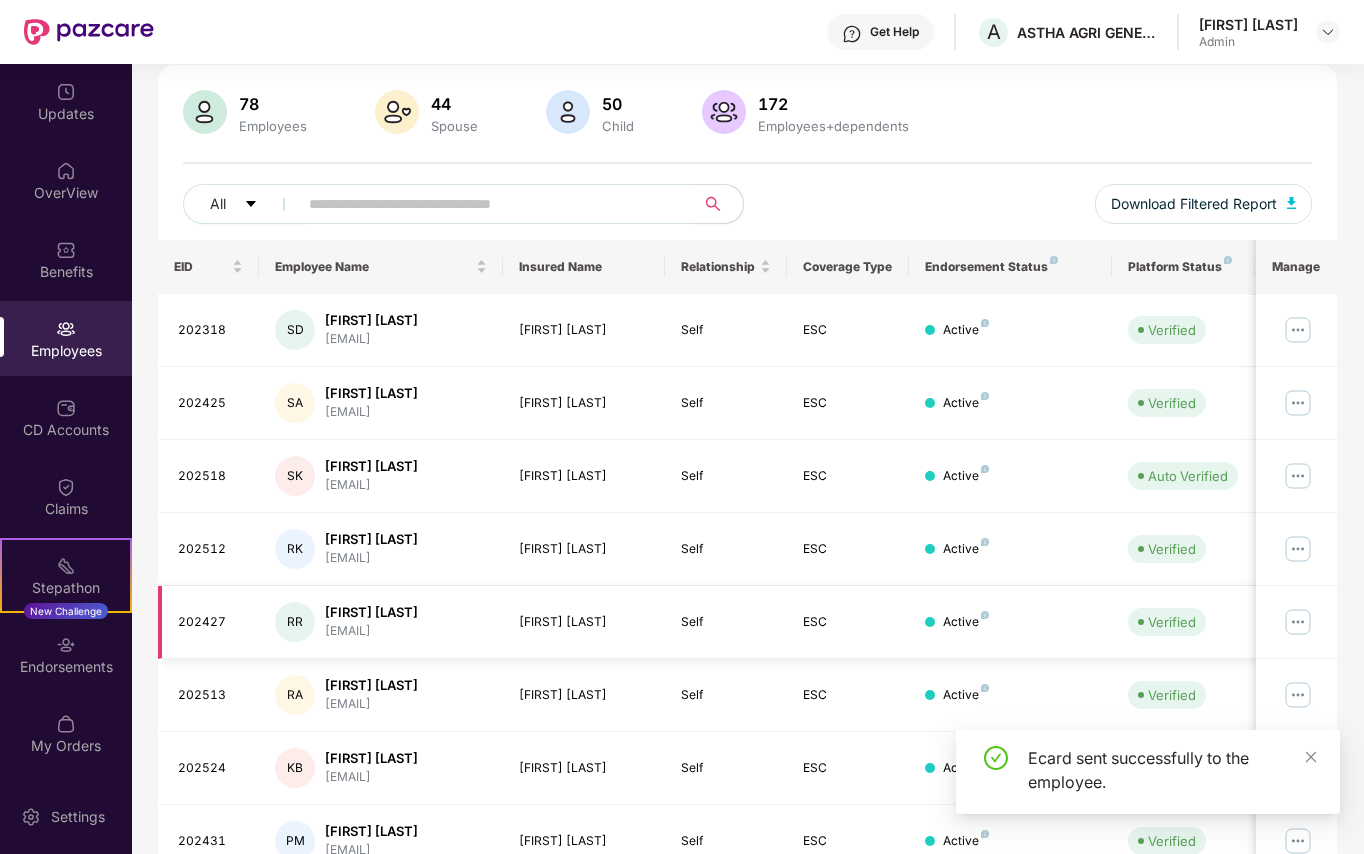 click at bounding box center (1298, 622) 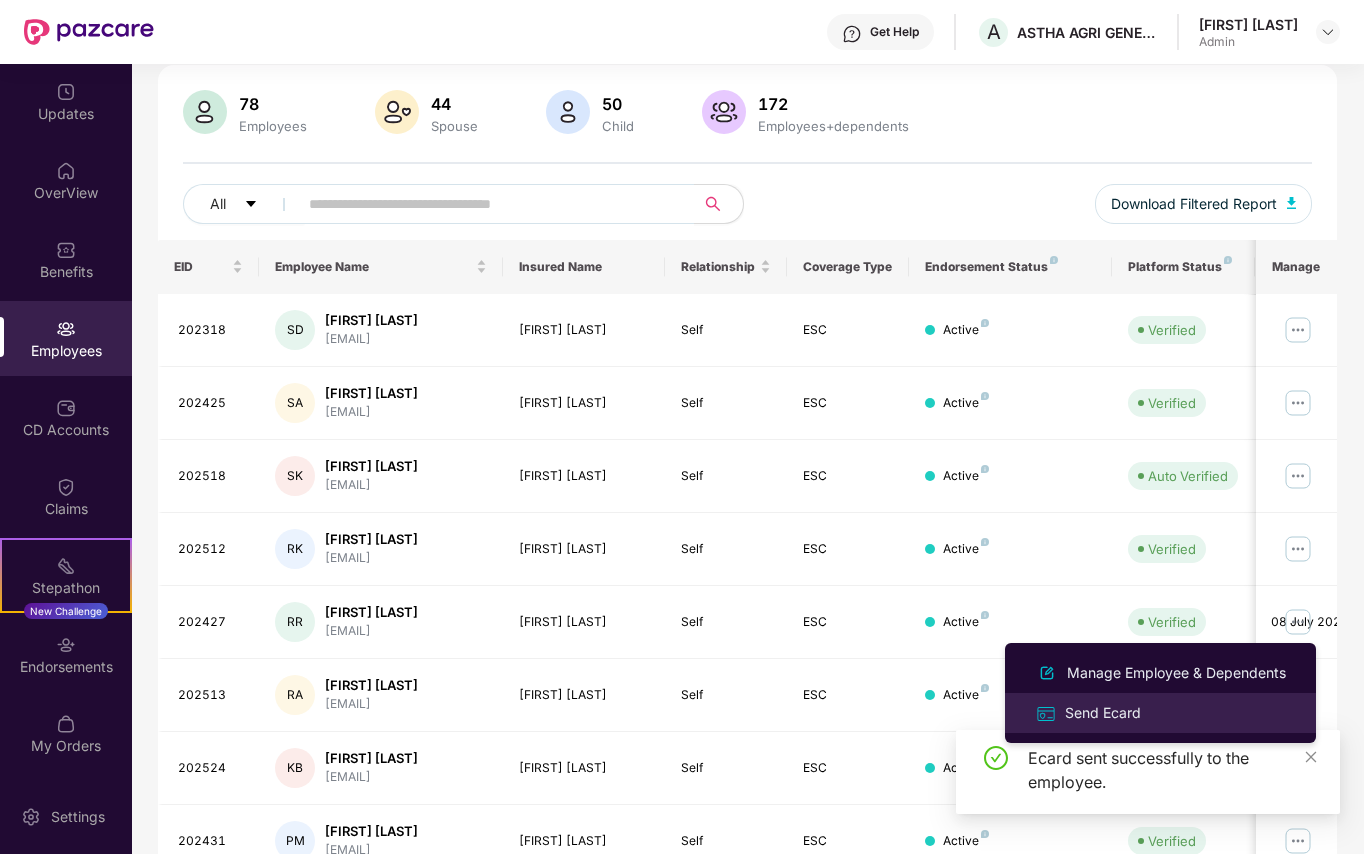 click on "Send Ecard" at bounding box center [1103, 713] 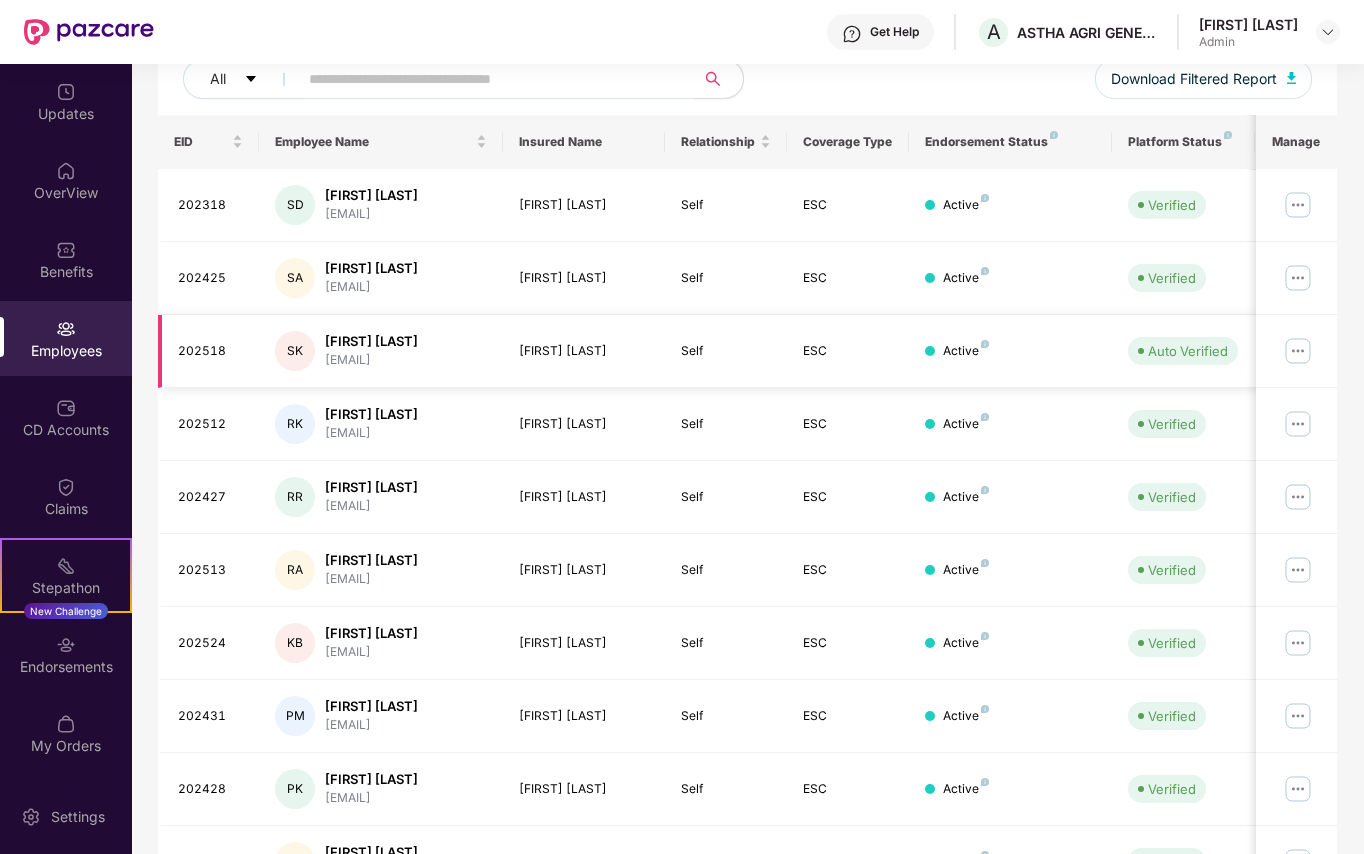 scroll, scrollTop: 266, scrollLeft: 0, axis: vertical 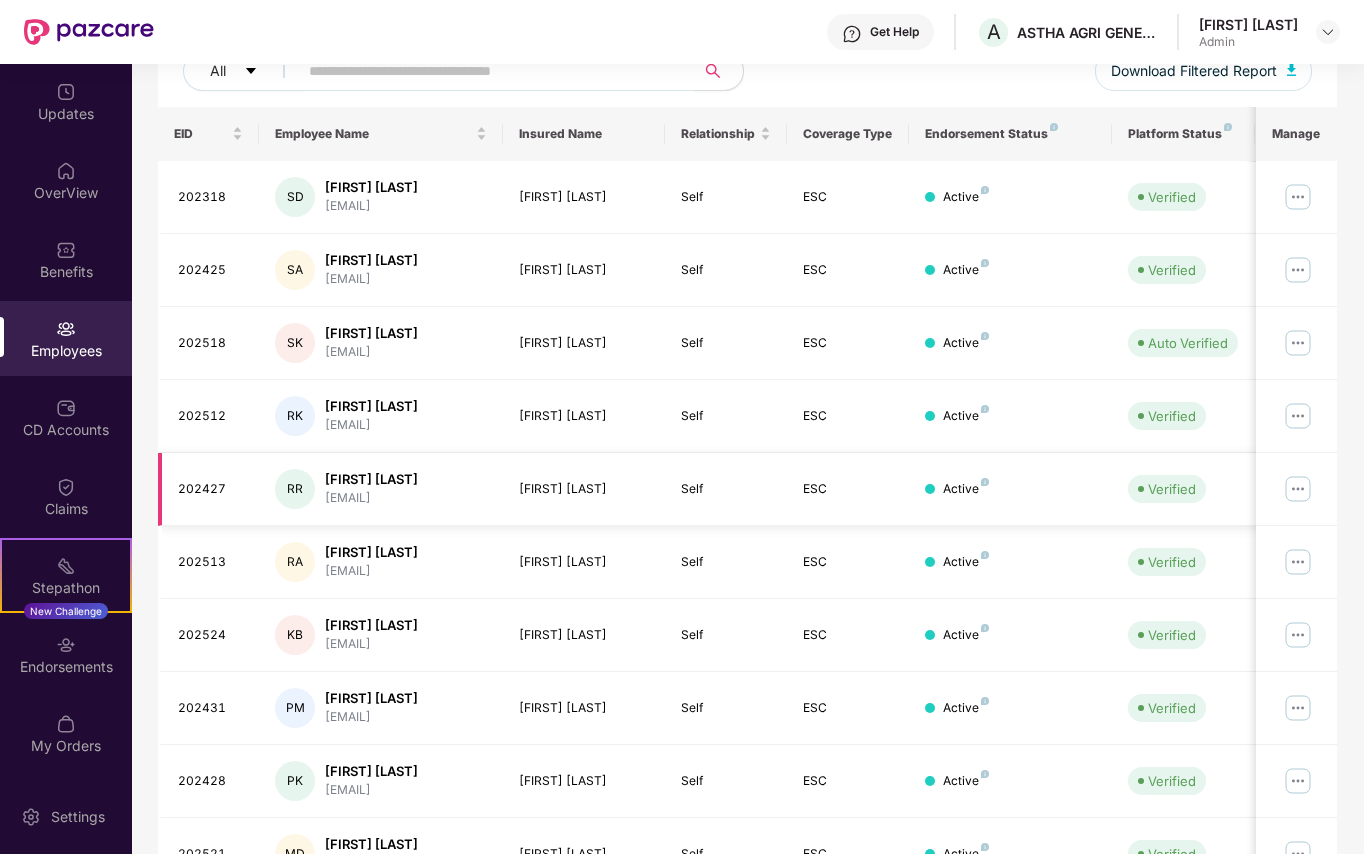 click at bounding box center [1298, 489] 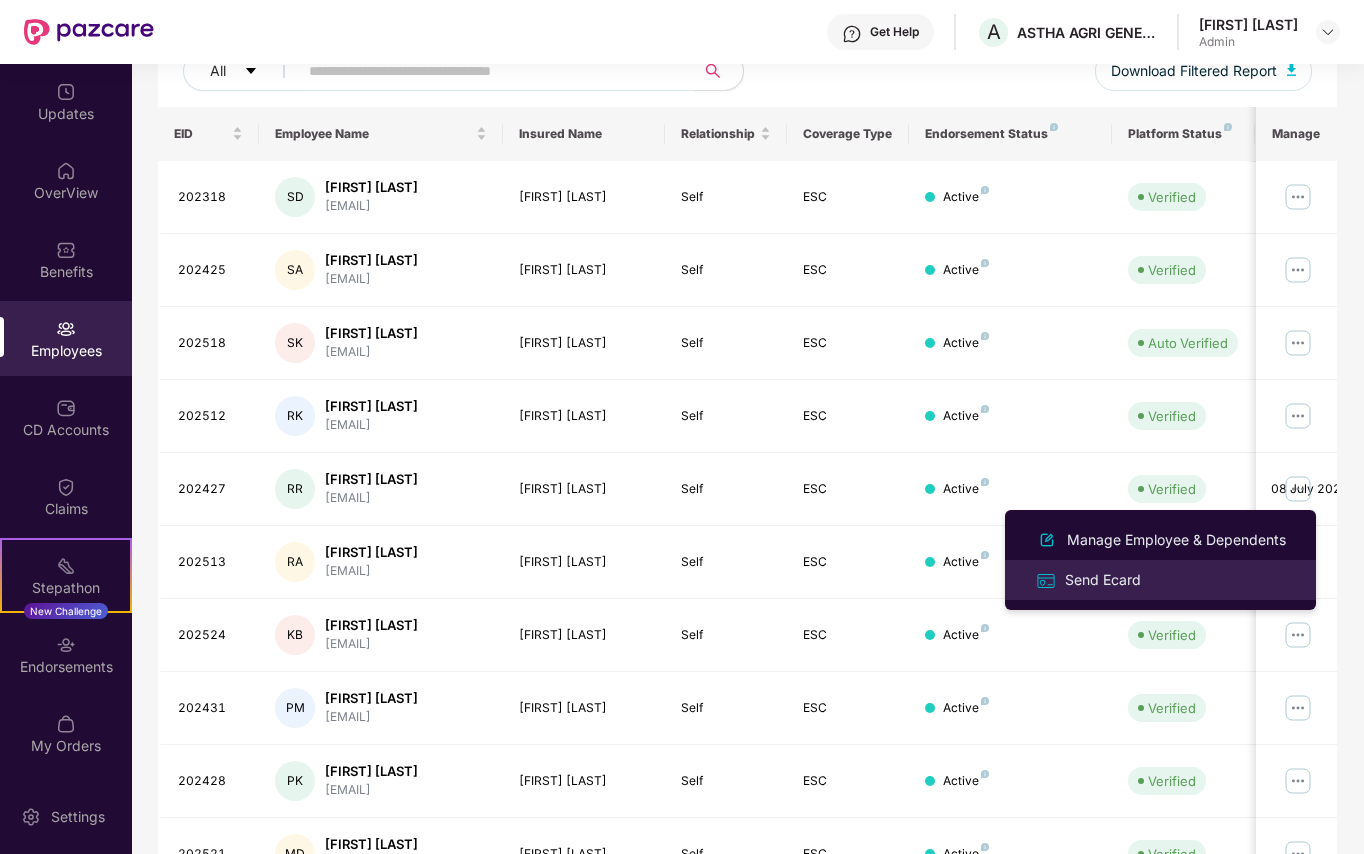 click on "Send Ecard" at bounding box center [1103, 580] 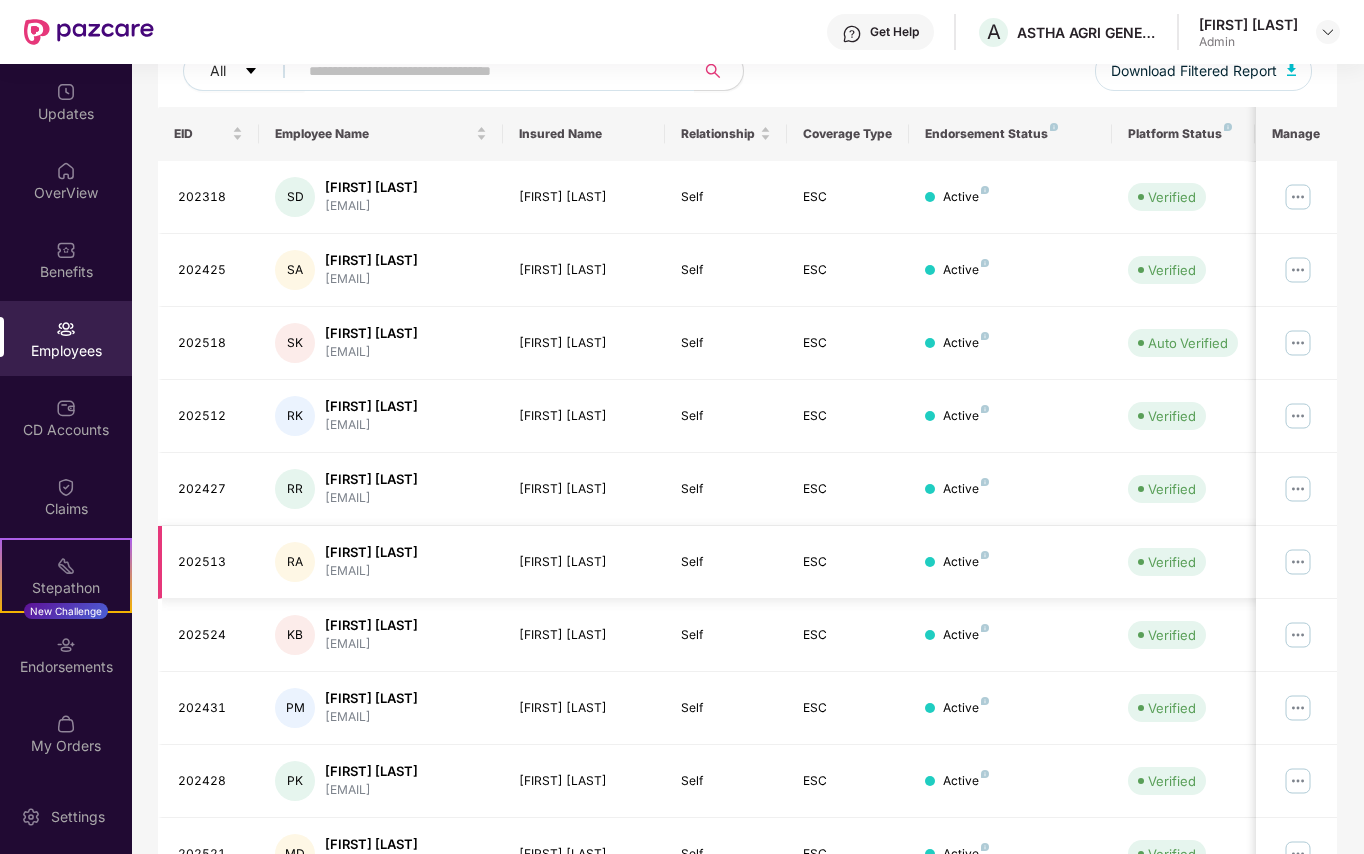 click at bounding box center (1298, 562) 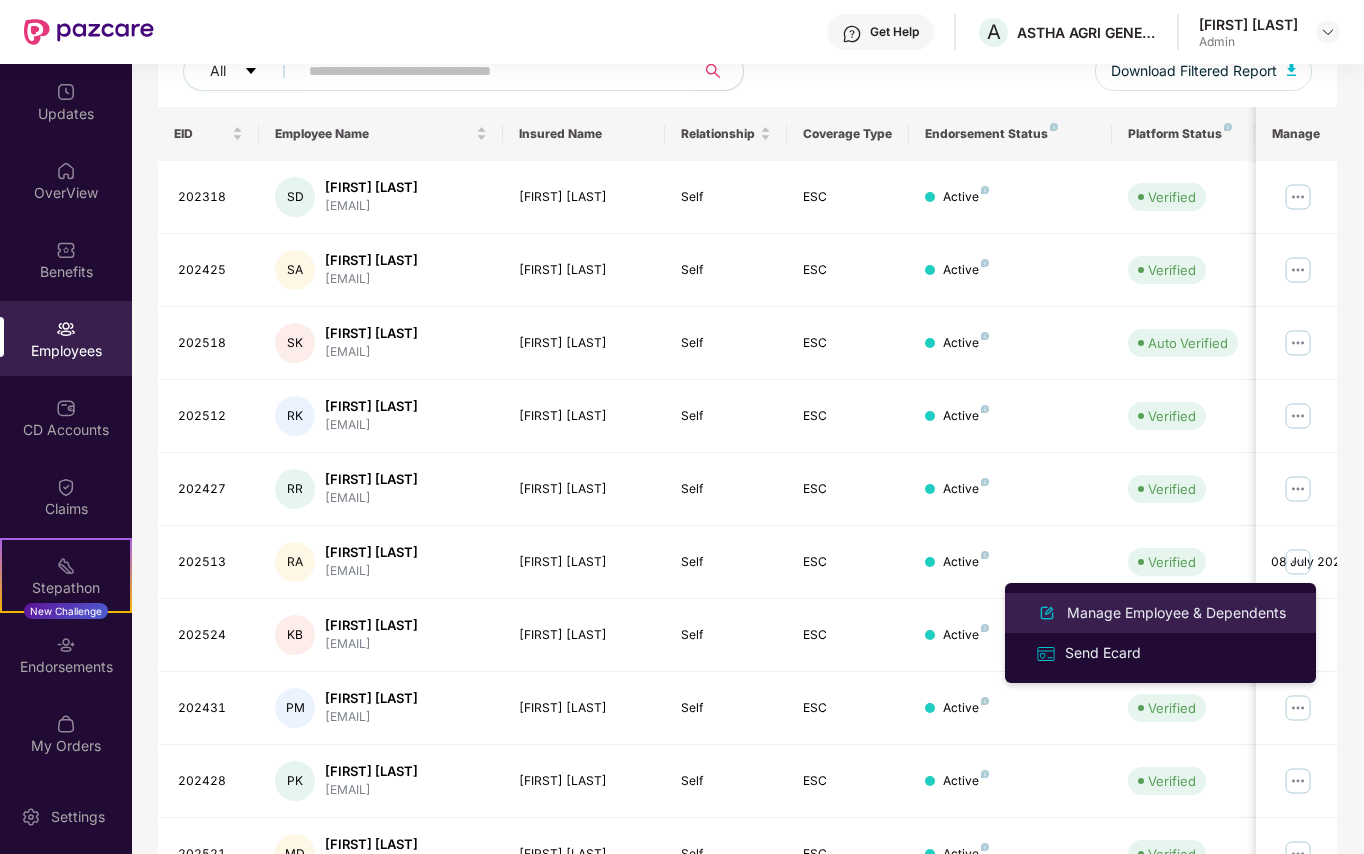 click on "Manage Employee & Dependents" at bounding box center [1176, 613] 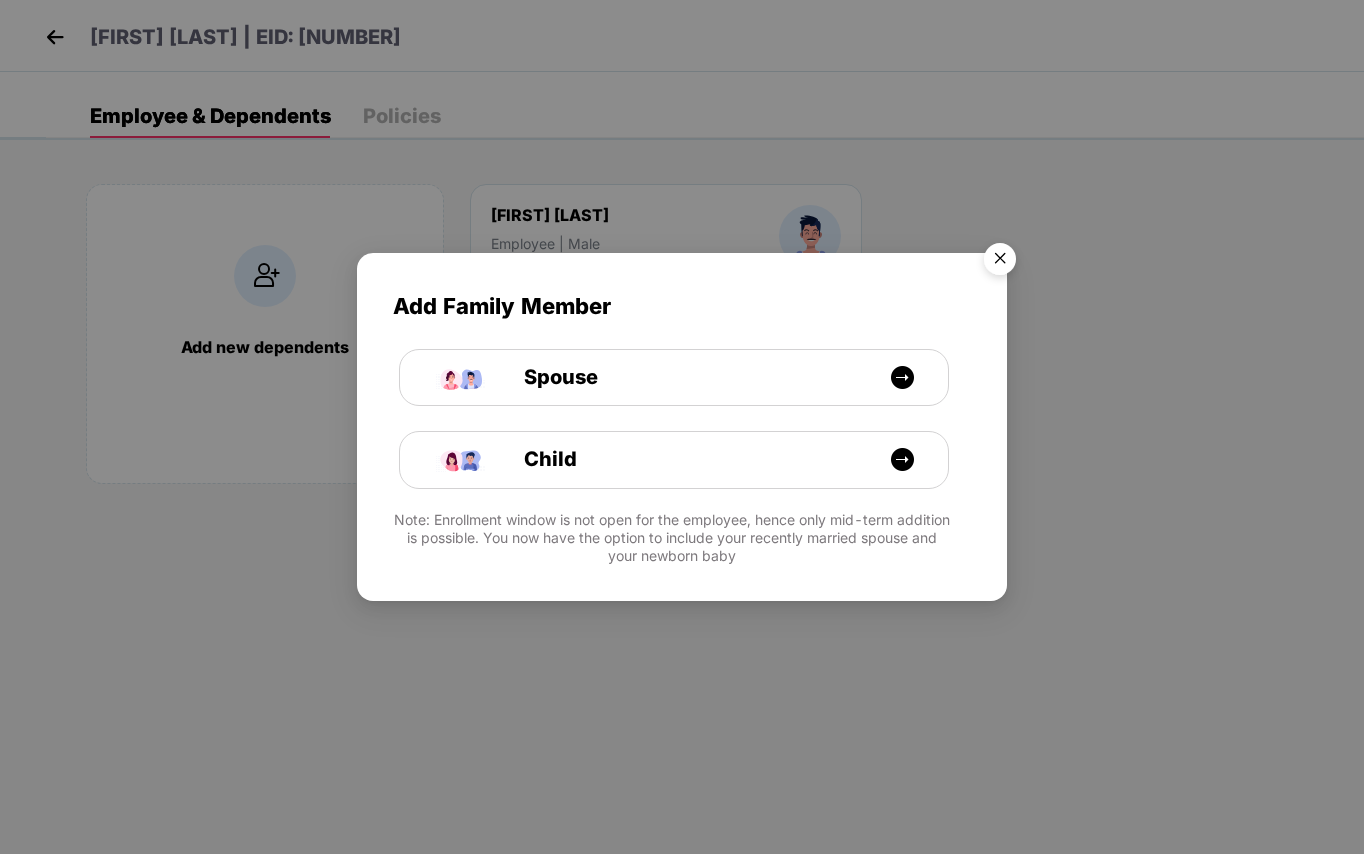 click at bounding box center (1000, 262) 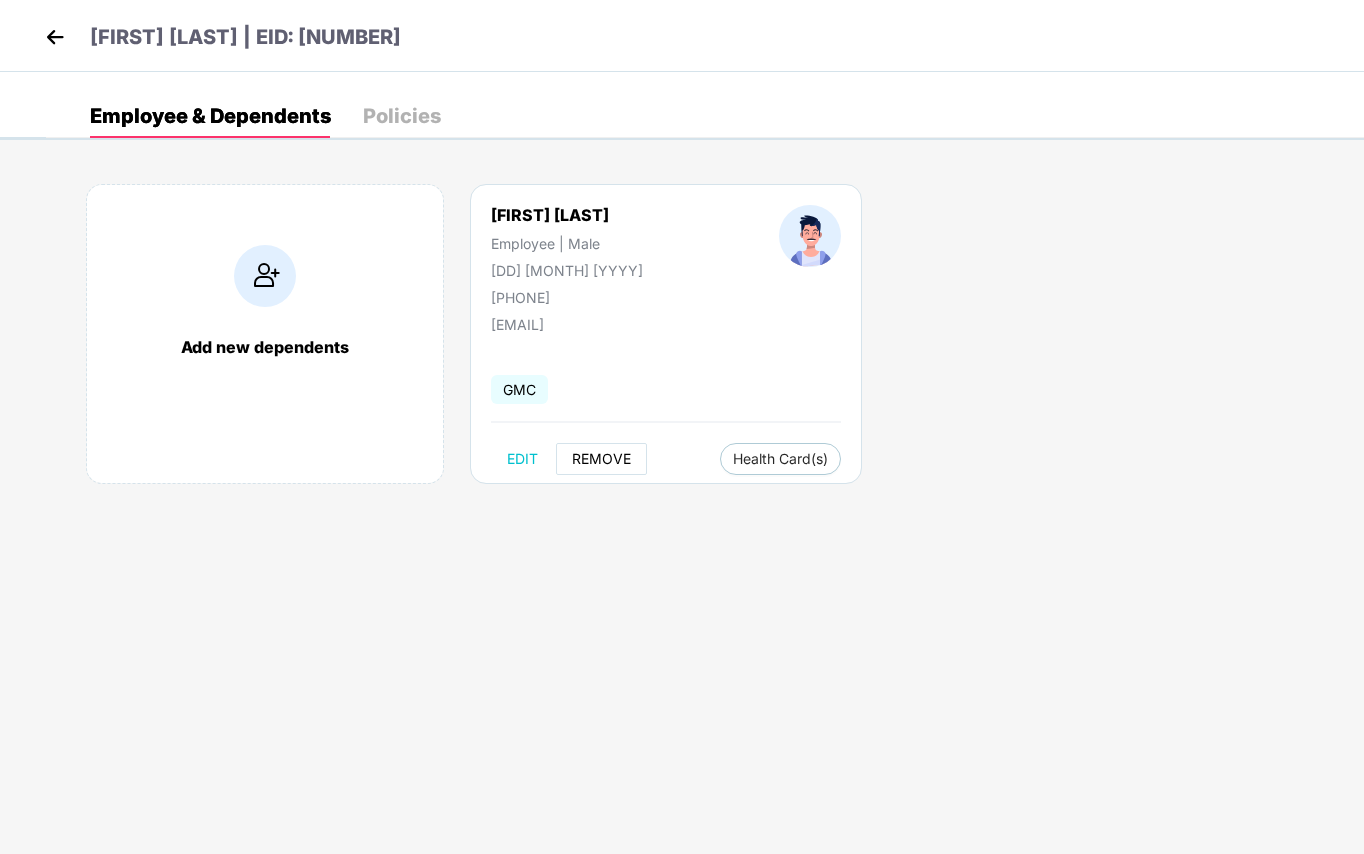click on "REMOVE" at bounding box center (601, 459) 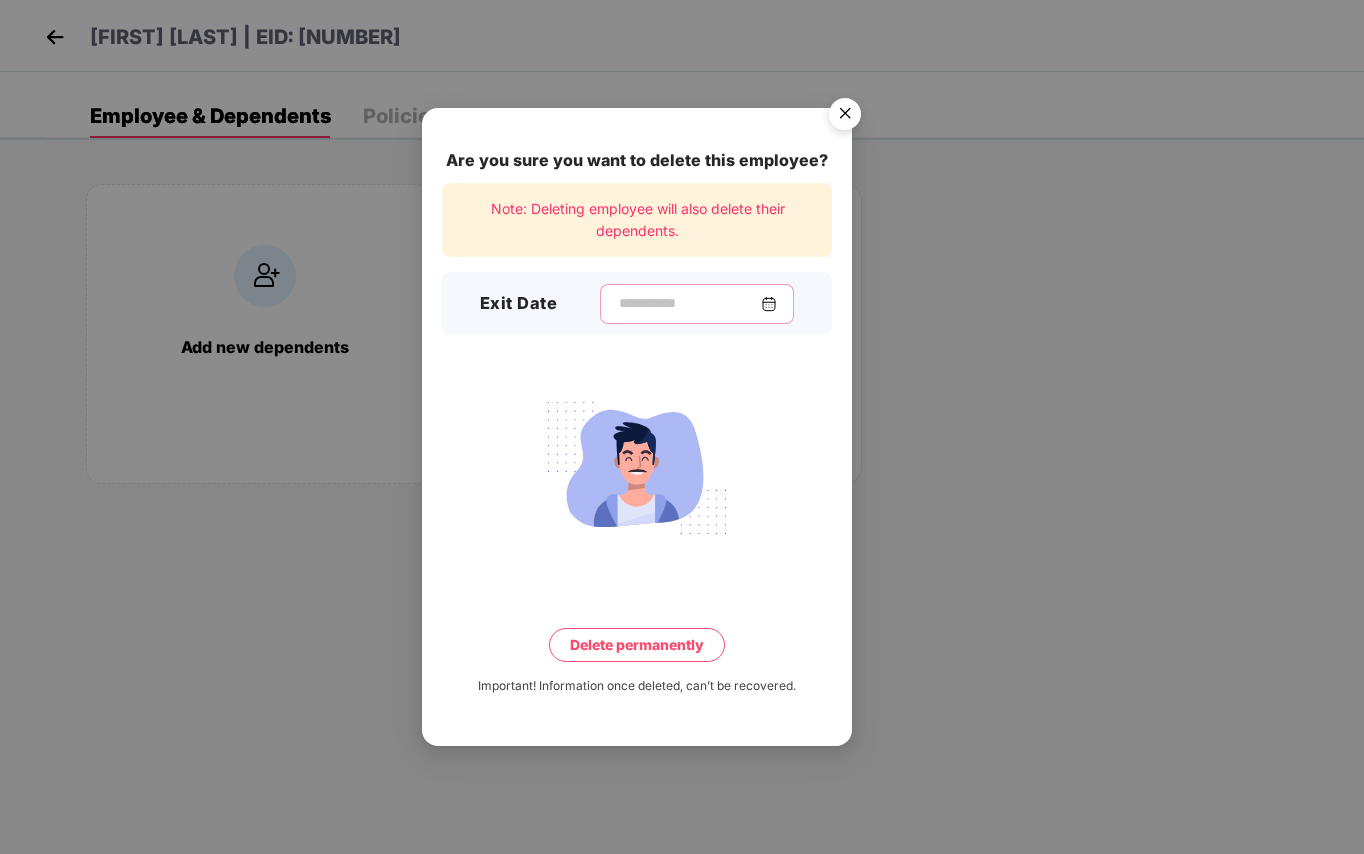 click at bounding box center (689, 303) 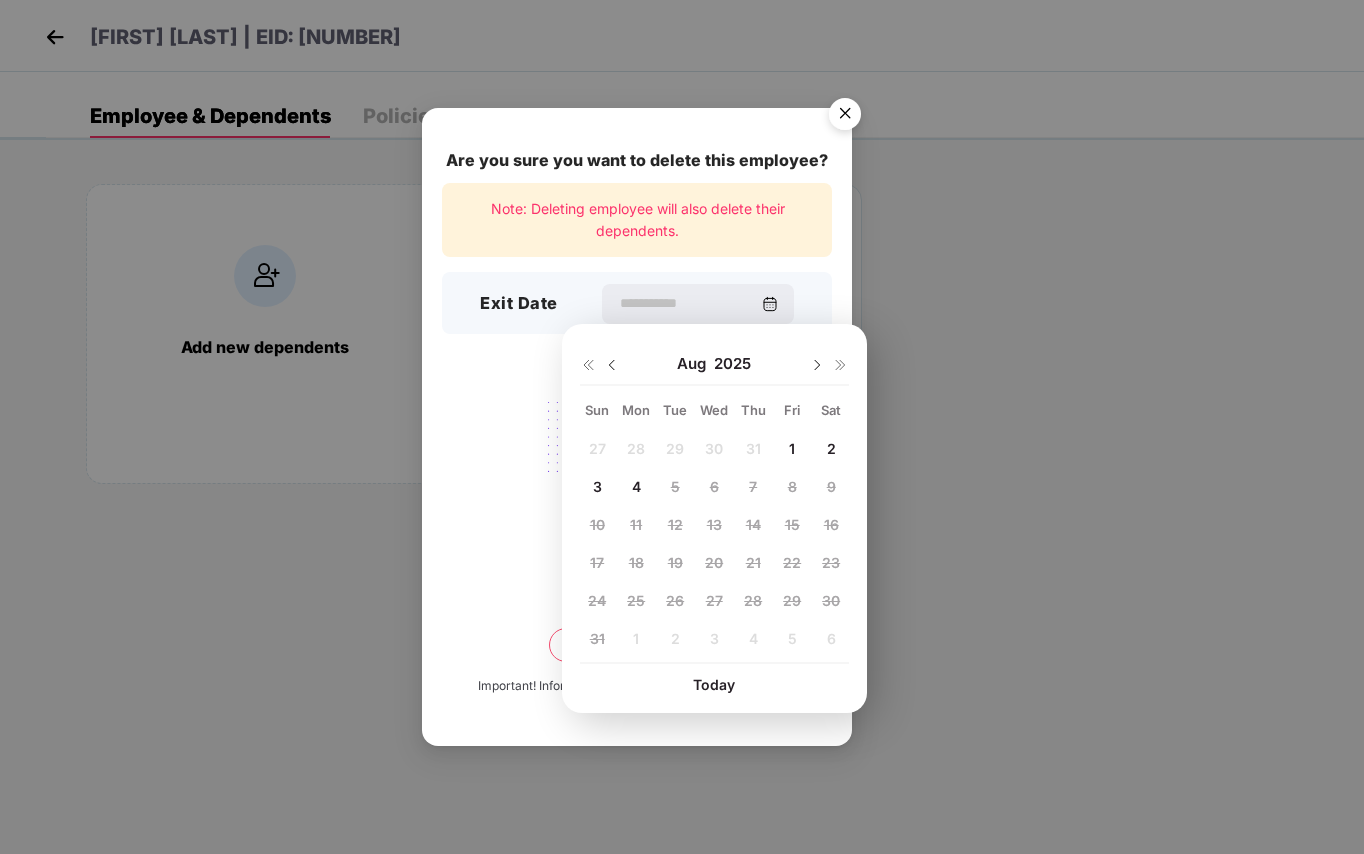 click at bounding box center [612, 365] 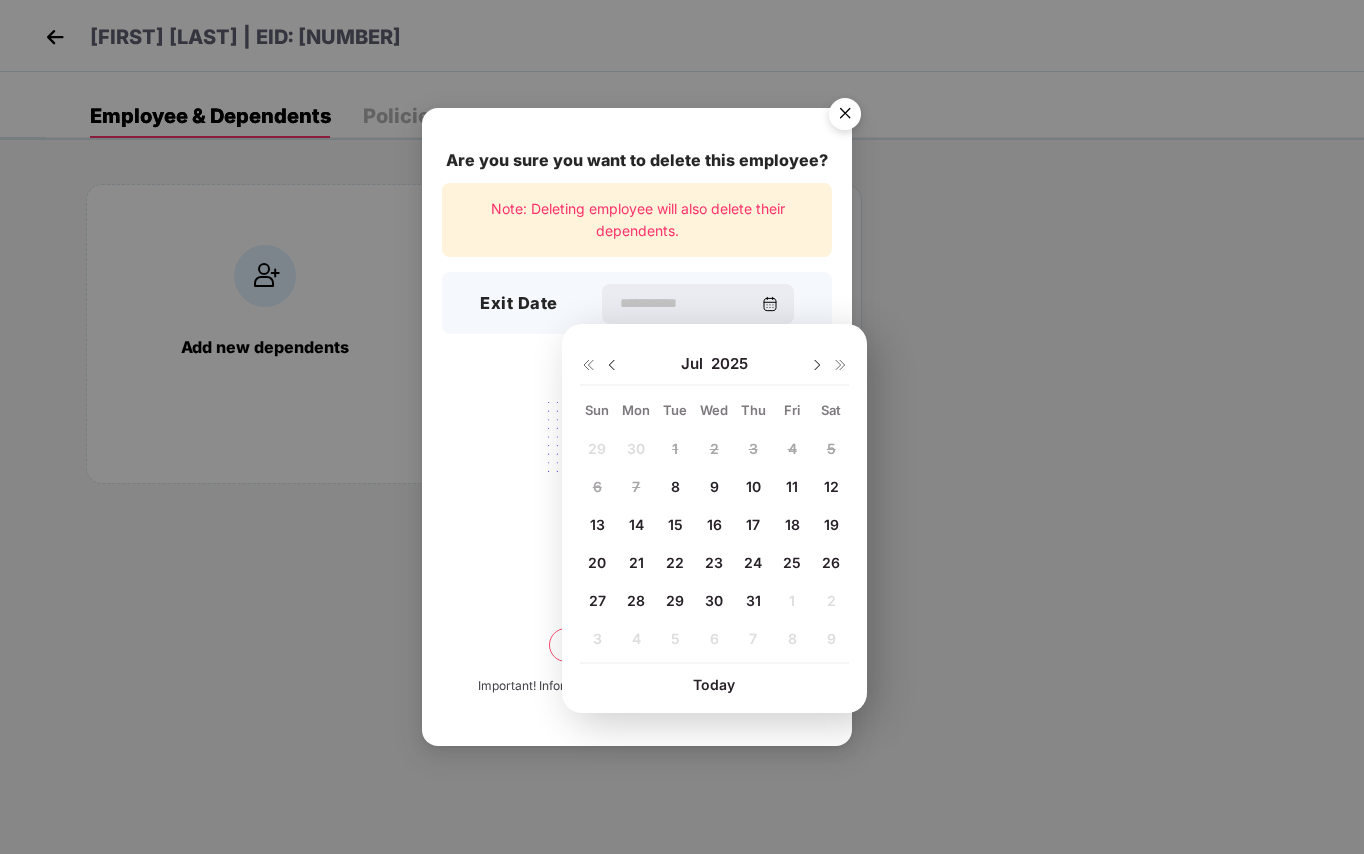 click on "27" at bounding box center (597, 600) 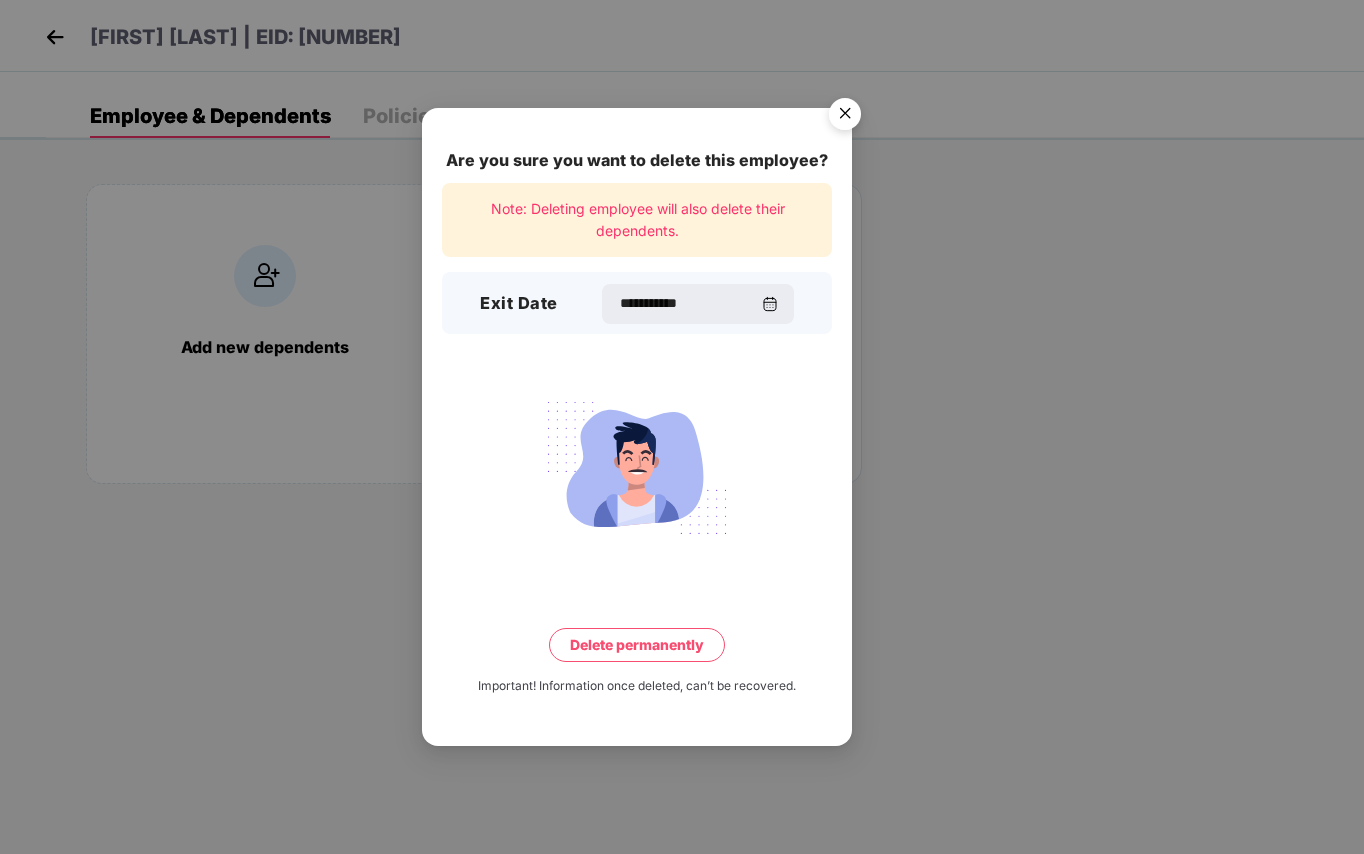 click on "Delete permanently" at bounding box center [637, 645] 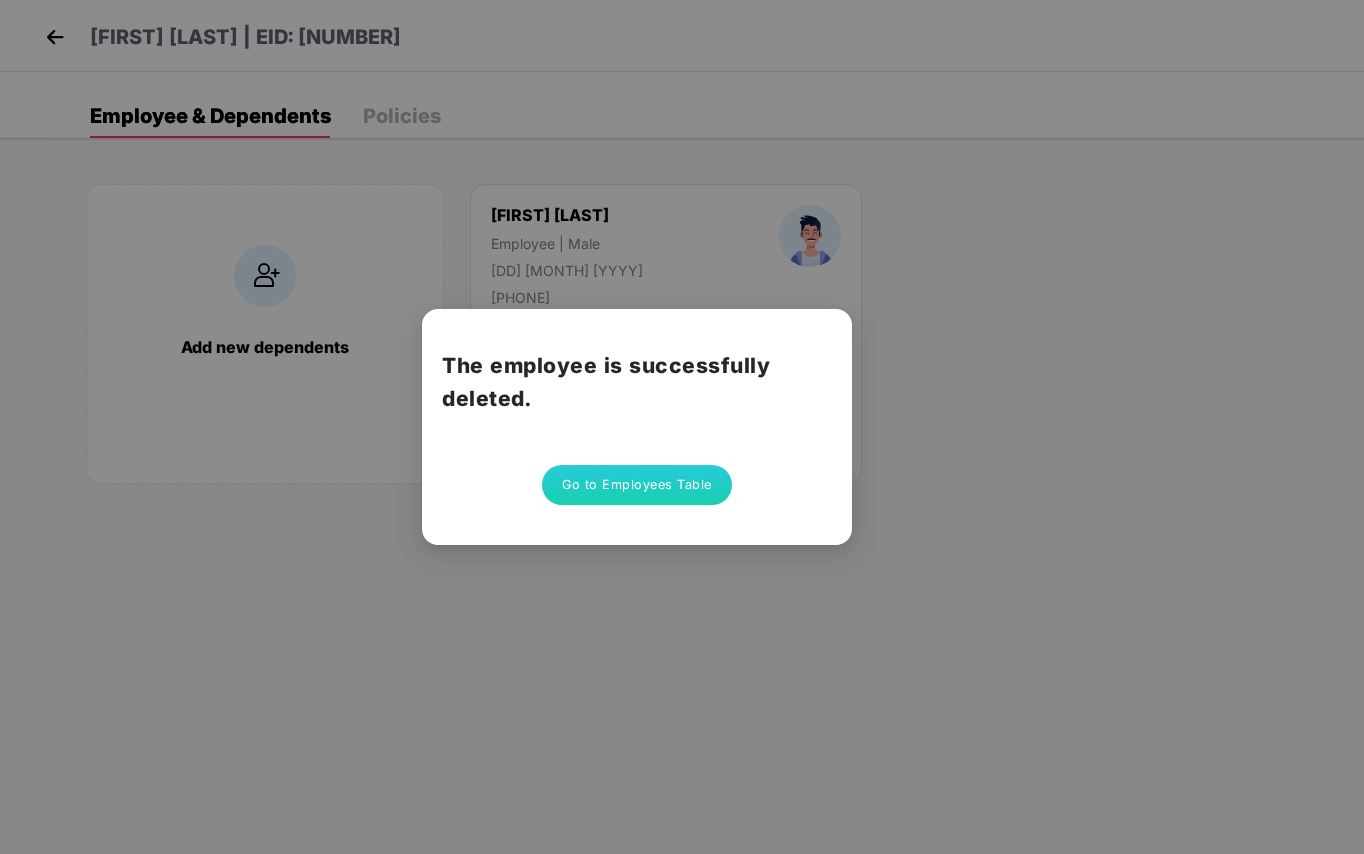 click on "Go to Employees Table" at bounding box center (637, 485) 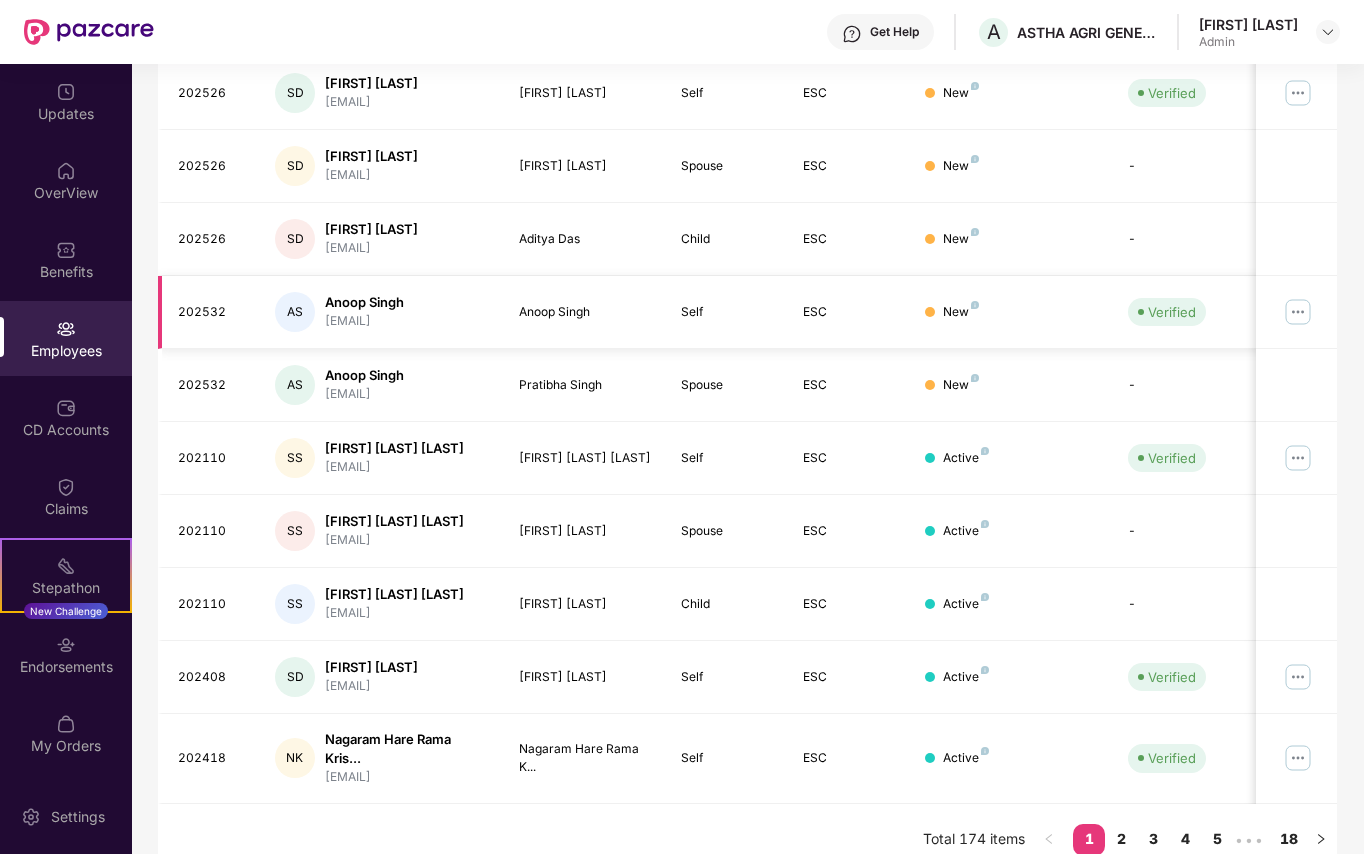 scroll, scrollTop: 394, scrollLeft: 0, axis: vertical 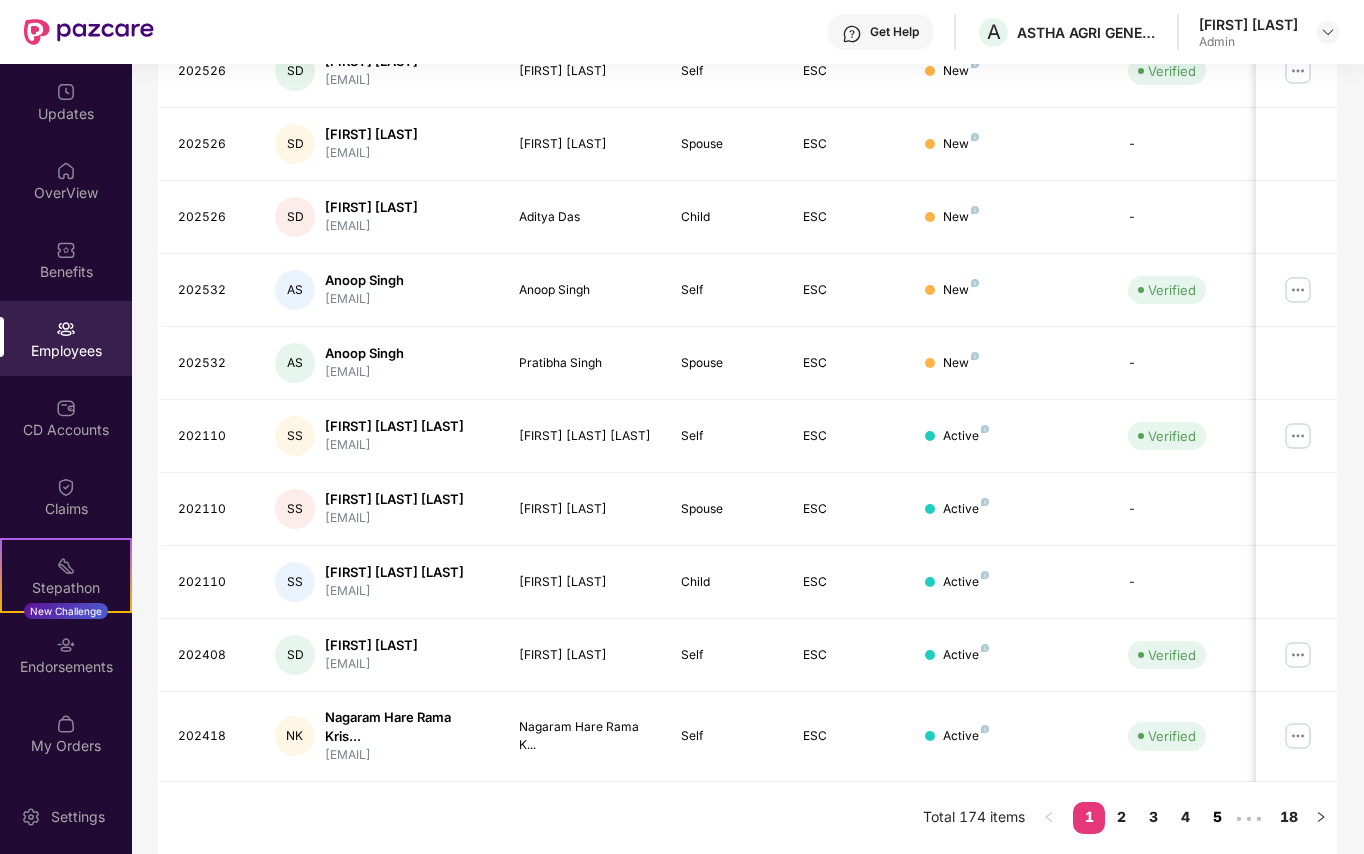 click on "5" at bounding box center (1217, 817) 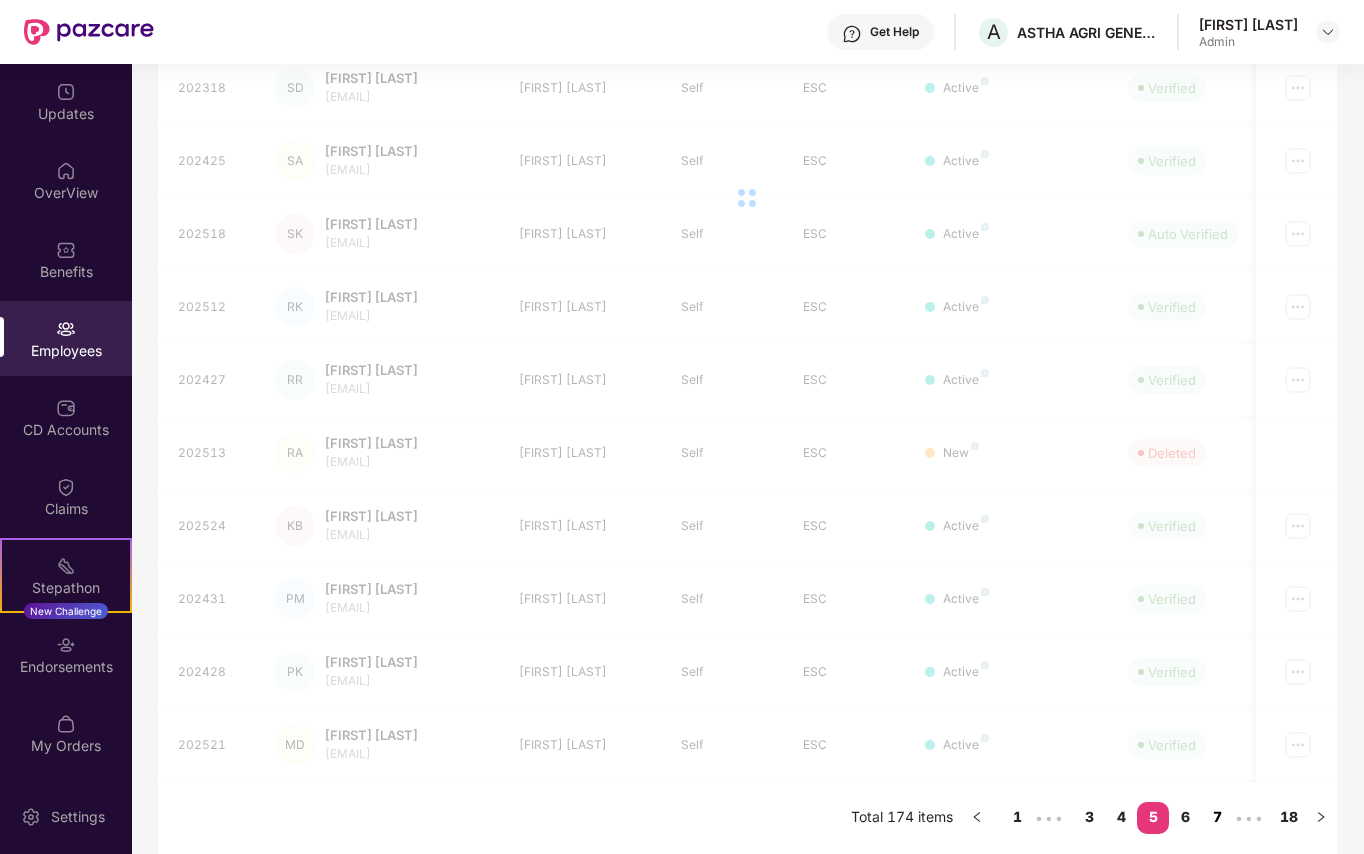 scroll, scrollTop: 378, scrollLeft: 0, axis: vertical 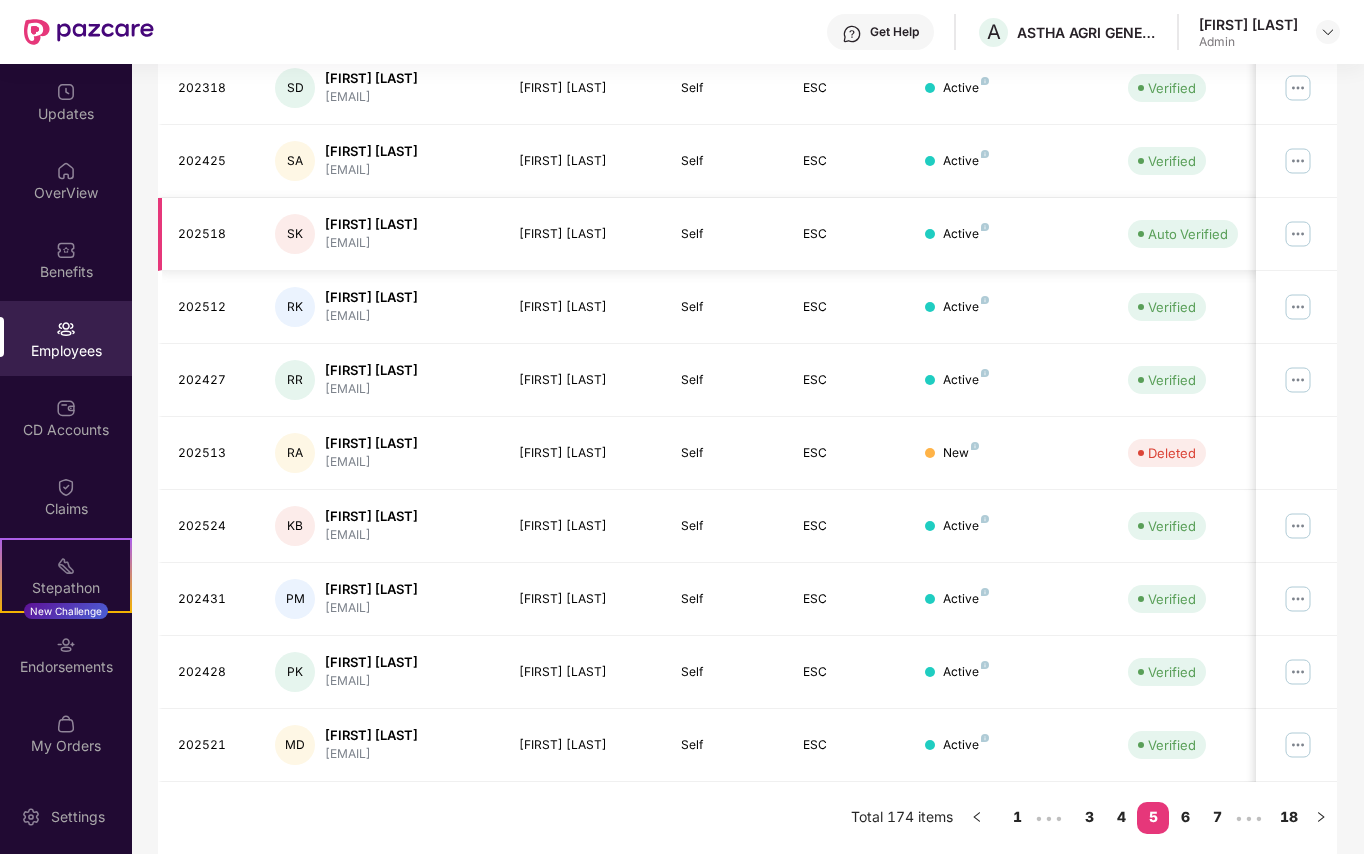 click at bounding box center [1298, 234] 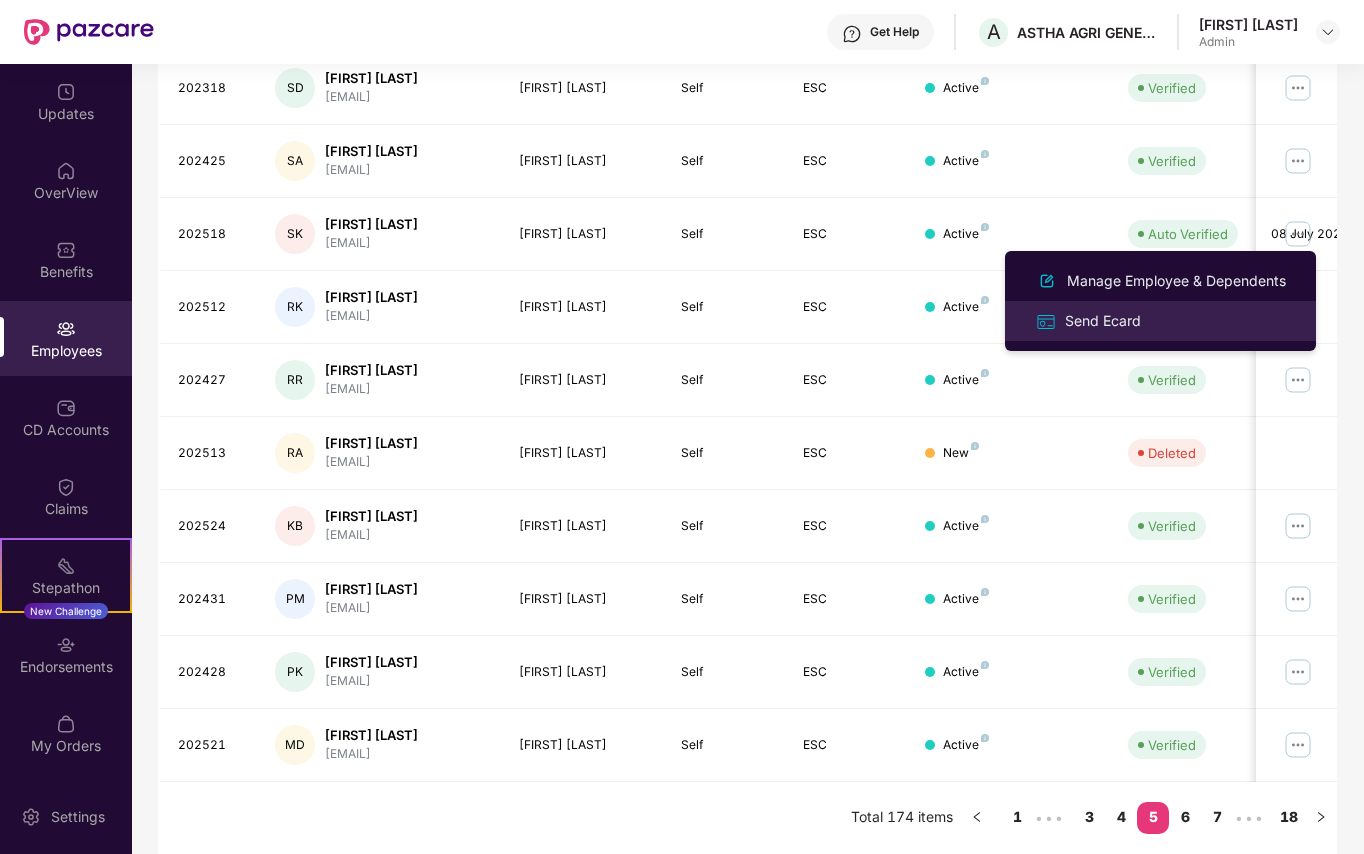 click on "Send Ecard" at bounding box center [1103, 321] 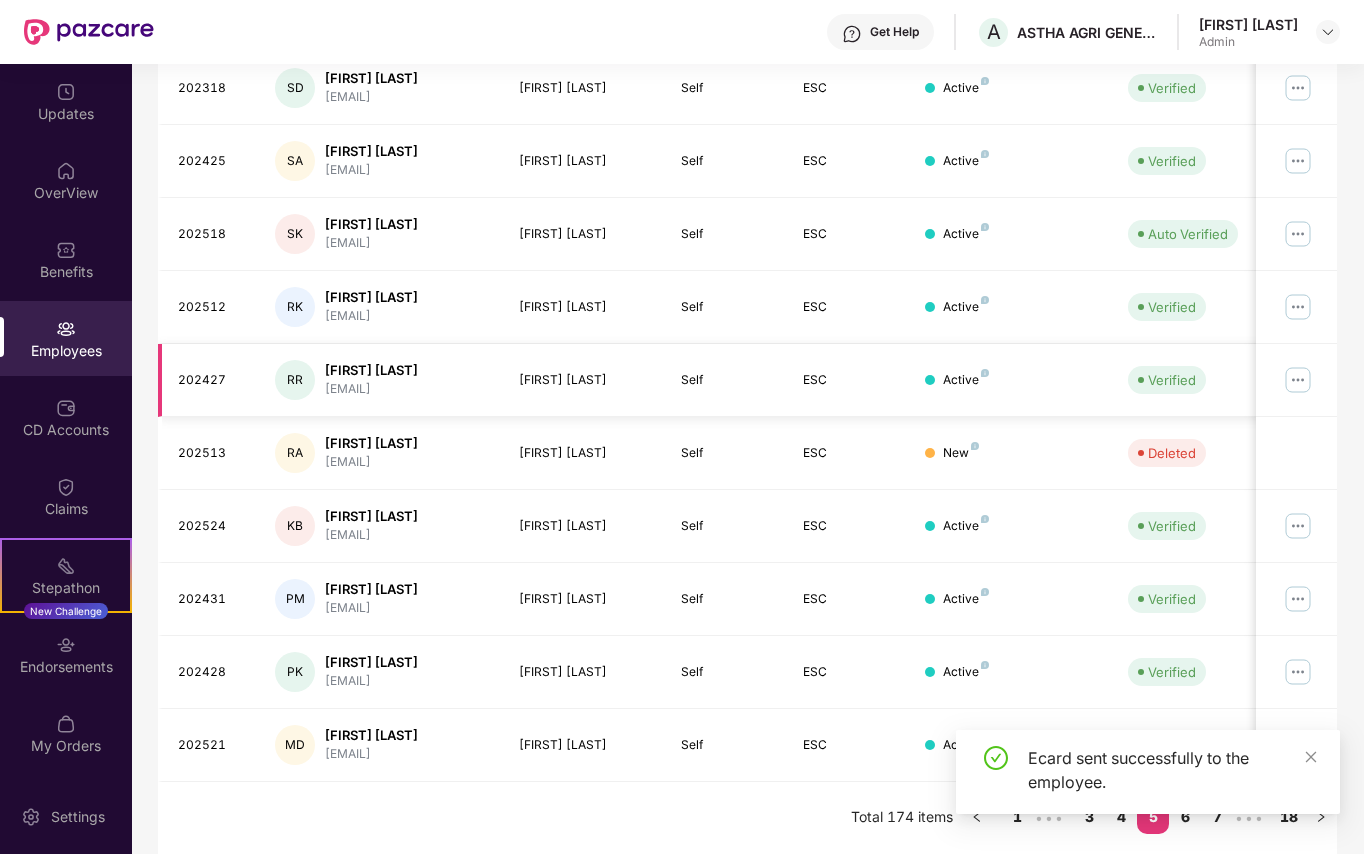 click at bounding box center [1298, 380] 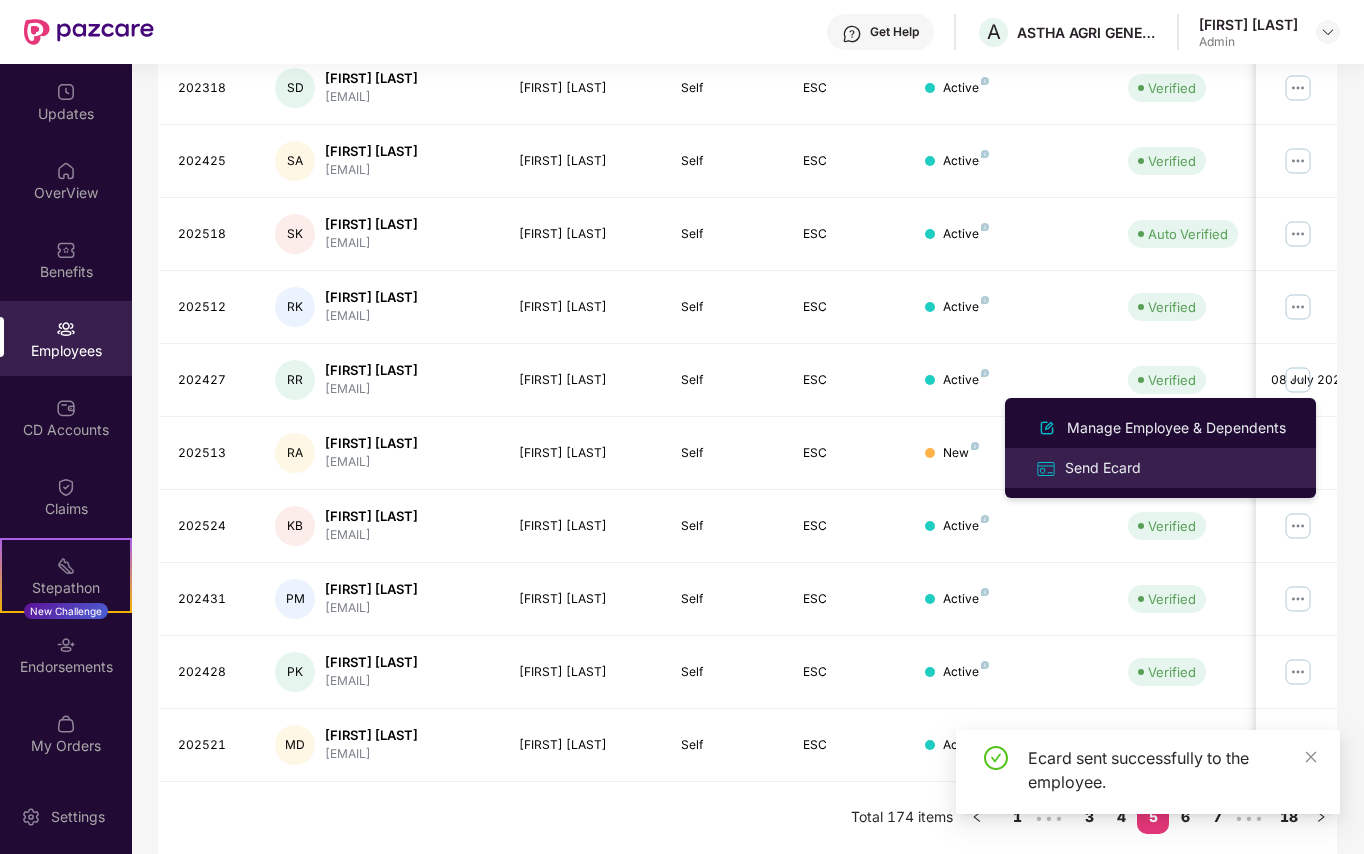 click on "Send Ecard" at bounding box center [1103, 468] 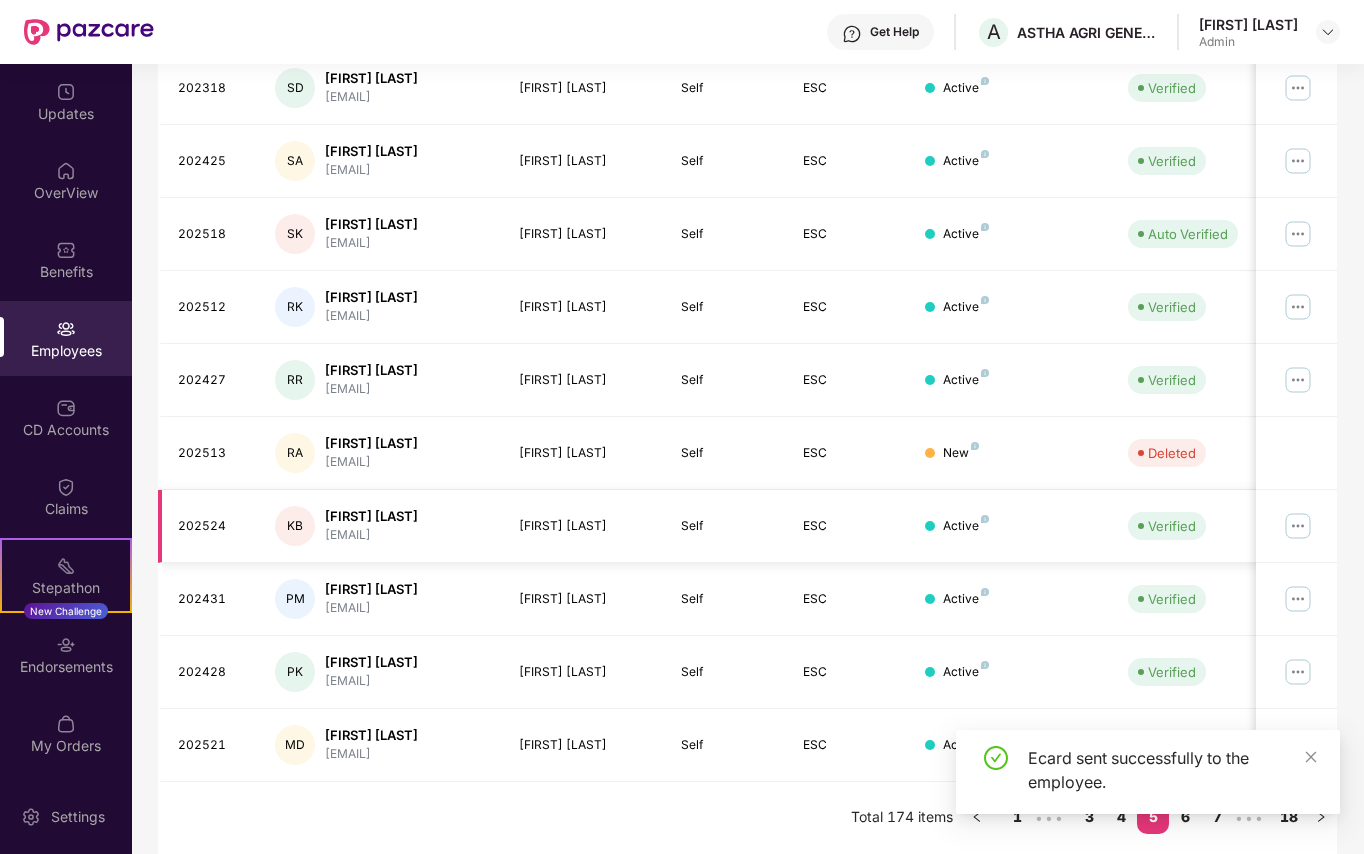 click at bounding box center (1298, 526) 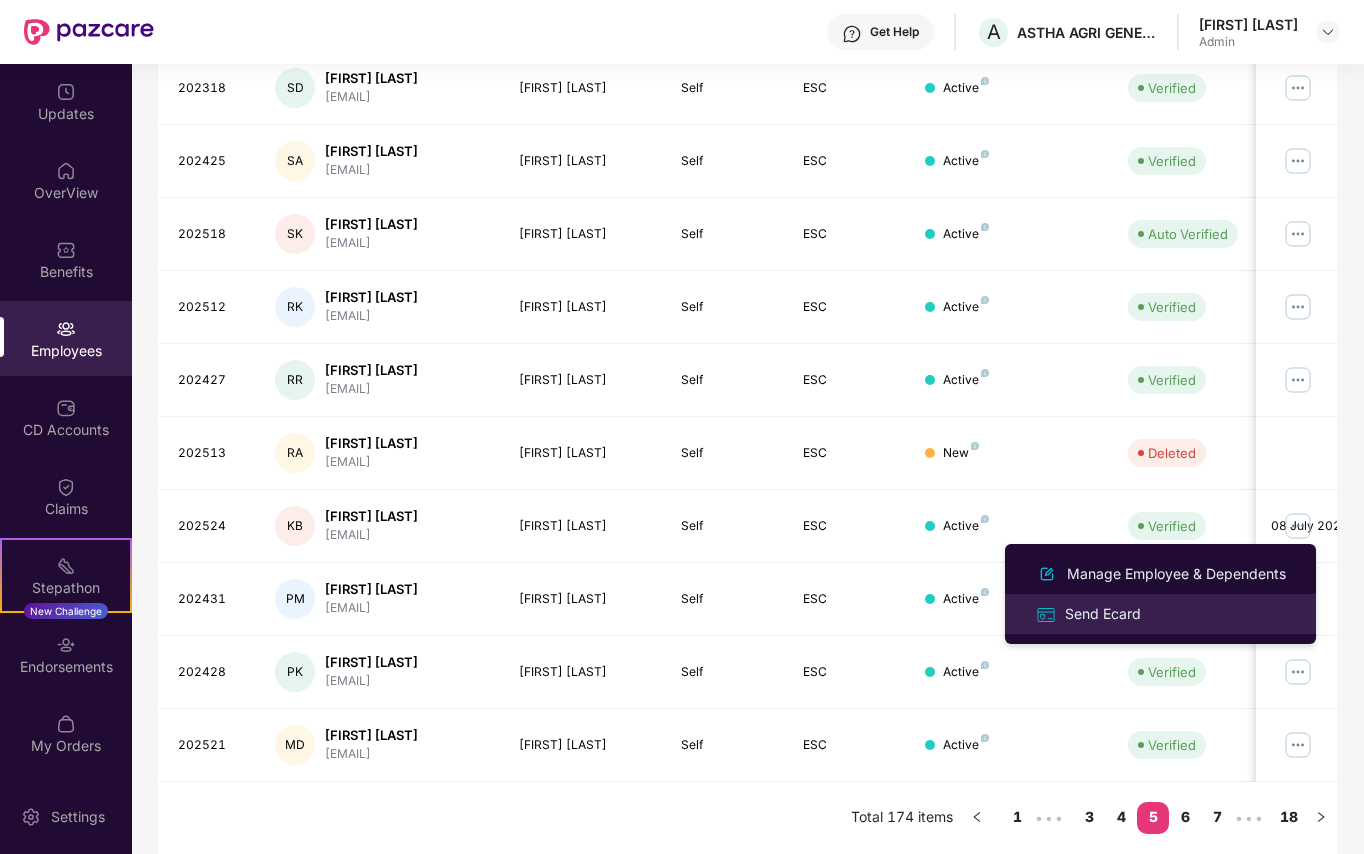click on "Send Ecard" at bounding box center (1103, 614) 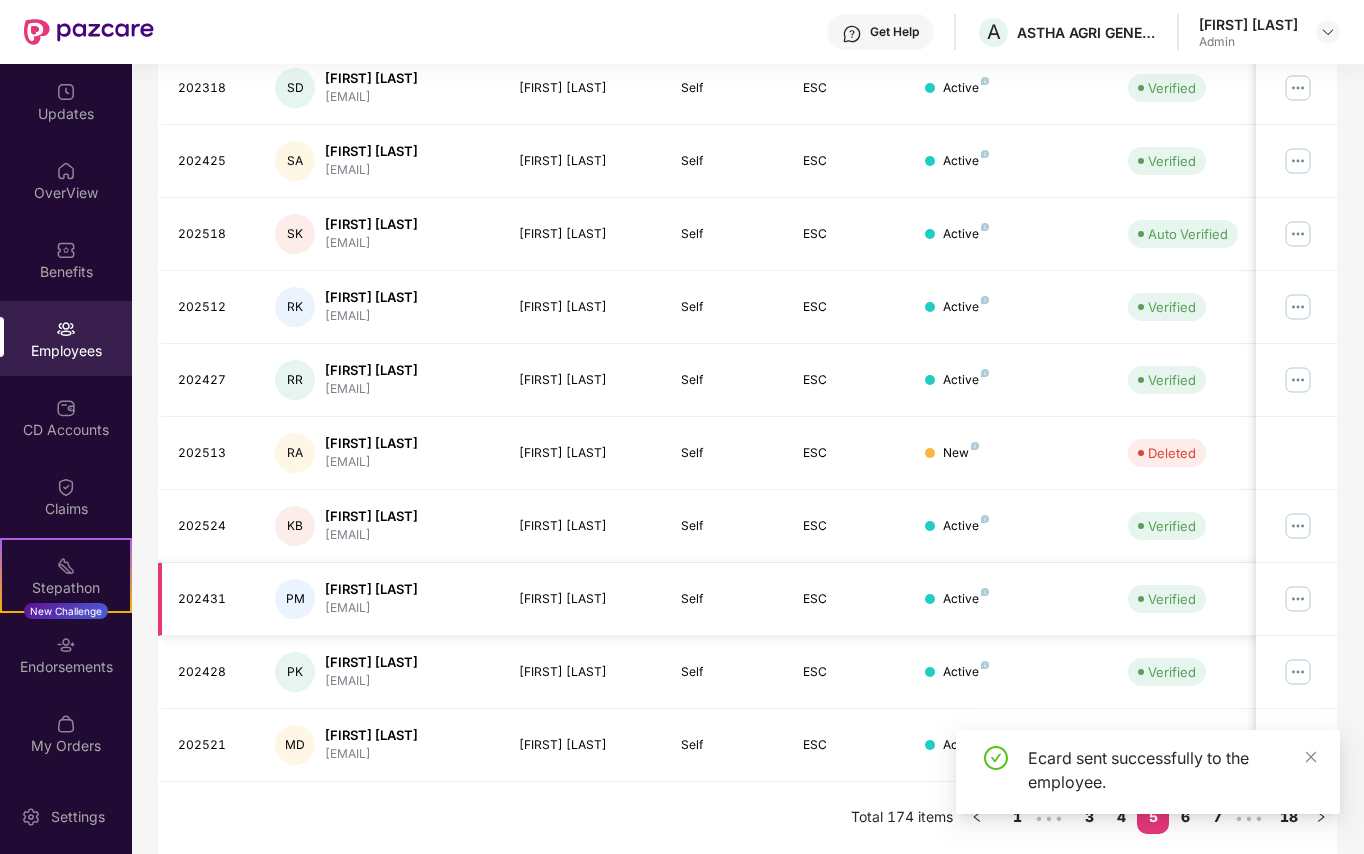 click at bounding box center [1298, 599] 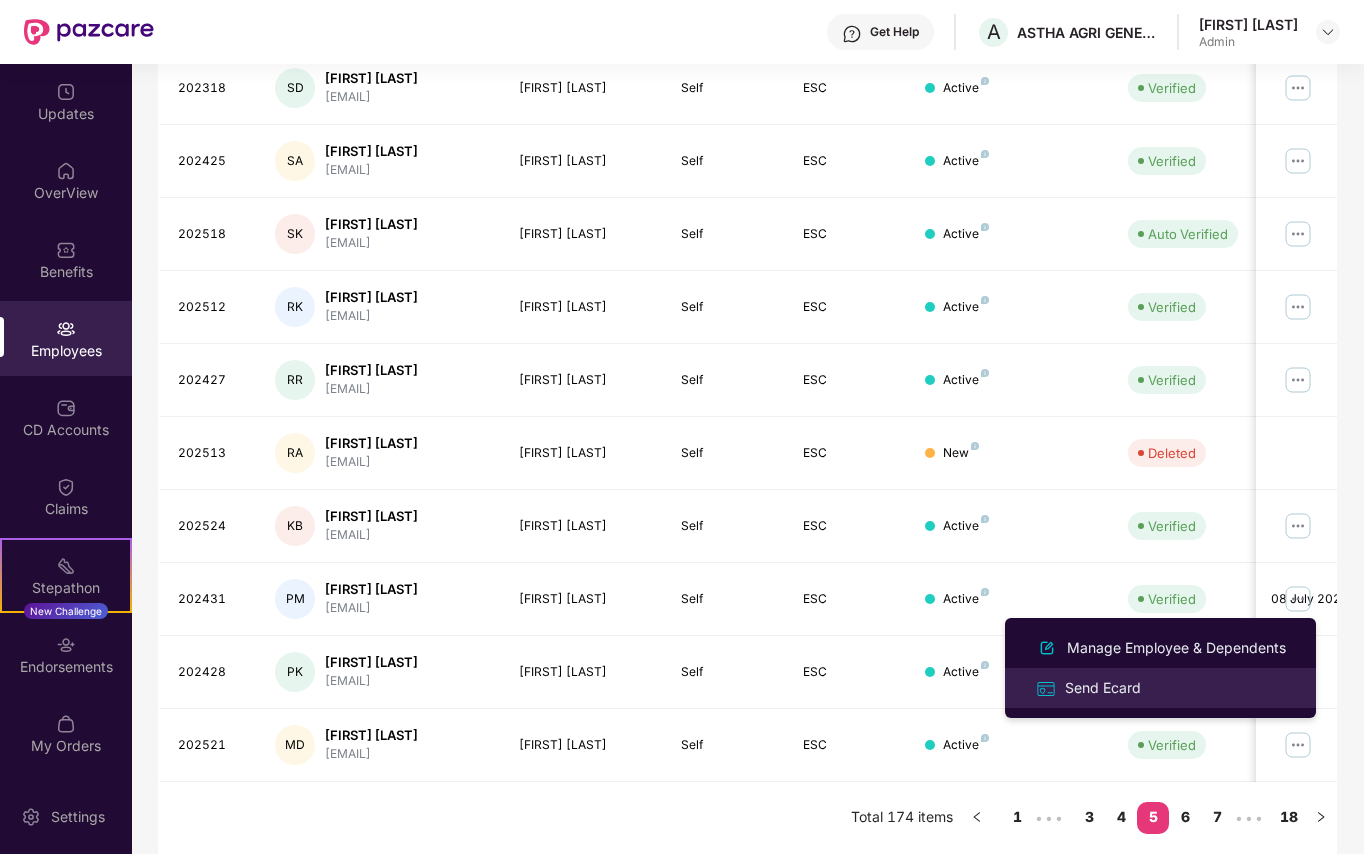 click on "Send Ecard" at bounding box center (1103, 688) 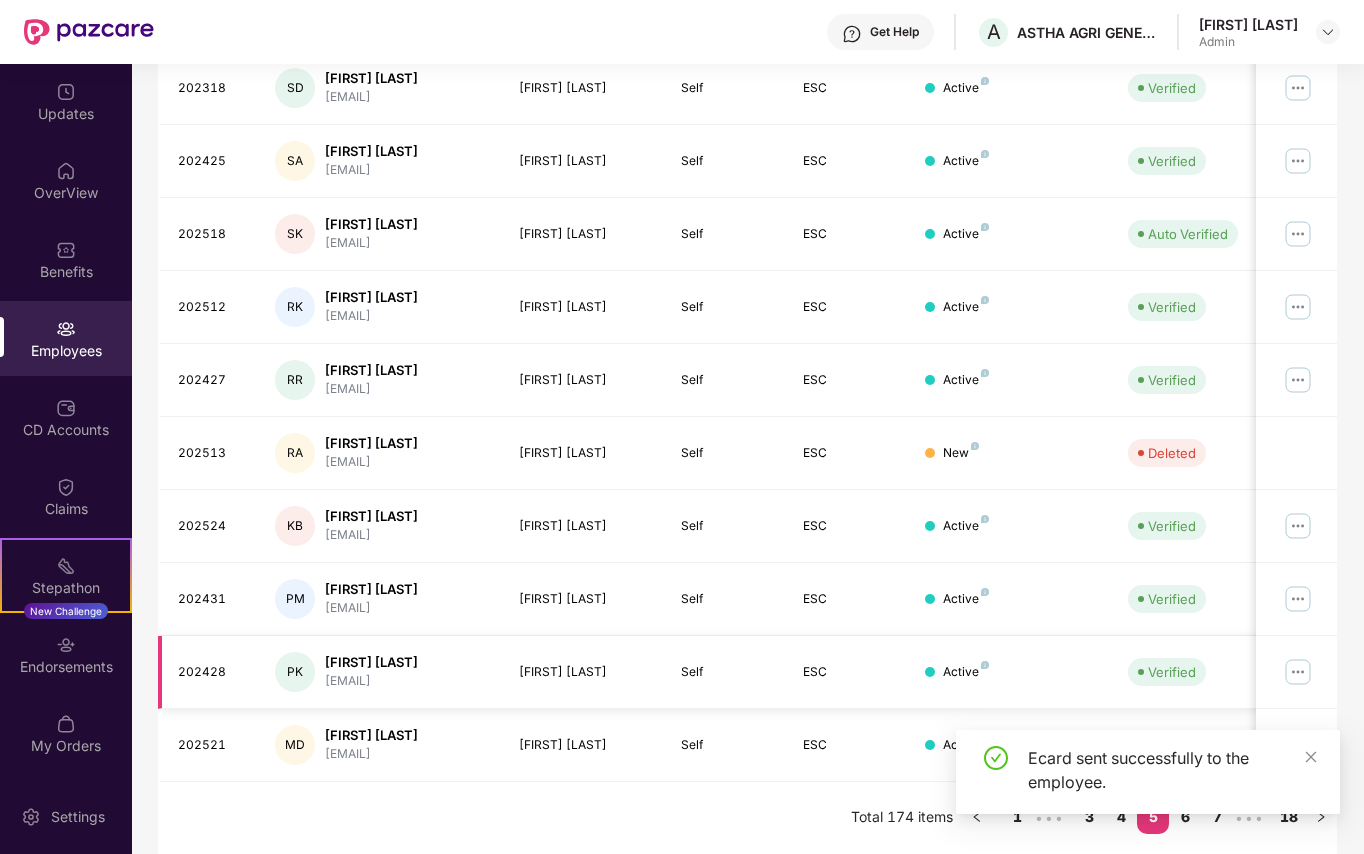 click at bounding box center (1298, 672) 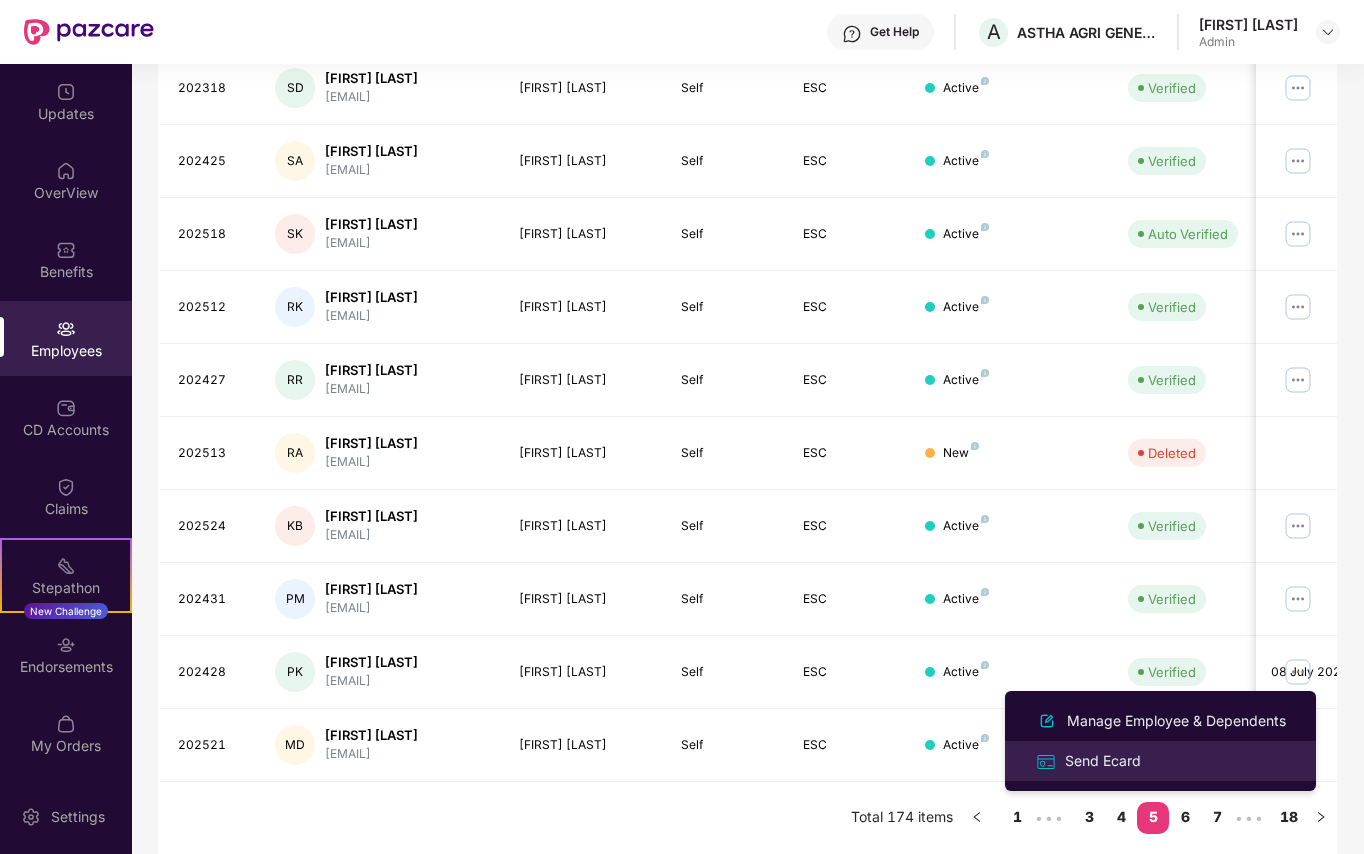 click on "Send Ecard" at bounding box center [1103, 761] 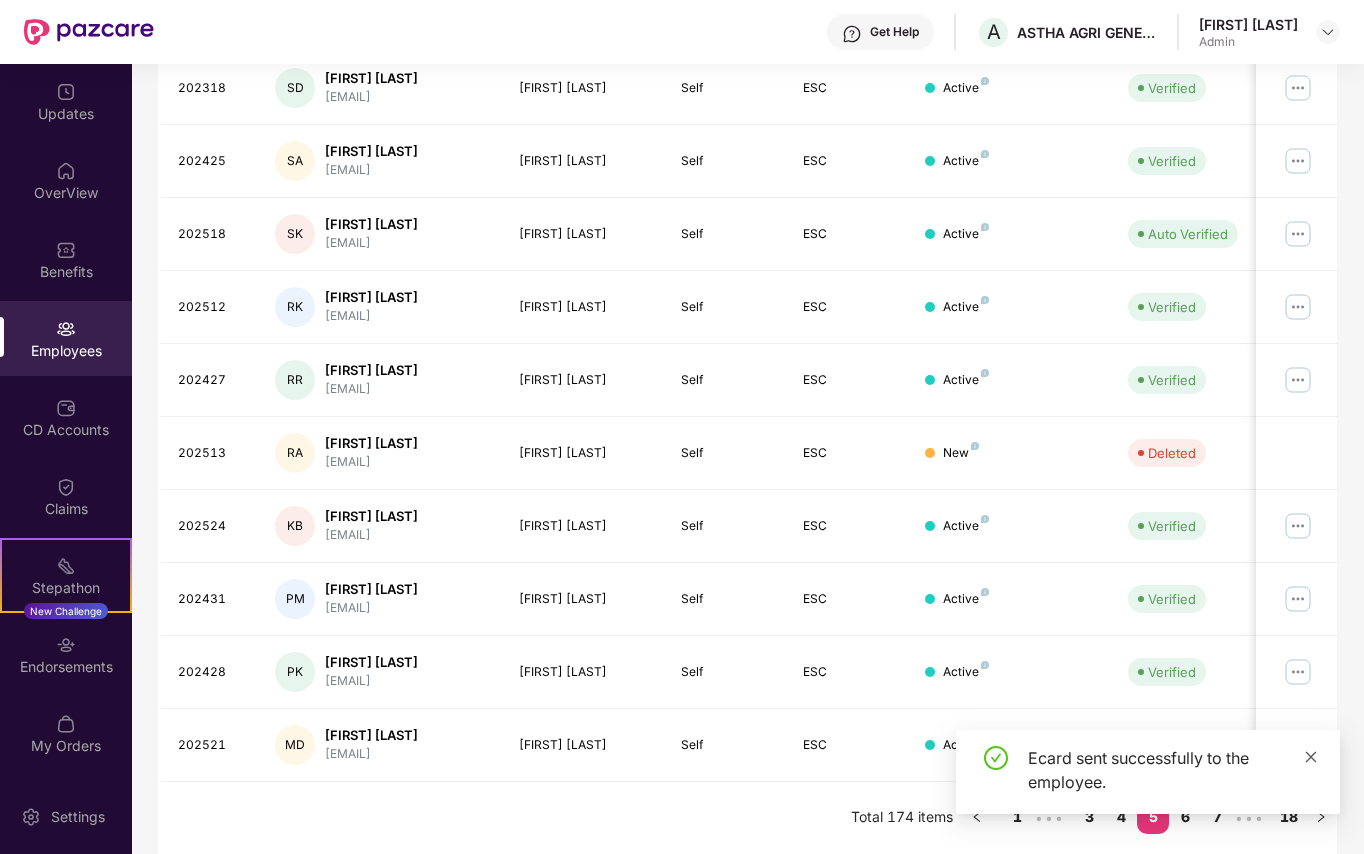 click 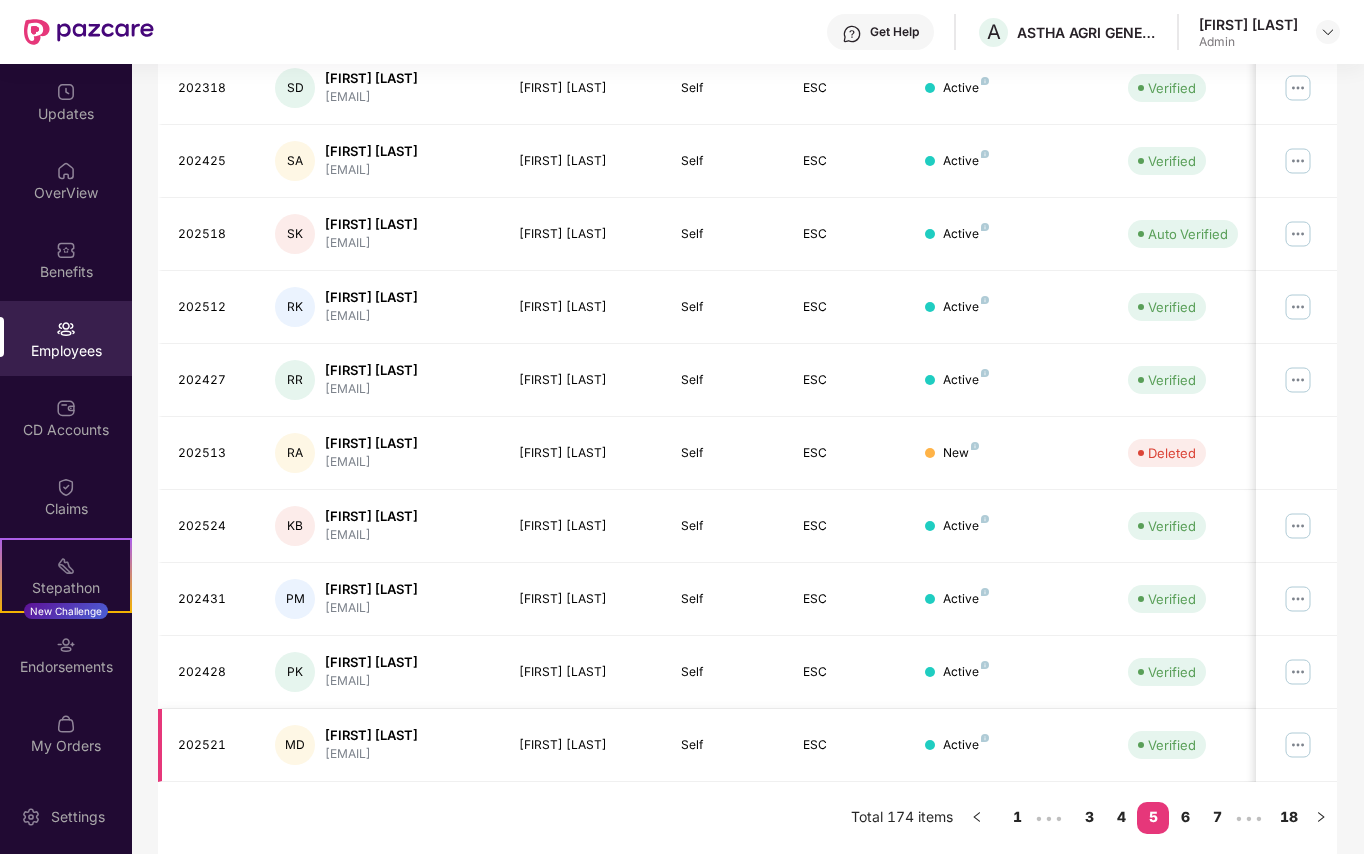 click at bounding box center (1298, 745) 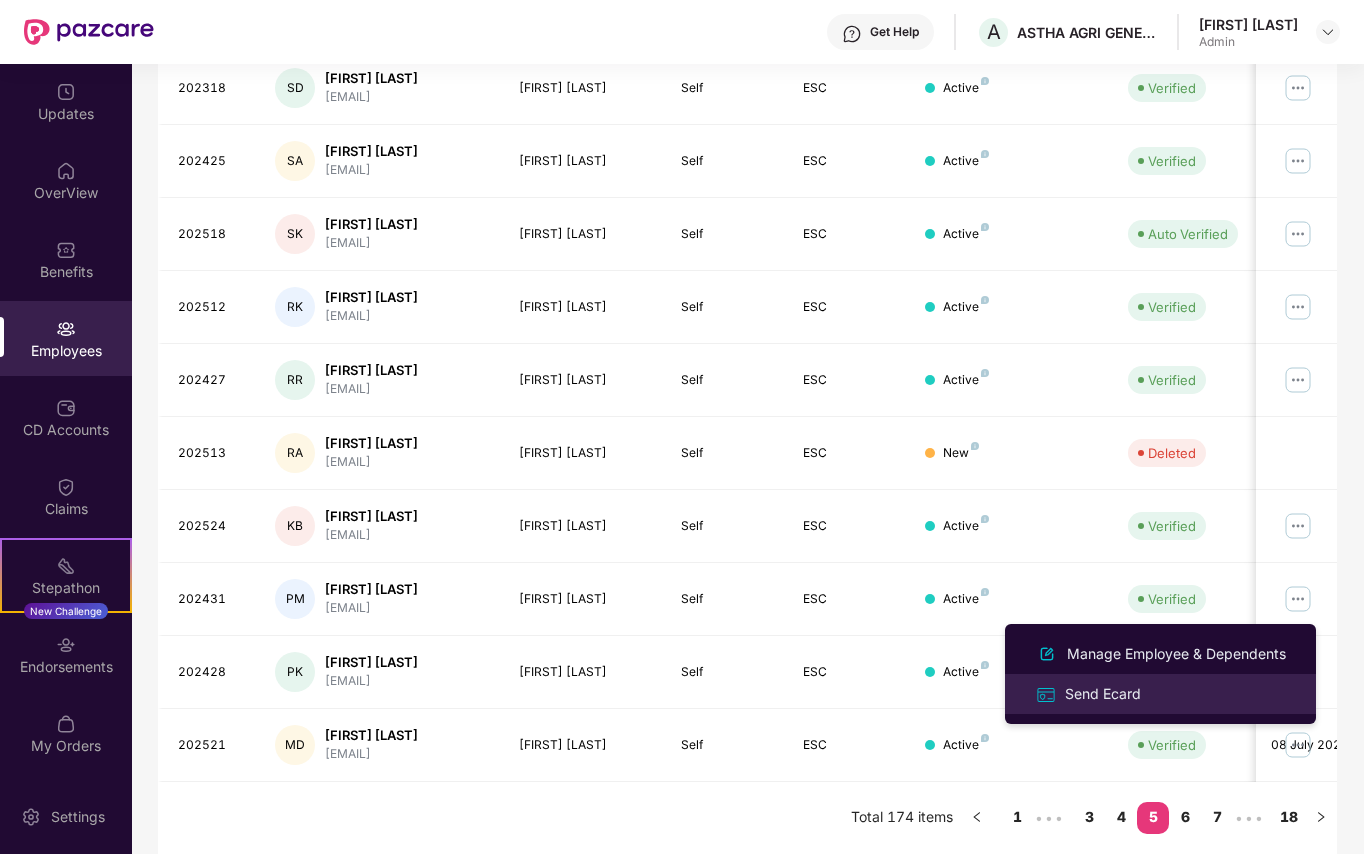 click on "Send Ecard" at bounding box center (1103, 694) 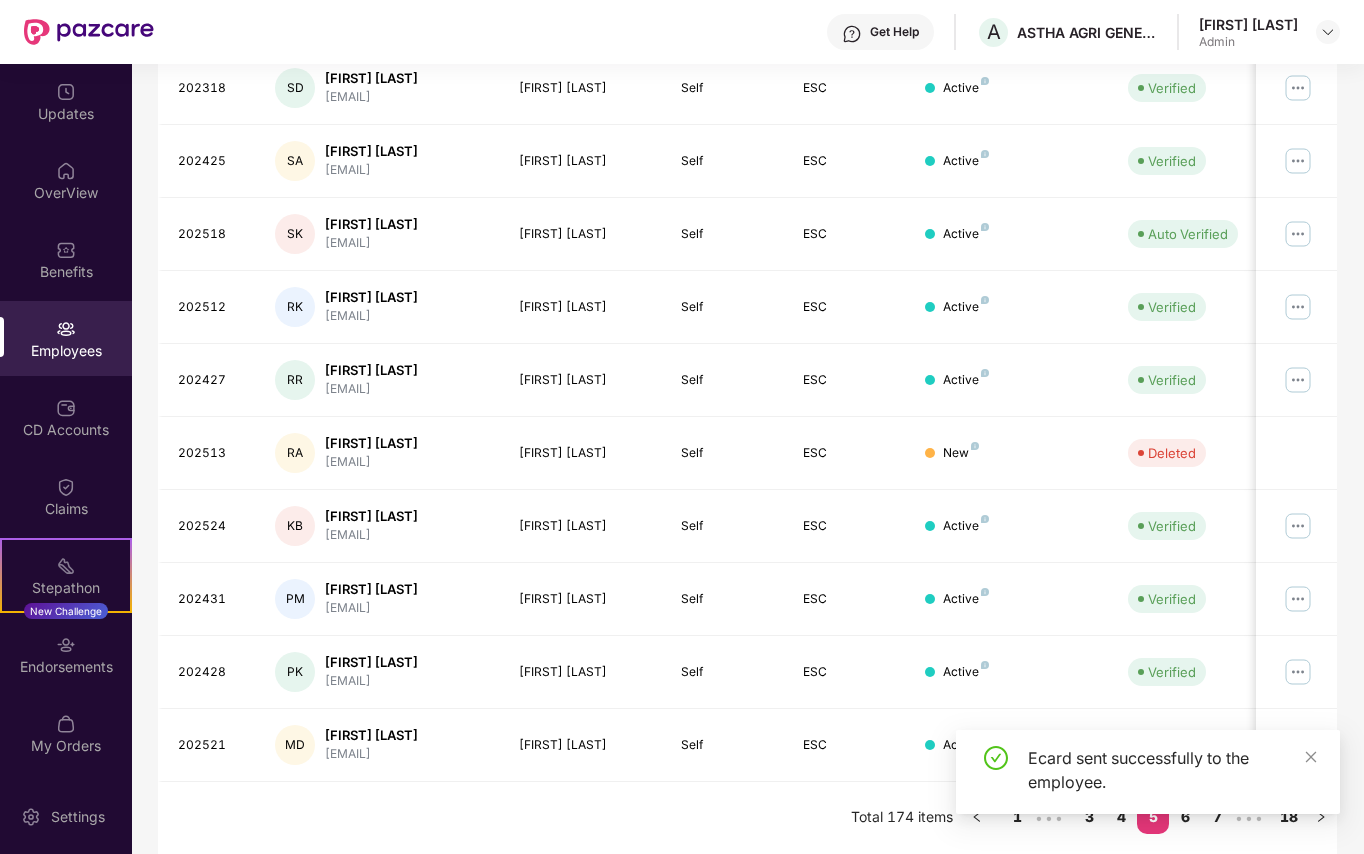 click on "Ecard sent successfully to the employee." at bounding box center (1148, 772) 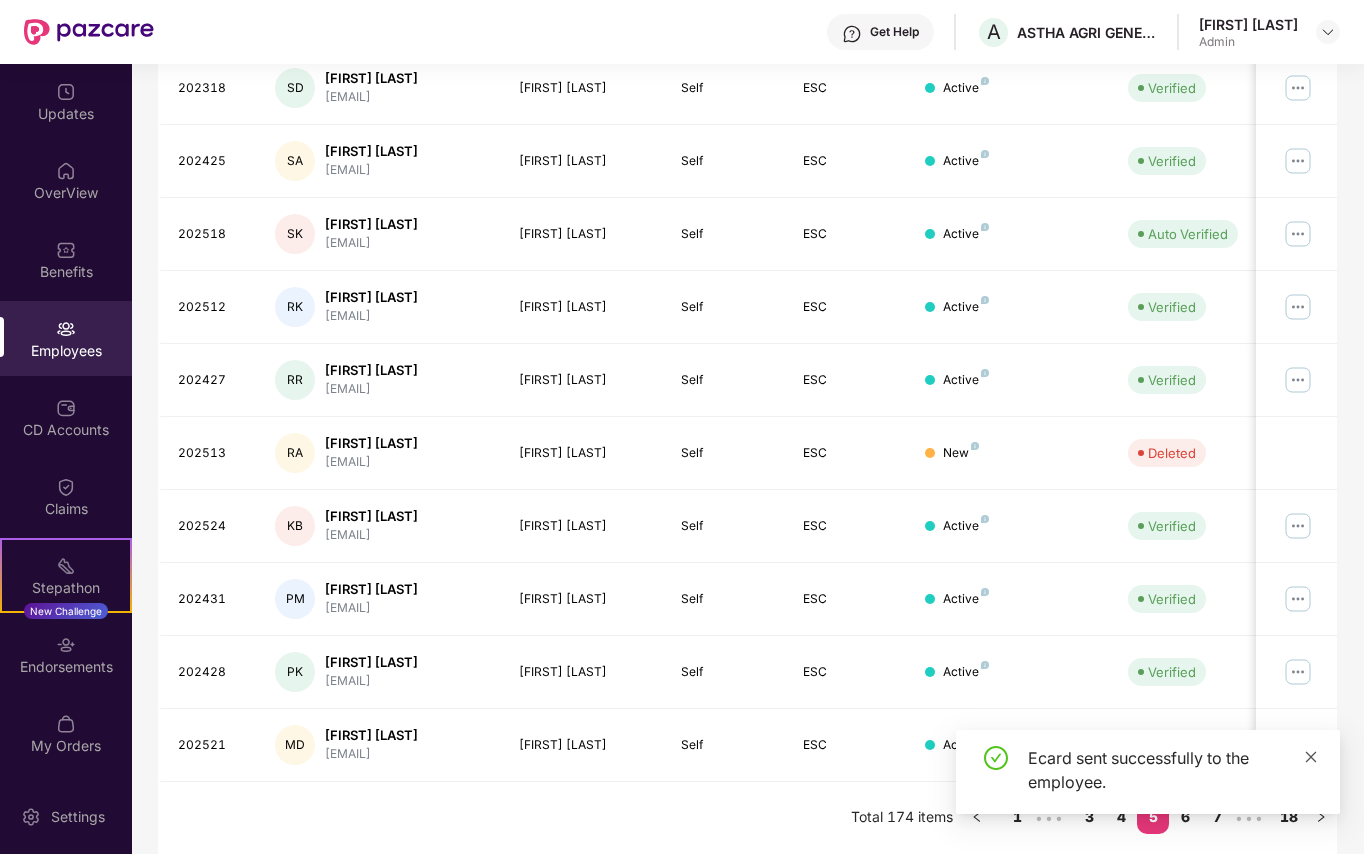 click 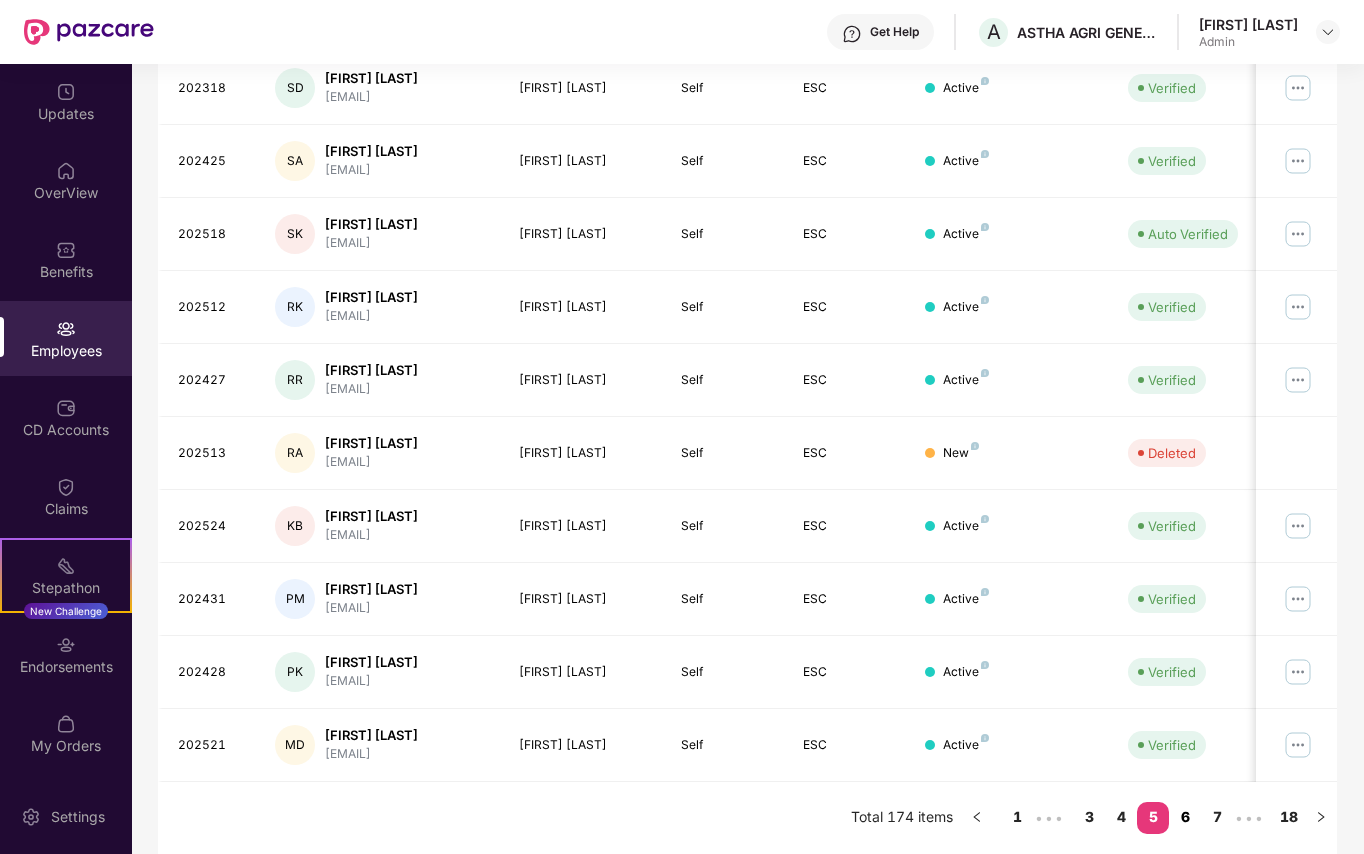 click on "6" at bounding box center [1185, 817] 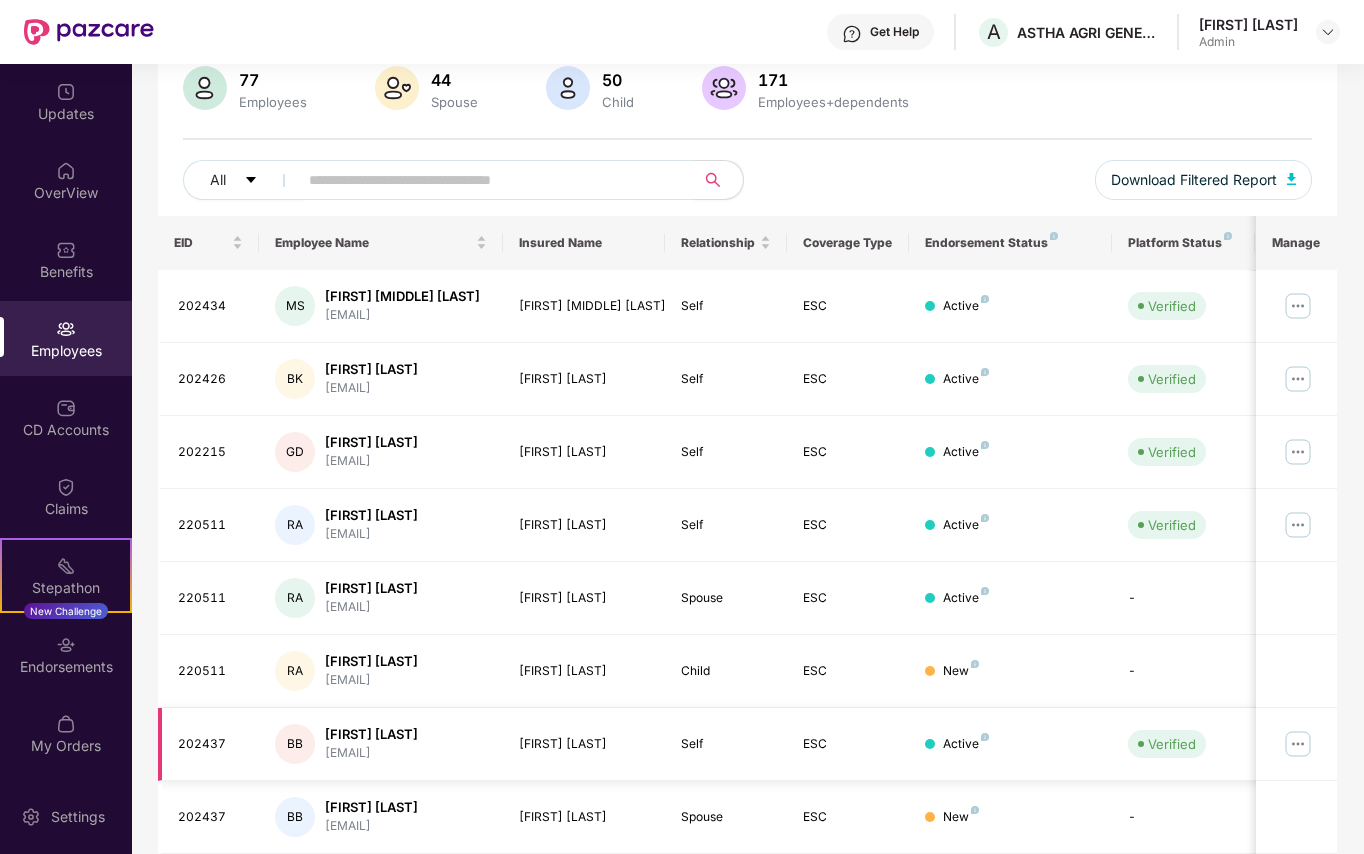 scroll, scrollTop: 112, scrollLeft: 0, axis: vertical 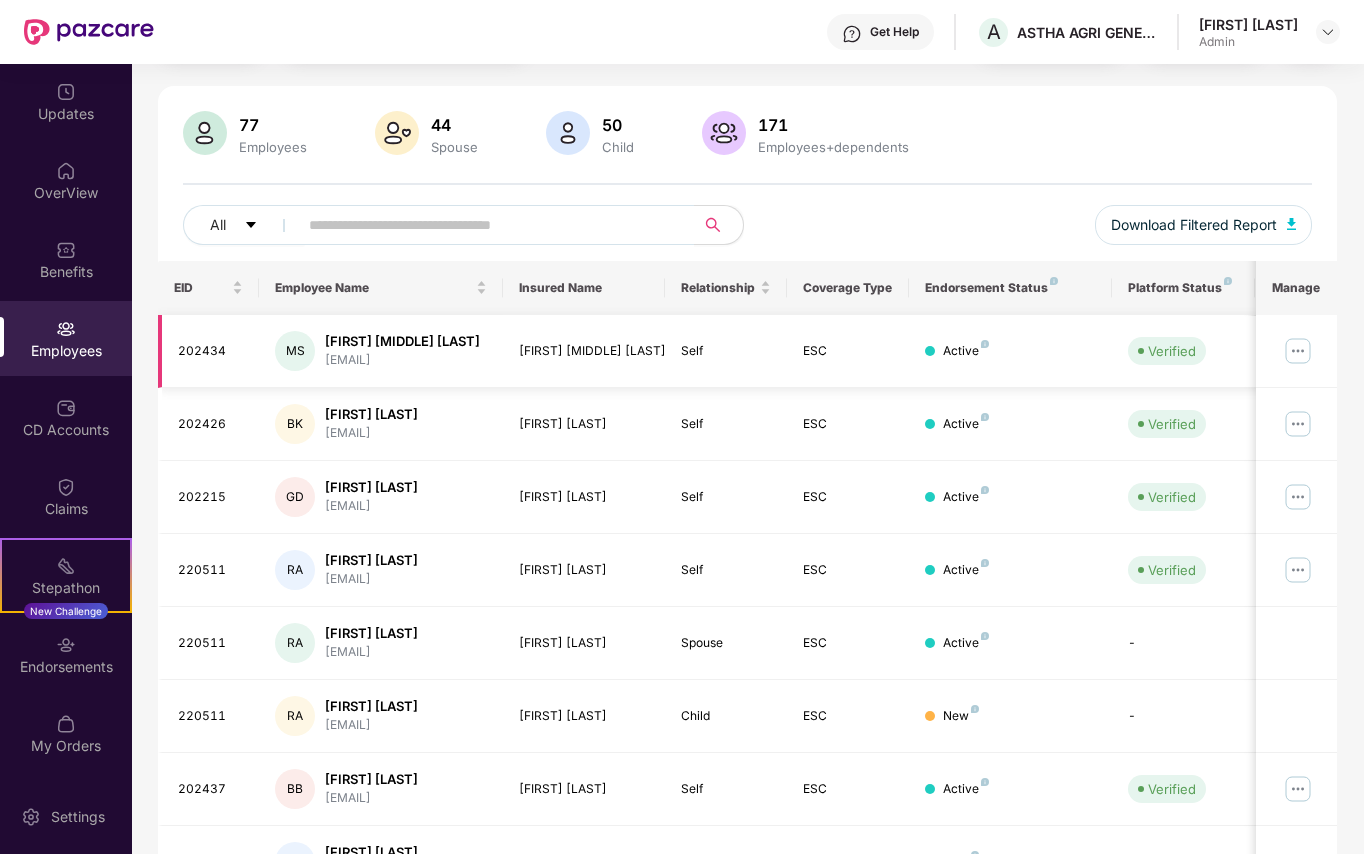 click at bounding box center (1298, 351) 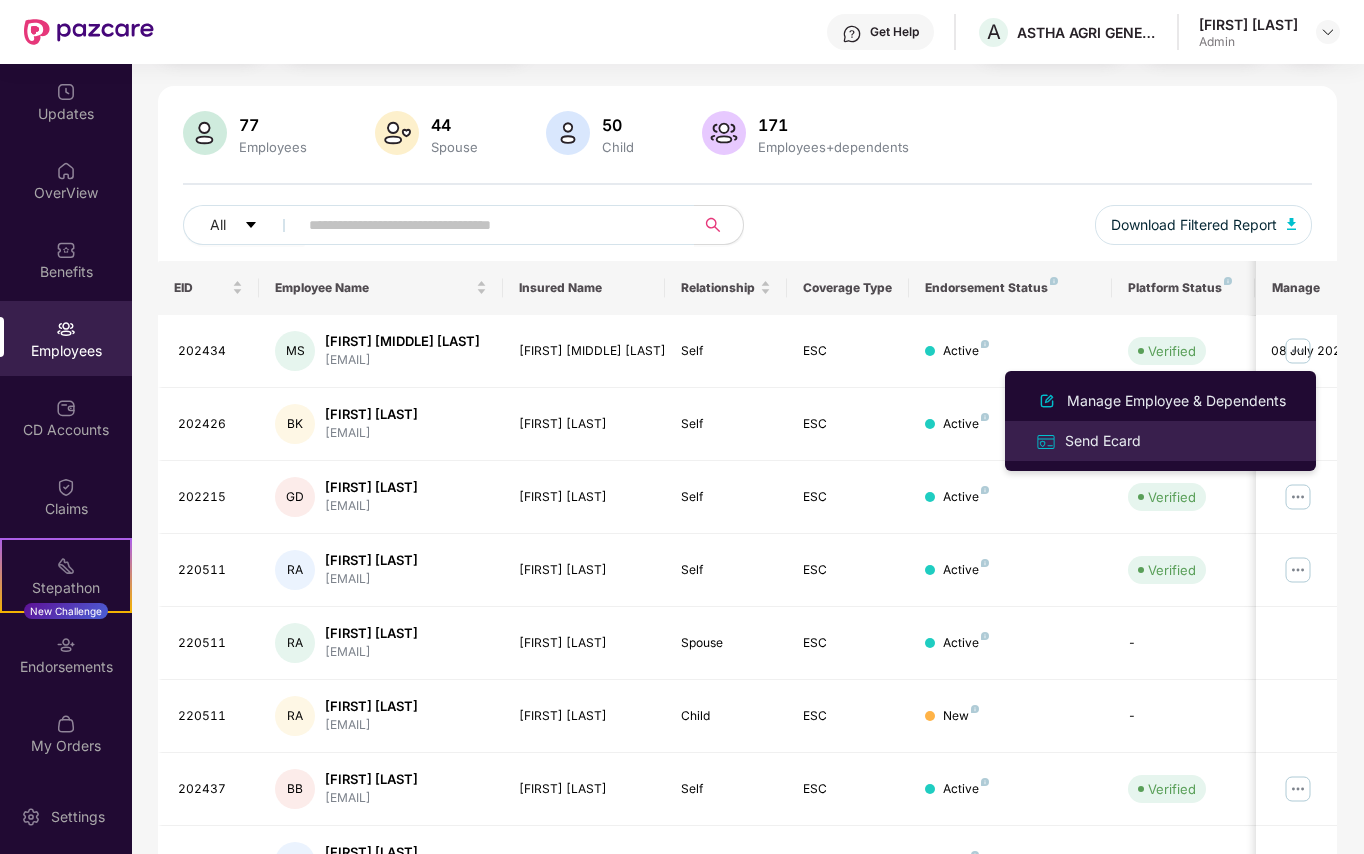 click on "Send Ecard" at bounding box center (1103, 441) 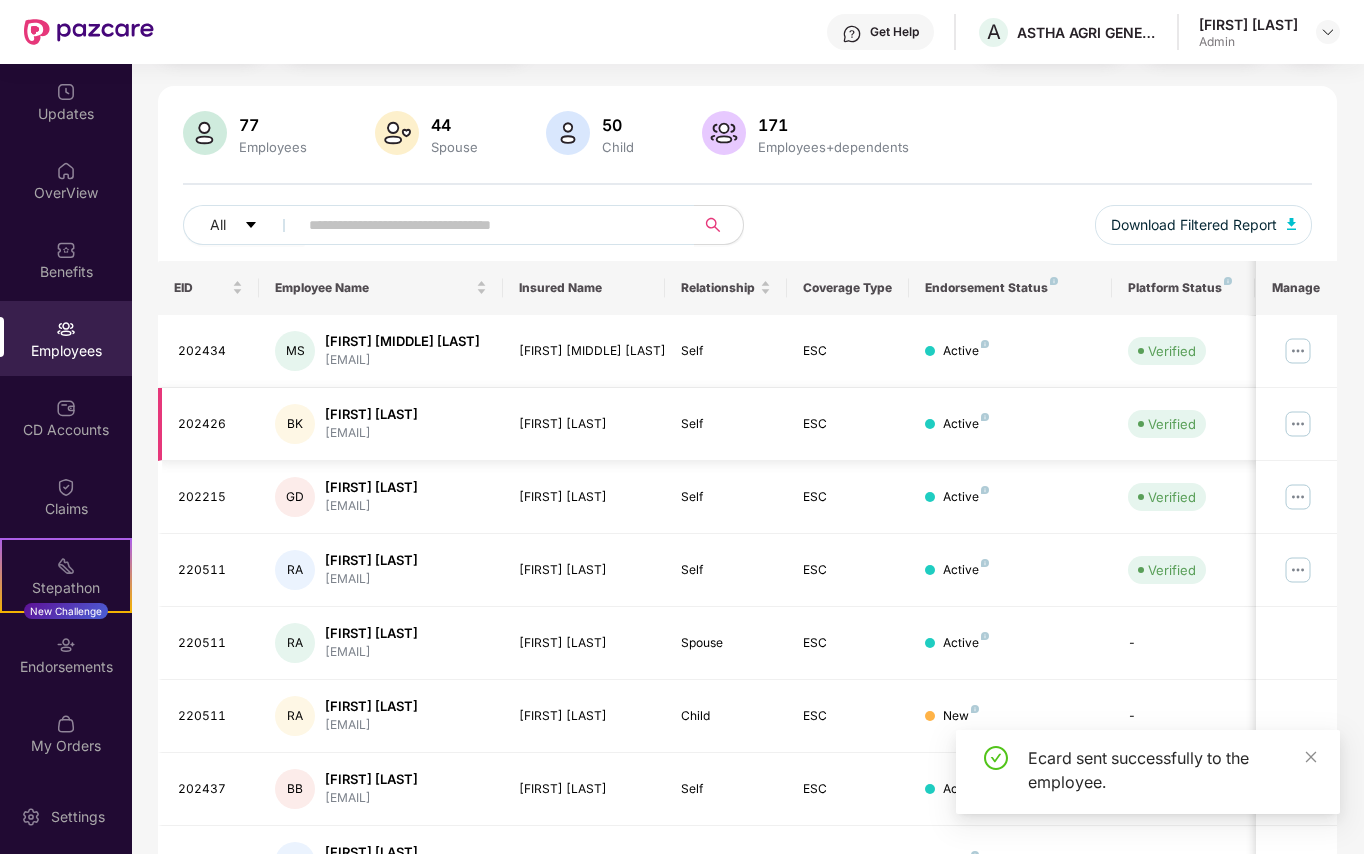 click at bounding box center [1298, 424] 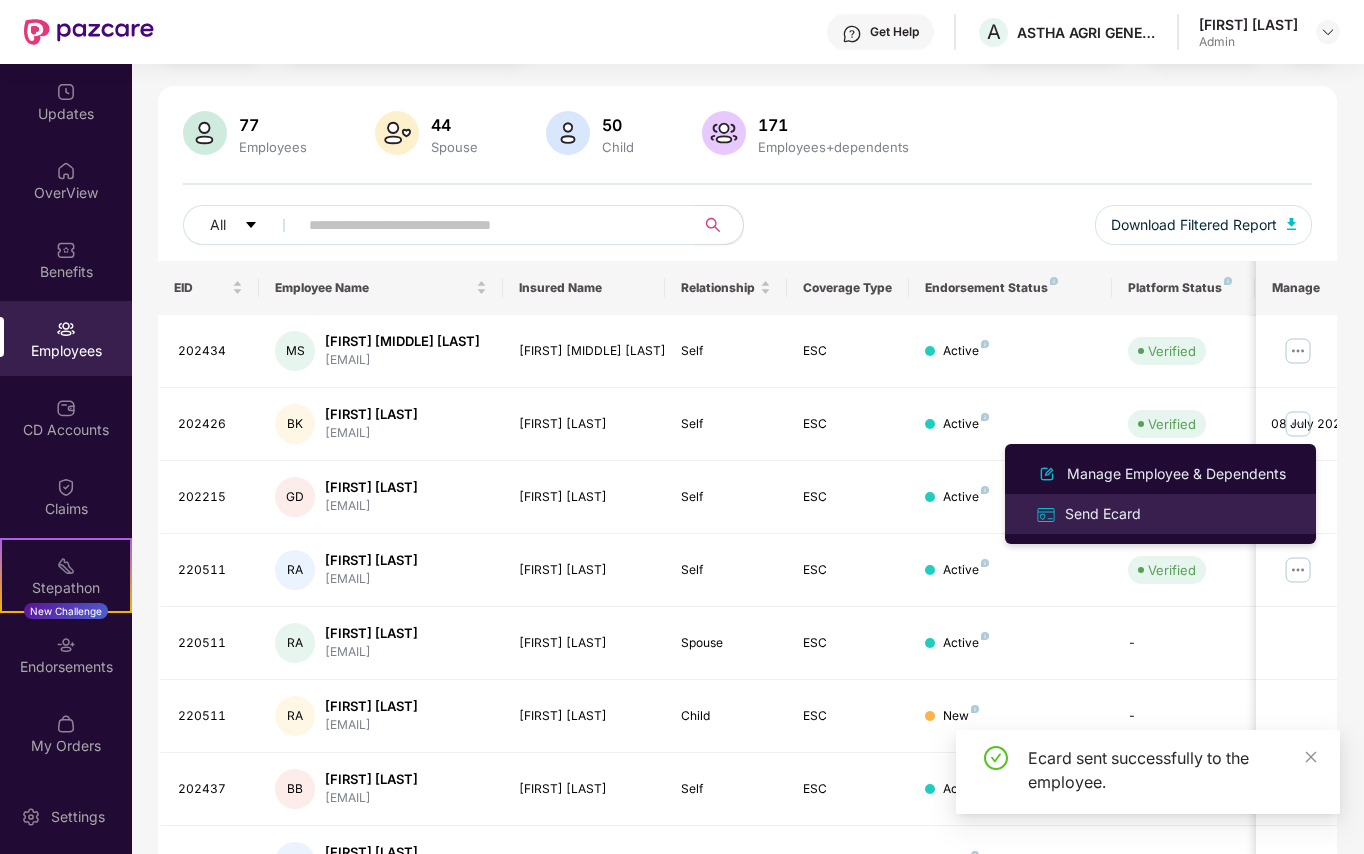 click on "Send Ecard" at bounding box center (1103, 514) 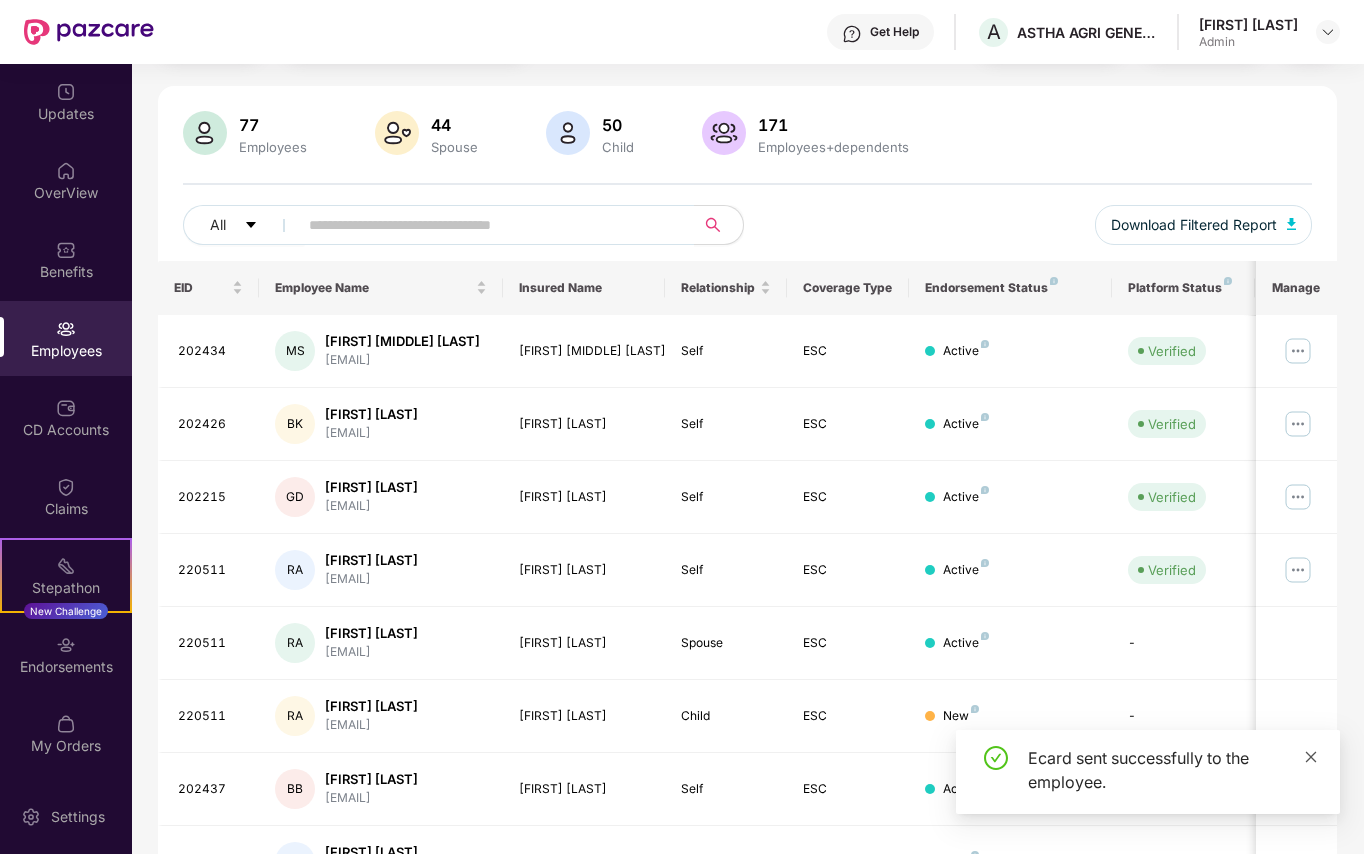 click 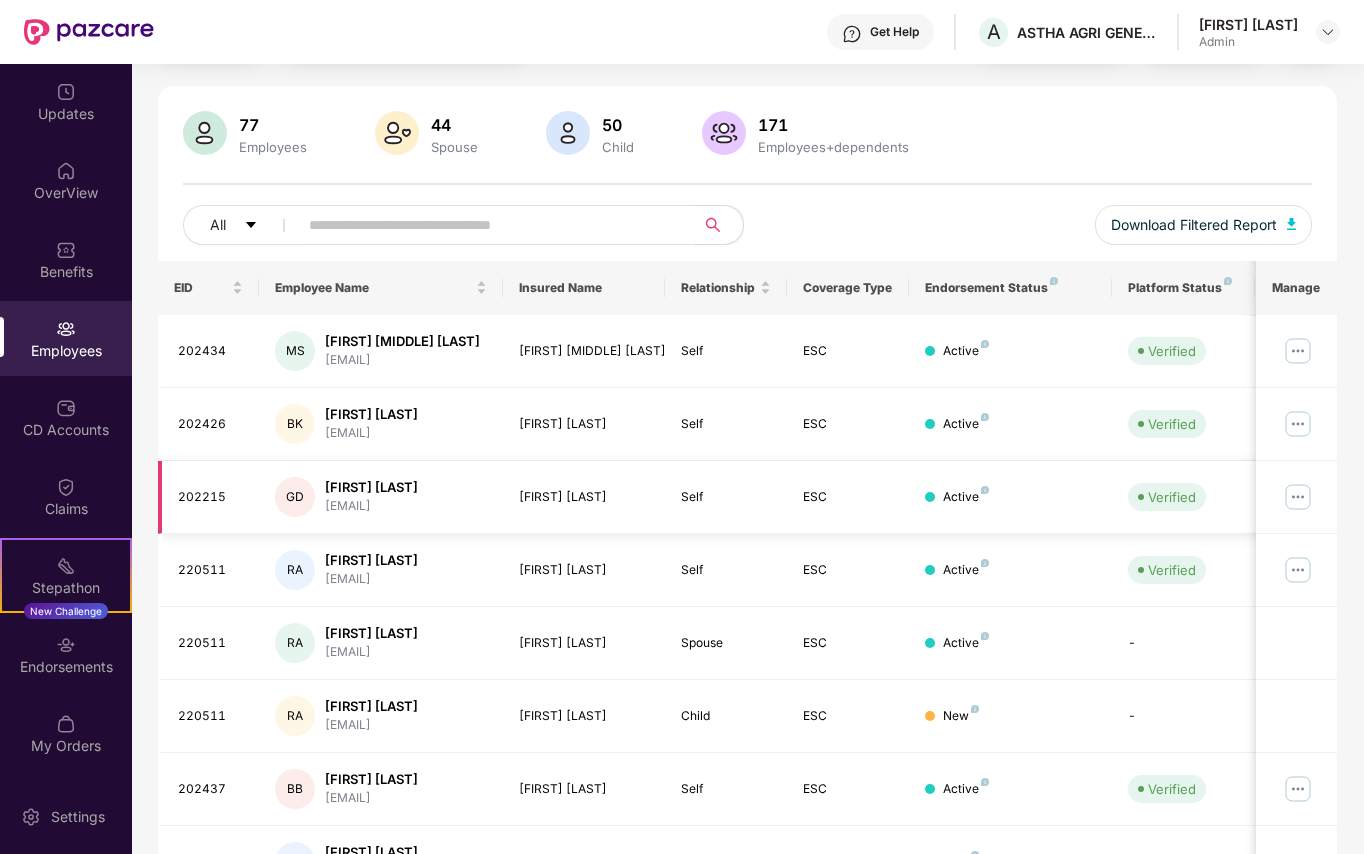 click at bounding box center (1298, 497) 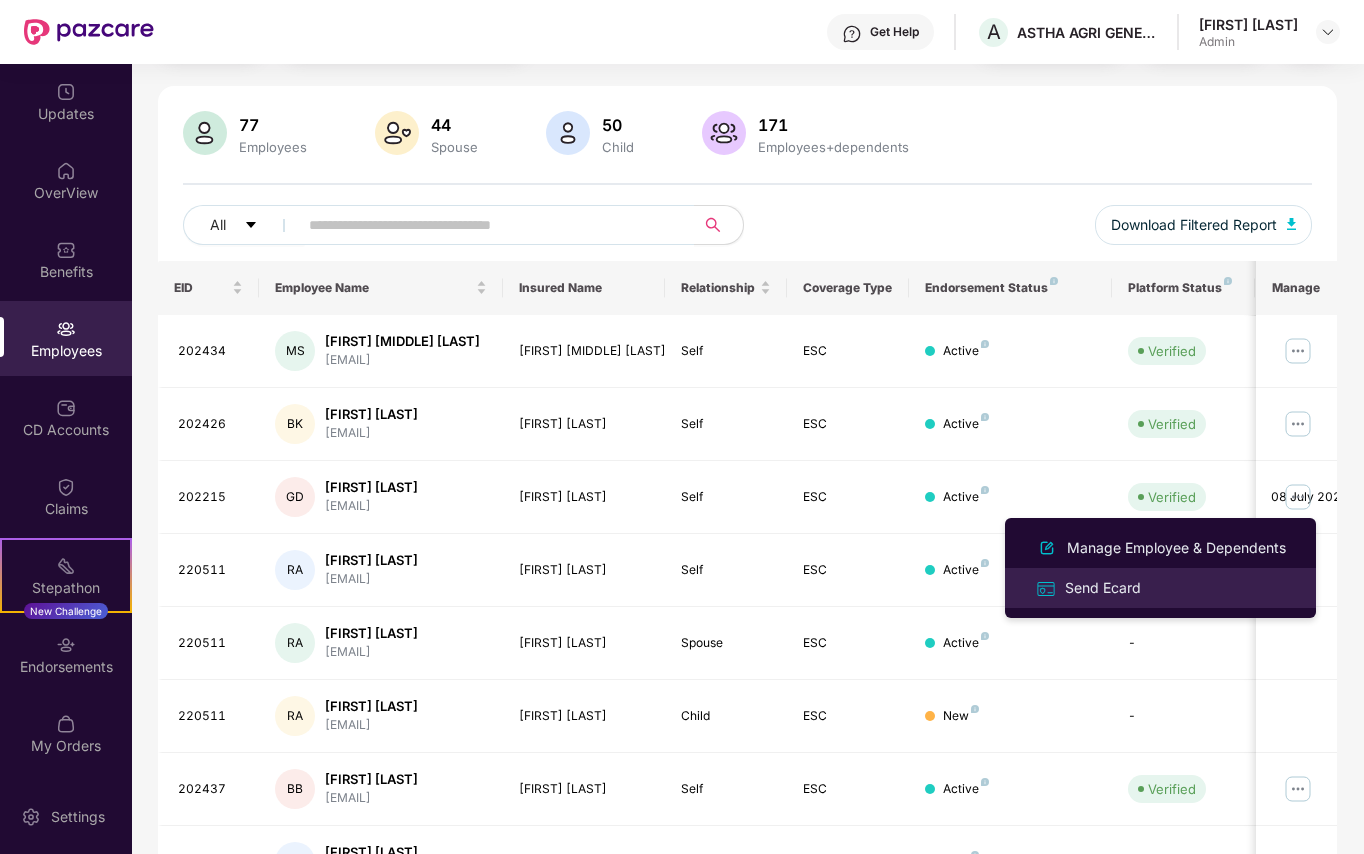 click on "Send Ecard" at bounding box center (1103, 588) 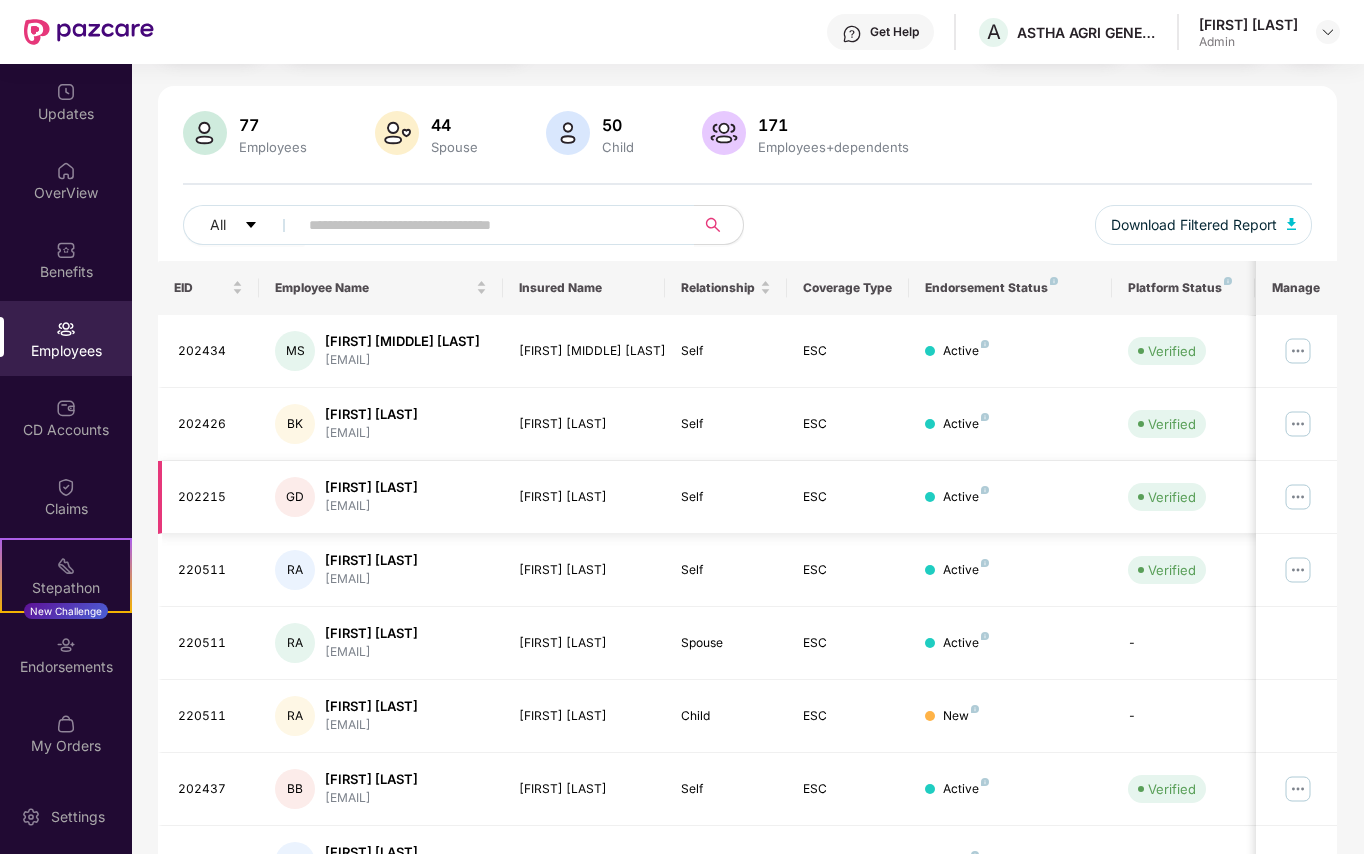 click at bounding box center [1298, 497] 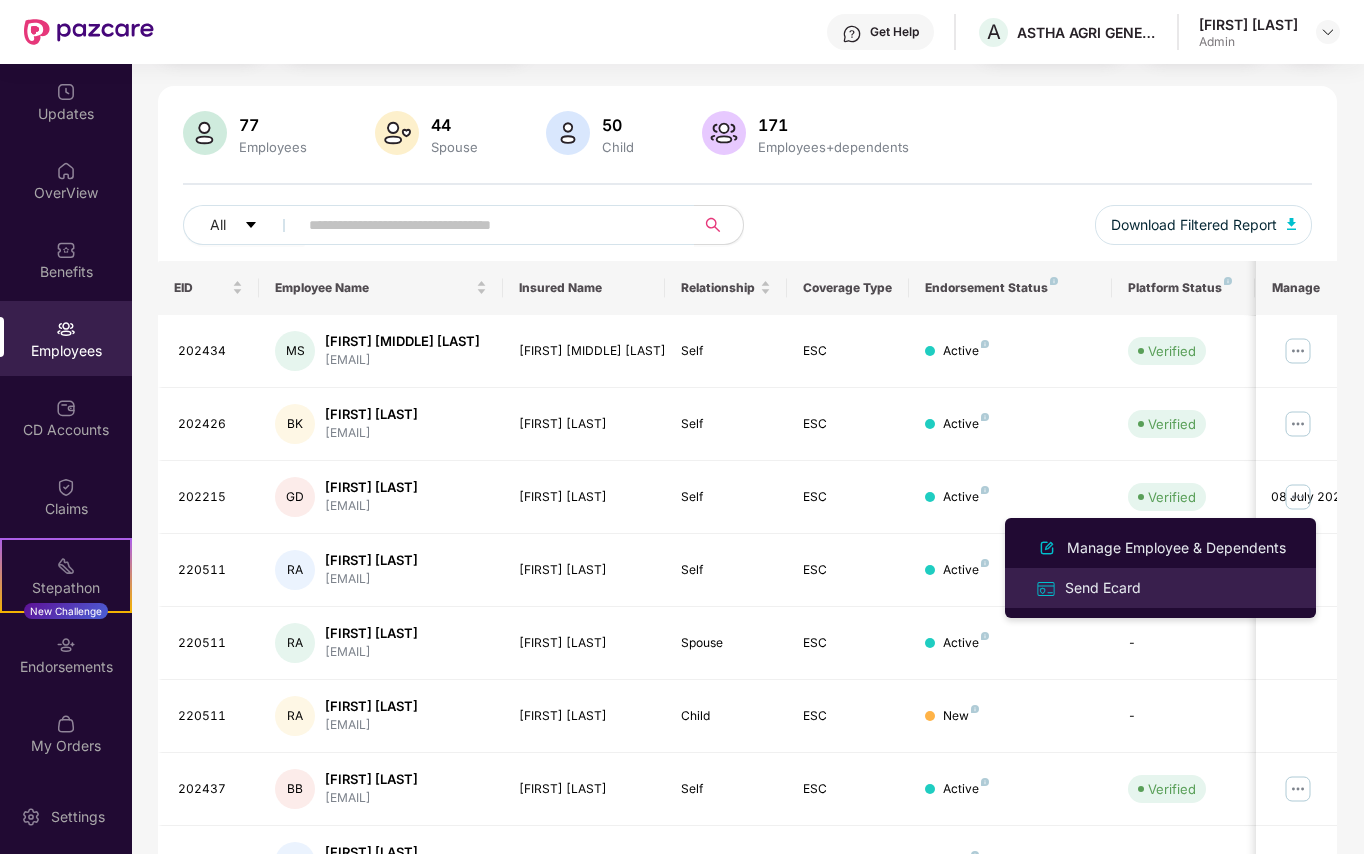click on "Send Ecard" at bounding box center (1103, 588) 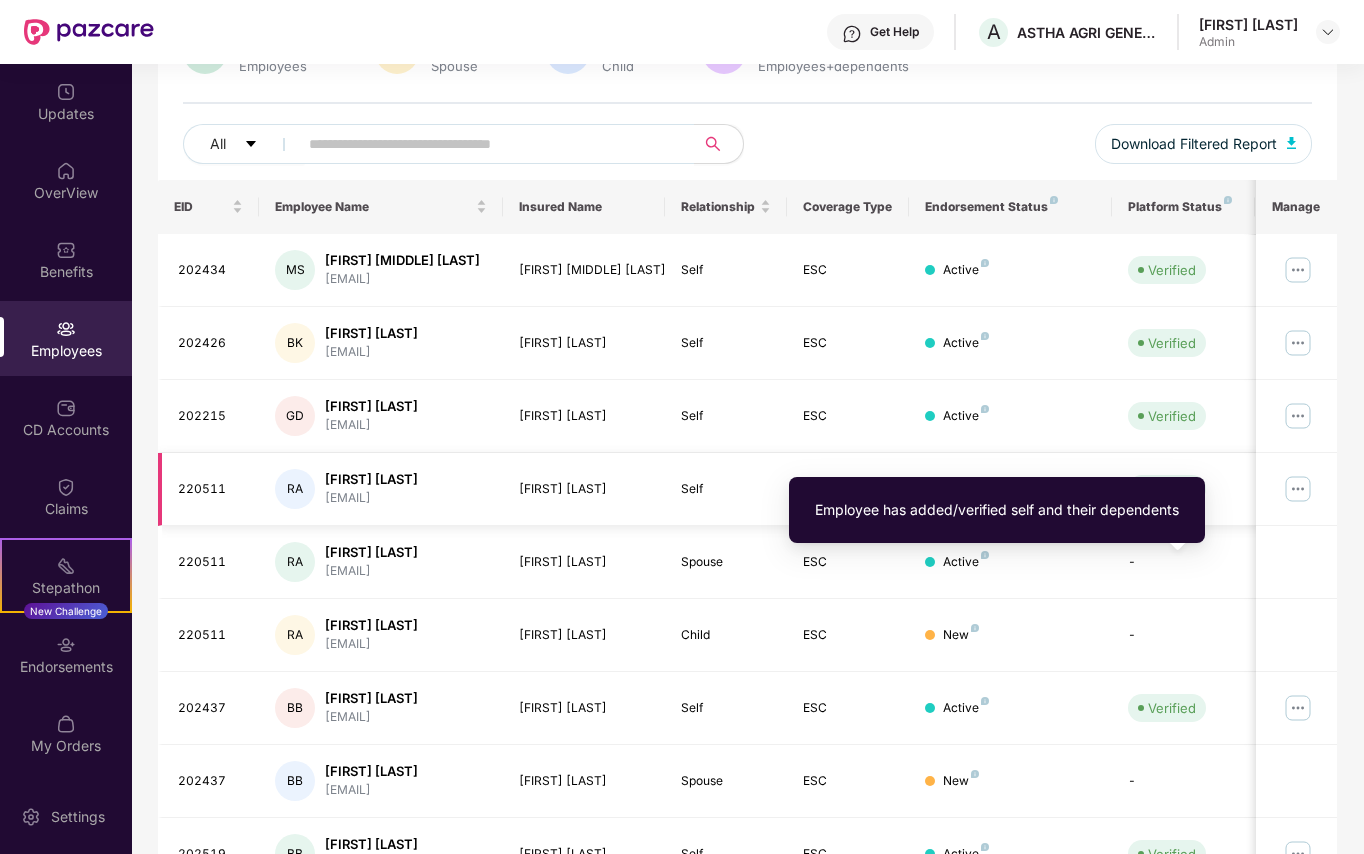 scroll, scrollTop: 245, scrollLeft: 0, axis: vertical 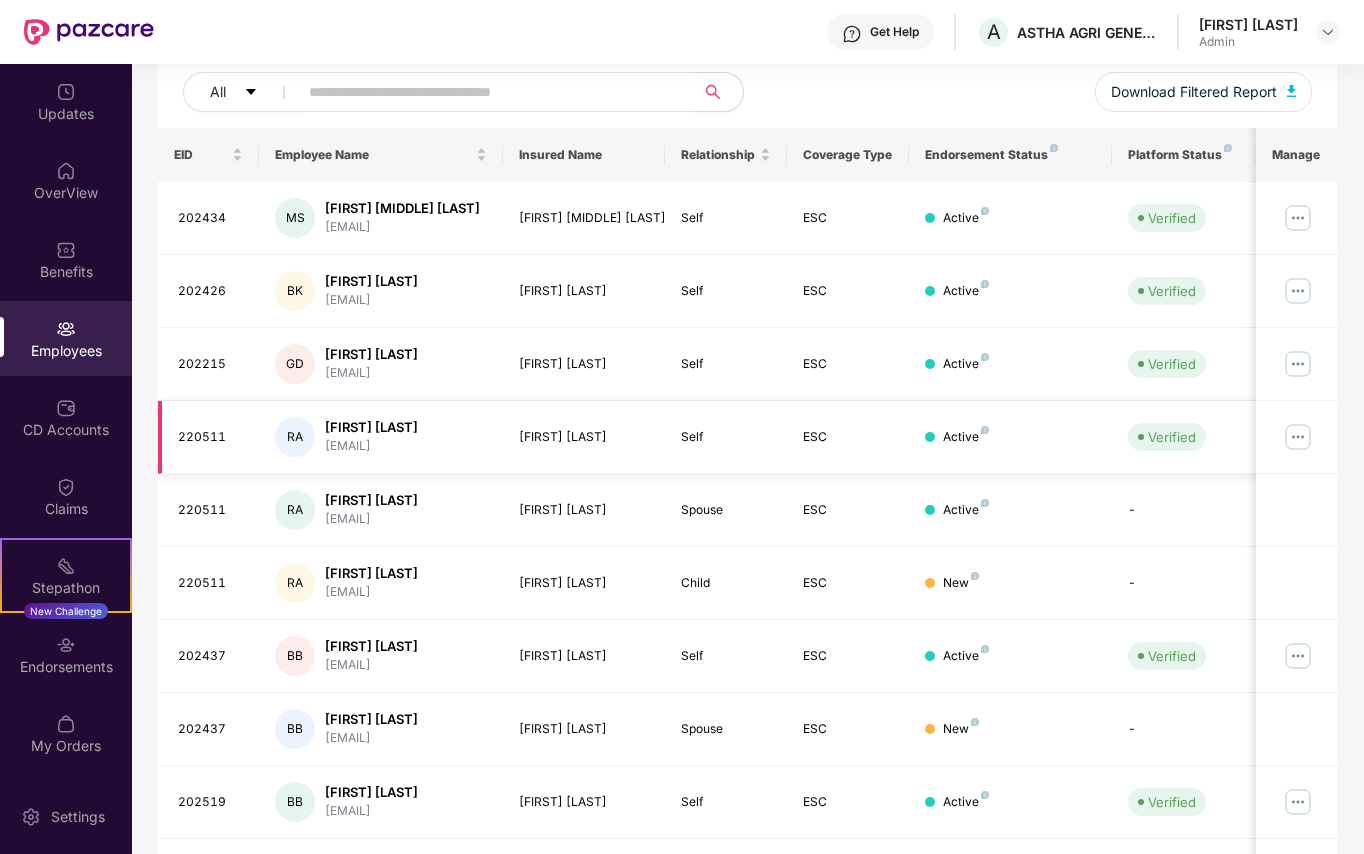 click at bounding box center (1298, 437) 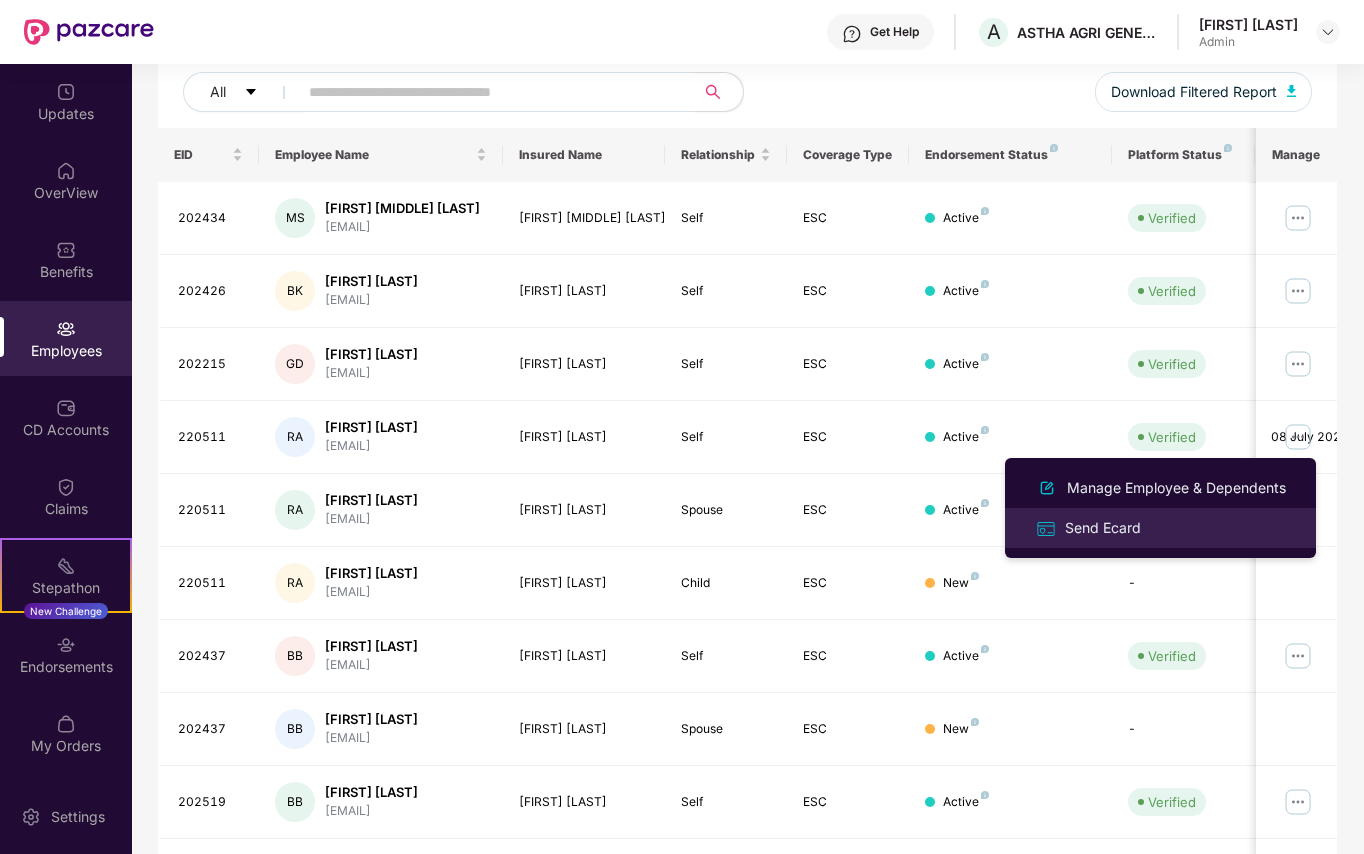 click on "Send Ecard" at bounding box center [1103, 528] 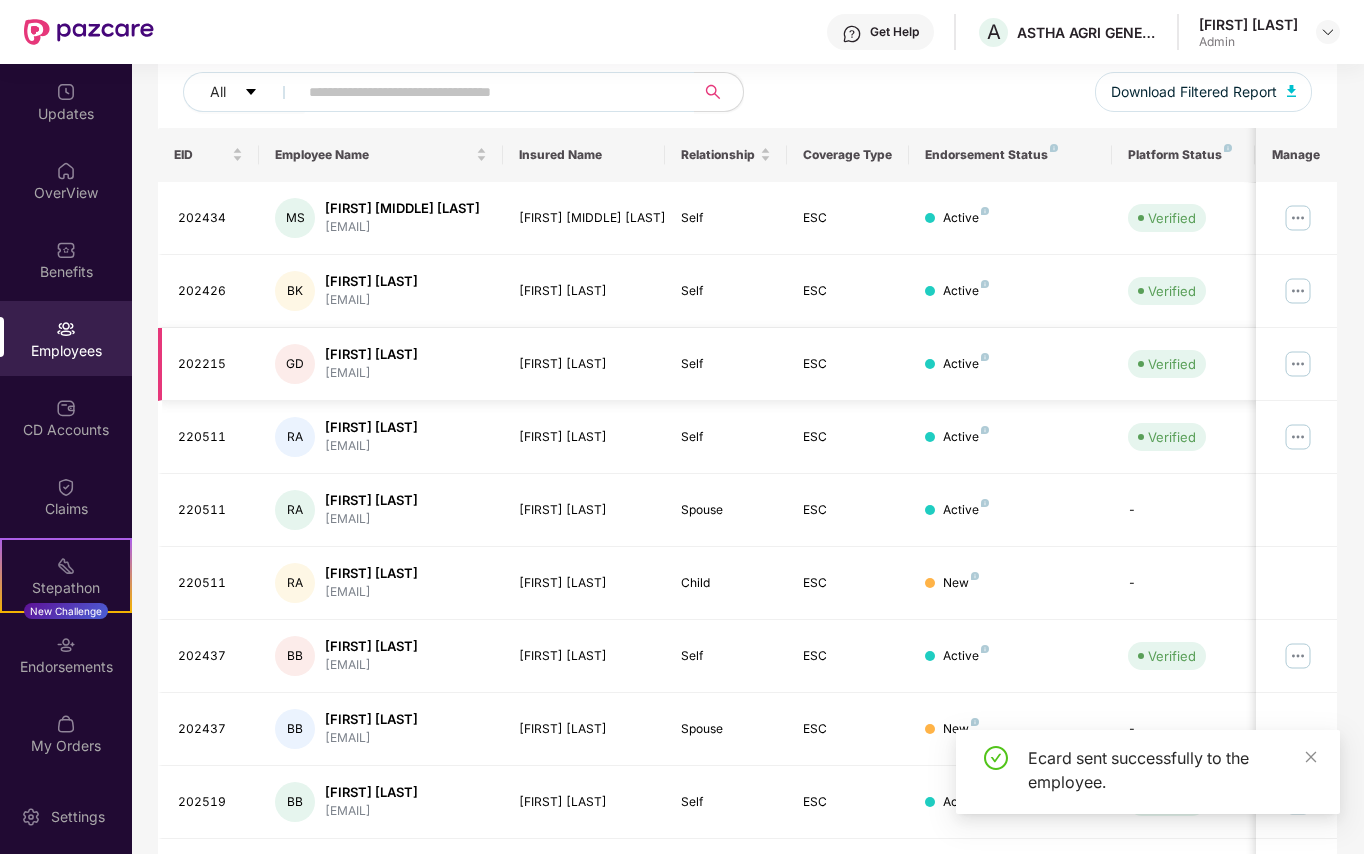 click at bounding box center (1298, 364) 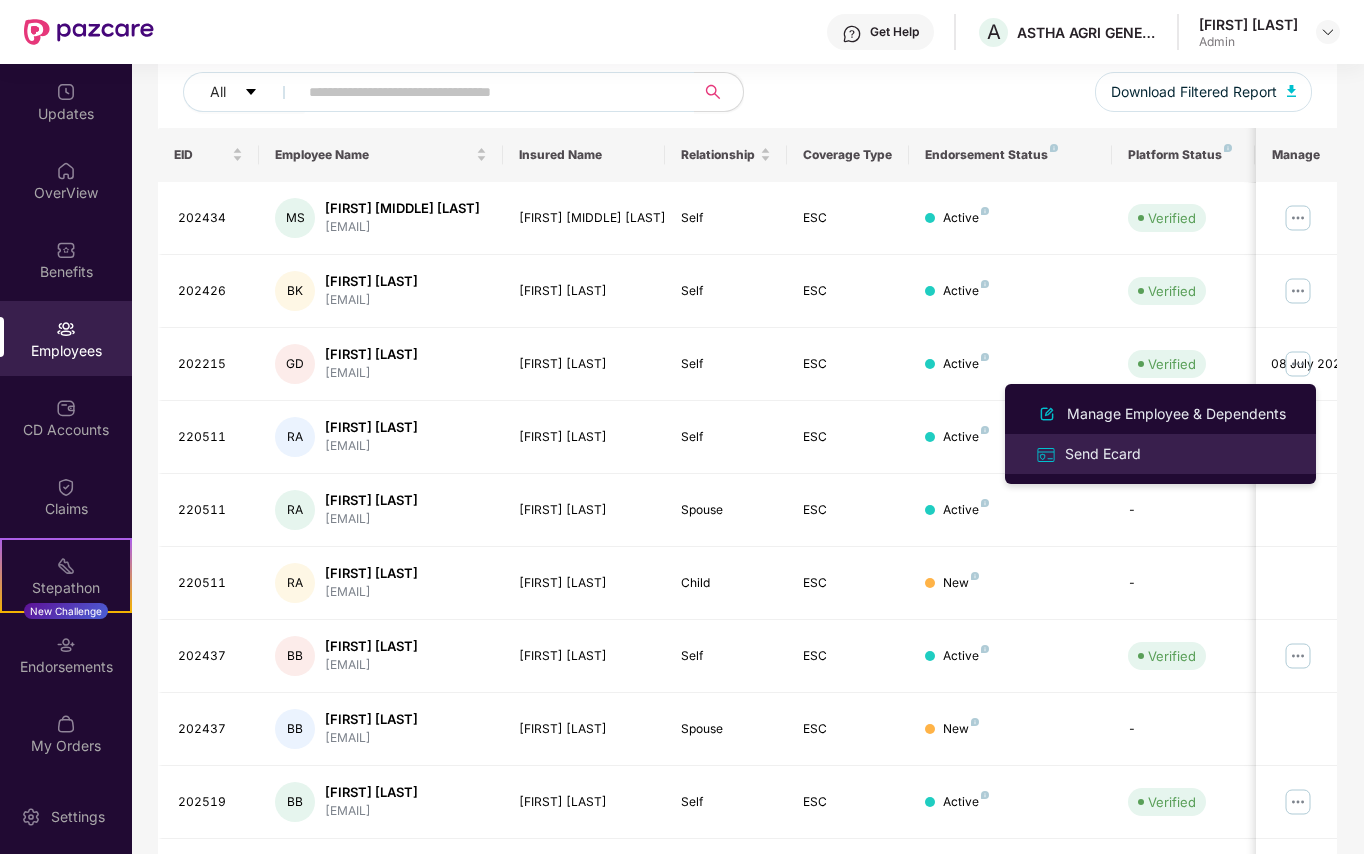 click on "Send Ecard" at bounding box center (1103, 454) 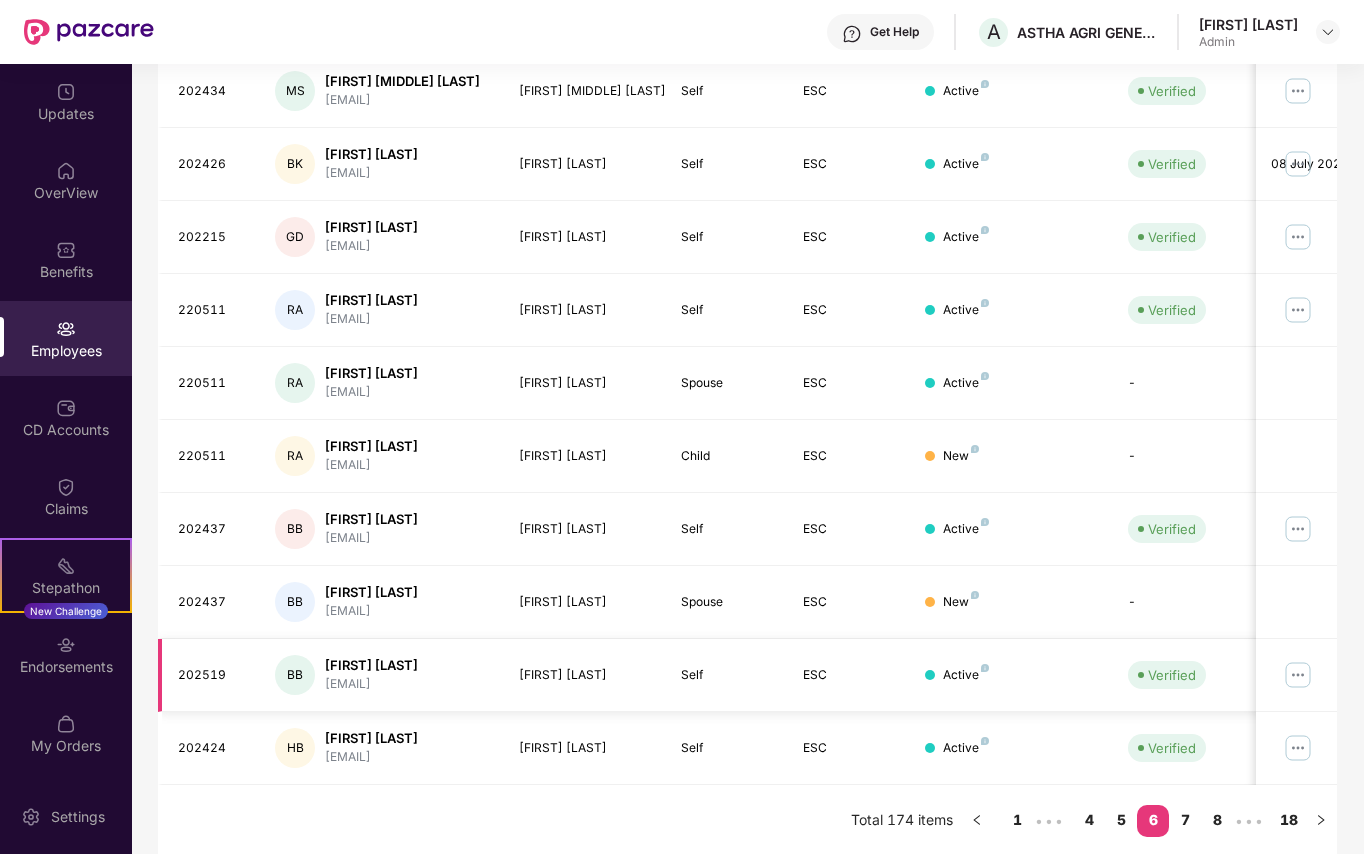 scroll, scrollTop: 378, scrollLeft: 0, axis: vertical 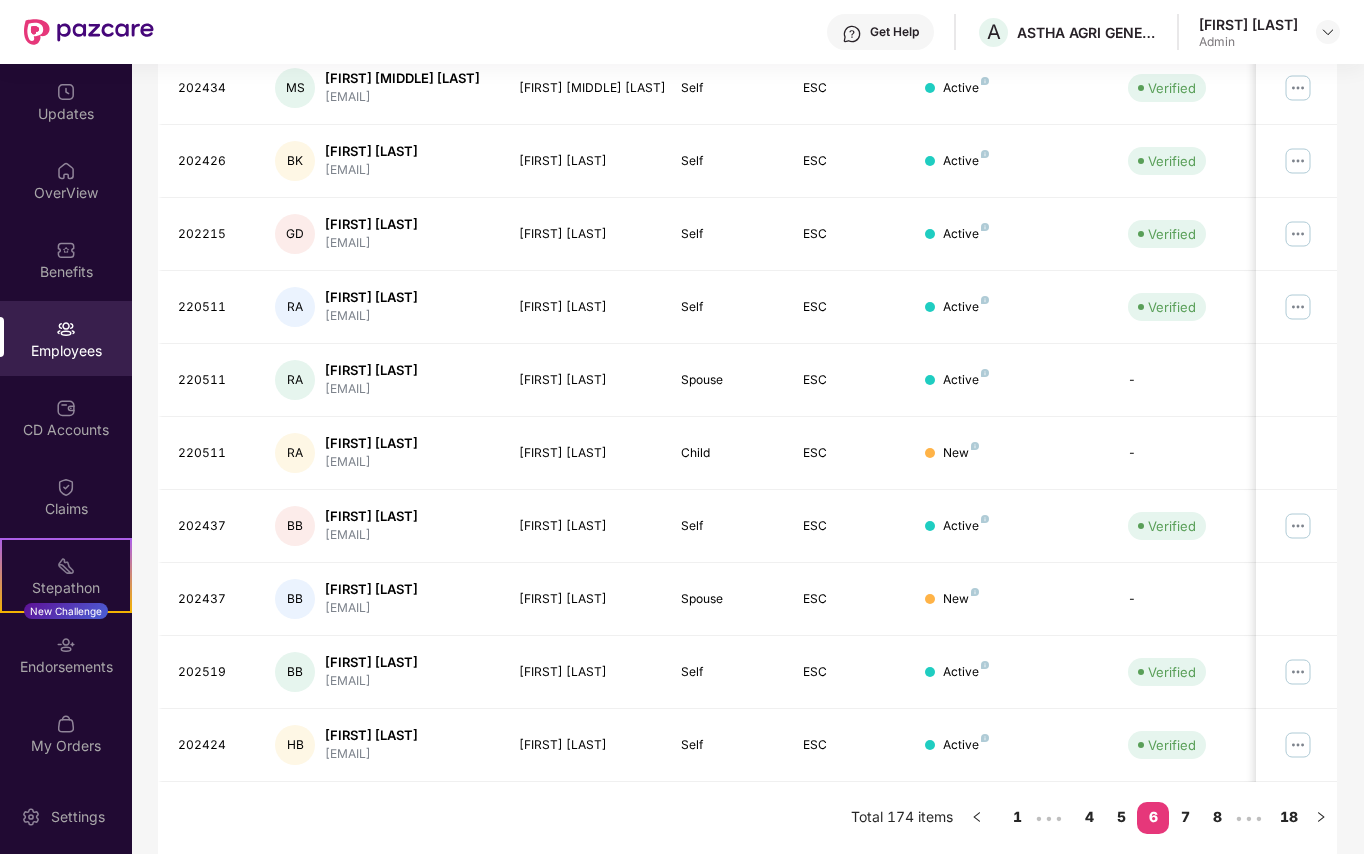 click on "6" at bounding box center (1153, 817) 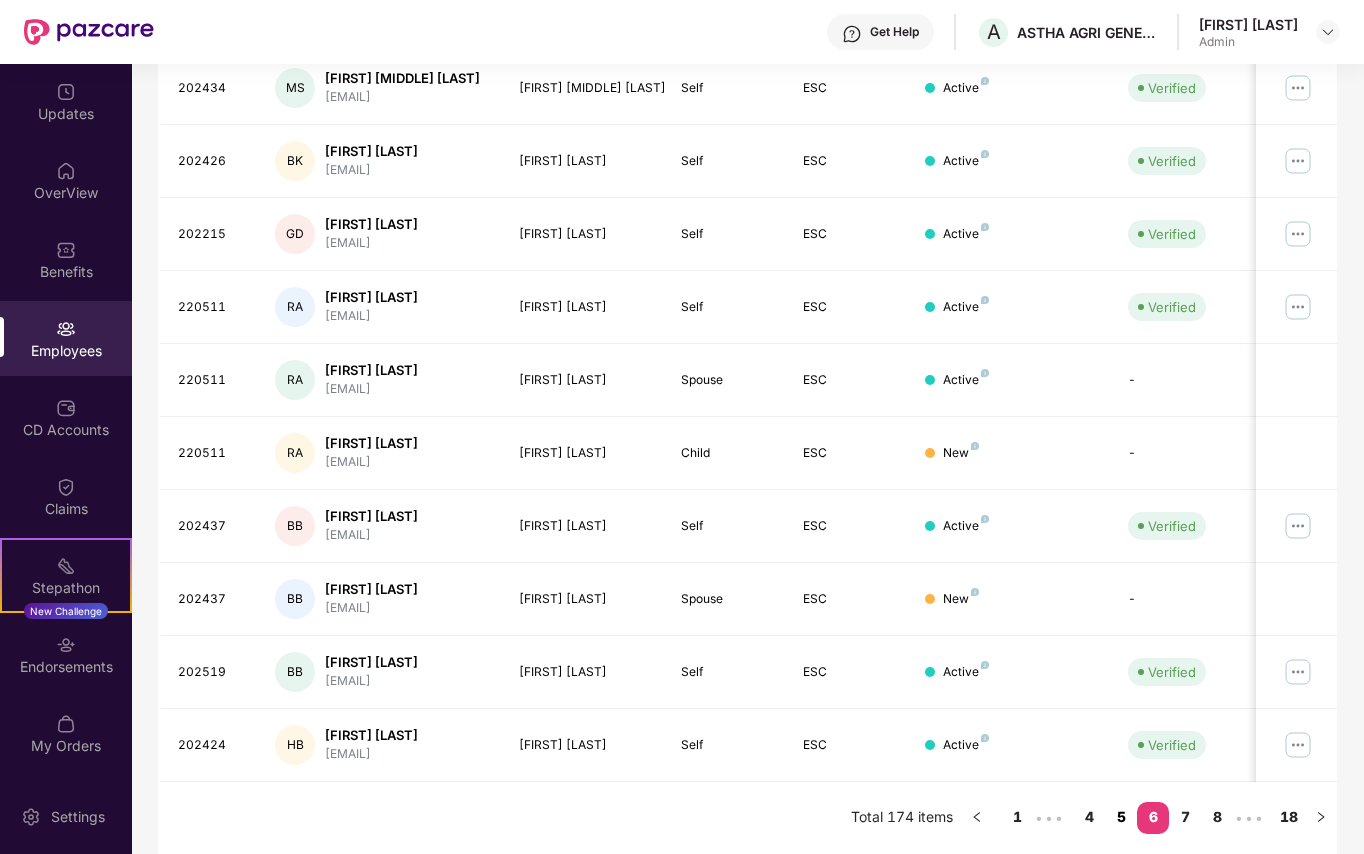 click on "5" at bounding box center [1121, 817] 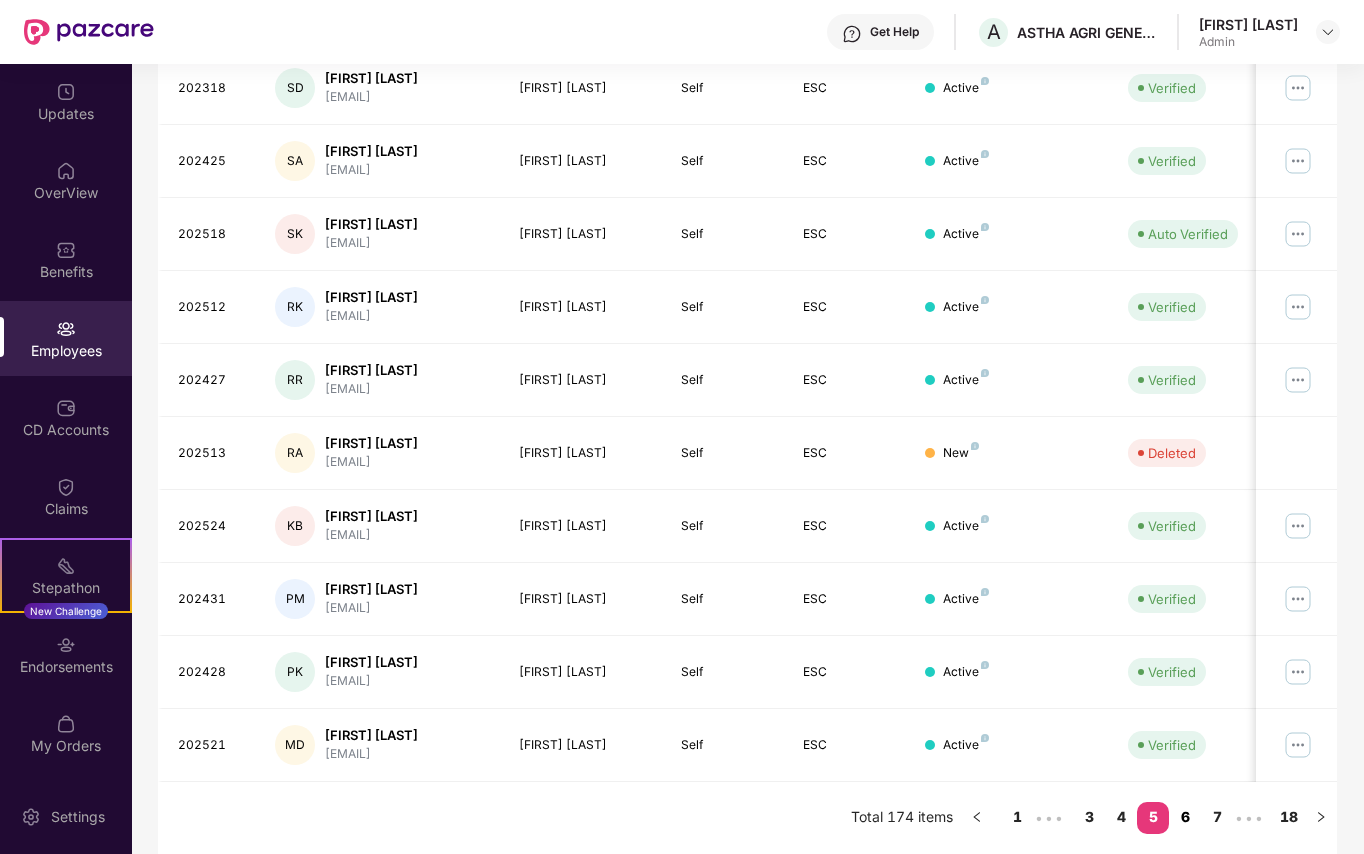 click on "6" at bounding box center (1185, 817) 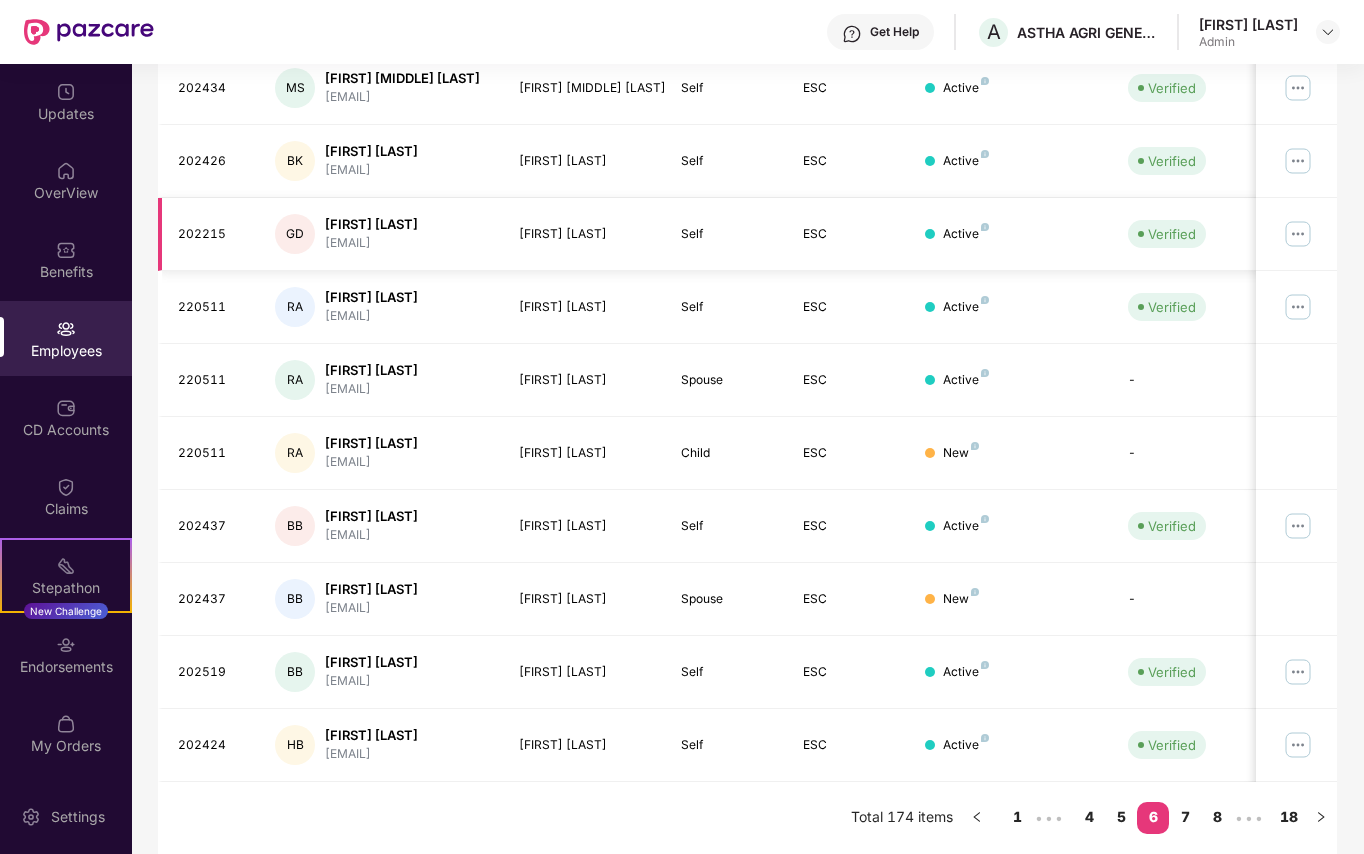 click at bounding box center (1298, 234) 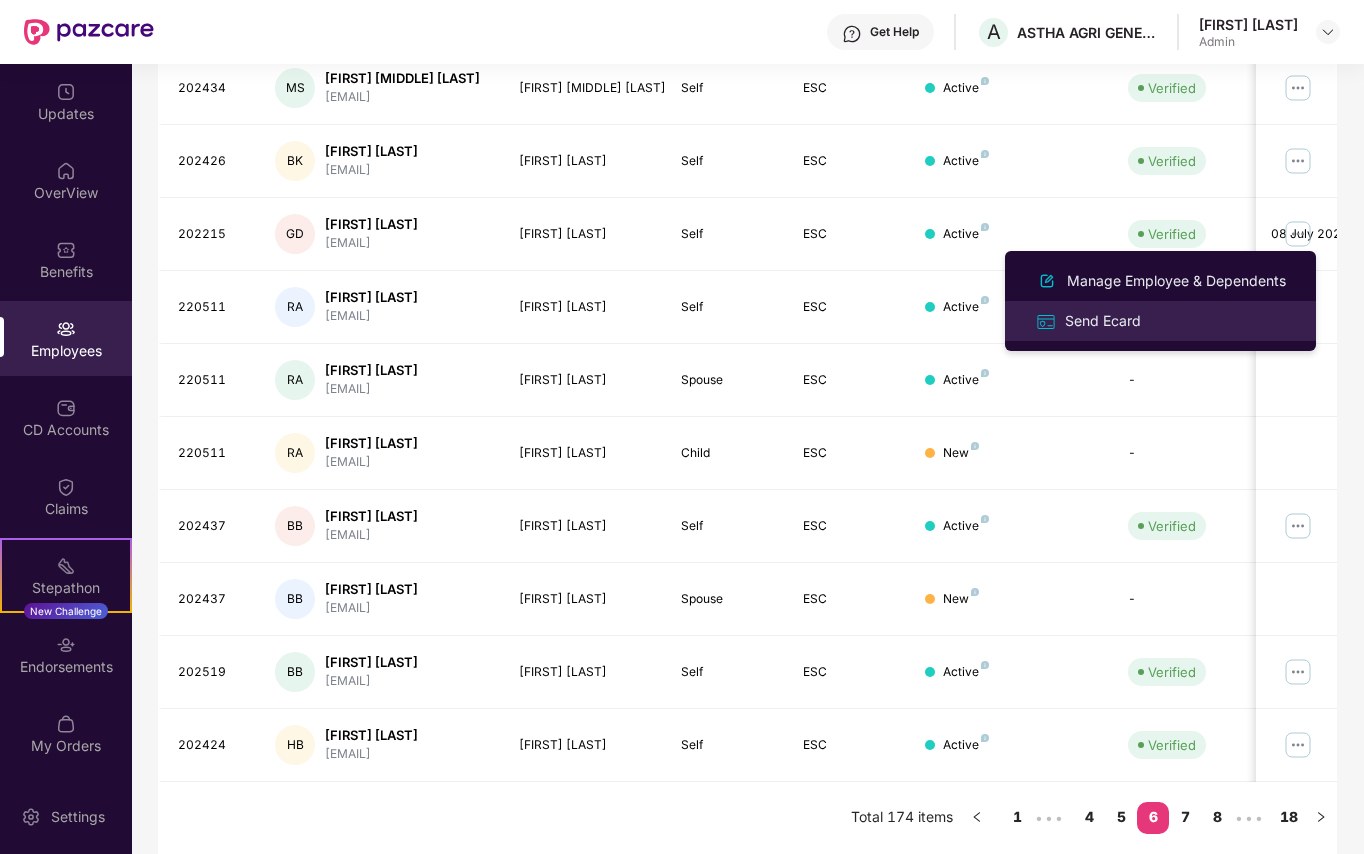 click on "Send Ecard" at bounding box center (1103, 321) 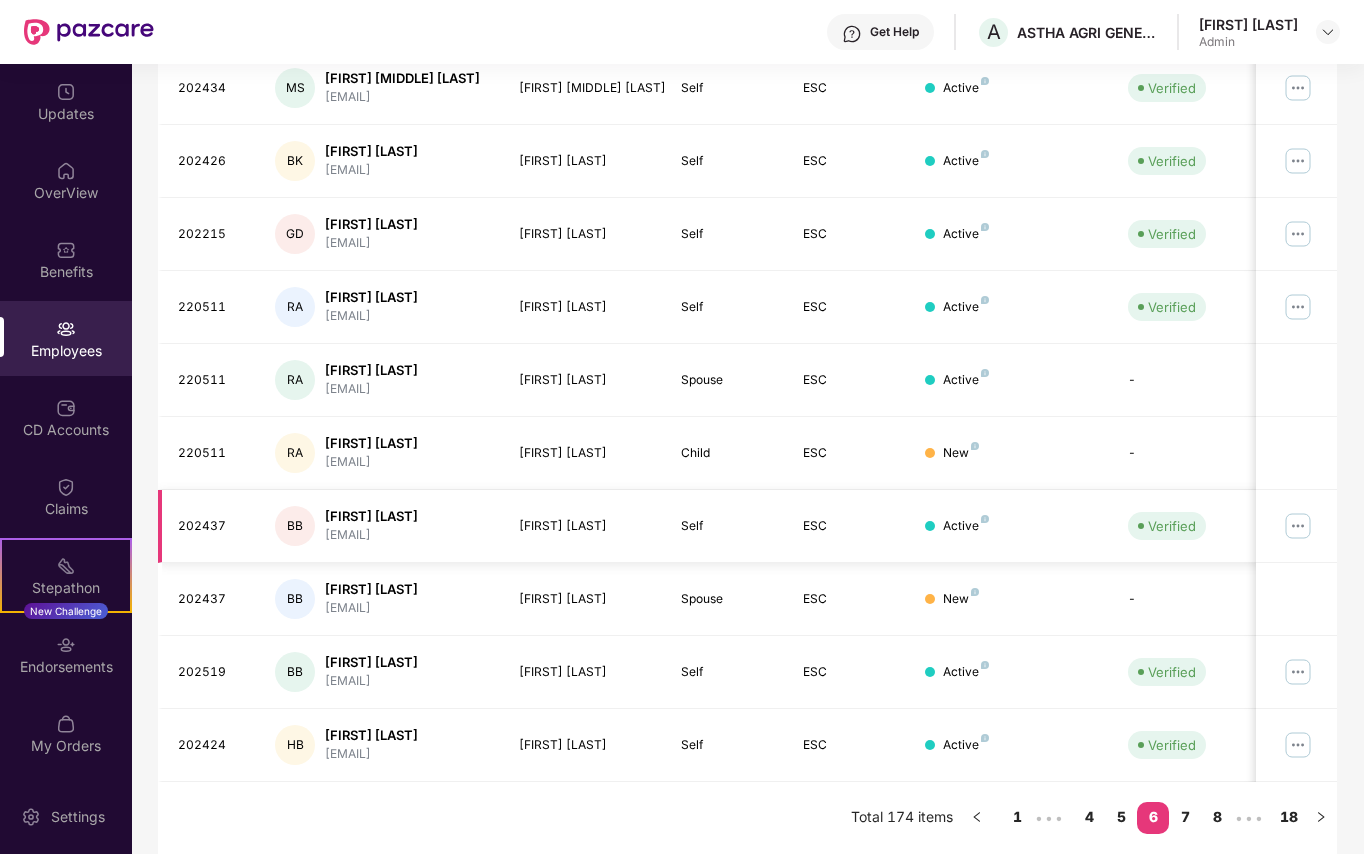 click at bounding box center [1298, 526] 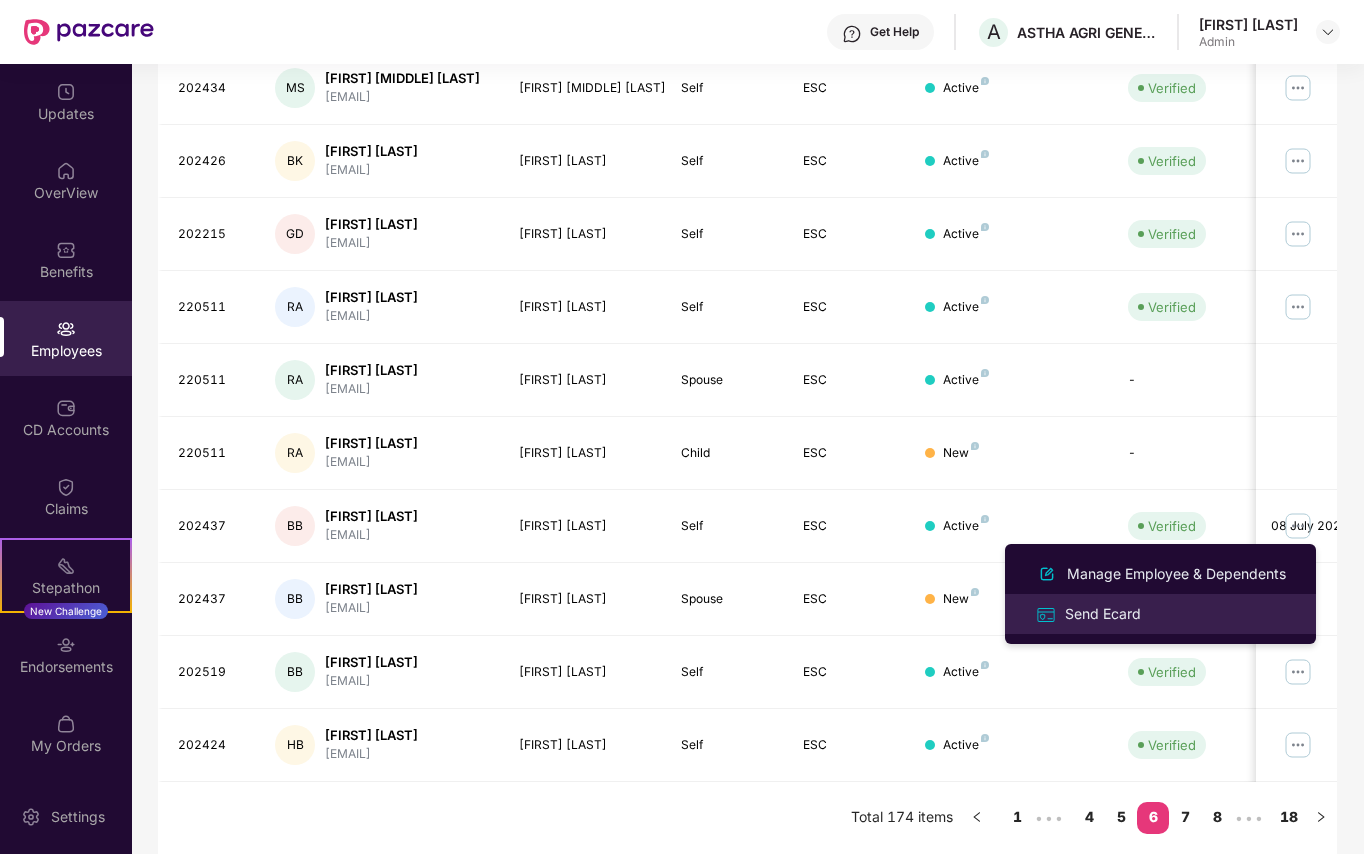 click on "Send Ecard" at bounding box center [1103, 614] 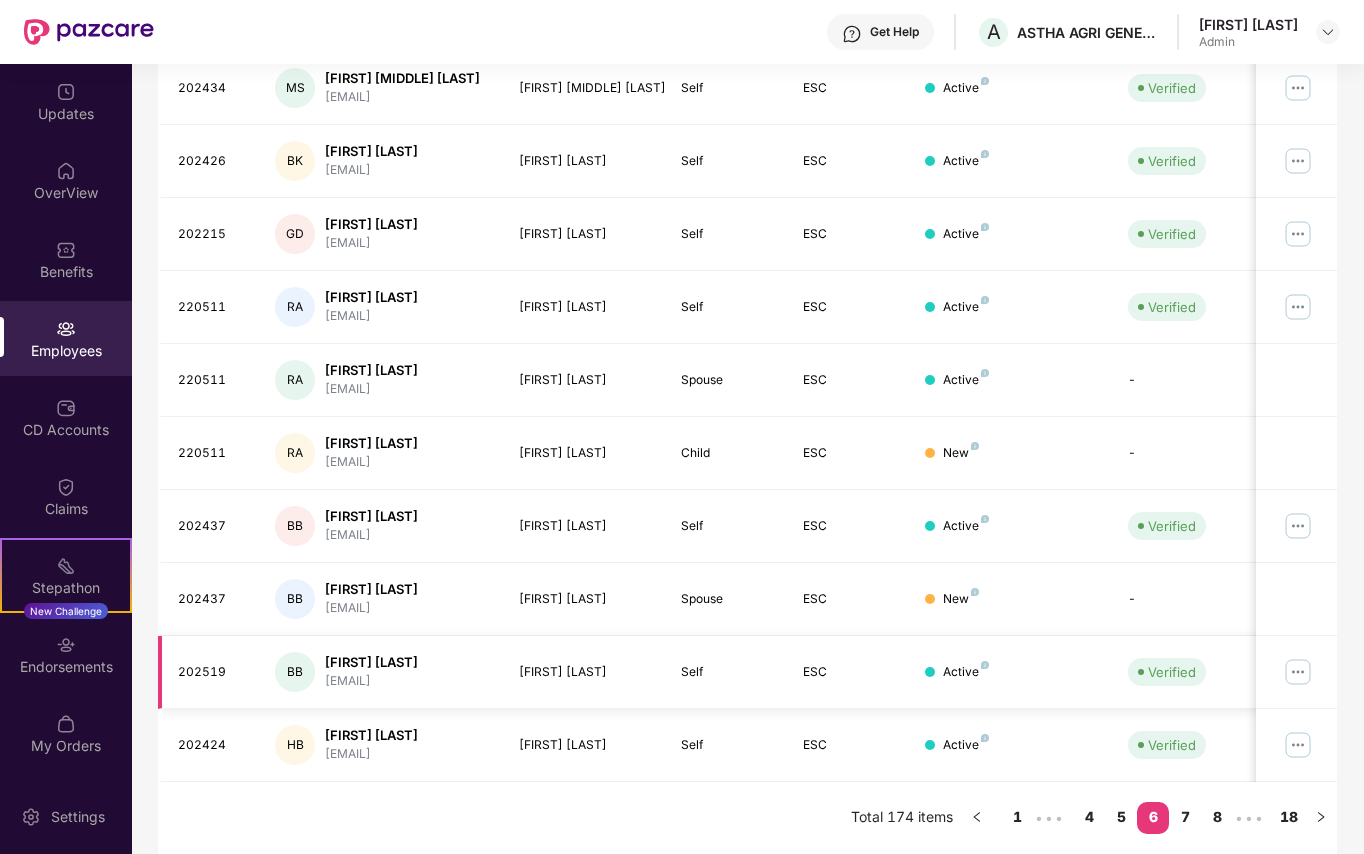 click at bounding box center [1298, 672] 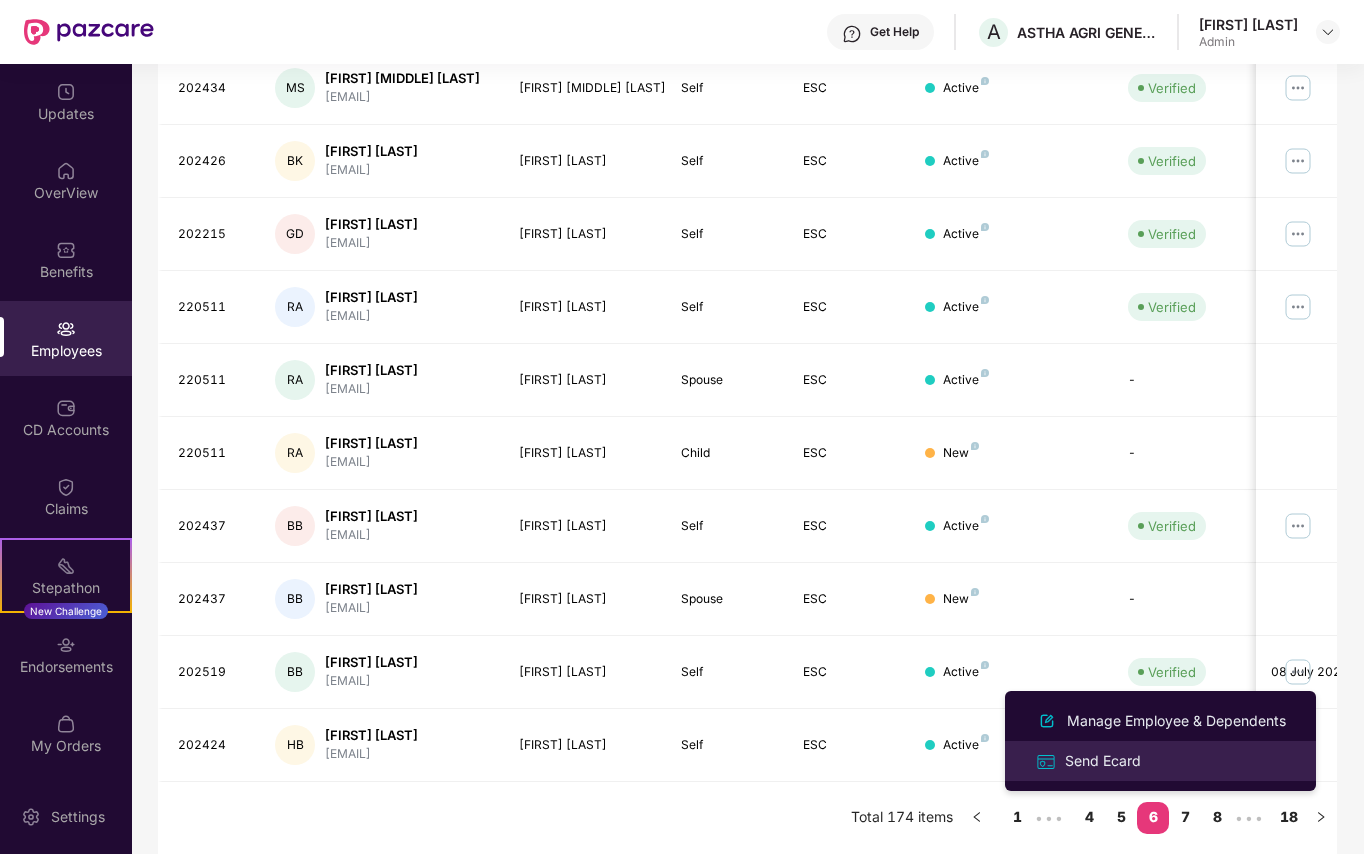 click on "Send Ecard" at bounding box center [1103, 761] 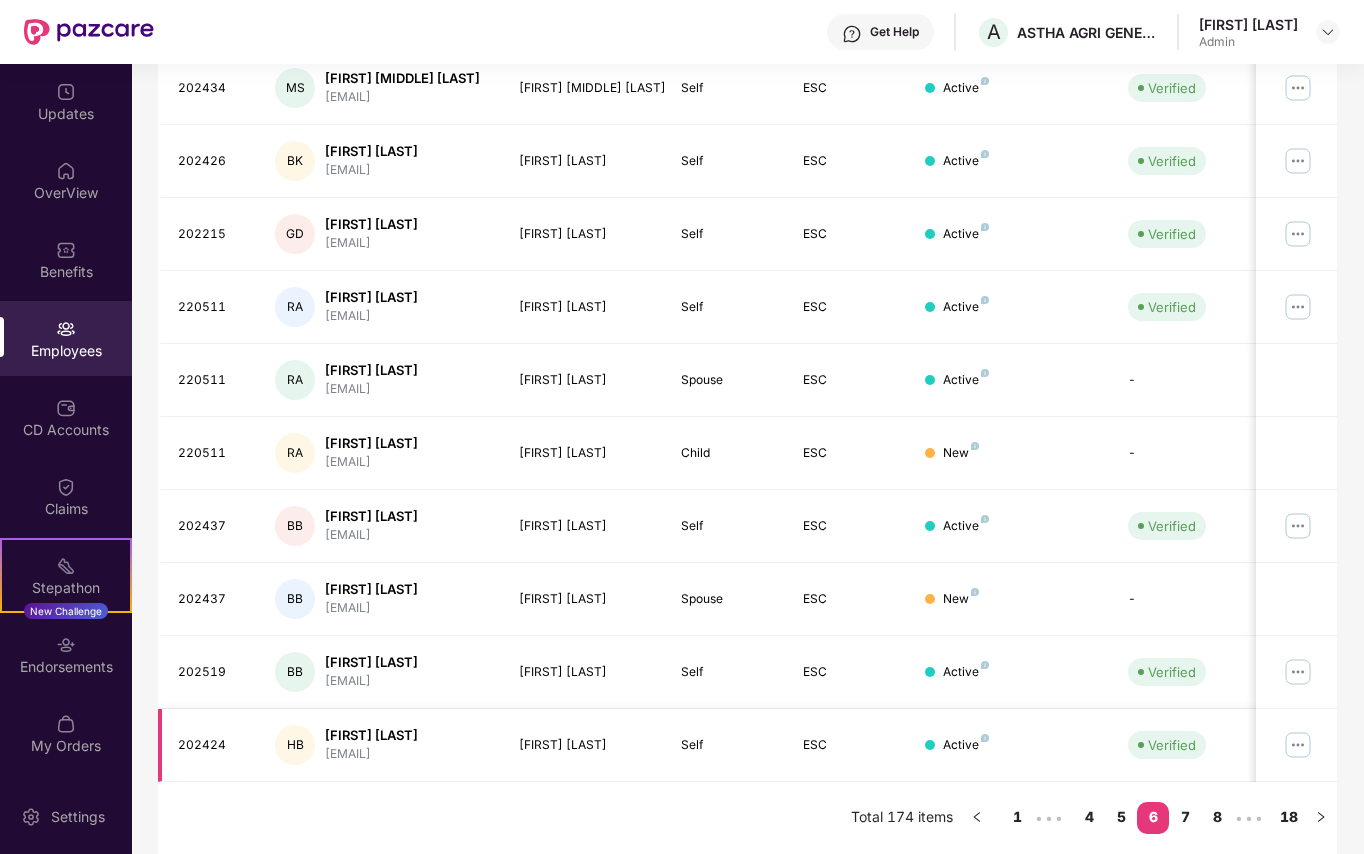 click at bounding box center (1298, 745) 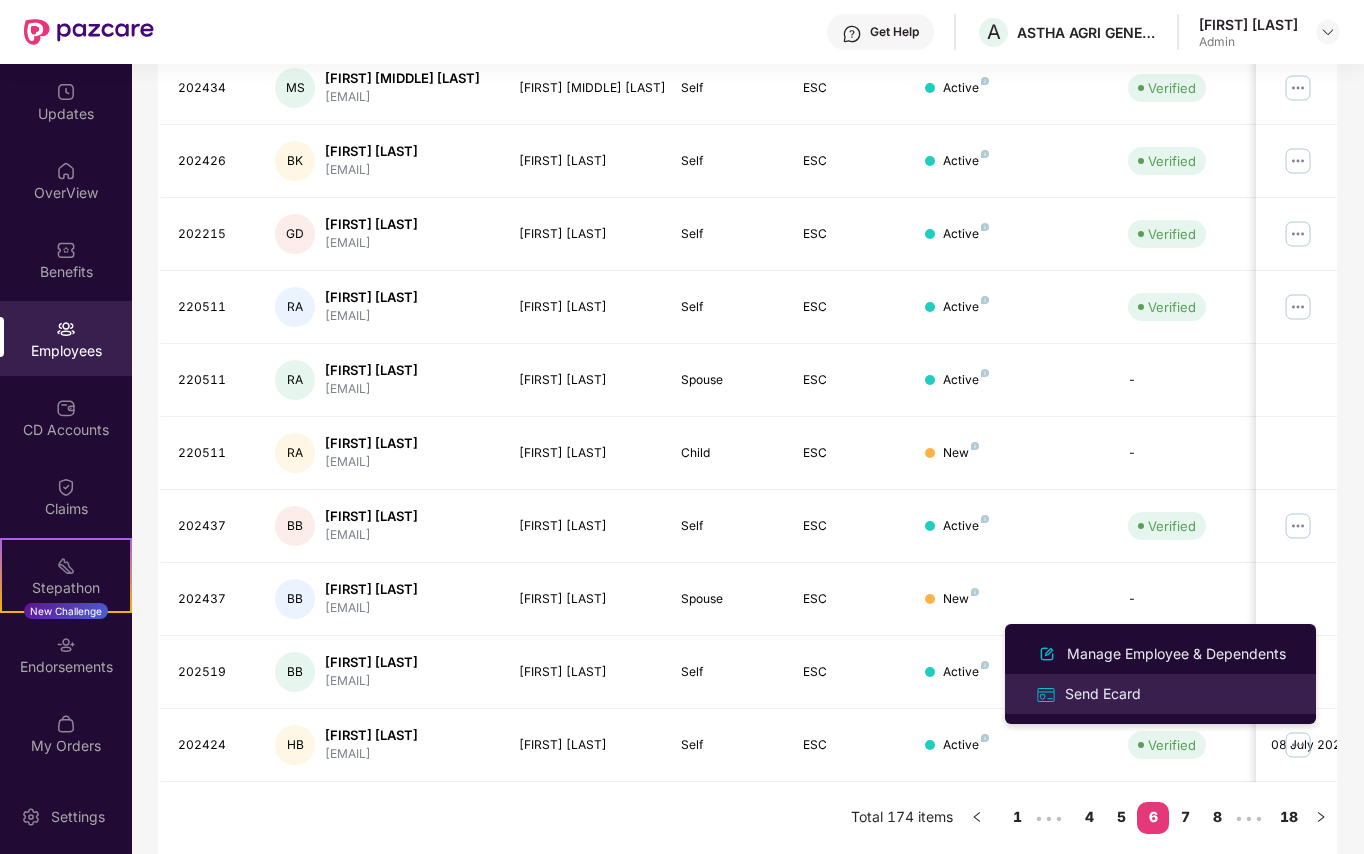 click on "Send Ecard" at bounding box center [1103, 694] 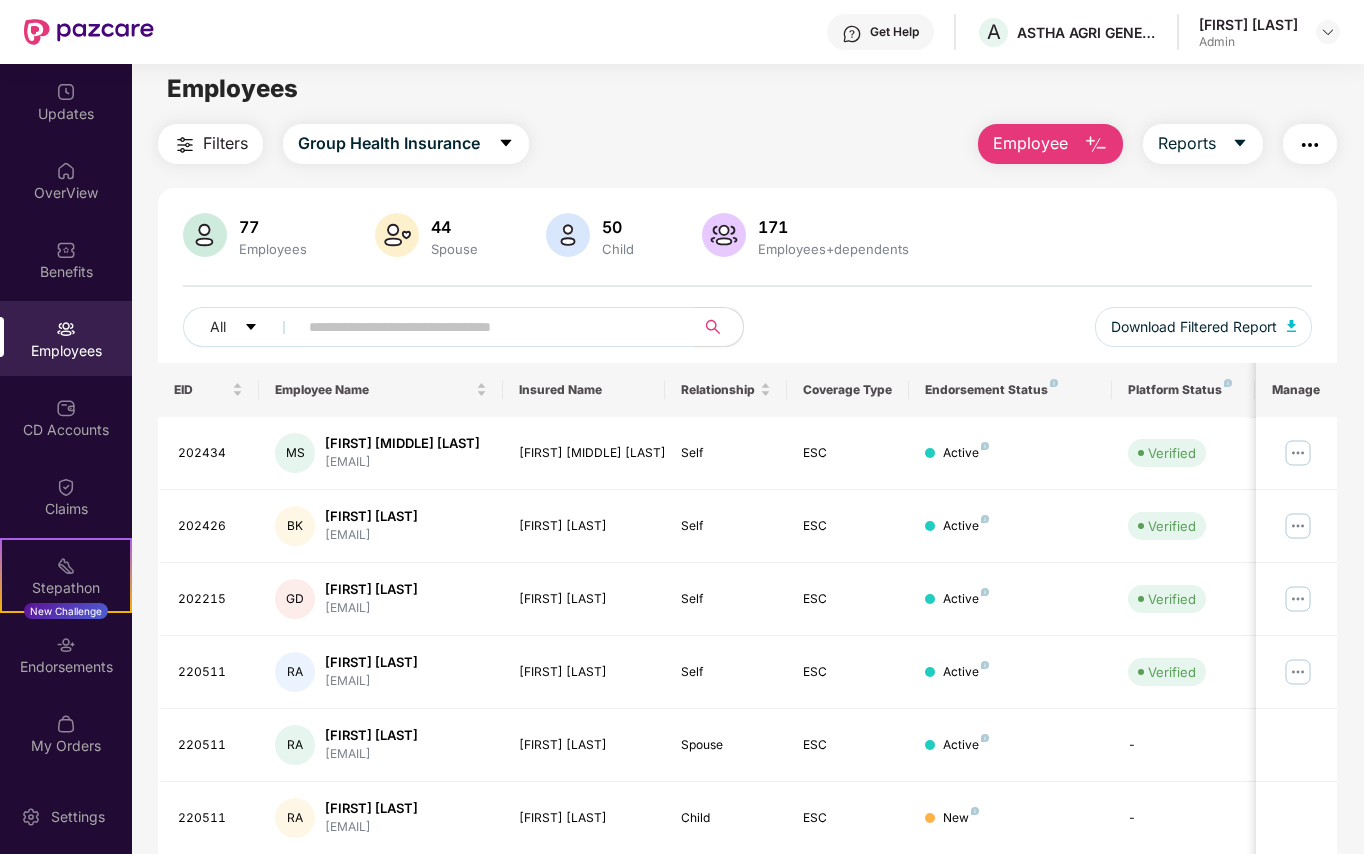 scroll, scrollTop: 0, scrollLeft: 0, axis: both 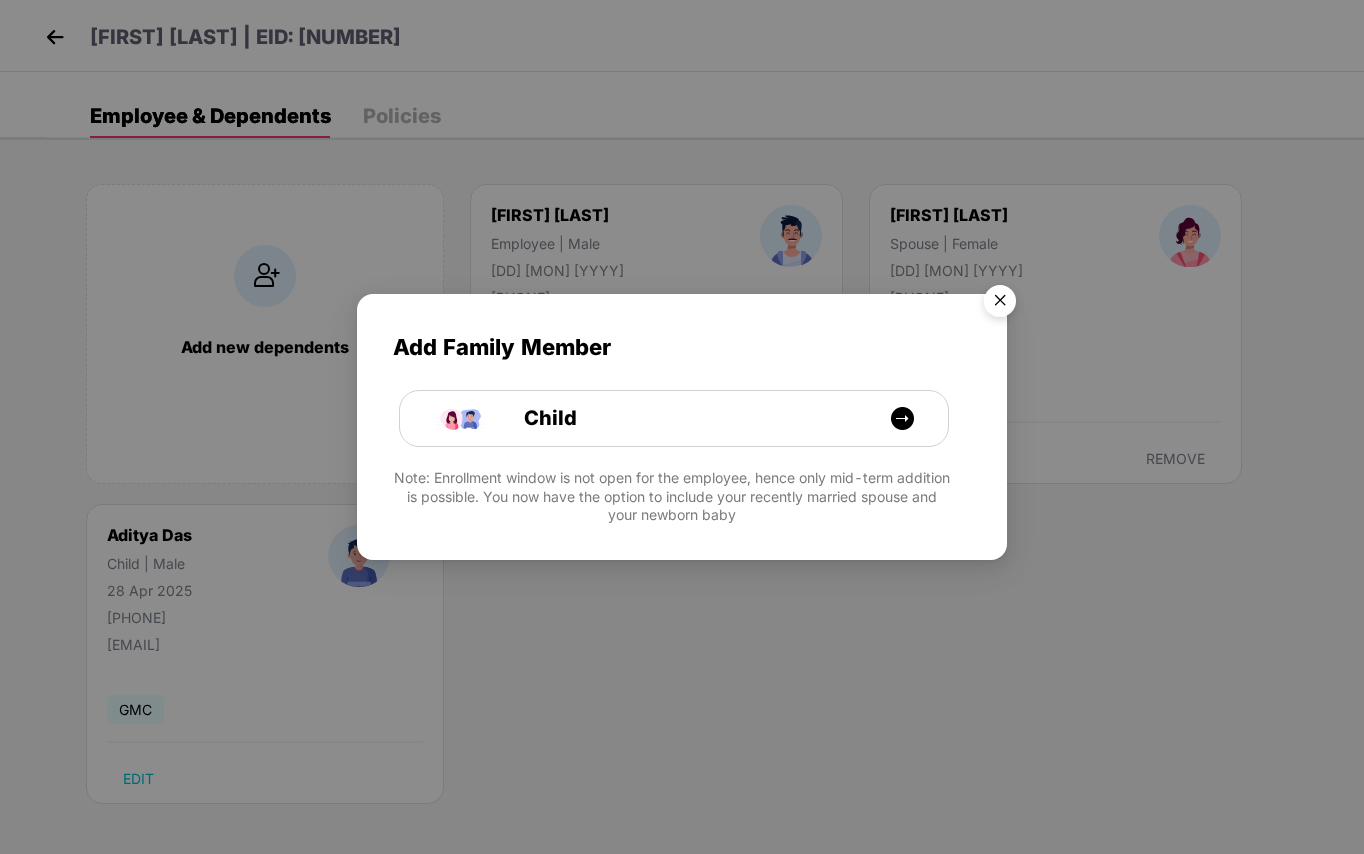 click on "Add Family Member Child Note: Enrollment window is not open for the employee, hence only mid-term addition is possible. You now have the option to include your recently married spouse and your newborn baby" at bounding box center (682, 427) 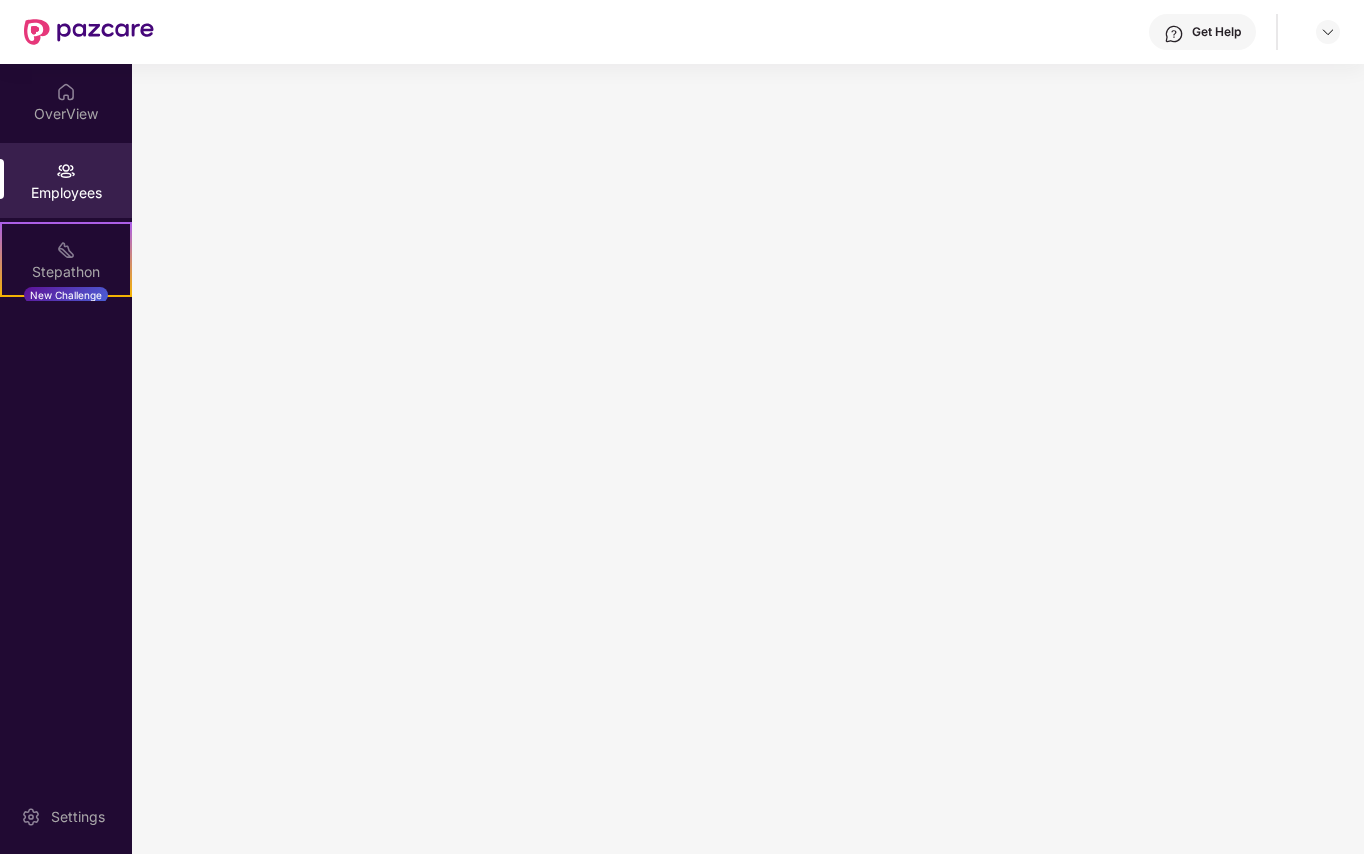 scroll, scrollTop: 0, scrollLeft: 0, axis: both 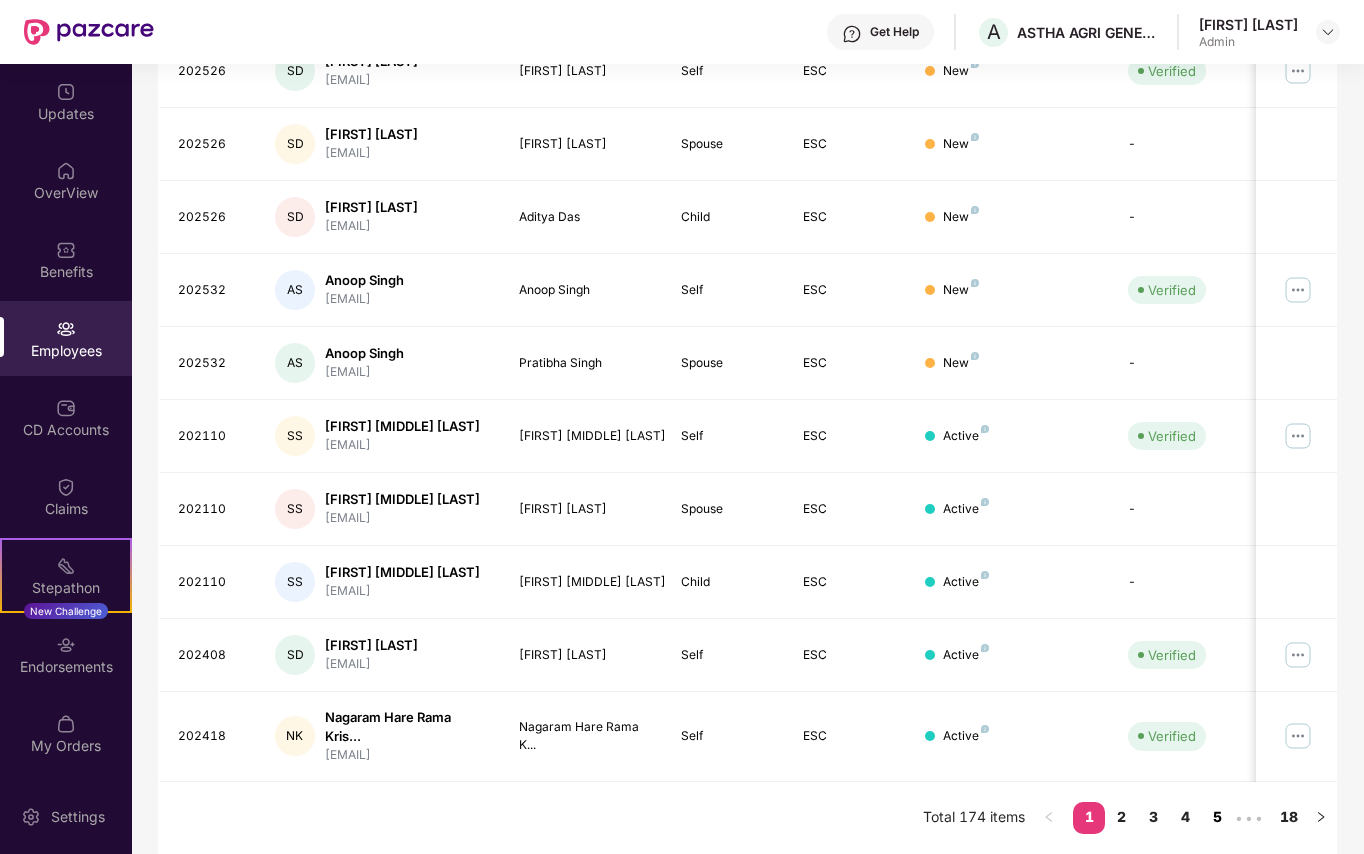 click on "5" at bounding box center (1217, 817) 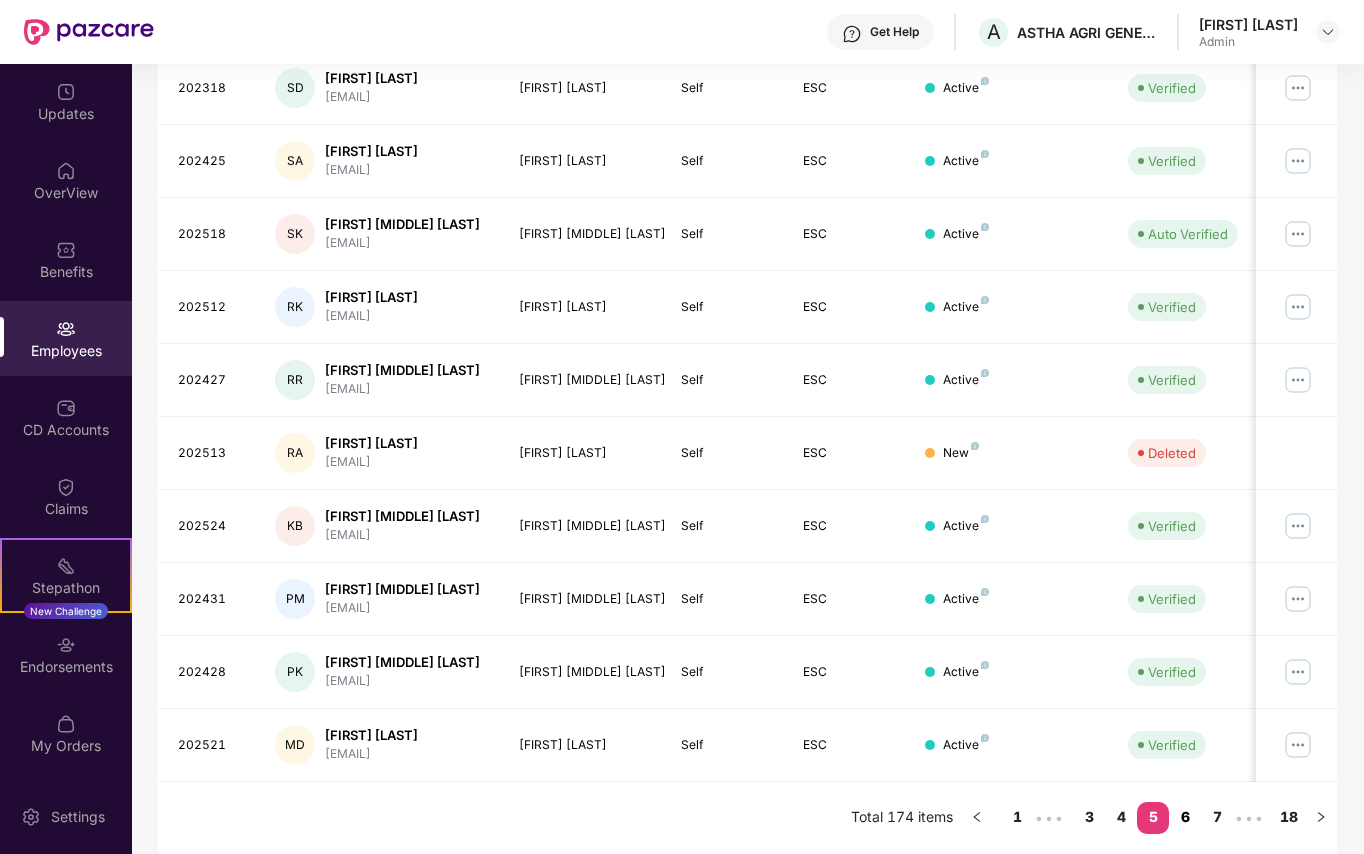 scroll, scrollTop: 378, scrollLeft: 0, axis: vertical 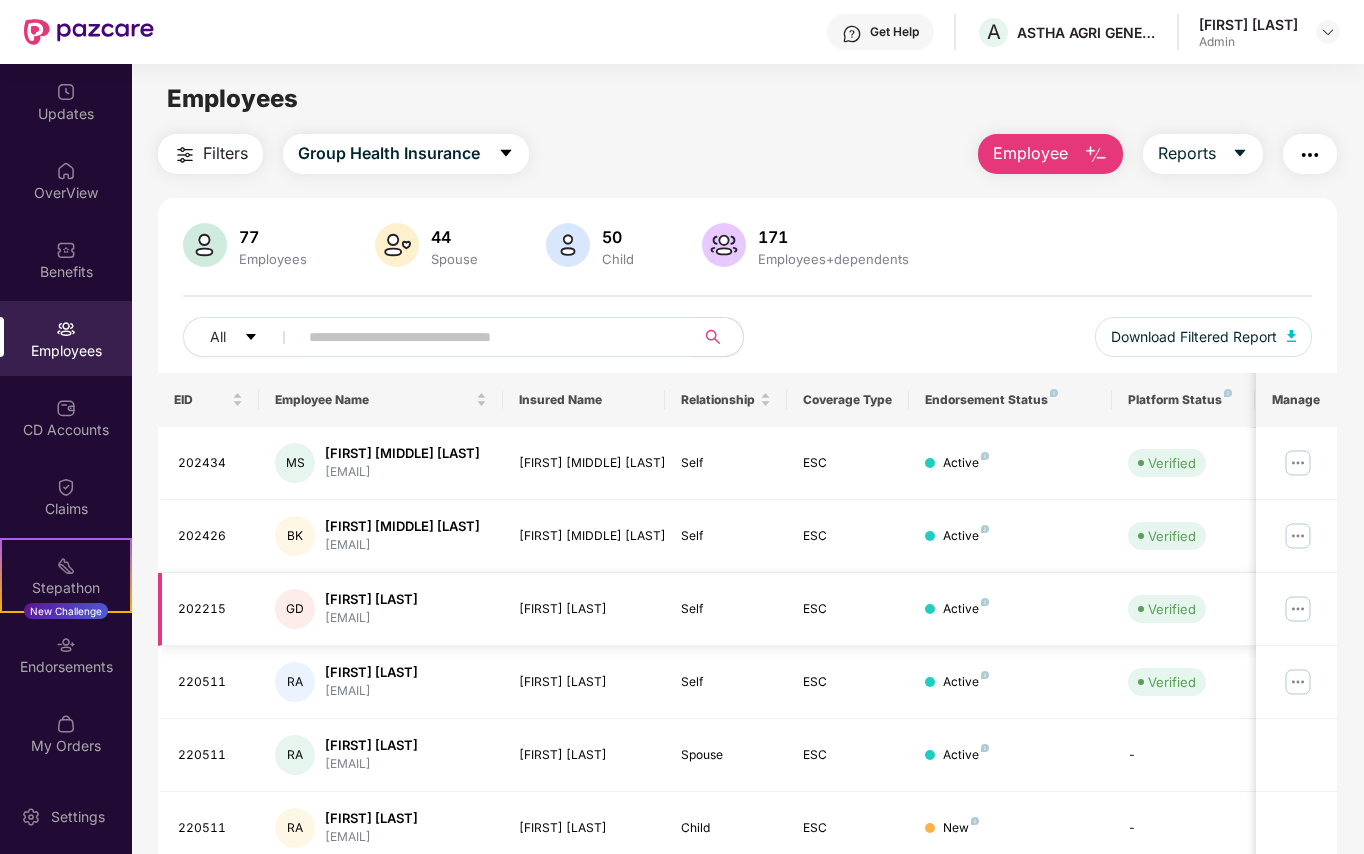 click at bounding box center (1298, 609) 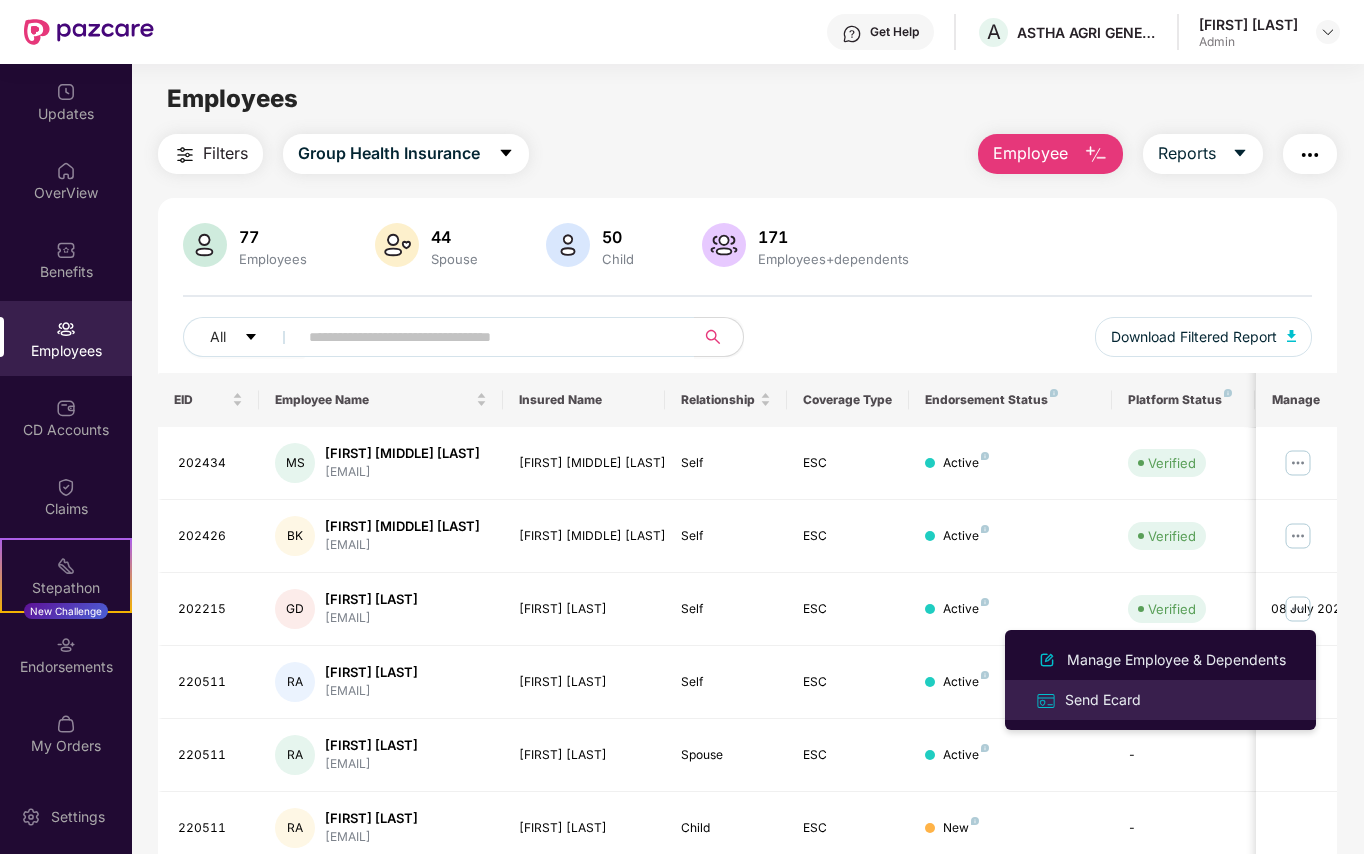 click on "Send Ecard" at bounding box center [1103, 700] 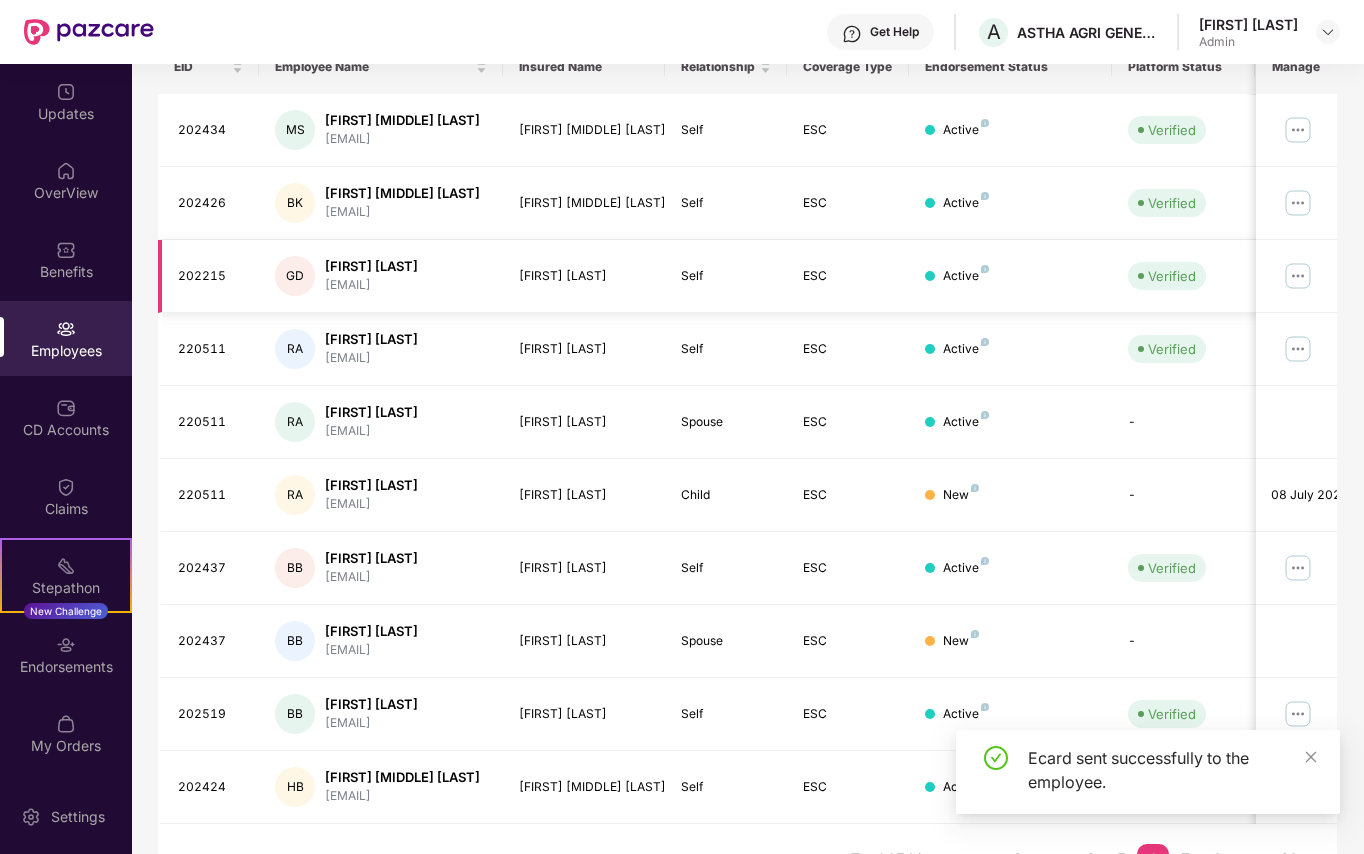 scroll, scrollTop: 378, scrollLeft: 0, axis: vertical 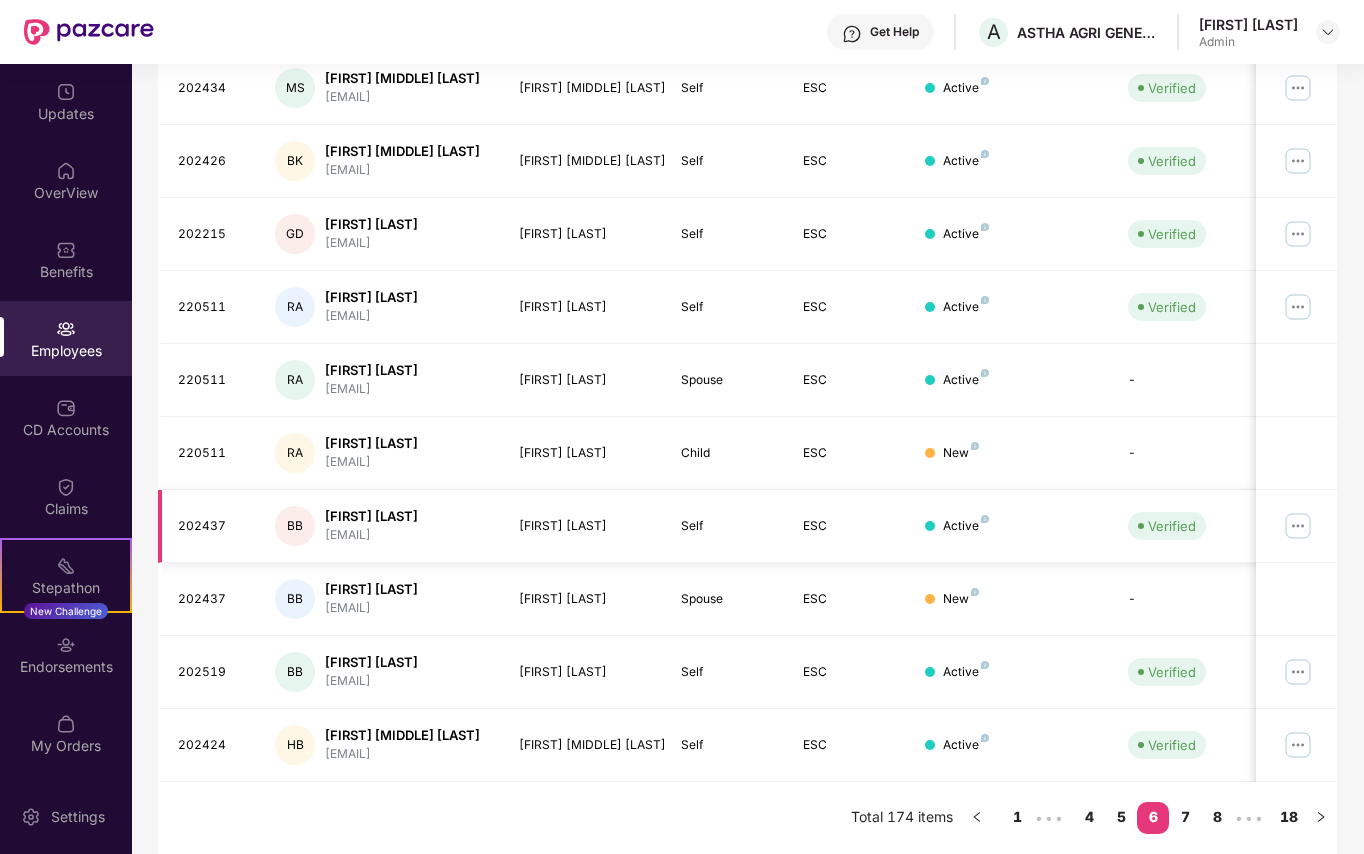 click at bounding box center [1298, 526] 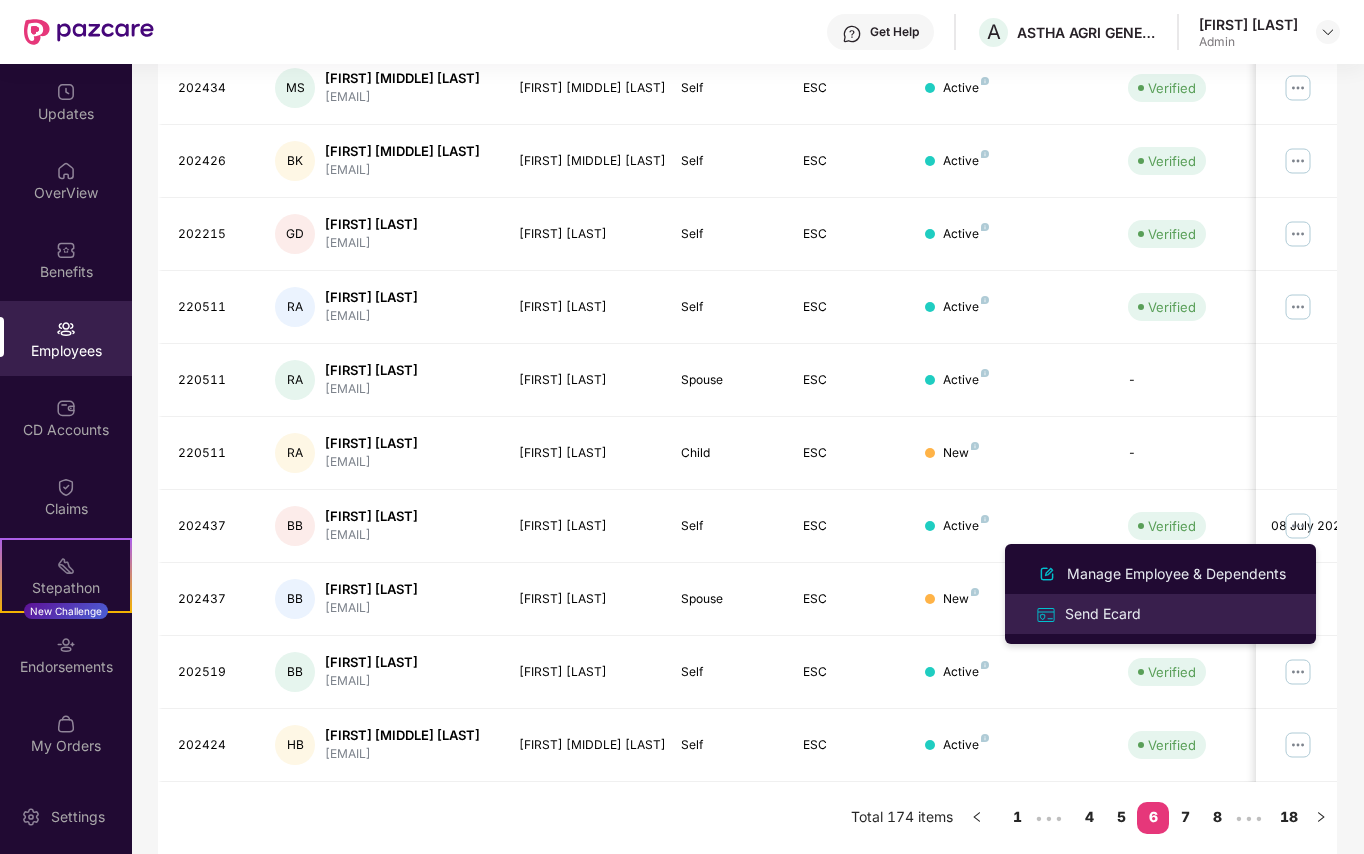click on "Send Ecard" at bounding box center (1103, 614) 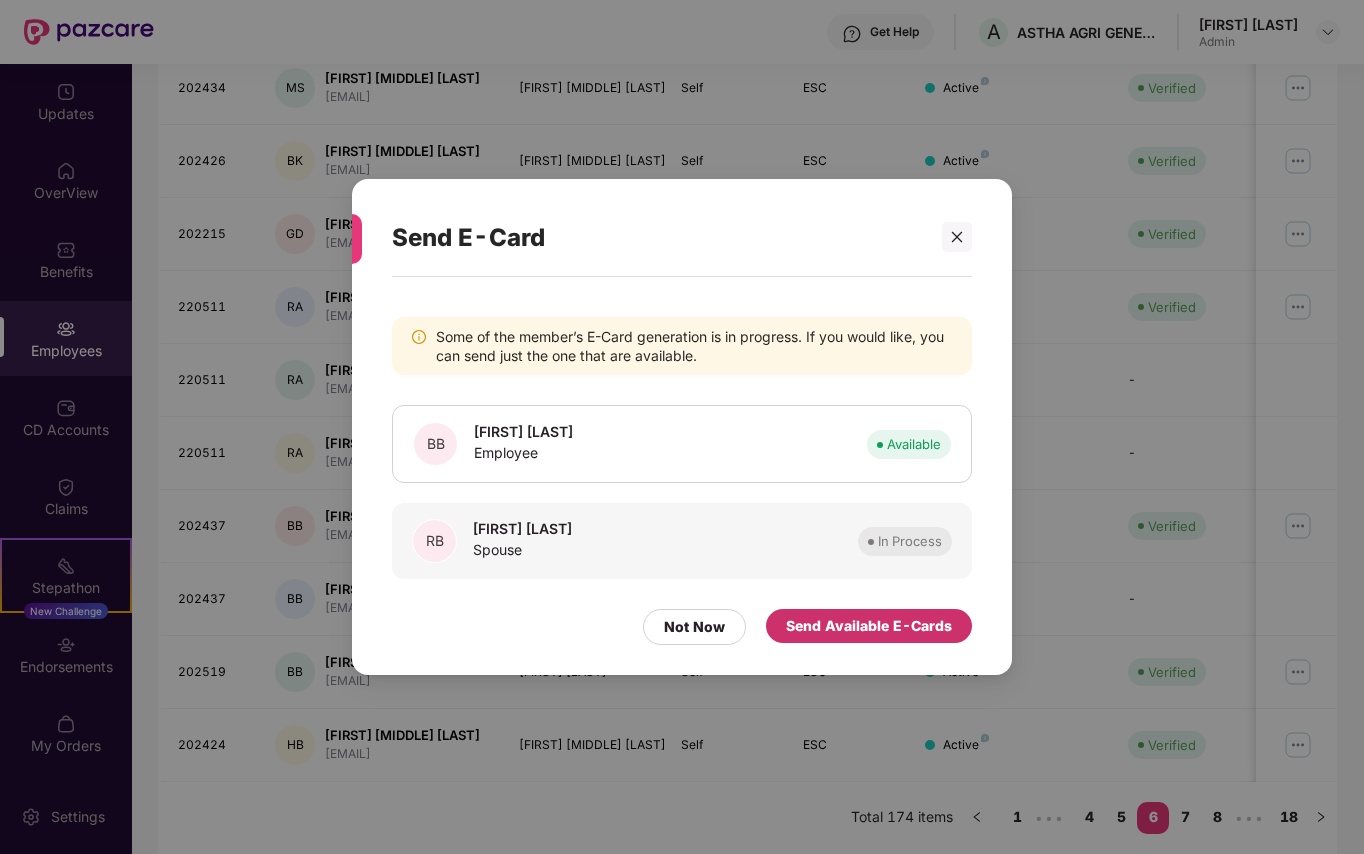 click on "Send Available E-Cards" at bounding box center [869, 626] 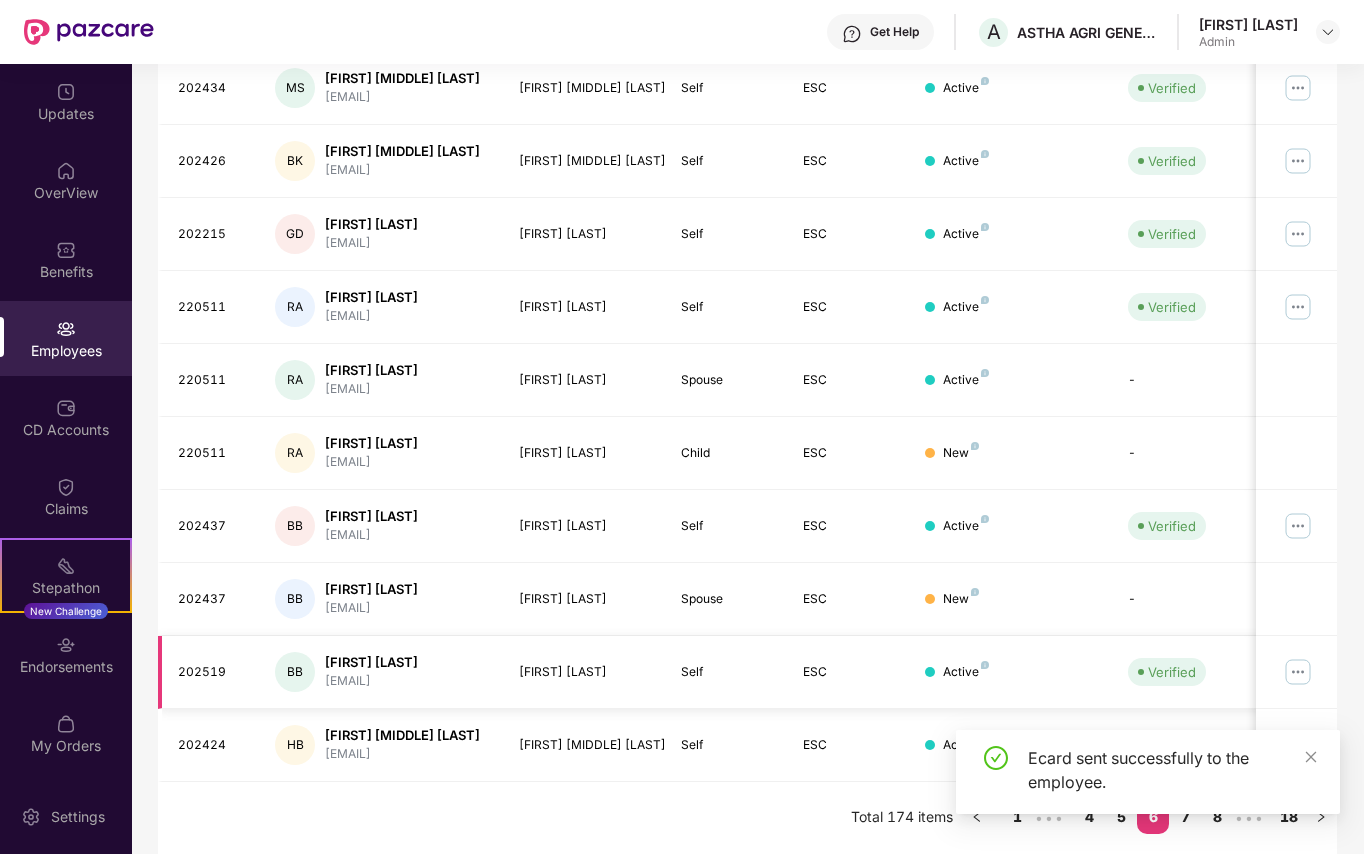 click at bounding box center [1298, 672] 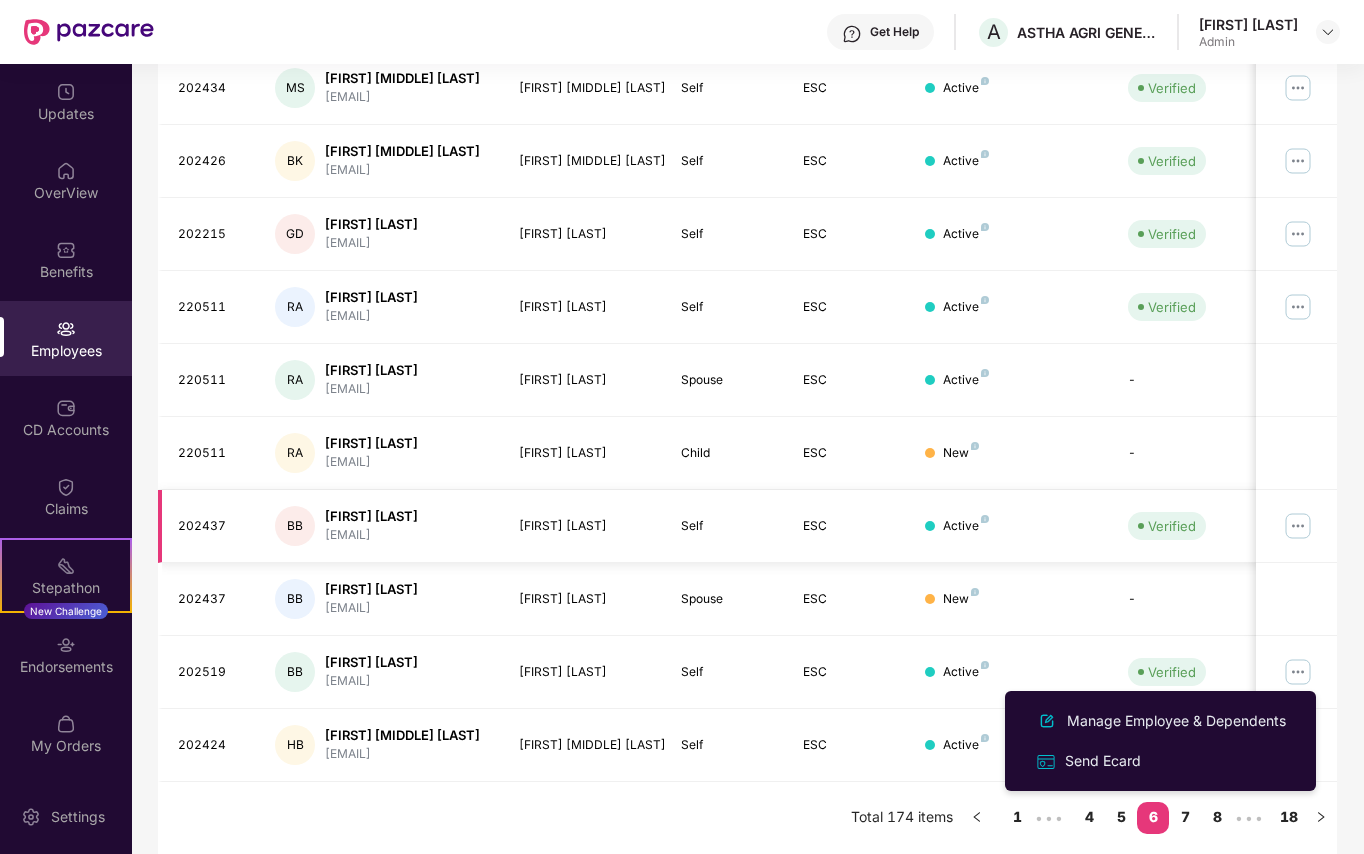 click at bounding box center (1298, 526) 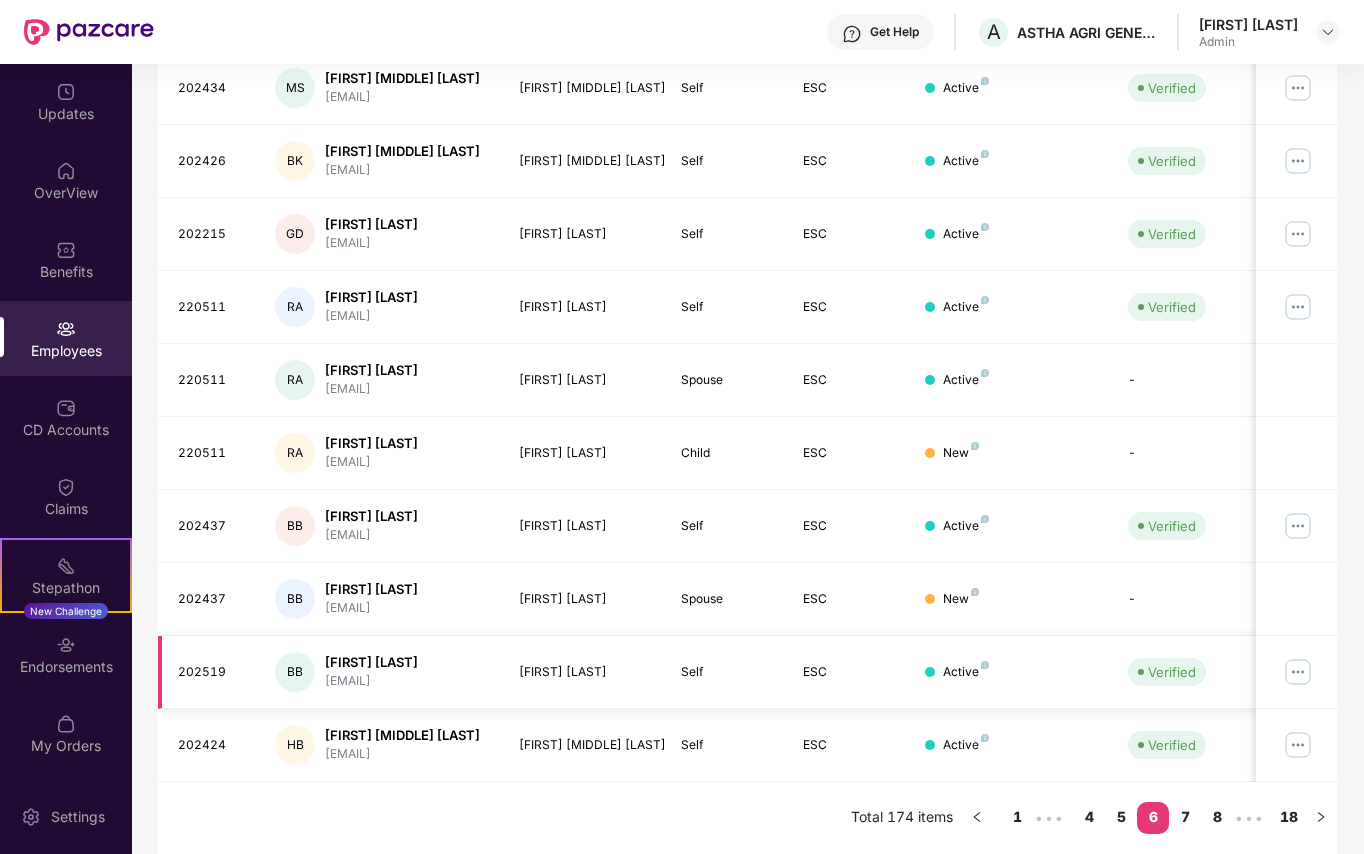 click at bounding box center (1298, 672) 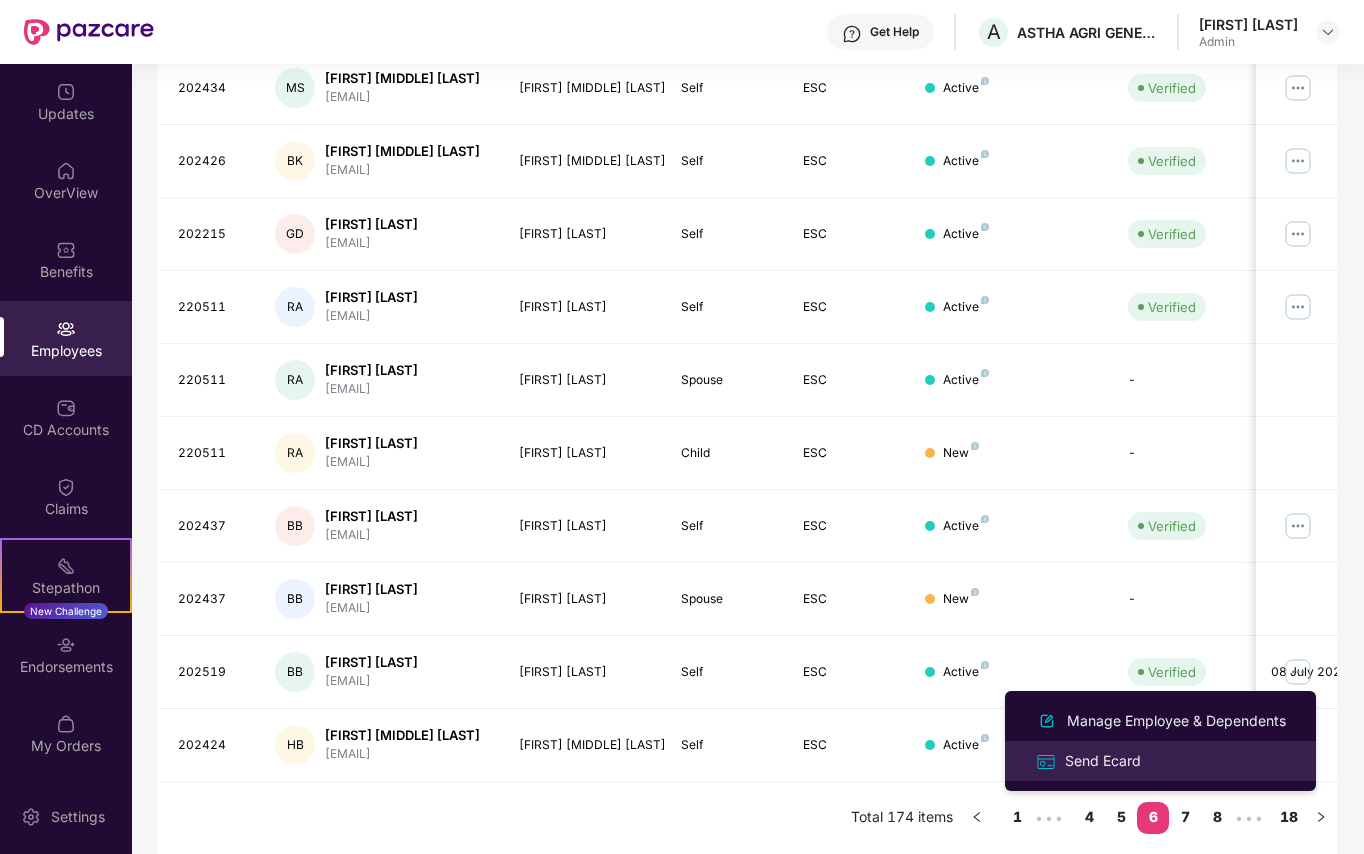 click on "Send Ecard" at bounding box center [1103, 761] 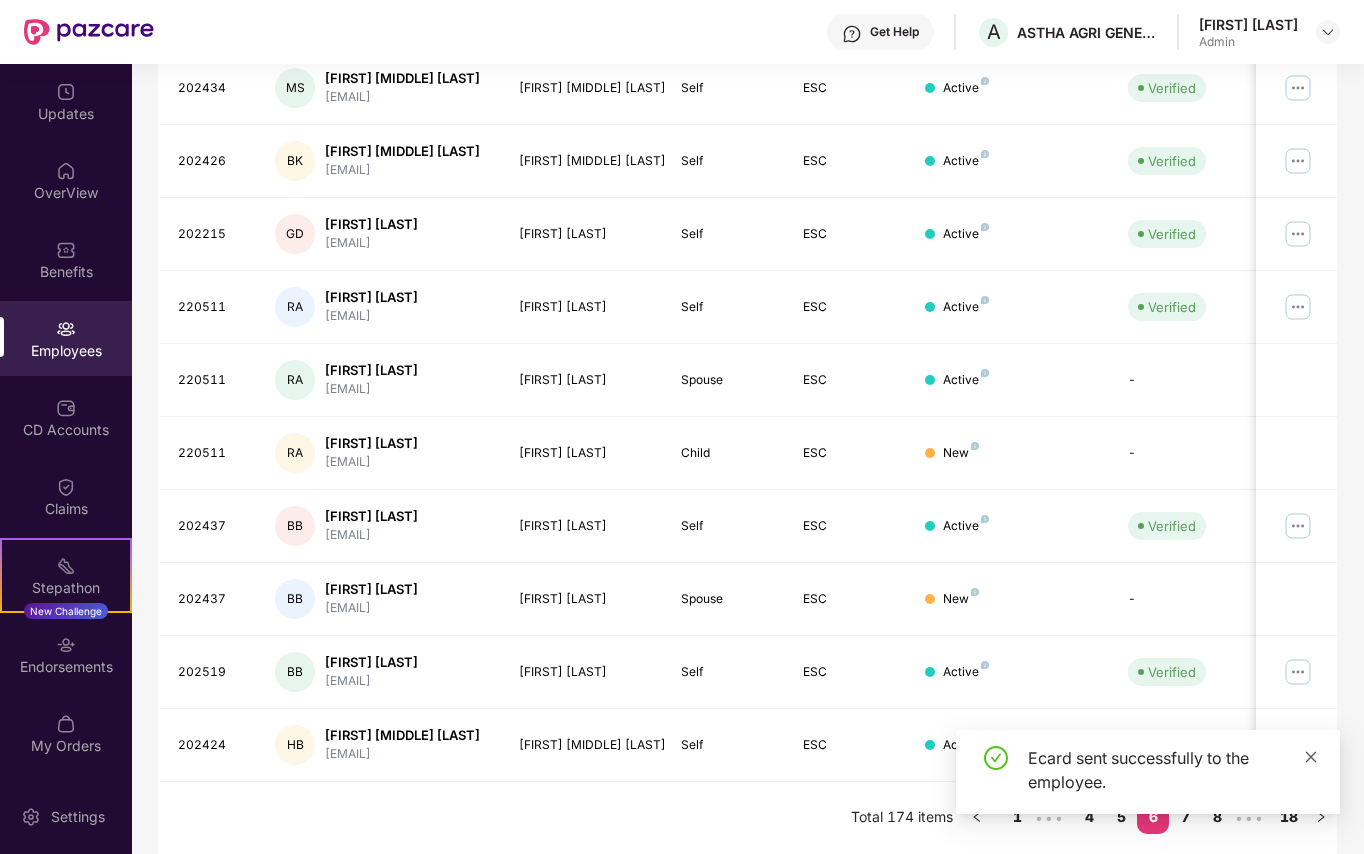 click 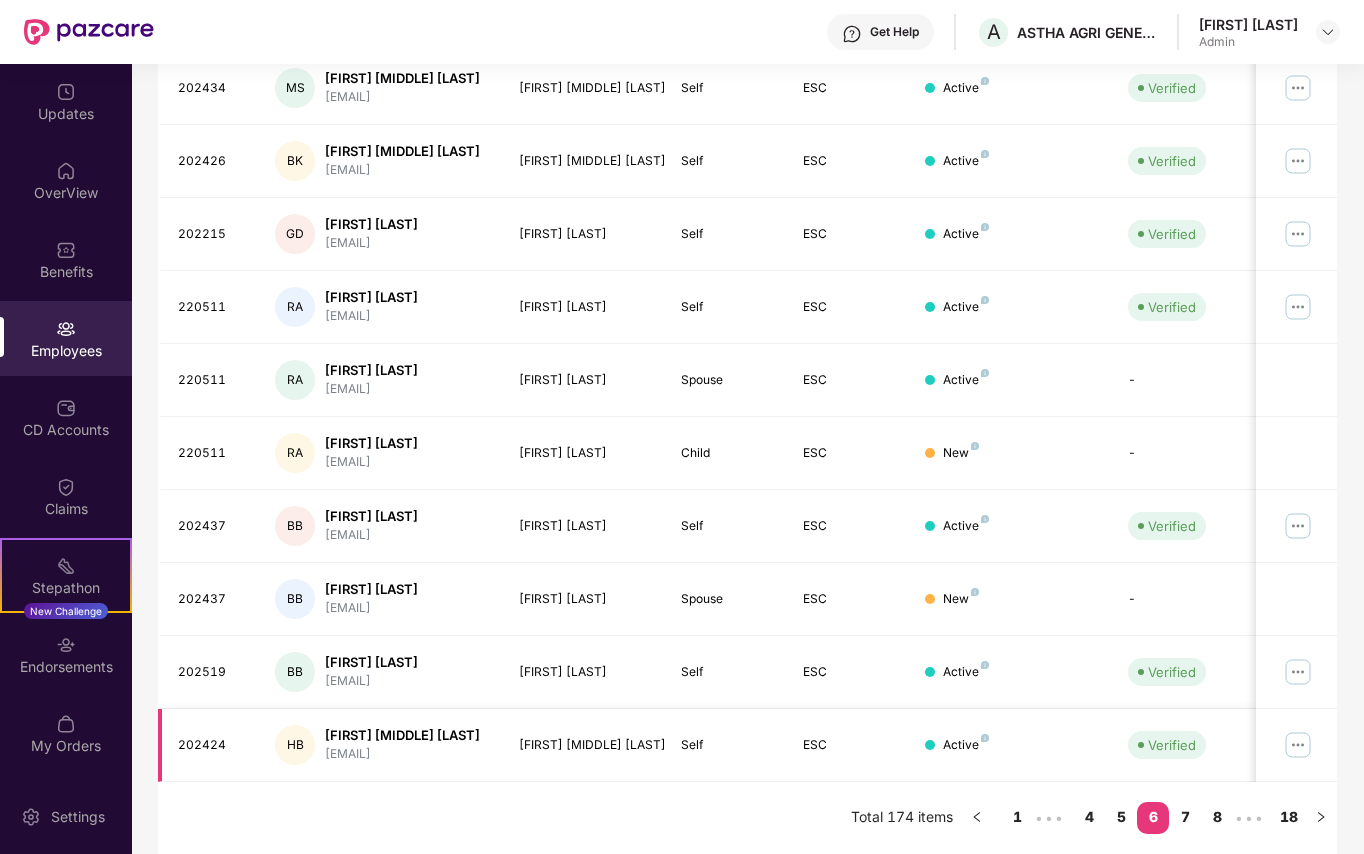 click at bounding box center [1298, 745] 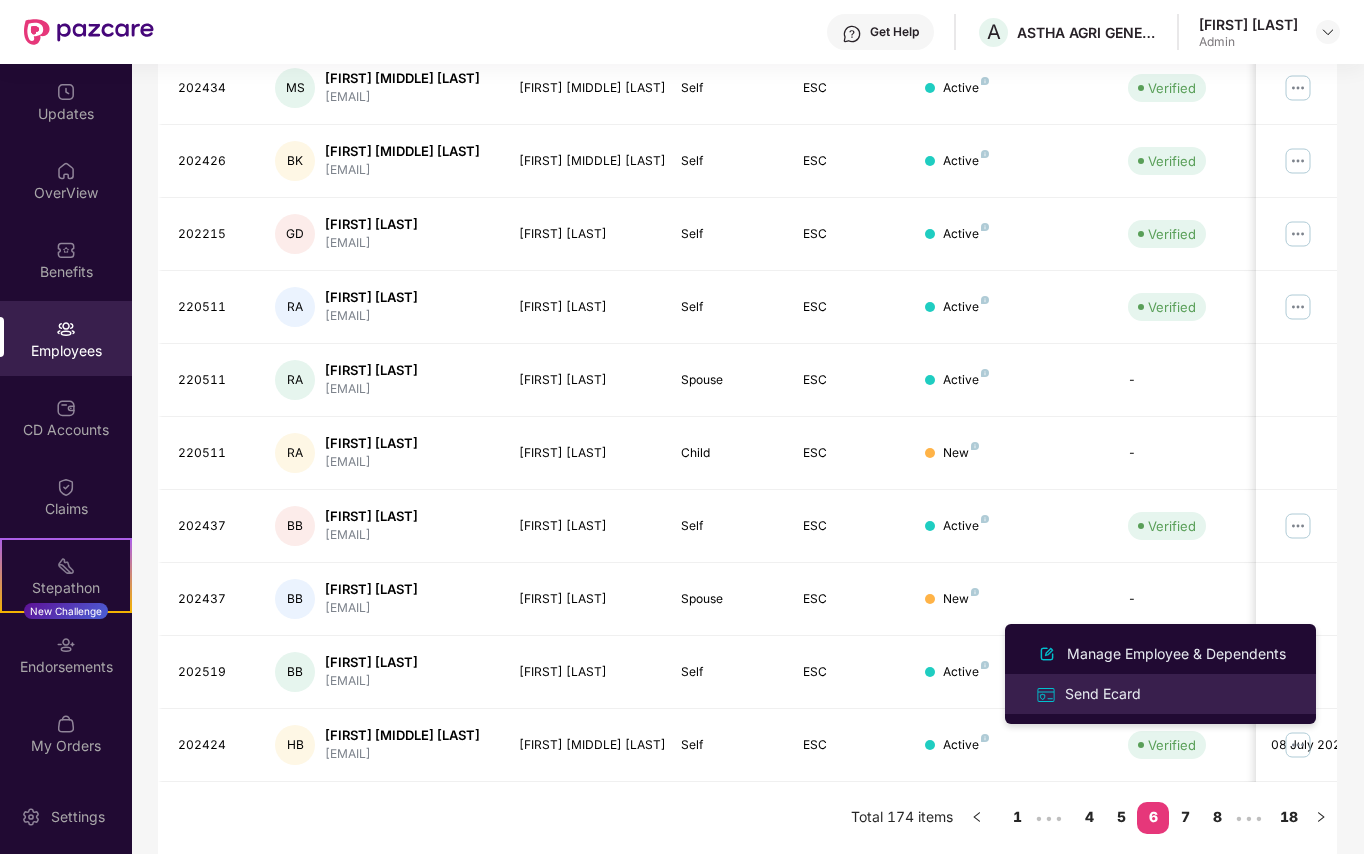 click on "Send Ecard" at bounding box center (1103, 694) 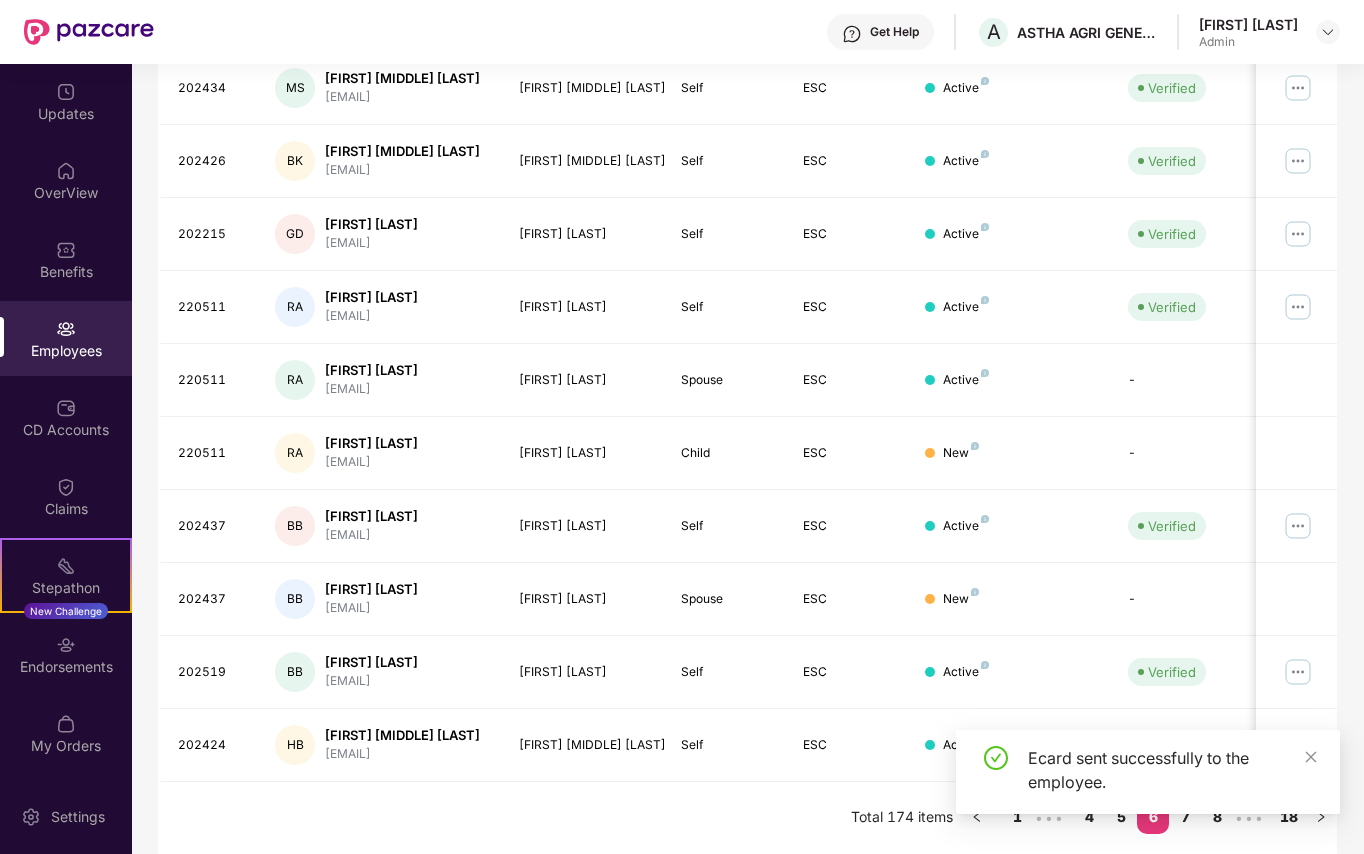 click on "Ecard sent successfully to the employee." at bounding box center (1148, 780) 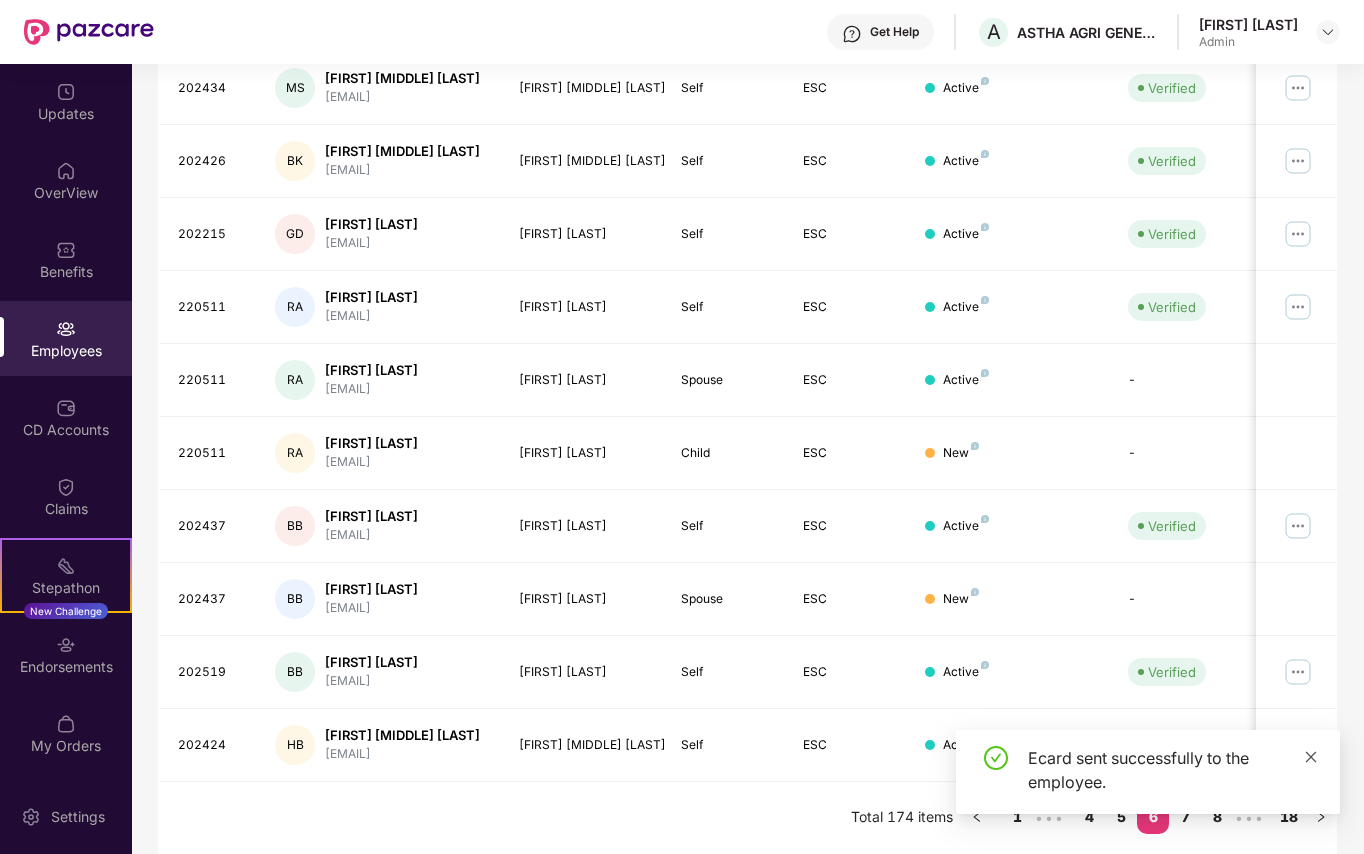 click 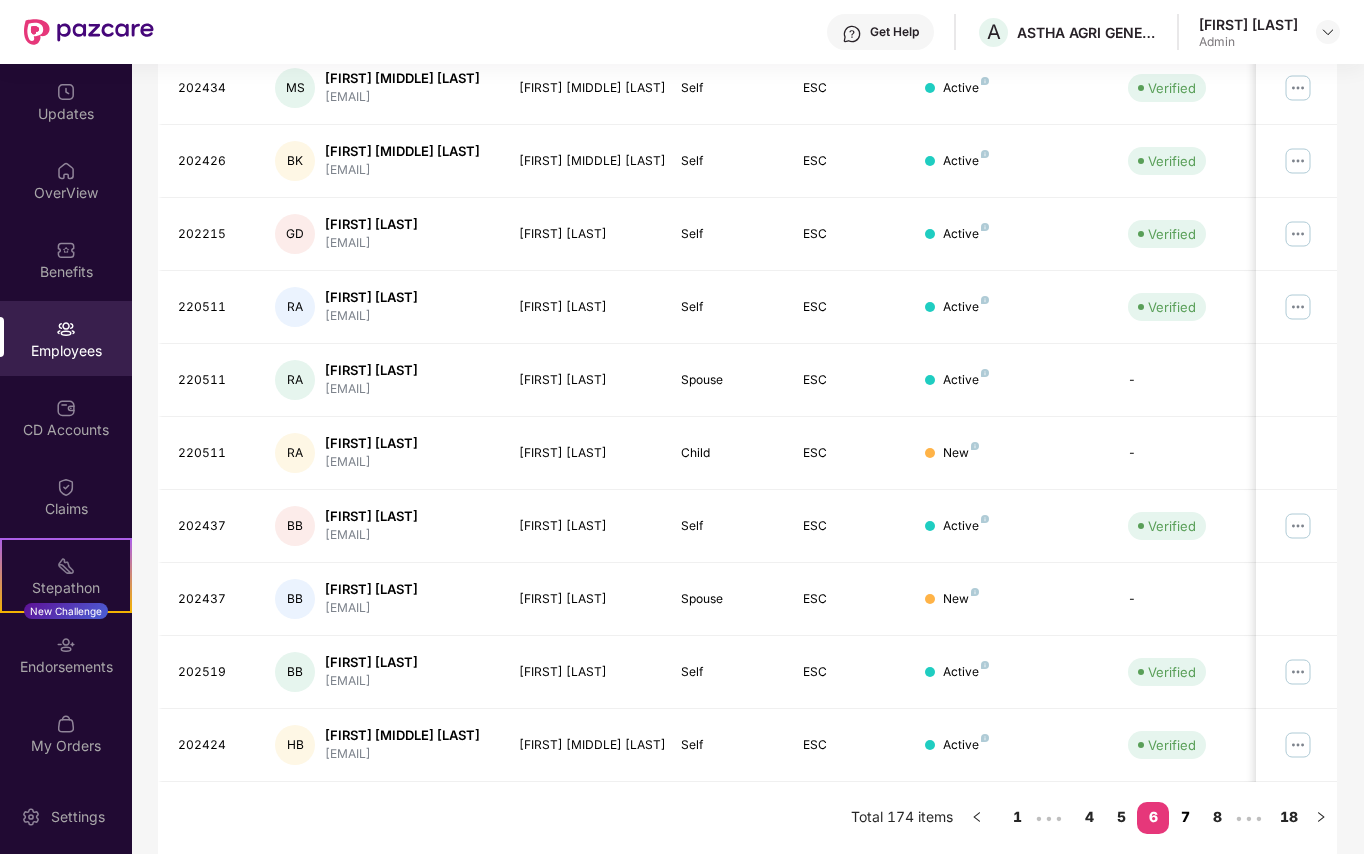 click on "7" at bounding box center [1185, 817] 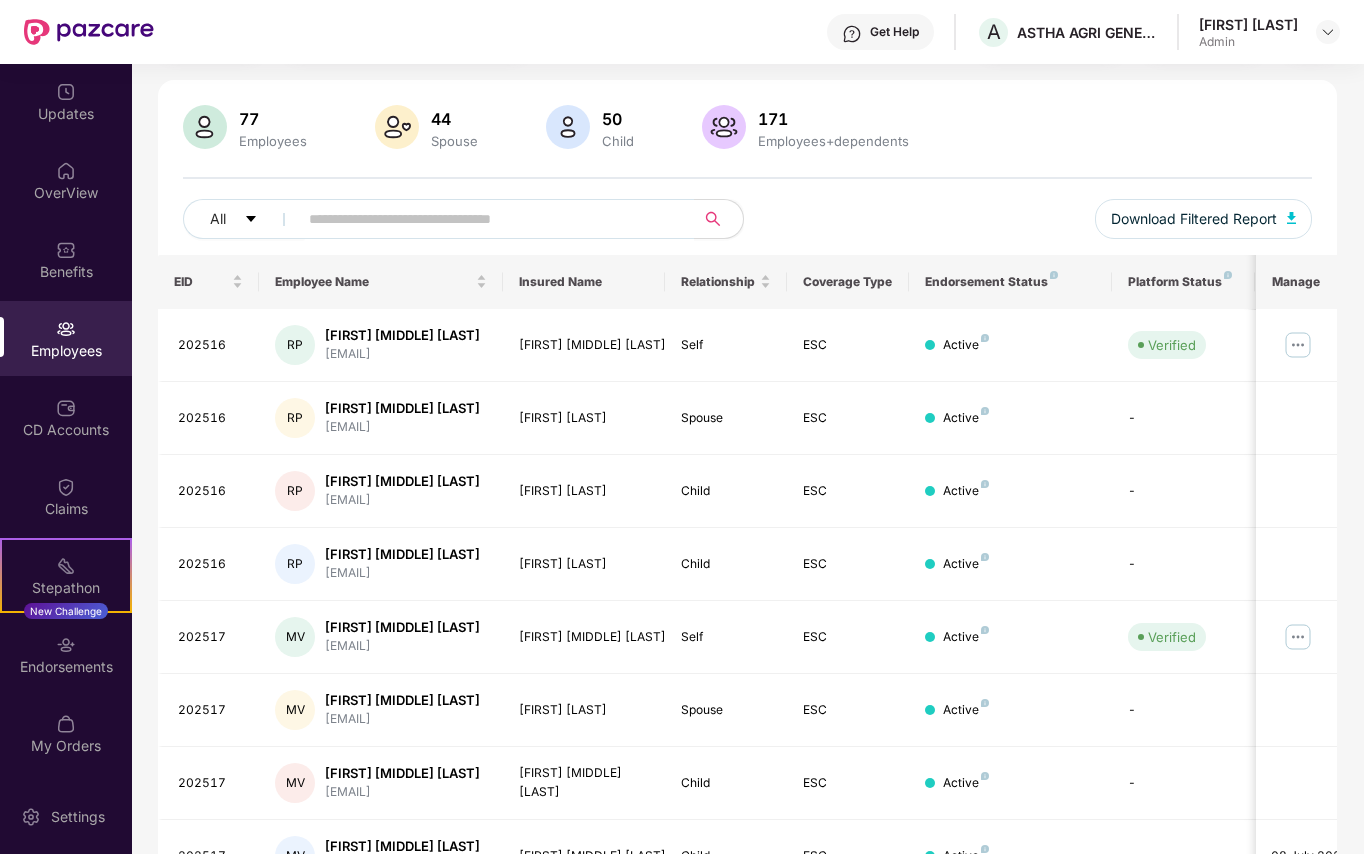 scroll, scrollTop: 112, scrollLeft: 0, axis: vertical 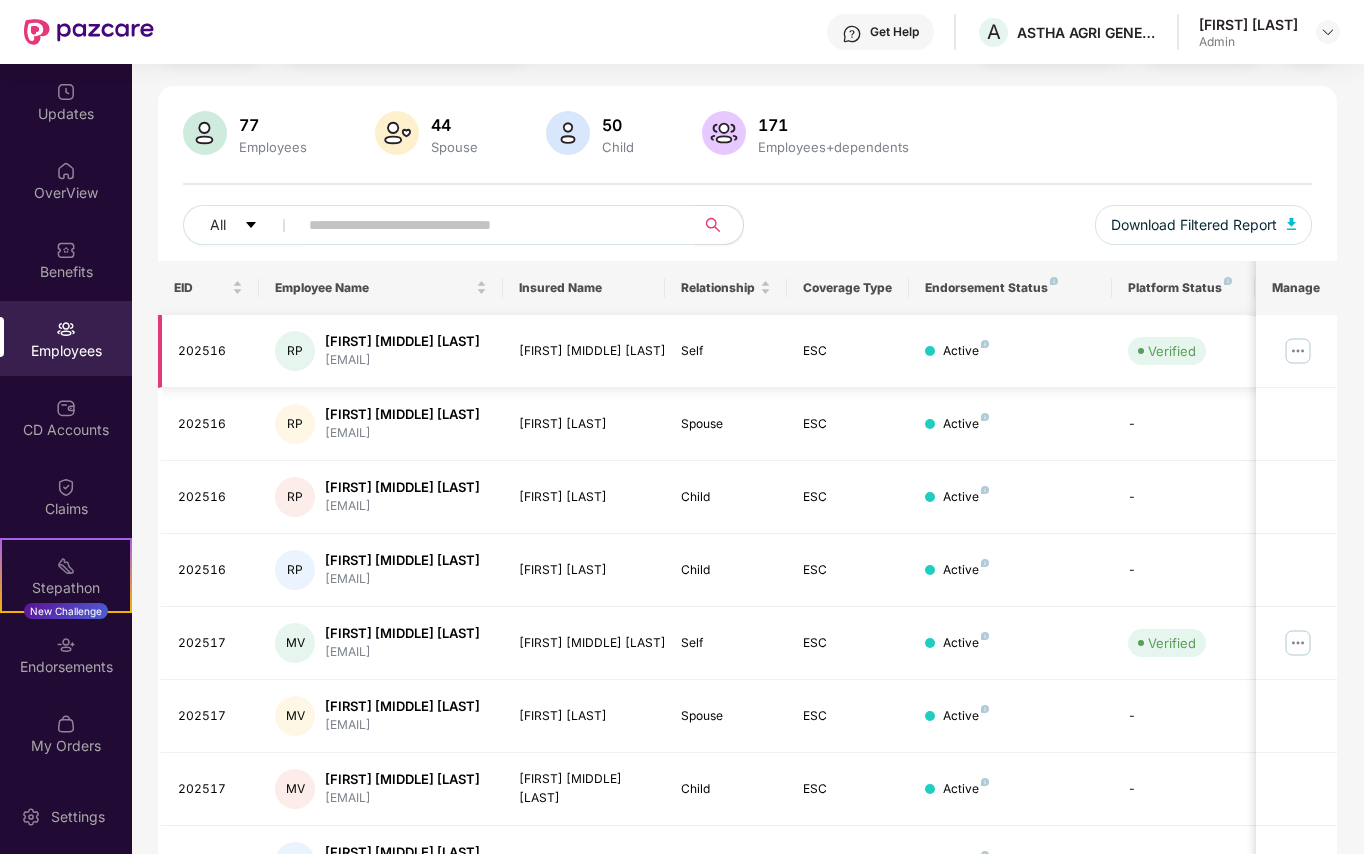 click at bounding box center [1298, 351] 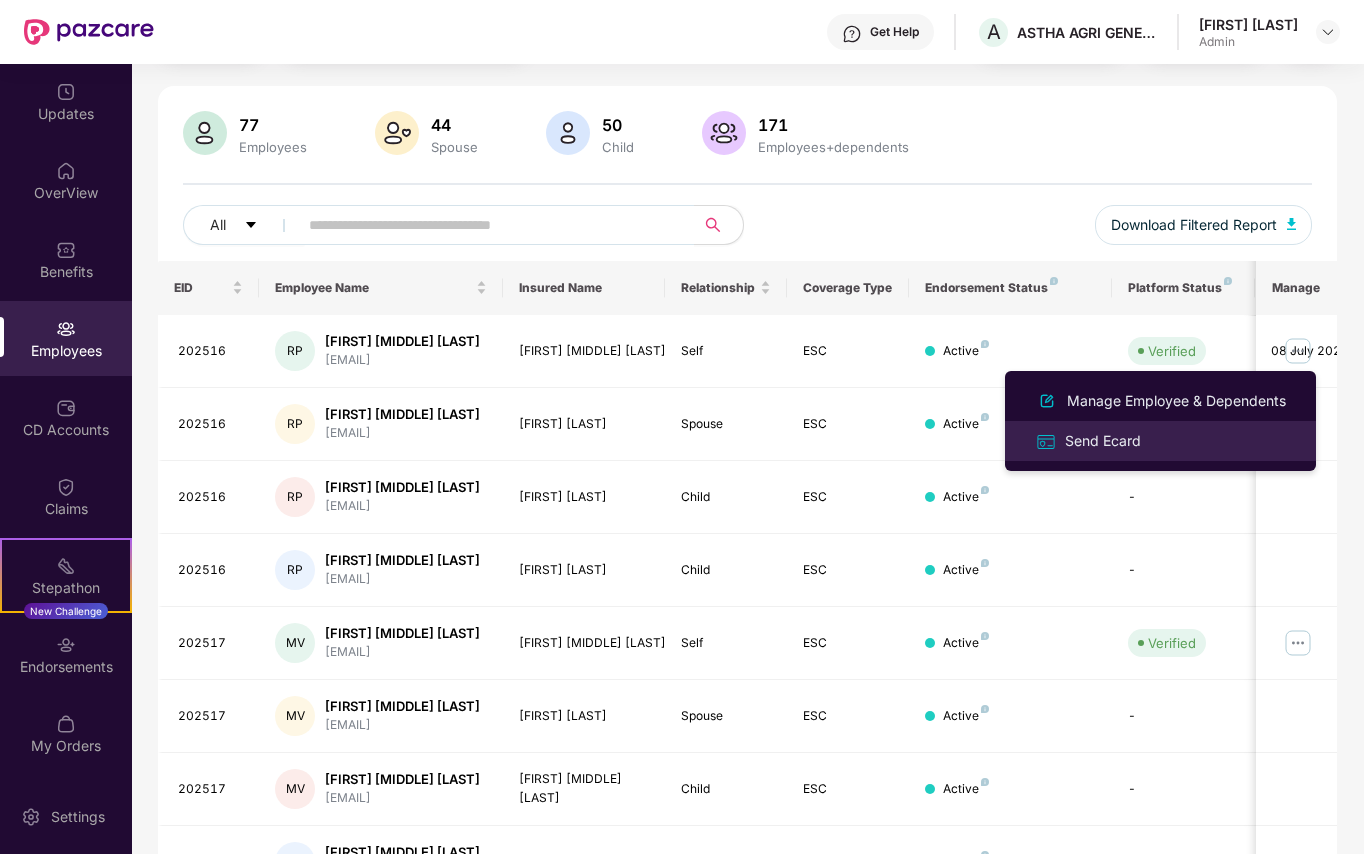 click on "Send Ecard" at bounding box center [1103, 441] 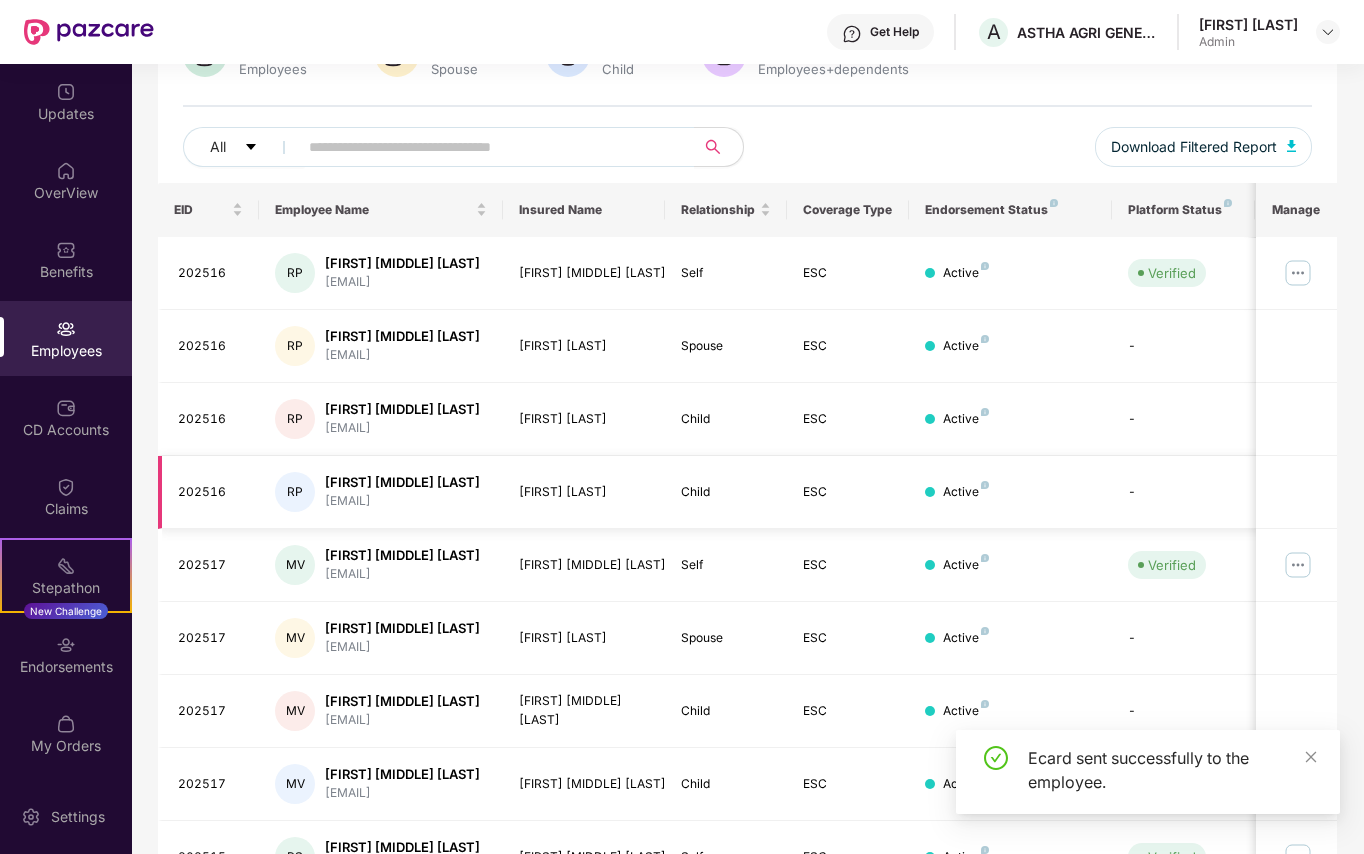 scroll, scrollTop: 245, scrollLeft: 0, axis: vertical 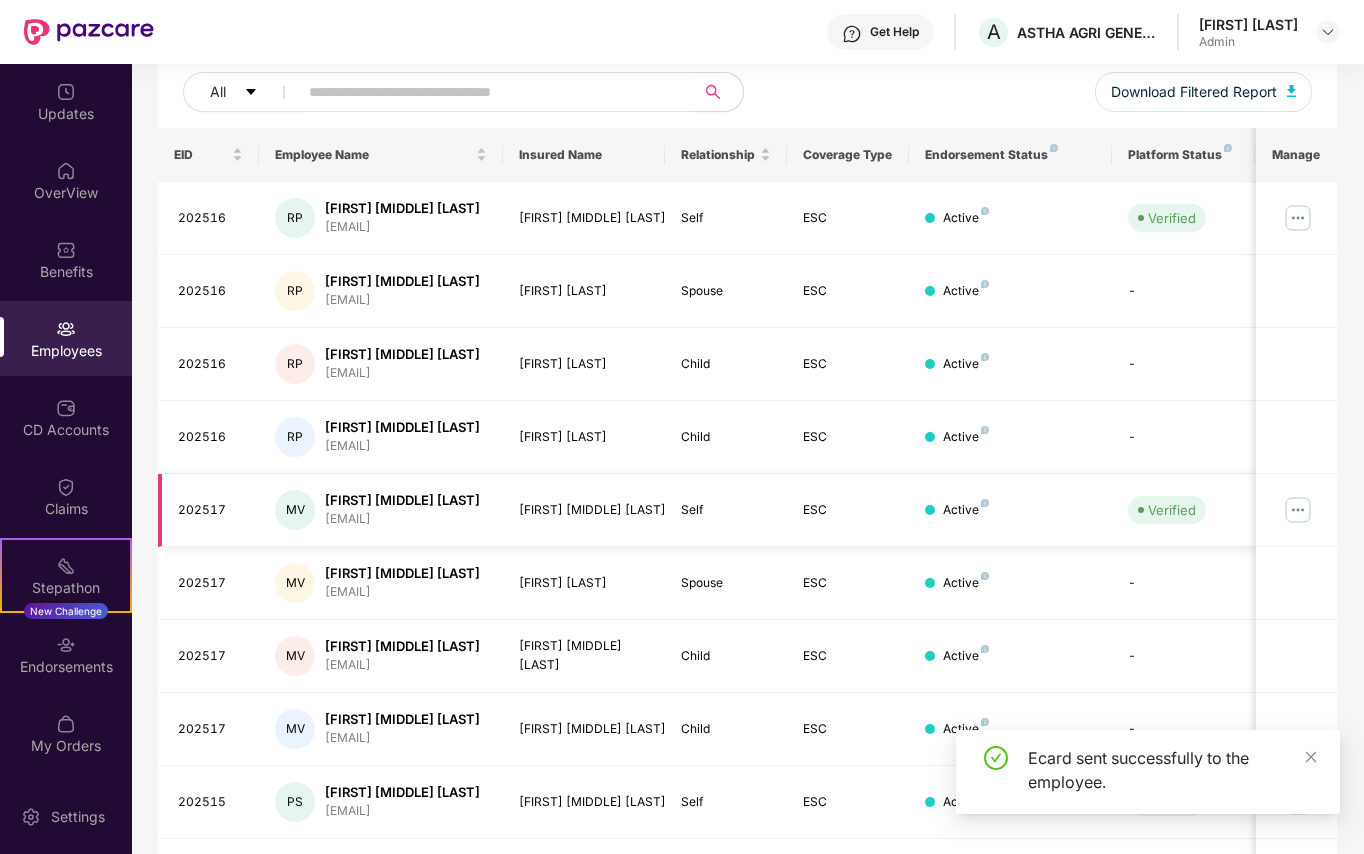 click at bounding box center [1298, 510] 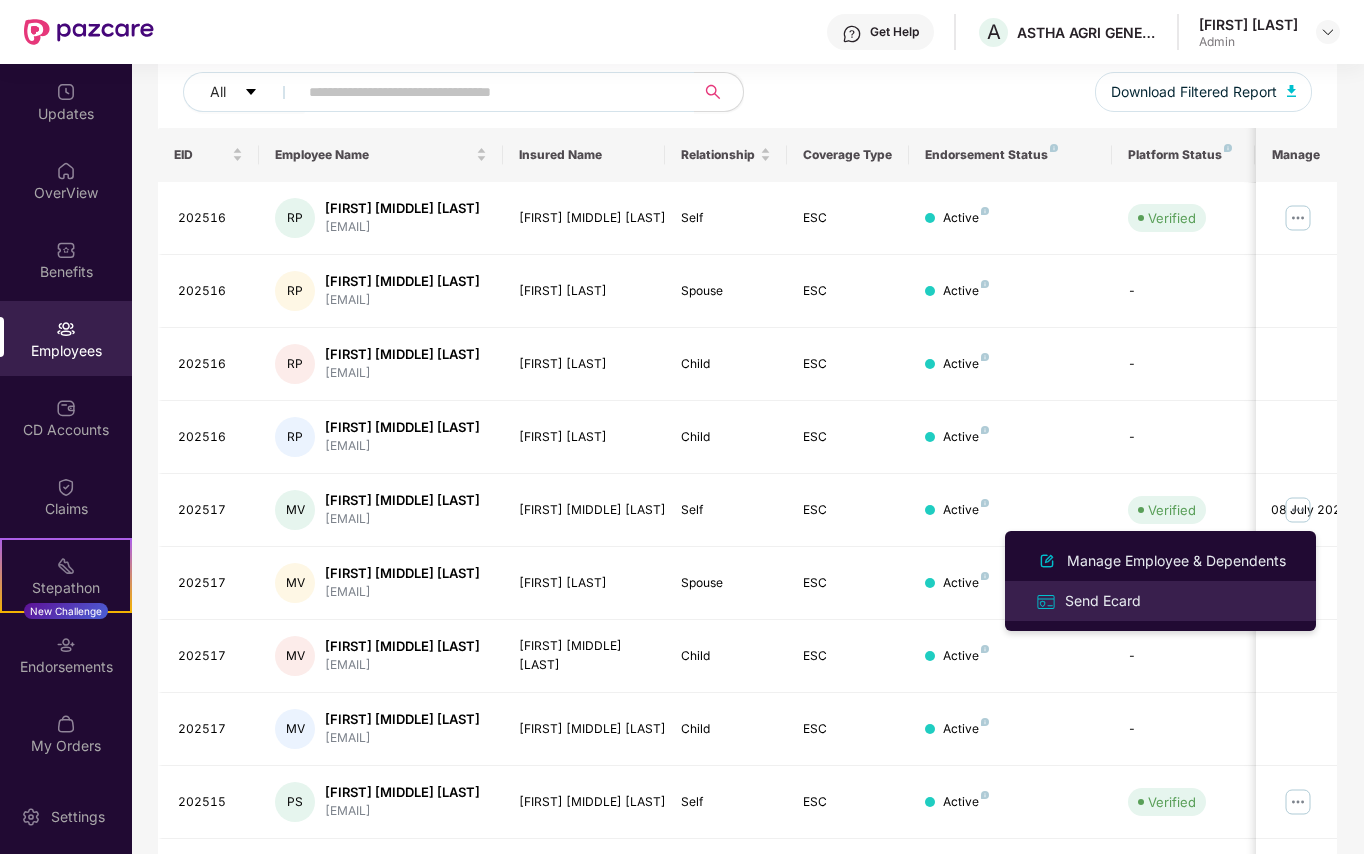 click on "Send Ecard" at bounding box center [1103, 601] 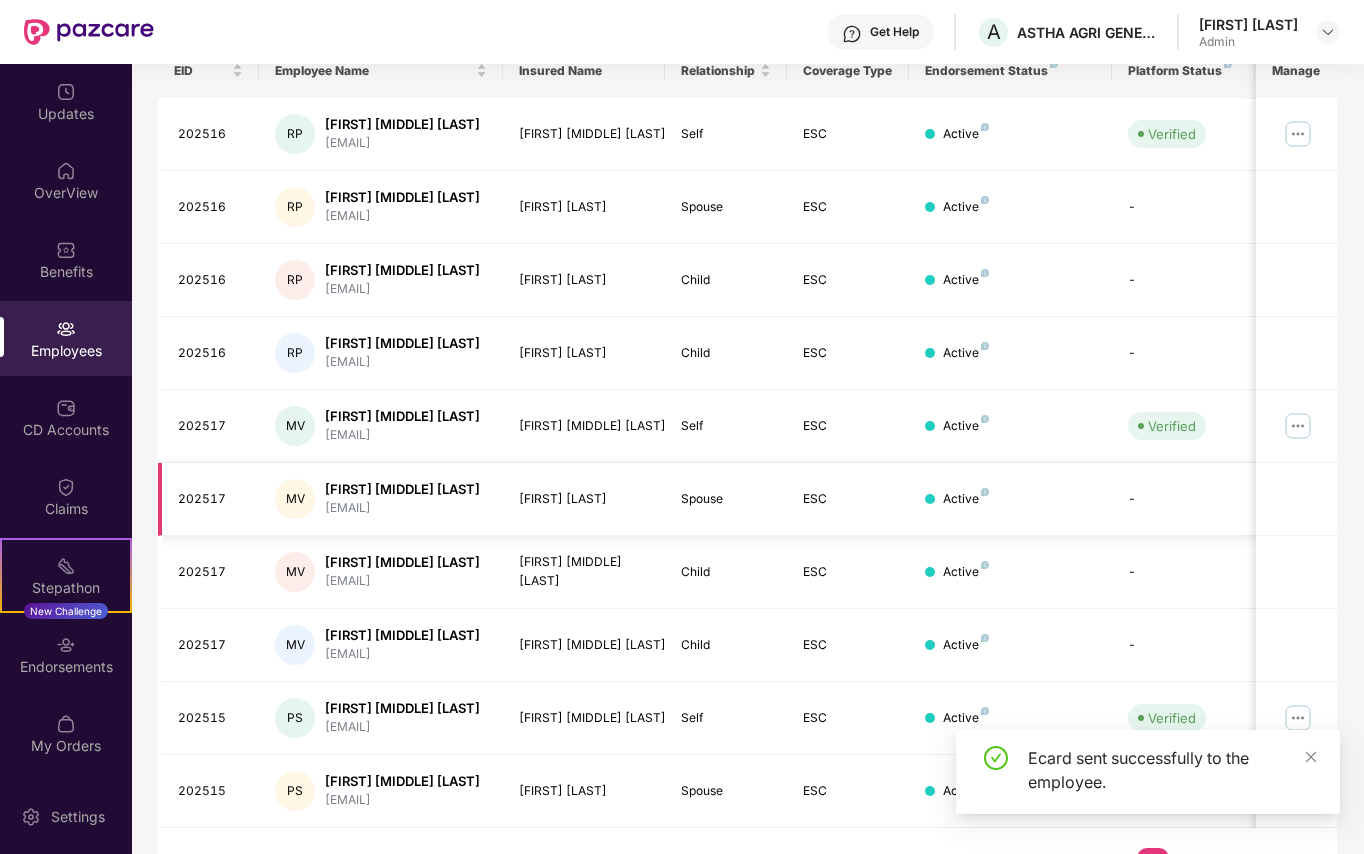 scroll, scrollTop: 378, scrollLeft: 0, axis: vertical 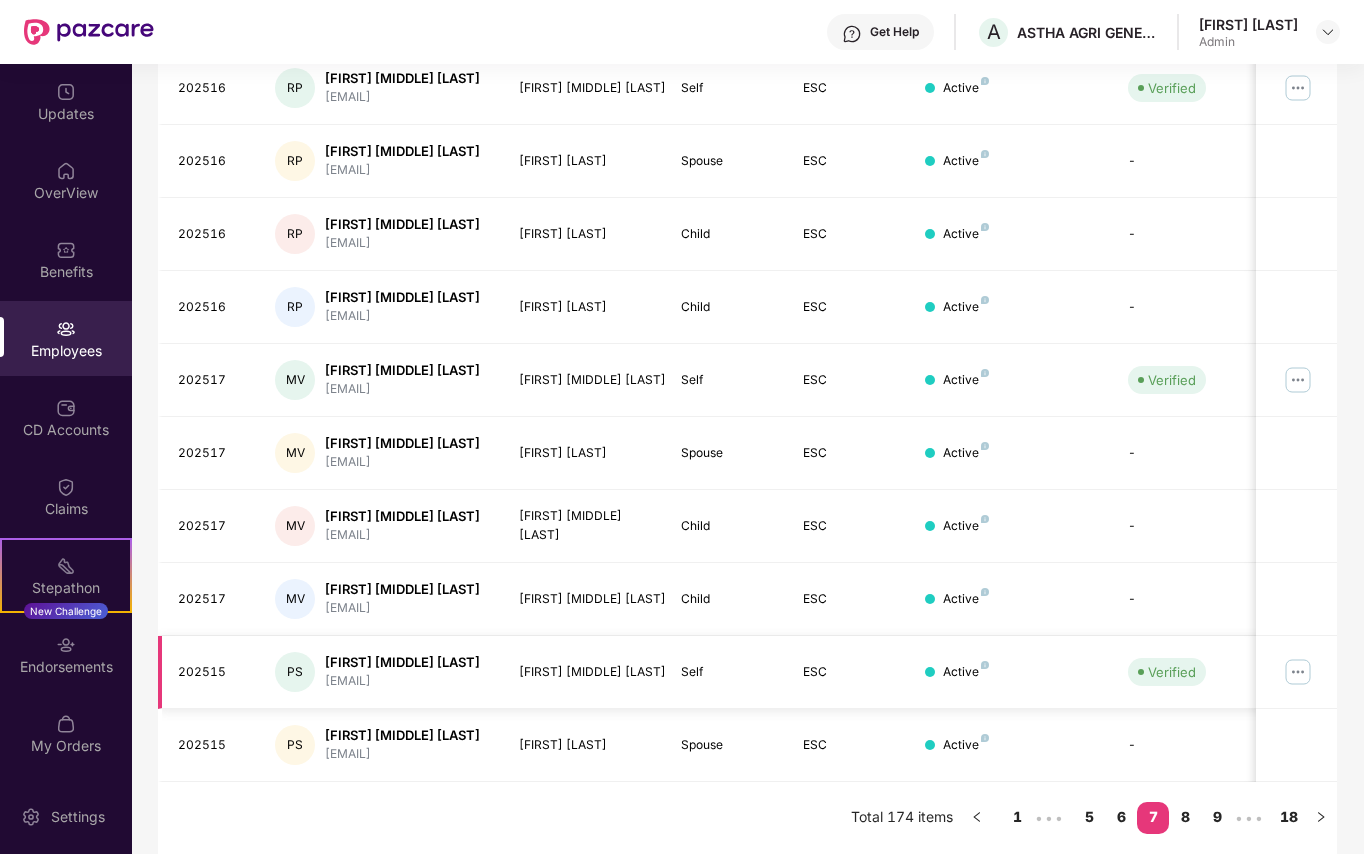 click at bounding box center (1298, 672) 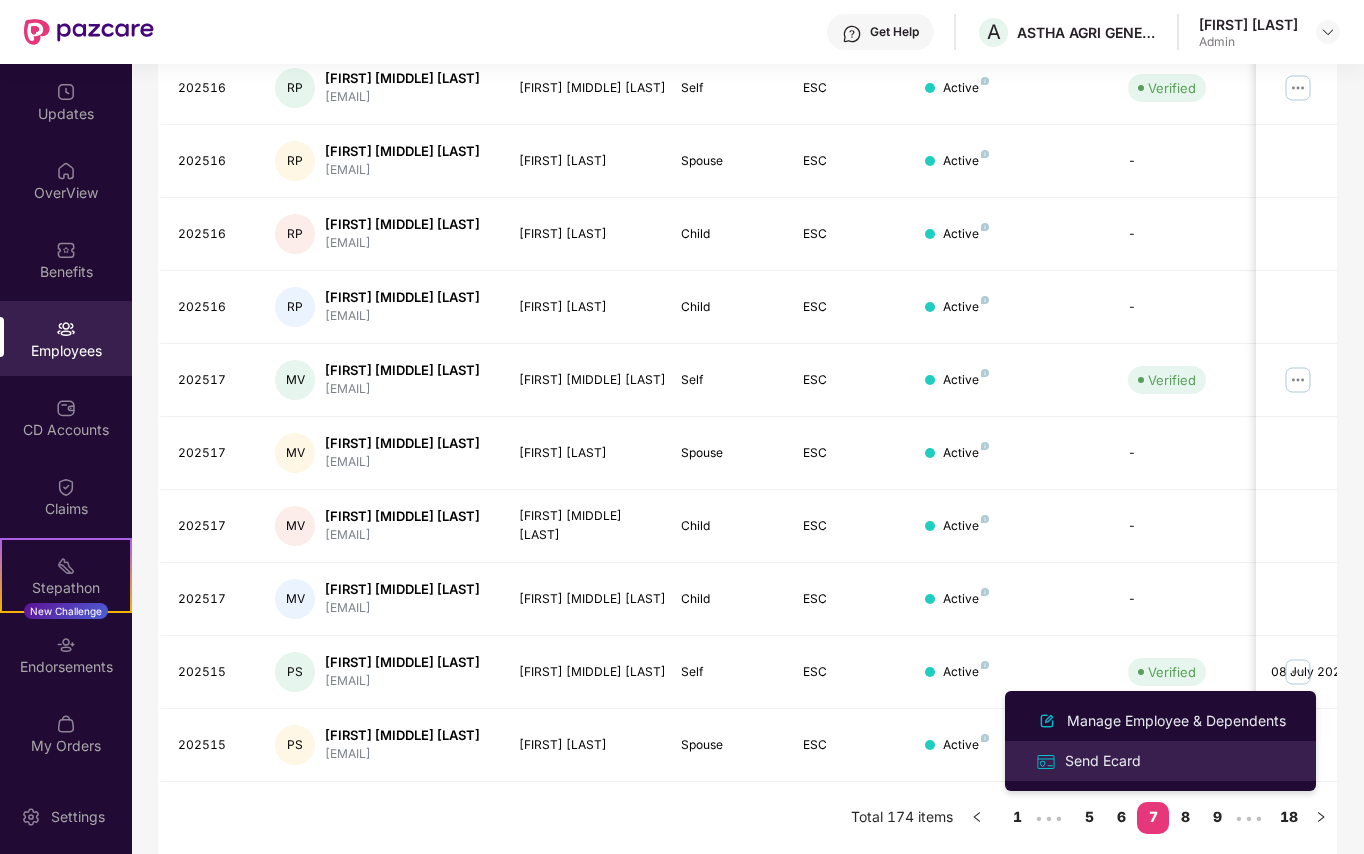 click on "Send Ecard" at bounding box center [1103, 761] 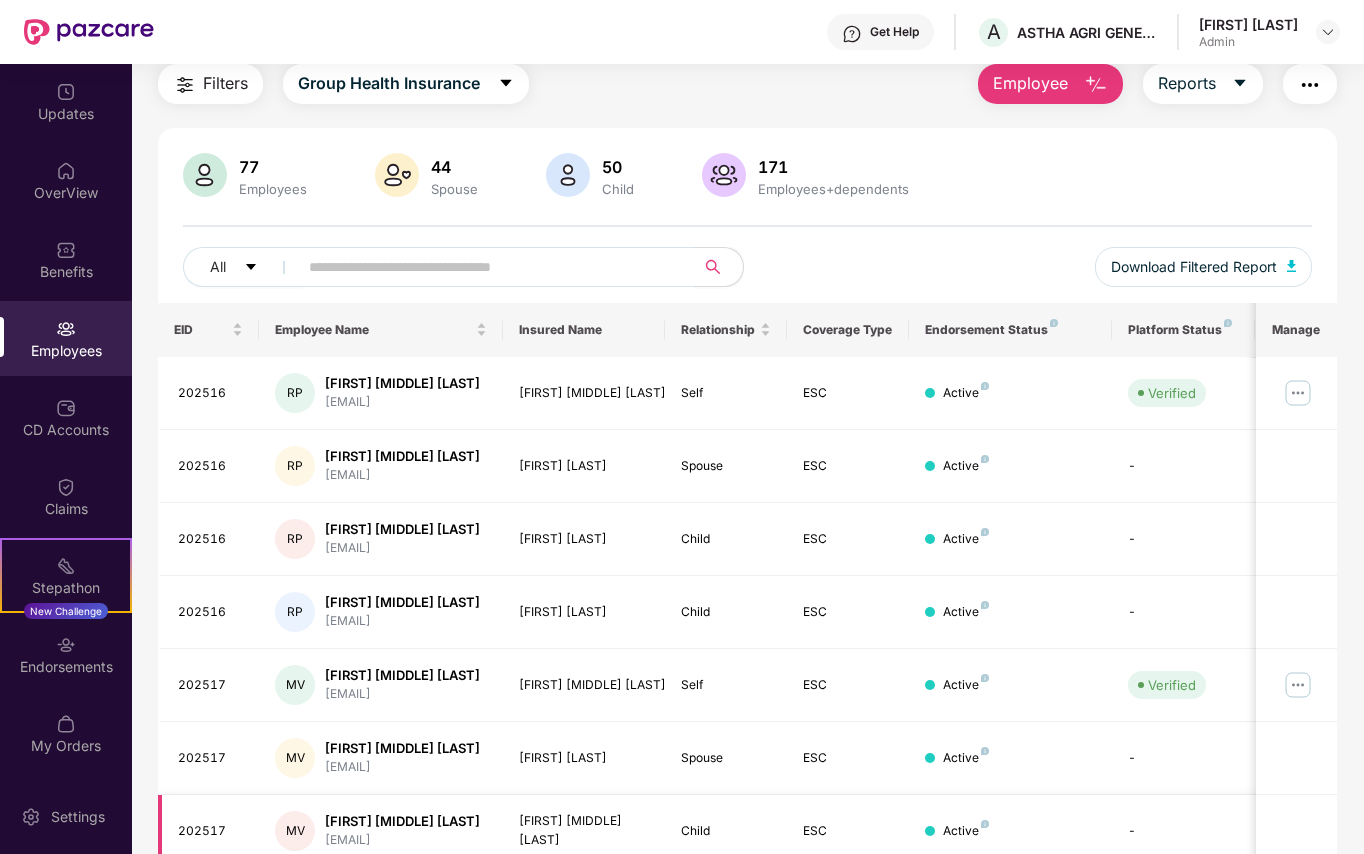 scroll, scrollTop: 0, scrollLeft: 0, axis: both 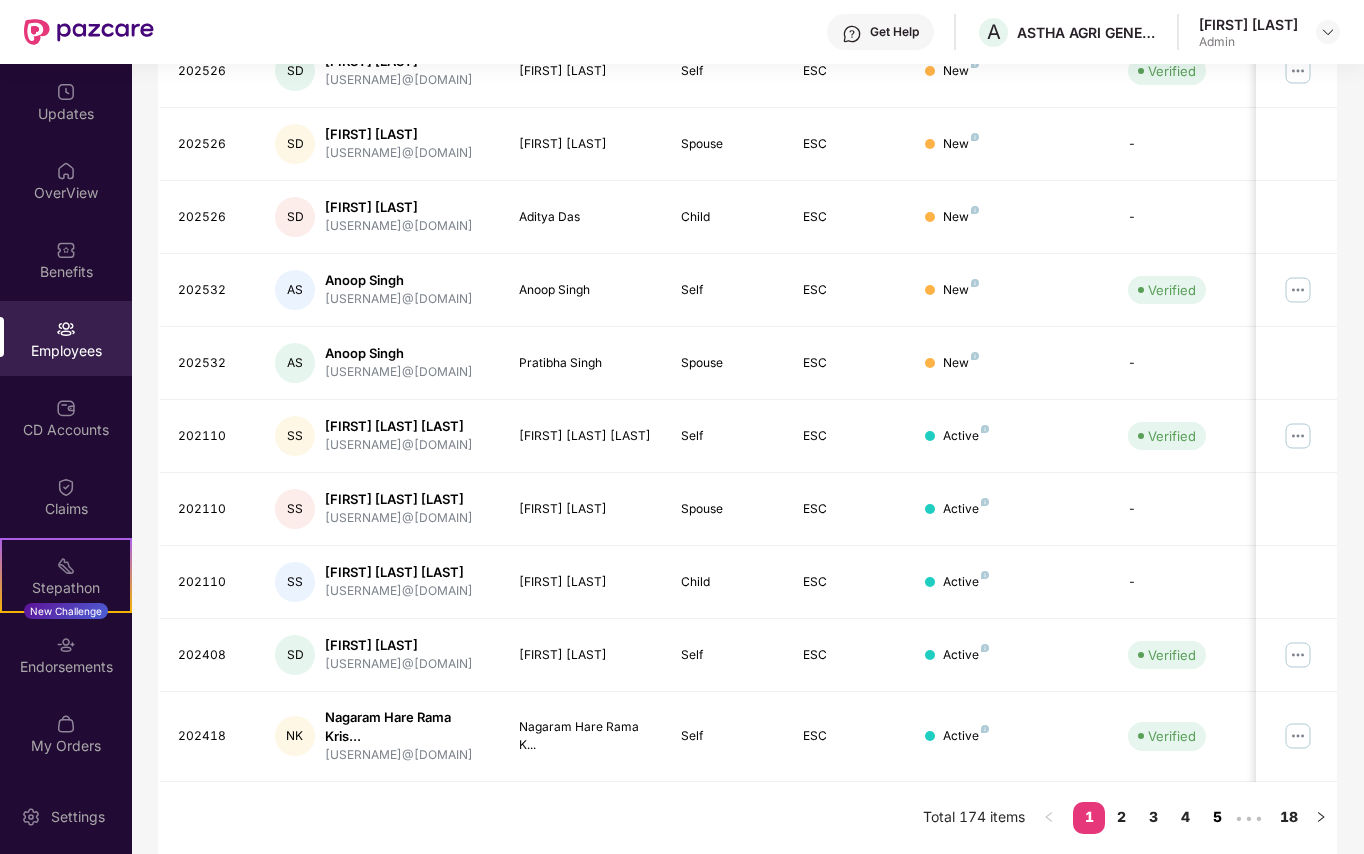 click on "5" at bounding box center (1217, 817) 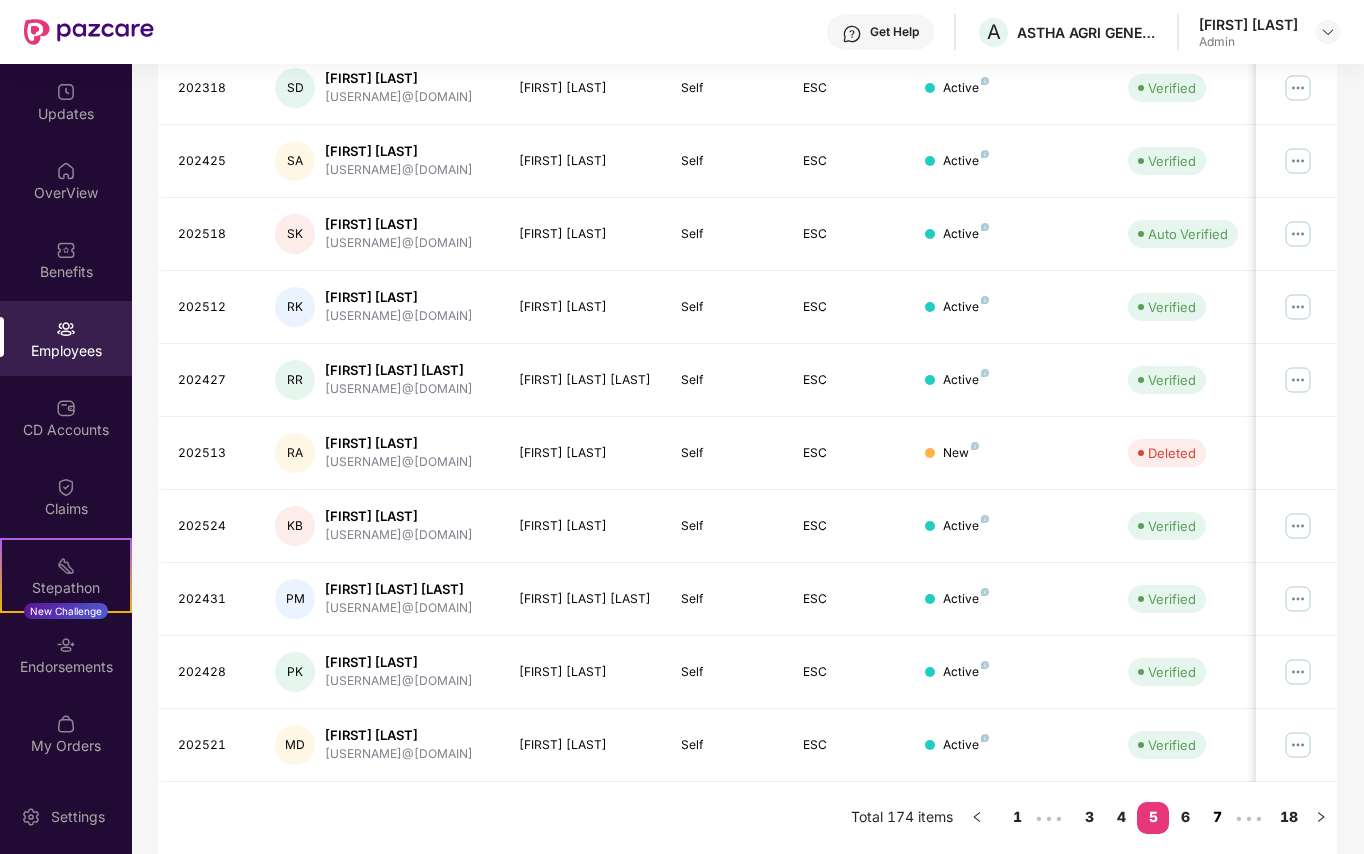 scroll, scrollTop: 378, scrollLeft: 0, axis: vertical 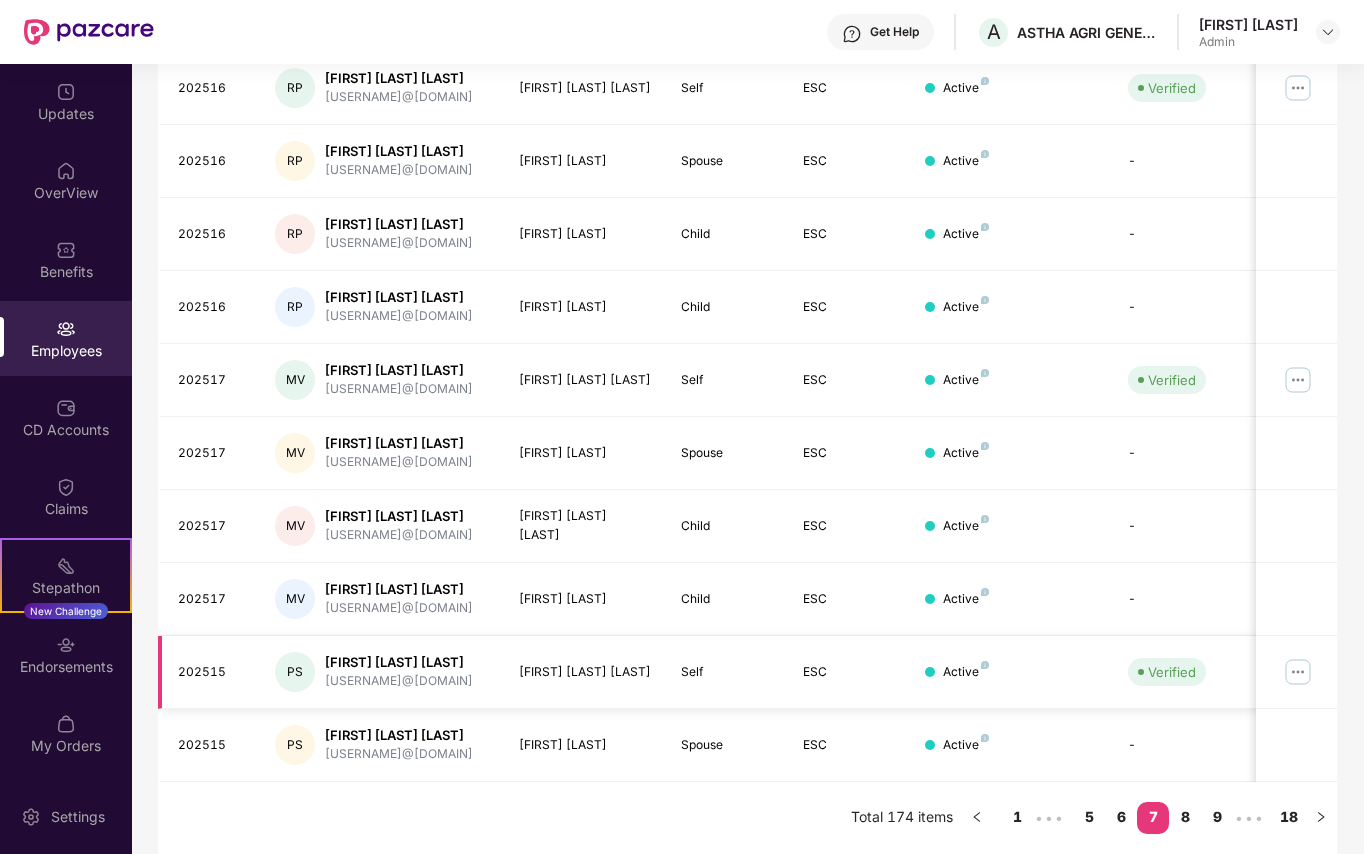 click at bounding box center [1298, 672] 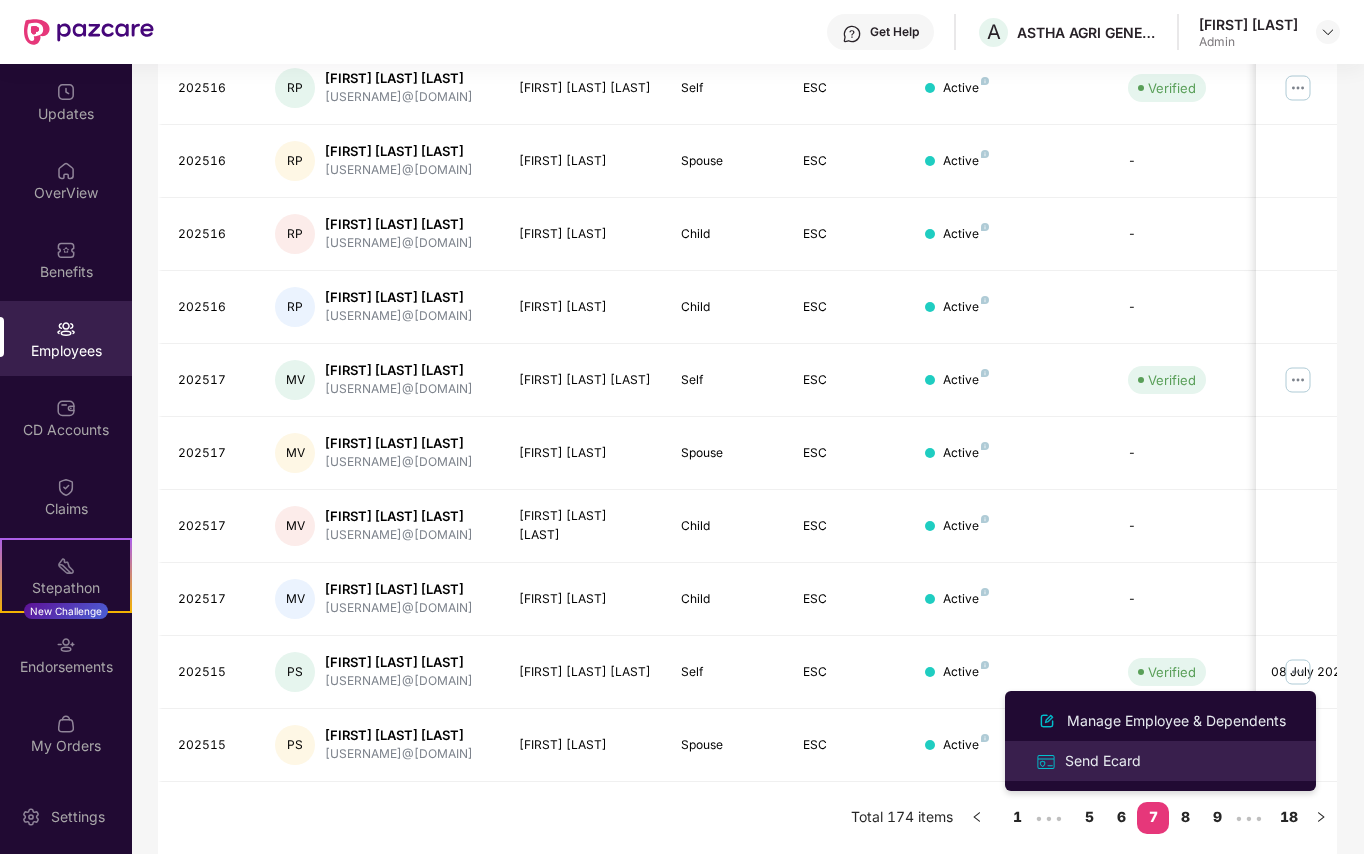 click on "Send Ecard" at bounding box center [1103, 761] 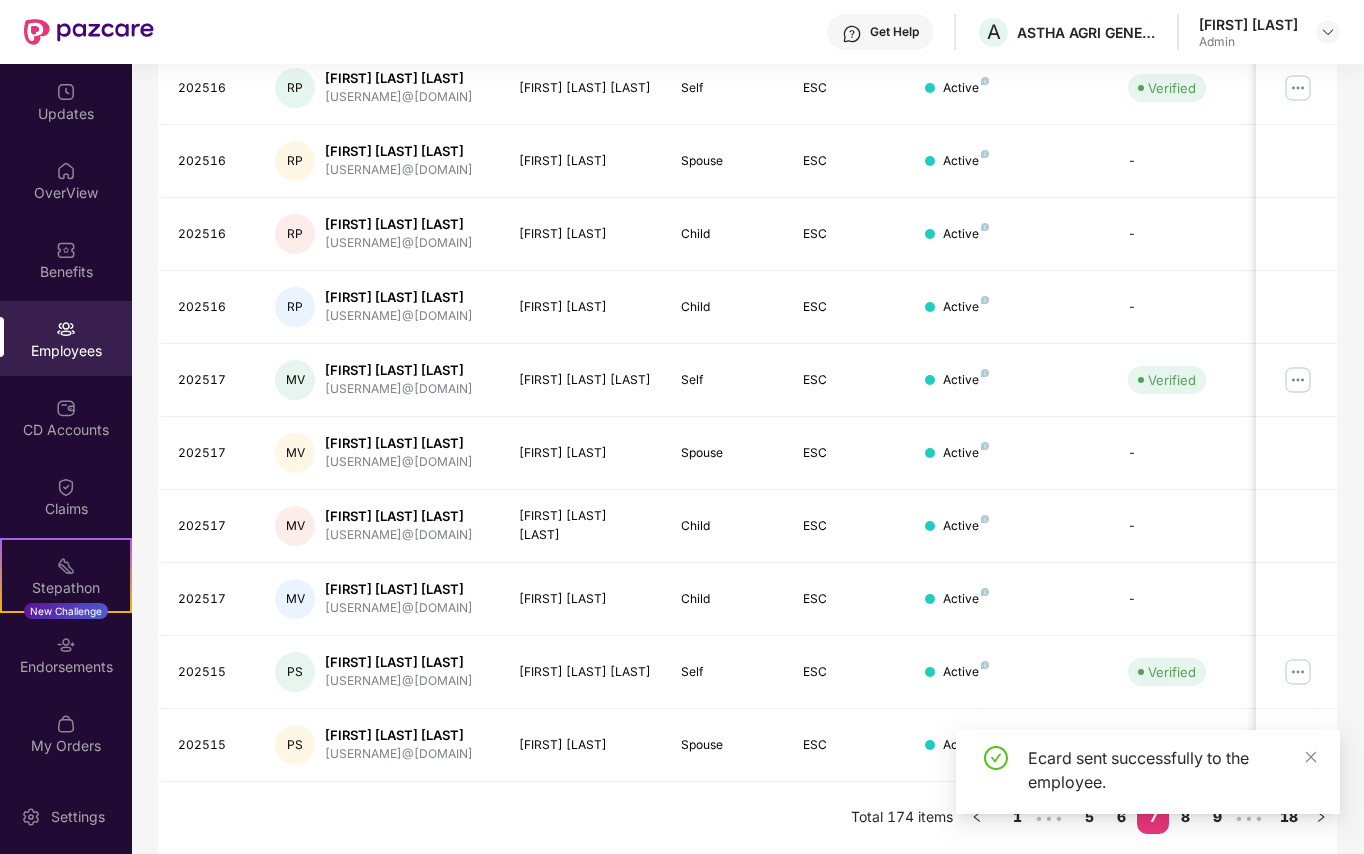 click on "Ecard sent successfully to the employee." at bounding box center [1148, 780] 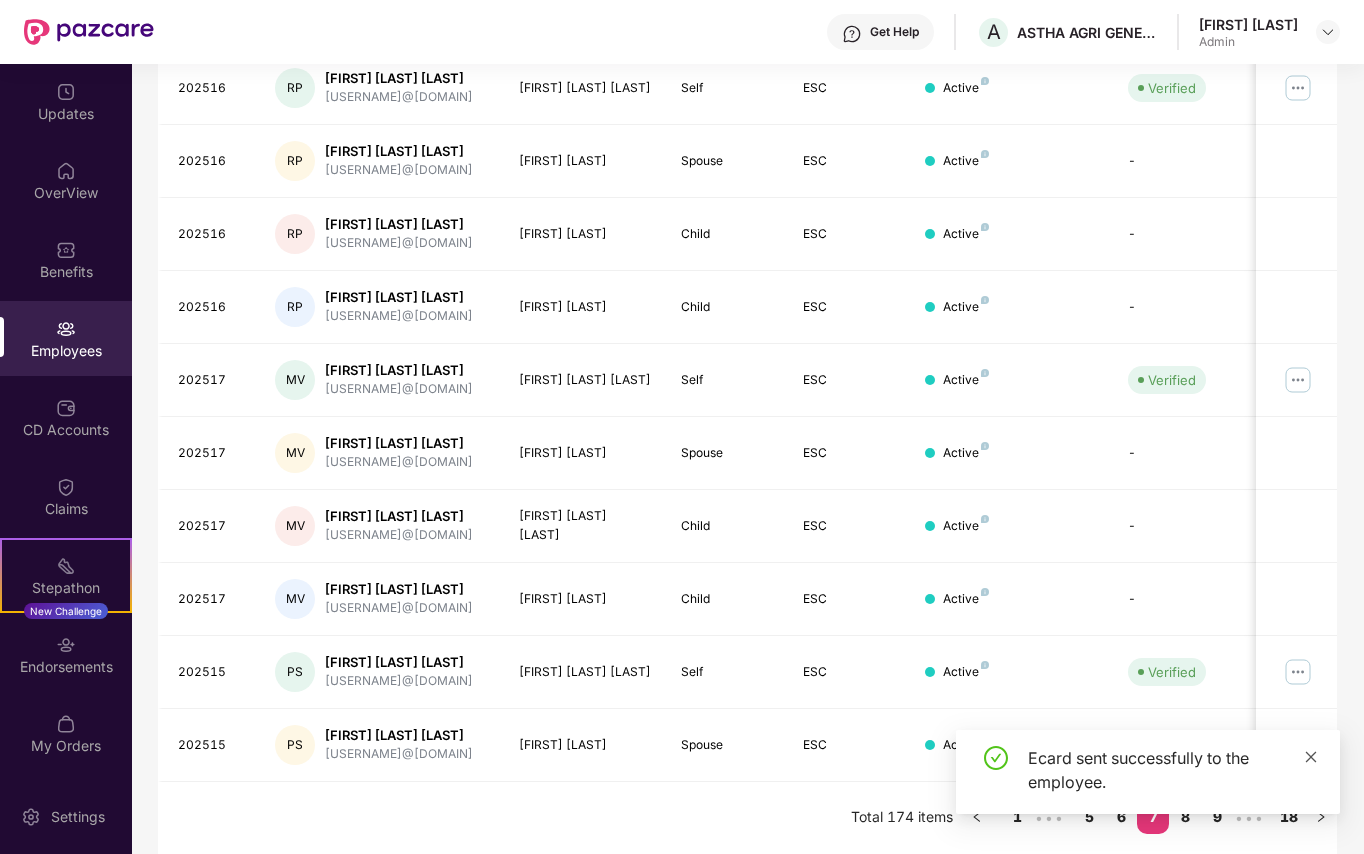 click 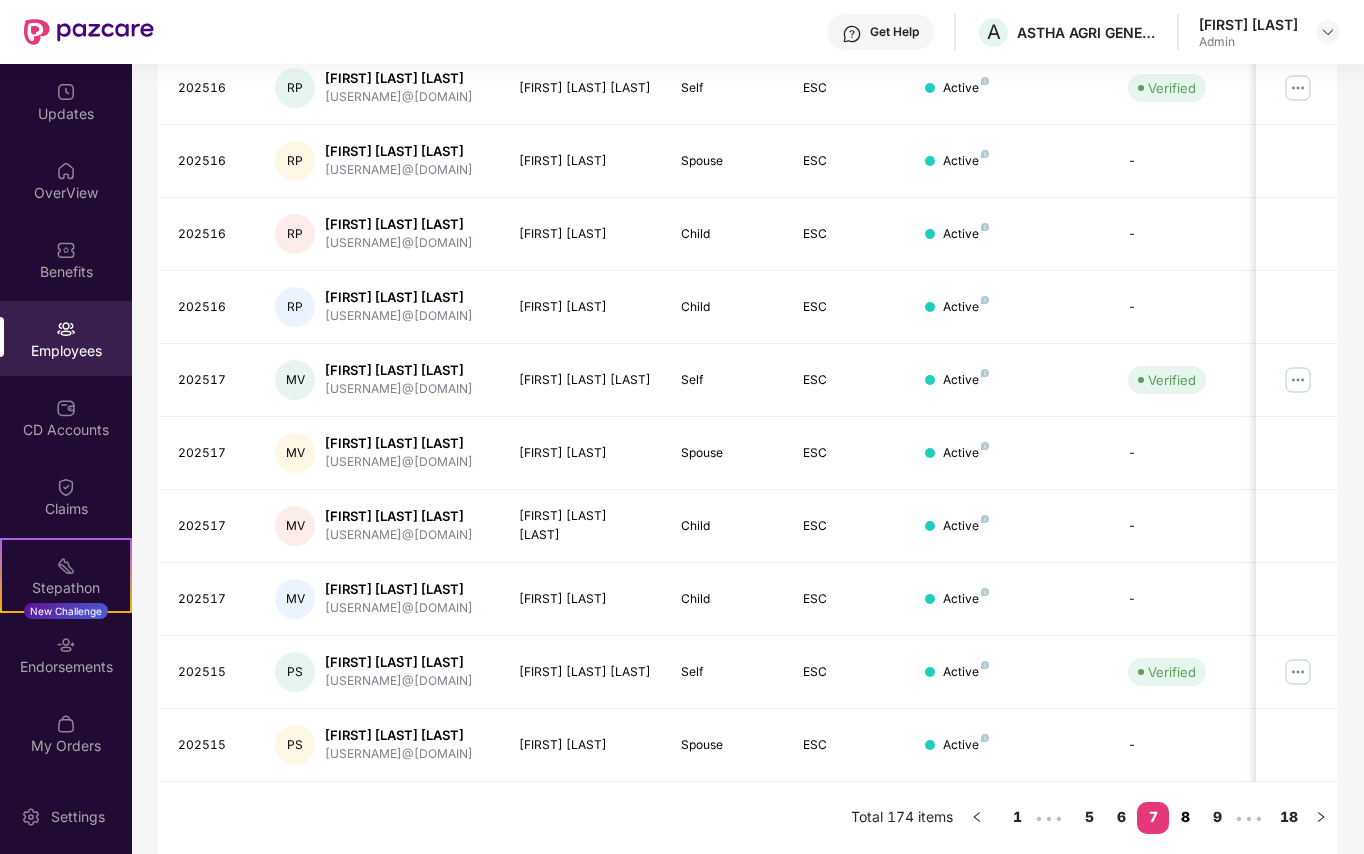 click on "8" at bounding box center [1185, 817] 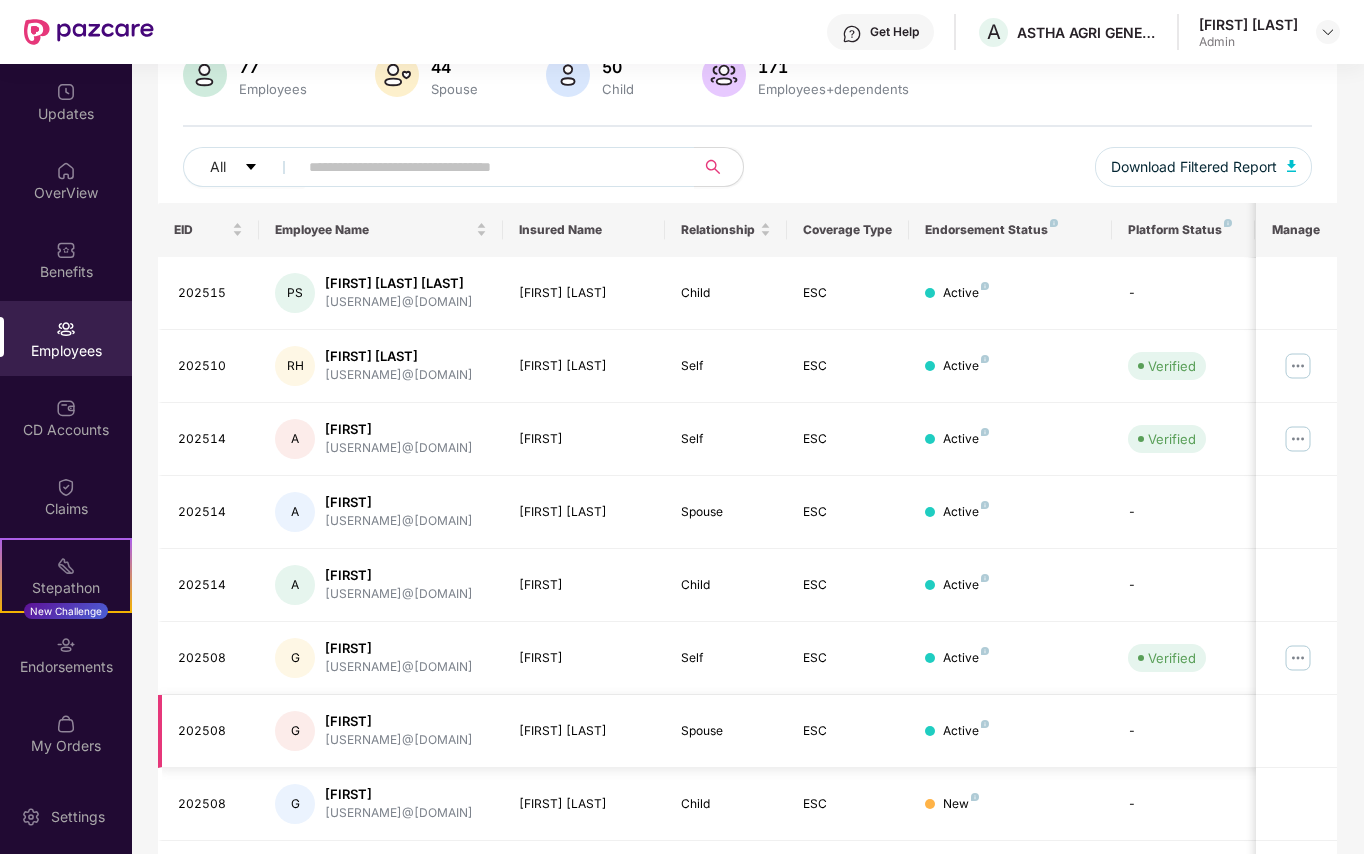 scroll, scrollTop: 112, scrollLeft: 0, axis: vertical 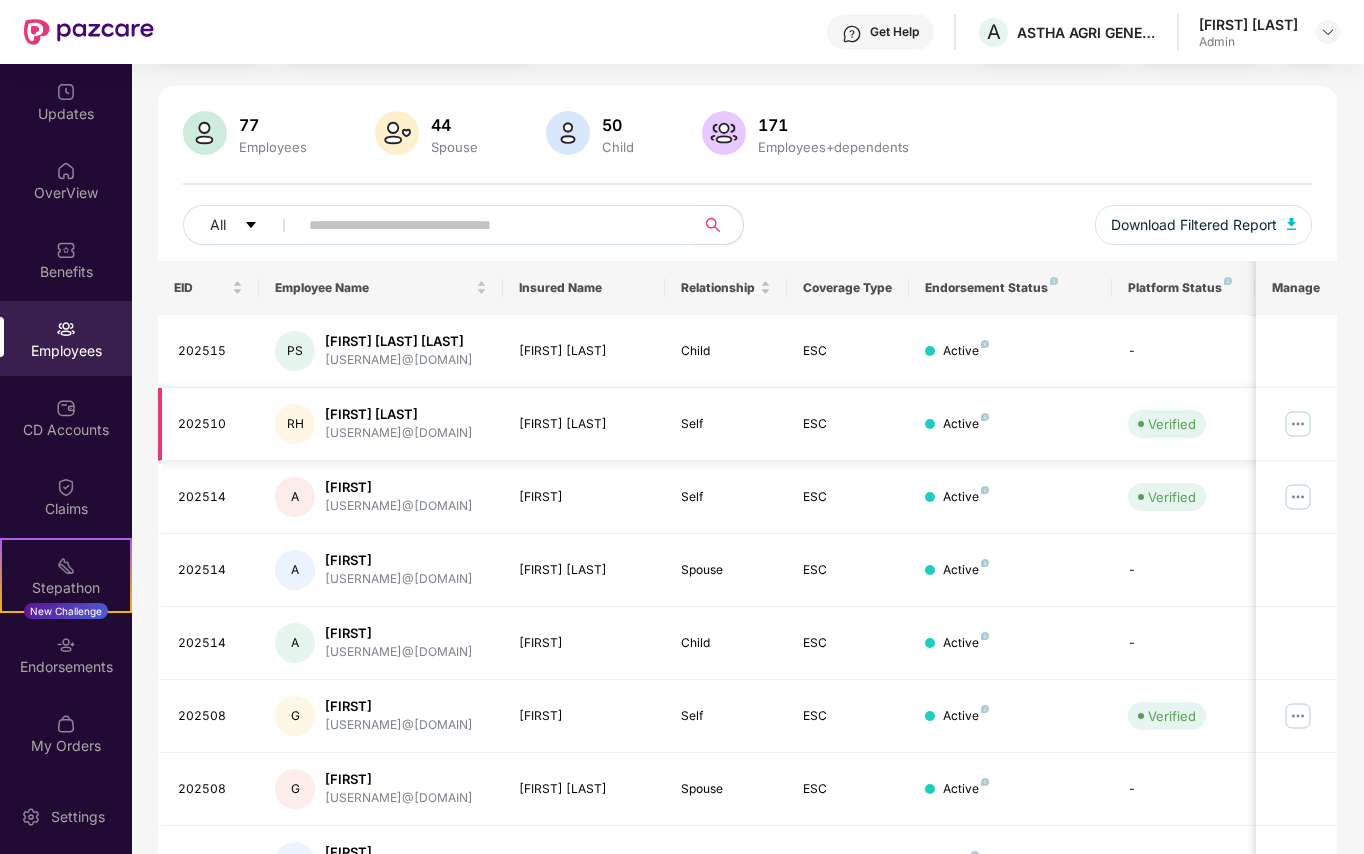 click at bounding box center (1298, 424) 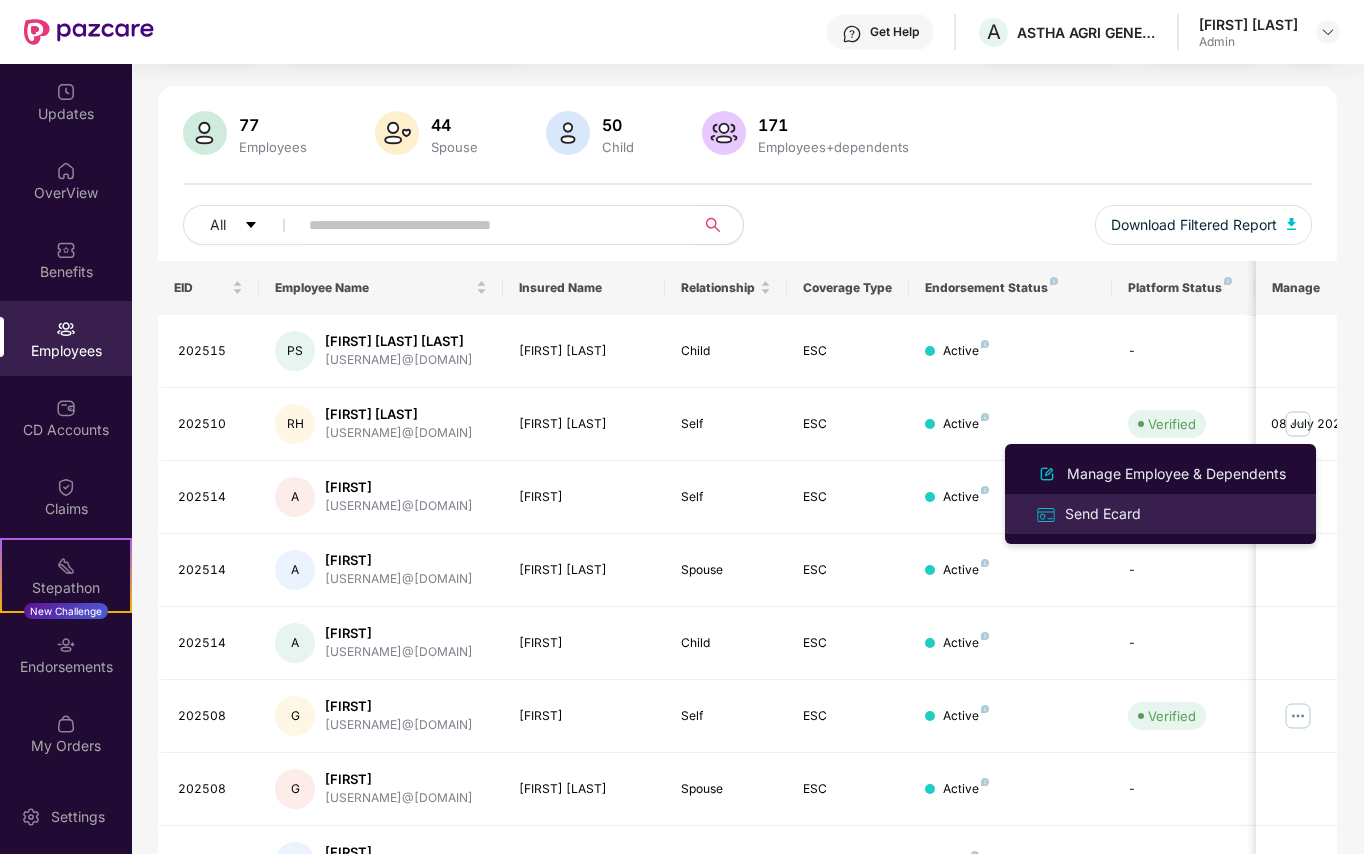 click on "Send Ecard" at bounding box center (1103, 514) 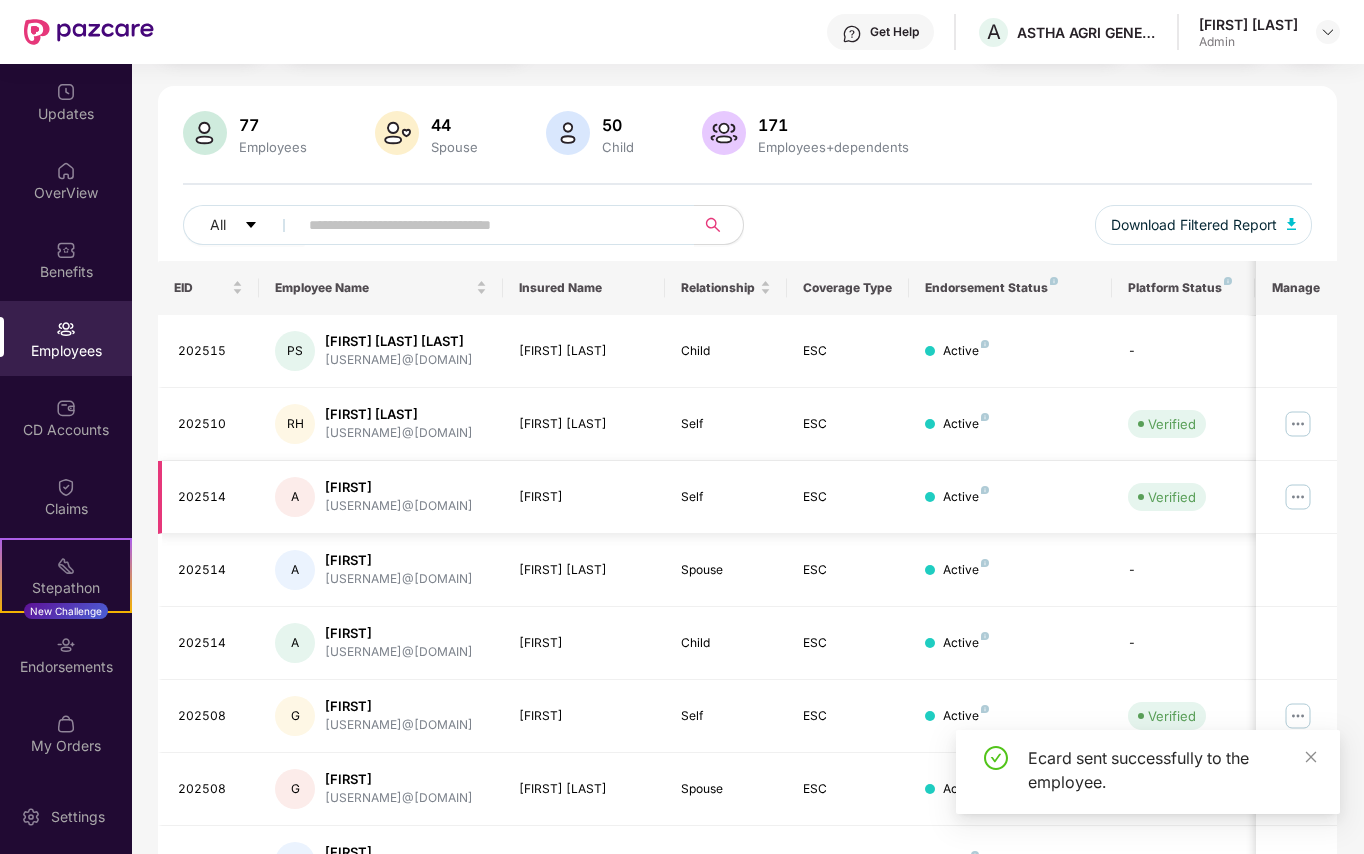 click at bounding box center (1298, 497) 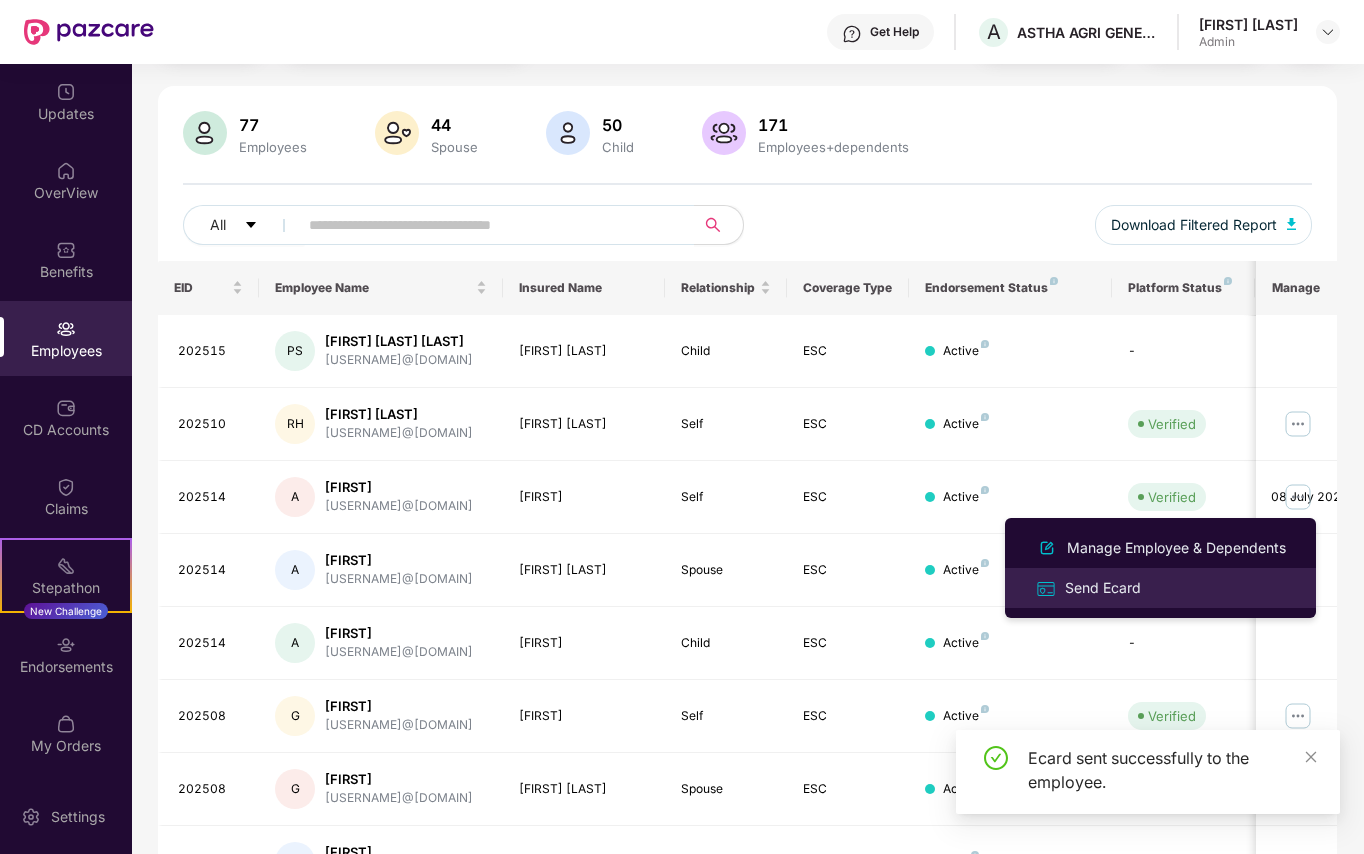 click on "Send Ecard" at bounding box center [1103, 588] 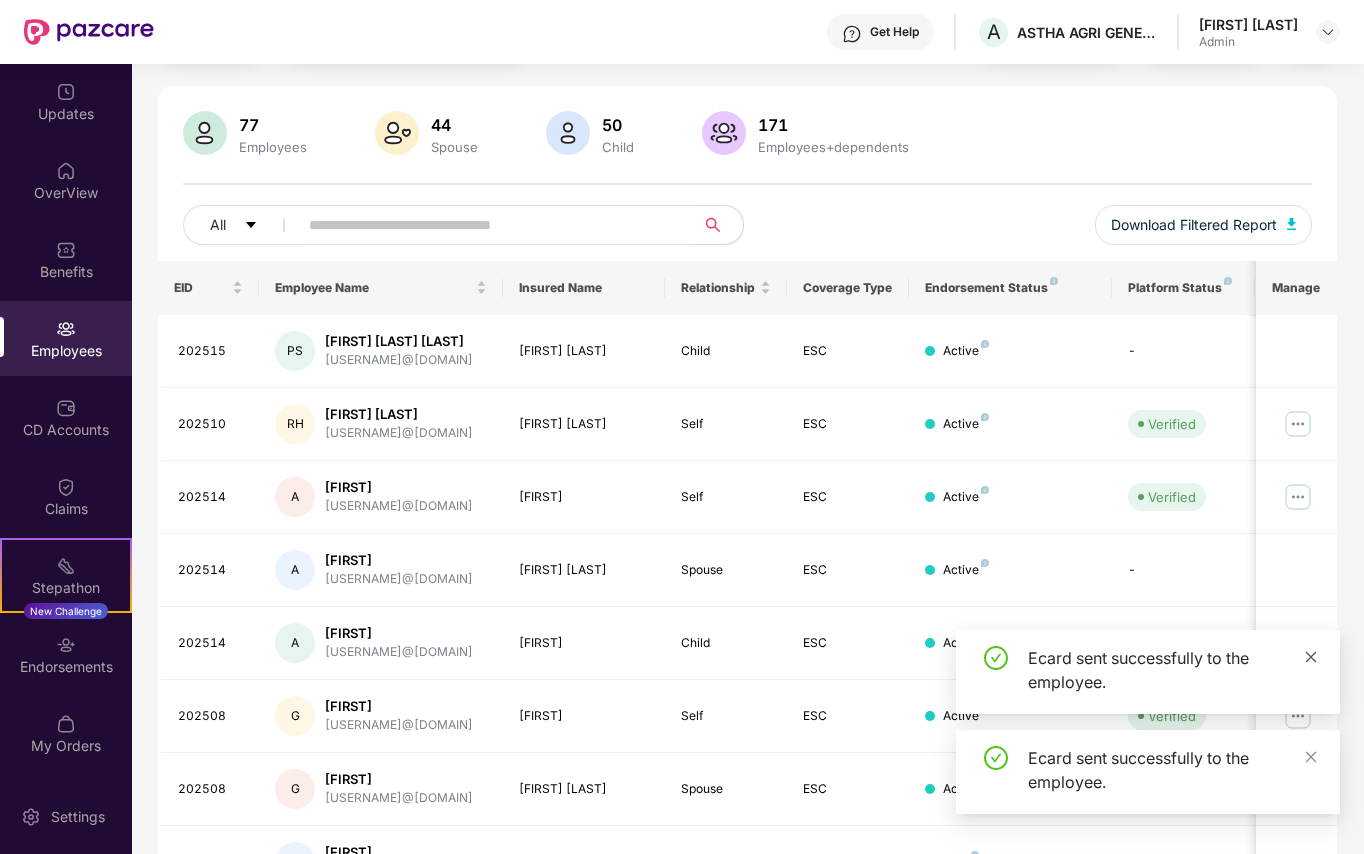click 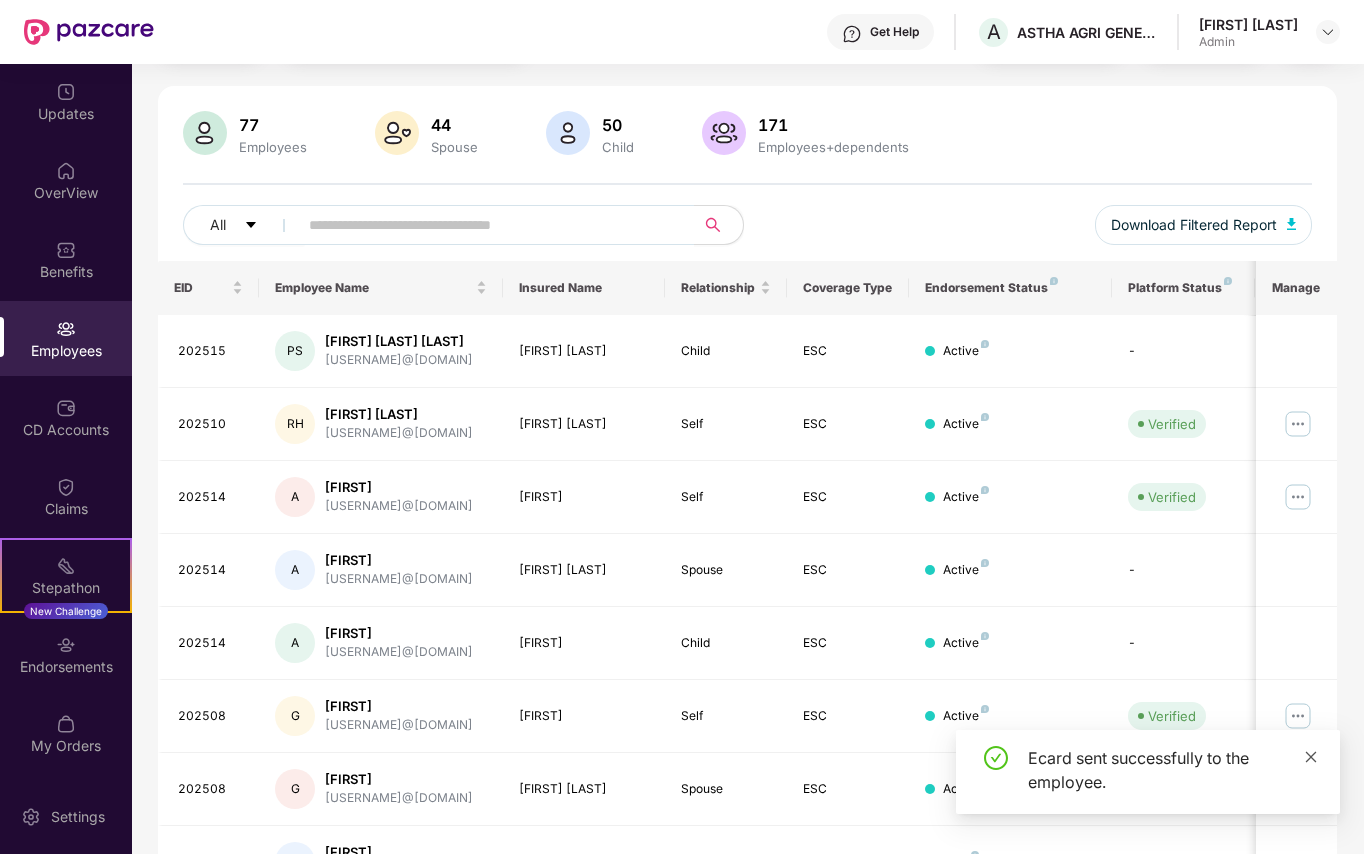 click 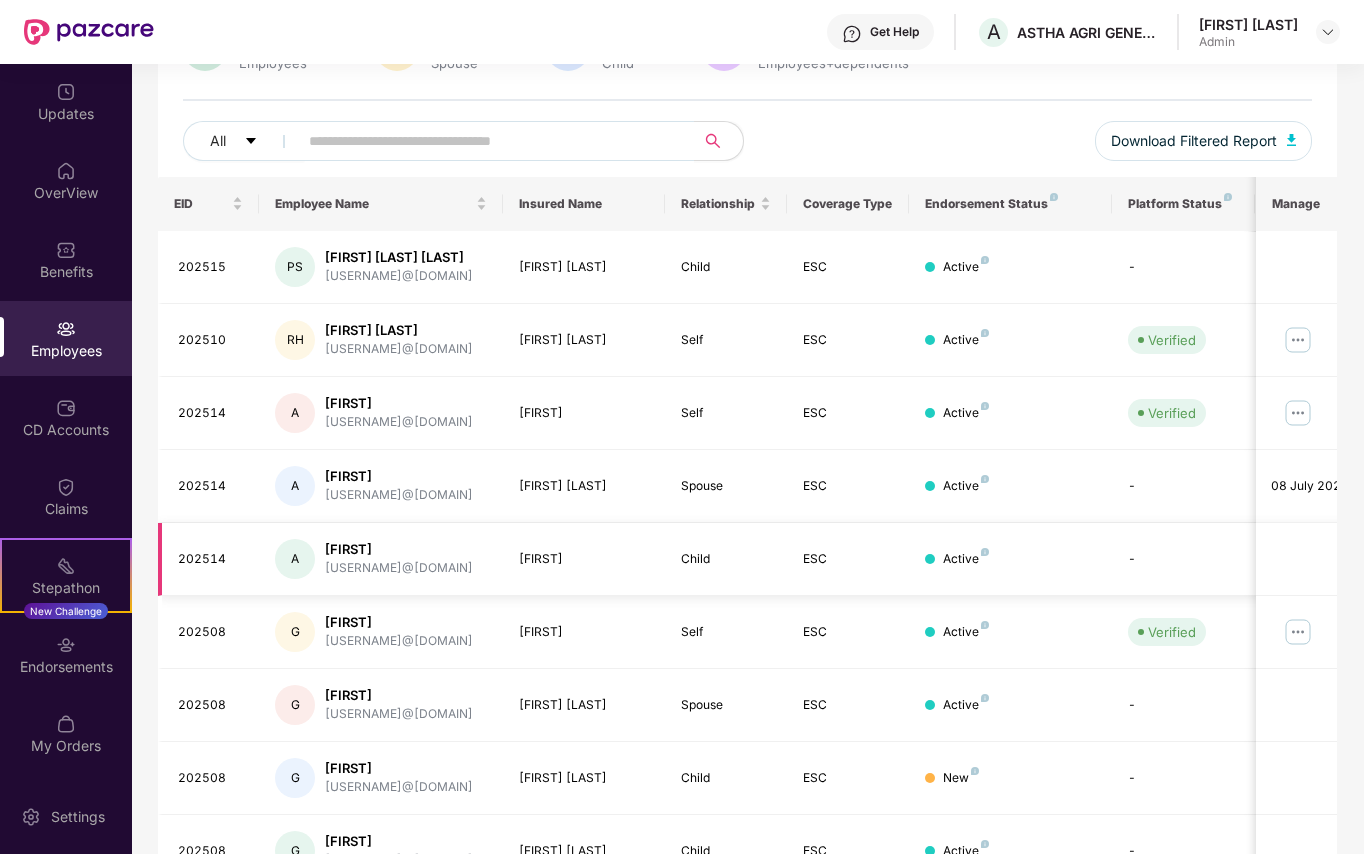 scroll, scrollTop: 245, scrollLeft: 0, axis: vertical 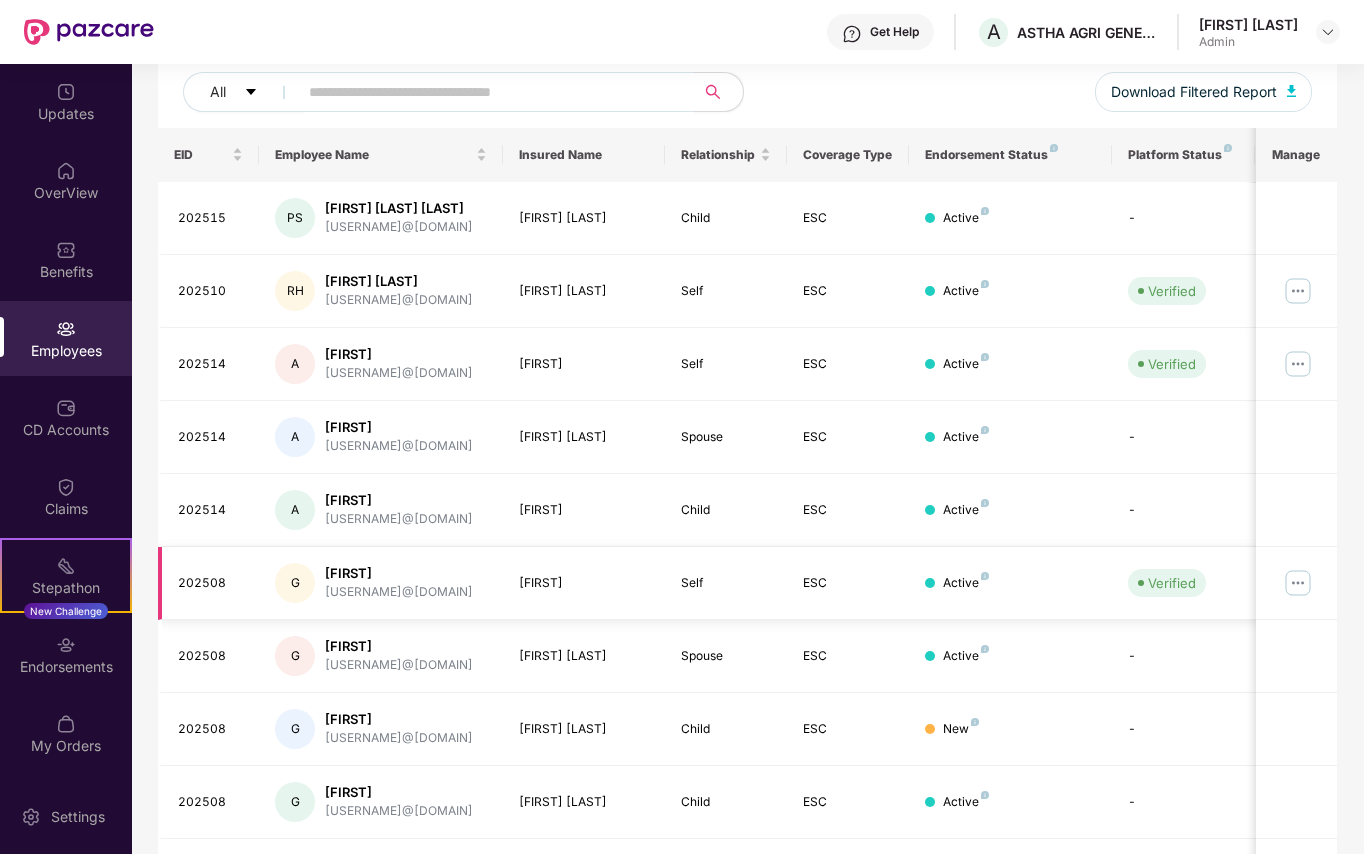 click at bounding box center (1298, 583) 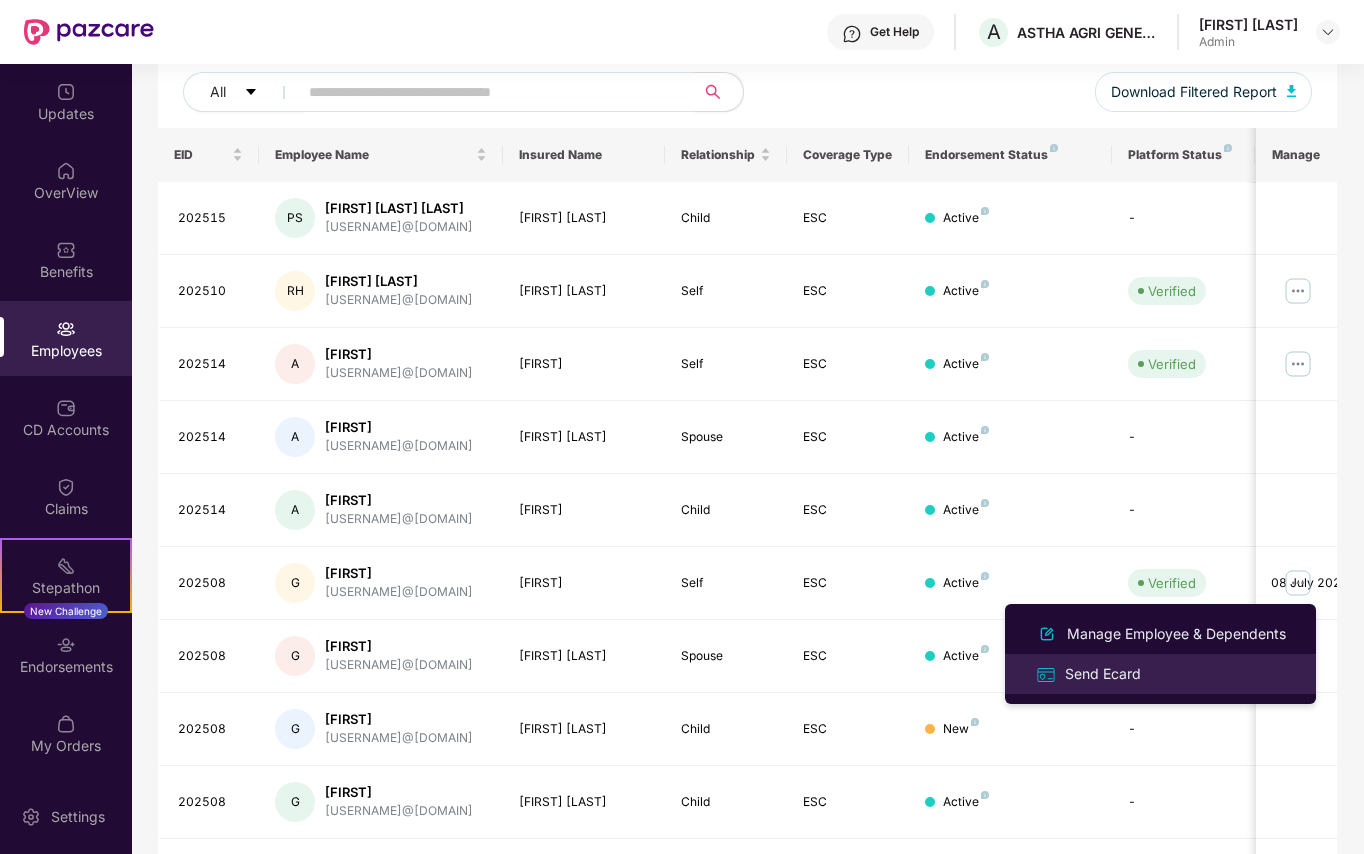 click on "Send Ecard" at bounding box center [1103, 674] 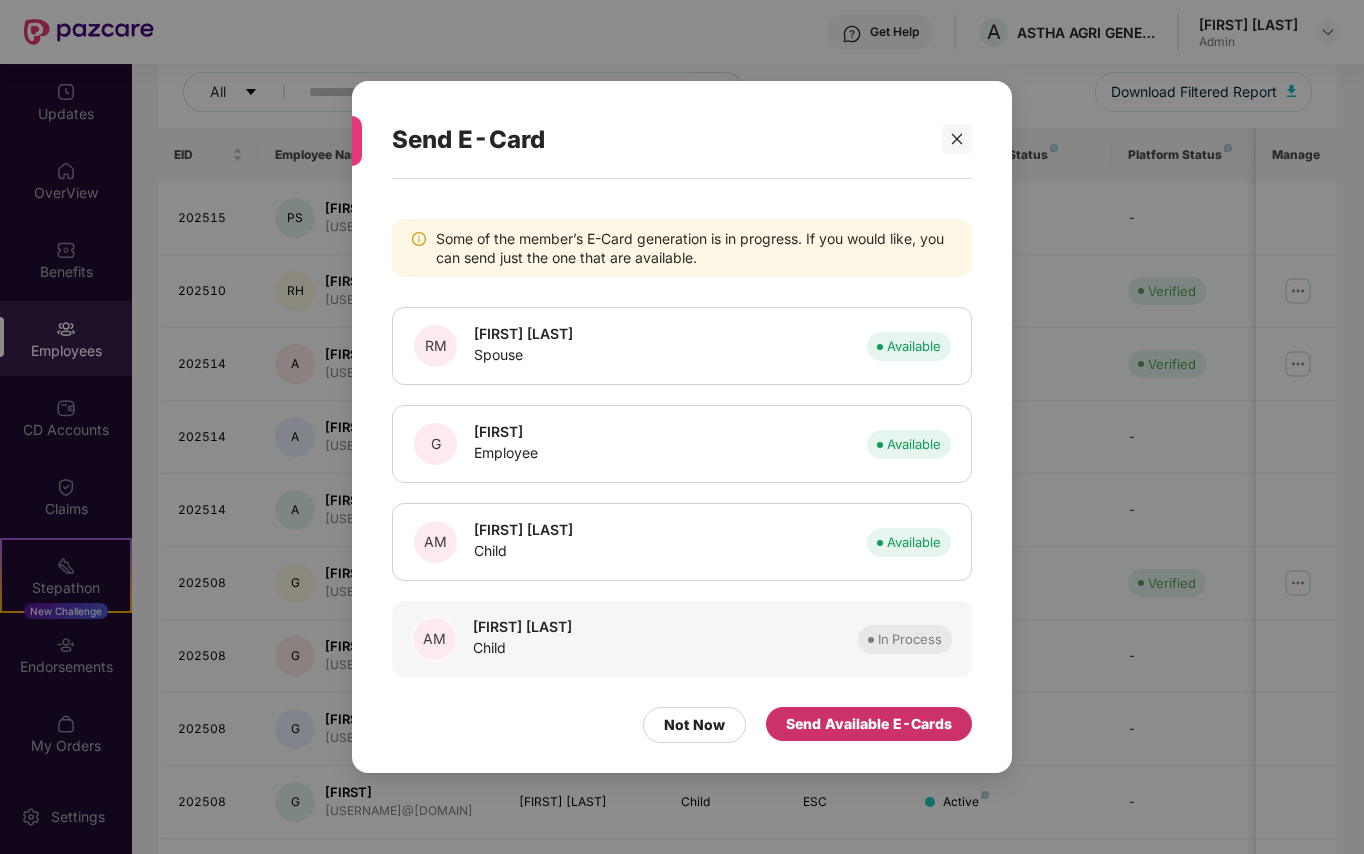 click on "Send Available E-Cards" at bounding box center [869, 724] 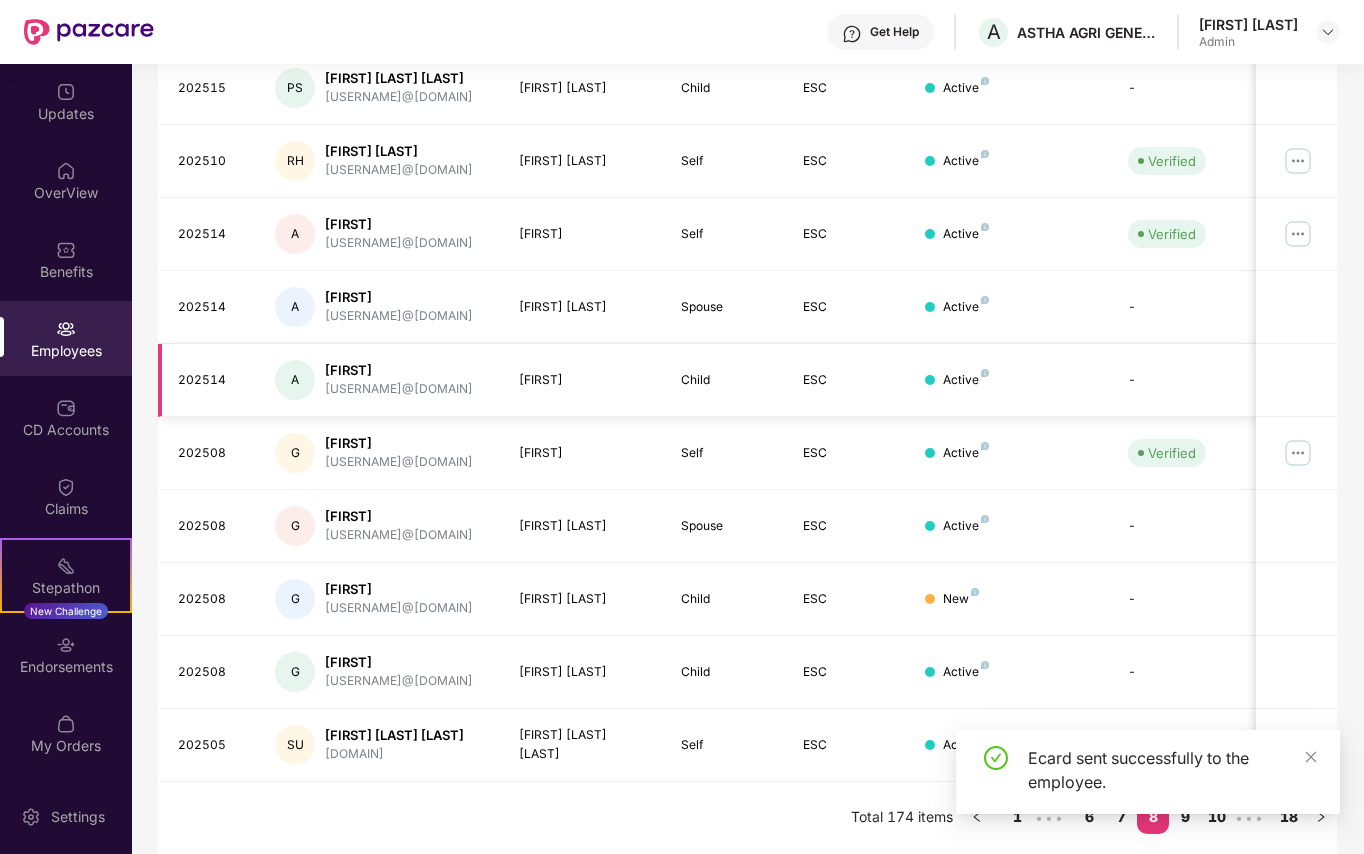scroll, scrollTop: 394, scrollLeft: 0, axis: vertical 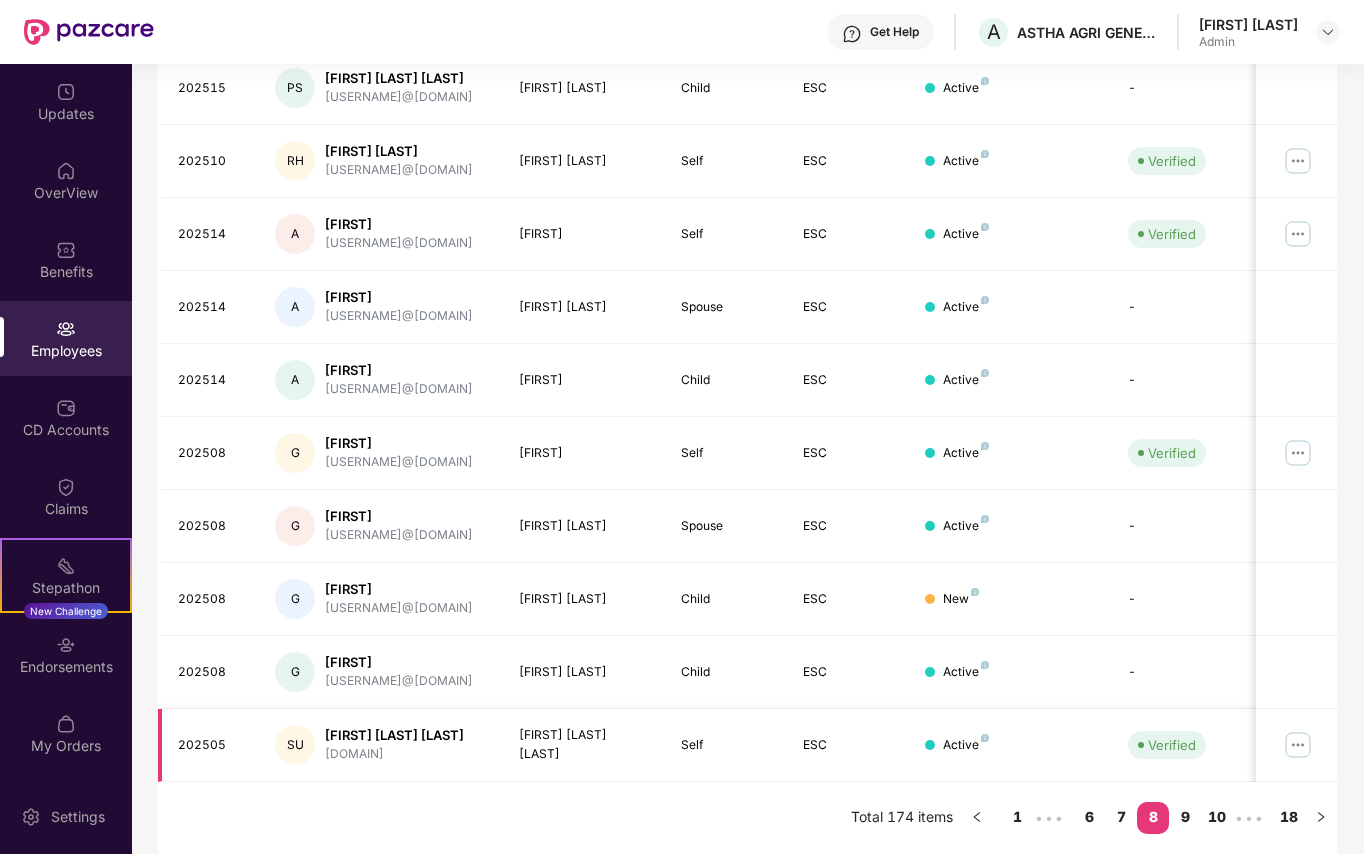 click at bounding box center (1298, 745) 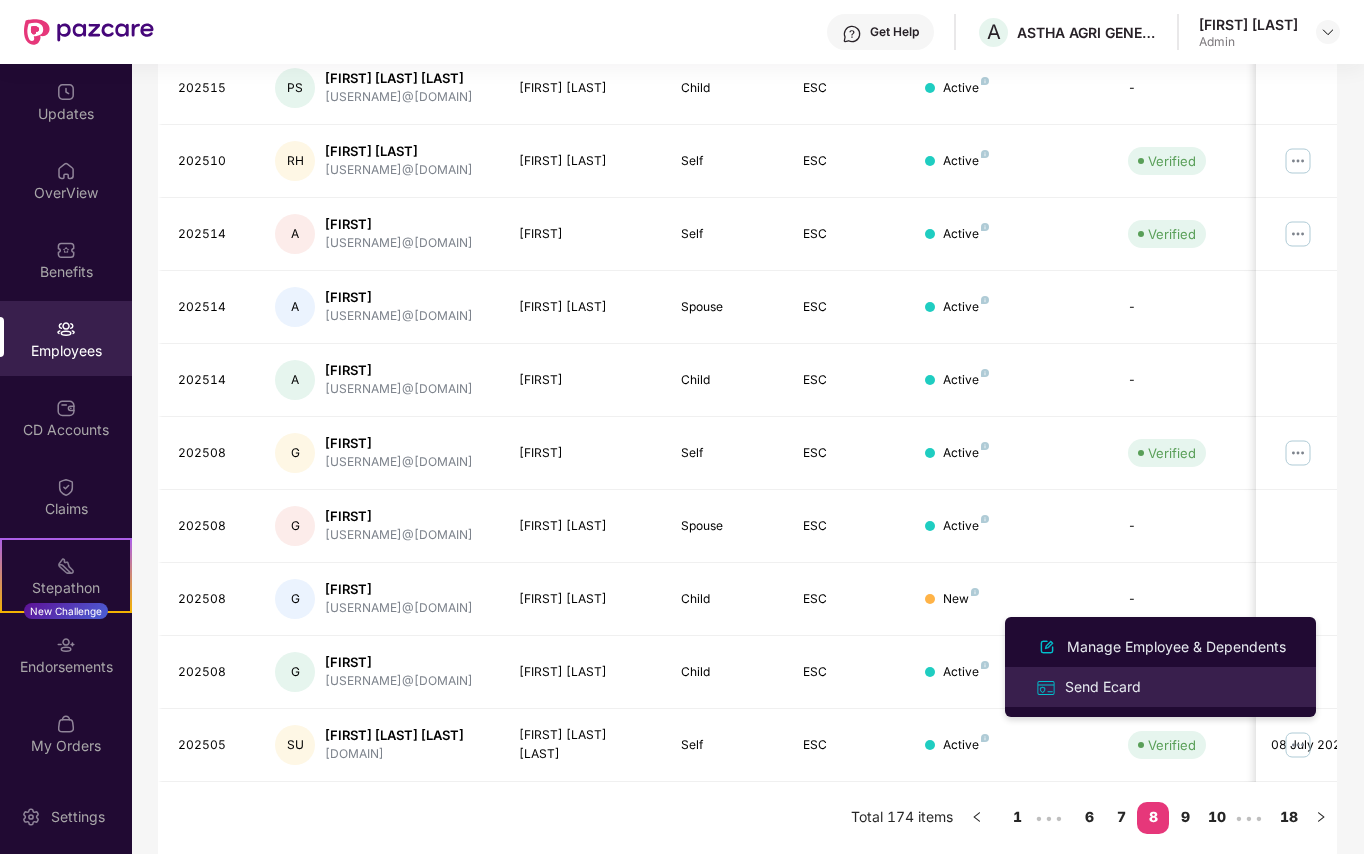 click on "Send Ecard" at bounding box center [1103, 687] 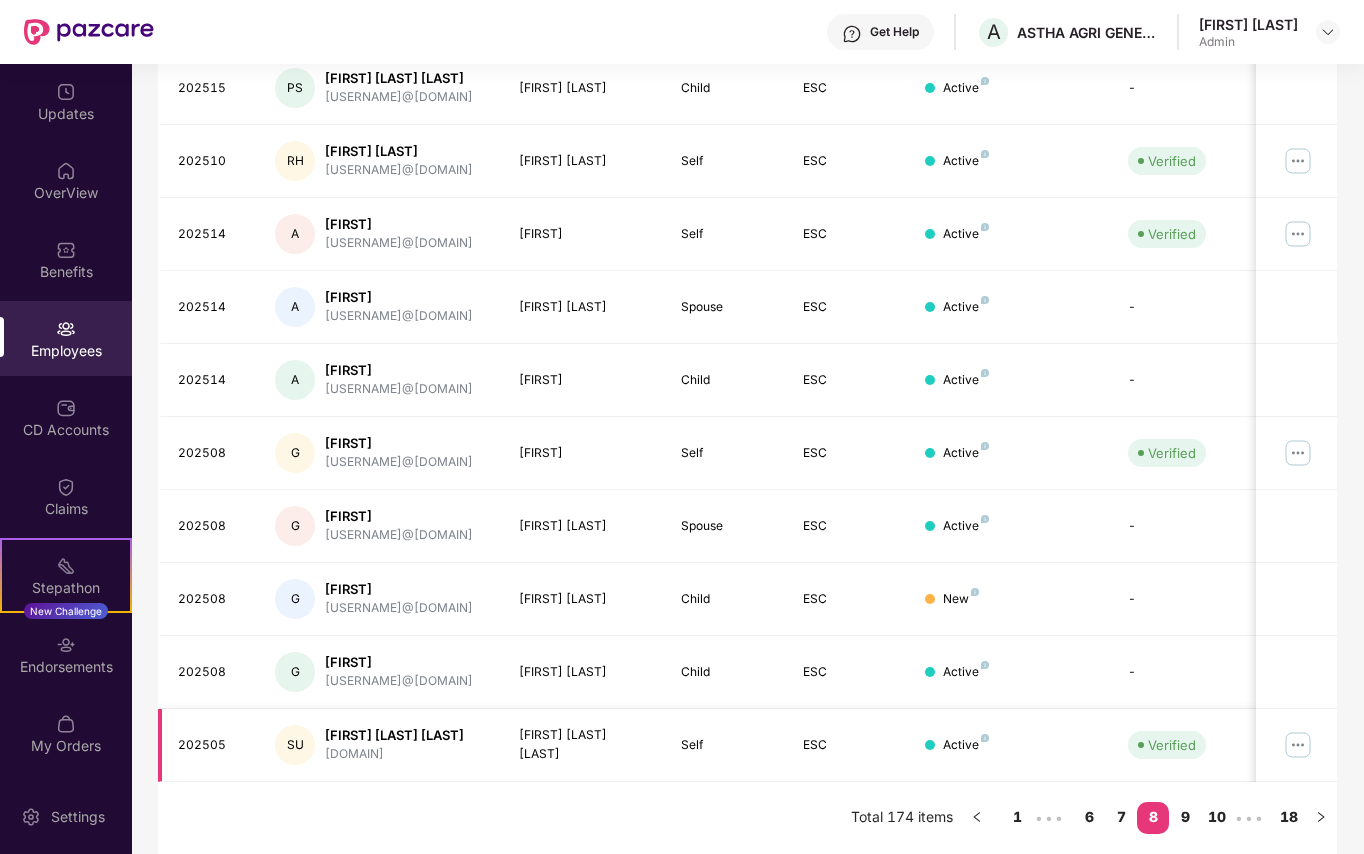 click at bounding box center (1298, 745) 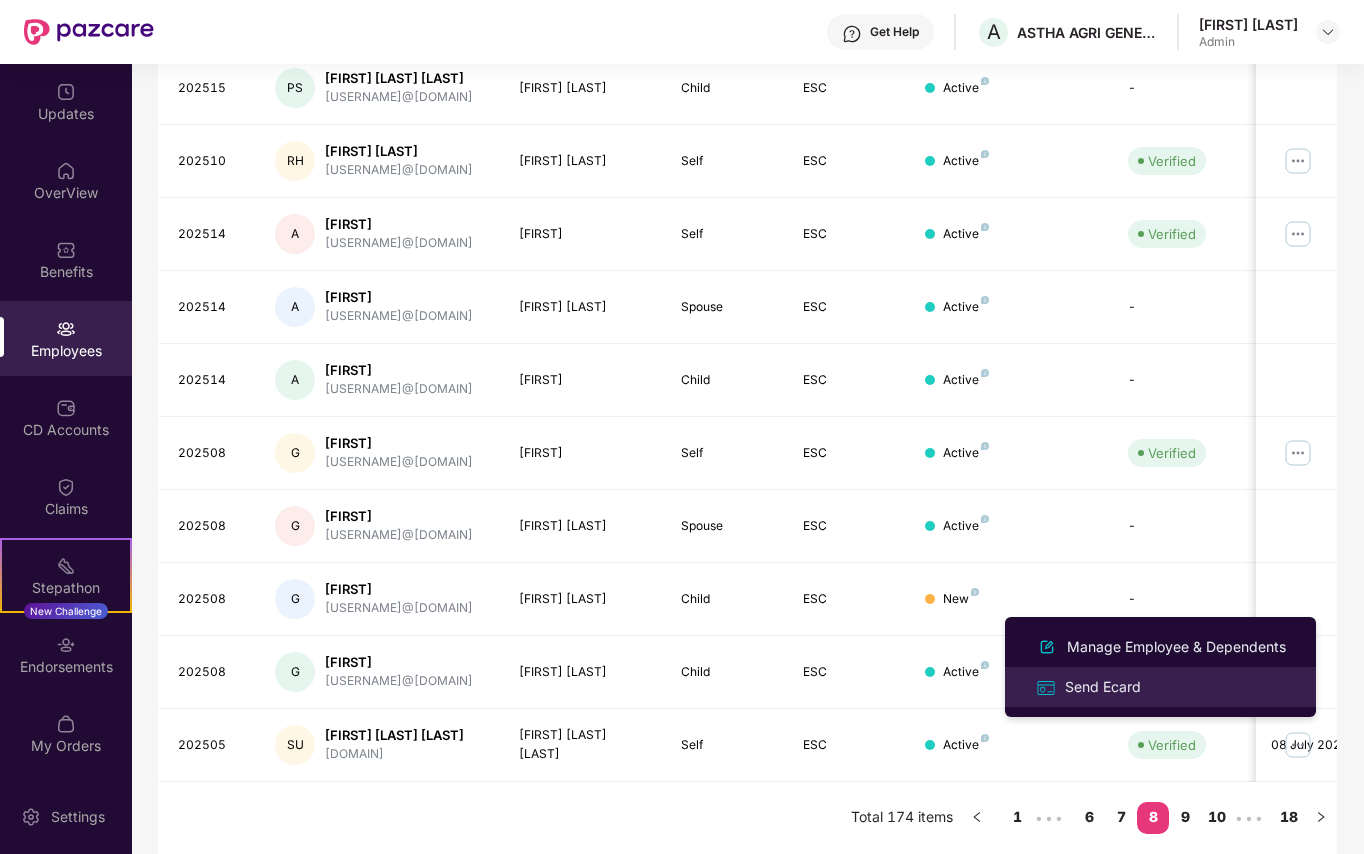 click on "Send Ecard" at bounding box center (1103, 687) 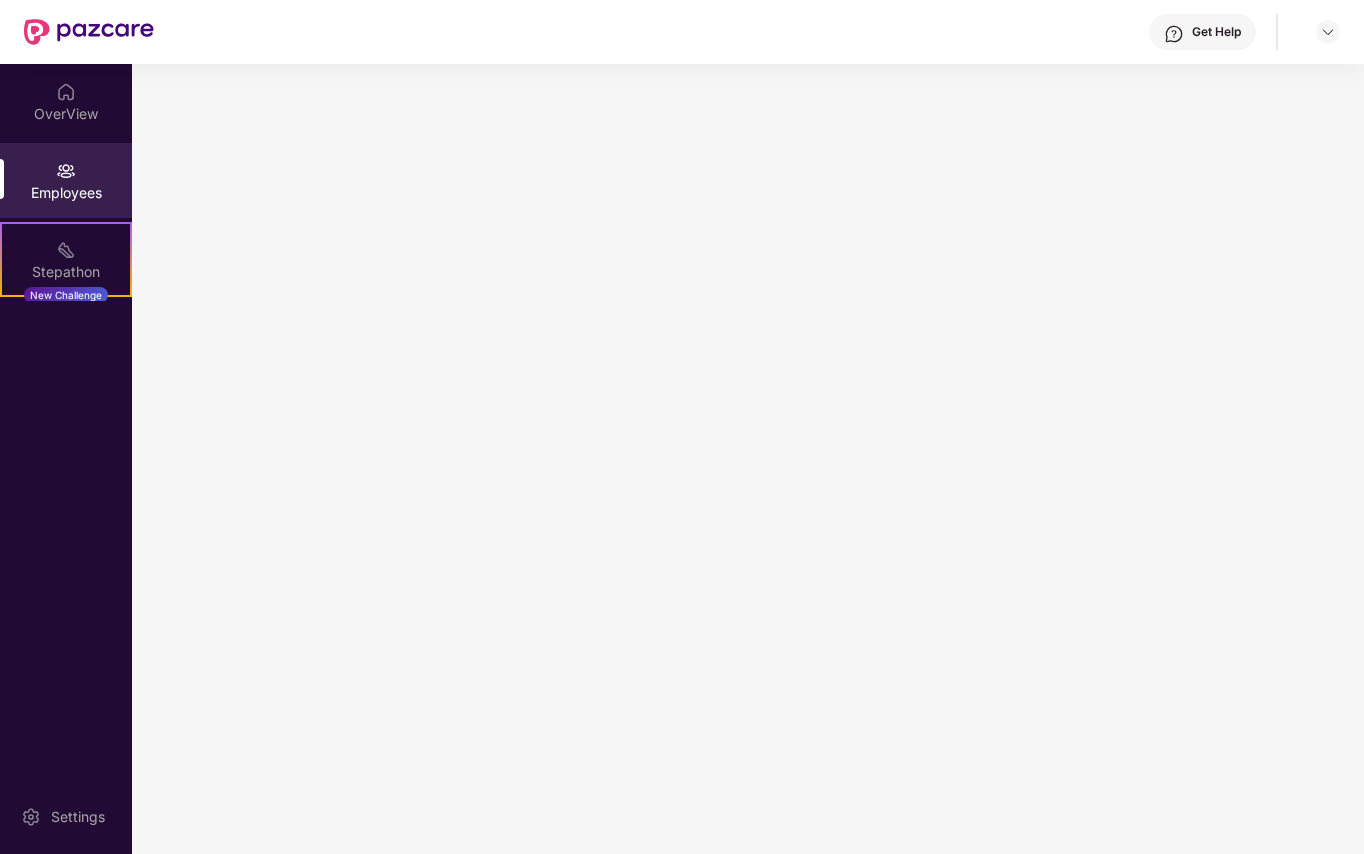 scroll, scrollTop: 0, scrollLeft: 0, axis: both 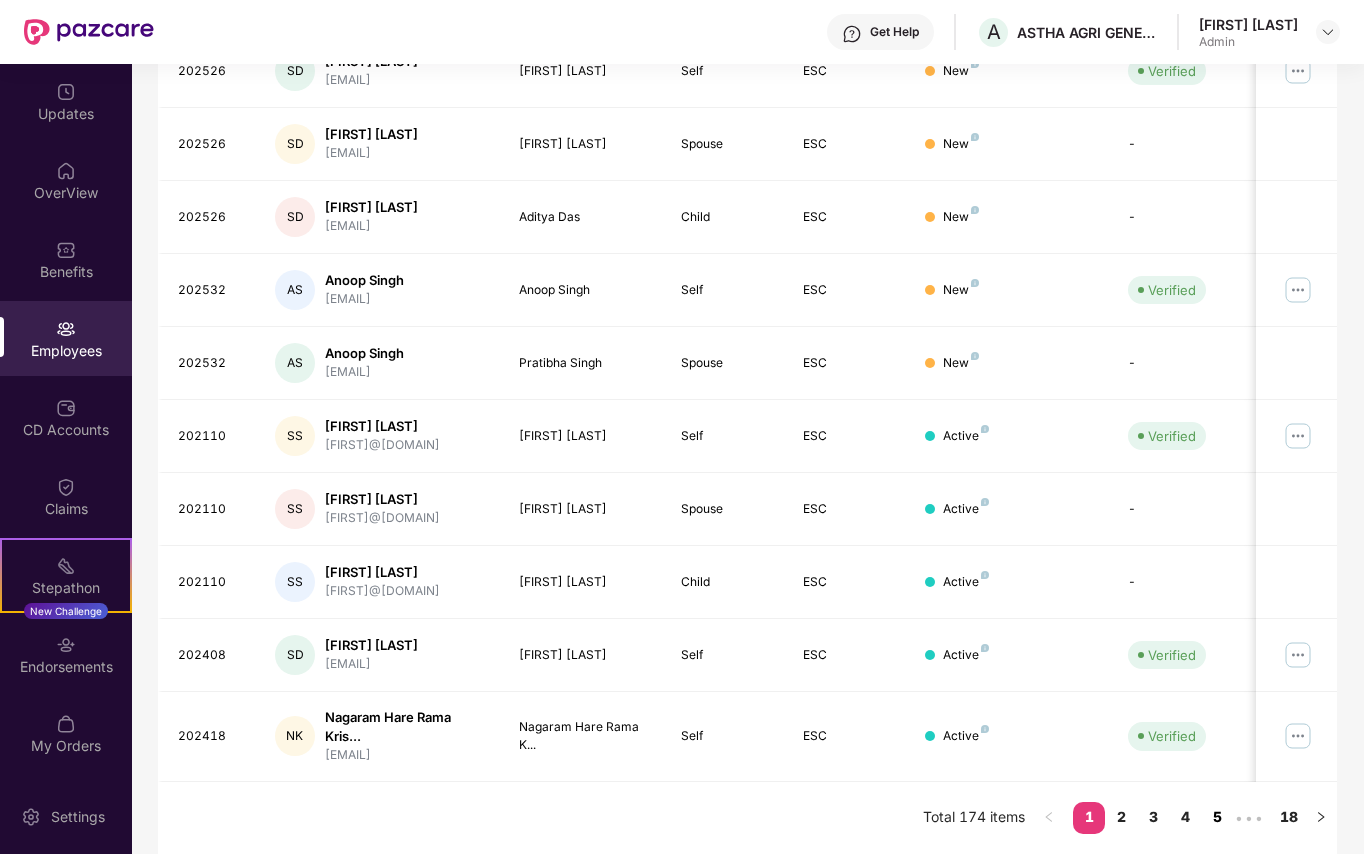 click on "5" at bounding box center (1217, 817) 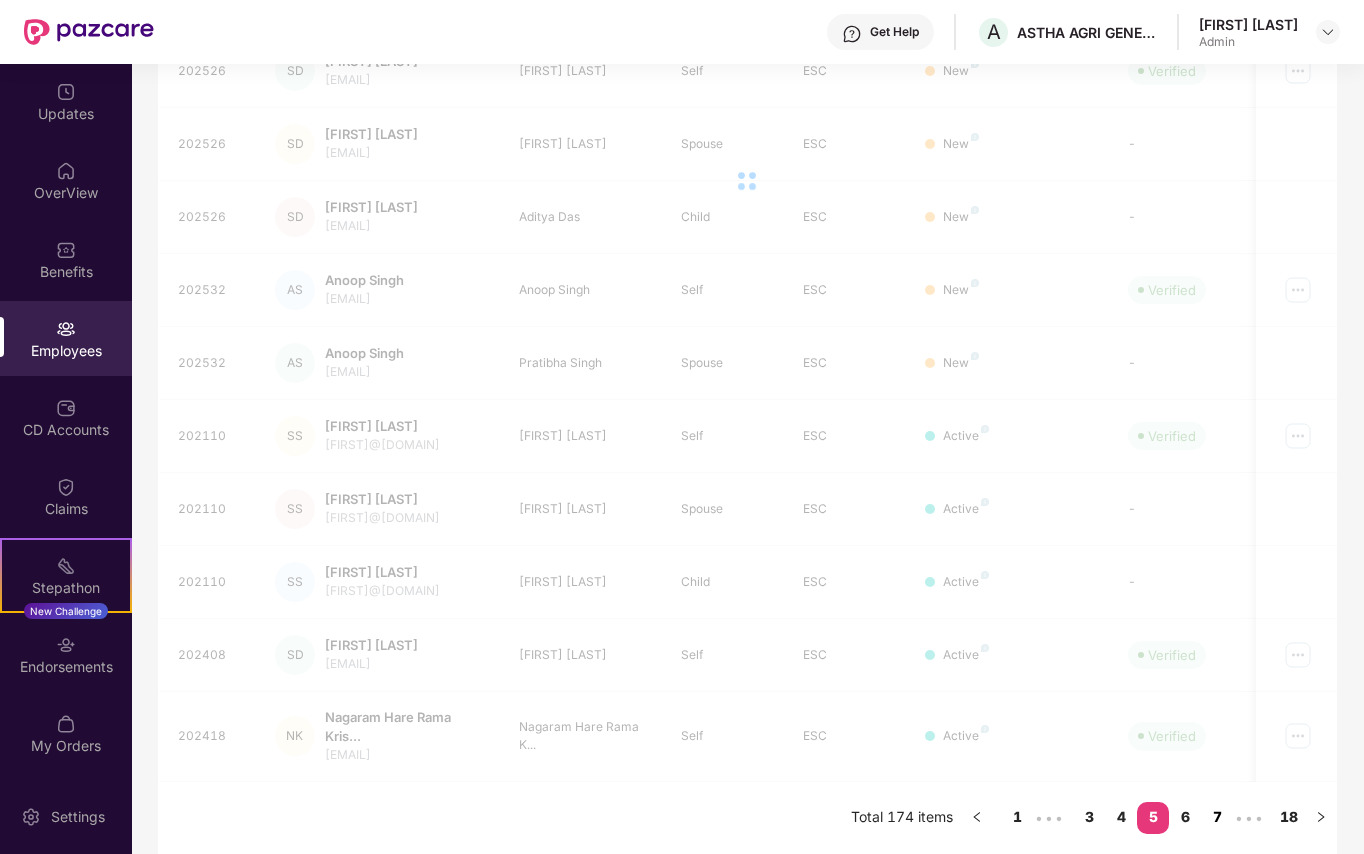 click on "7" at bounding box center [1217, 817] 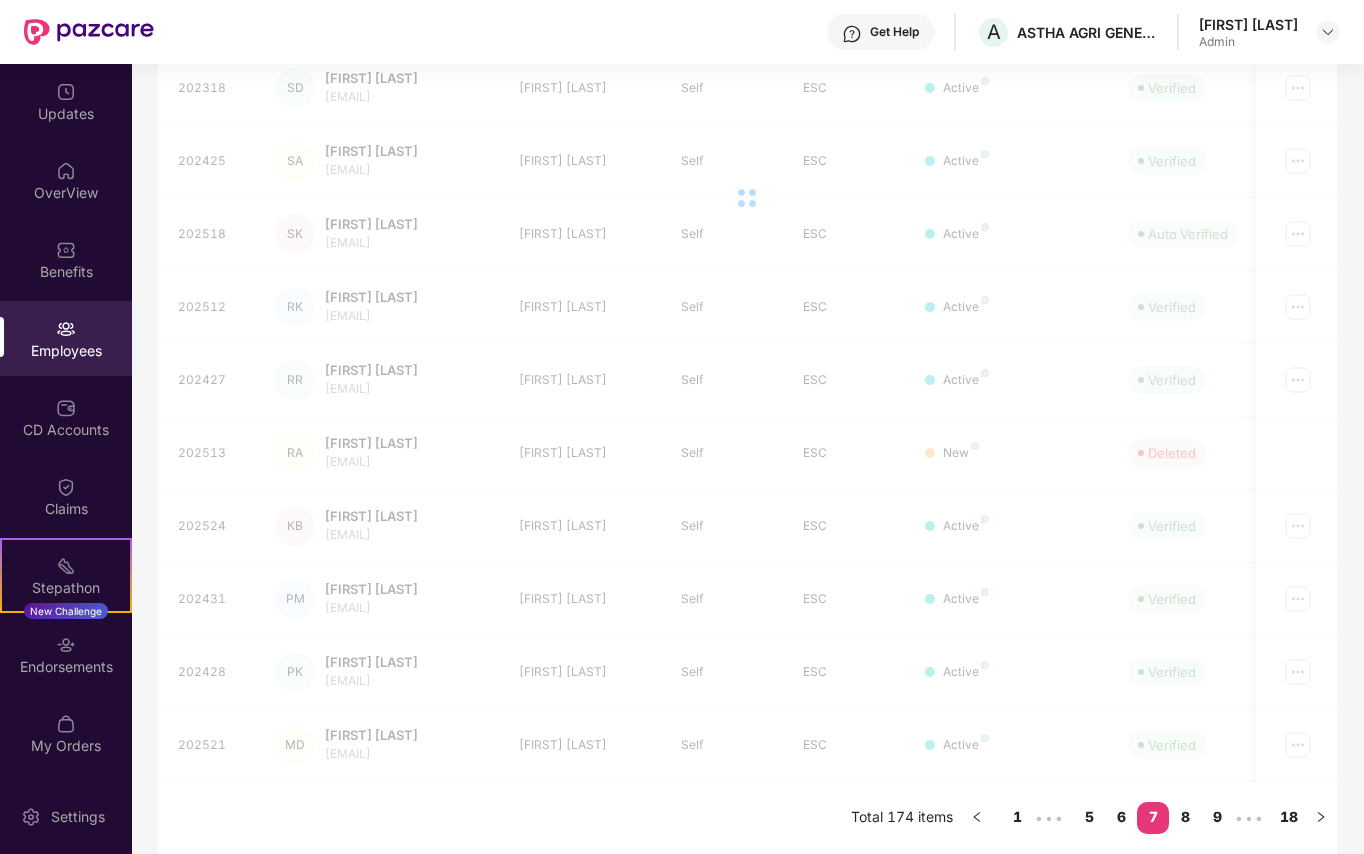 scroll, scrollTop: 378, scrollLeft: 0, axis: vertical 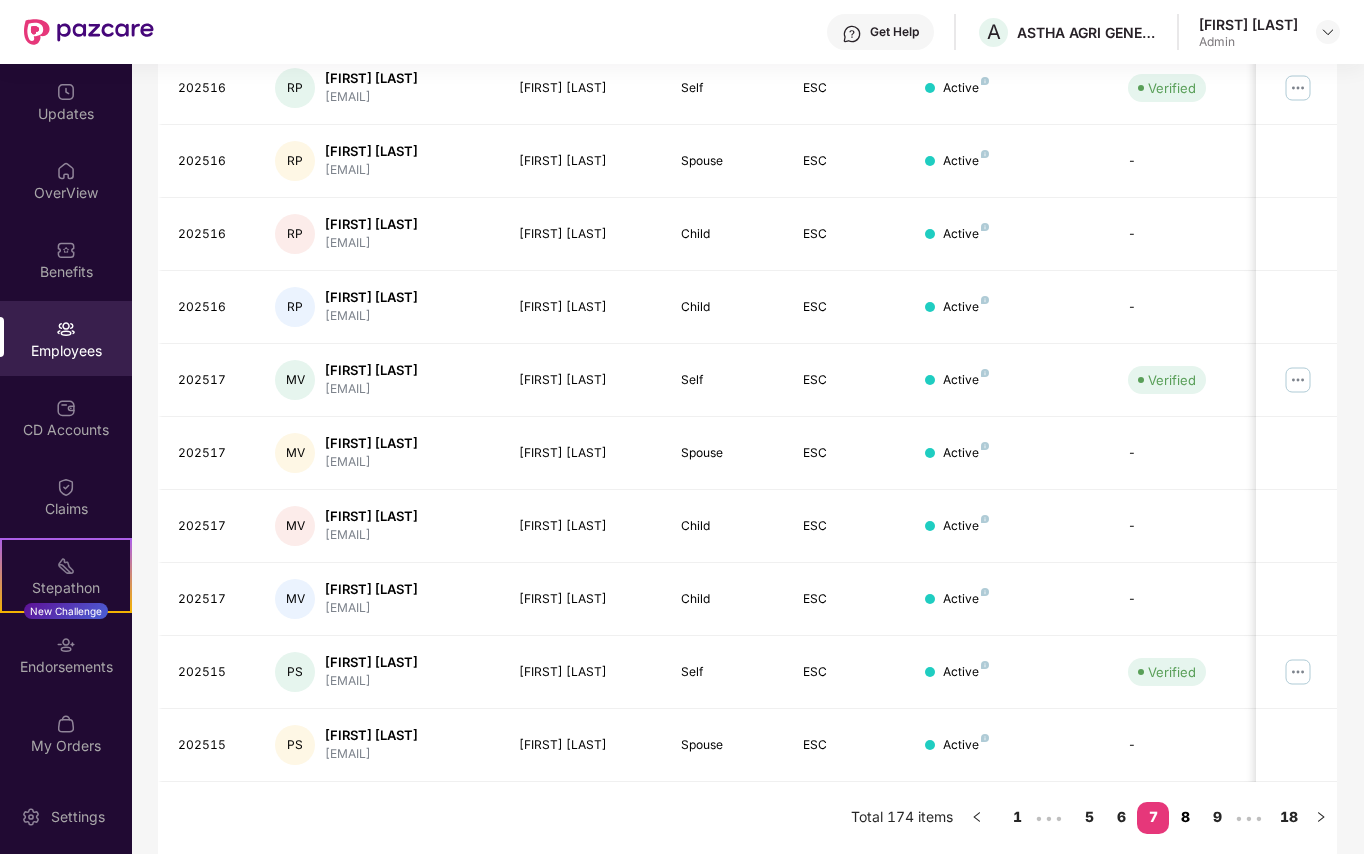 click on "8" at bounding box center [1185, 817] 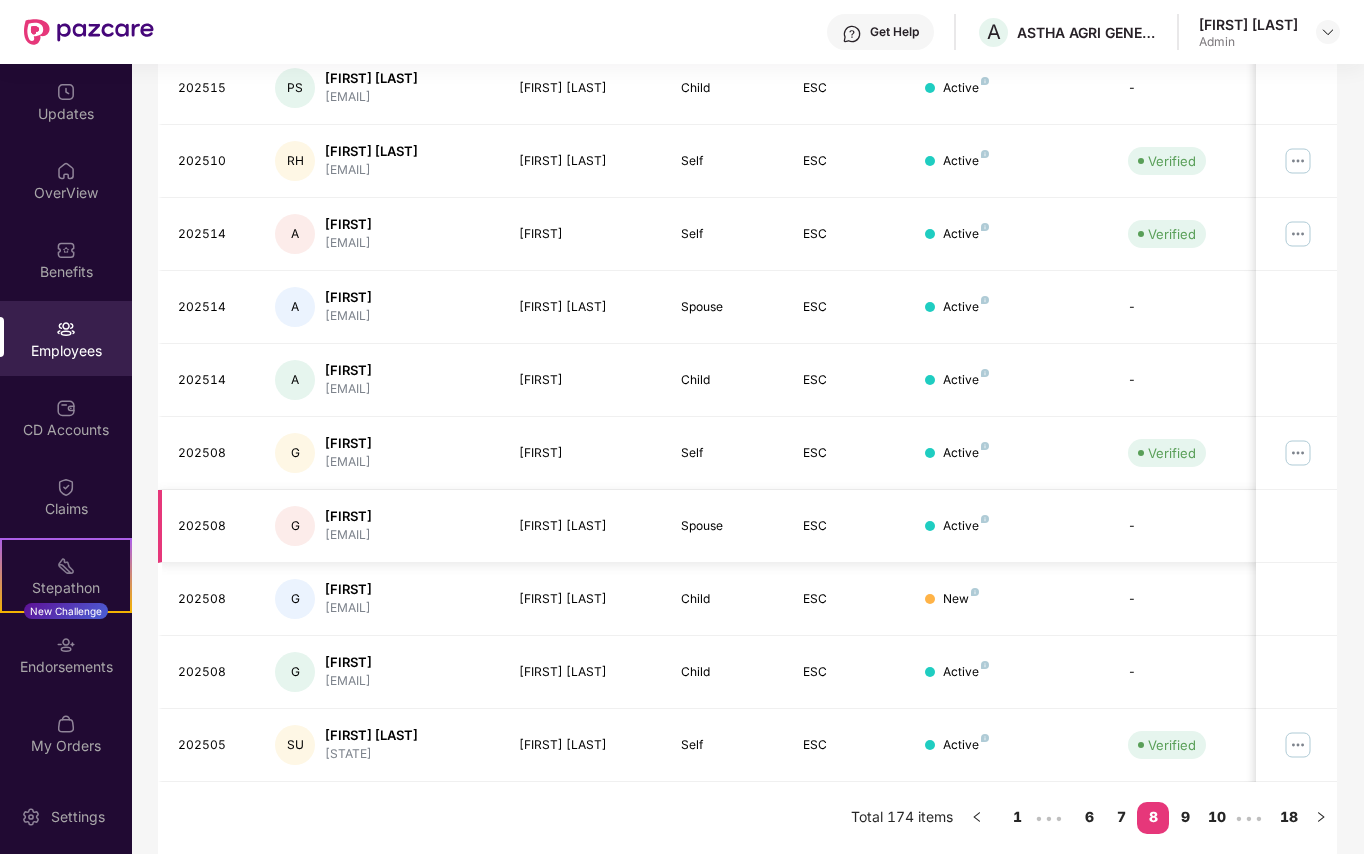 scroll, scrollTop: 394, scrollLeft: 0, axis: vertical 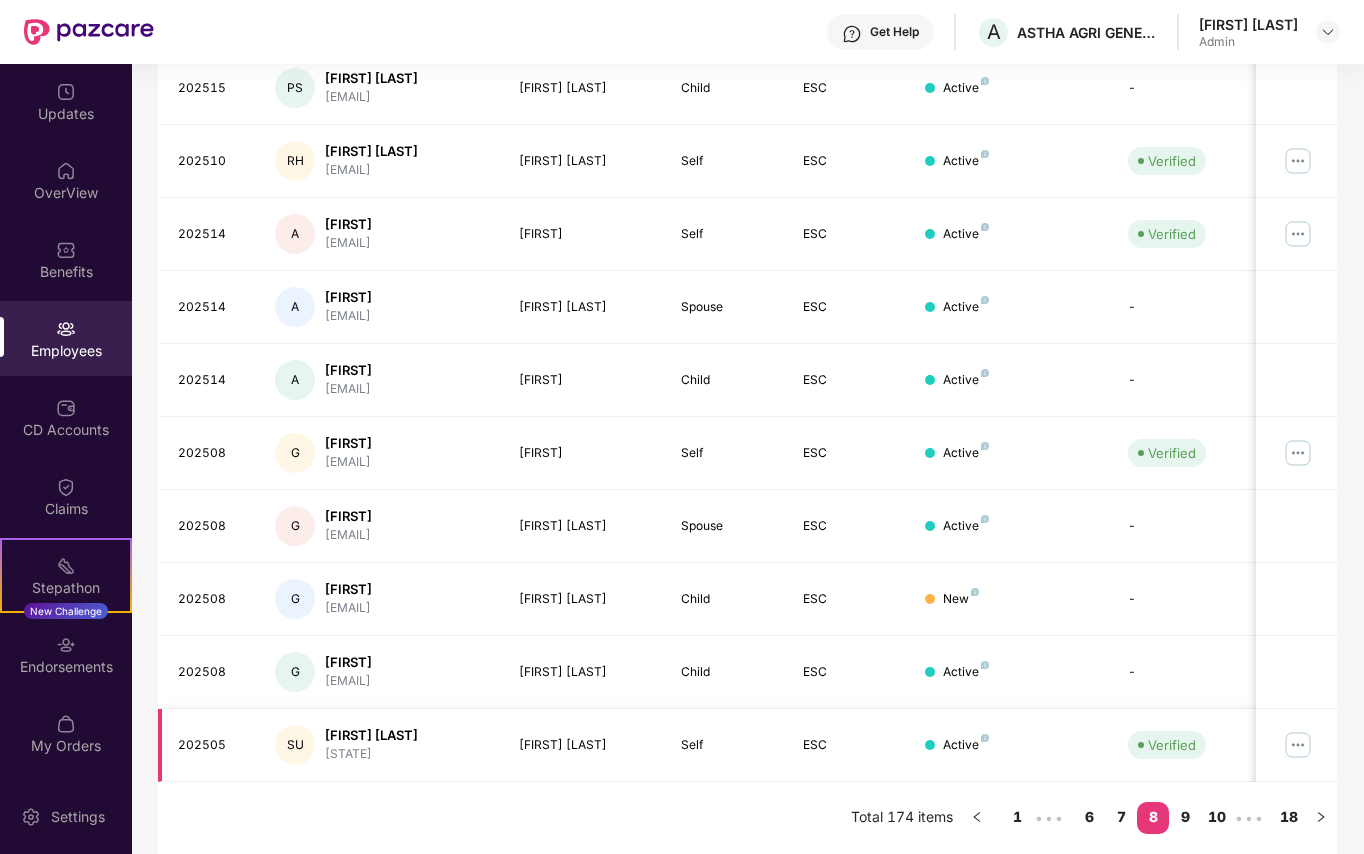 click at bounding box center [1298, 745] 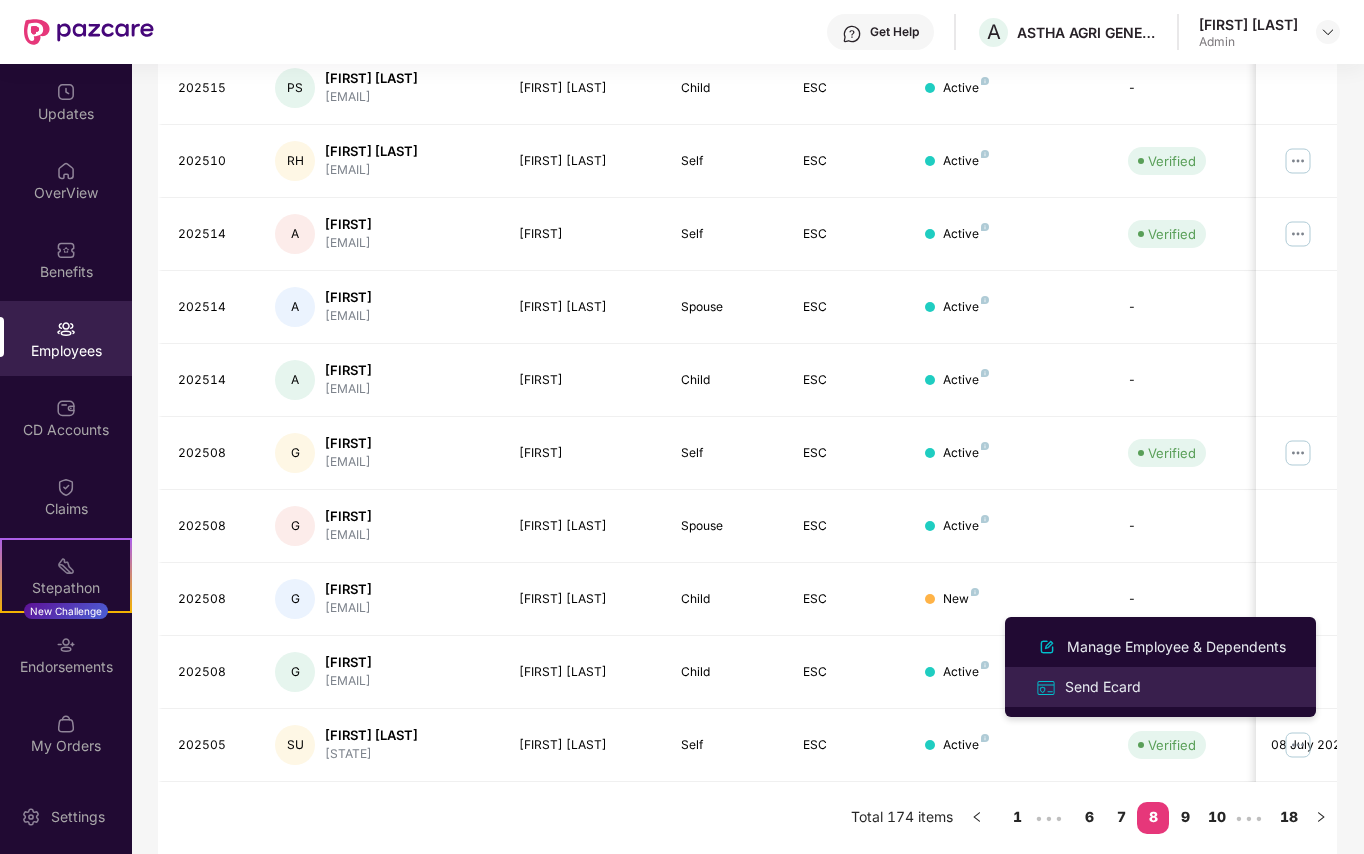 click on "Send Ecard" at bounding box center (1103, 687) 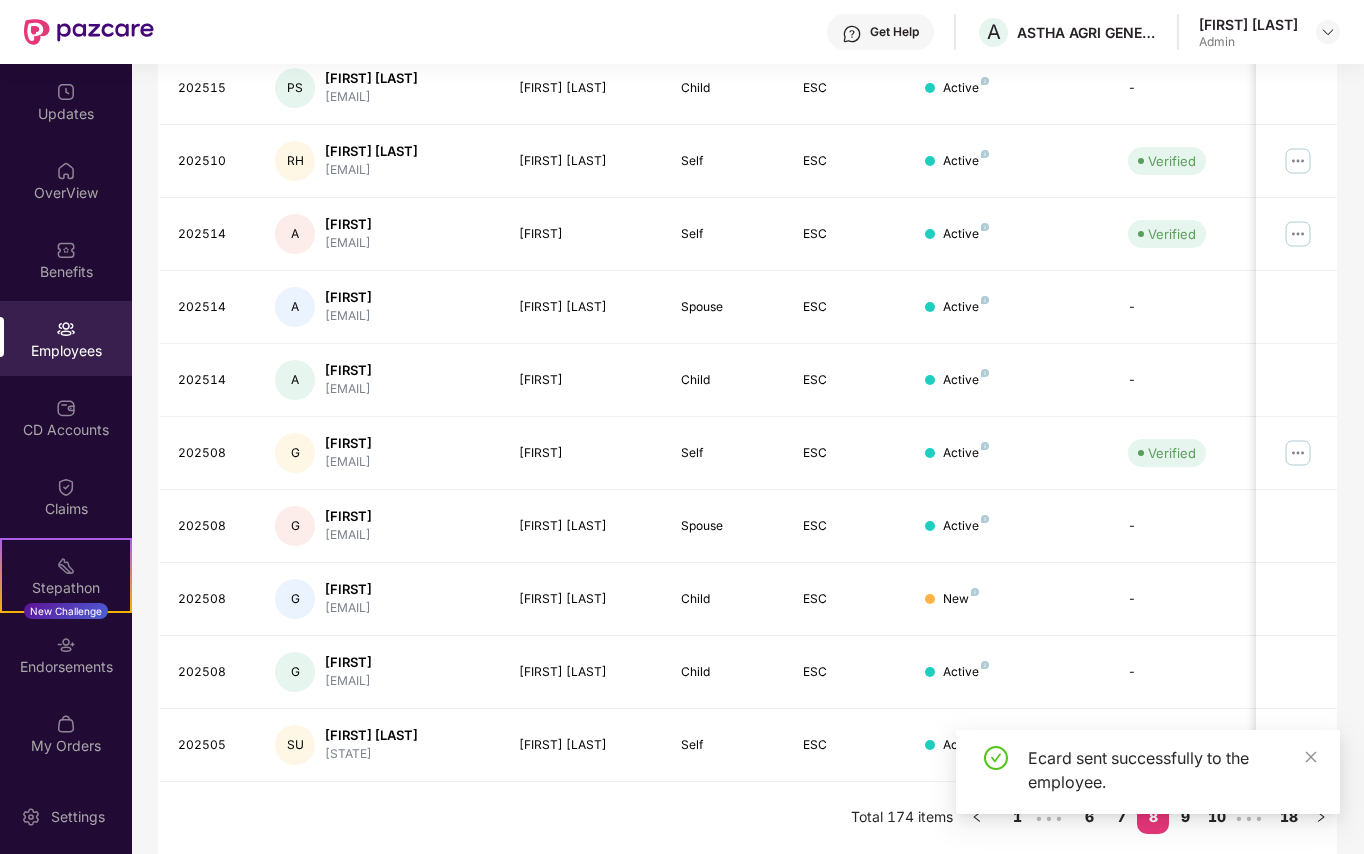 click on "Ecard sent successfully to the employee." at bounding box center (1148, 780) 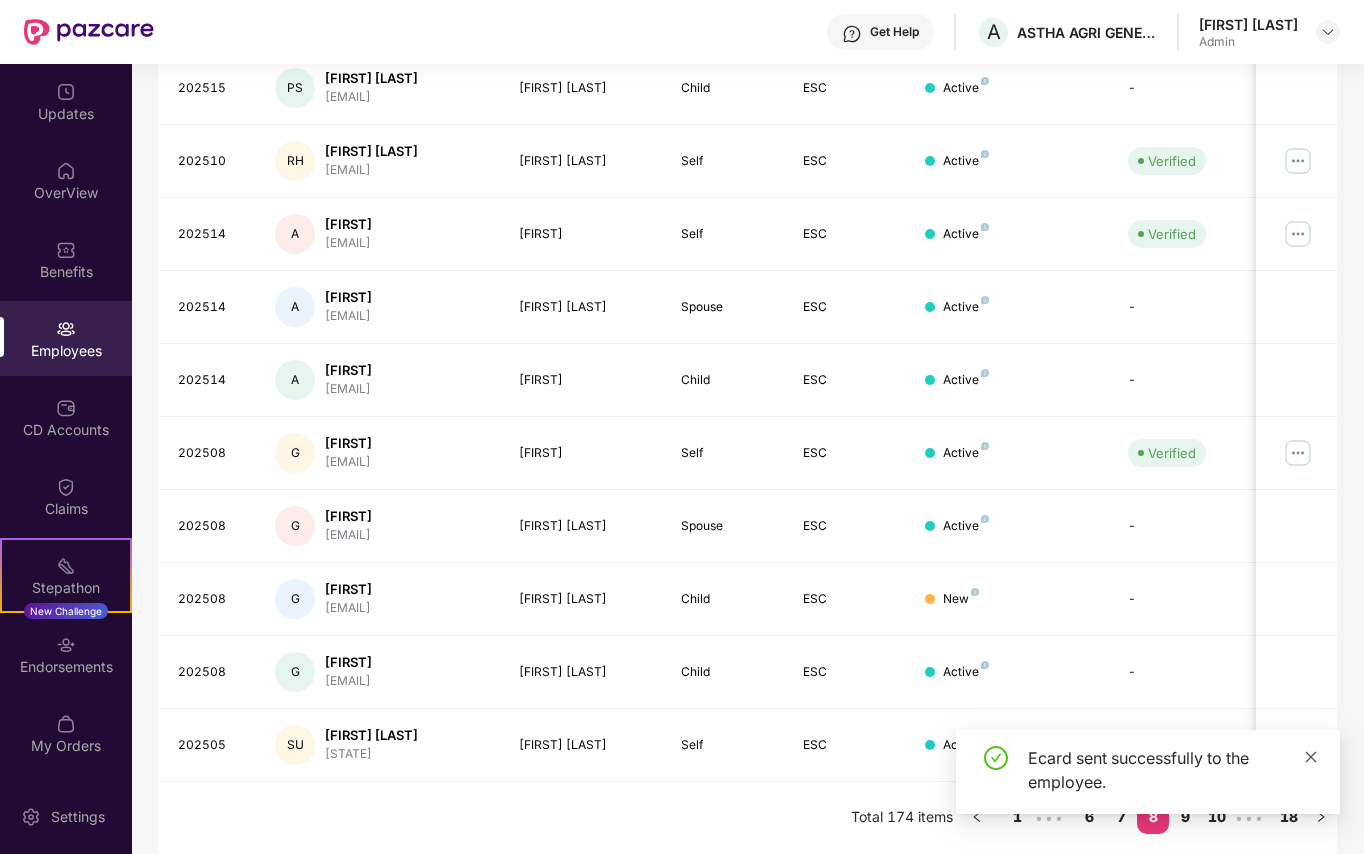 click 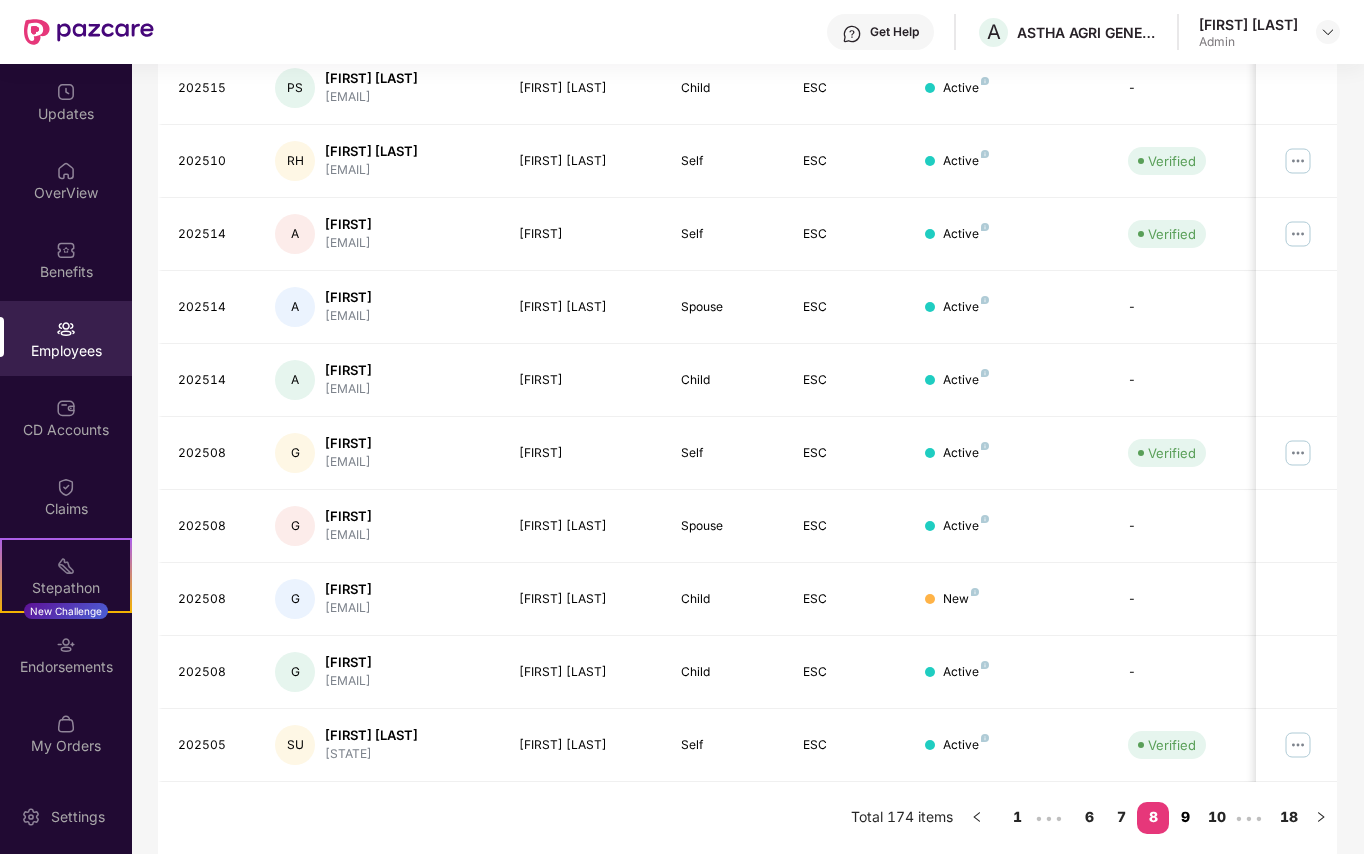 click on "9" at bounding box center [1185, 817] 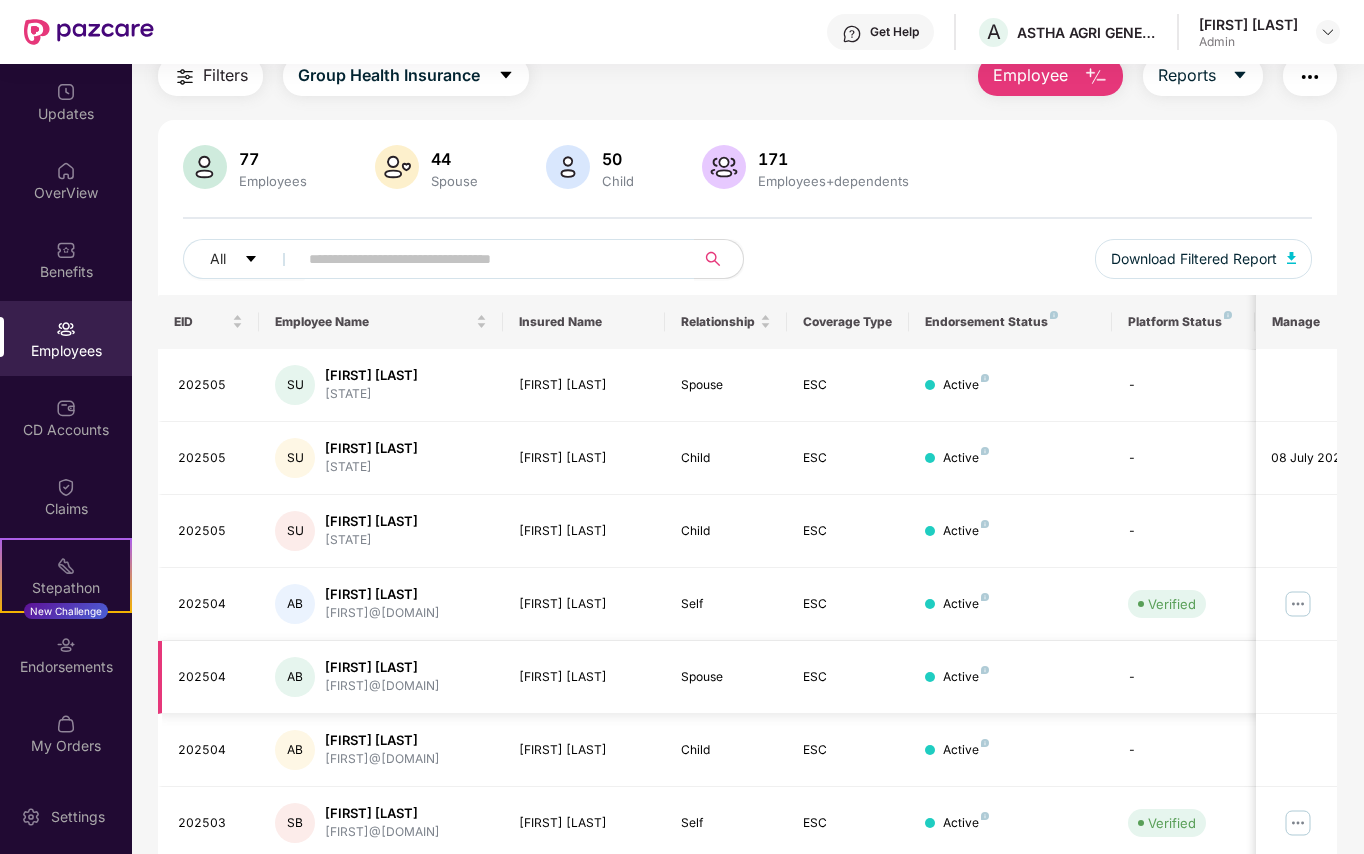 scroll, scrollTop: 133, scrollLeft: 0, axis: vertical 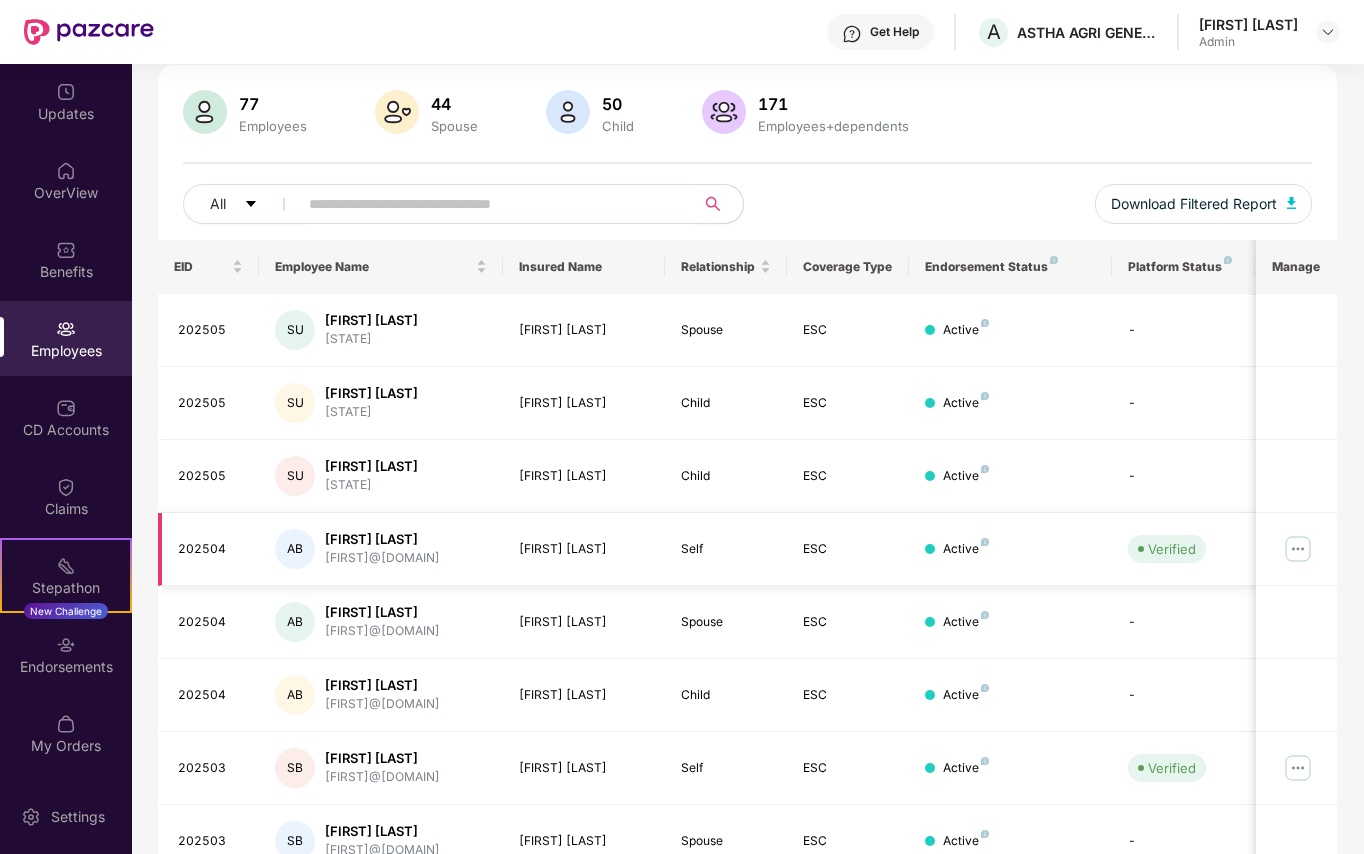 click at bounding box center [1298, 549] 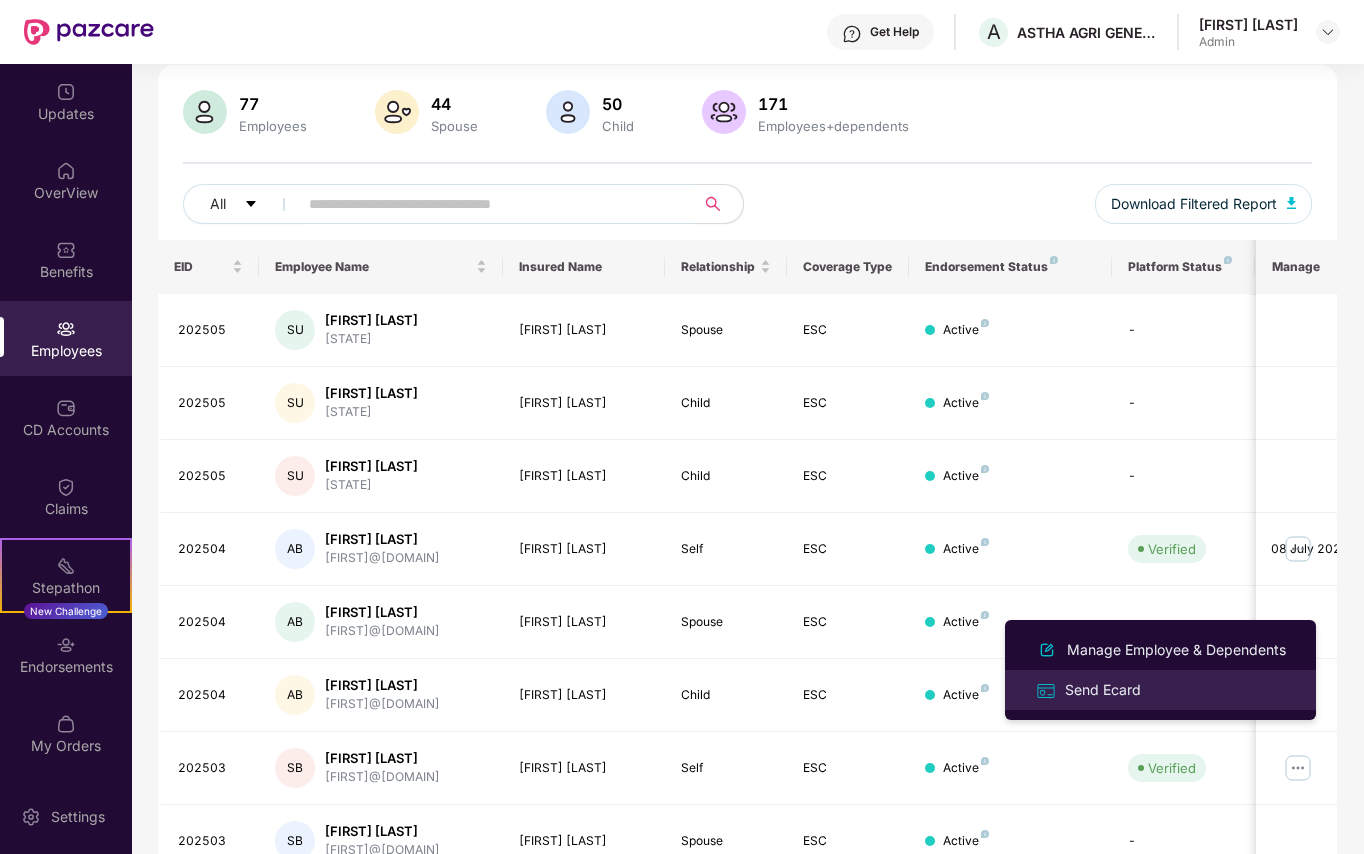 click on "Send Ecard" at bounding box center [1103, 690] 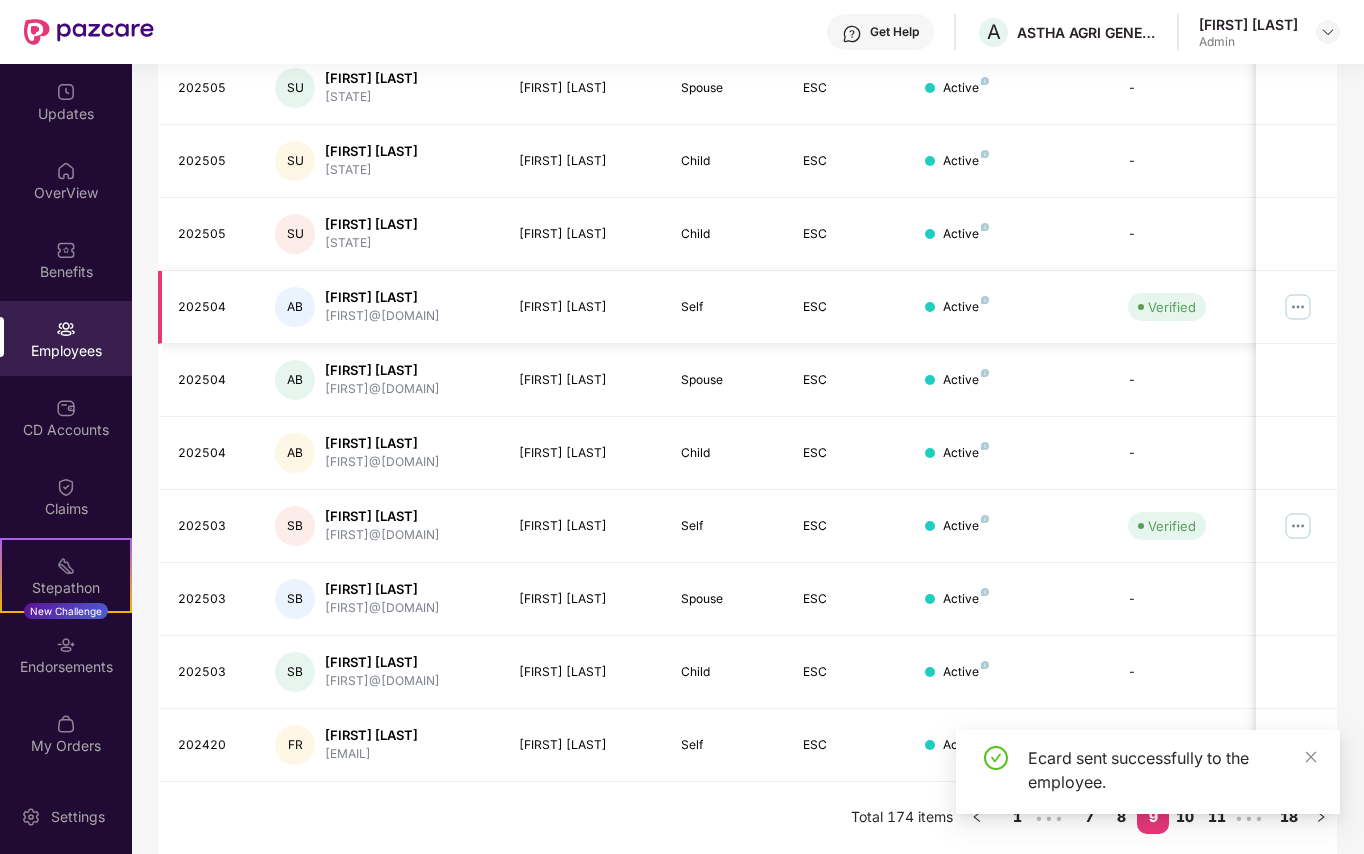 scroll, scrollTop: 428, scrollLeft: 0, axis: vertical 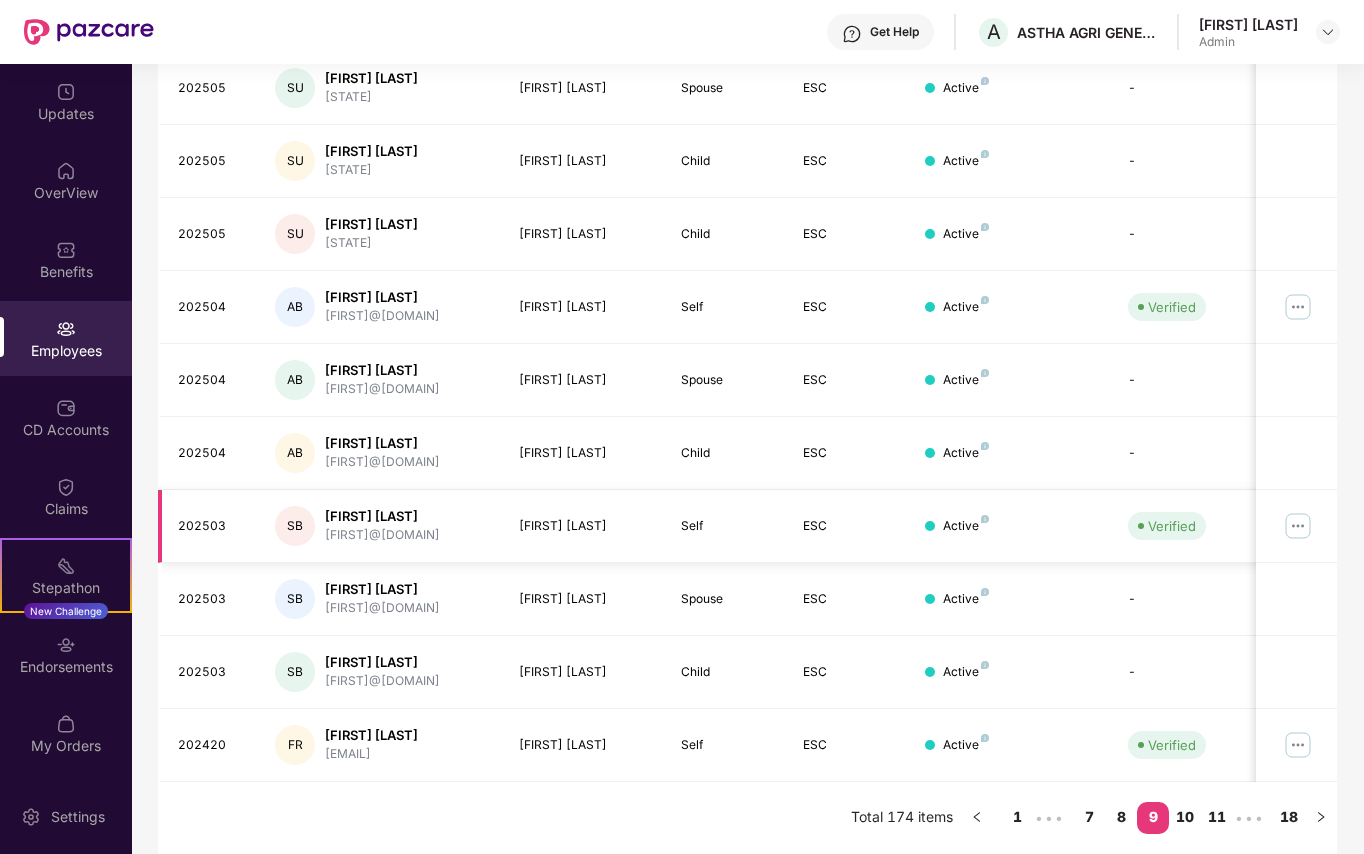click at bounding box center [1298, 526] 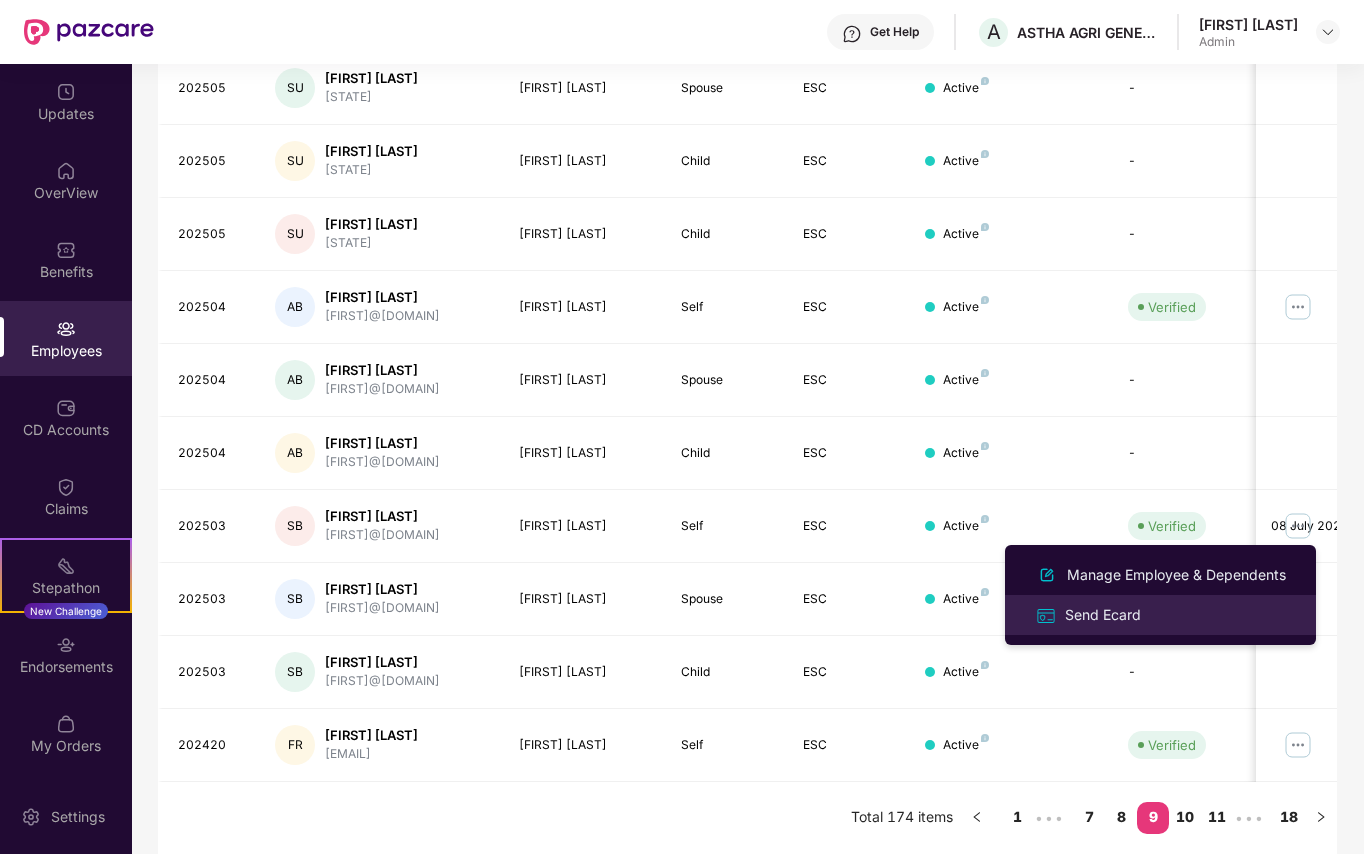 click on "Send Ecard" at bounding box center (1103, 615) 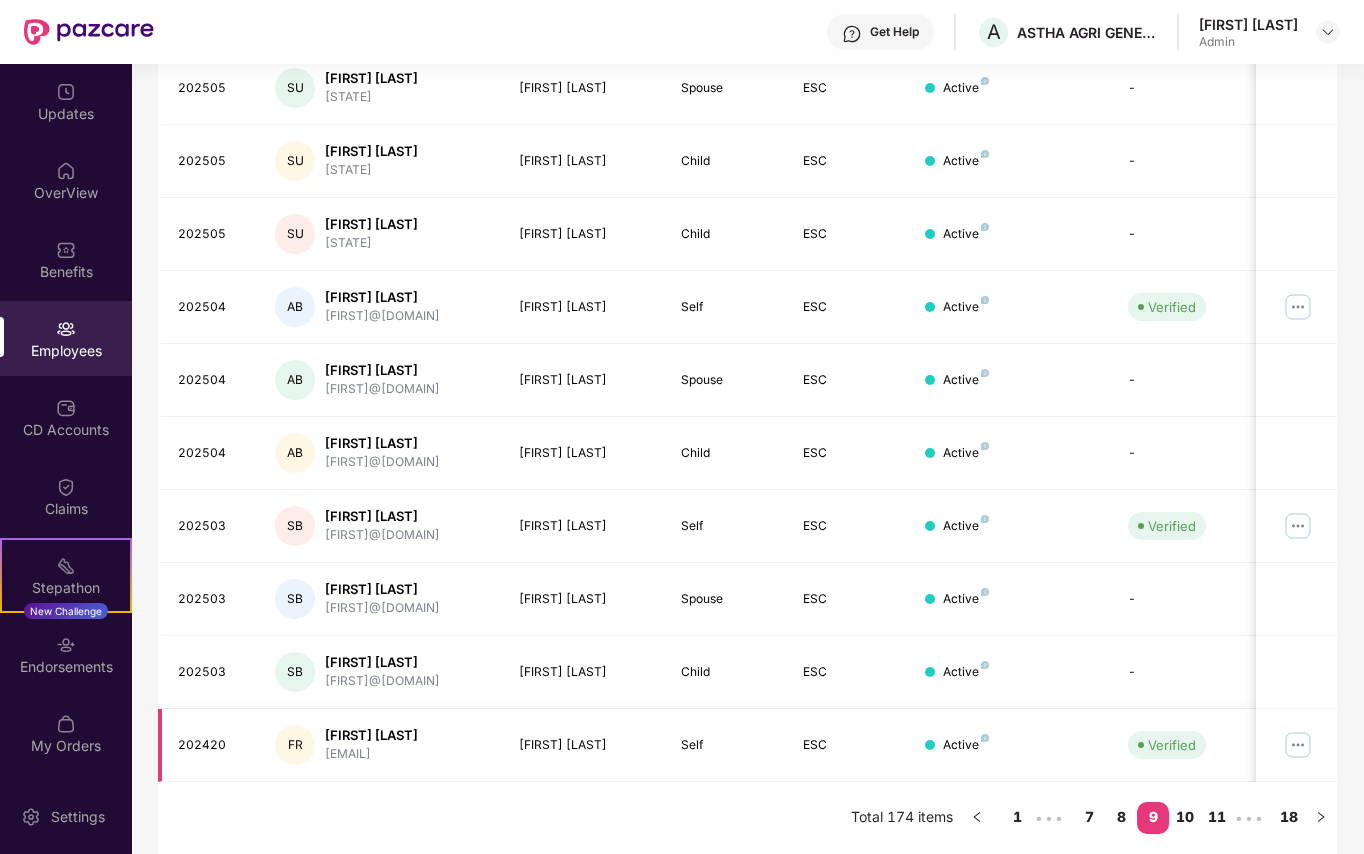 click at bounding box center (1298, 745) 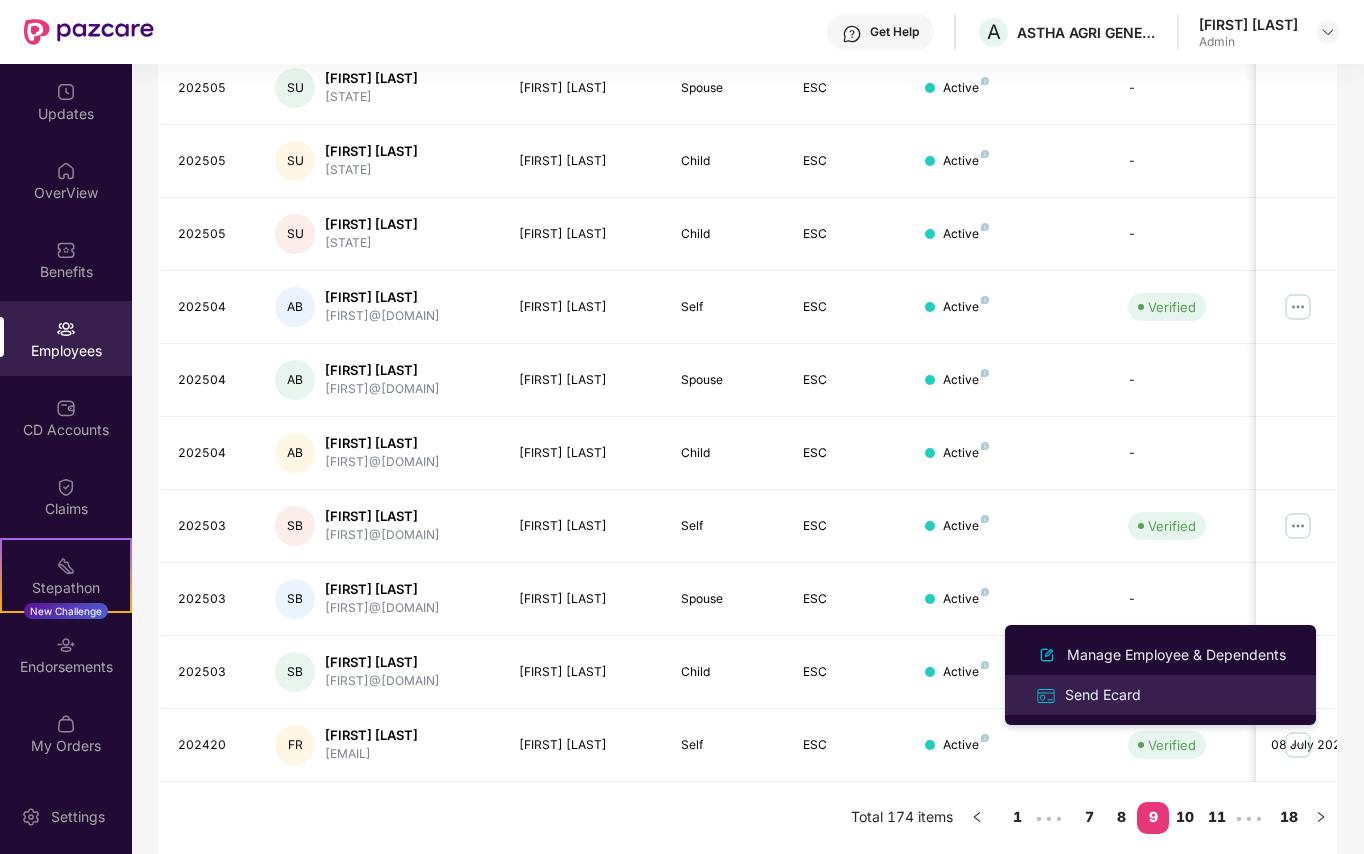 click on "Send Ecard" at bounding box center [1103, 695] 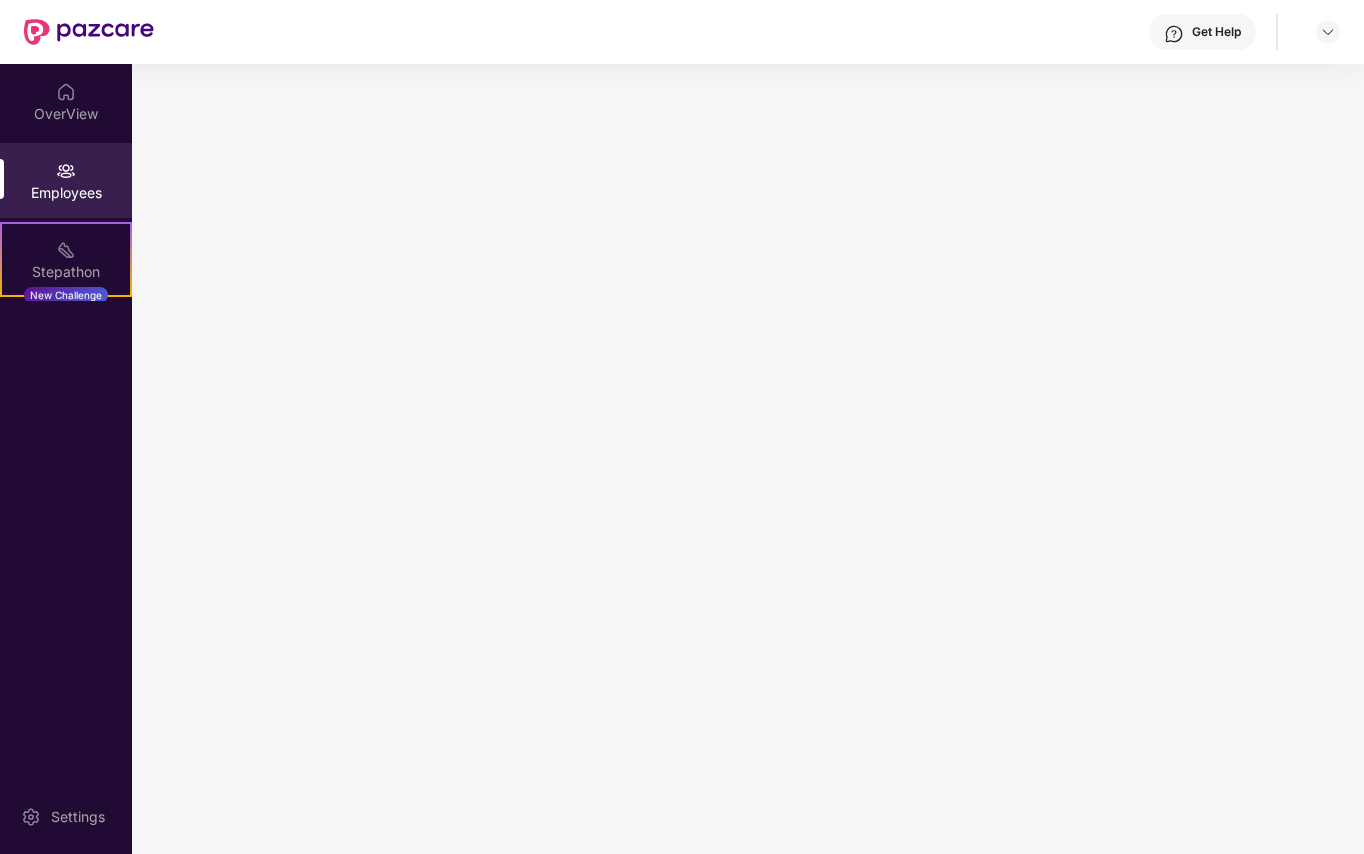 scroll, scrollTop: 0, scrollLeft: 0, axis: both 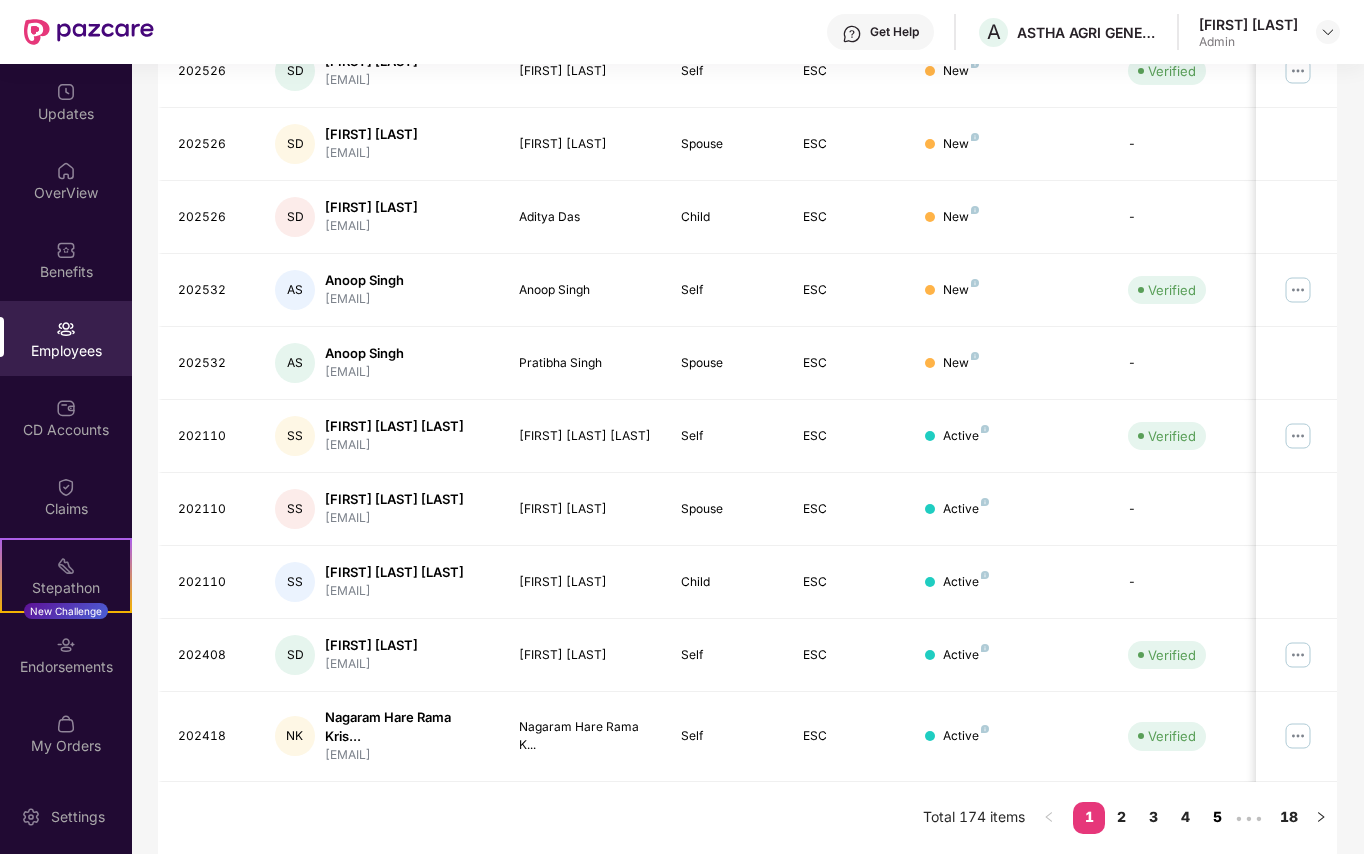 click on "5" at bounding box center [1217, 817] 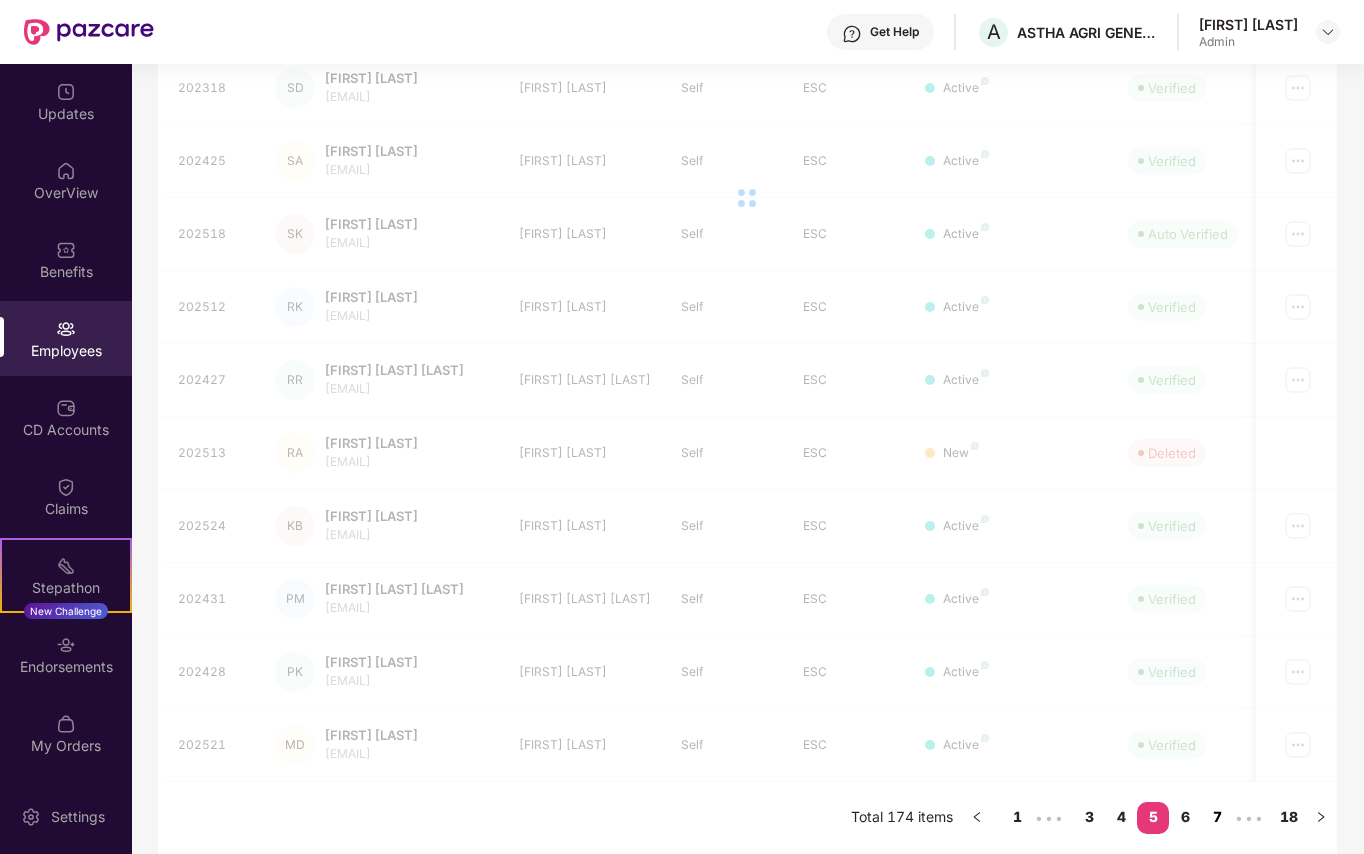 scroll, scrollTop: 378, scrollLeft: 0, axis: vertical 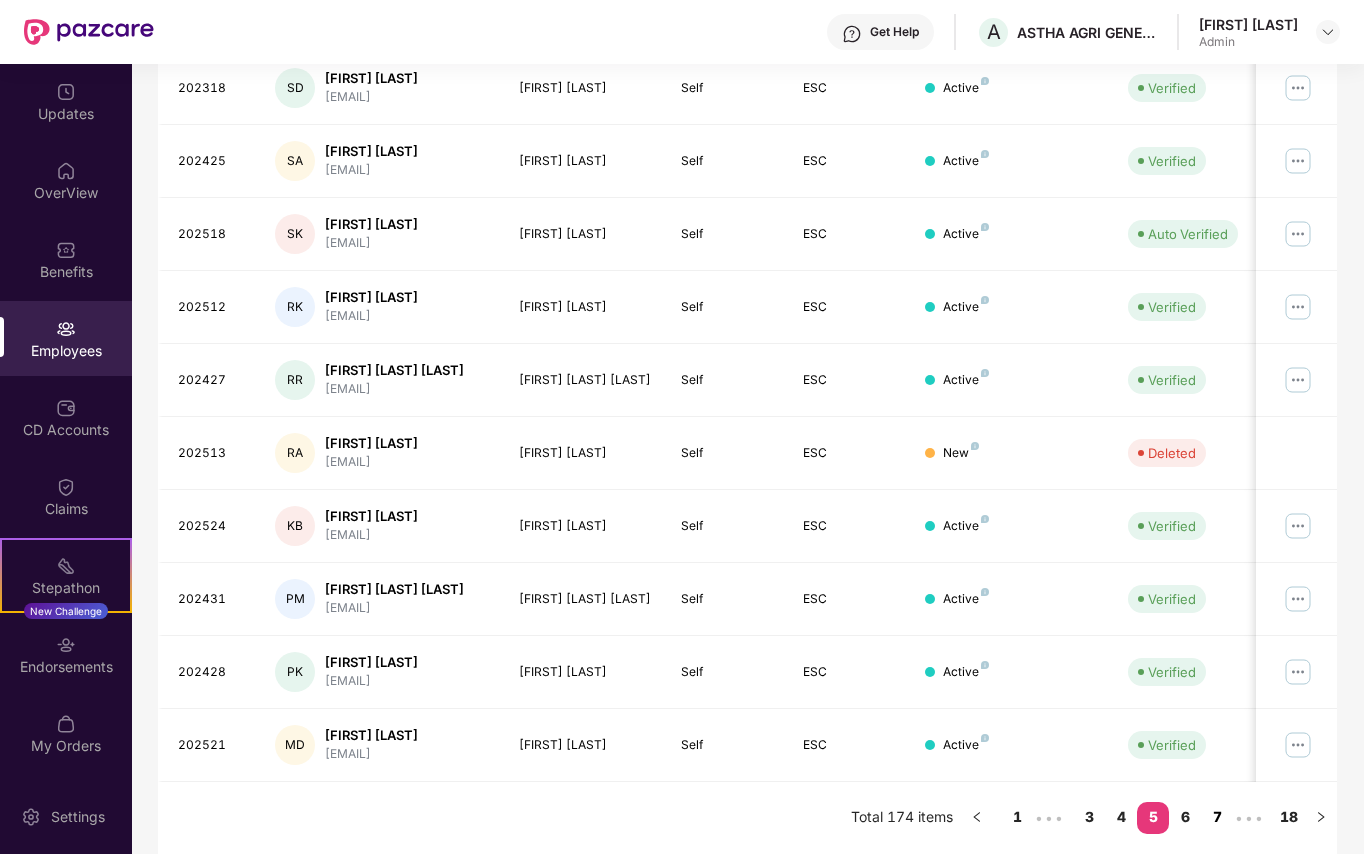click on "7" at bounding box center [1217, 817] 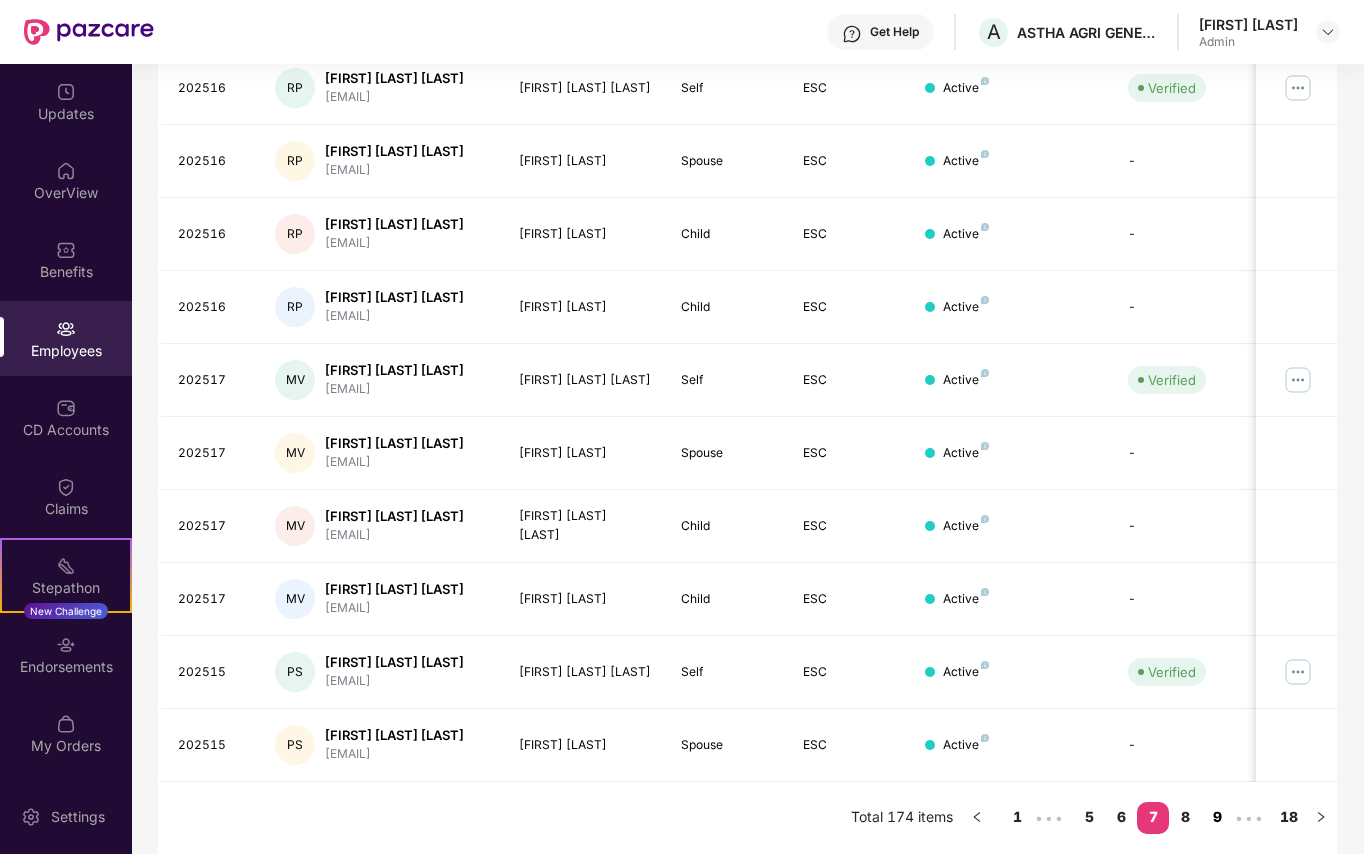 click on "9" at bounding box center (1217, 817) 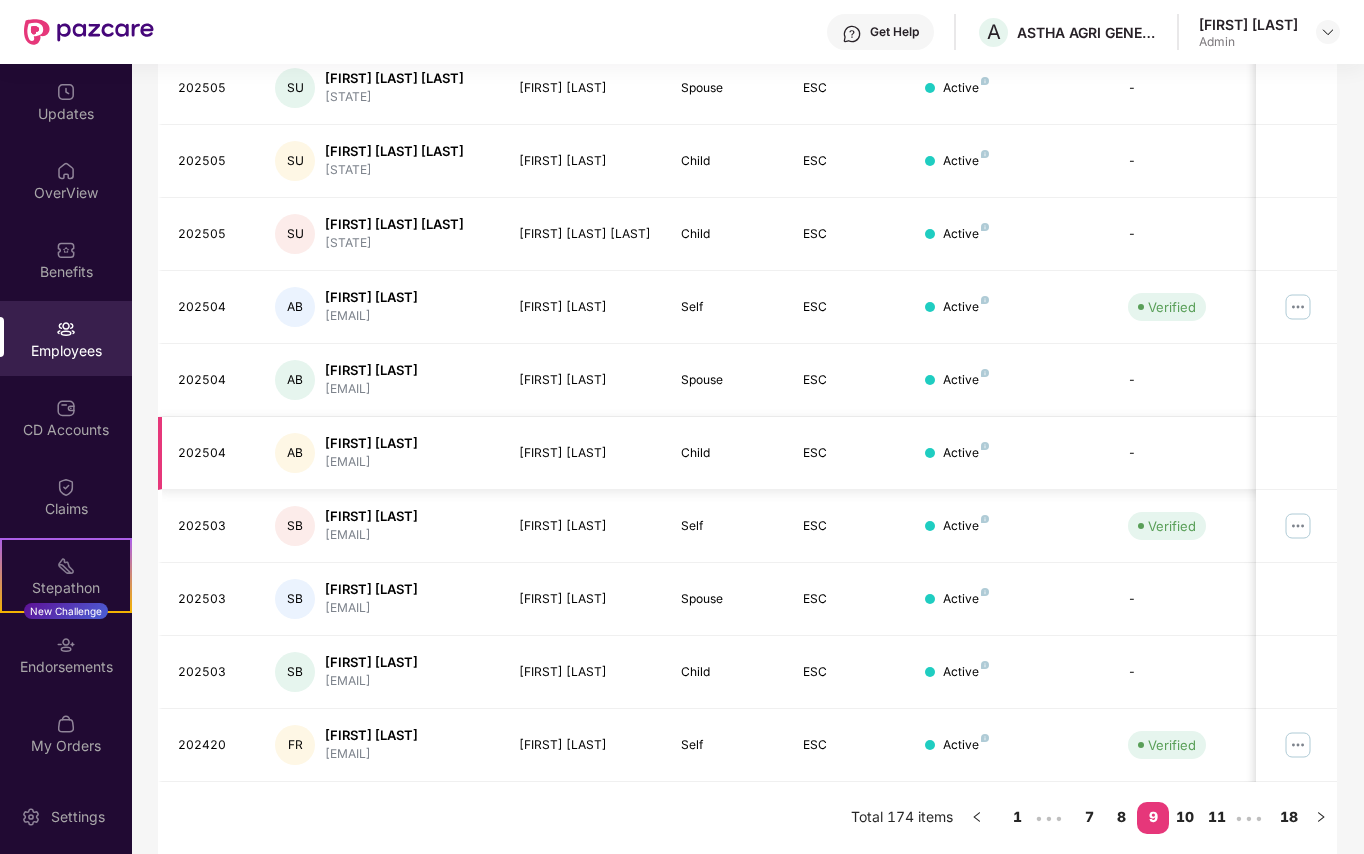 scroll, scrollTop: 428, scrollLeft: 0, axis: vertical 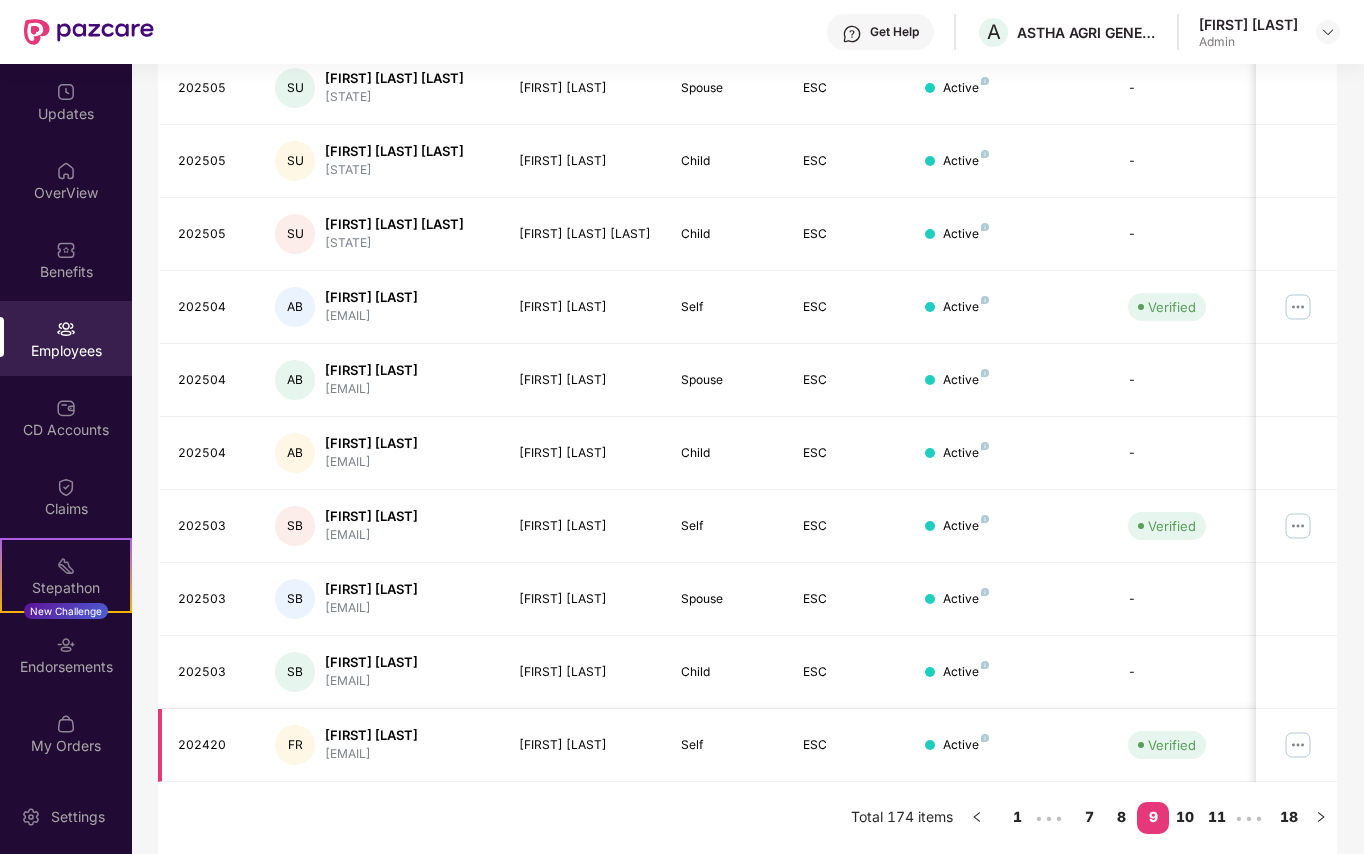 click at bounding box center [1298, 745] 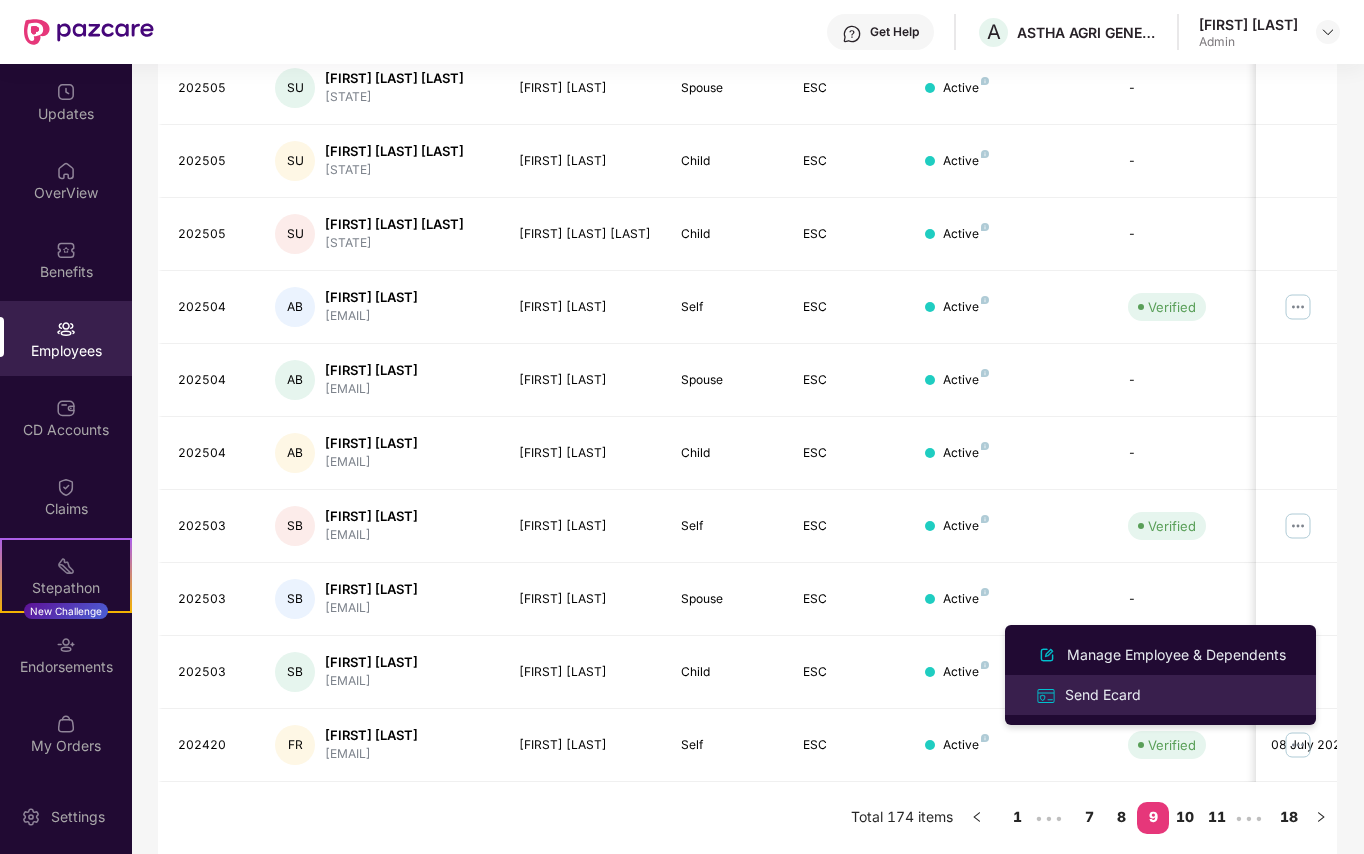 click on "Send Ecard" at bounding box center [1103, 695] 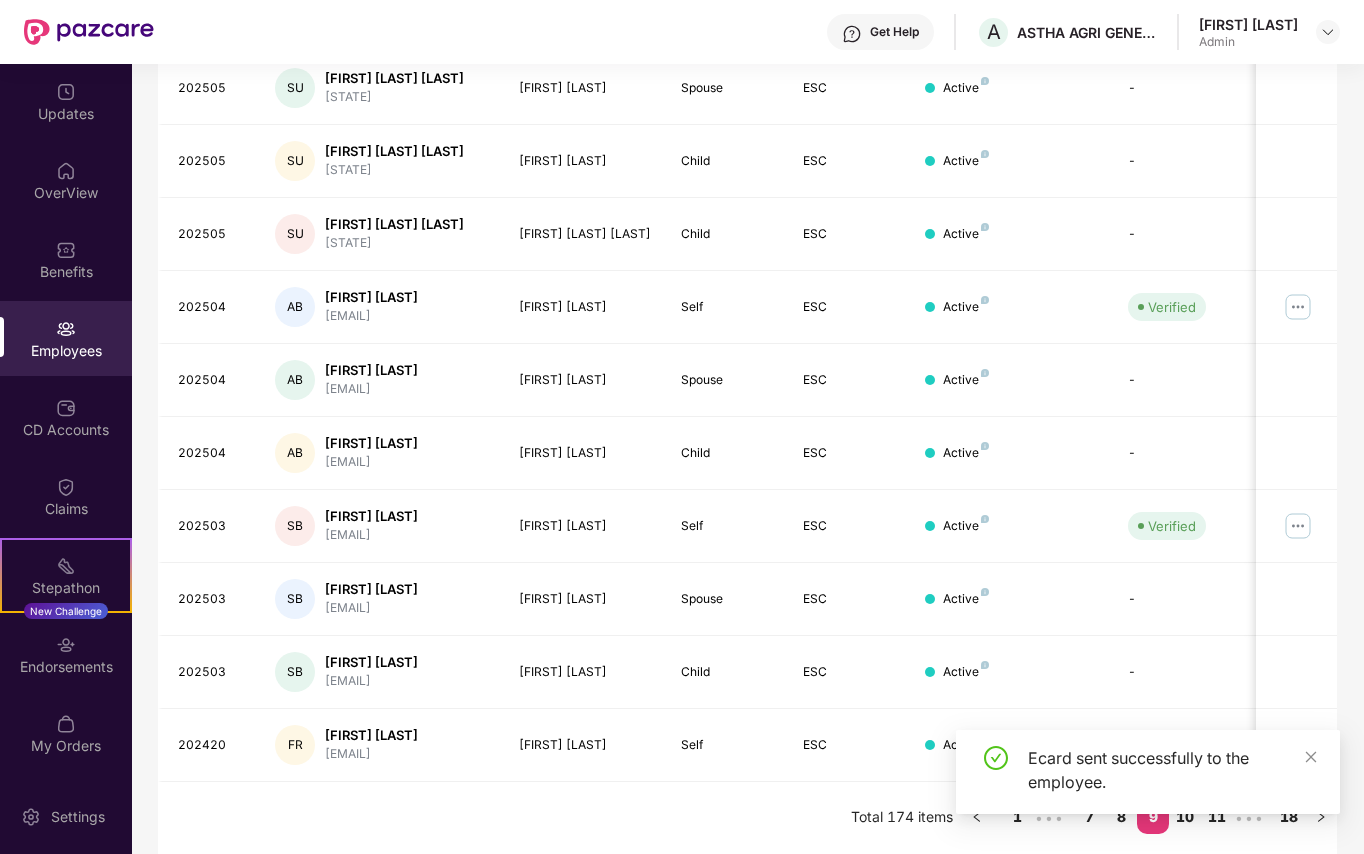 click on "Ecard sent successfully to the employee." at bounding box center (1148, 780) 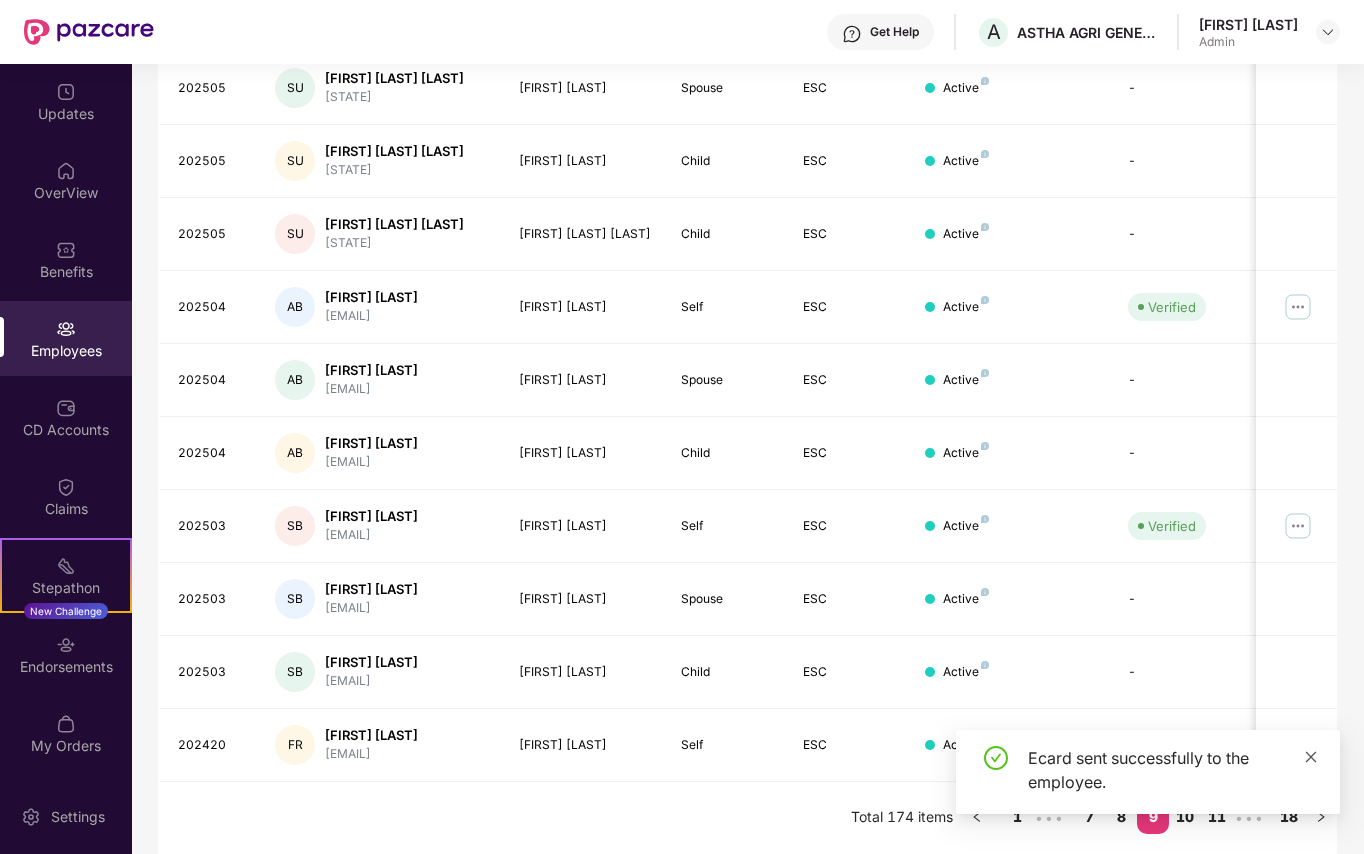 click 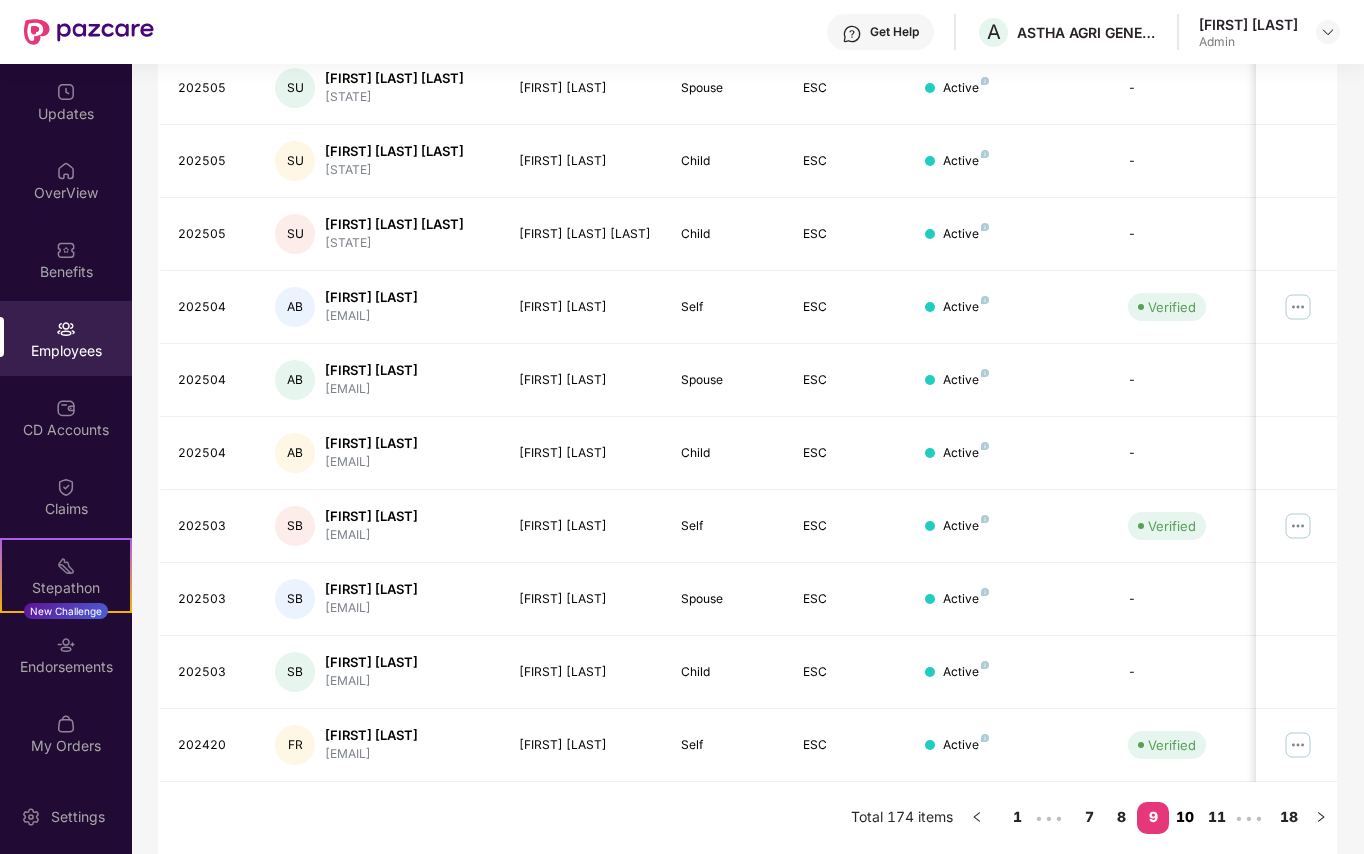 click on "10" at bounding box center (1185, 817) 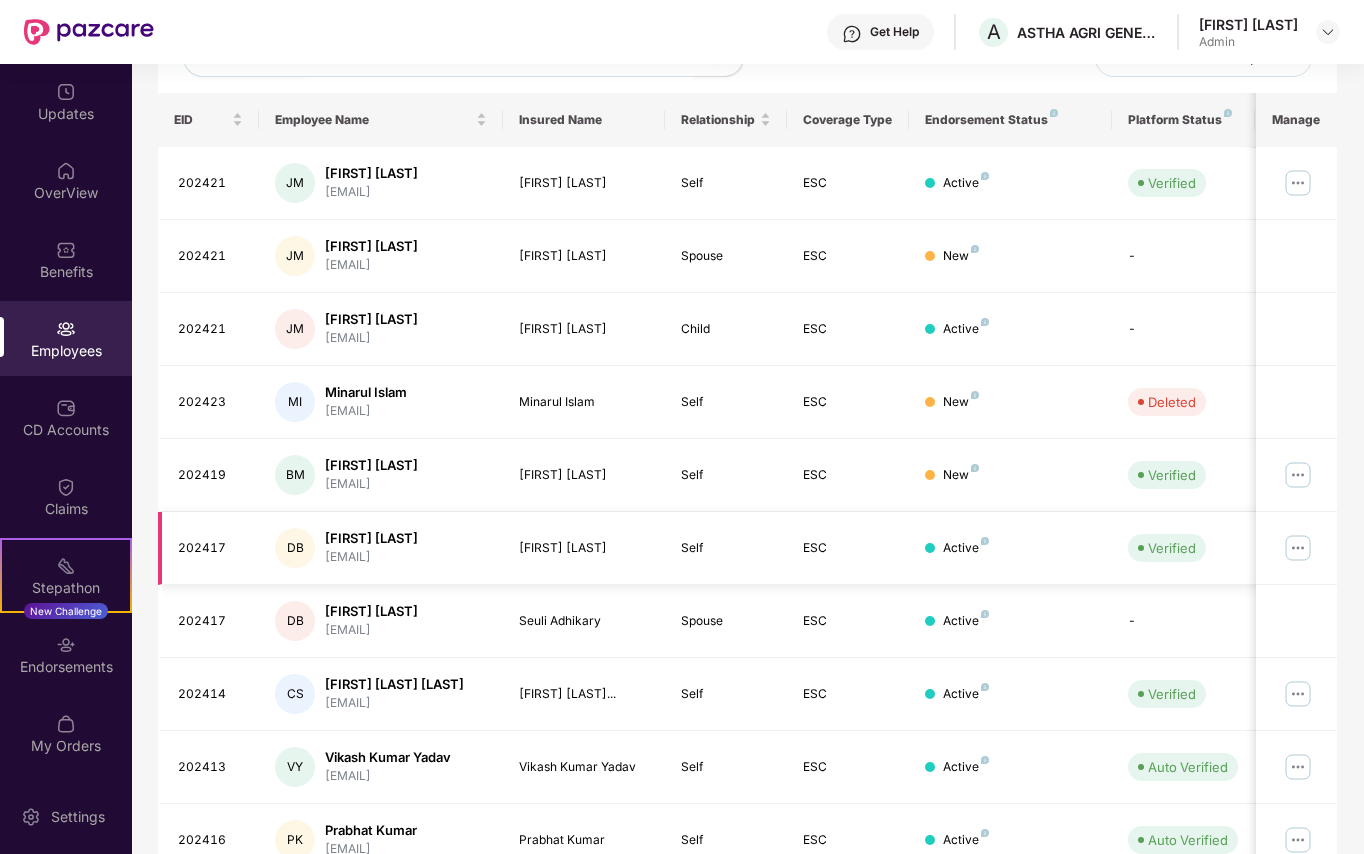 scroll, scrollTop: 261, scrollLeft: 0, axis: vertical 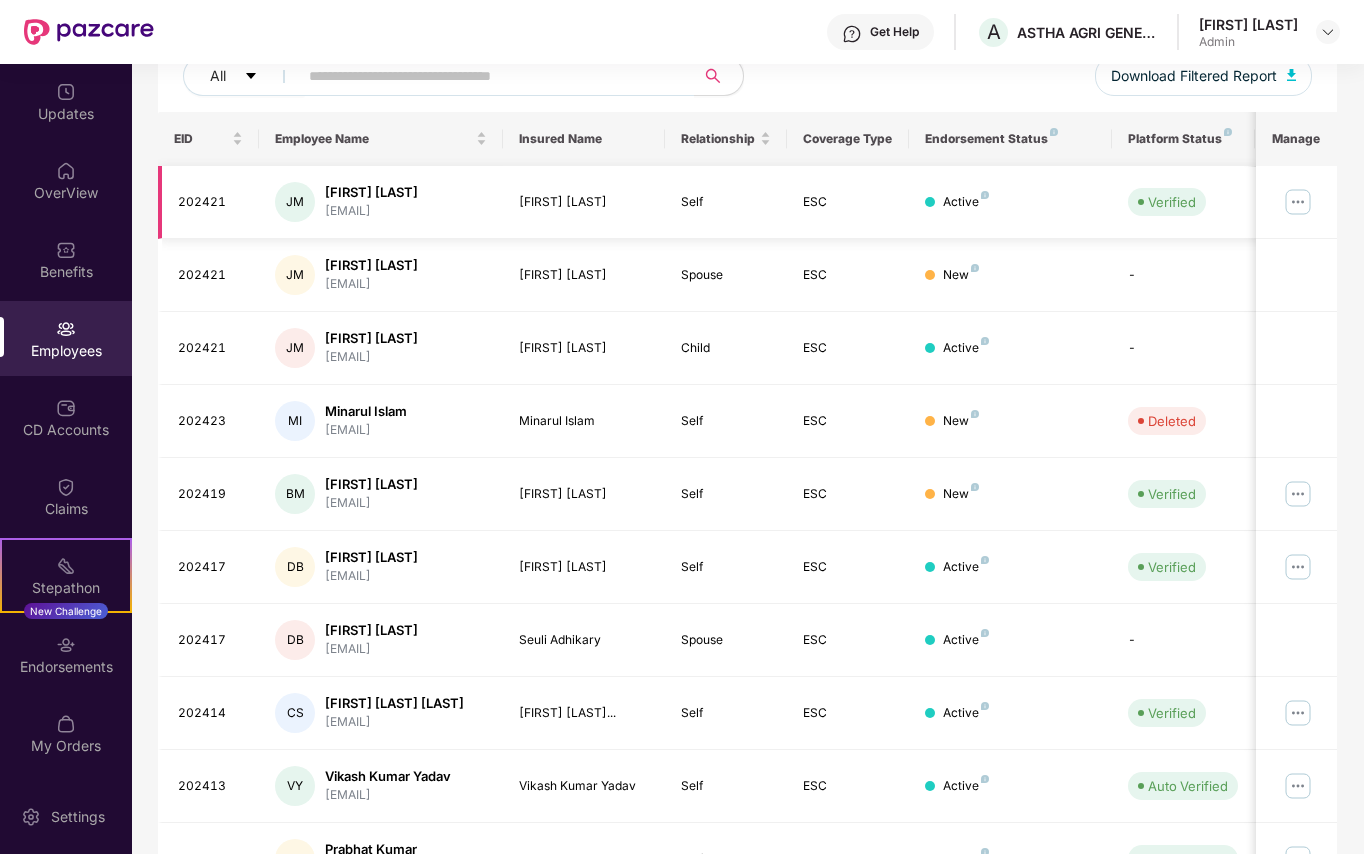 click at bounding box center (1298, 202) 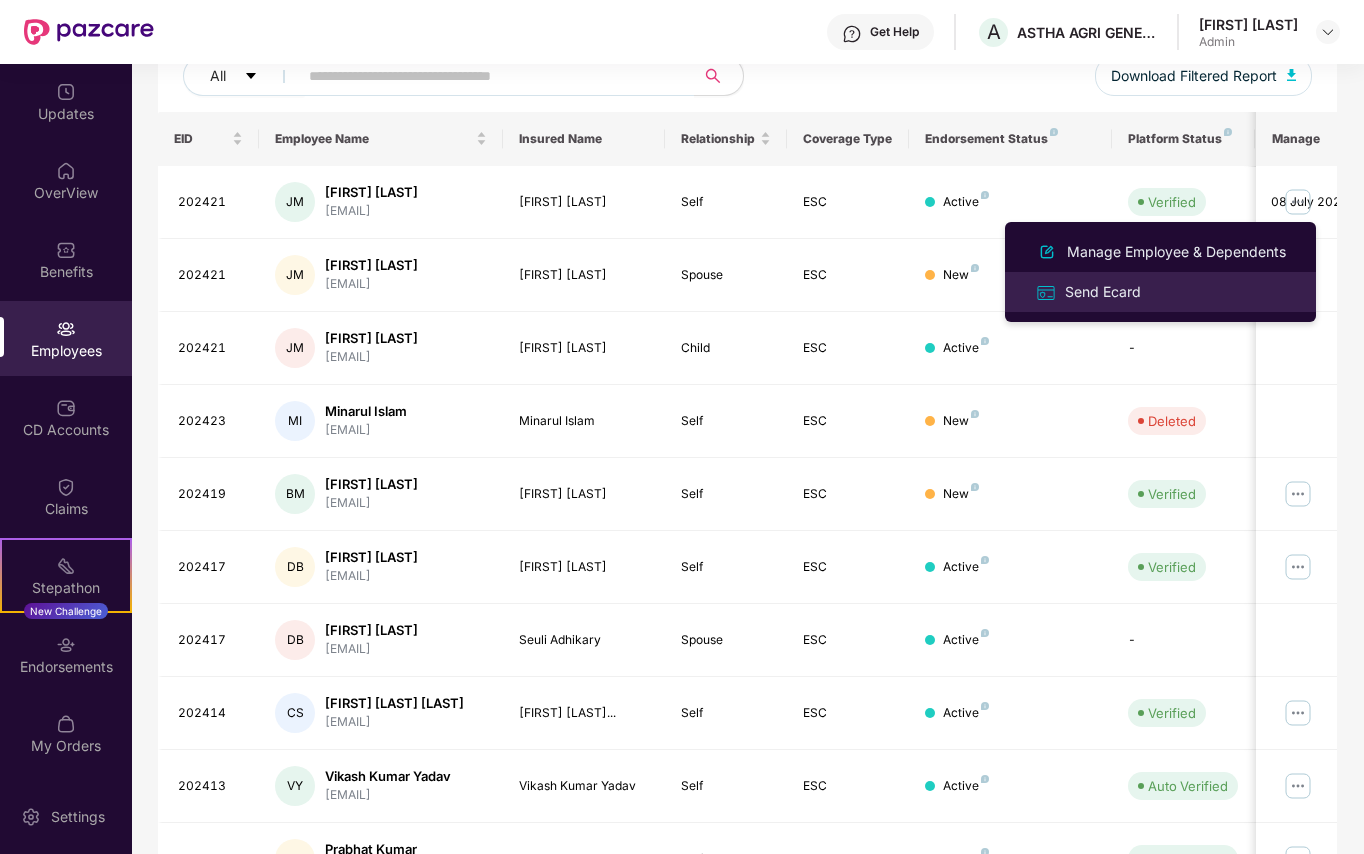 click on "Send Ecard" at bounding box center (1103, 292) 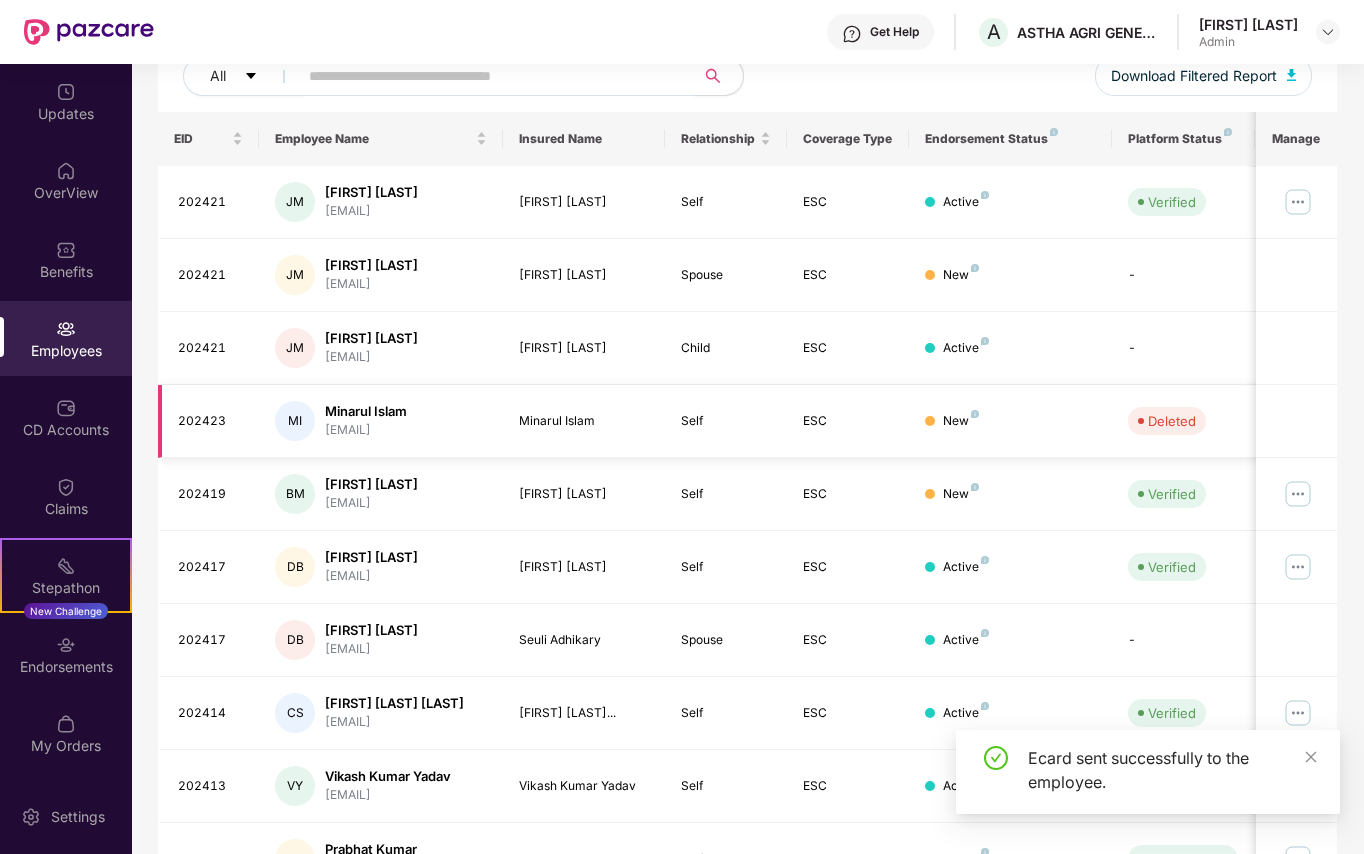 scroll, scrollTop: 394, scrollLeft: 0, axis: vertical 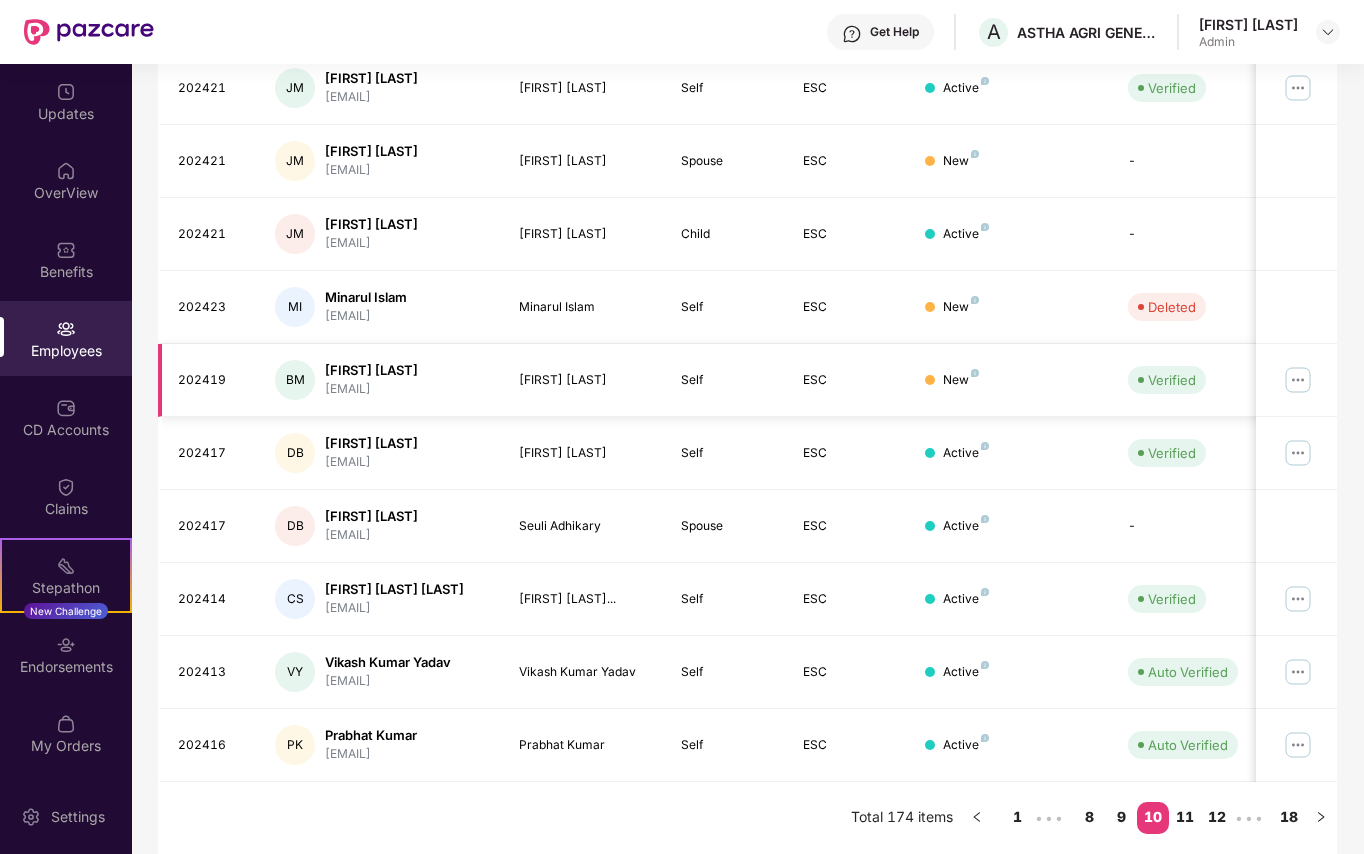 click at bounding box center (1298, 380) 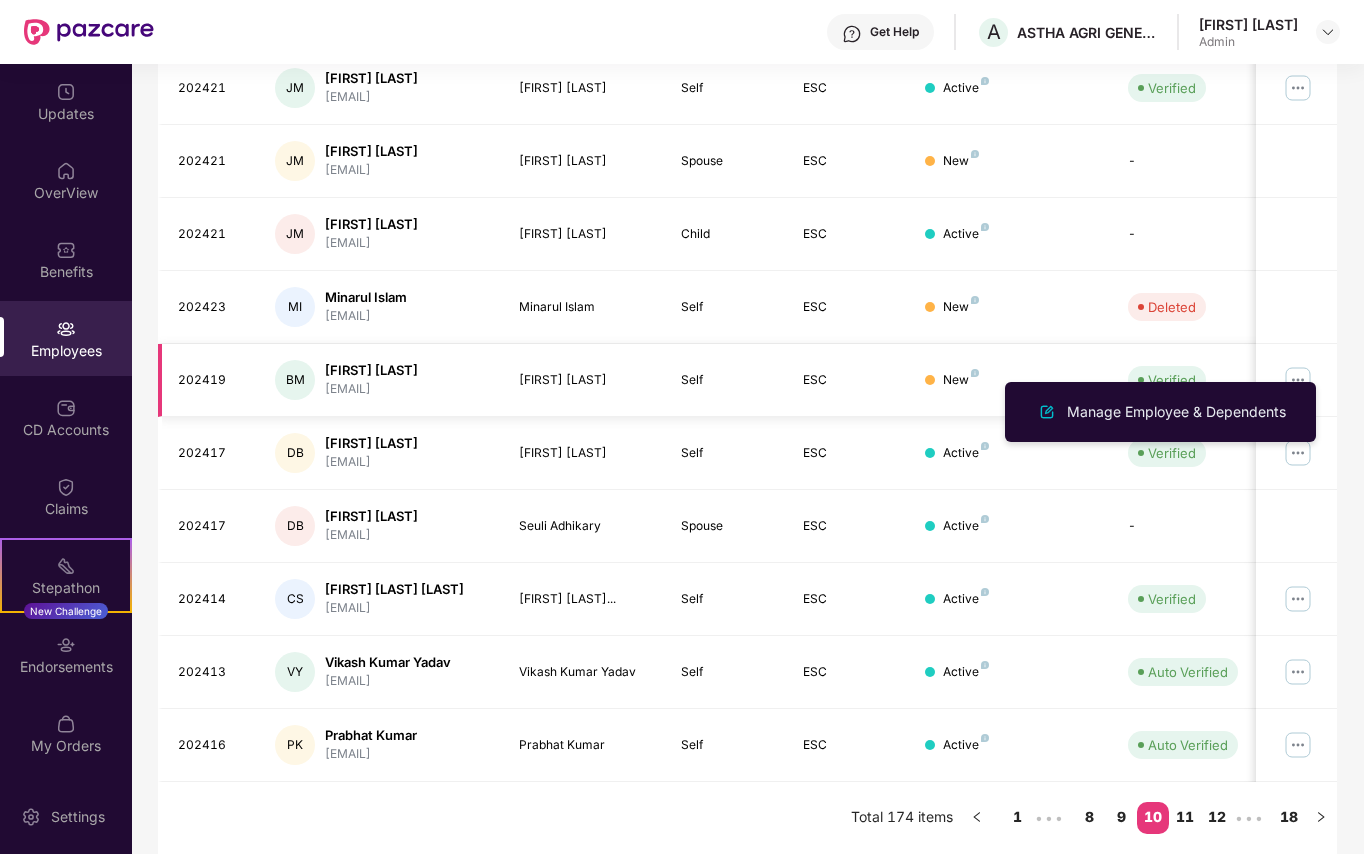 click at bounding box center [1298, 380] 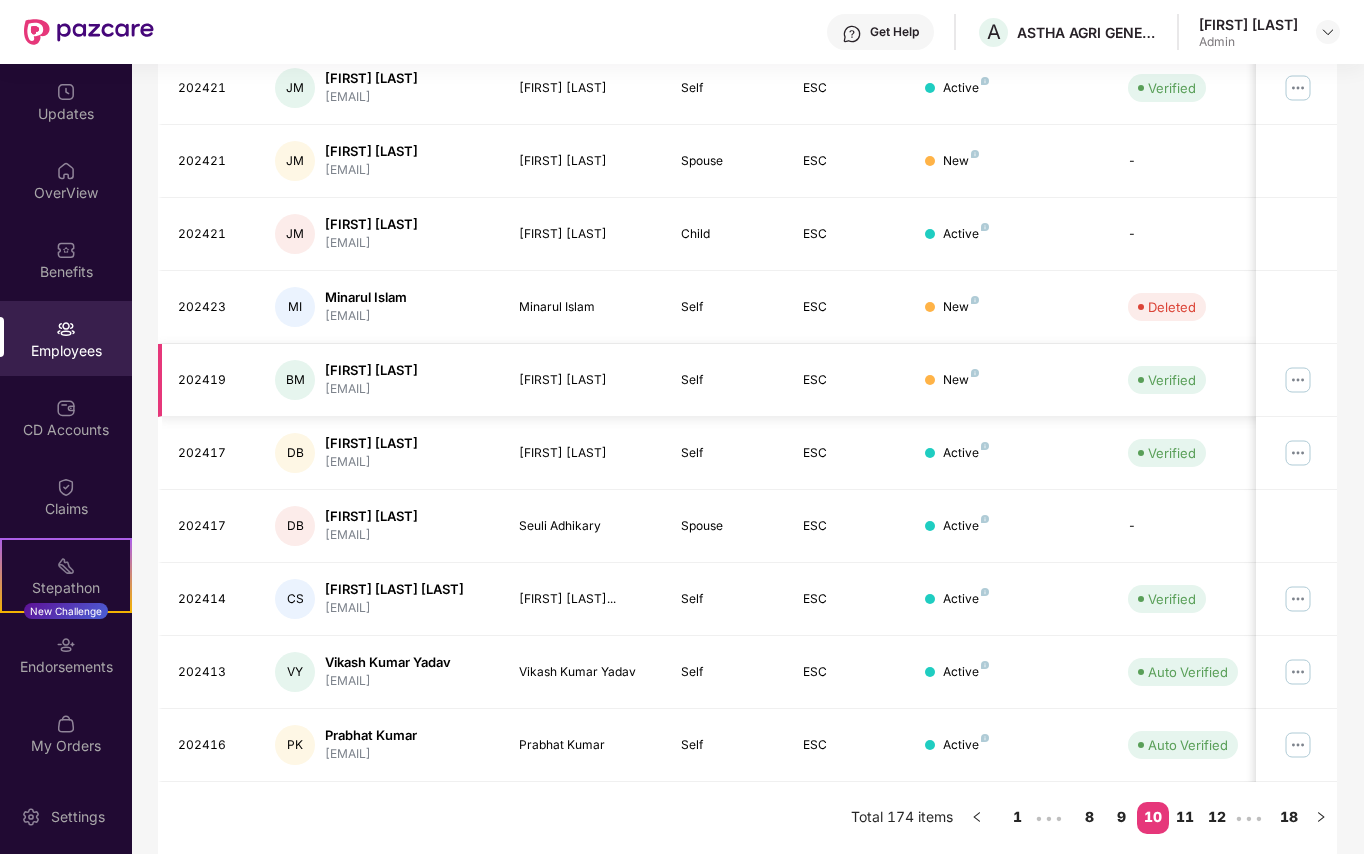 click at bounding box center (1298, 380) 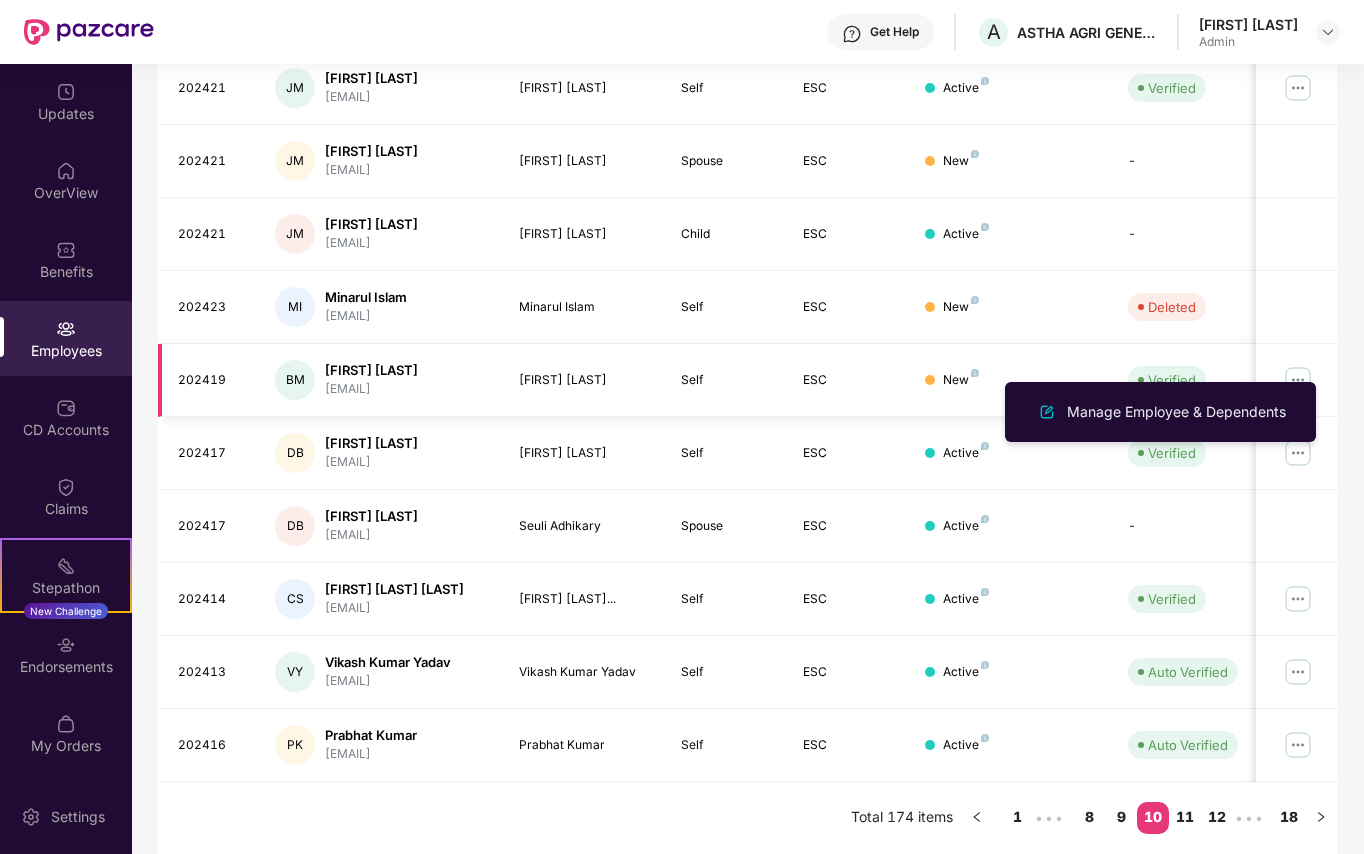 click at bounding box center [1298, 380] 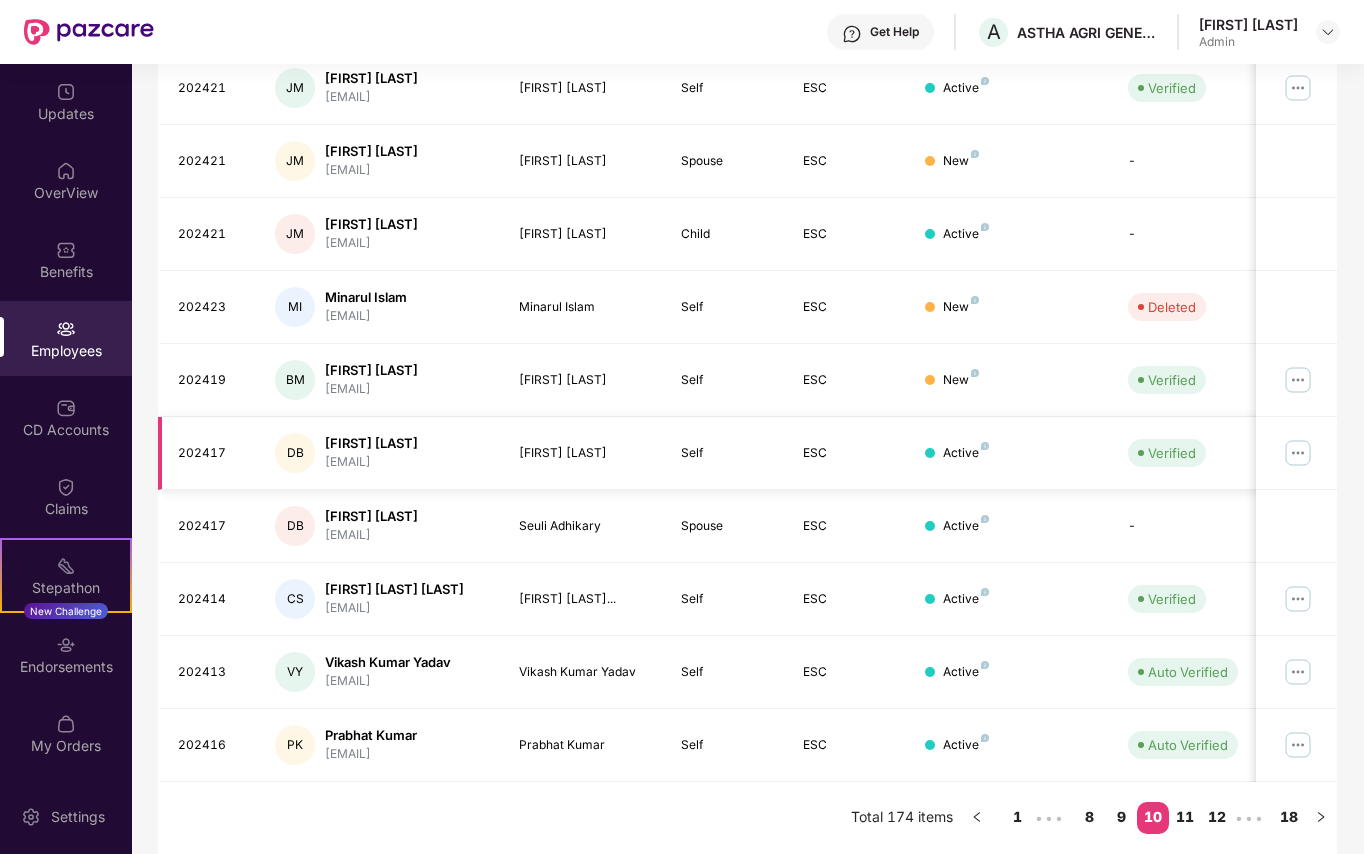 click at bounding box center (1298, 453) 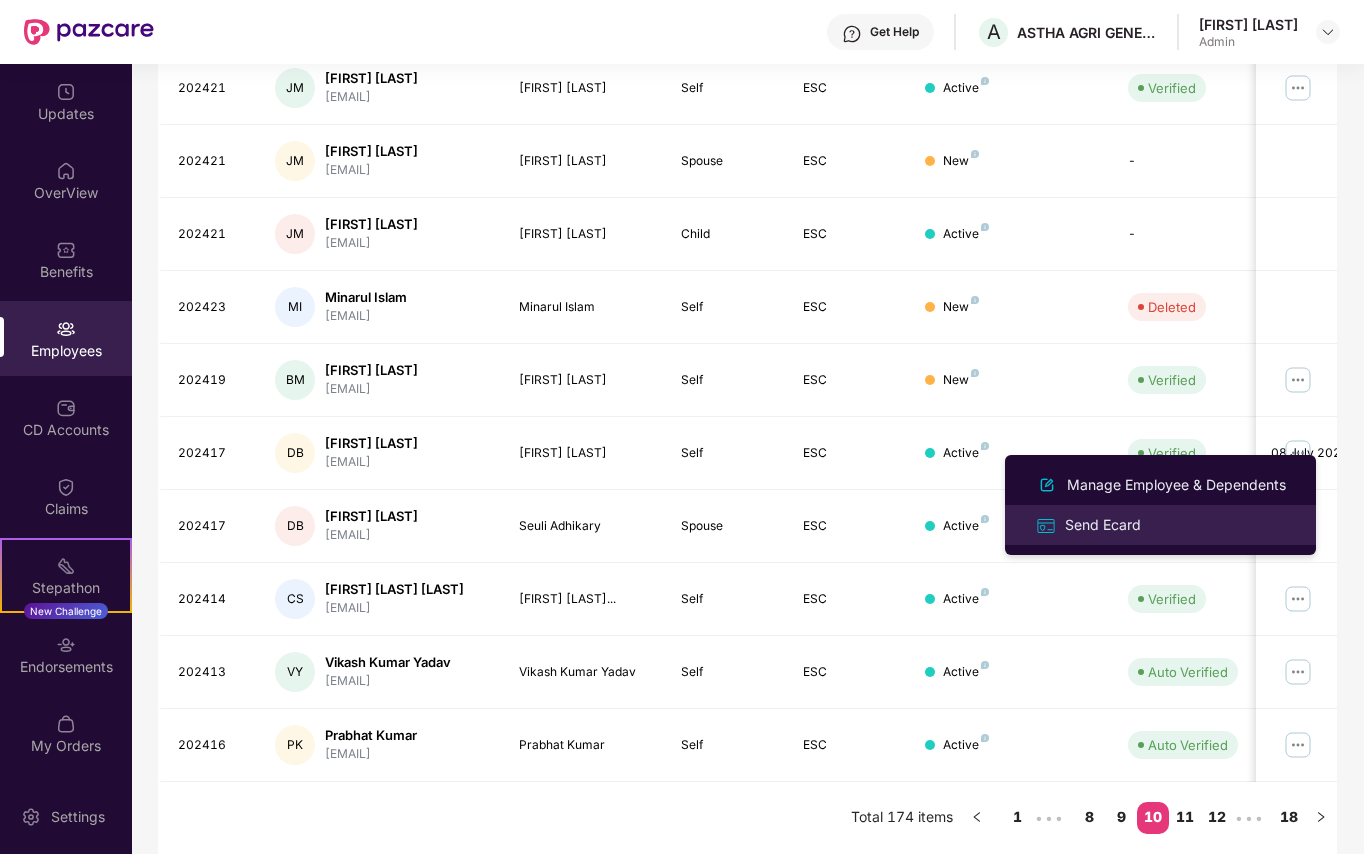 click on "Send Ecard" at bounding box center [1103, 525] 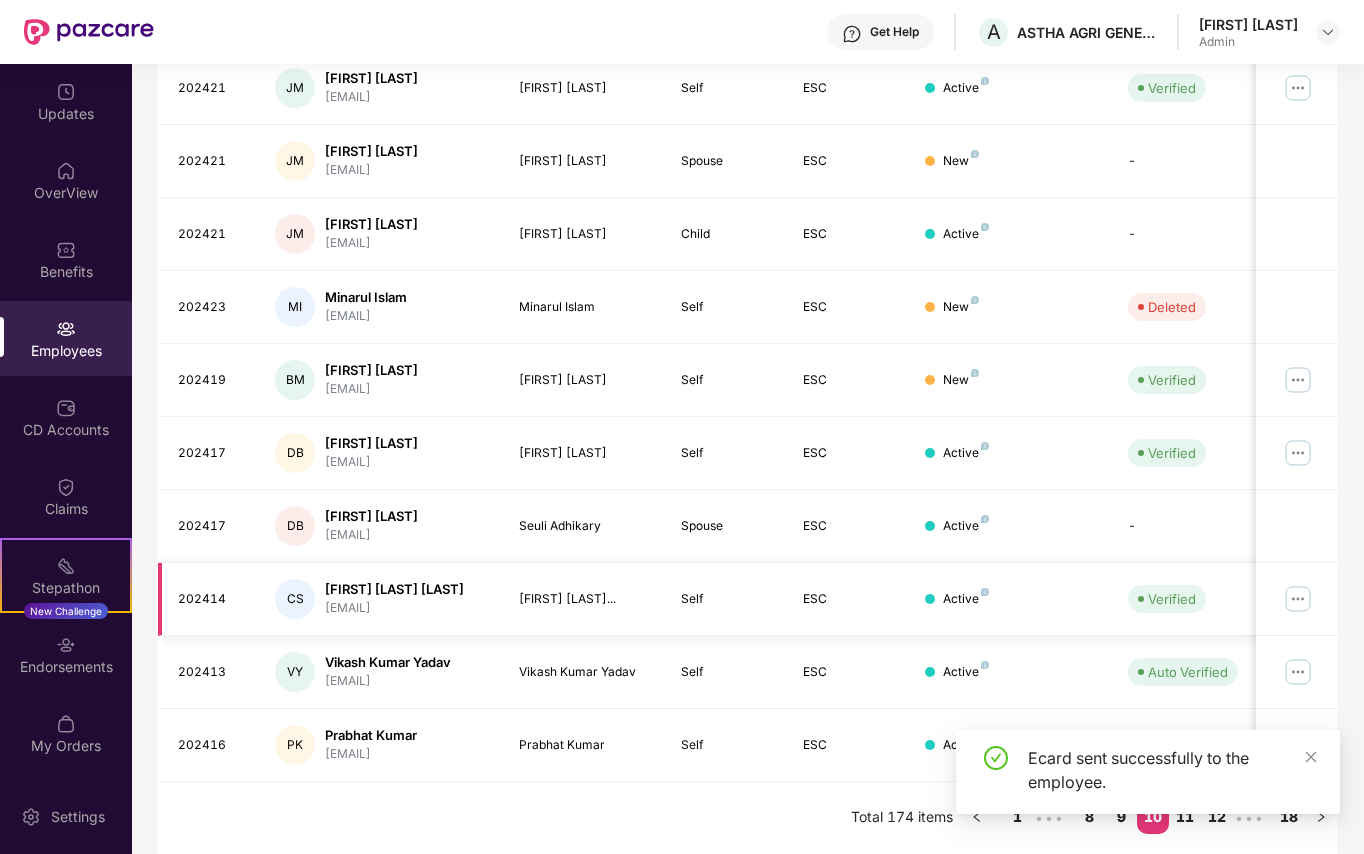click at bounding box center (1298, 599) 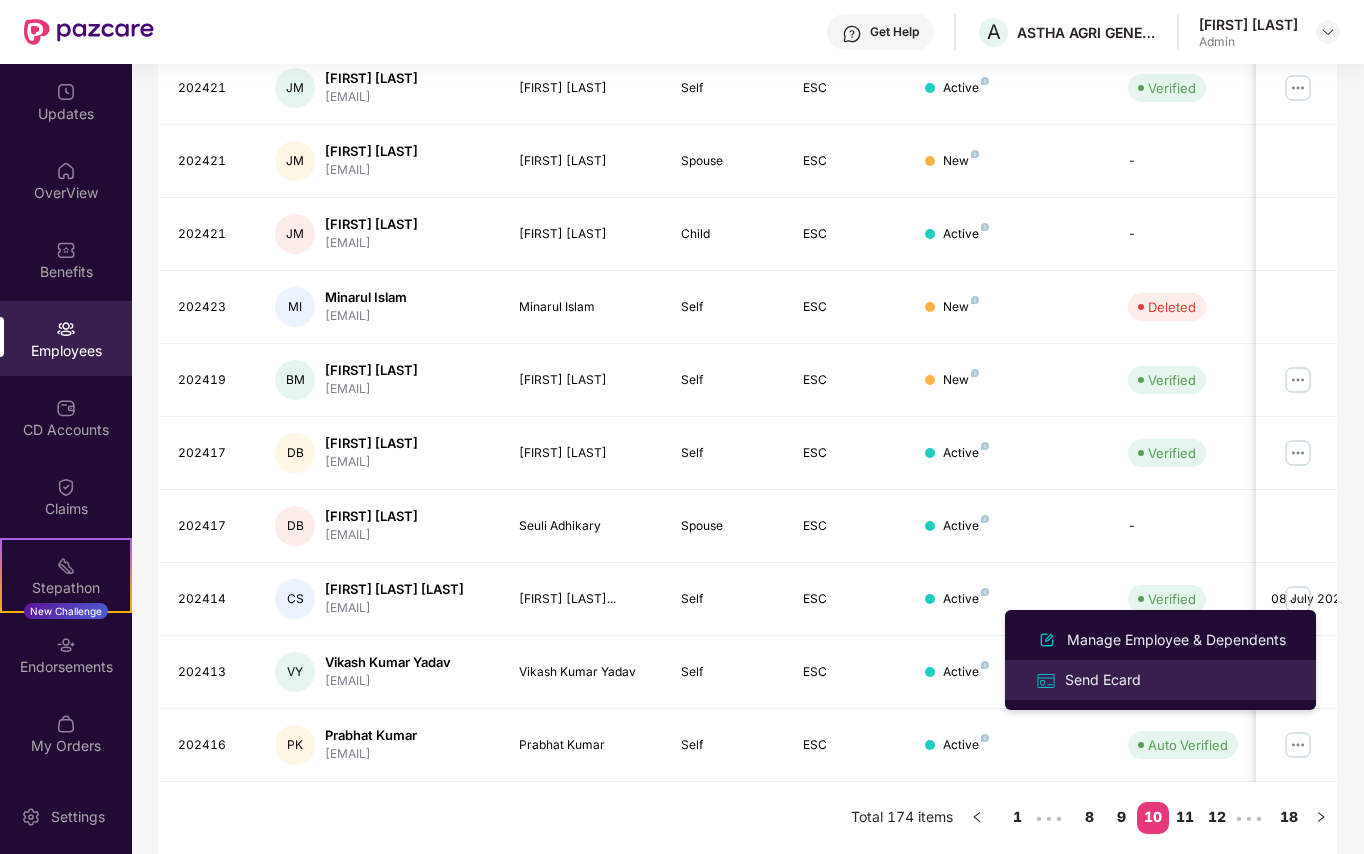click on "Send Ecard" at bounding box center (1103, 680) 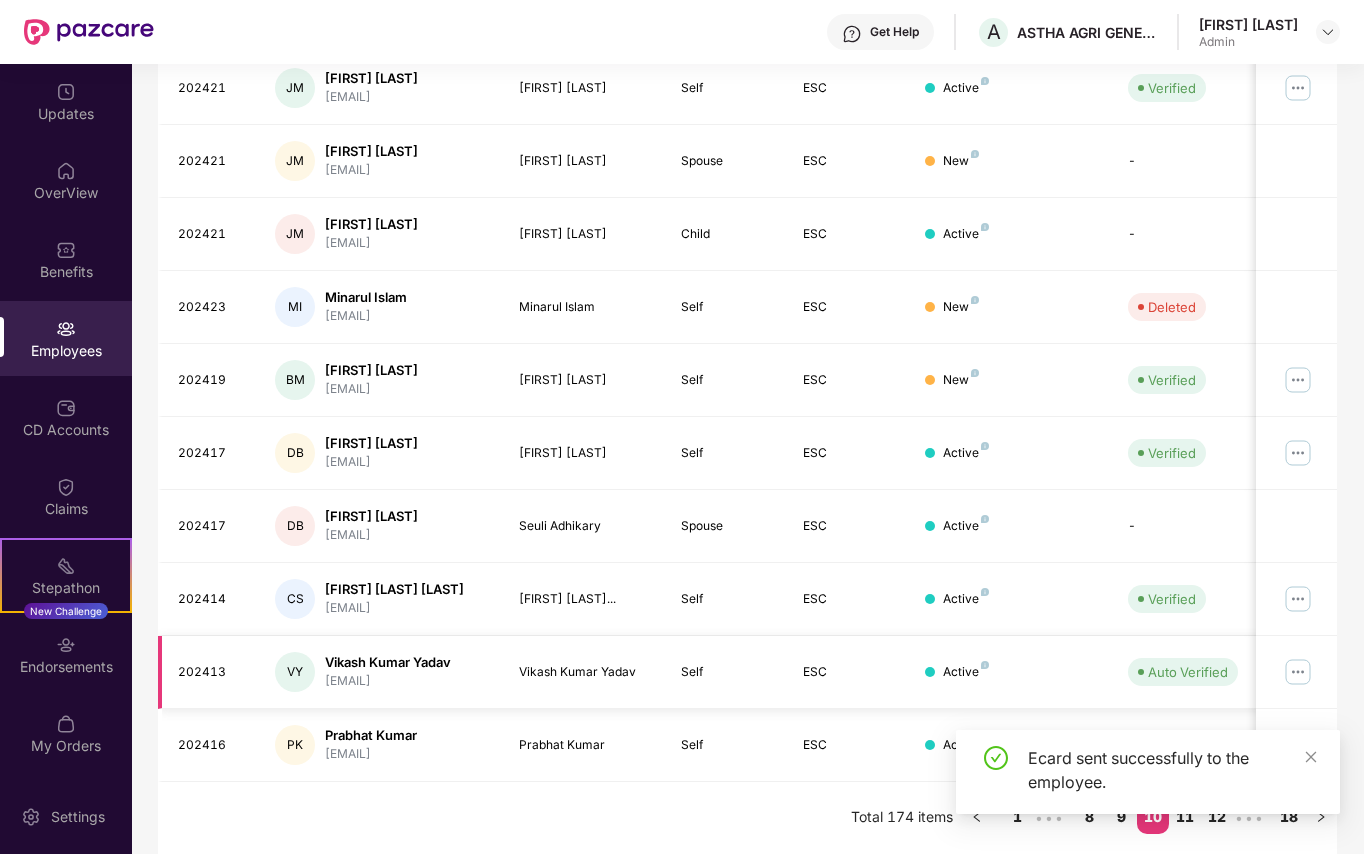 click at bounding box center [1298, 672] 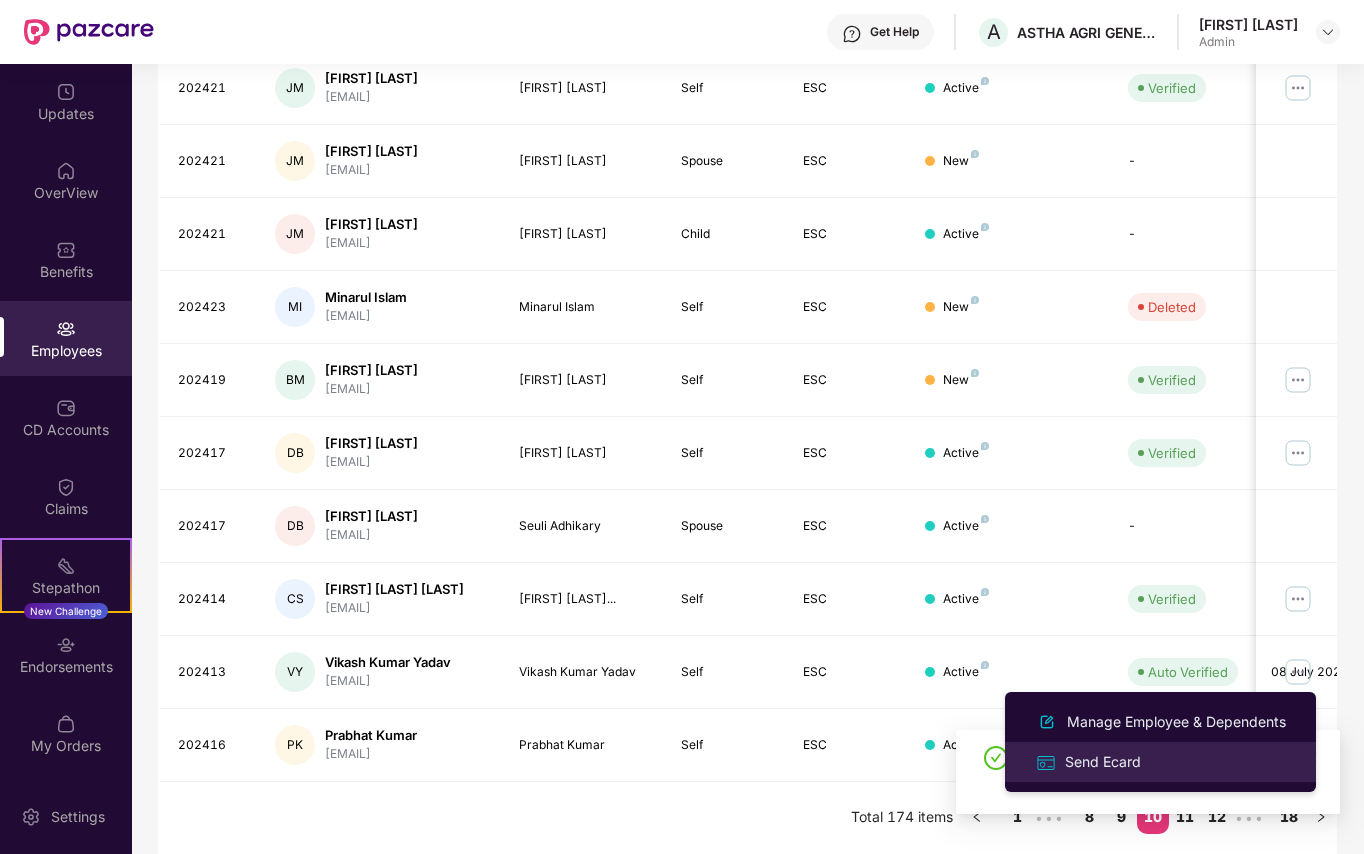 click on "Send Ecard" at bounding box center [1103, 762] 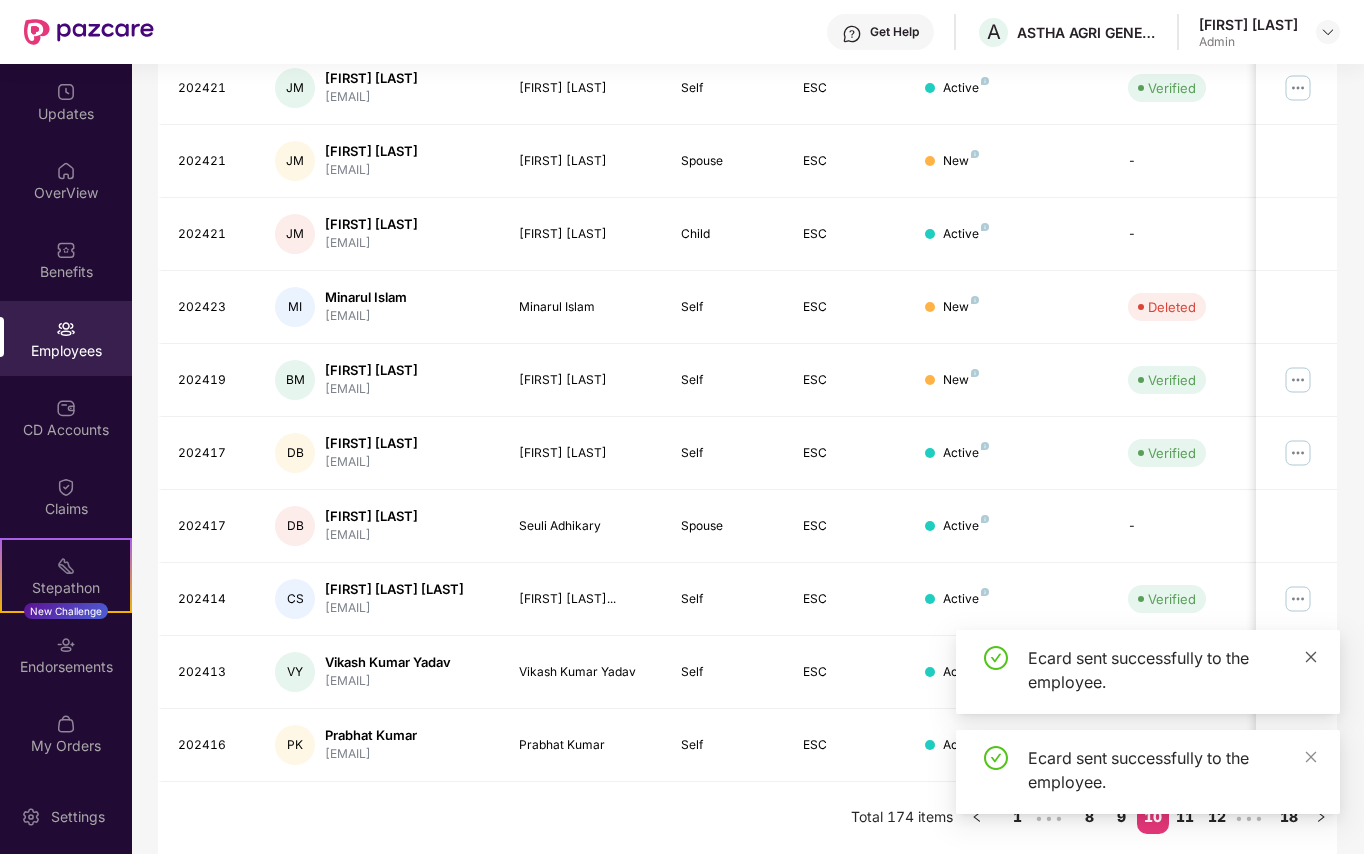 click 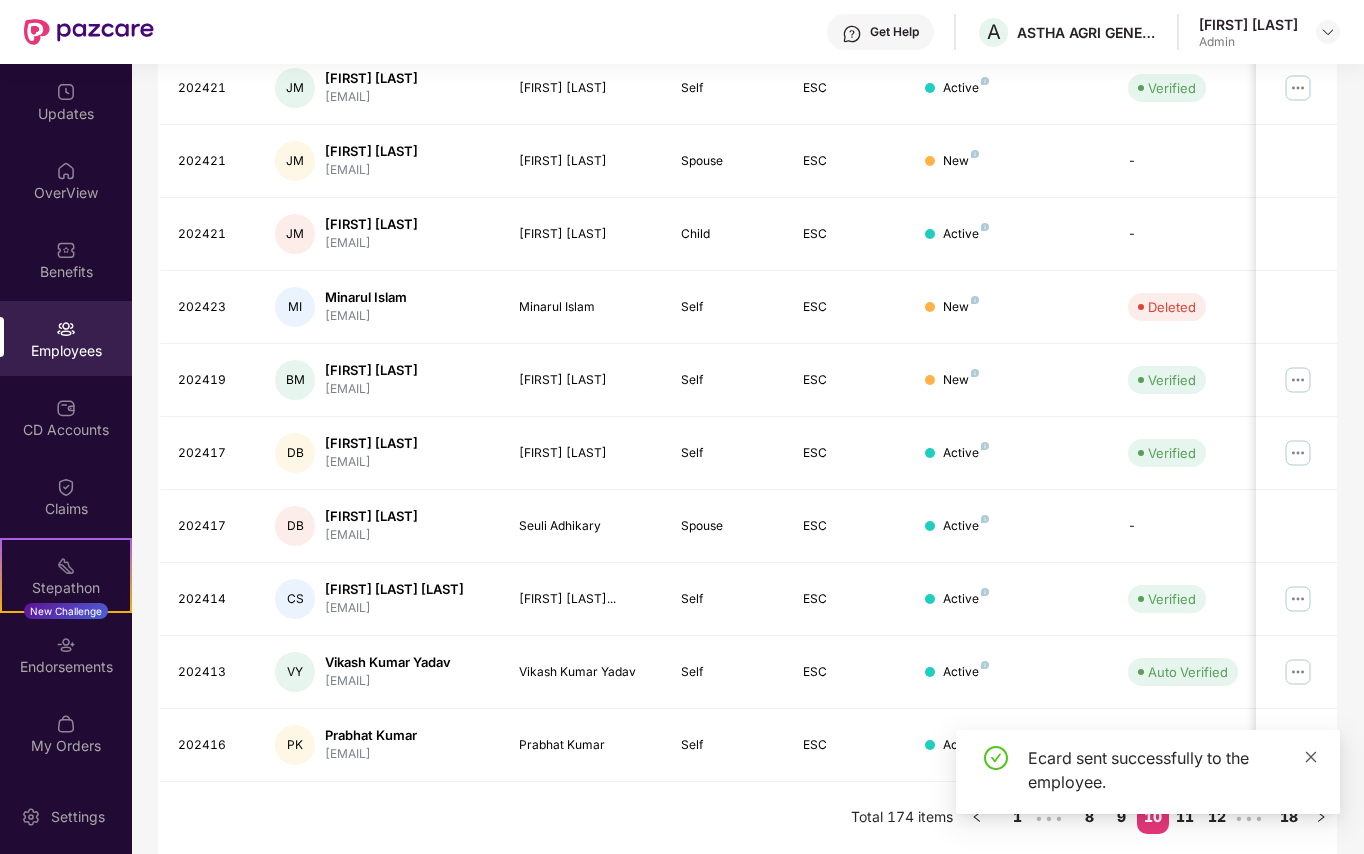 click 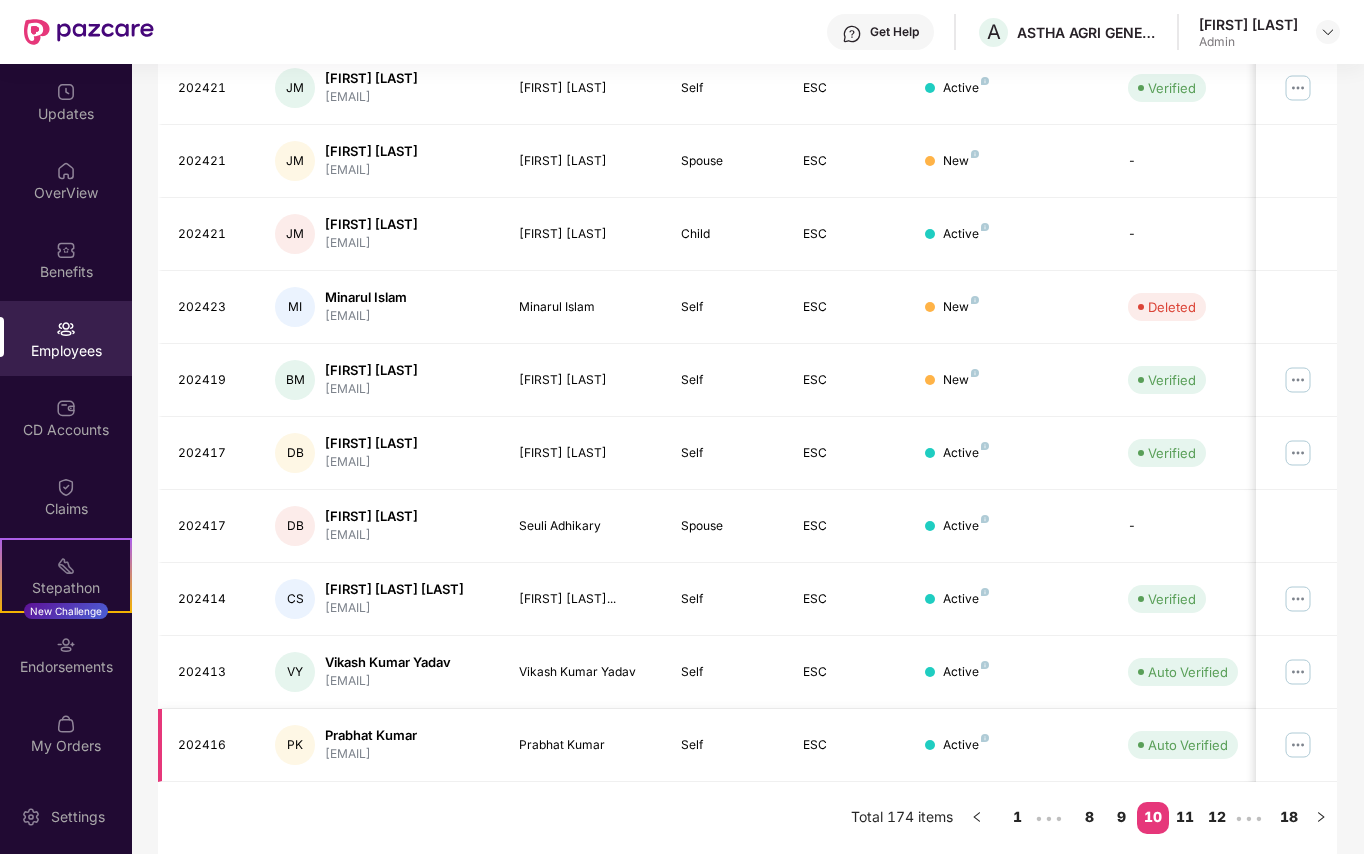 click at bounding box center (1298, 745) 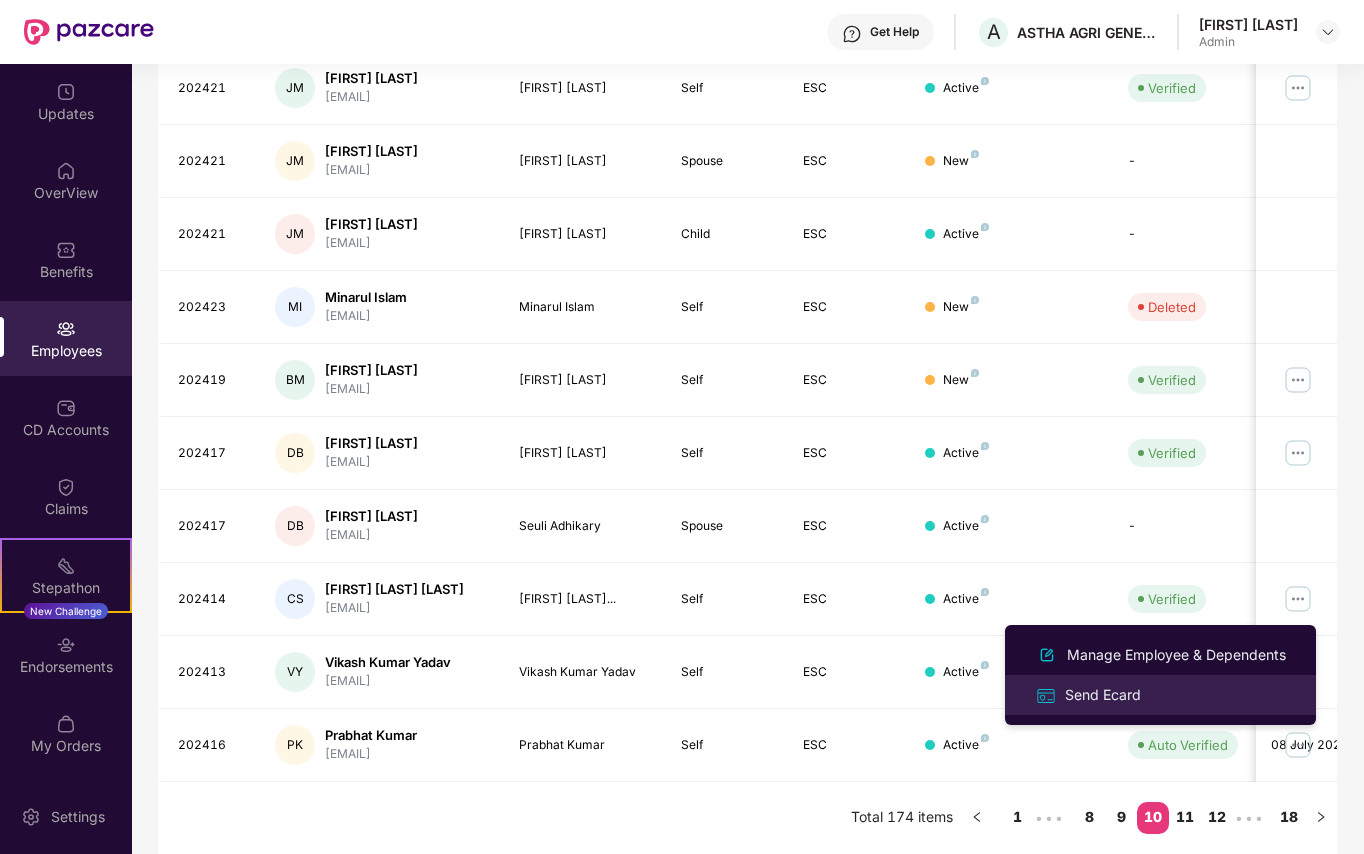 click on "Send Ecard" at bounding box center [1103, 695] 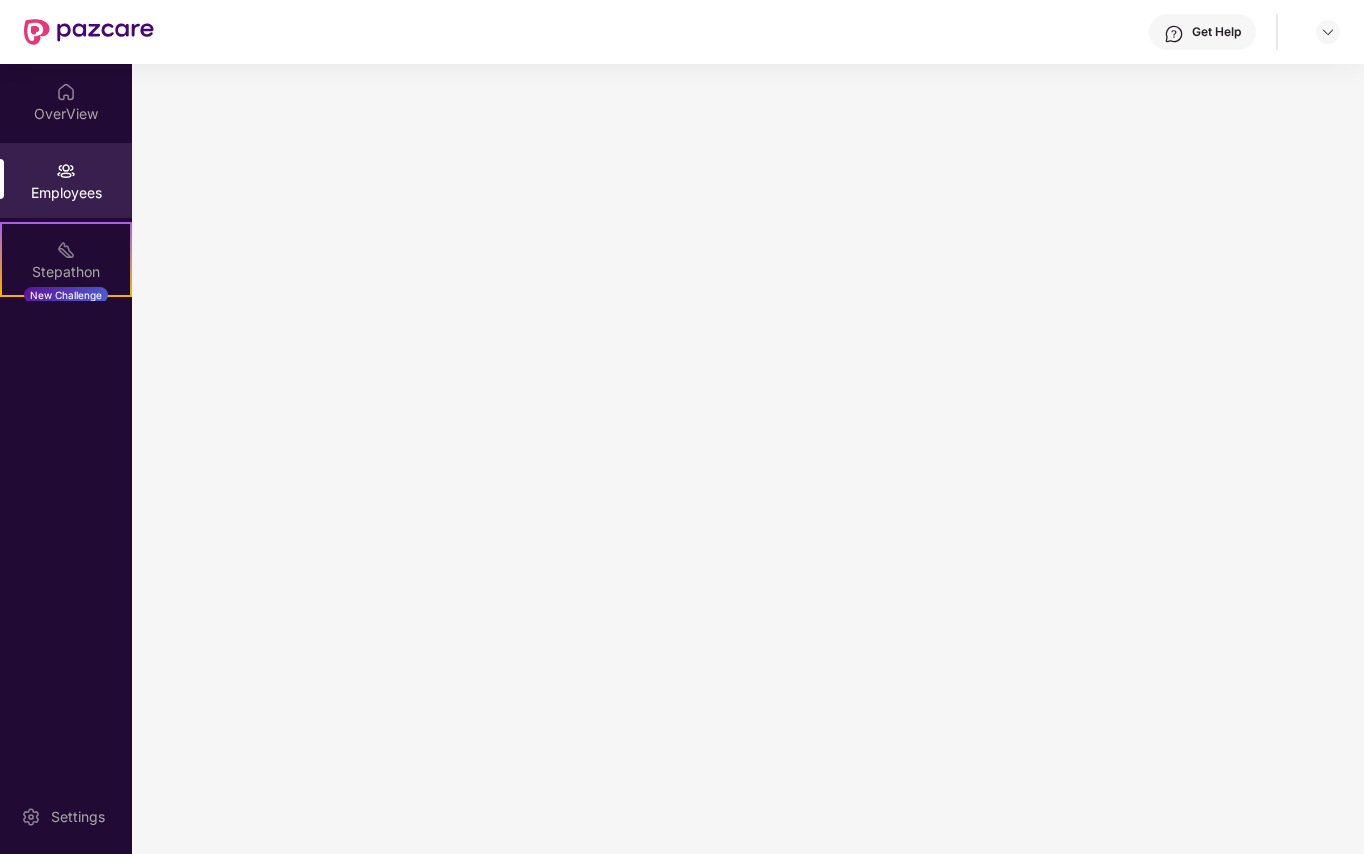 scroll, scrollTop: 0, scrollLeft: 0, axis: both 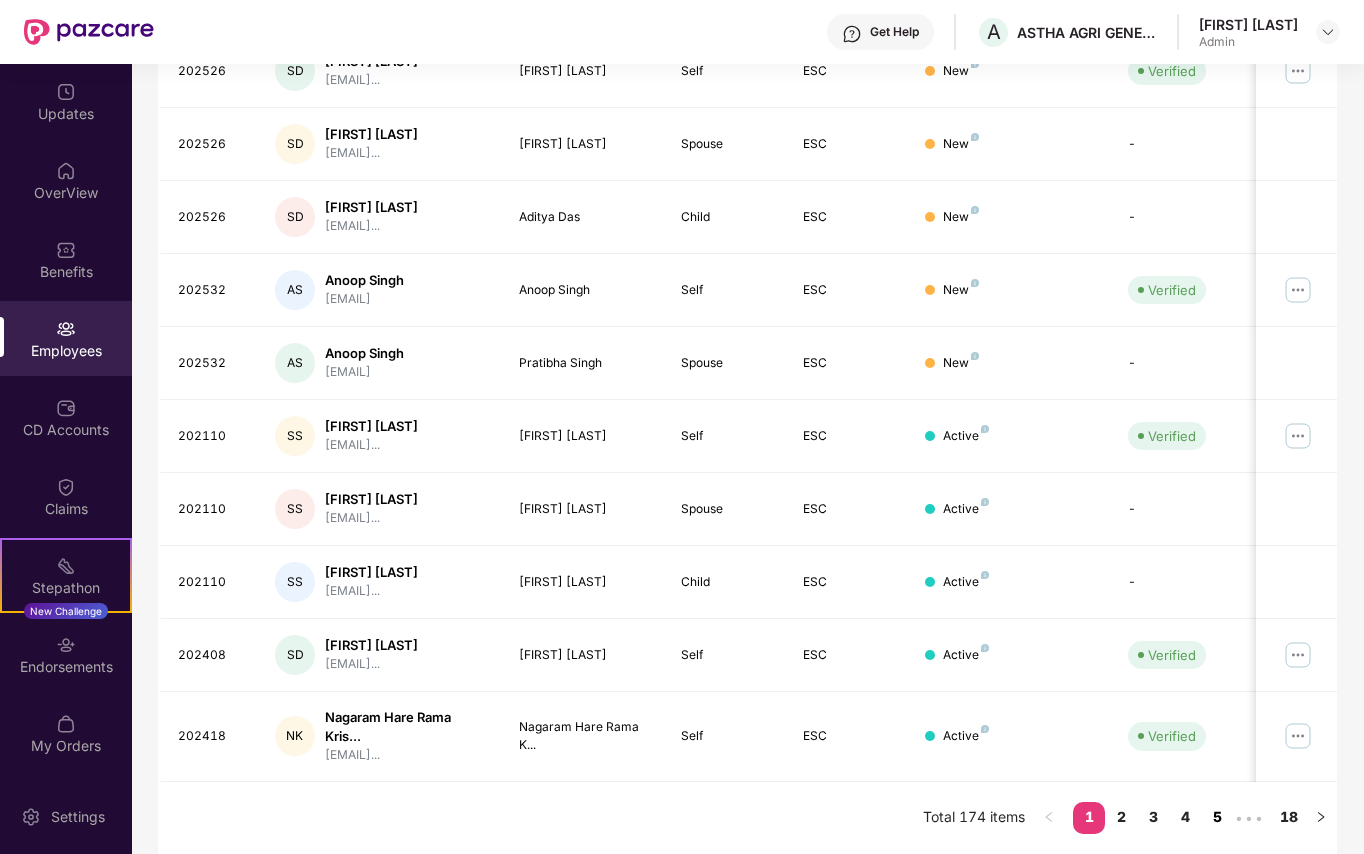 click on "5" at bounding box center [1217, 817] 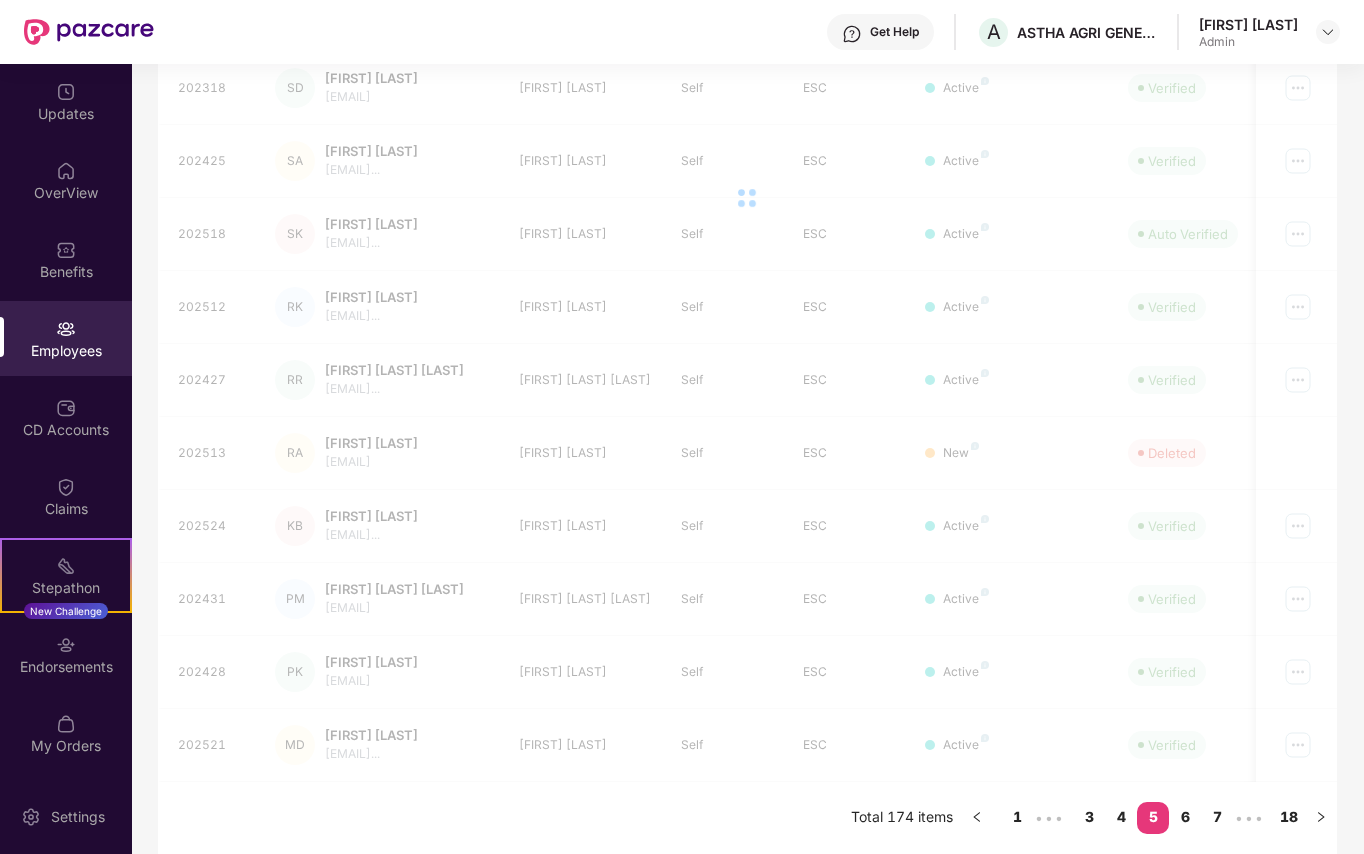 scroll, scrollTop: 378, scrollLeft: 0, axis: vertical 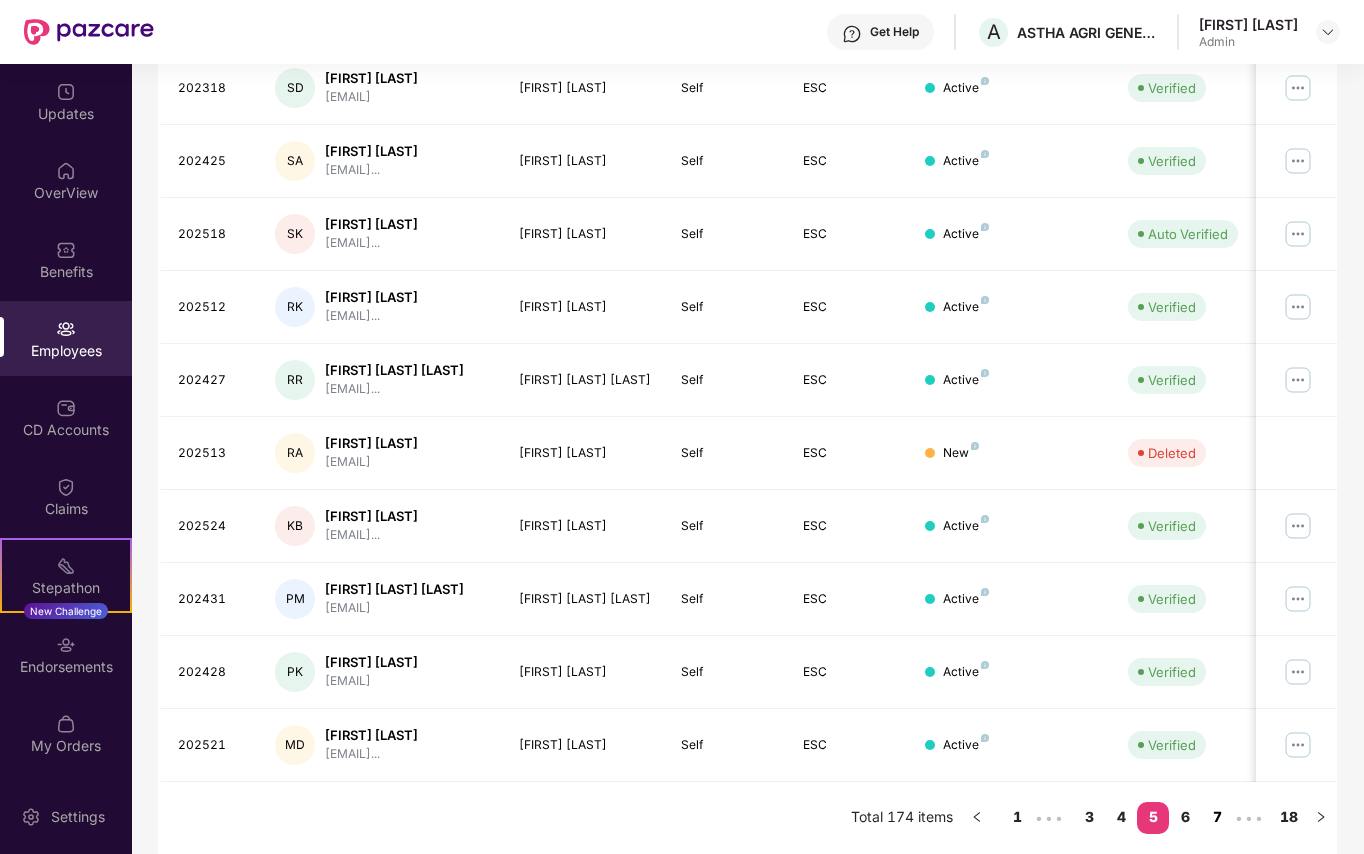 click on "7" at bounding box center (1217, 817) 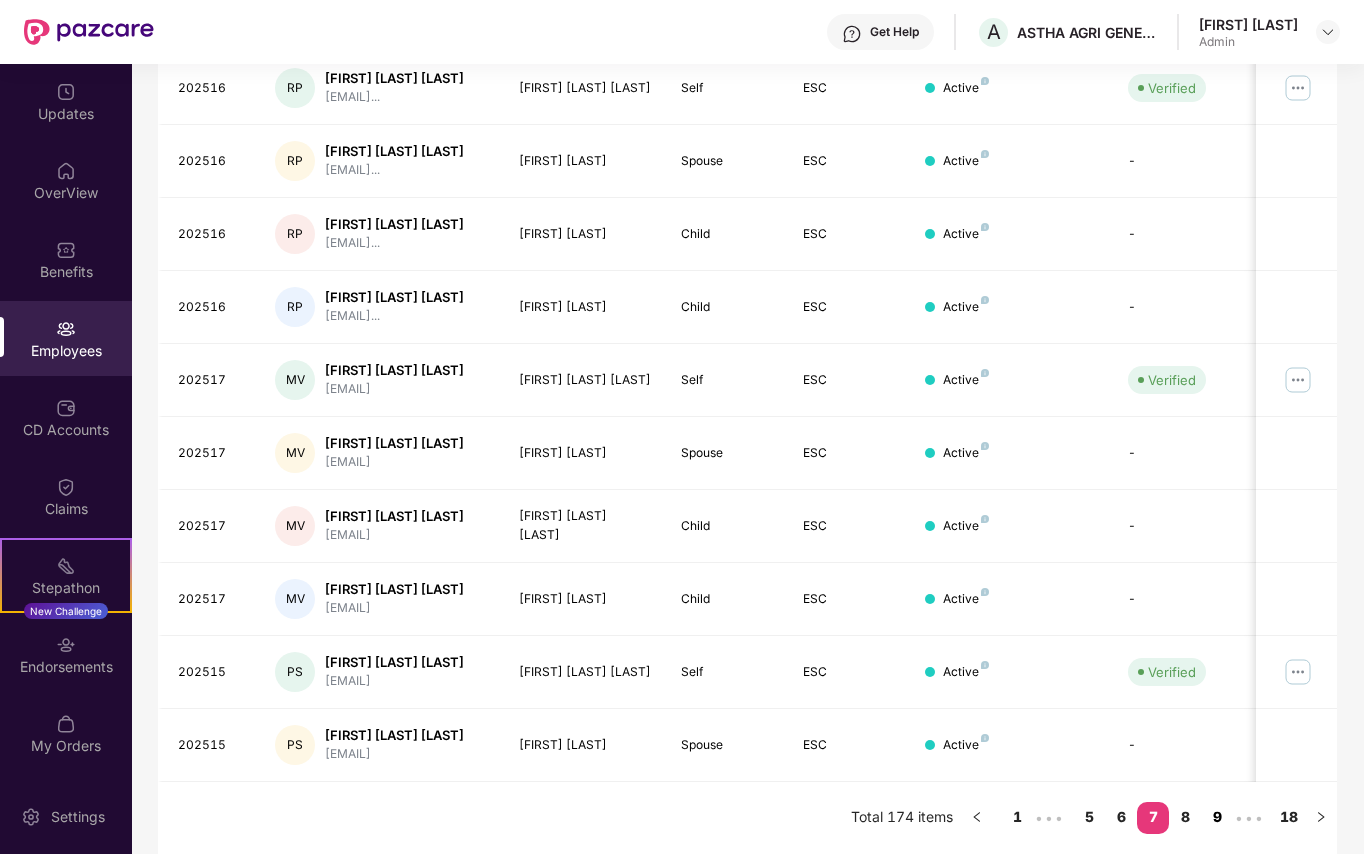 click on "9" at bounding box center (1217, 817) 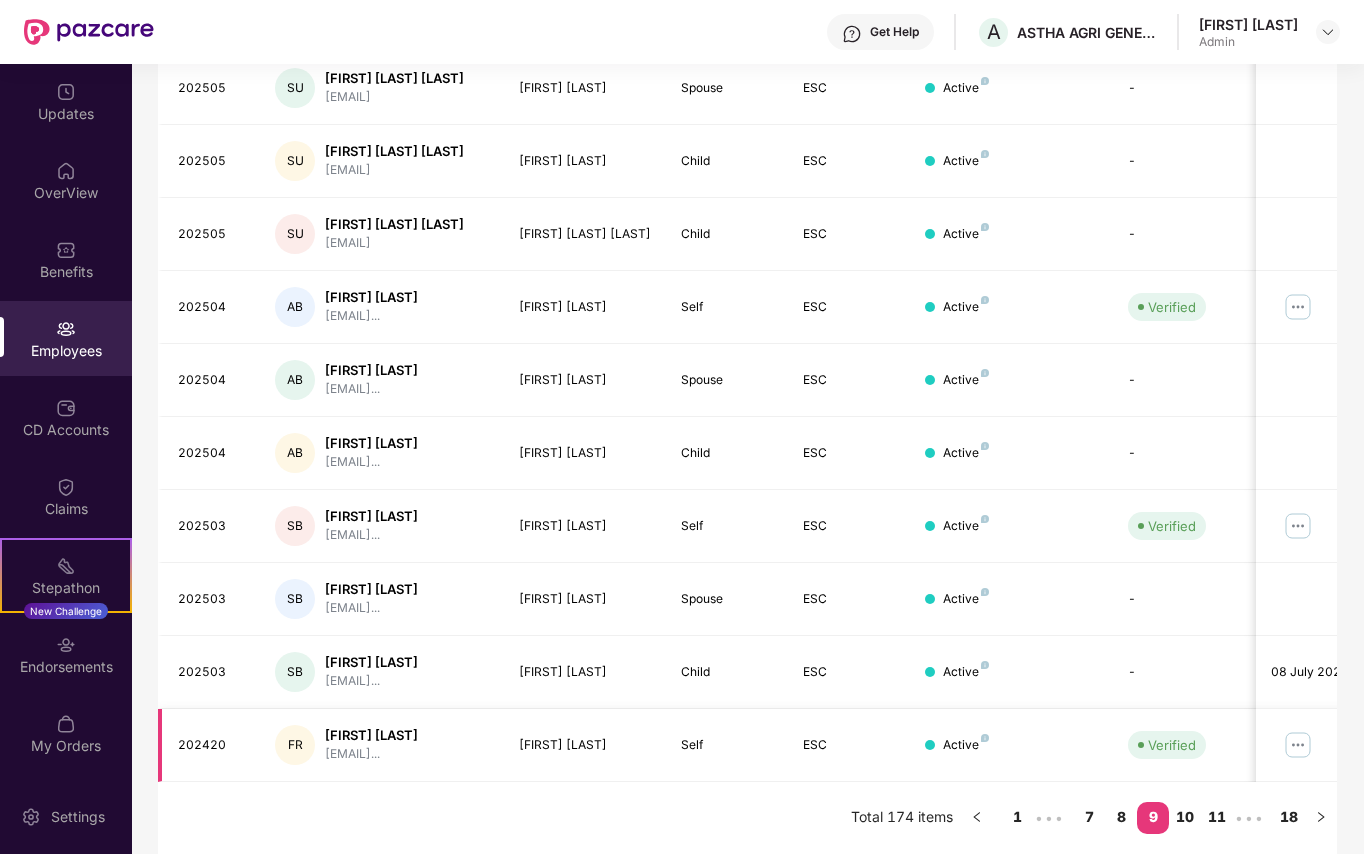 scroll, scrollTop: 428, scrollLeft: 0, axis: vertical 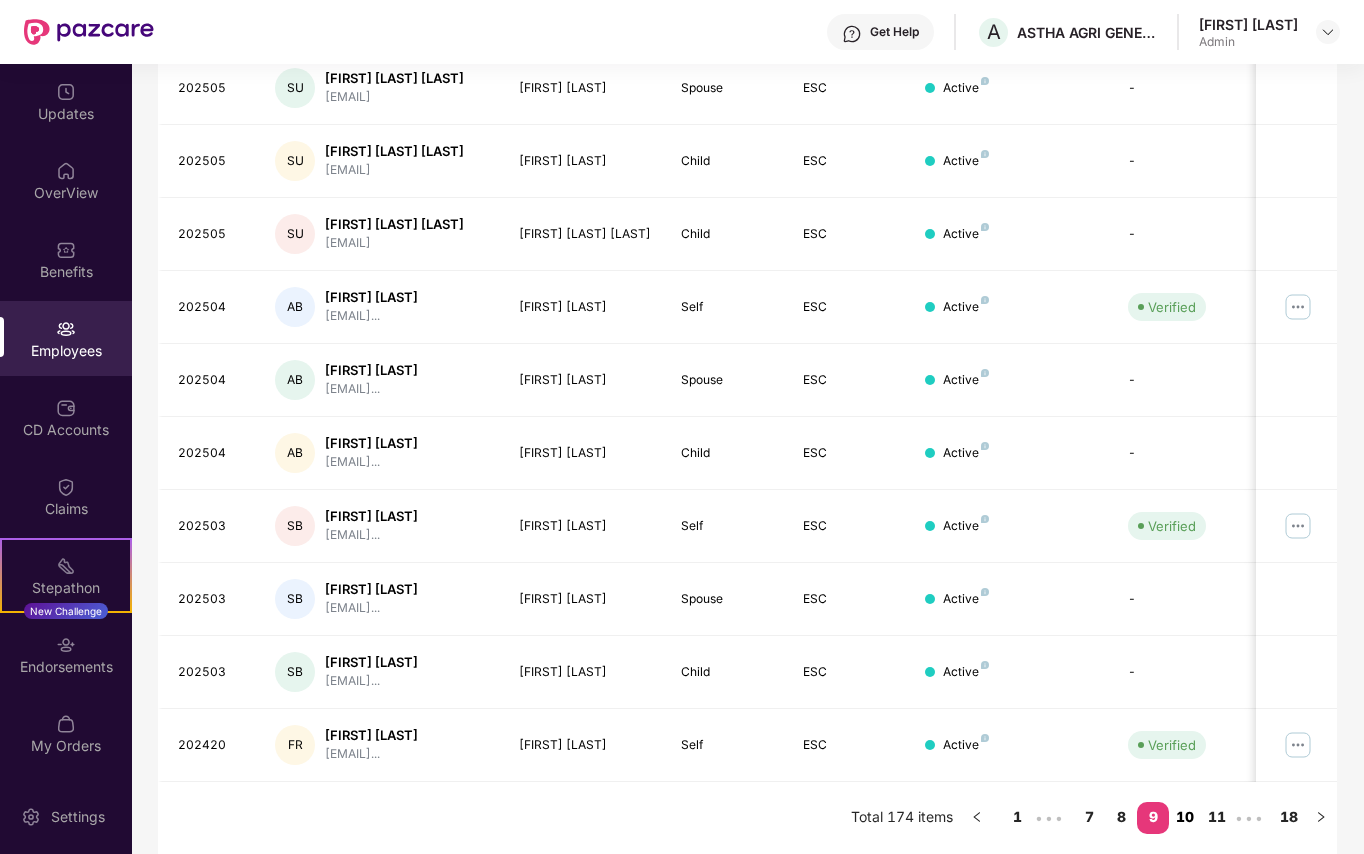 click on "10" at bounding box center [1185, 817] 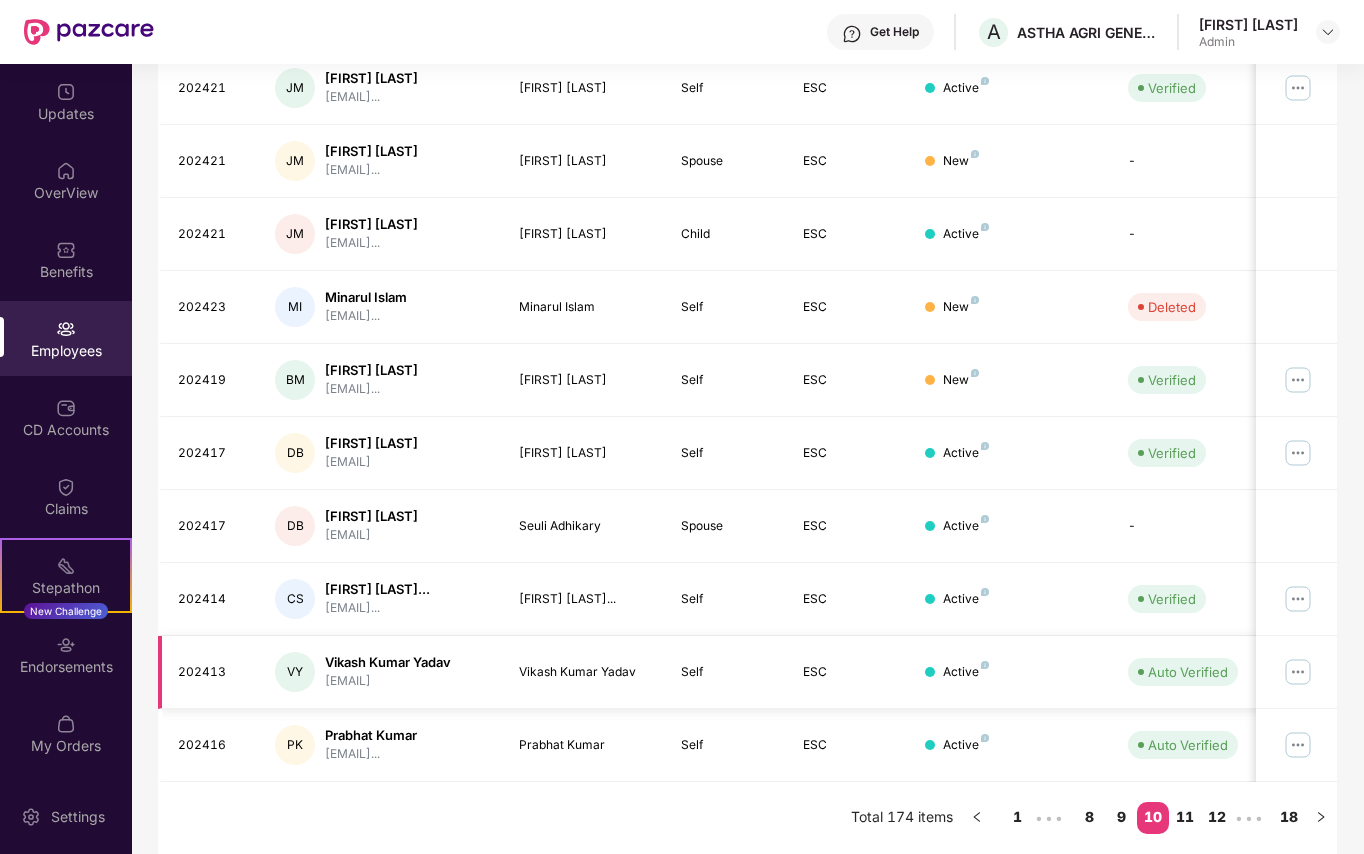 scroll, scrollTop: 394, scrollLeft: 0, axis: vertical 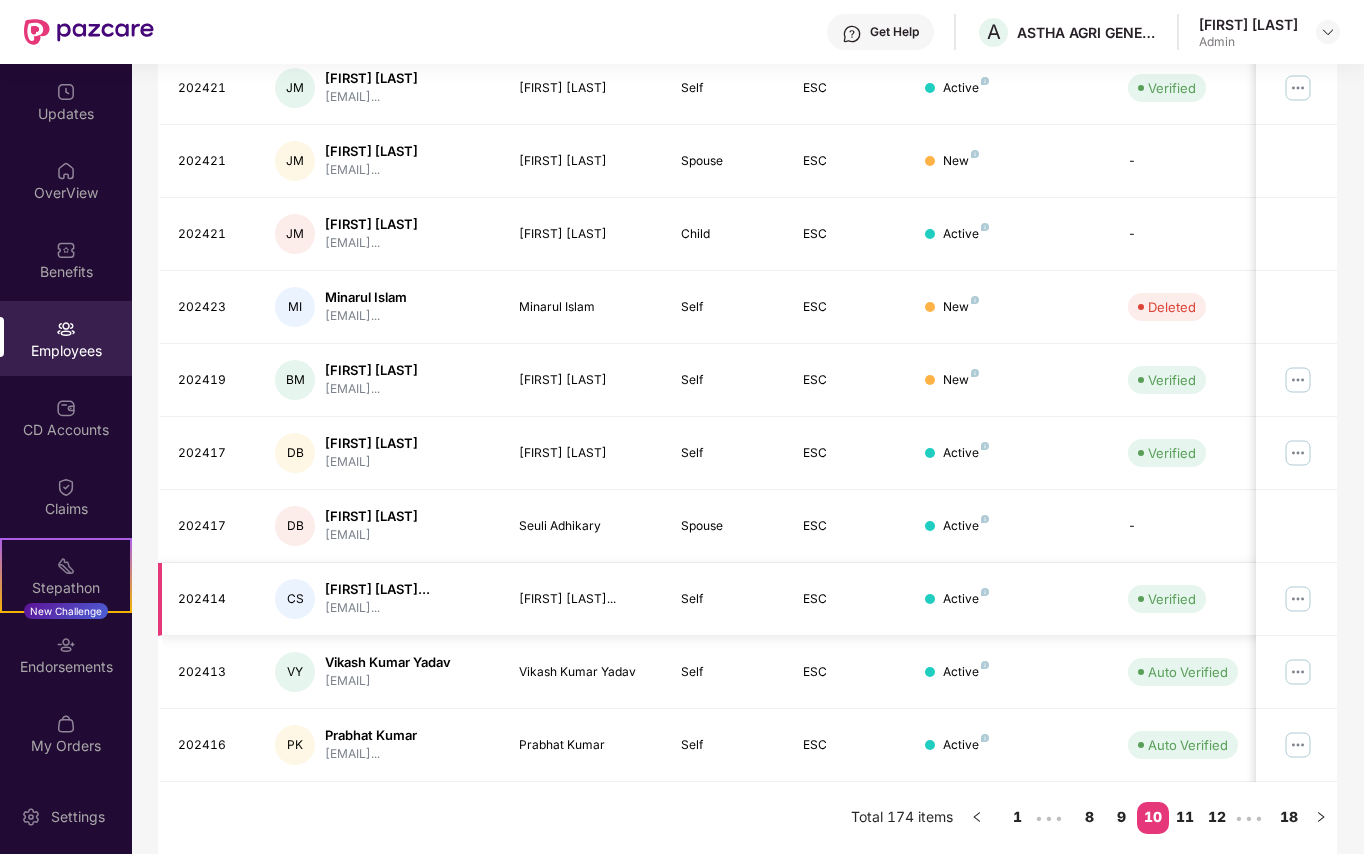 click at bounding box center (1298, 599) 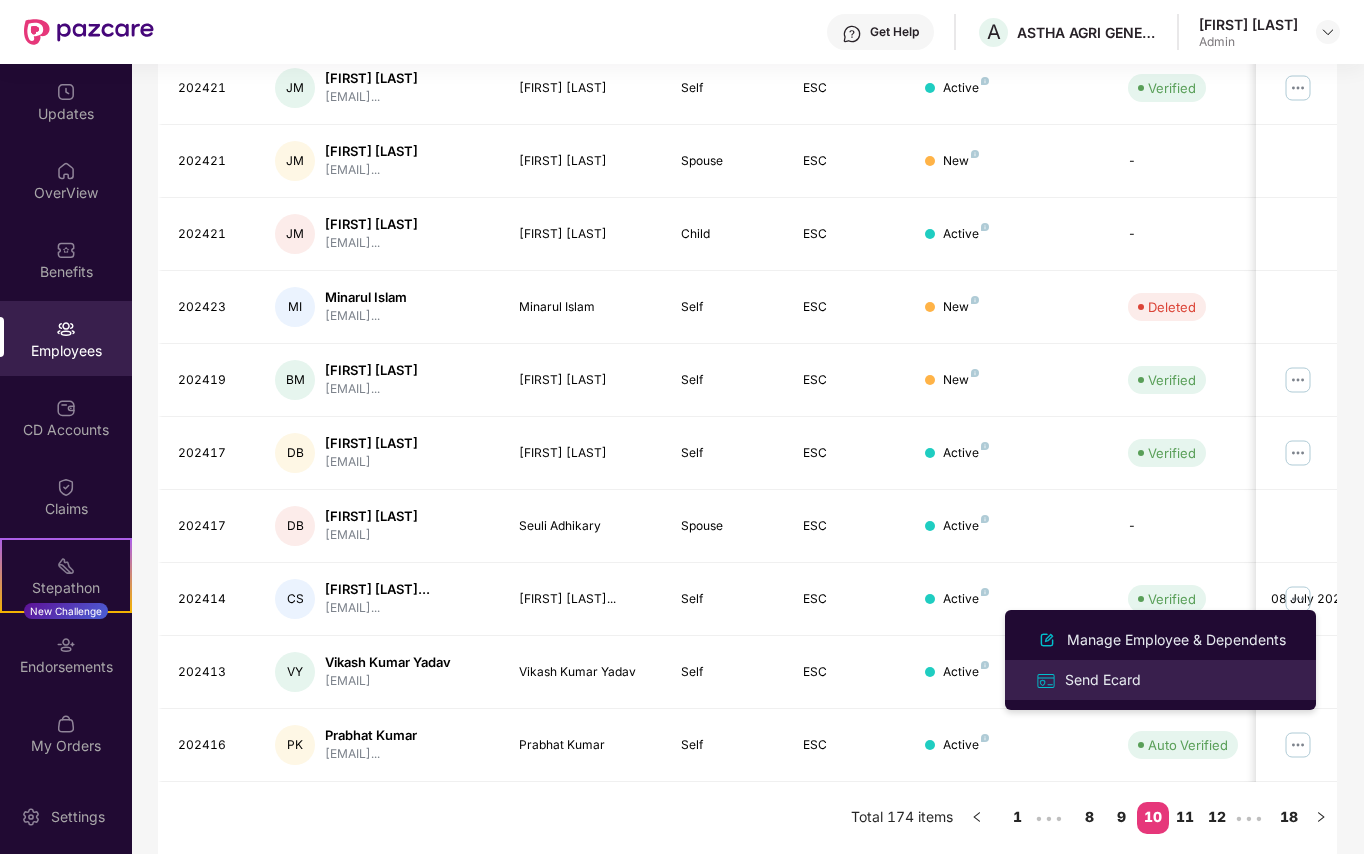 click on "Send Ecard" at bounding box center [1103, 680] 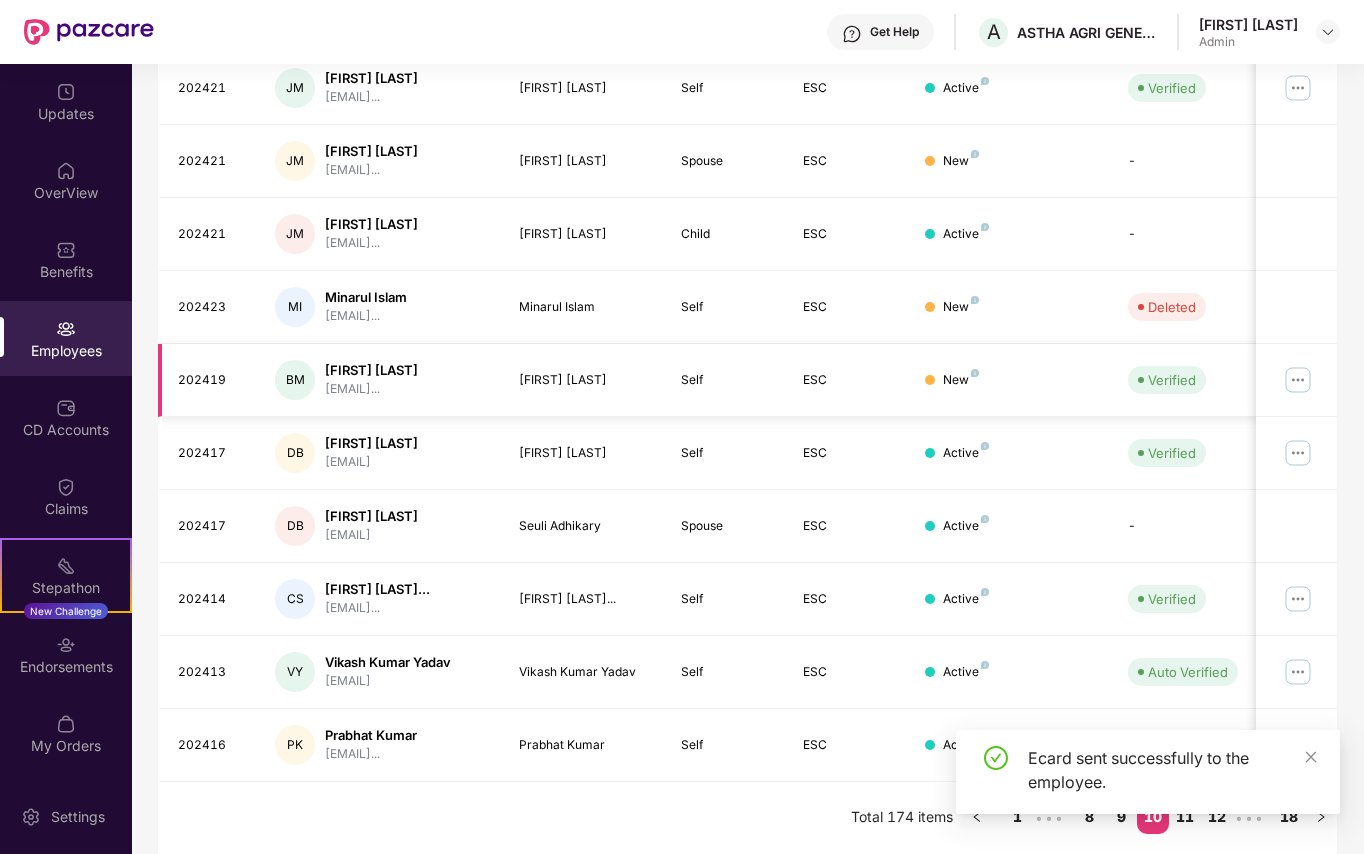 click at bounding box center (1298, 380) 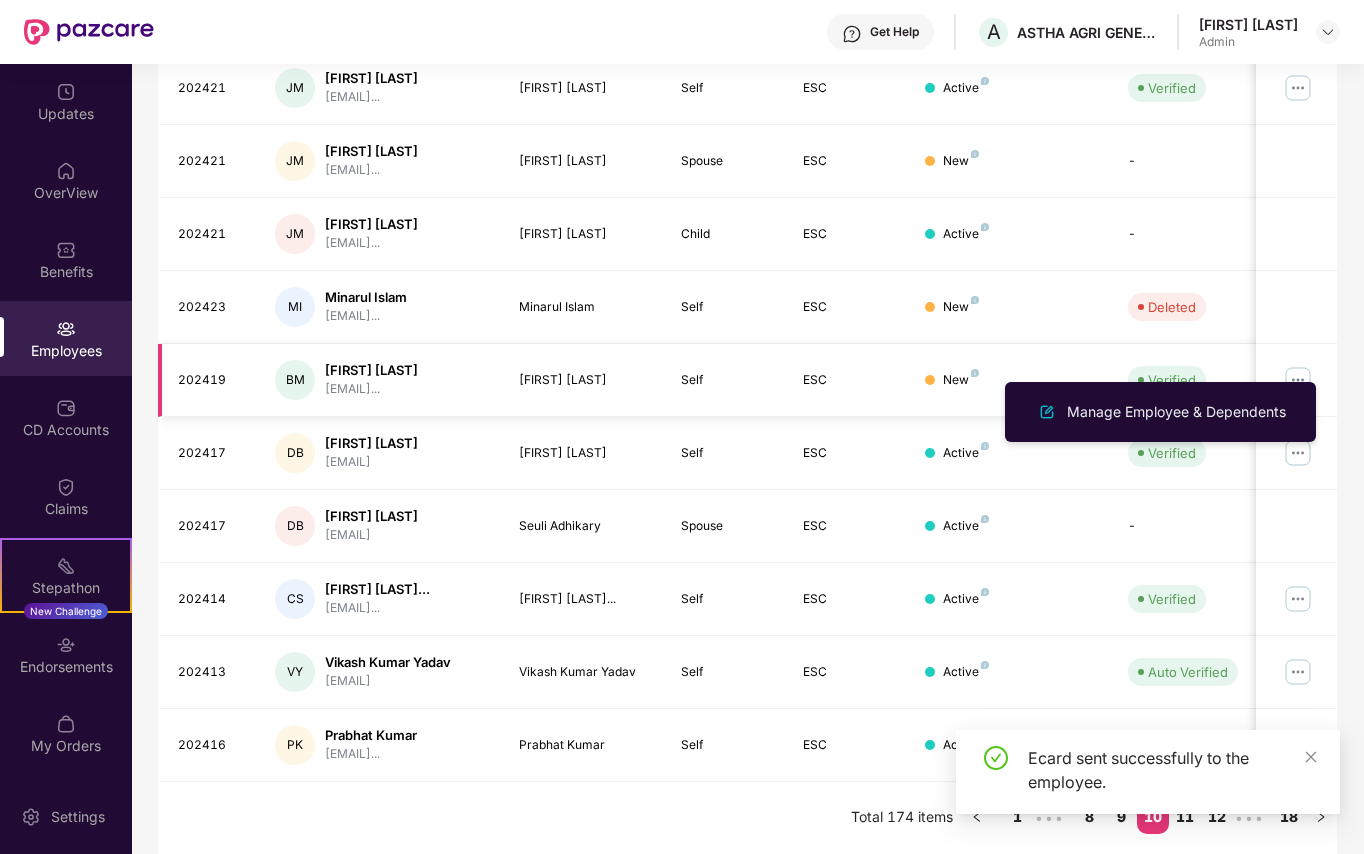click at bounding box center (1298, 380) 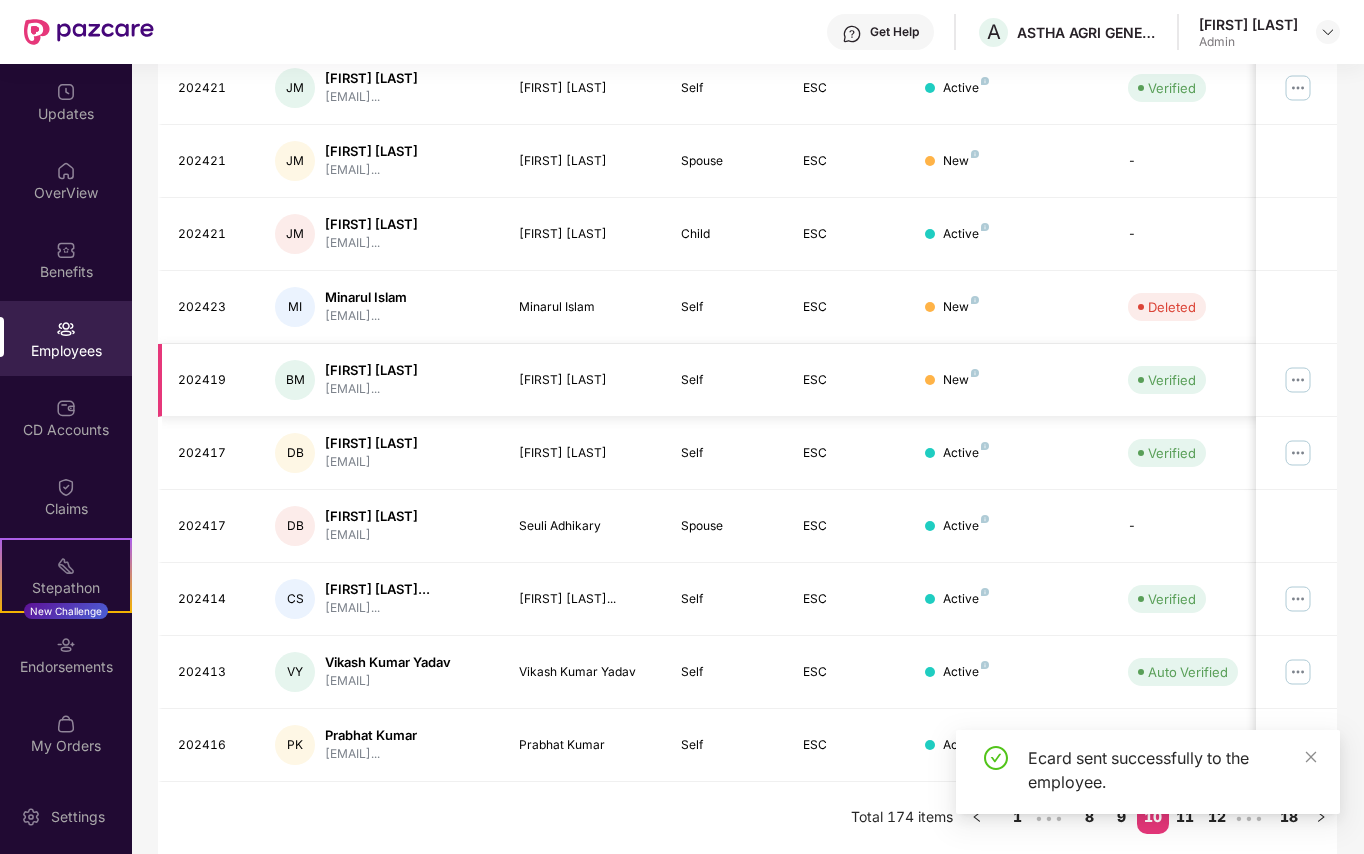 click at bounding box center [1298, 380] 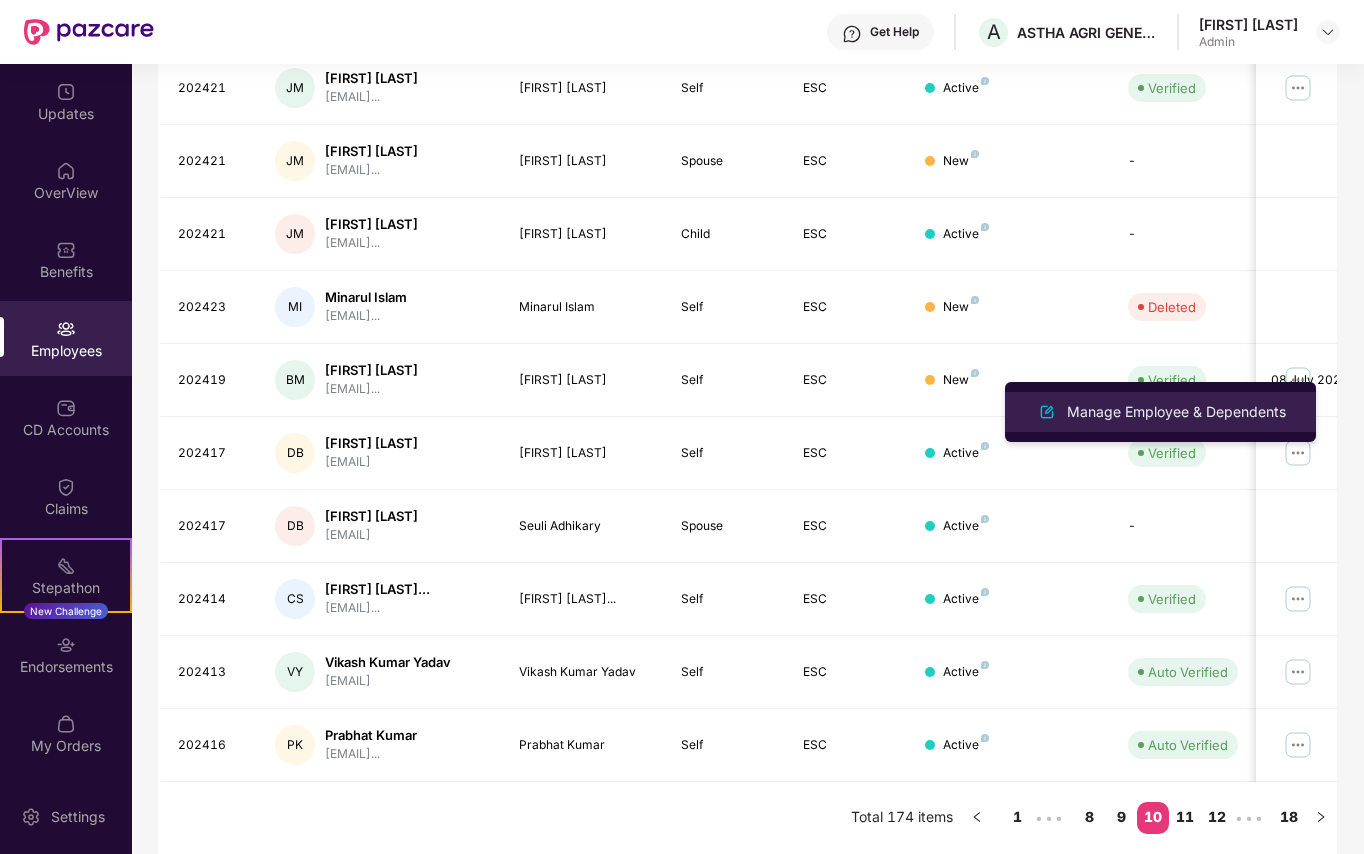 click on "Manage Employee & Dependents" at bounding box center (1176, 412) 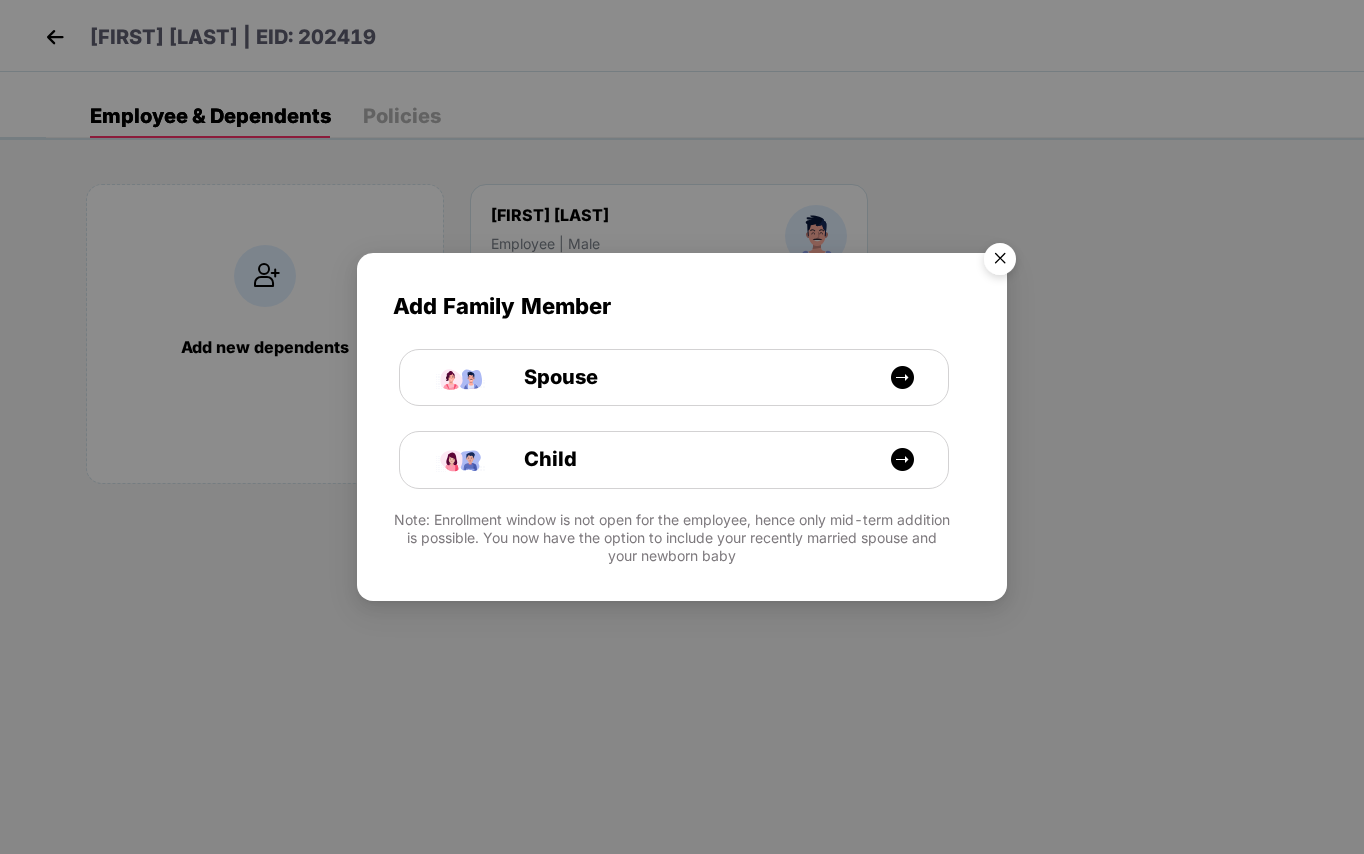 click at bounding box center [1000, 262] 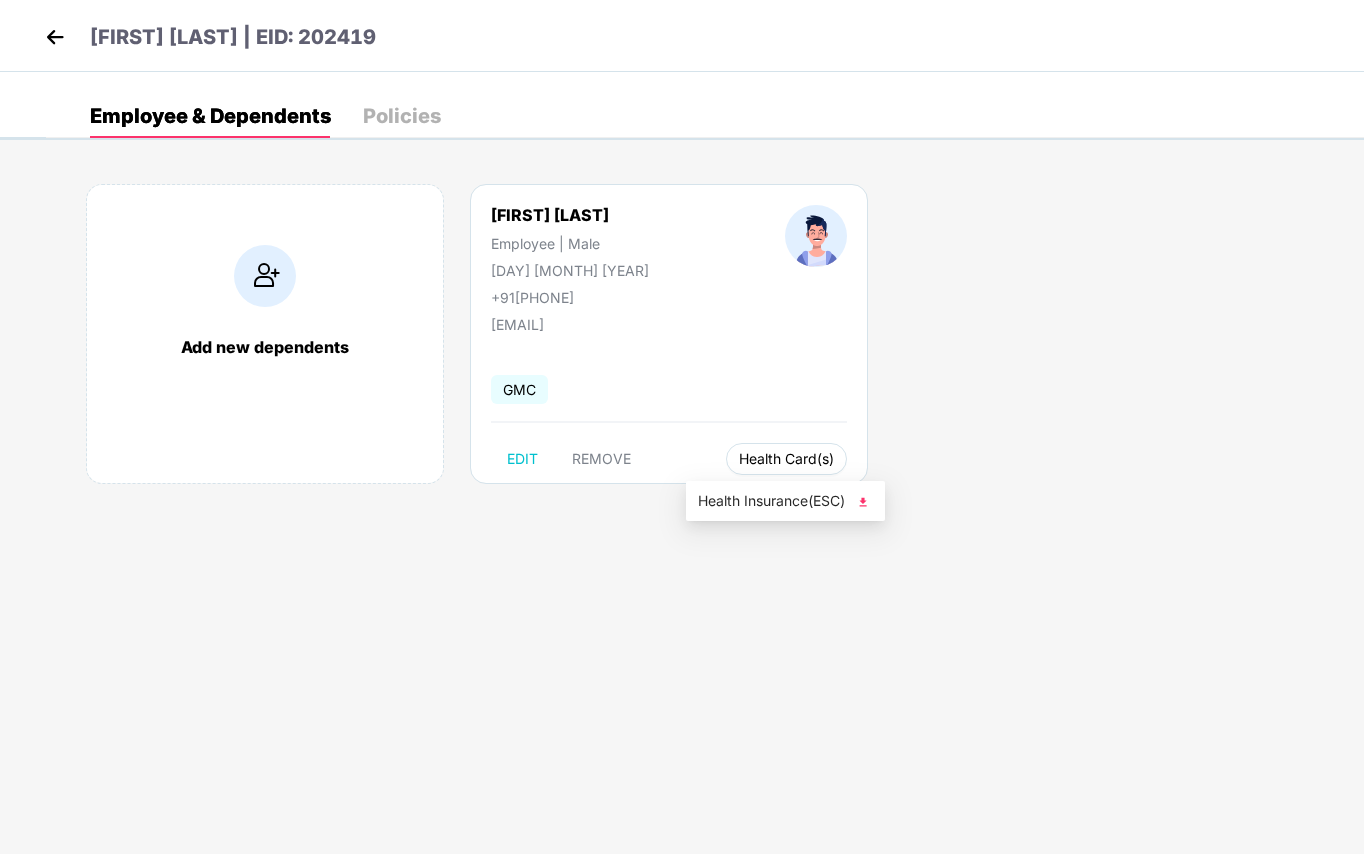 click on "Health Card(s)" at bounding box center (786, 459) 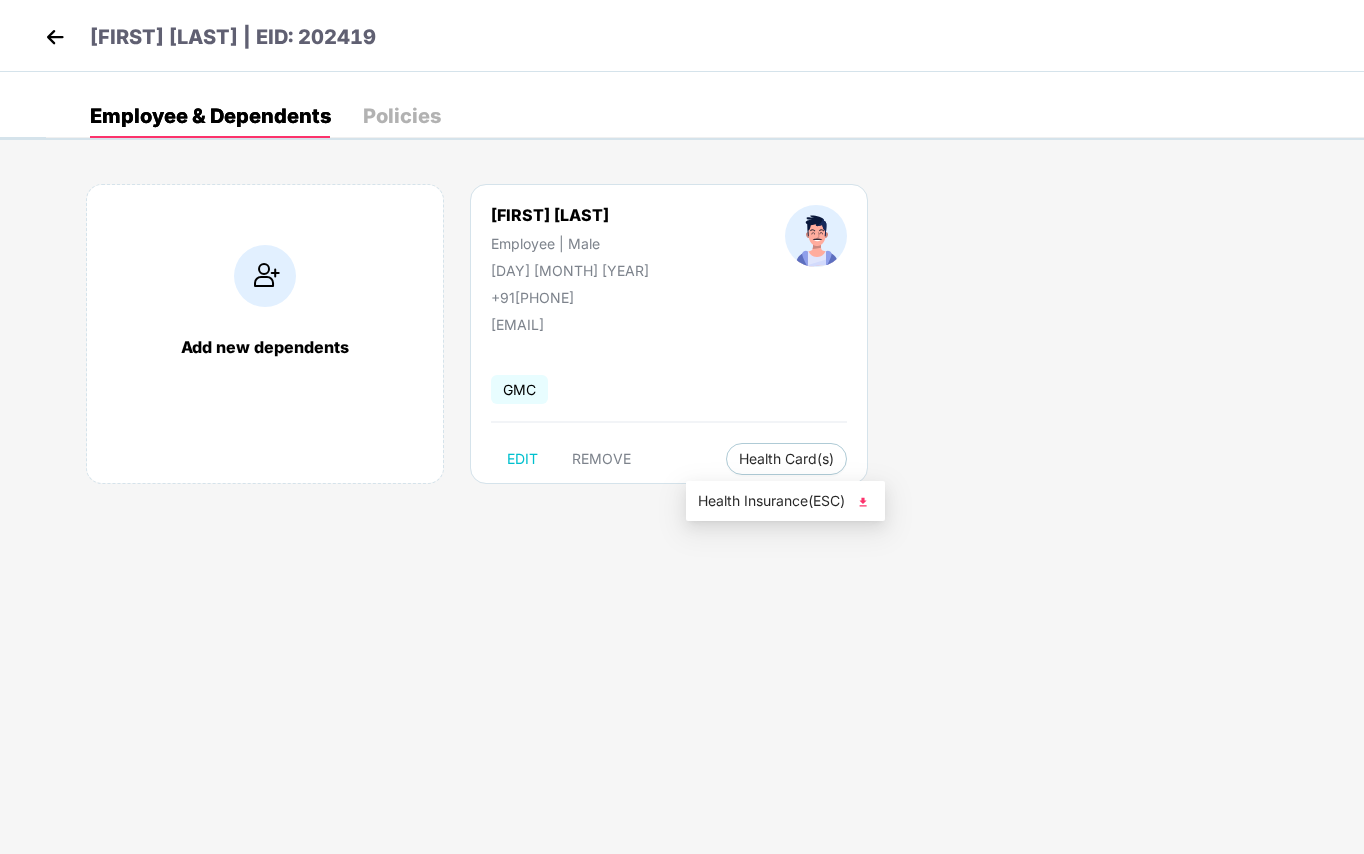 click on "Health Insurance(ESC)" at bounding box center [785, 501] 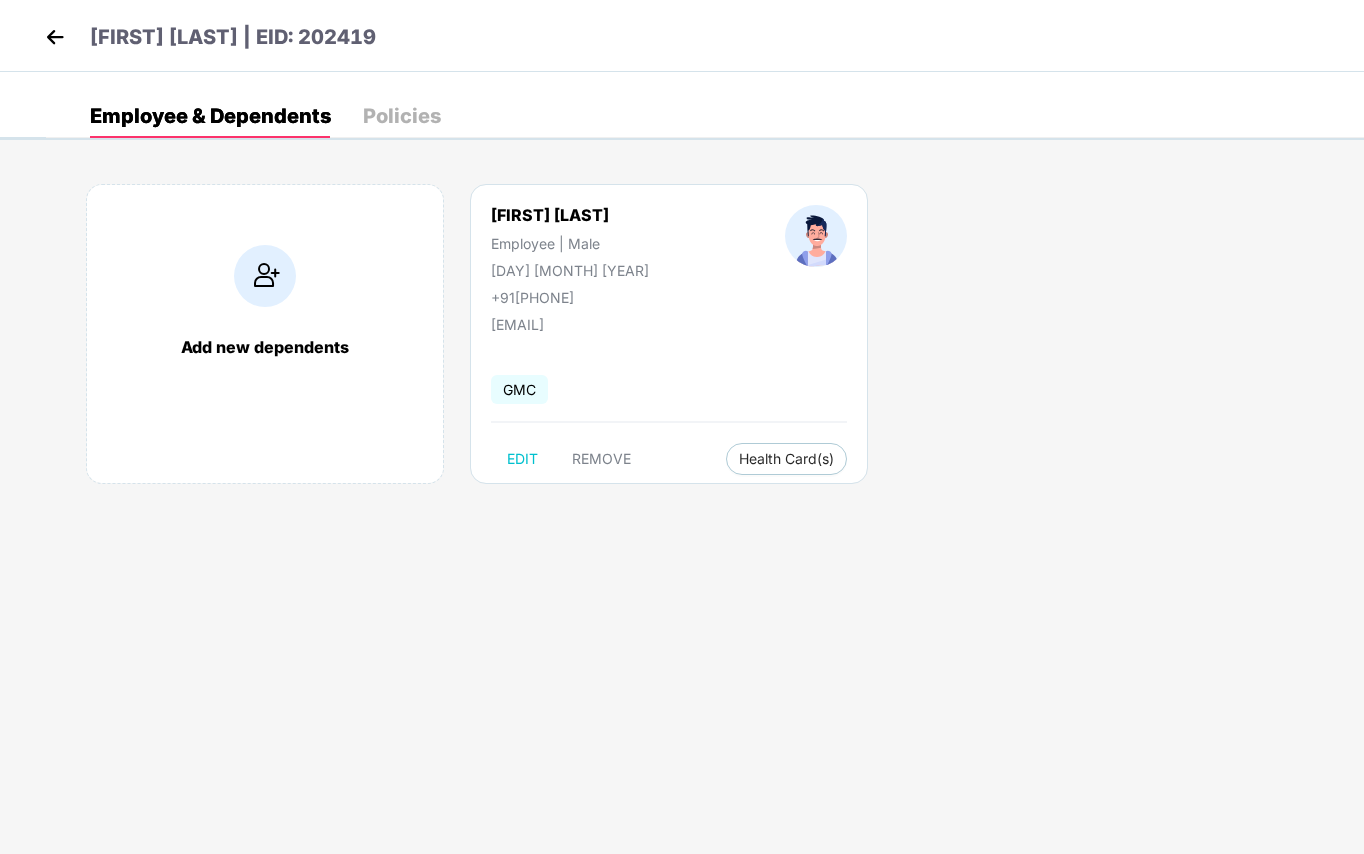 click at bounding box center (55, 37) 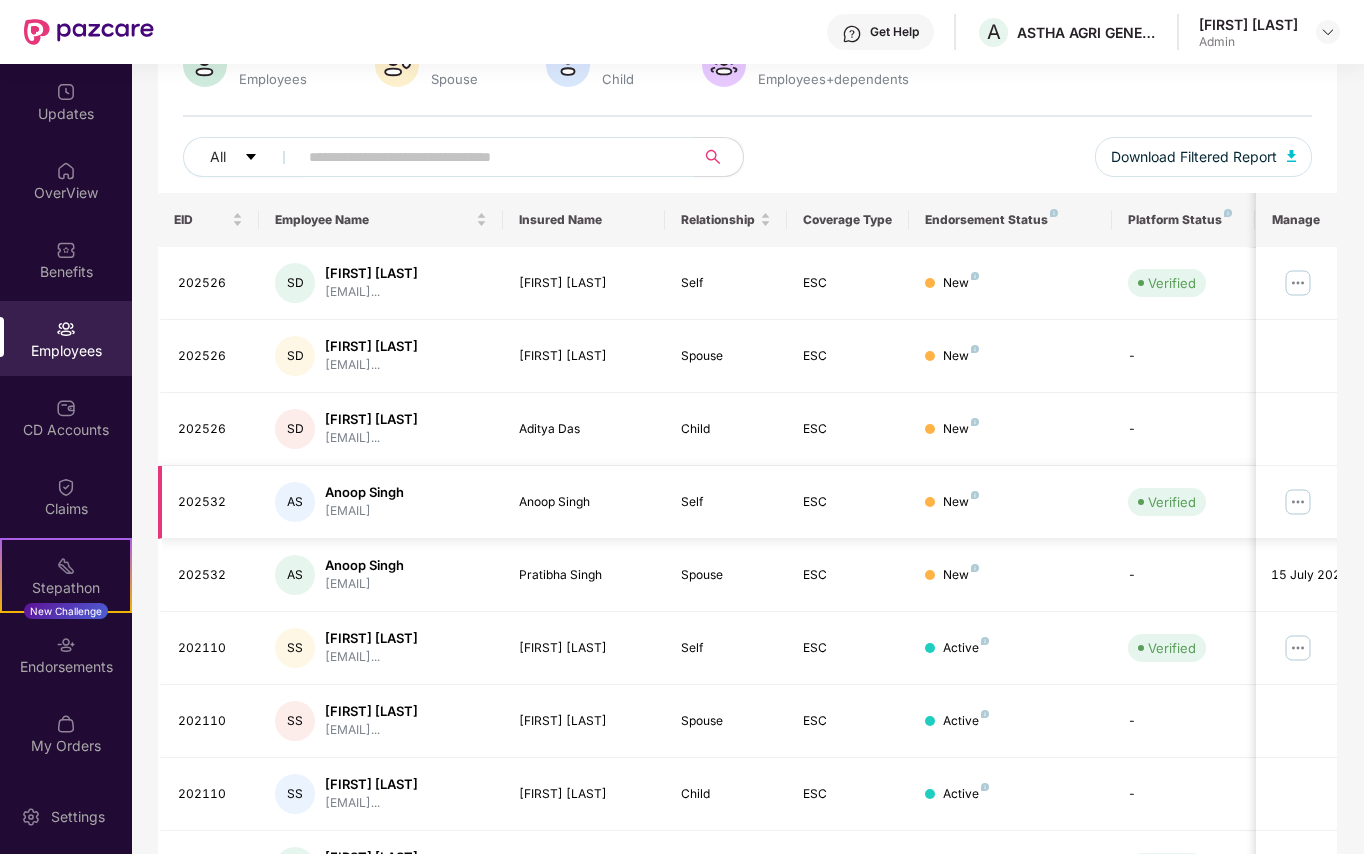scroll, scrollTop: 394, scrollLeft: 0, axis: vertical 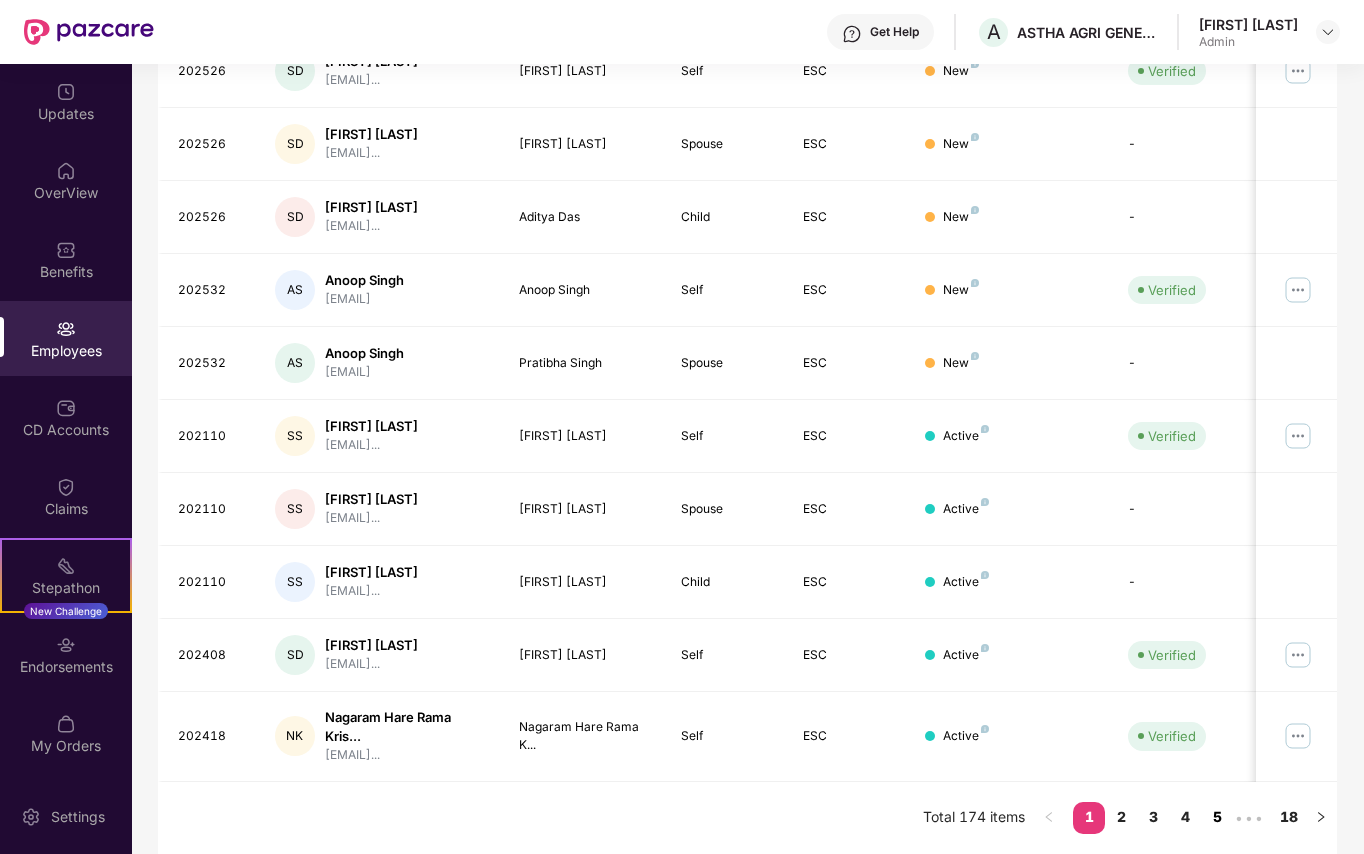 click on "5" at bounding box center [1217, 817] 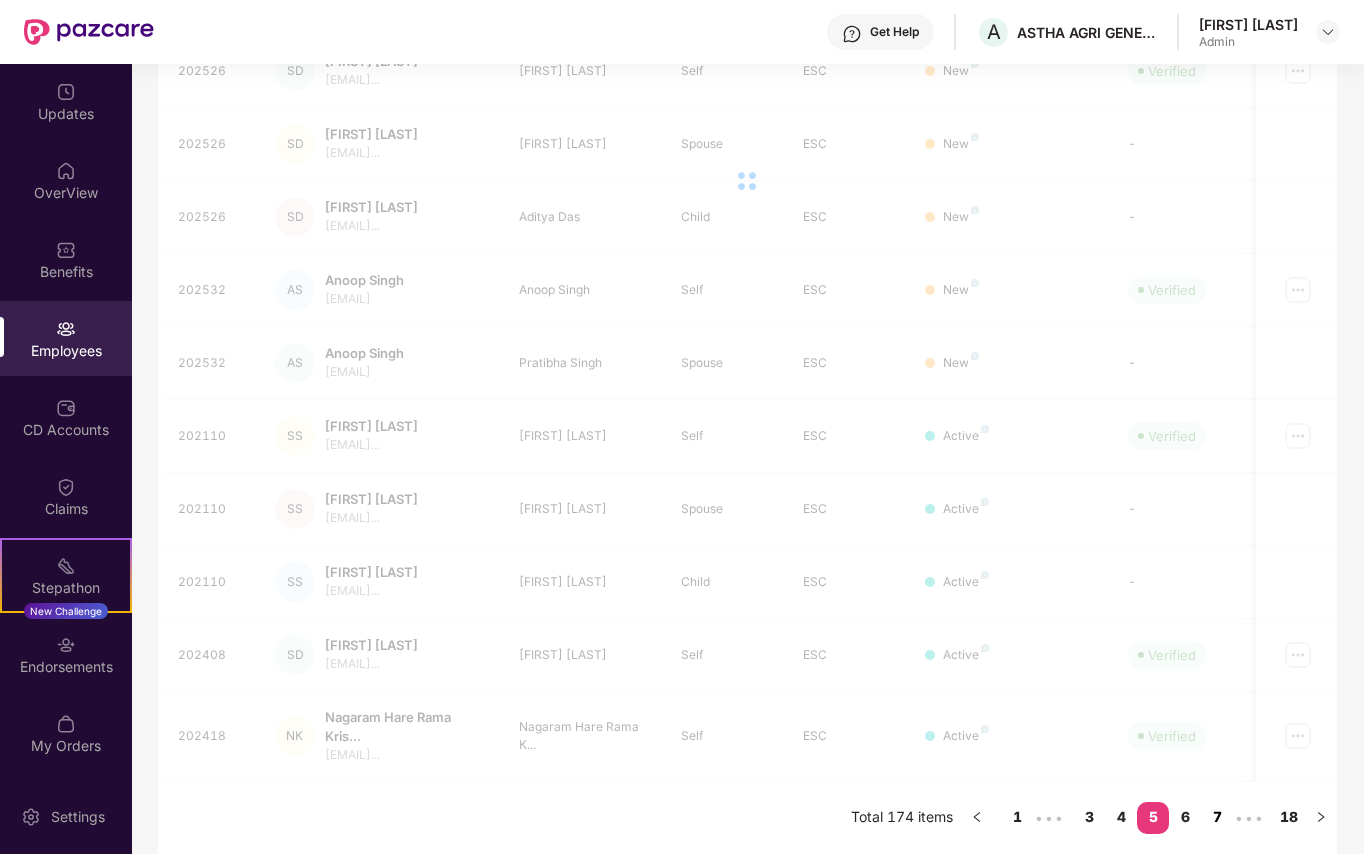 click on "7" at bounding box center [1217, 817] 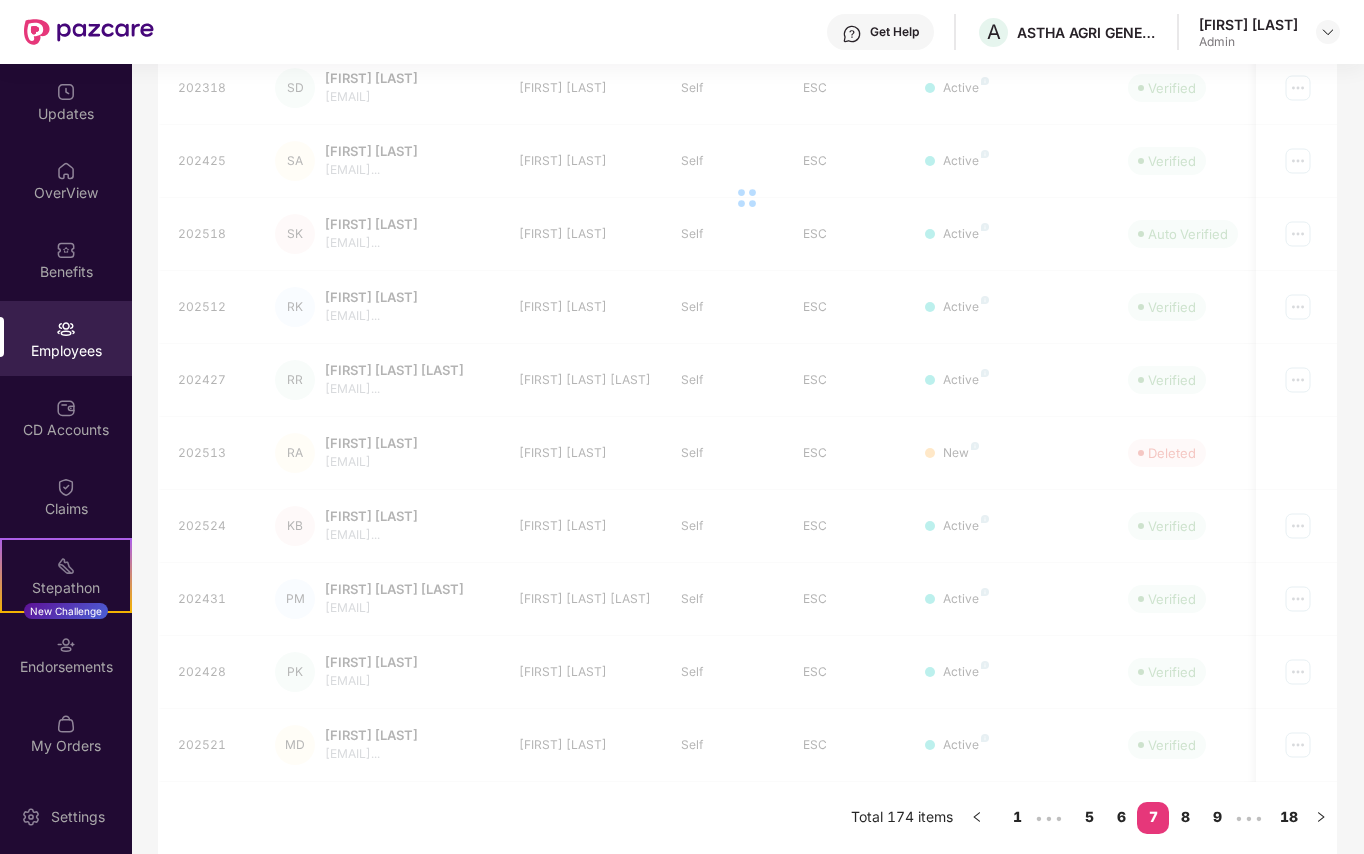 scroll, scrollTop: 378, scrollLeft: 0, axis: vertical 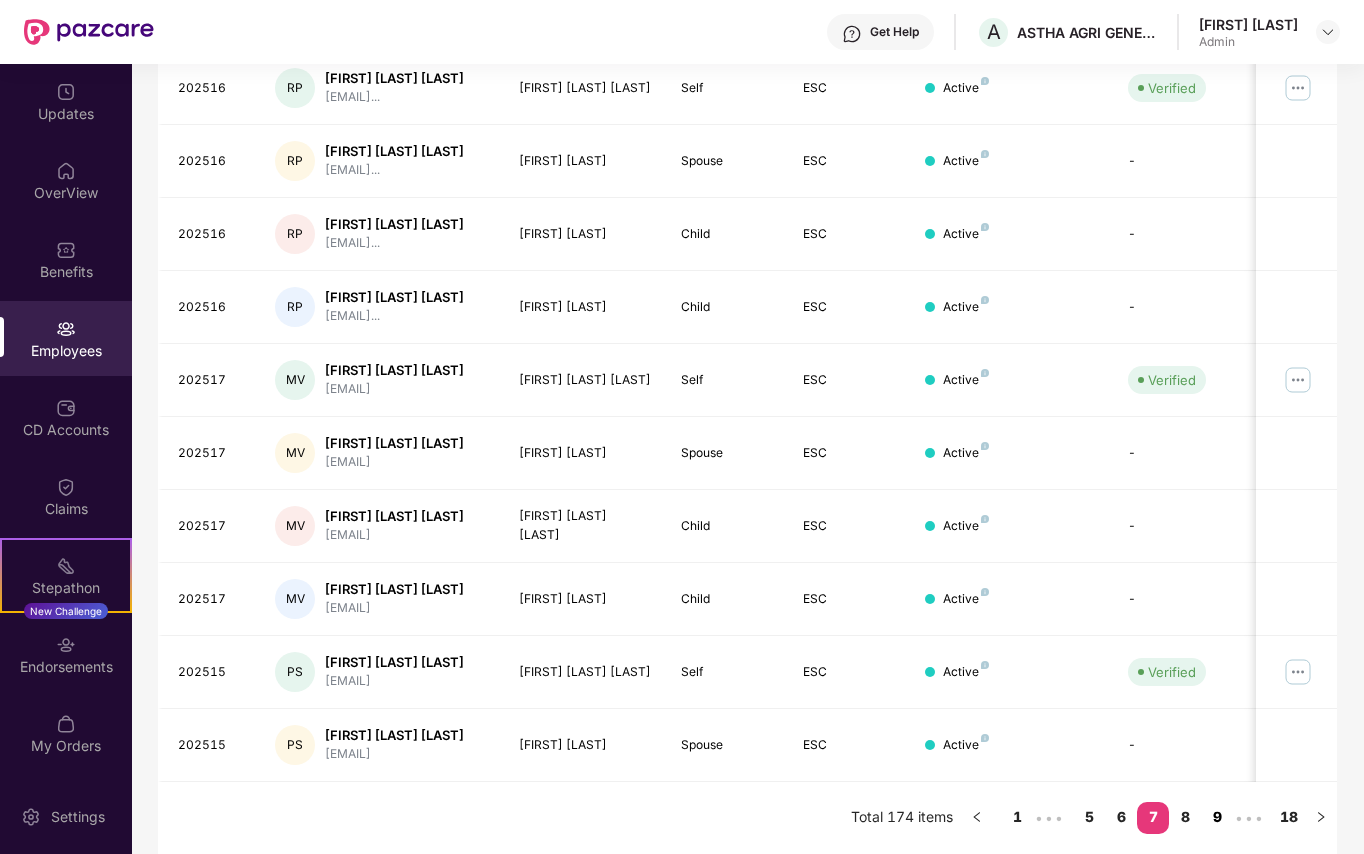 click on "9" at bounding box center (1217, 817) 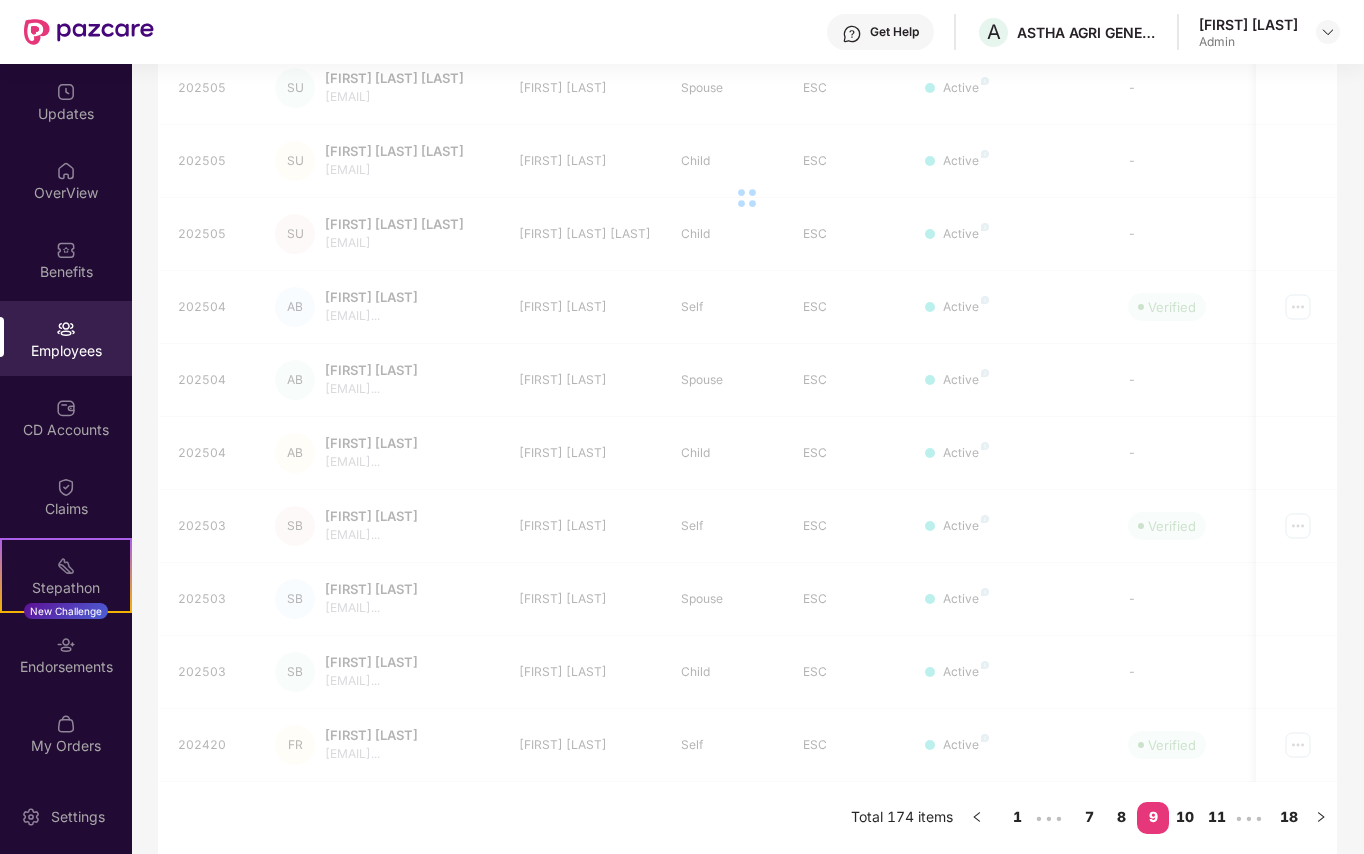 click on "Verified" at bounding box center [1183, 745] 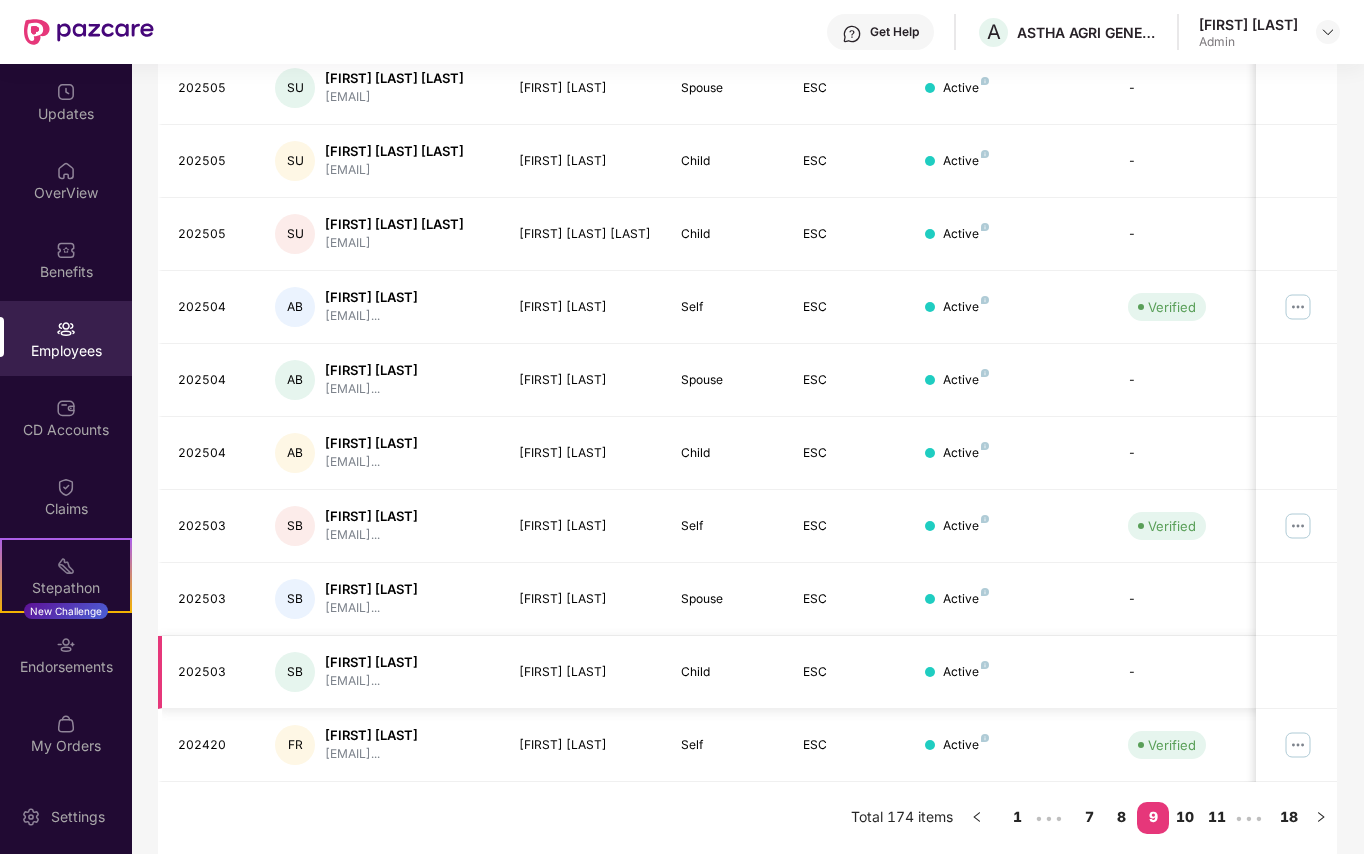 scroll, scrollTop: 428, scrollLeft: 0, axis: vertical 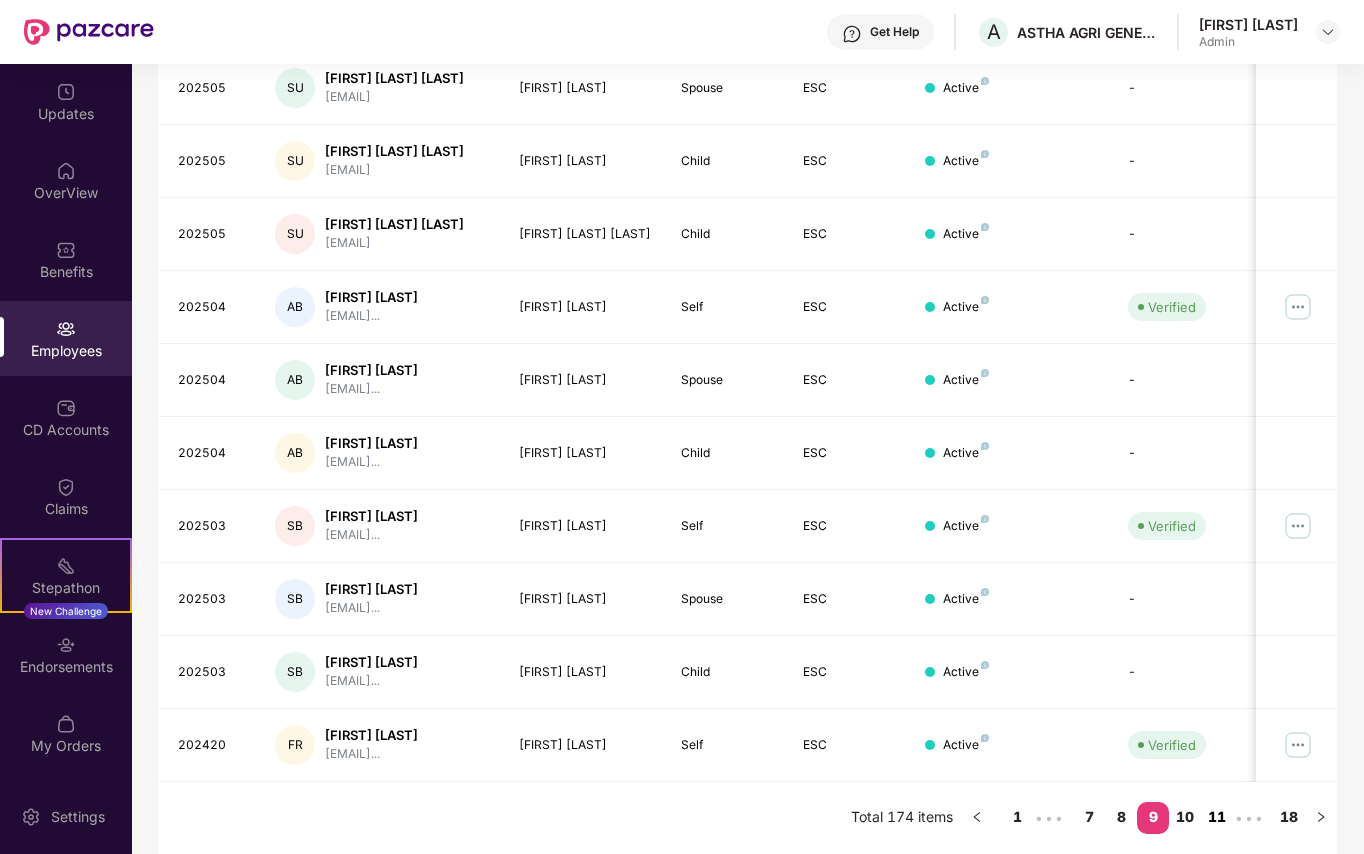 click on "11" at bounding box center [1217, 817] 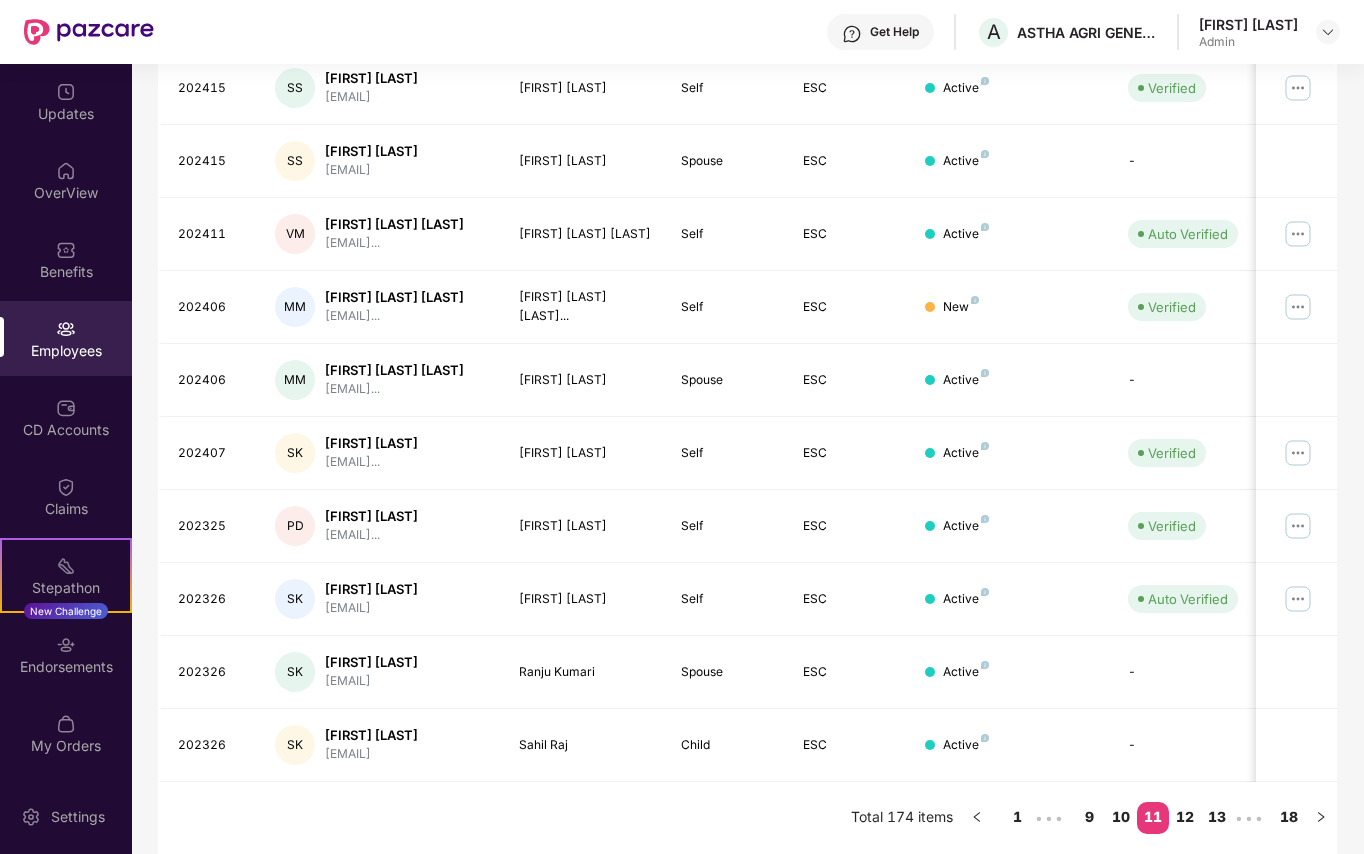 scroll, scrollTop: 378, scrollLeft: 0, axis: vertical 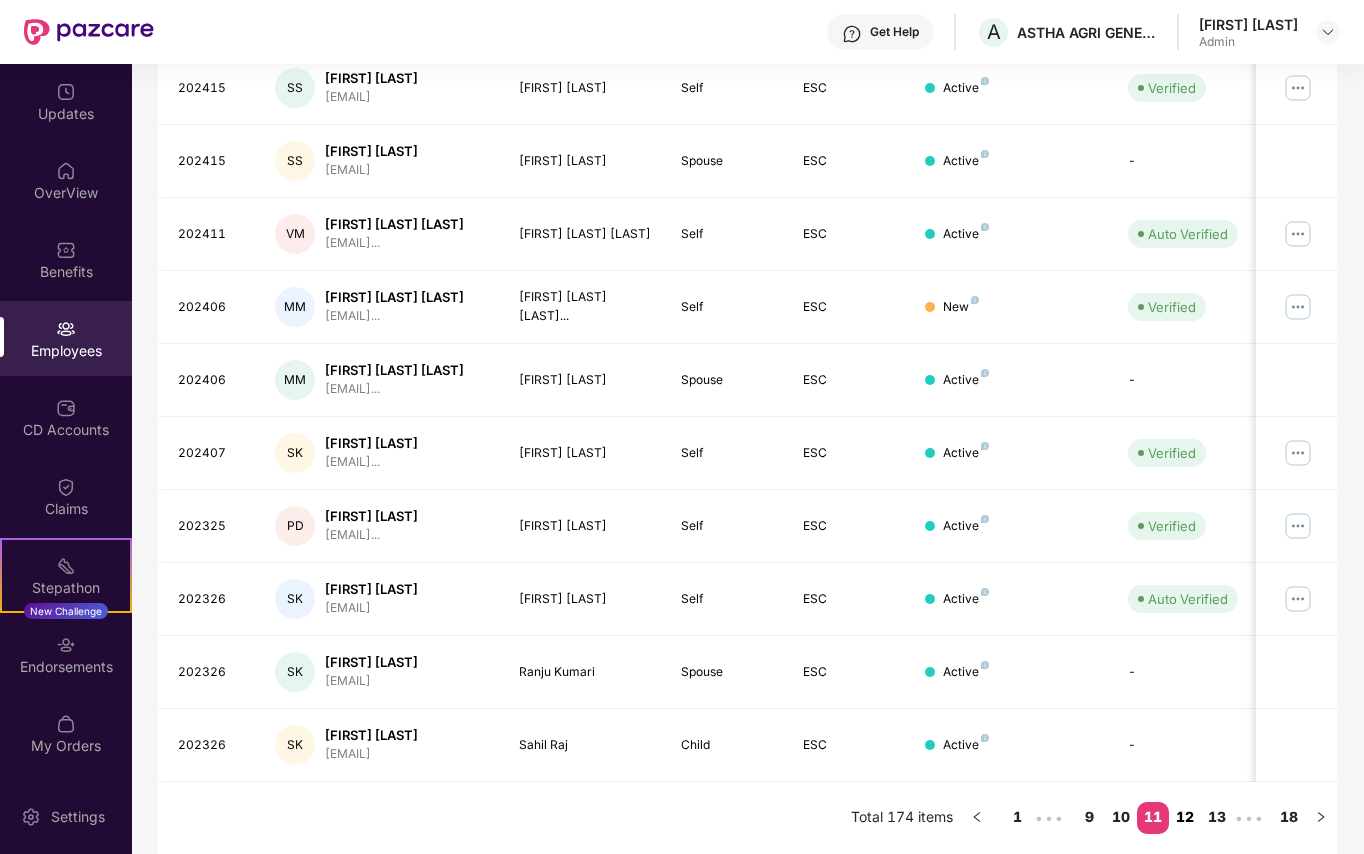 click on "12" at bounding box center (1185, 817) 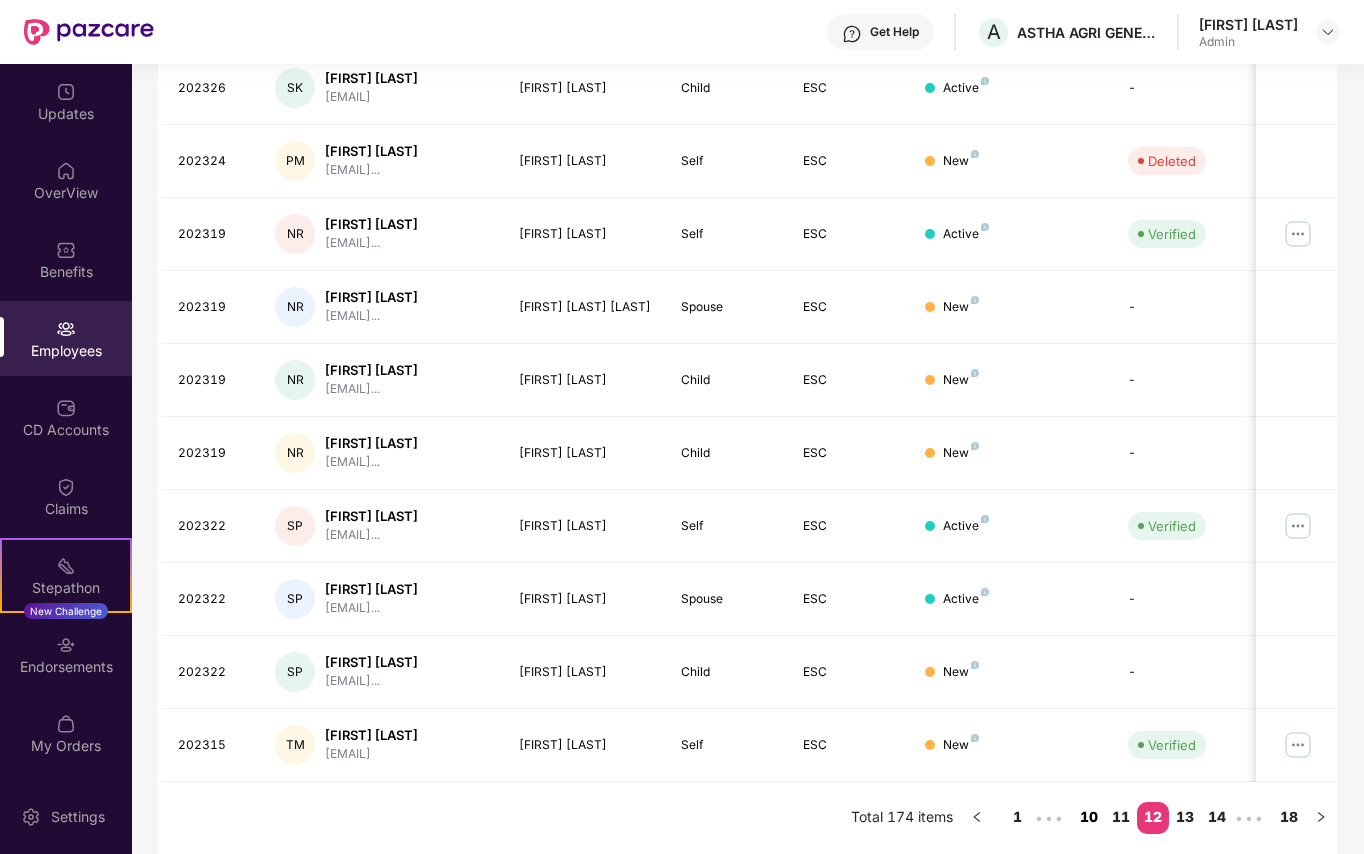 click on "10" at bounding box center (1089, 817) 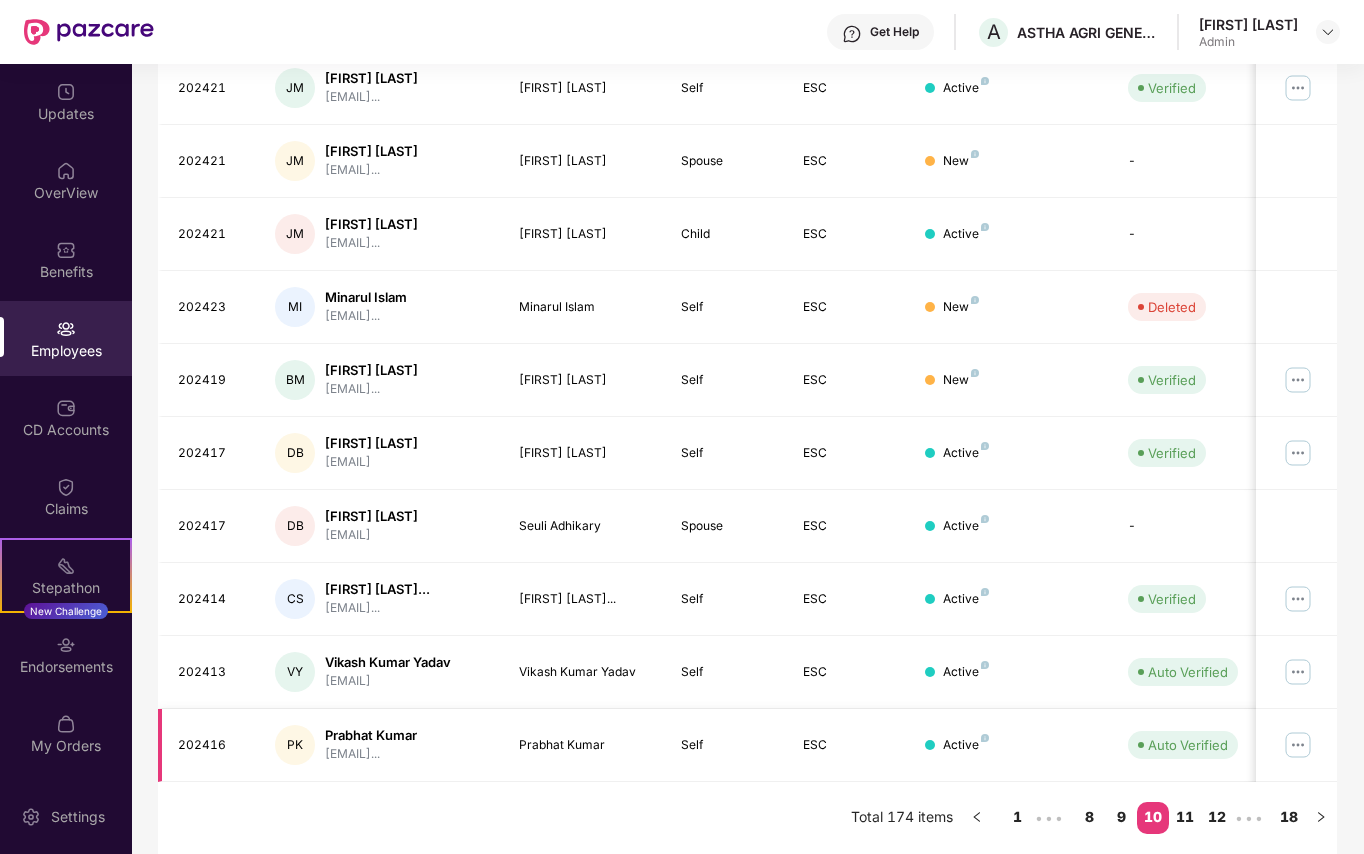 click at bounding box center (1298, 745) 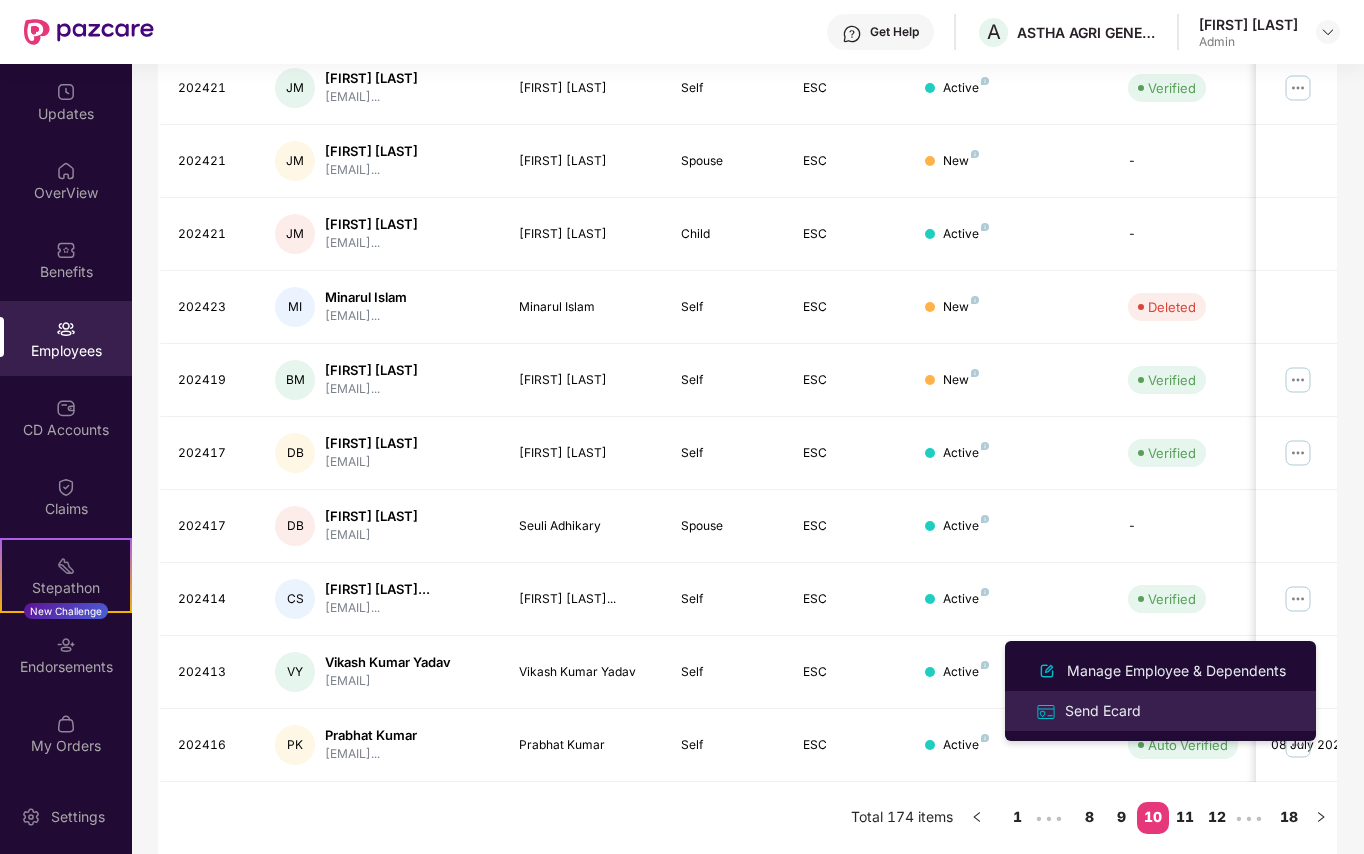 click on "Send Ecard" at bounding box center (1103, 711) 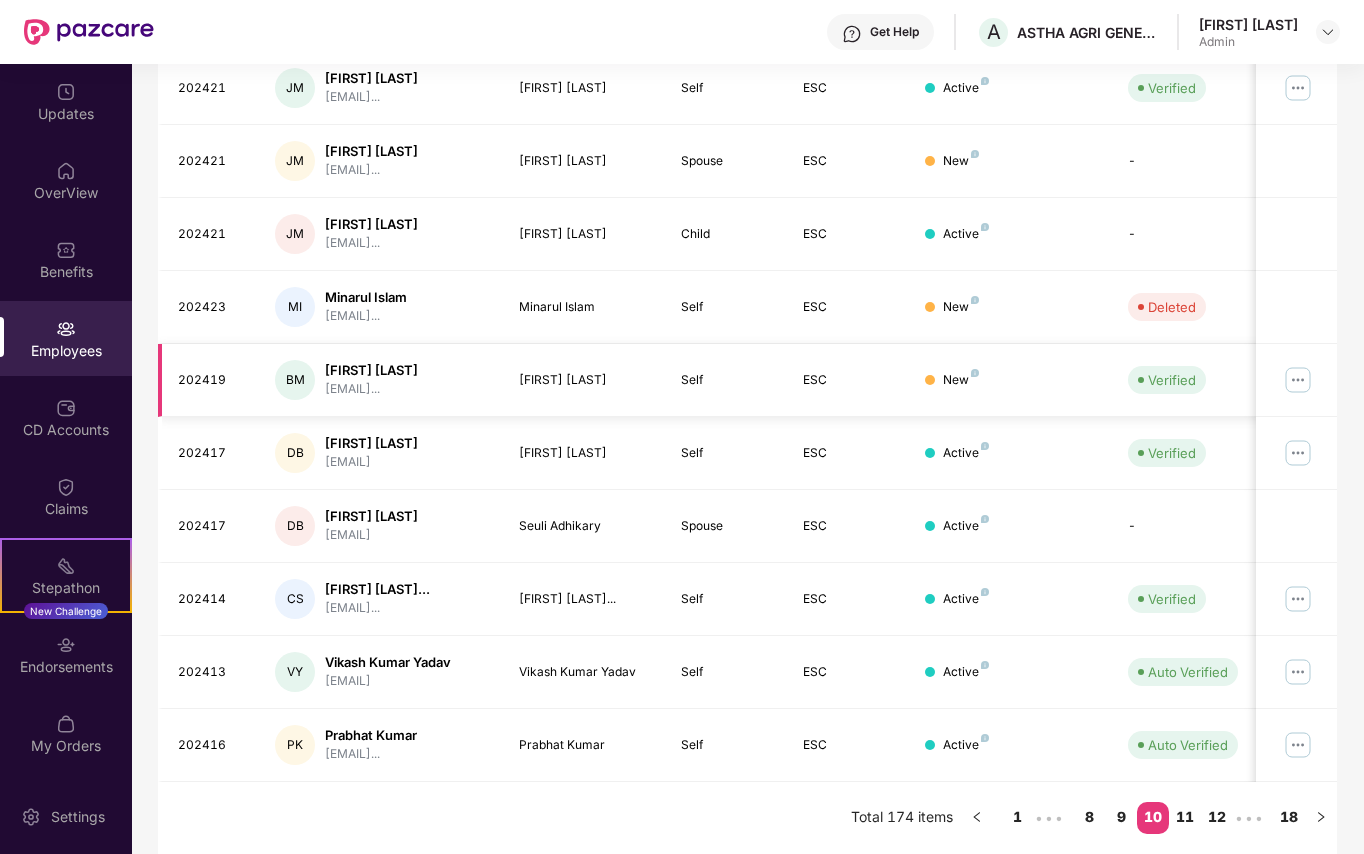 click at bounding box center [1298, 380] 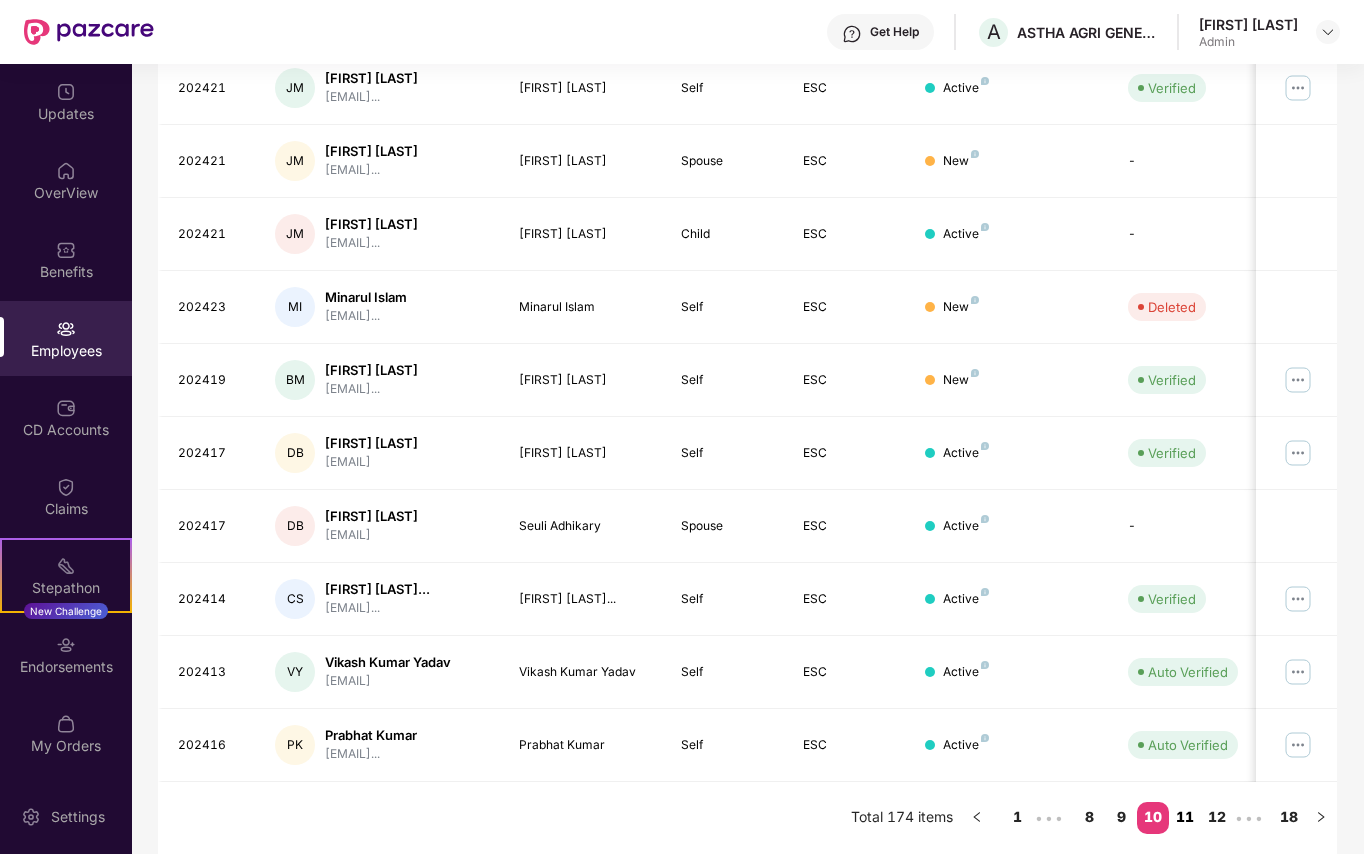 click on "11" at bounding box center [1185, 817] 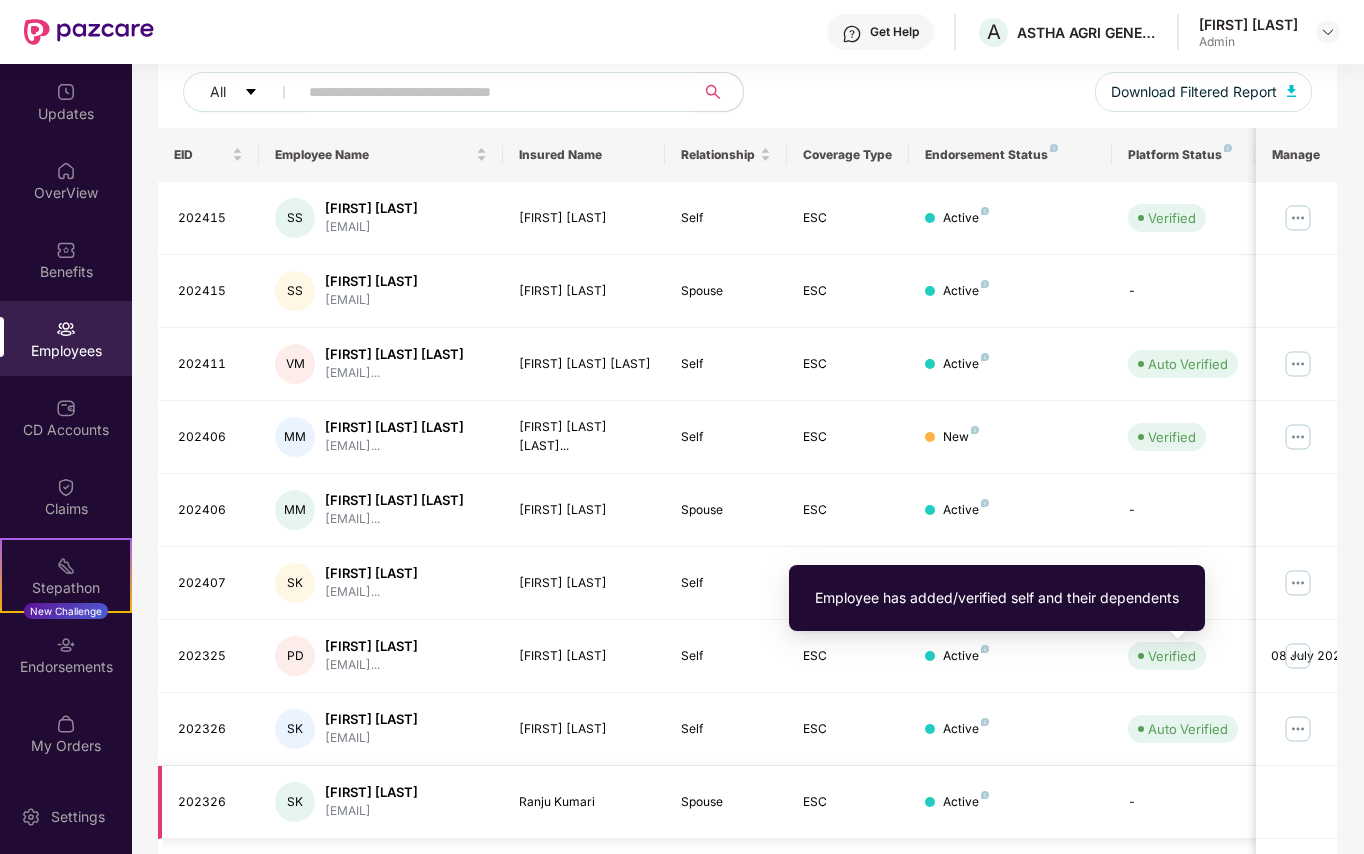 scroll, scrollTop: 0, scrollLeft: 0, axis: both 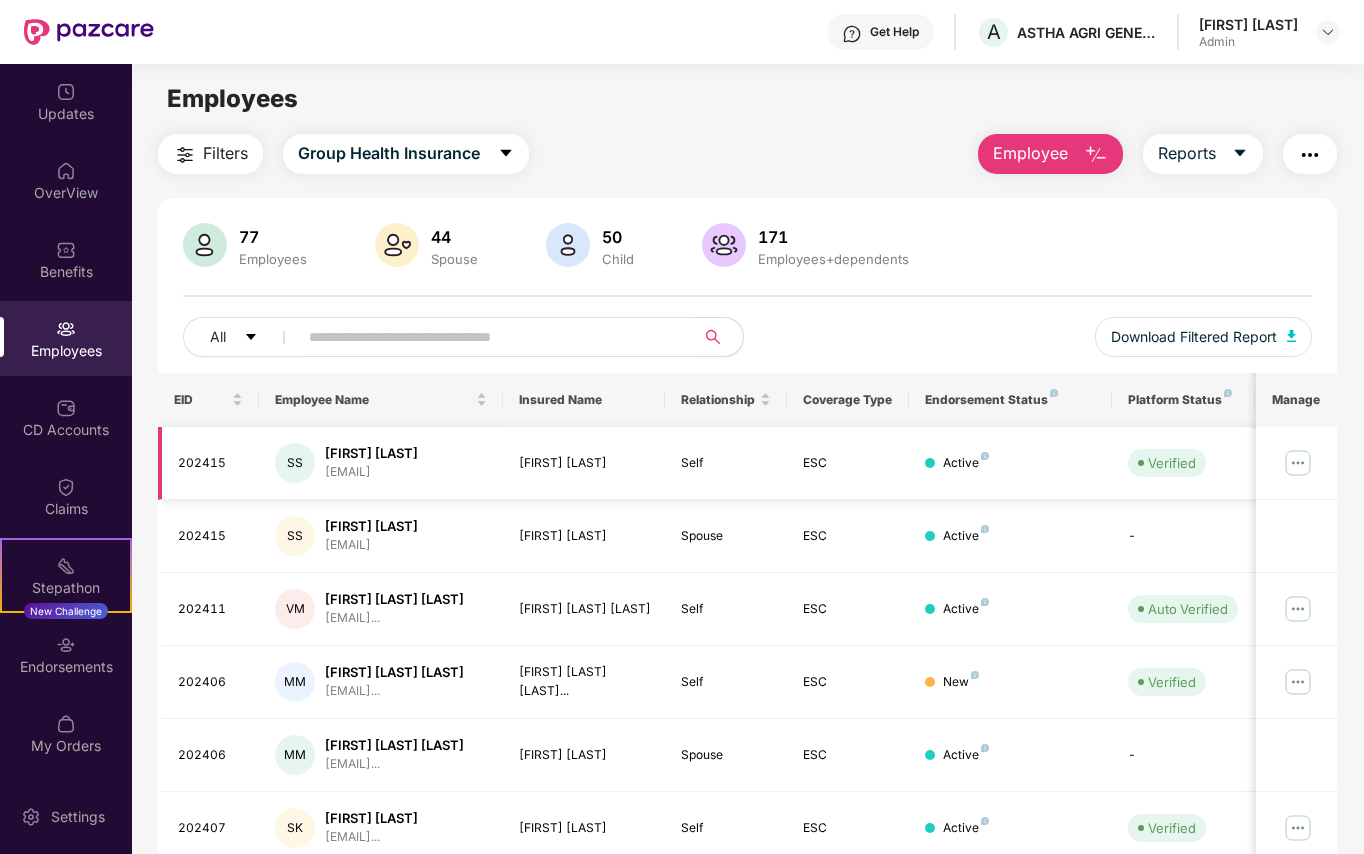 click at bounding box center (1298, 463) 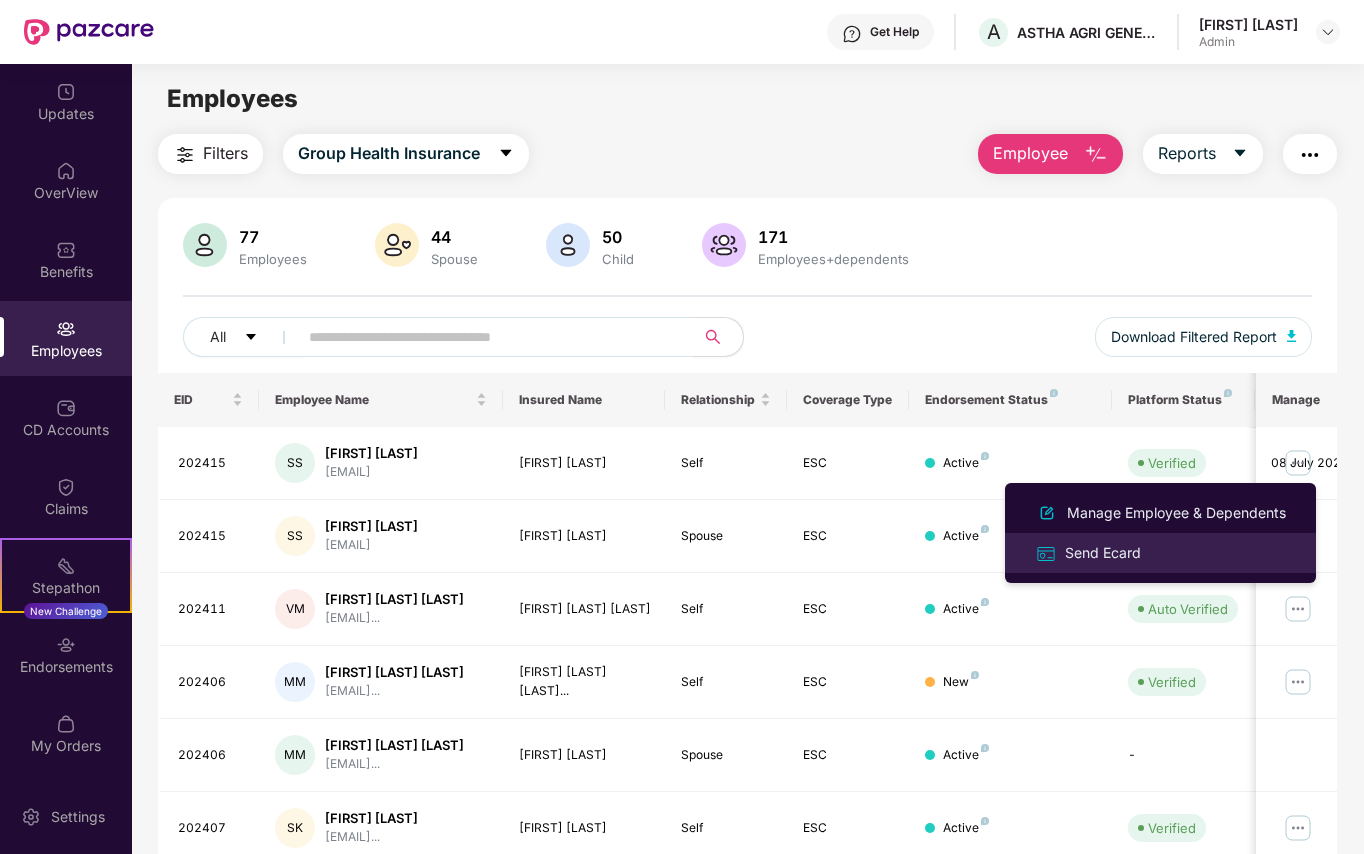 click on "Send Ecard" at bounding box center [1103, 553] 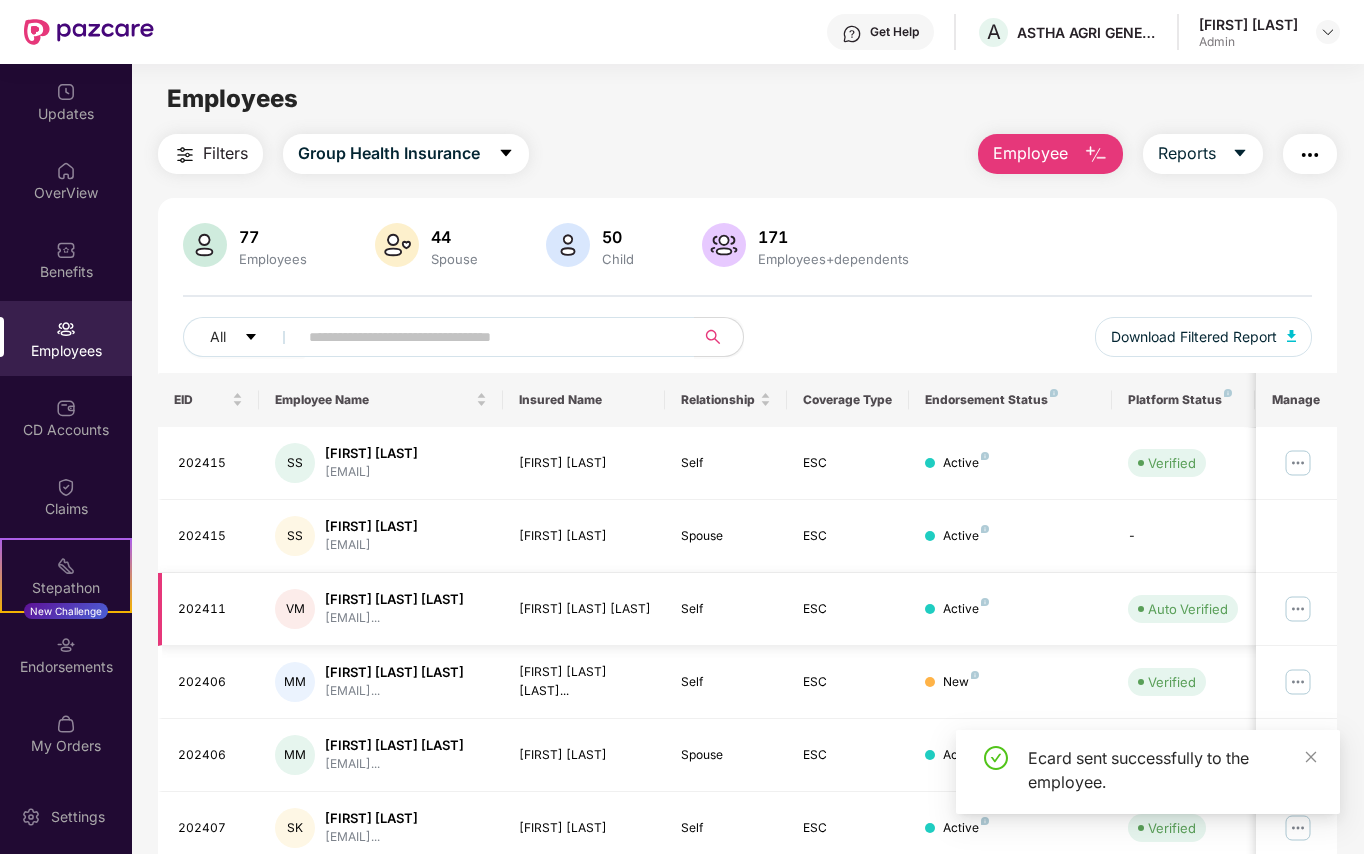 click at bounding box center (1298, 609) 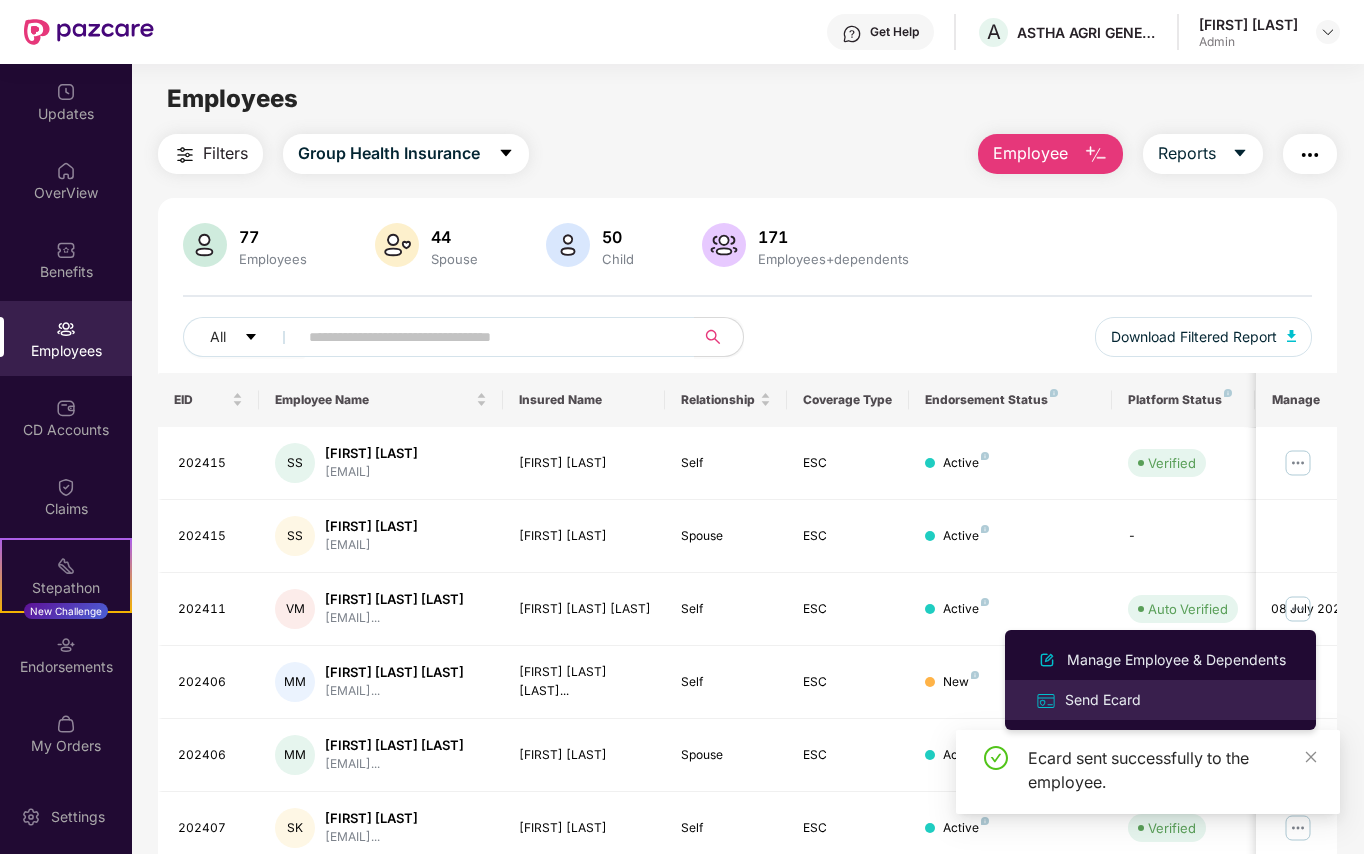 click on "Send Ecard" at bounding box center (1103, 700) 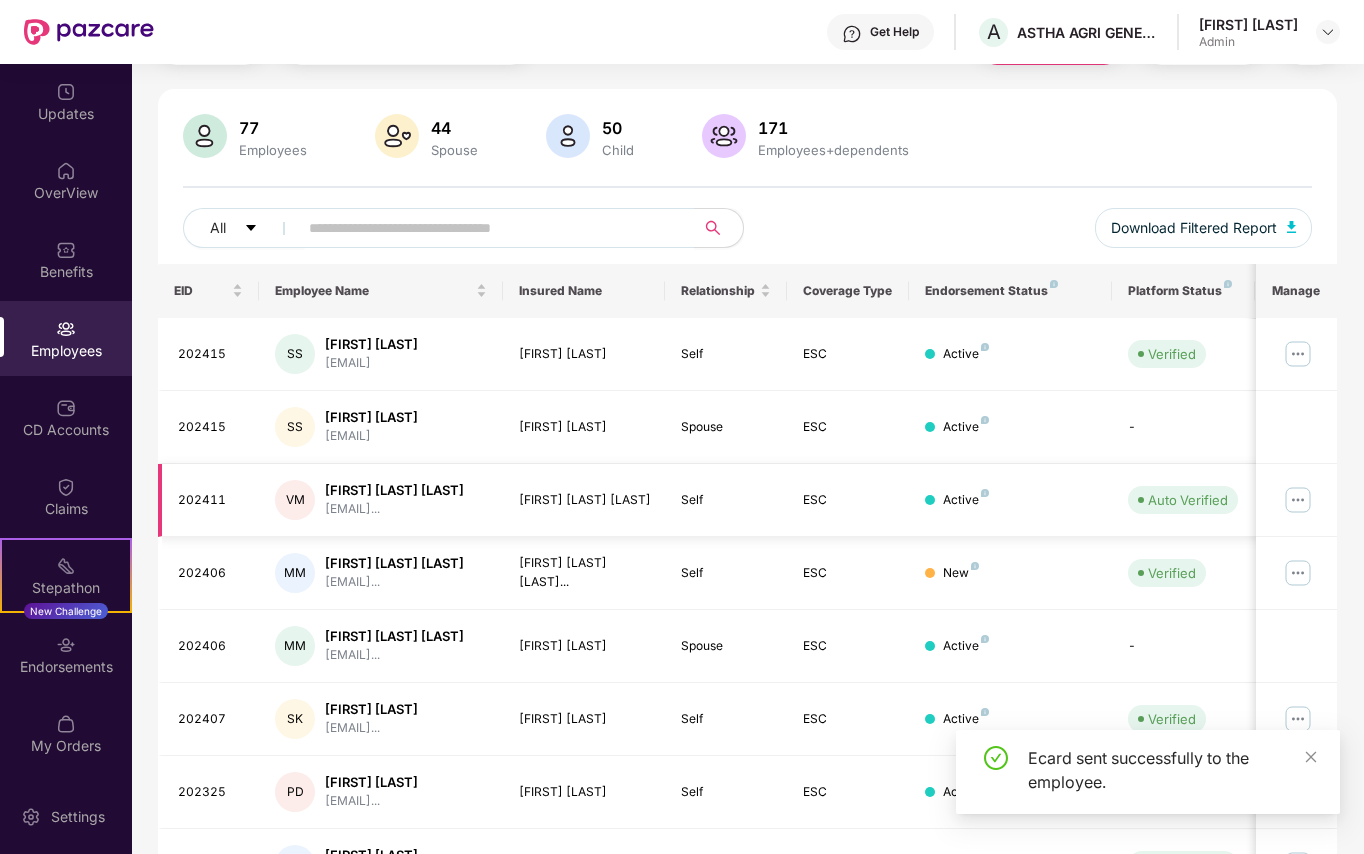 scroll, scrollTop: 133, scrollLeft: 0, axis: vertical 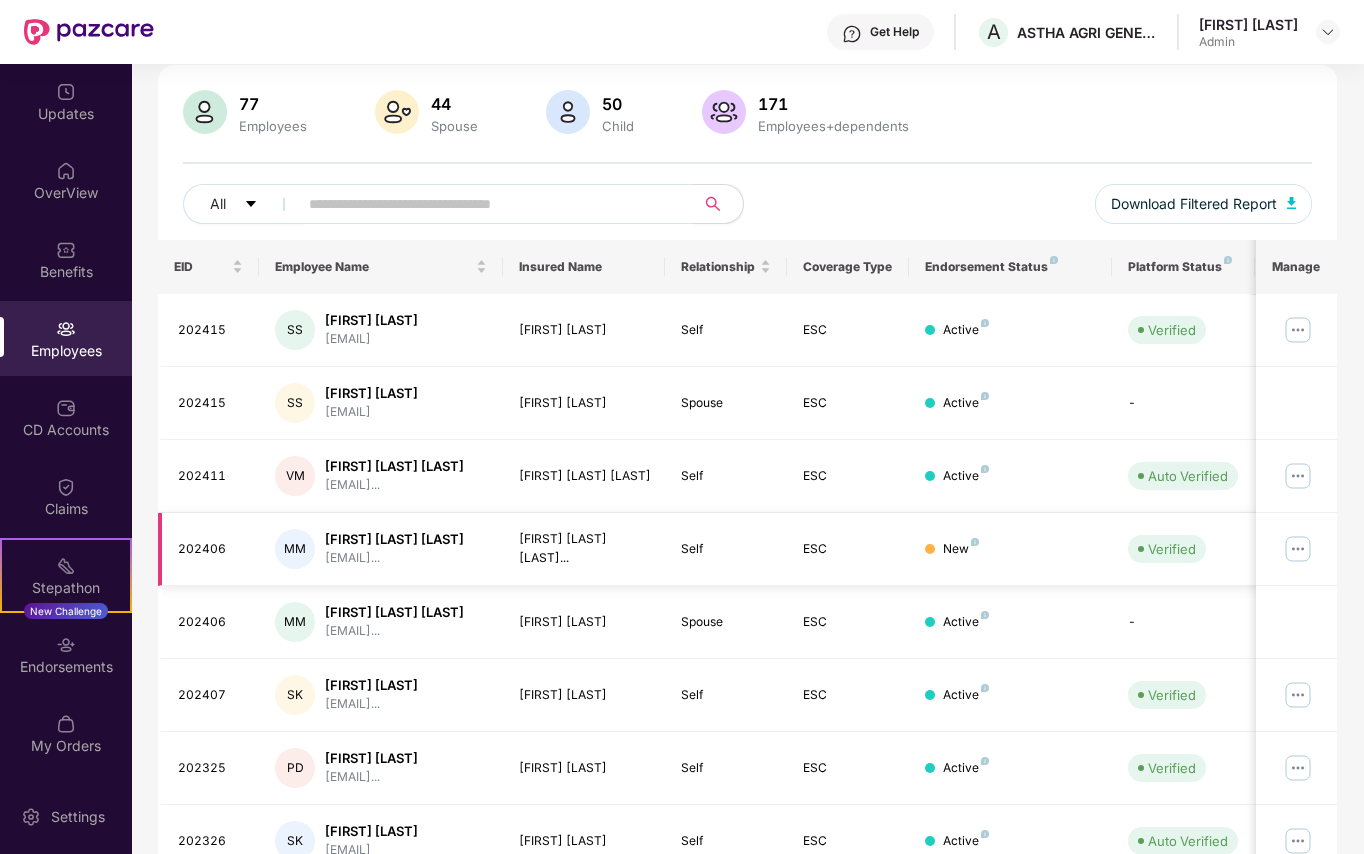 click at bounding box center [1298, 549] 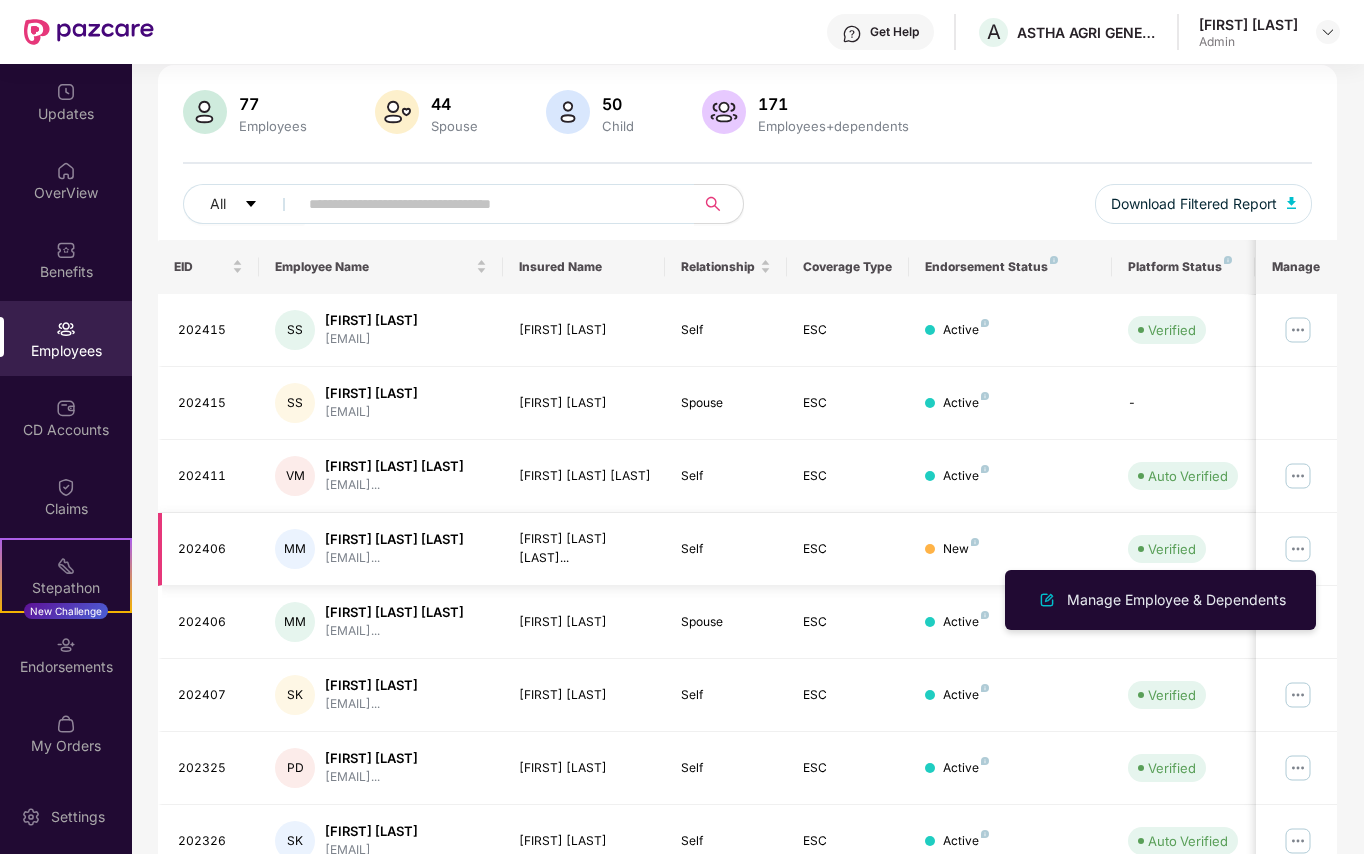 click at bounding box center [1298, 549] 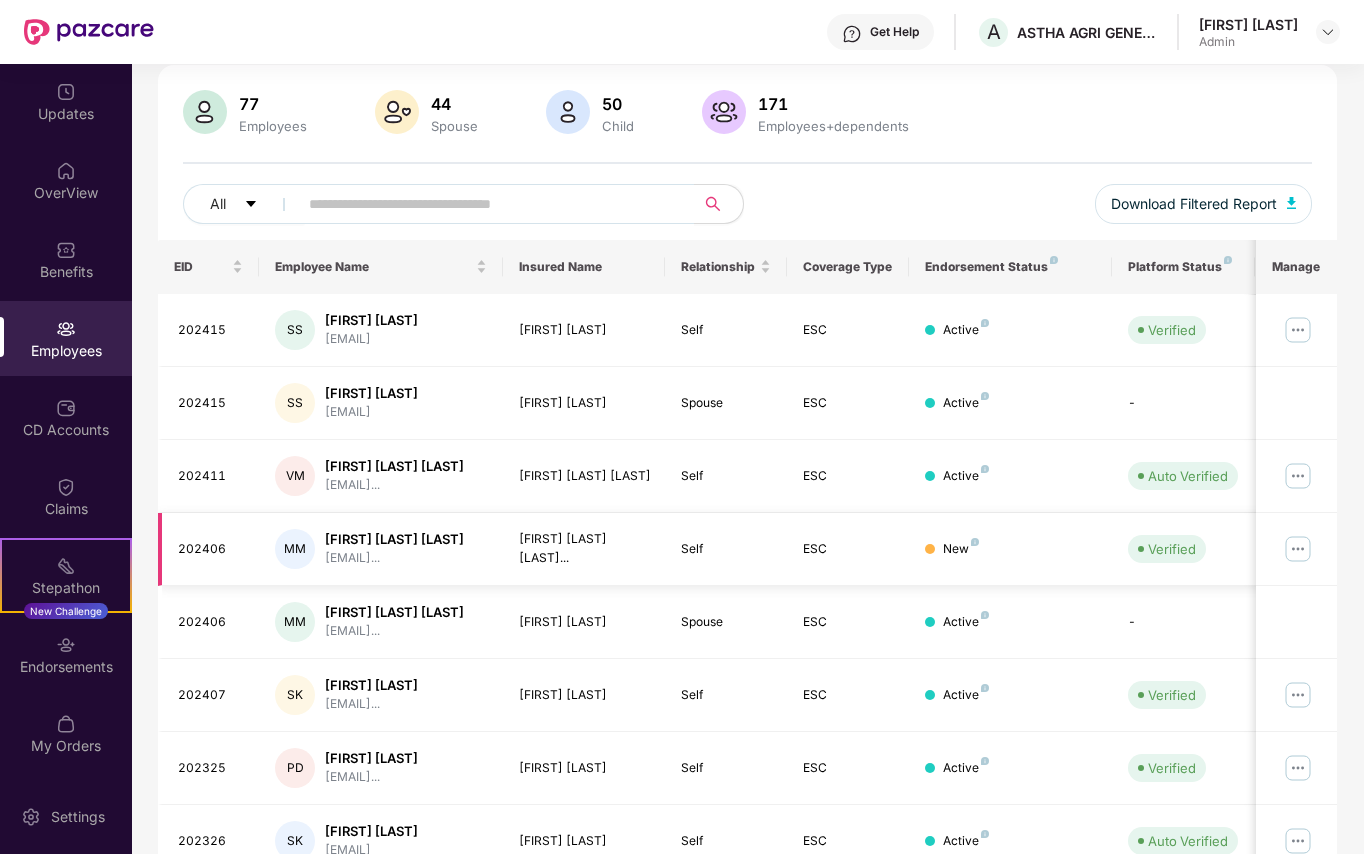 click at bounding box center [1298, 549] 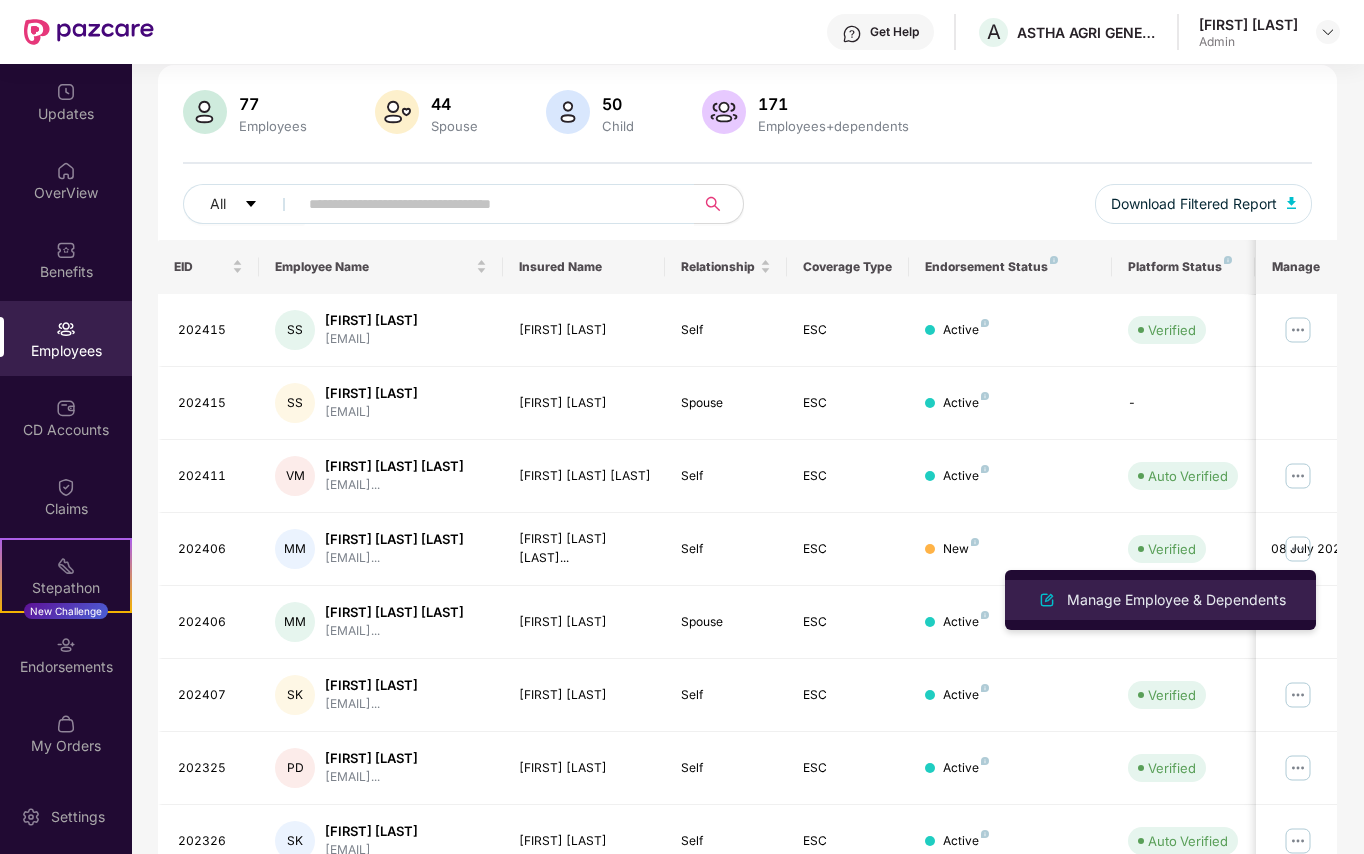 click on "Manage Employee & Dependents" at bounding box center [1176, 600] 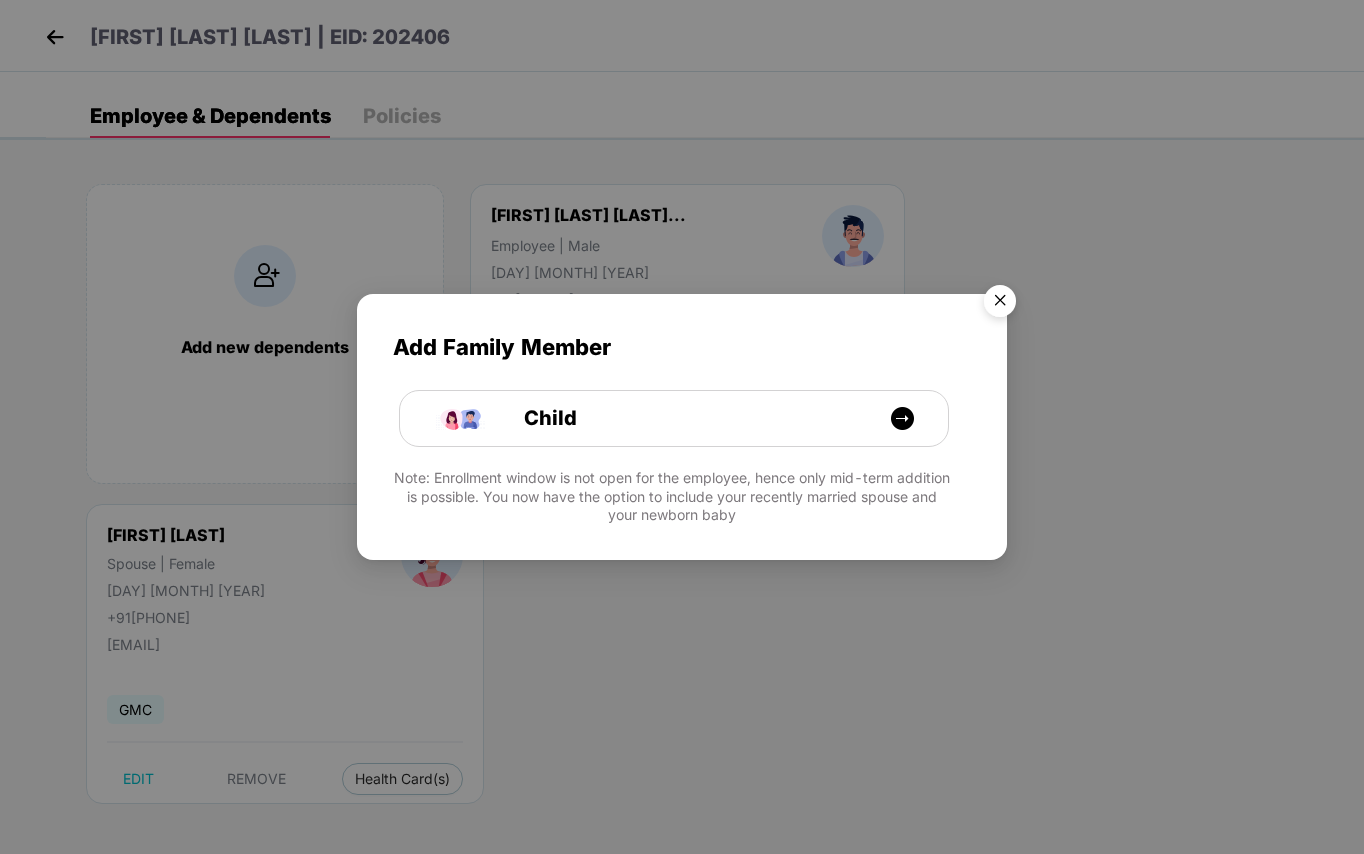 click at bounding box center [1000, 304] 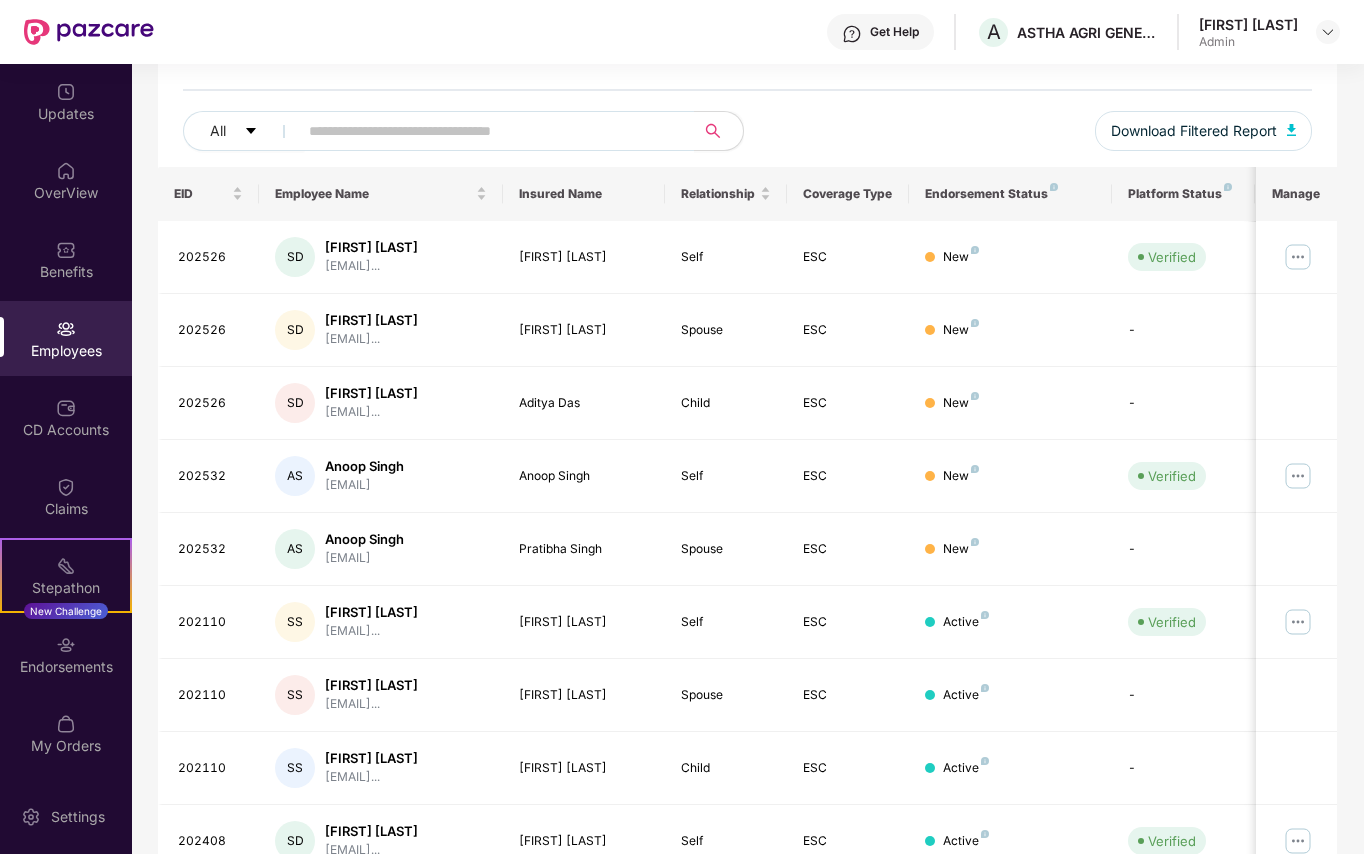 scroll, scrollTop: 394, scrollLeft: 0, axis: vertical 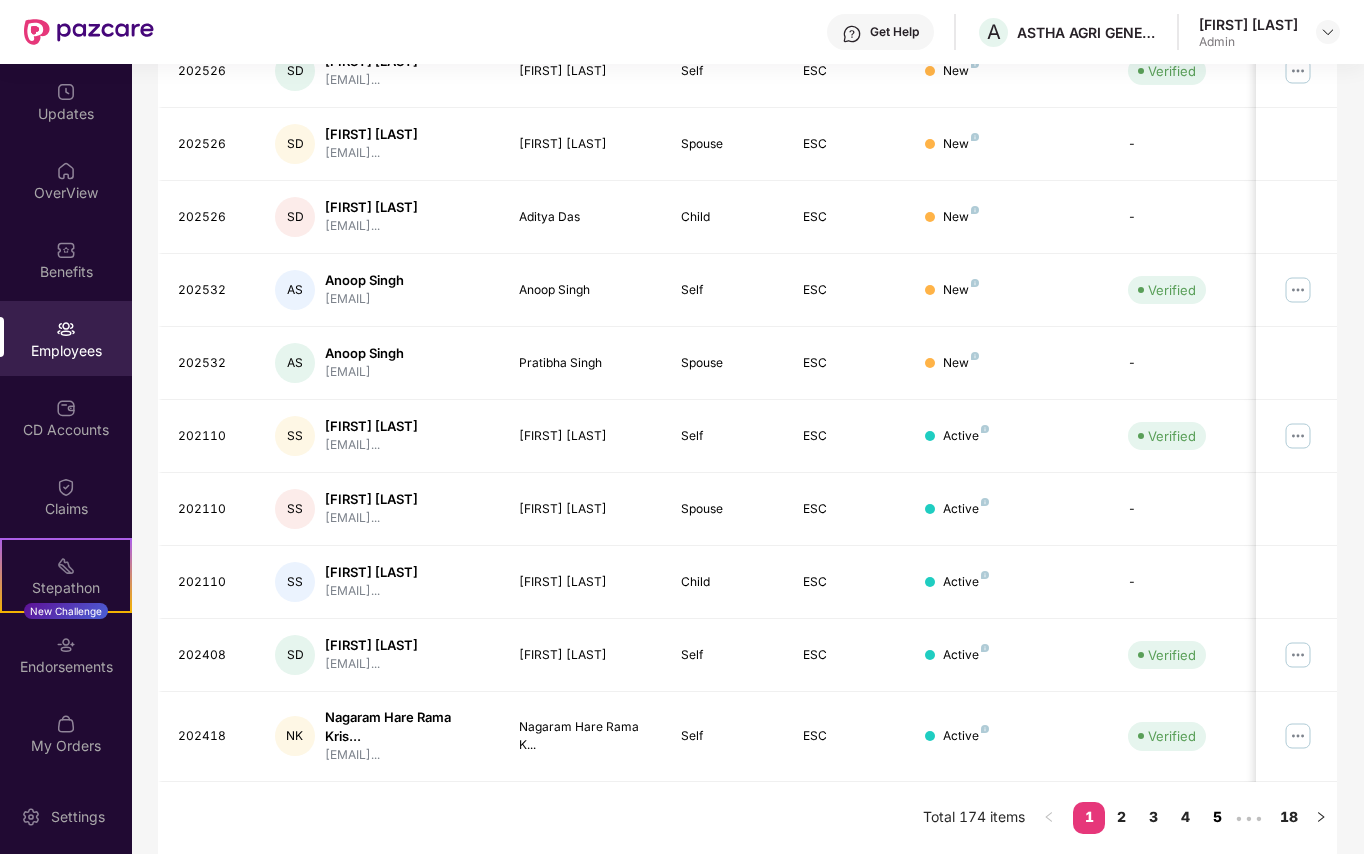 click on "5" at bounding box center [1217, 817] 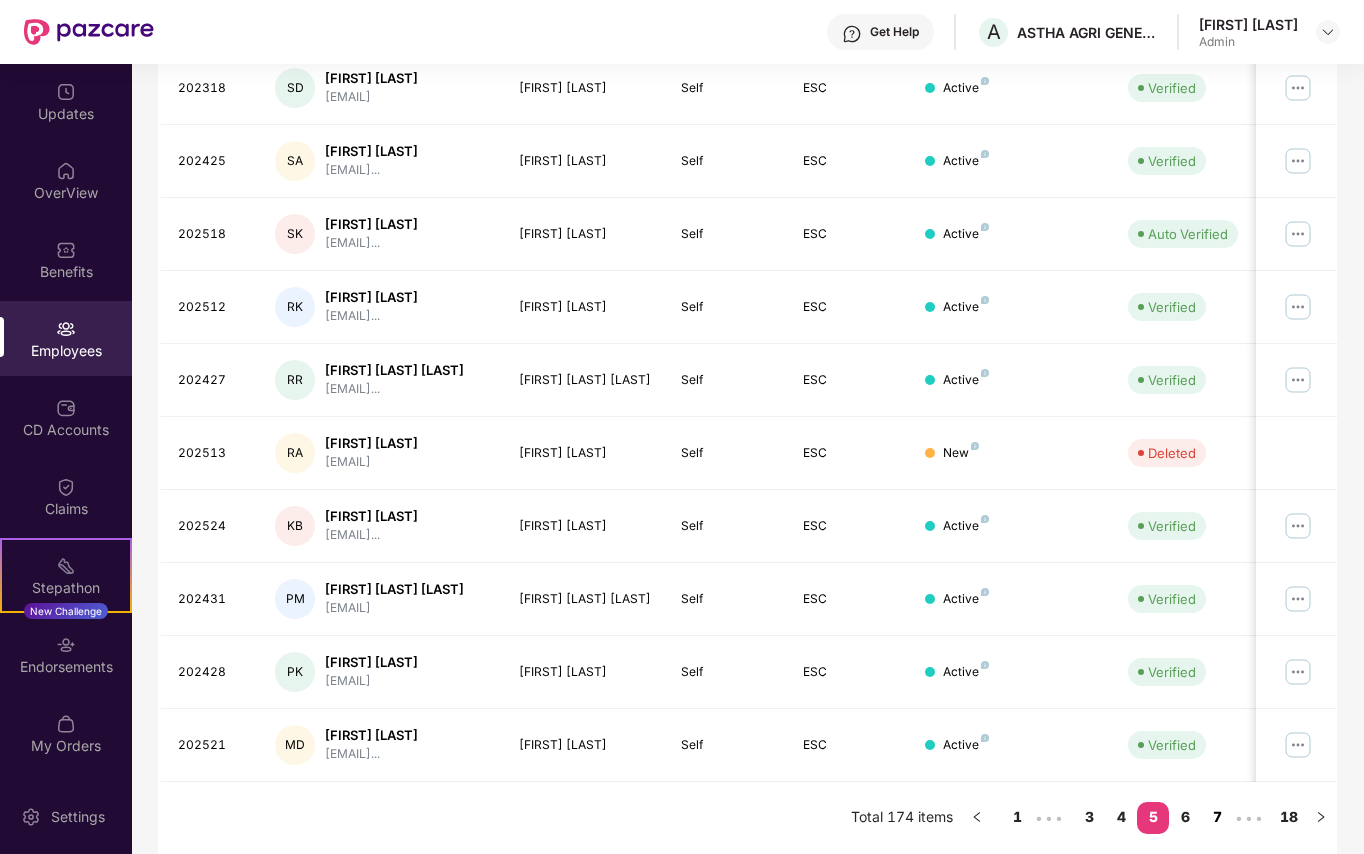 scroll, scrollTop: 378, scrollLeft: 0, axis: vertical 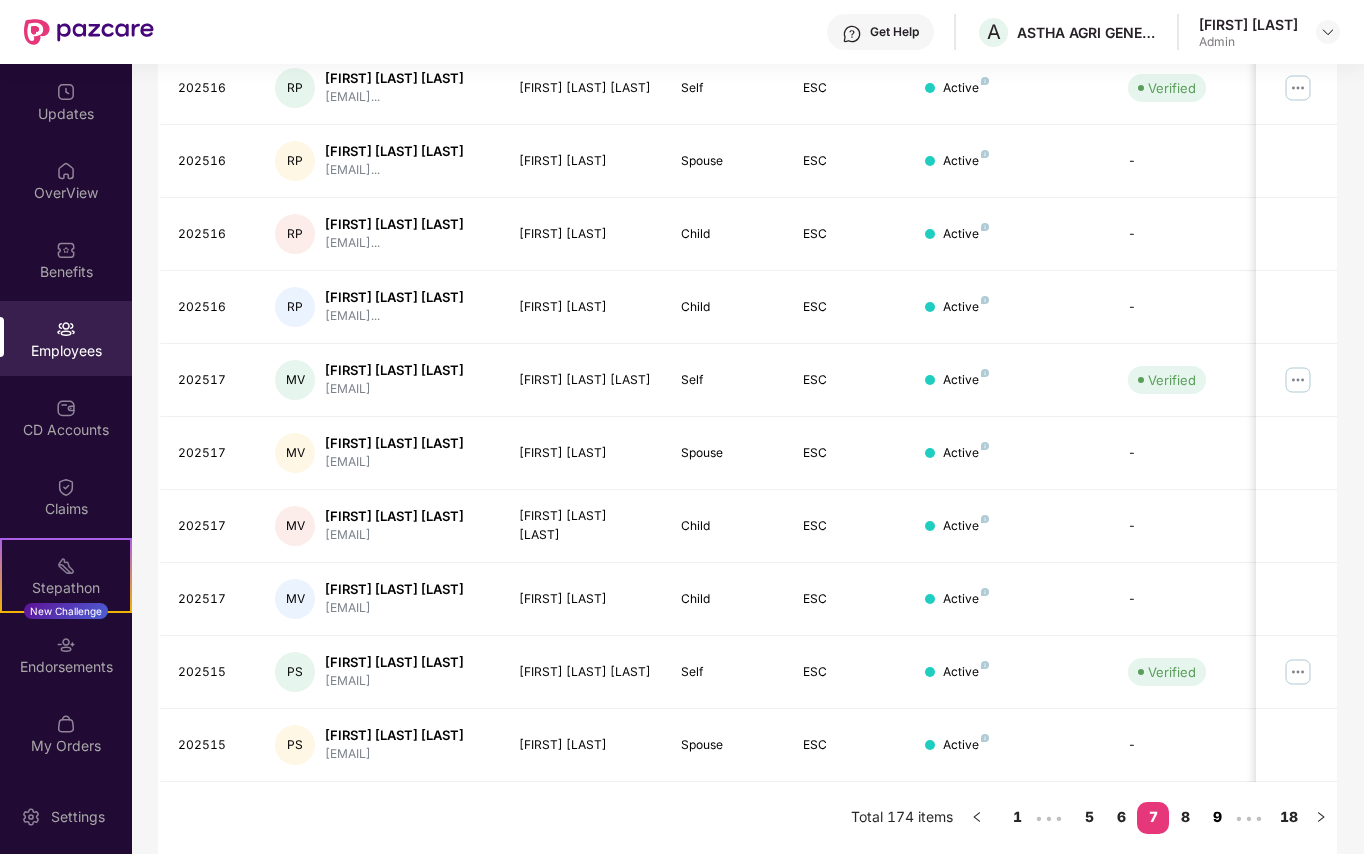 click on "9" at bounding box center [1217, 817] 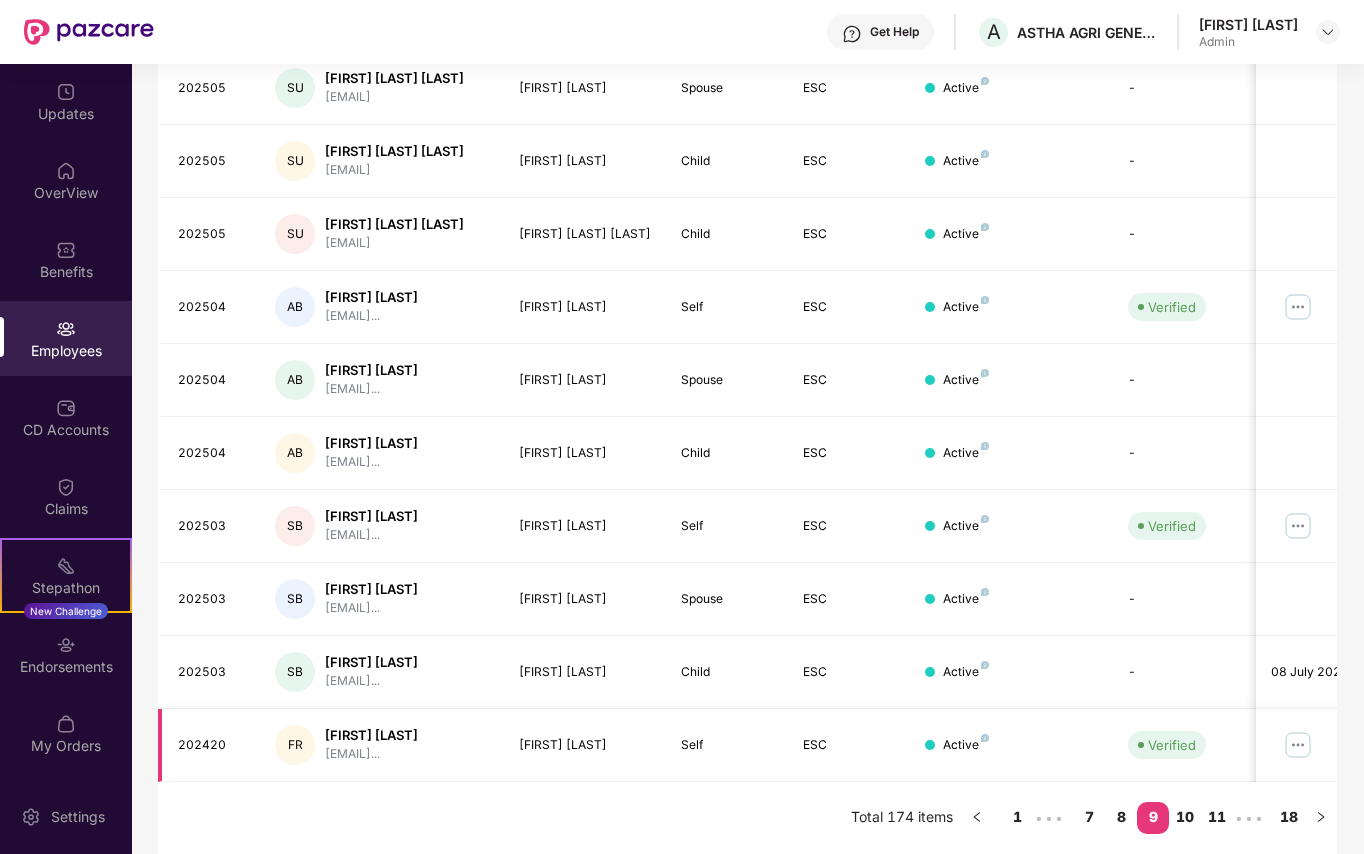 scroll, scrollTop: 428, scrollLeft: 0, axis: vertical 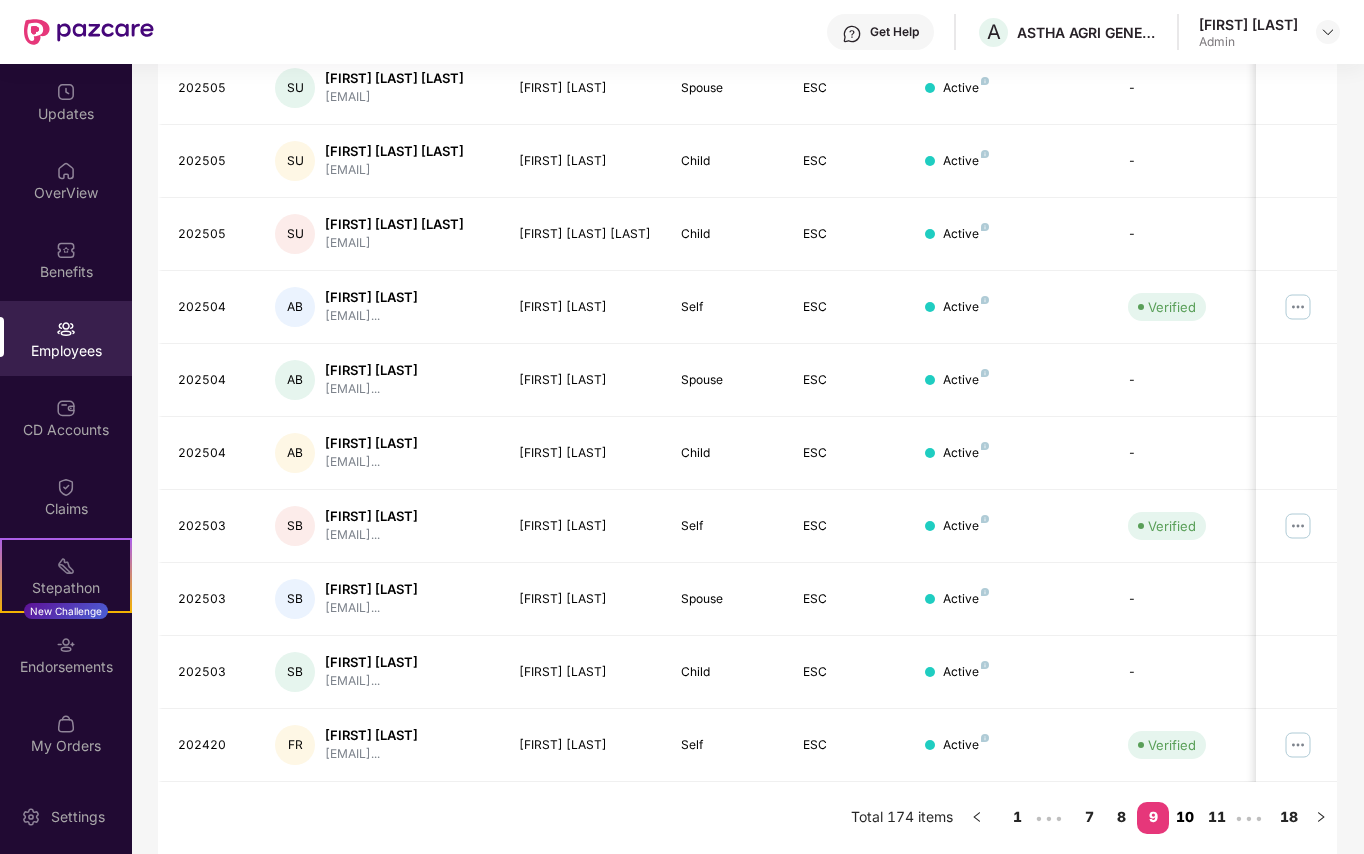 click on "10" at bounding box center [1185, 817] 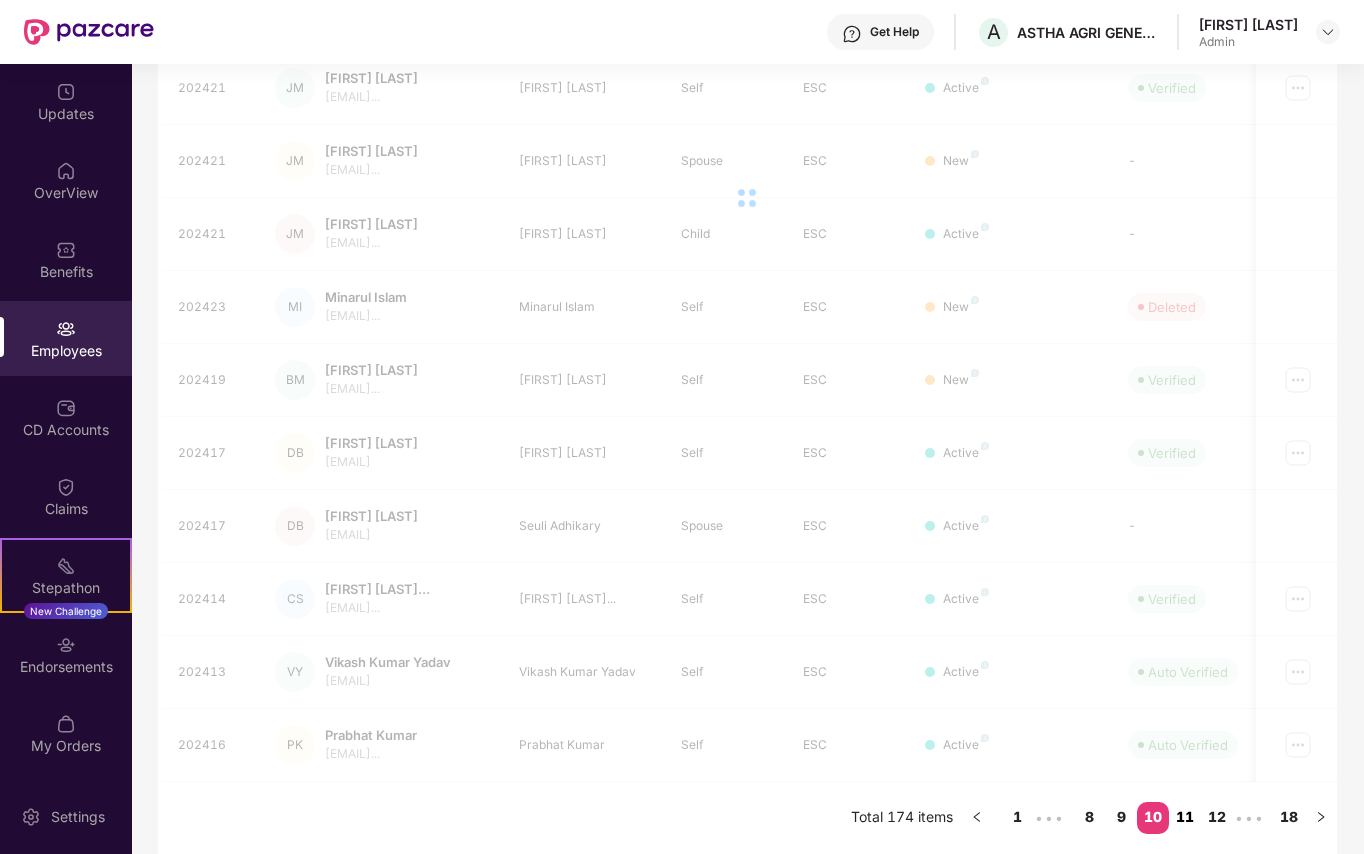scroll, scrollTop: 394, scrollLeft: 0, axis: vertical 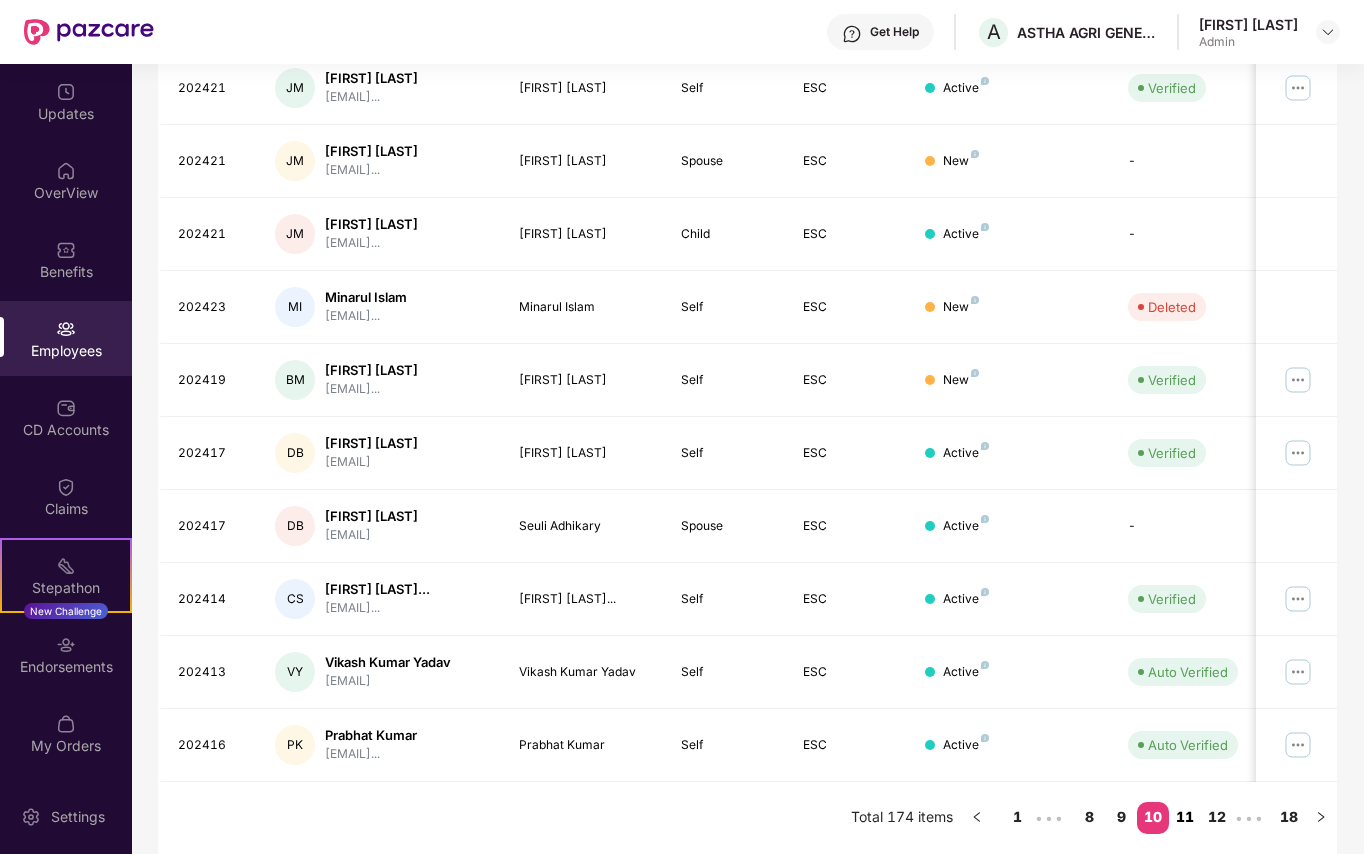 click on "11" at bounding box center [1185, 817] 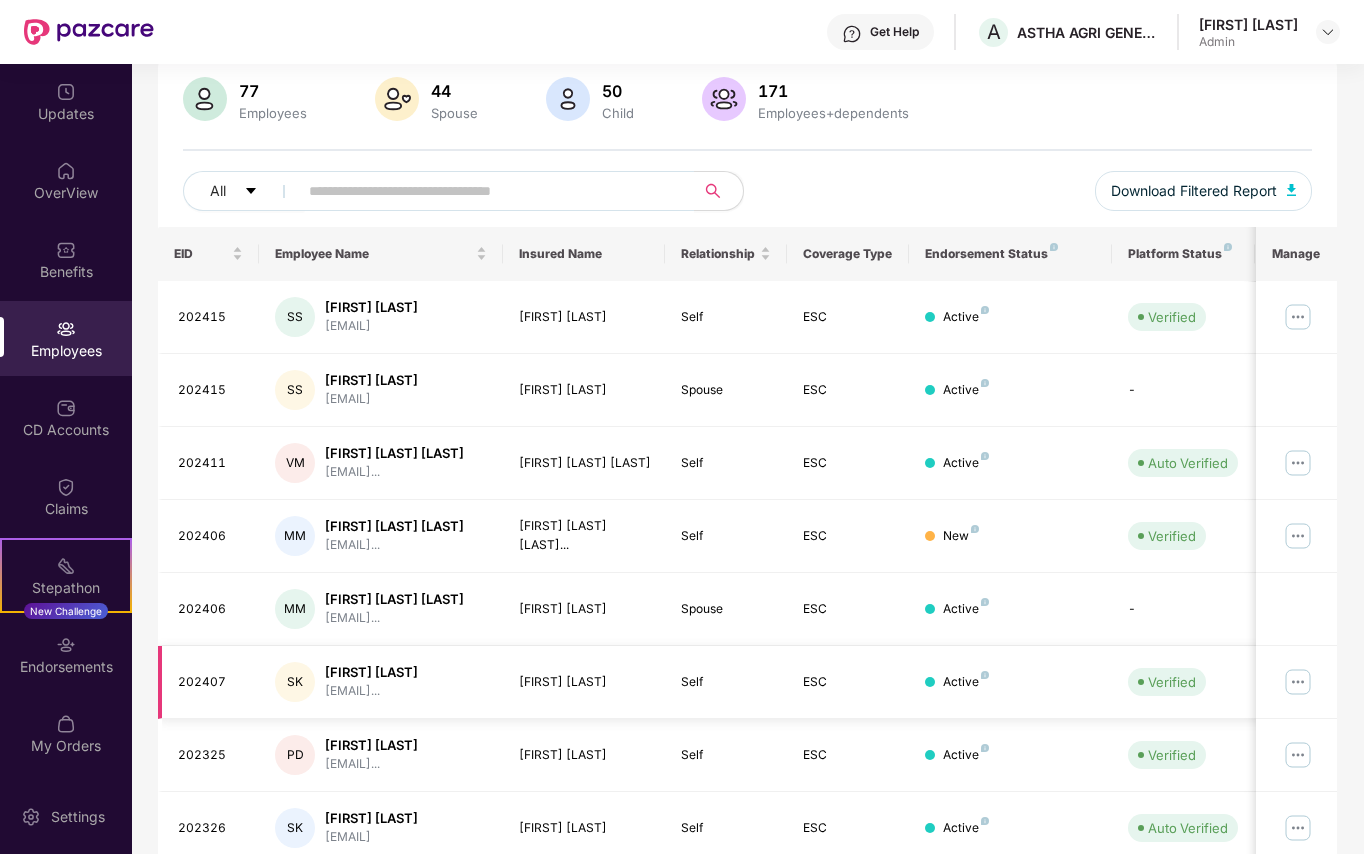 scroll, scrollTop: 112, scrollLeft: 0, axis: vertical 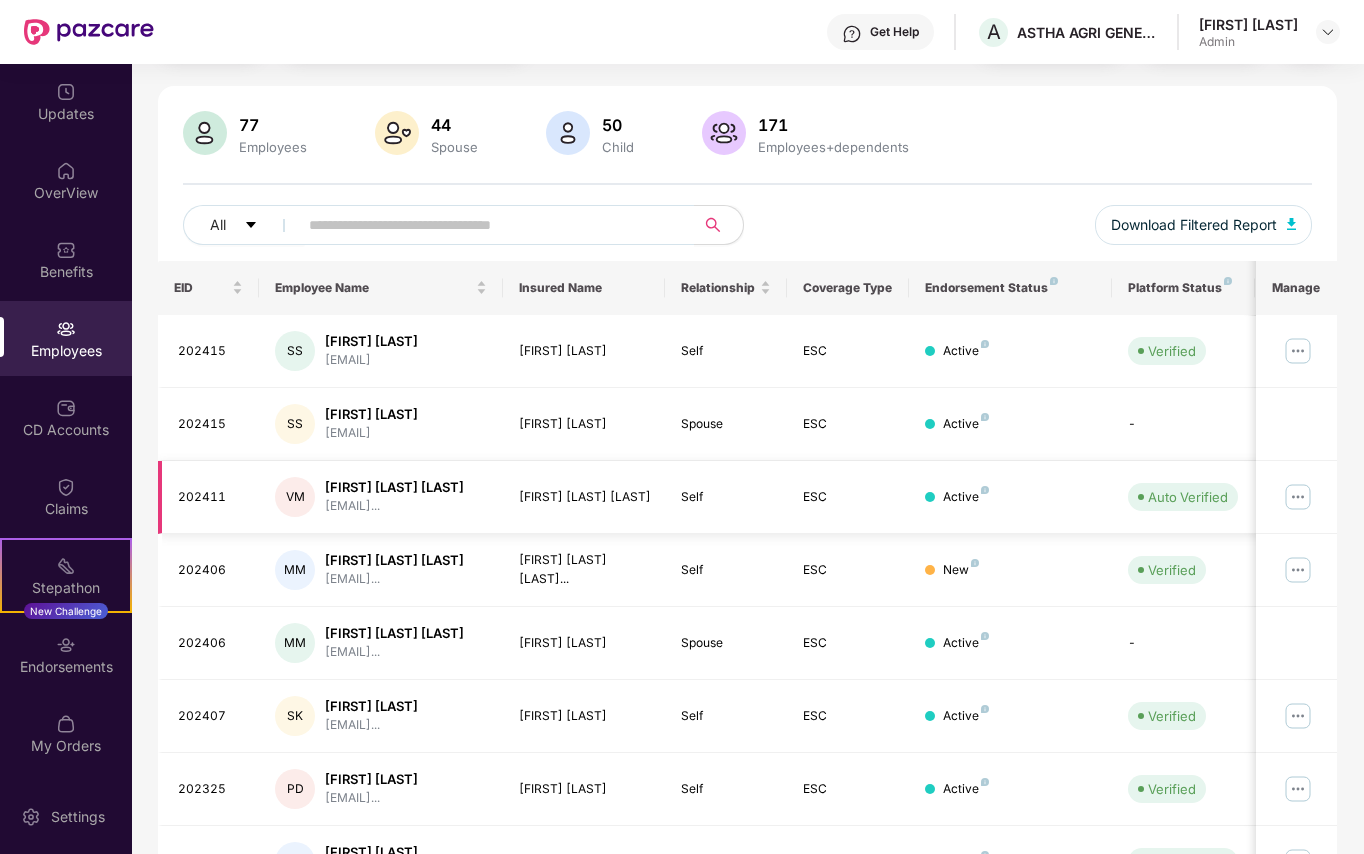 click at bounding box center (1298, 497) 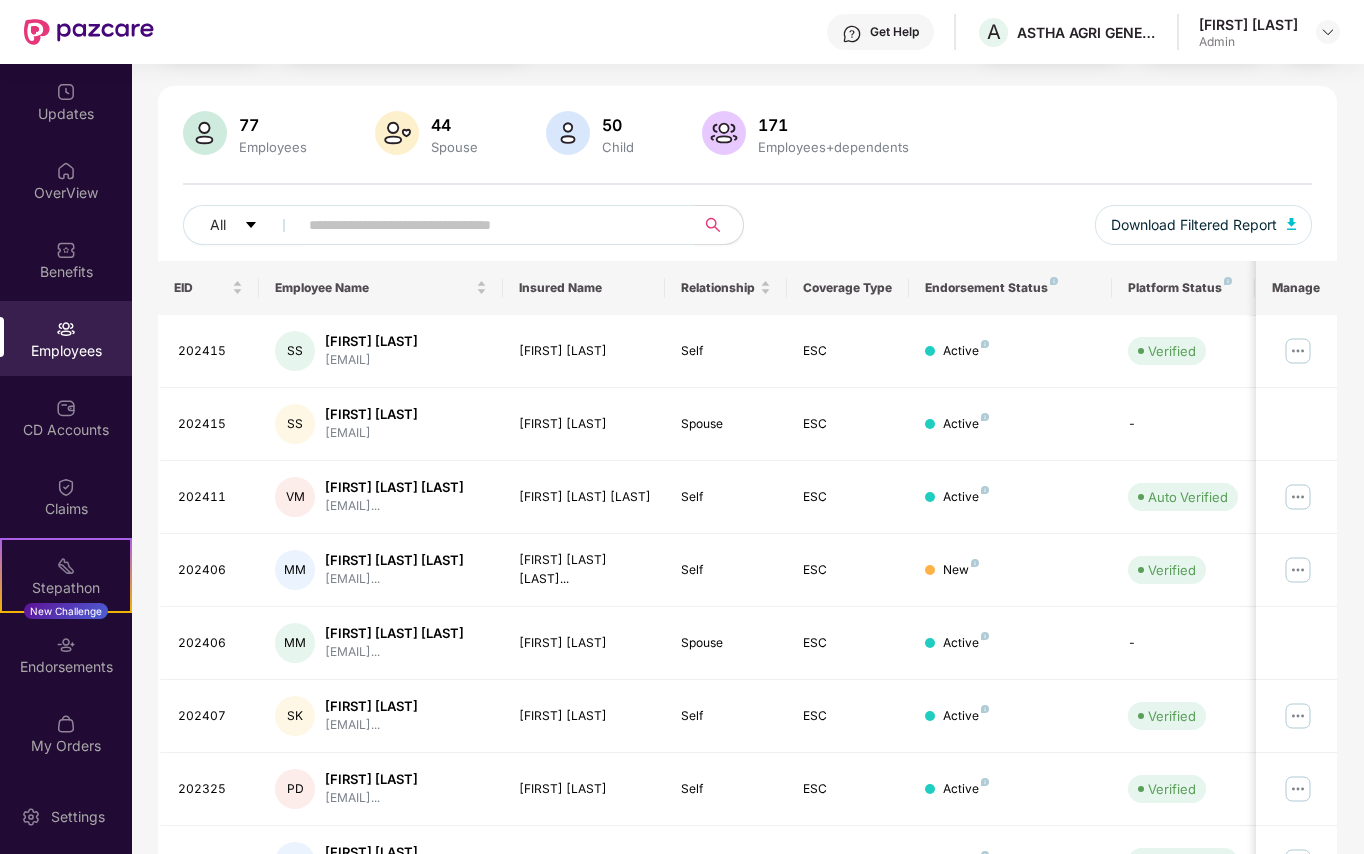 click on "Filters Group Health Insurance Employee  Reports 77 Employees 44 Spouse 50 Child 171 Employees+dependents All Download Filtered Report EID Employee Name Insured Name Relationship Coverage Type Endorsement Status Platform Status Joining Date Manage                   202415 SS Suman Sannyasi   sumansan2530@gmail.com Suman Sannyasi Self ESC Active Verified 08 July 2025 202415 SS Suman Sannyasi   sumansan2530@gmail.com Riya Das Spouse ESC Active - 08 July 2025 202411 VM Vikash Kumar Mandal   vikashmandal715@gmail.... Vikash Kumar Mandal Self ESC Active Auto Verified 08 July 2025 202406 MM Muktar Hussain Mondal   muktarhussain2229@gmai... Muktar Hussain Mond... Self ESC New Verified 08 July 2025 202406 MM Muktar Hussain Mondal   muktarhussain2229@gmai... Fatema Begom Spouse ESC Active - 08 July 2025 202407 SK Santosh Kumar   santoshkumar1974gaya@g... Santosh Kumar Self ESC Active Verified 08 July 2025 202325 PD Prabhakar Das   dasprabhakar18@gmail.c... Prabhakar Das Self ESC Active Verified 08 July 2025" at bounding box center [747, 569] 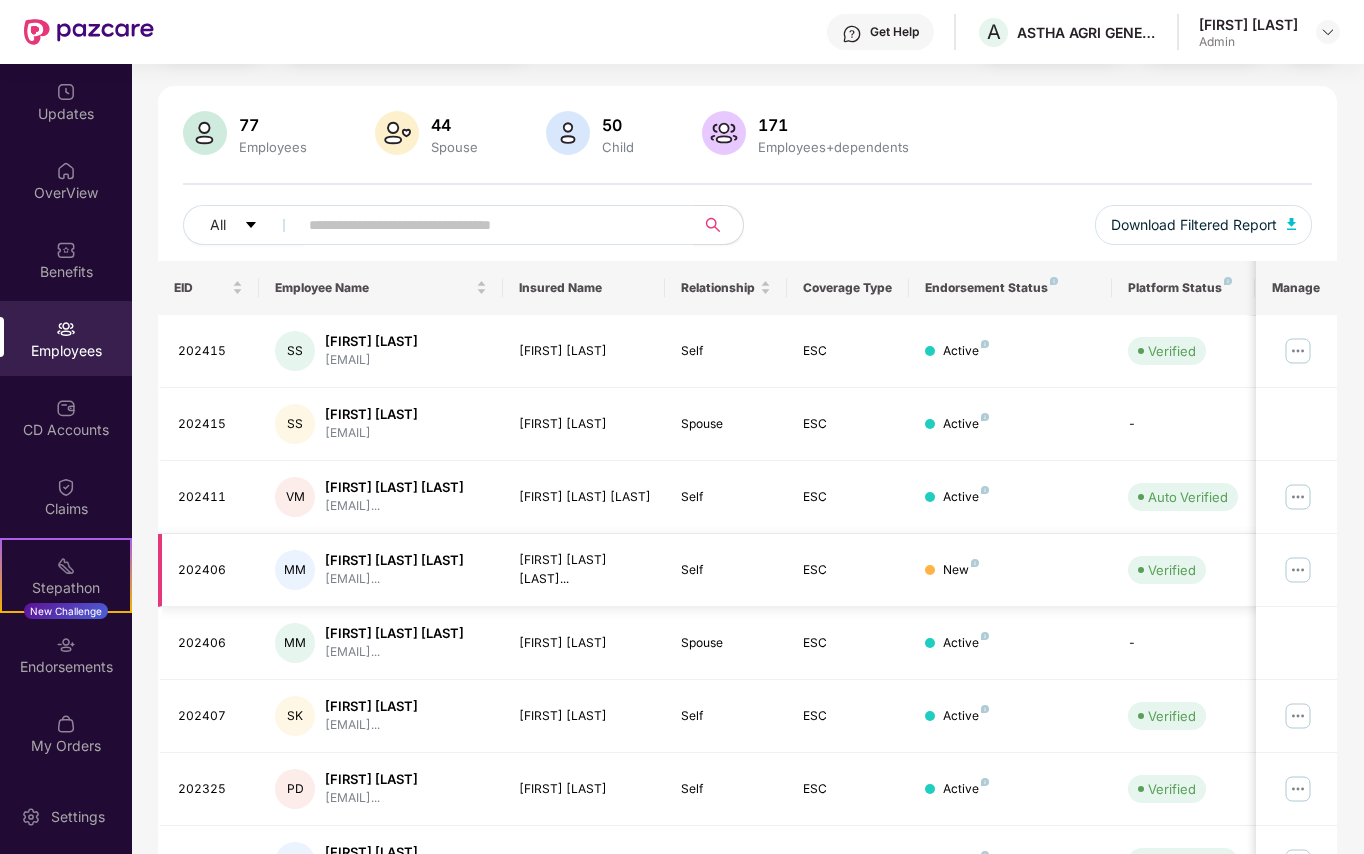 click at bounding box center (1298, 570) 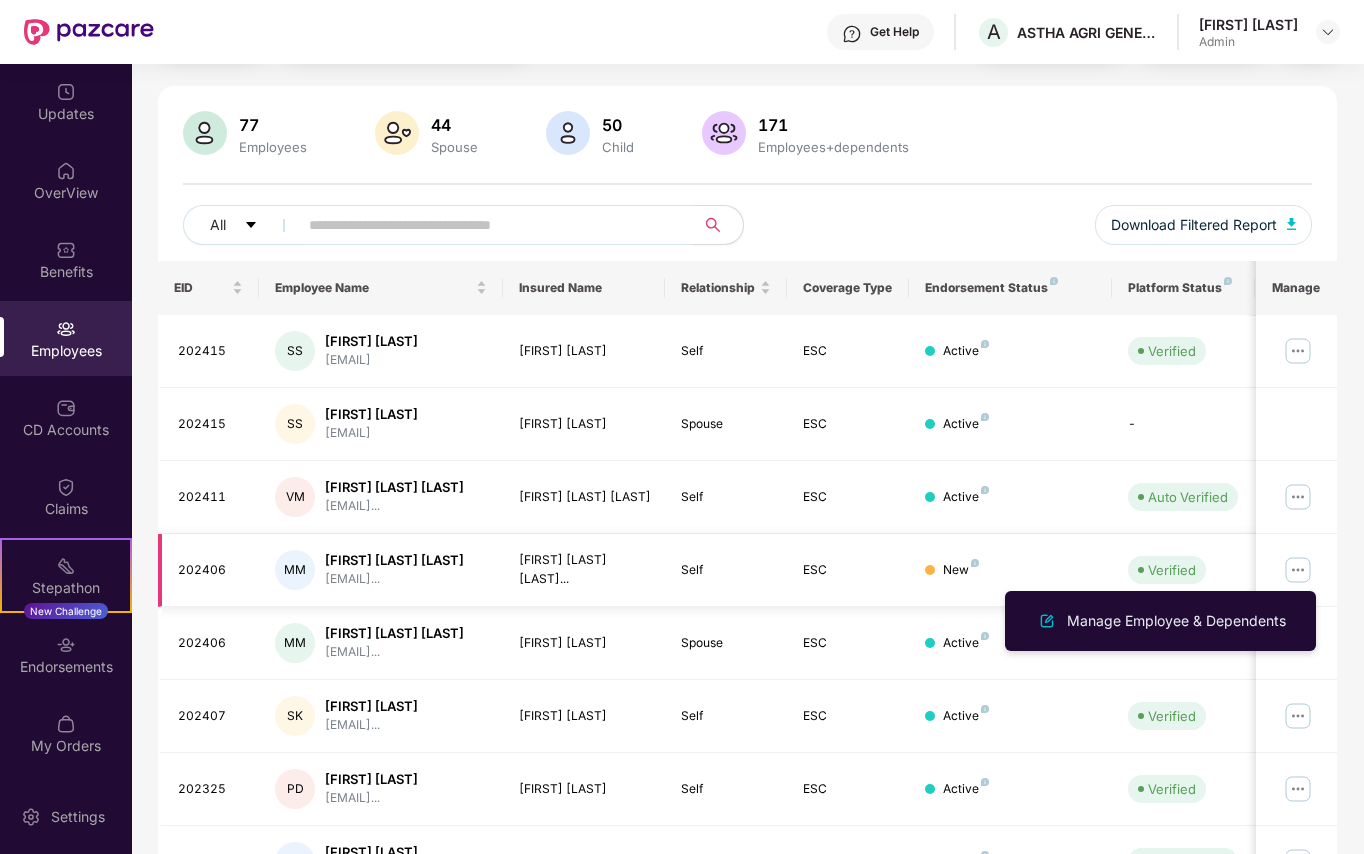 click at bounding box center [1298, 570] 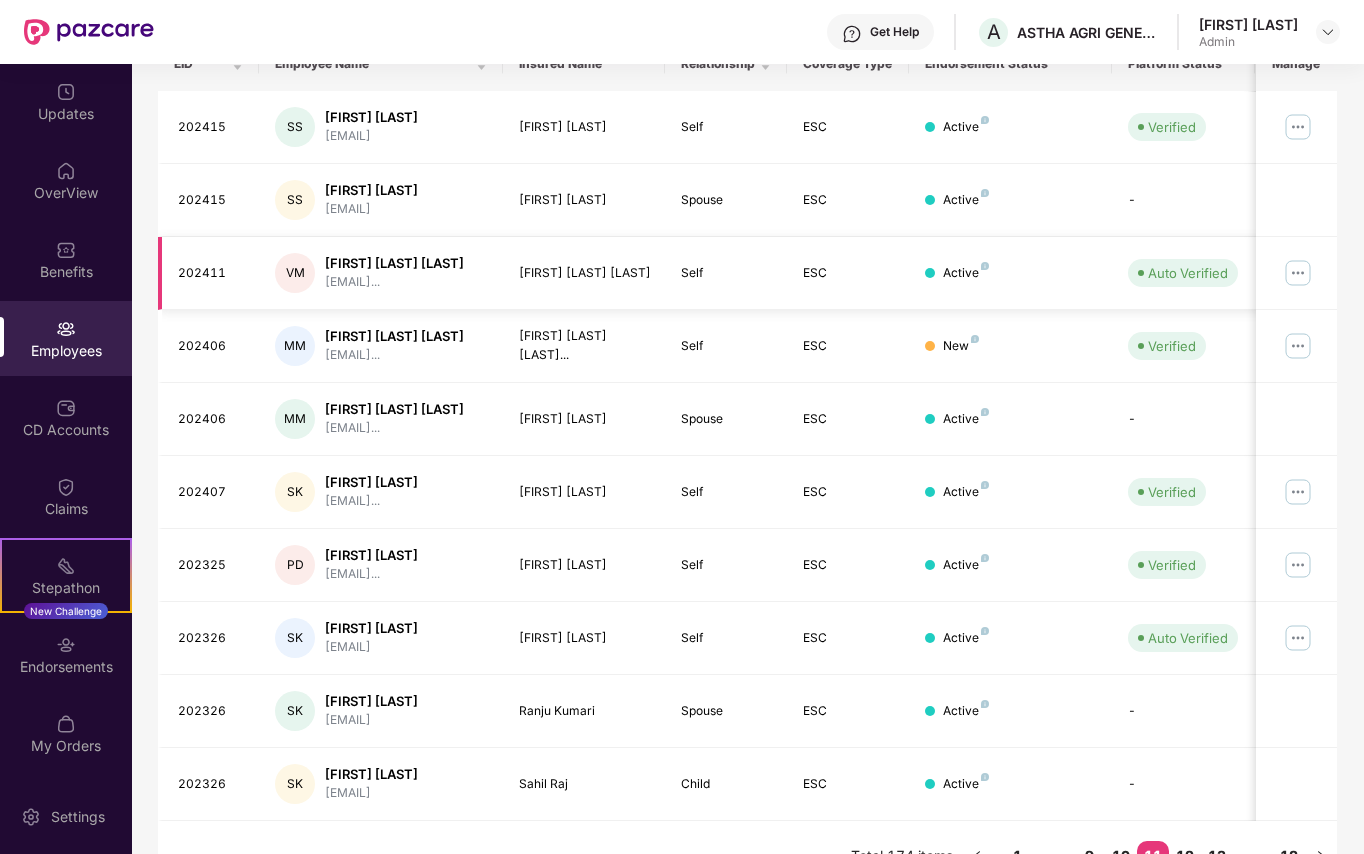 scroll, scrollTop: 378, scrollLeft: 0, axis: vertical 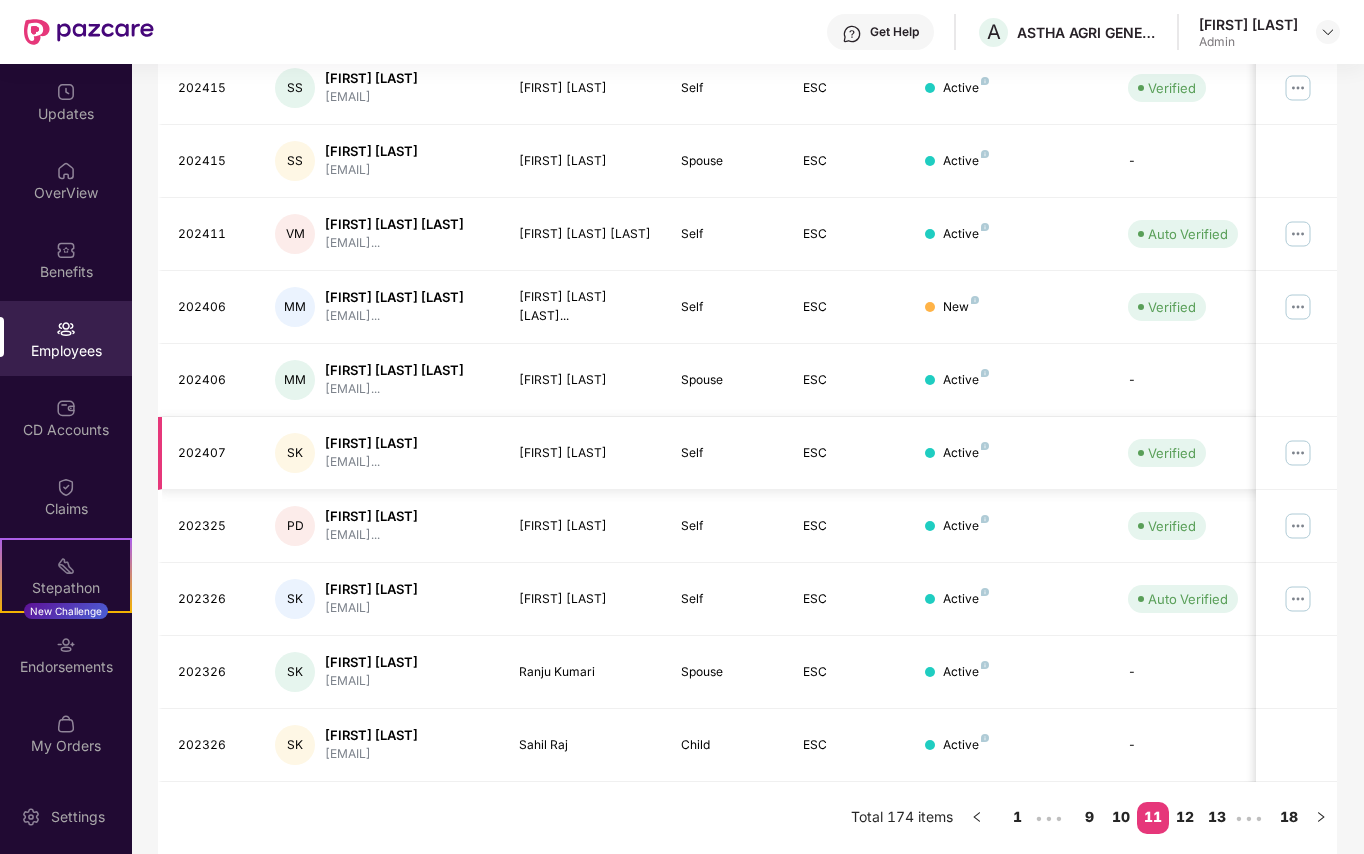 click at bounding box center [1298, 453] 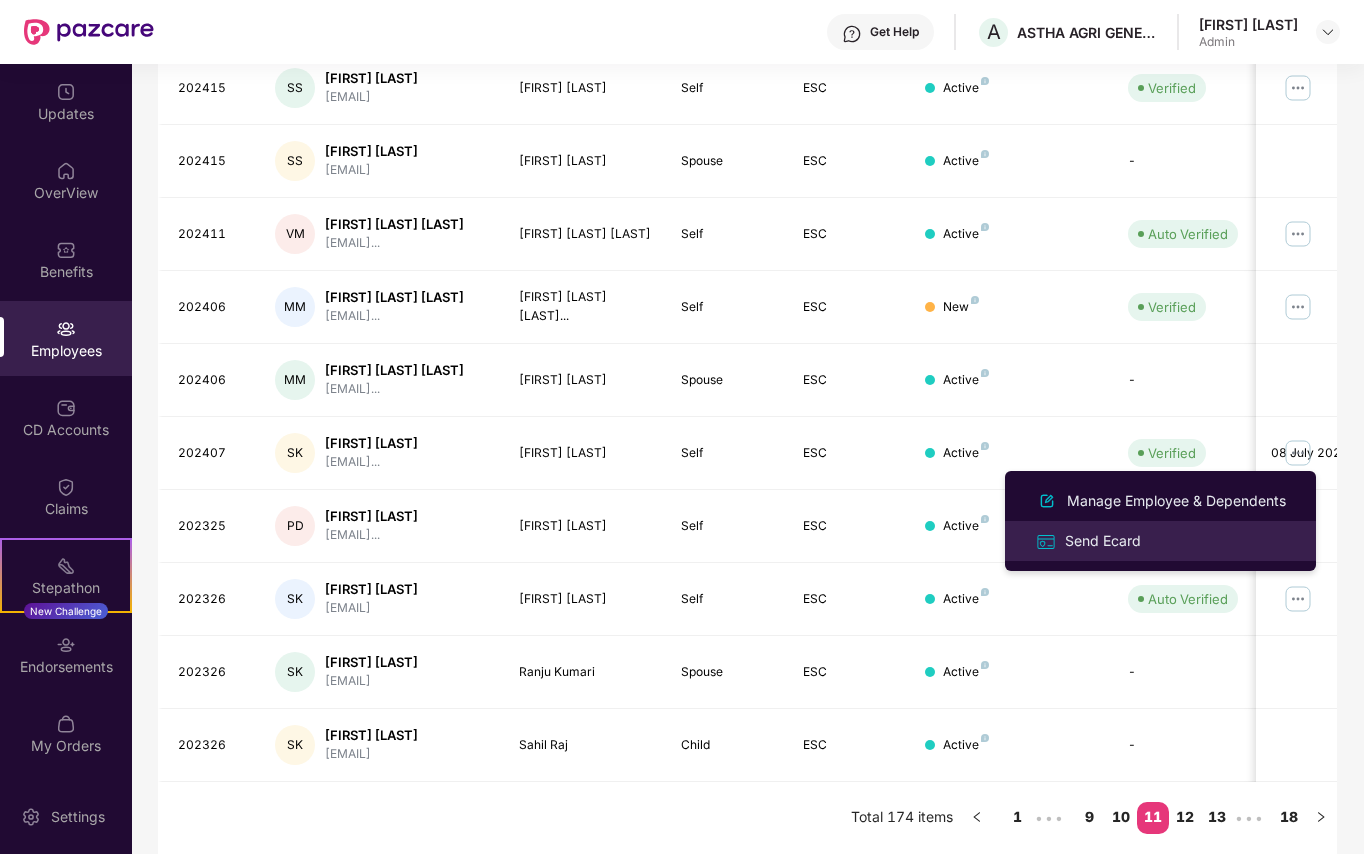 click on "Send Ecard" at bounding box center [1103, 541] 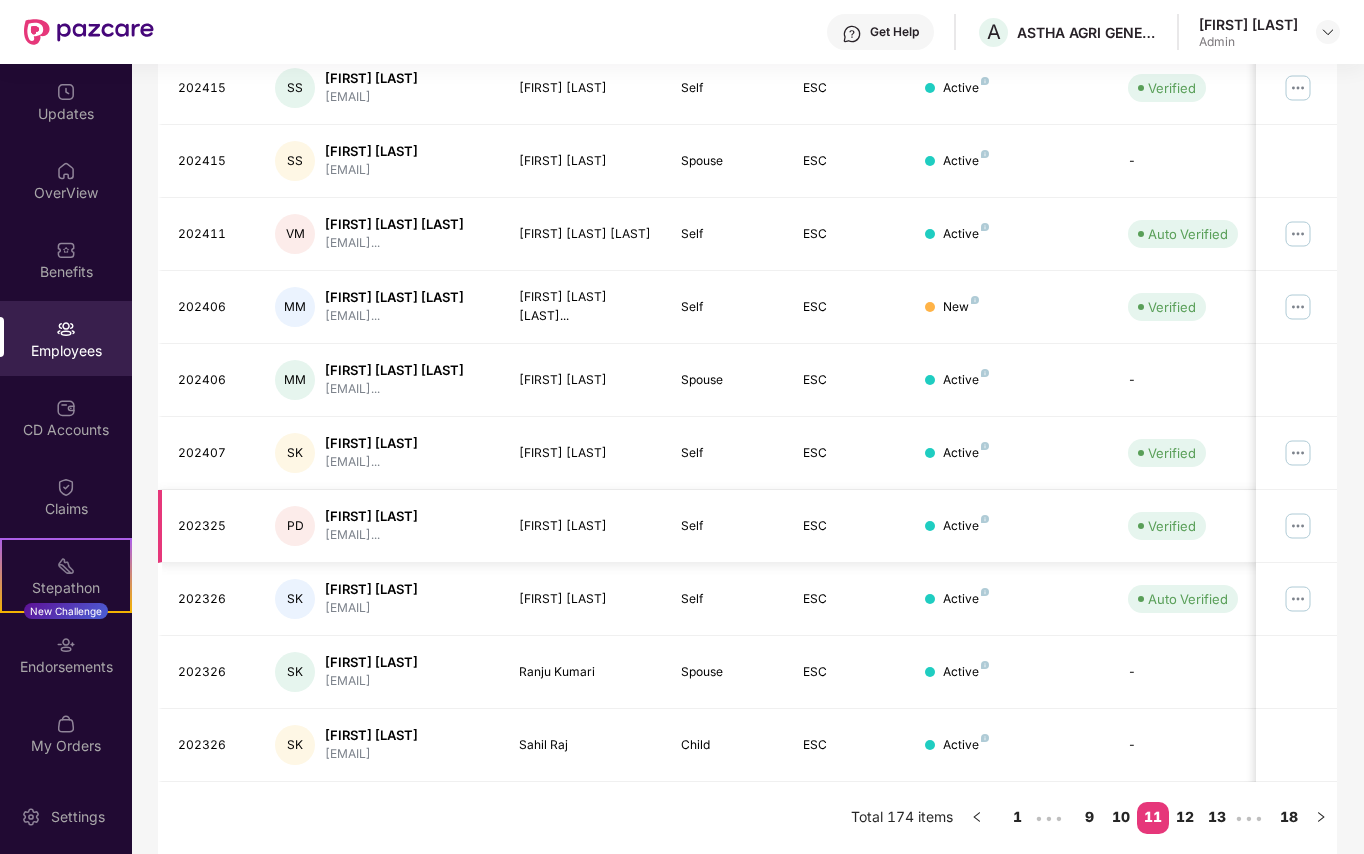 click at bounding box center [1298, 526] 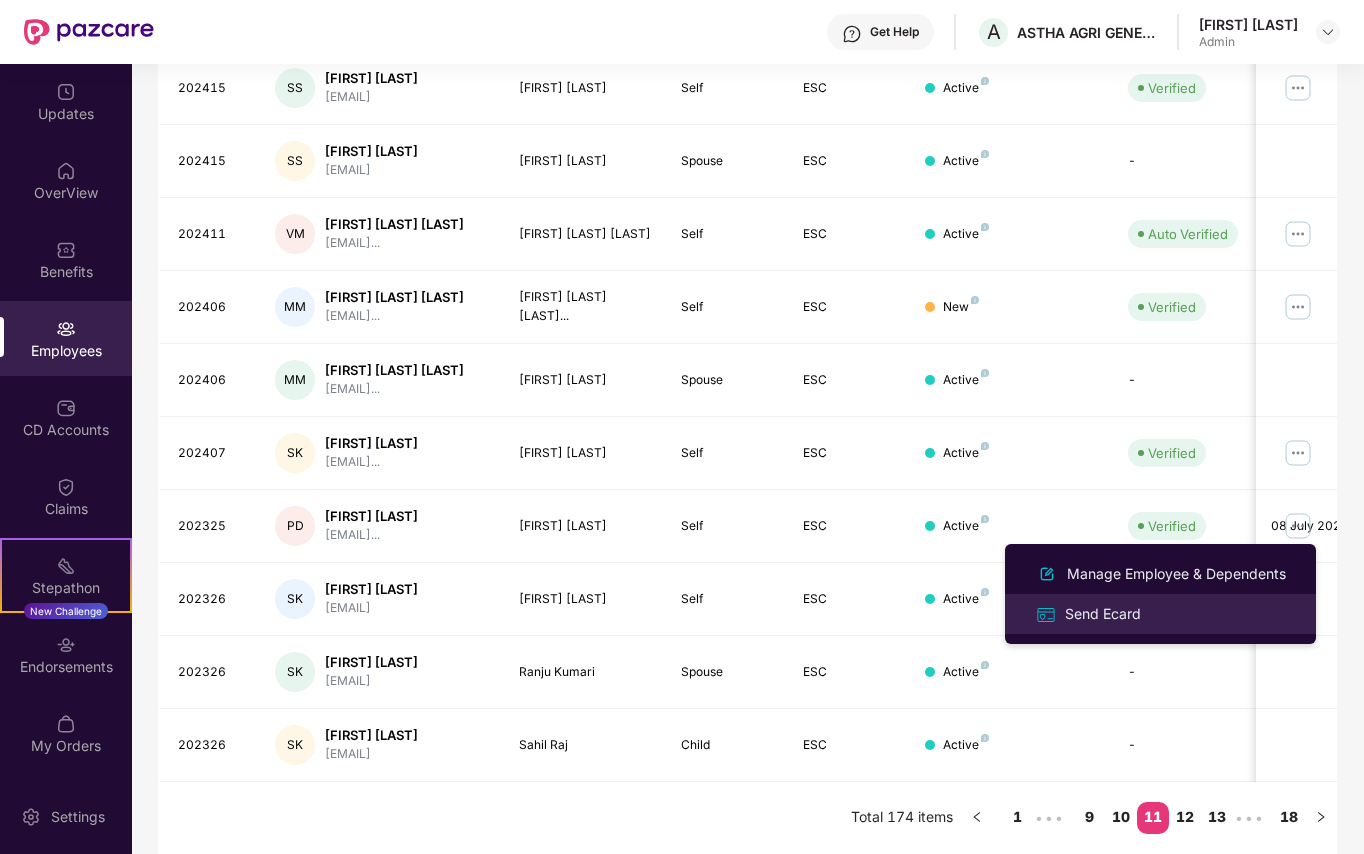 click on "Send Ecard" at bounding box center (1103, 614) 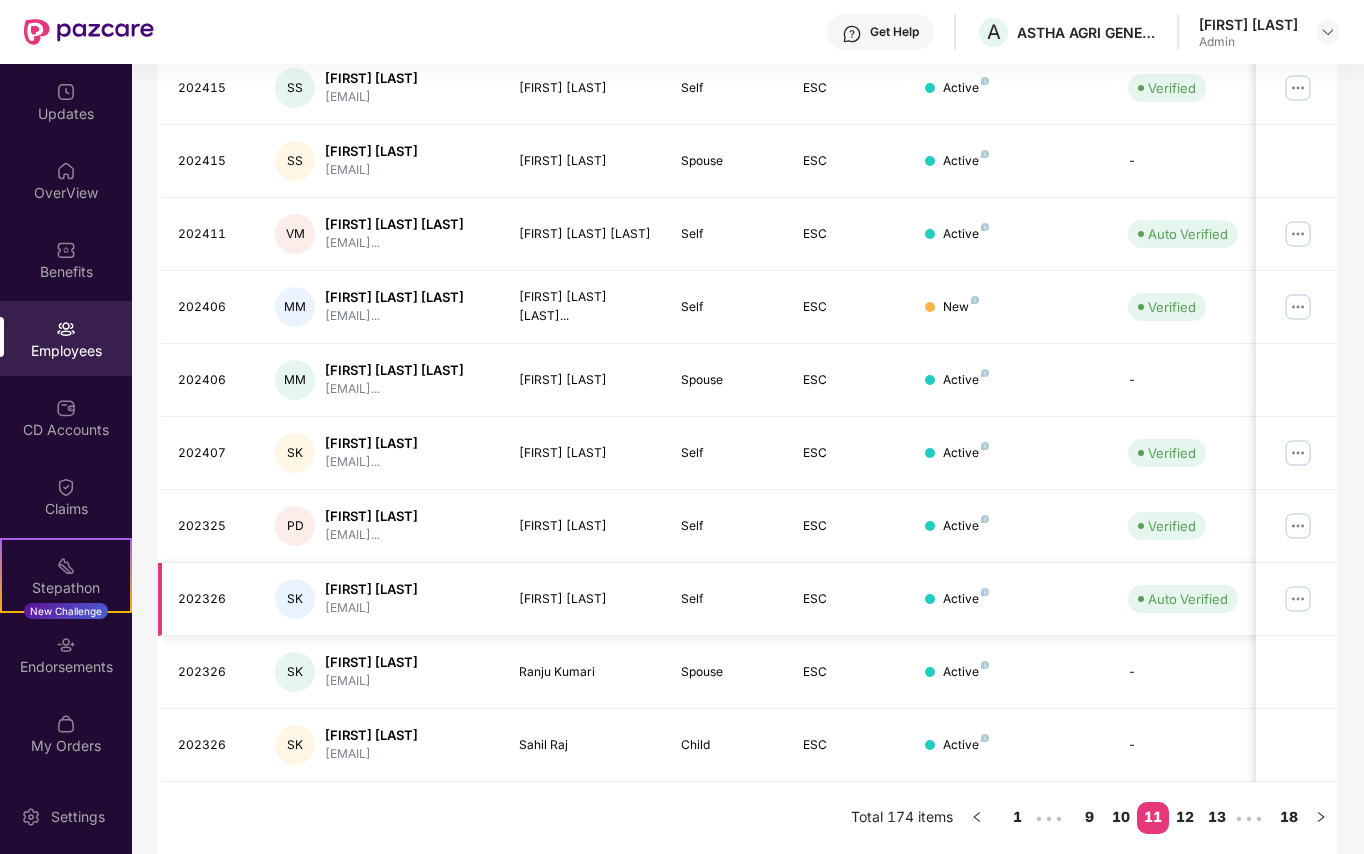 click at bounding box center [1298, 599] 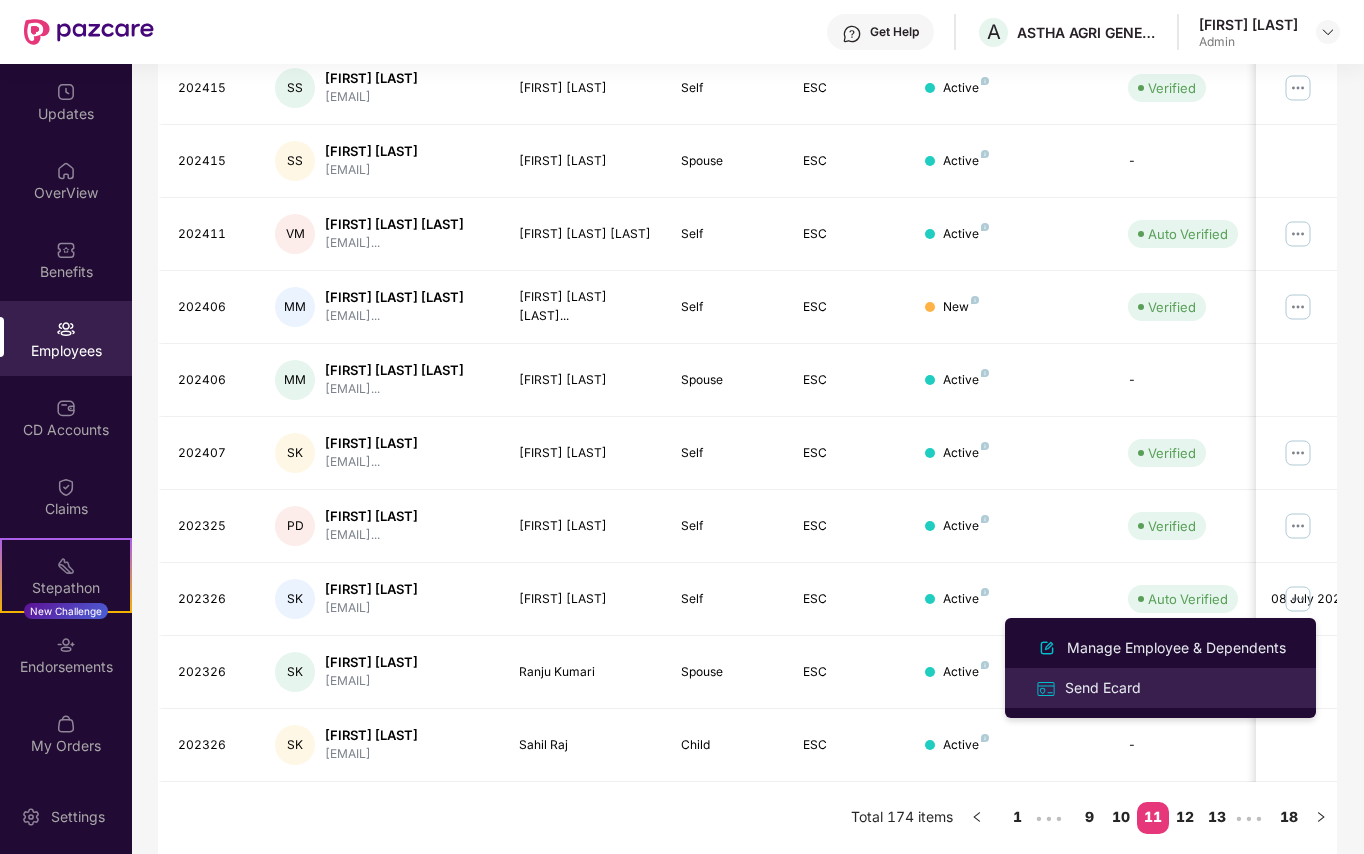 click on "Send Ecard" at bounding box center (1103, 688) 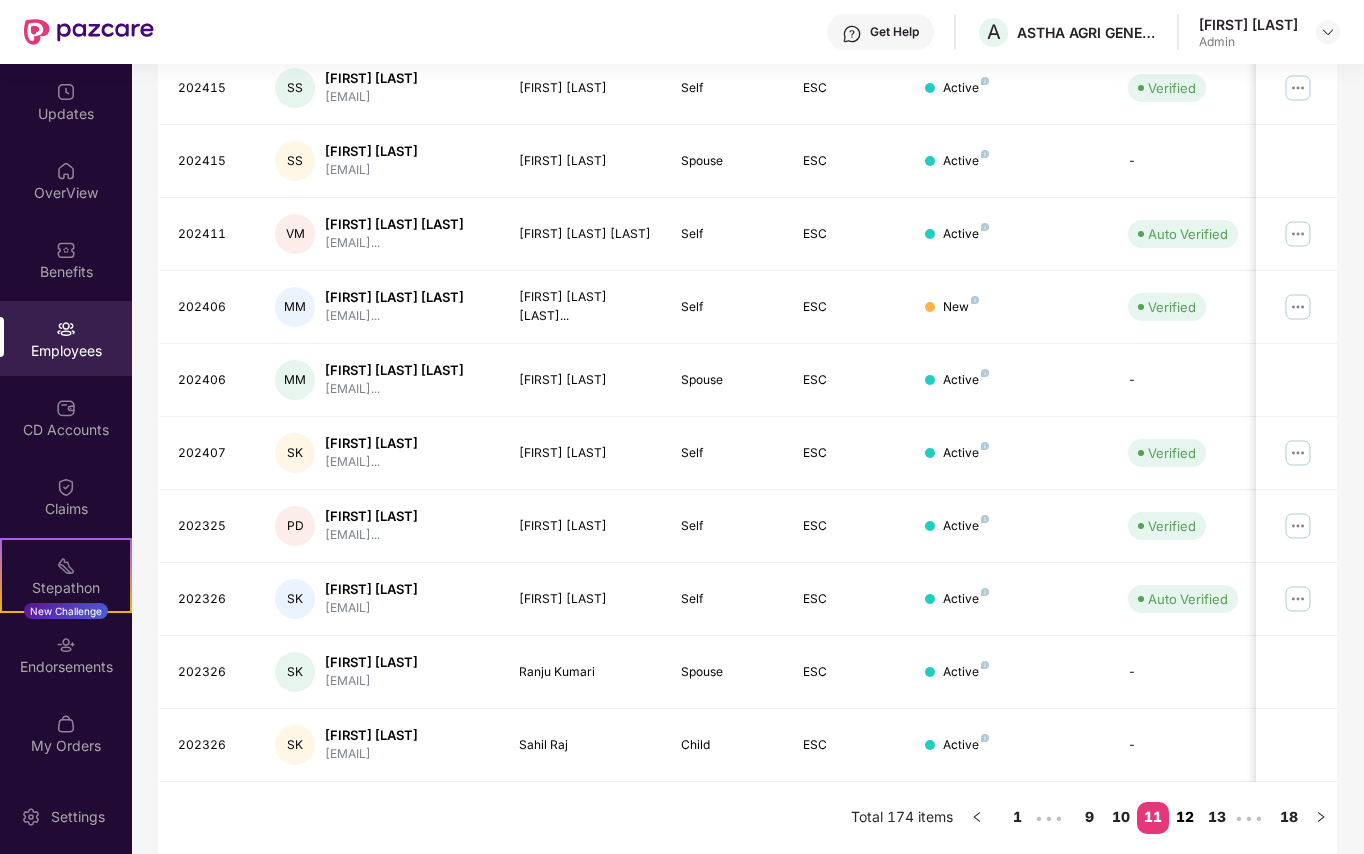 click on "12" at bounding box center (1185, 817) 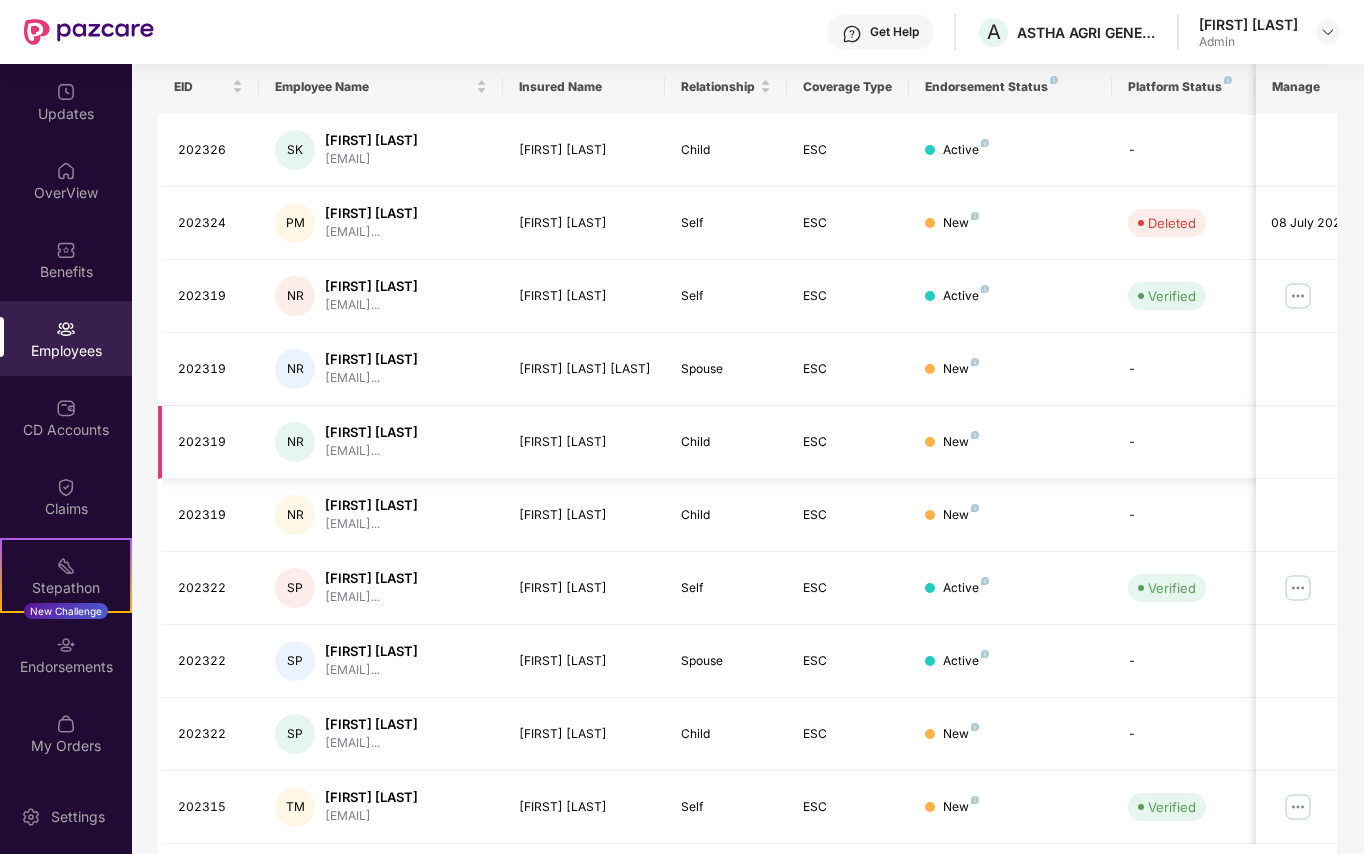 scroll, scrollTop: 378, scrollLeft: 0, axis: vertical 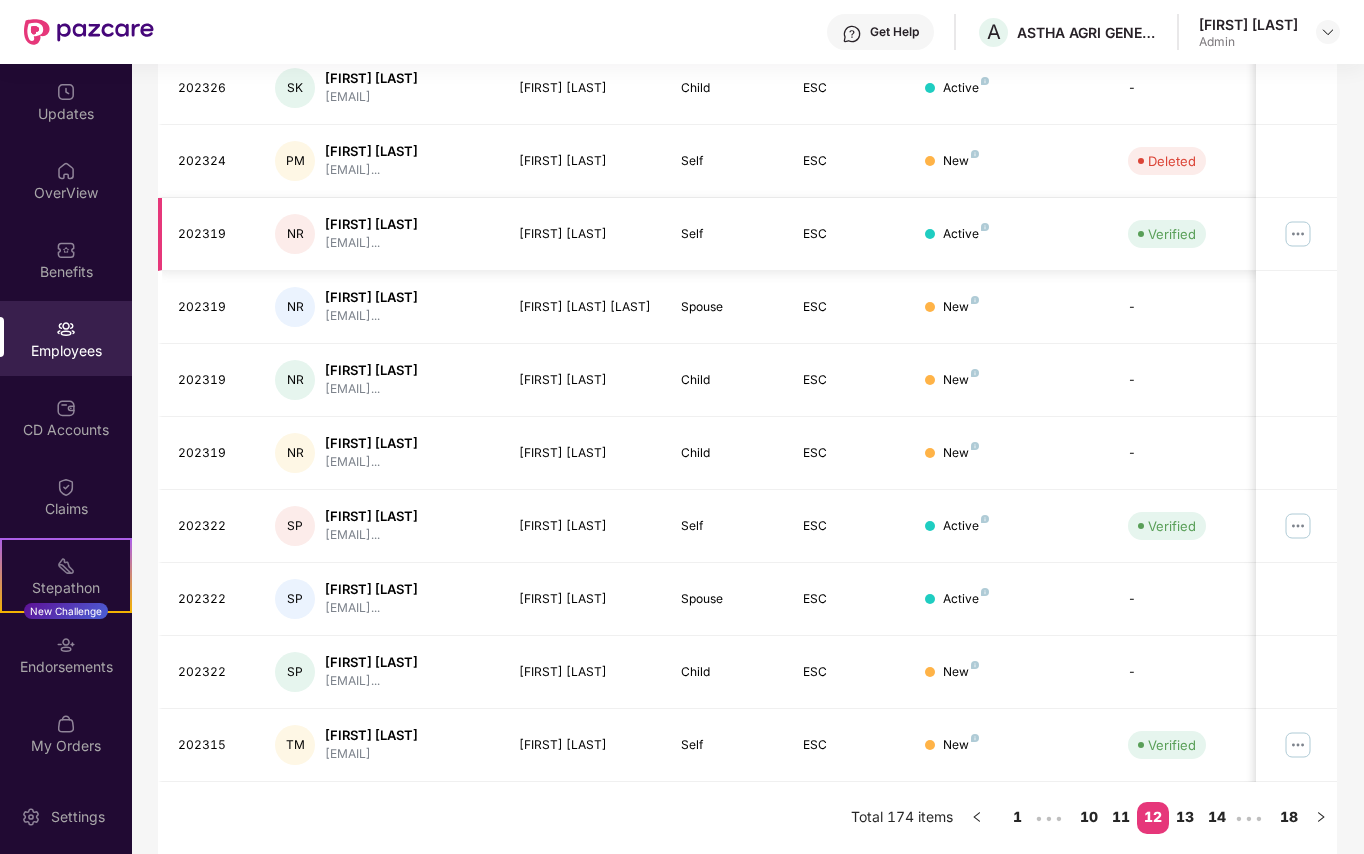 click at bounding box center (1298, 234) 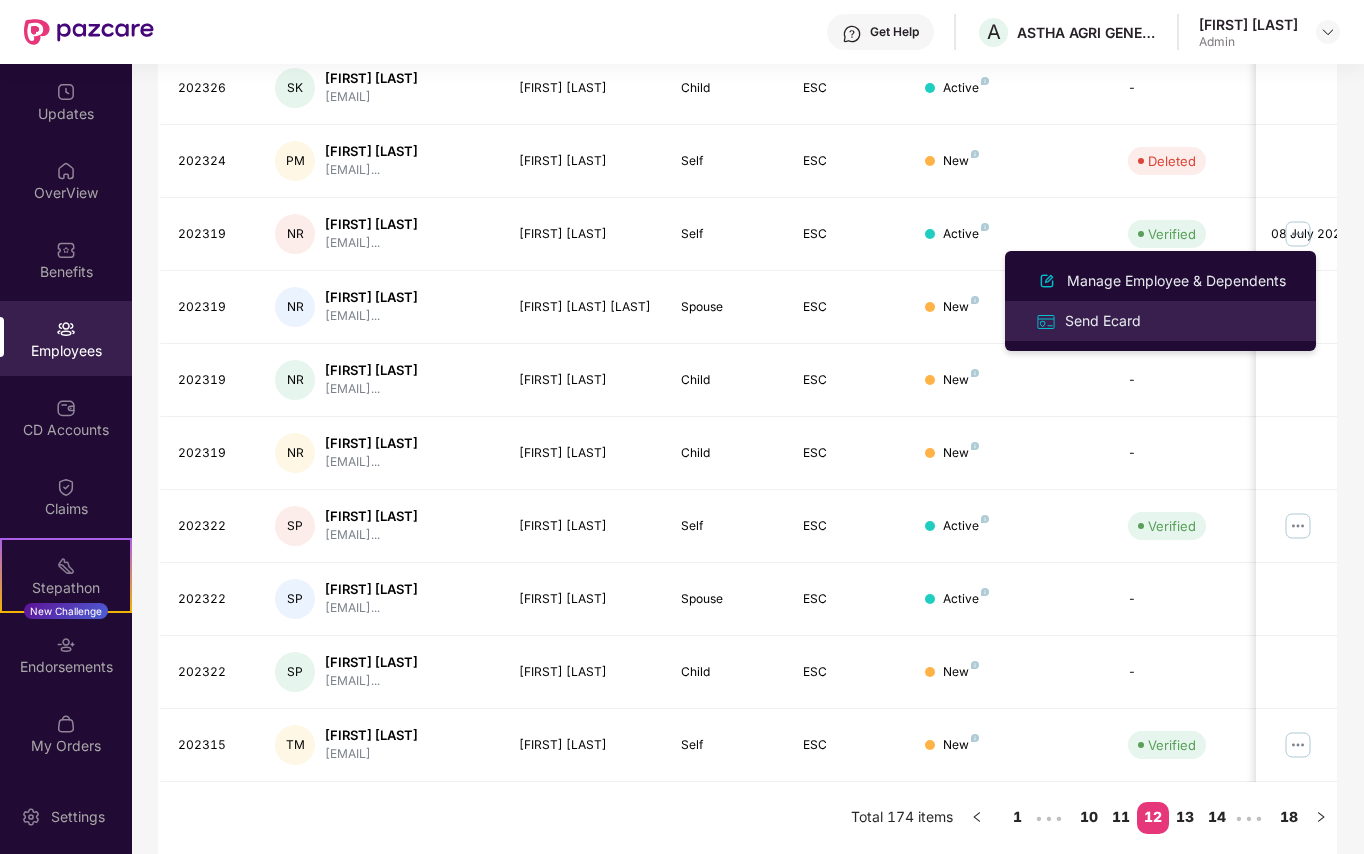 click on "Send Ecard" at bounding box center (1103, 321) 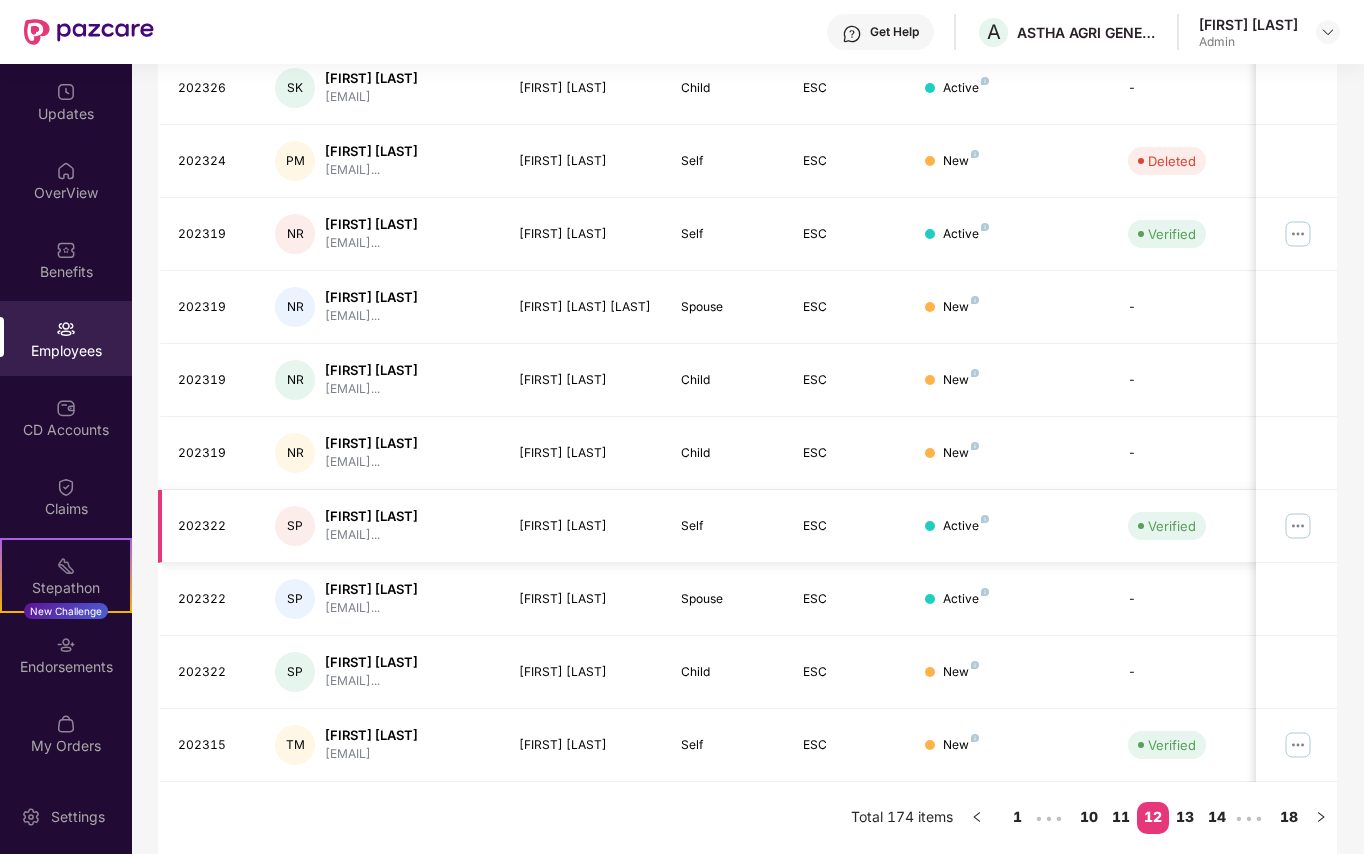 click at bounding box center [1298, 526] 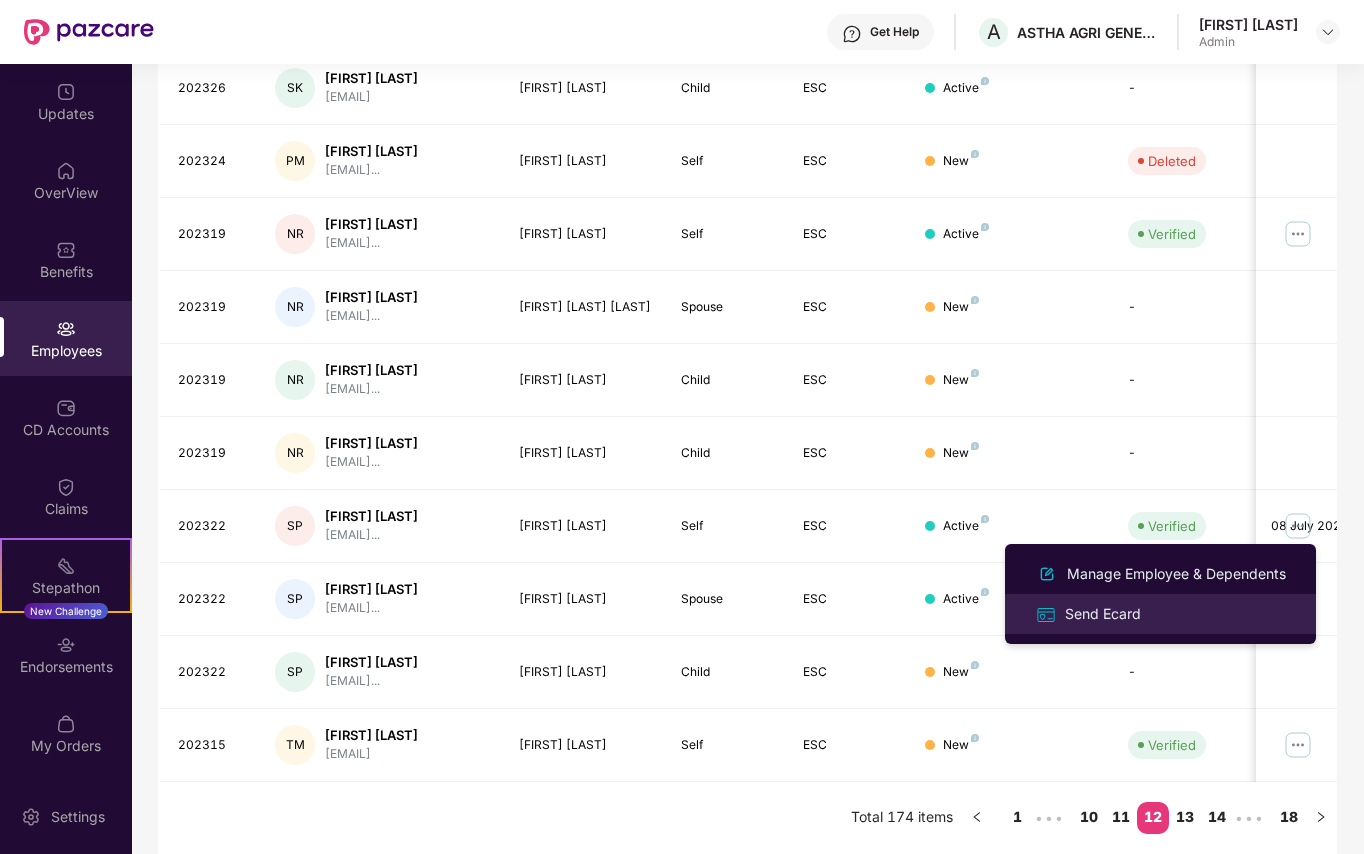 click on "Send Ecard" at bounding box center (1103, 614) 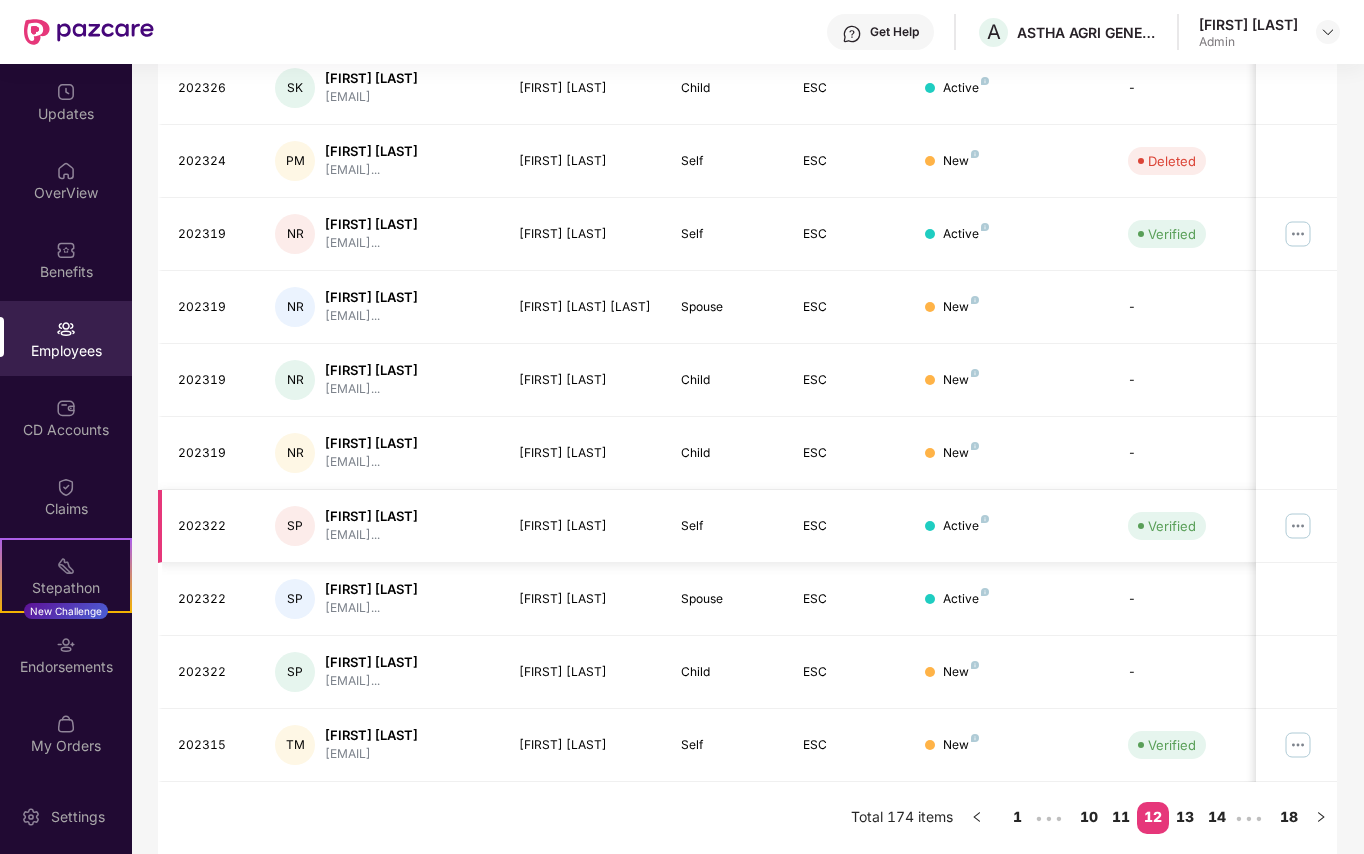 click at bounding box center [1298, 526] 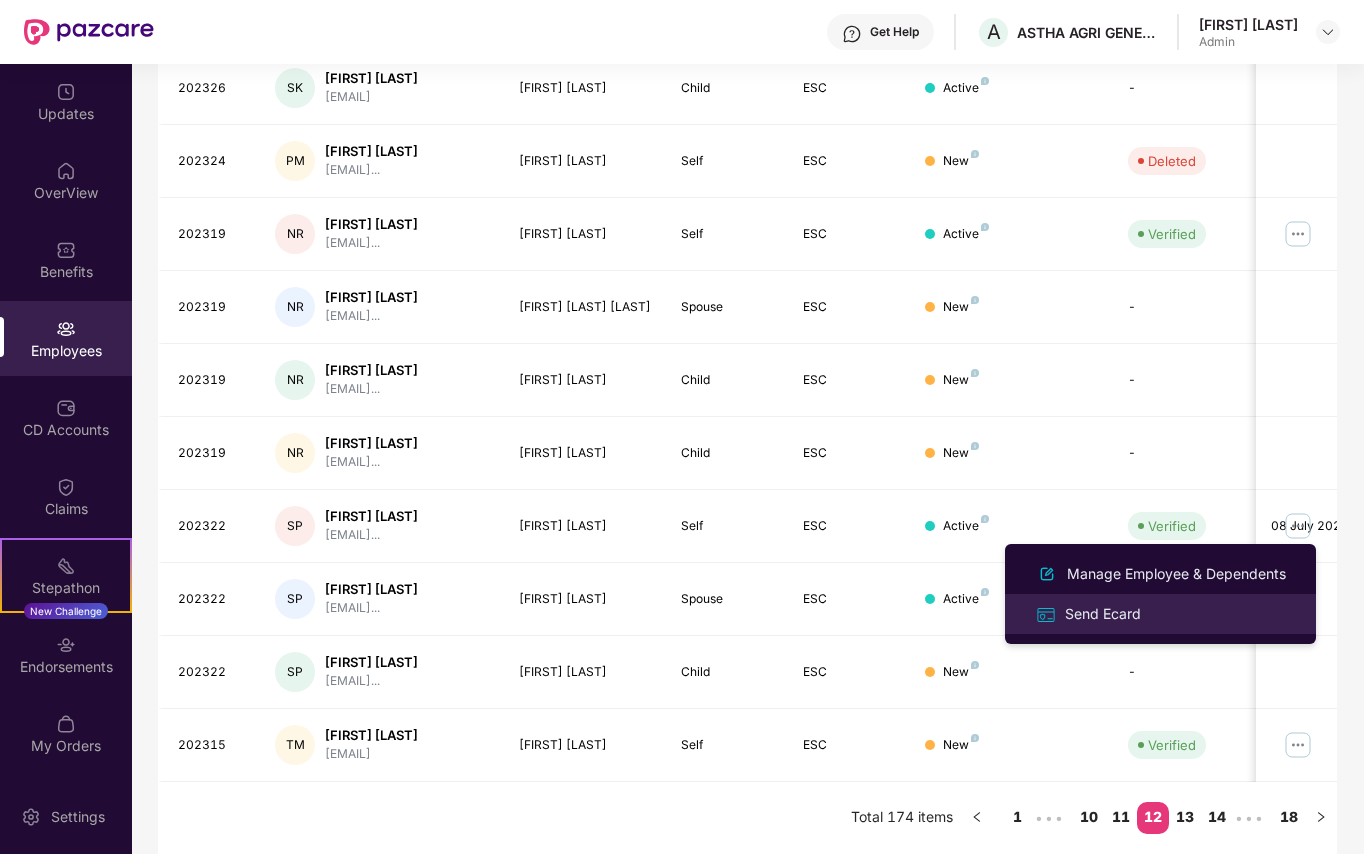 click on "Send Ecard" at bounding box center (1103, 614) 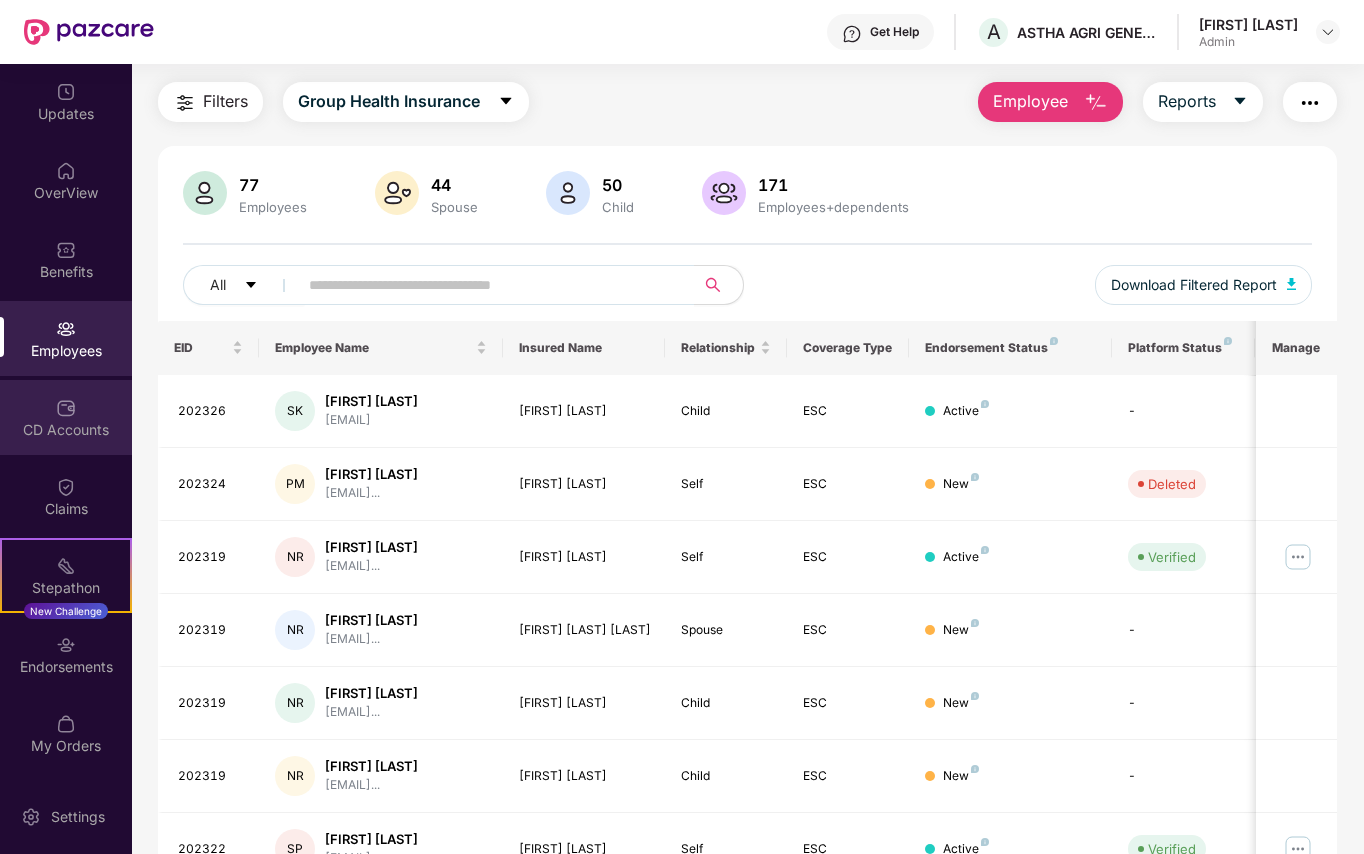 scroll, scrollTop: 0, scrollLeft: 0, axis: both 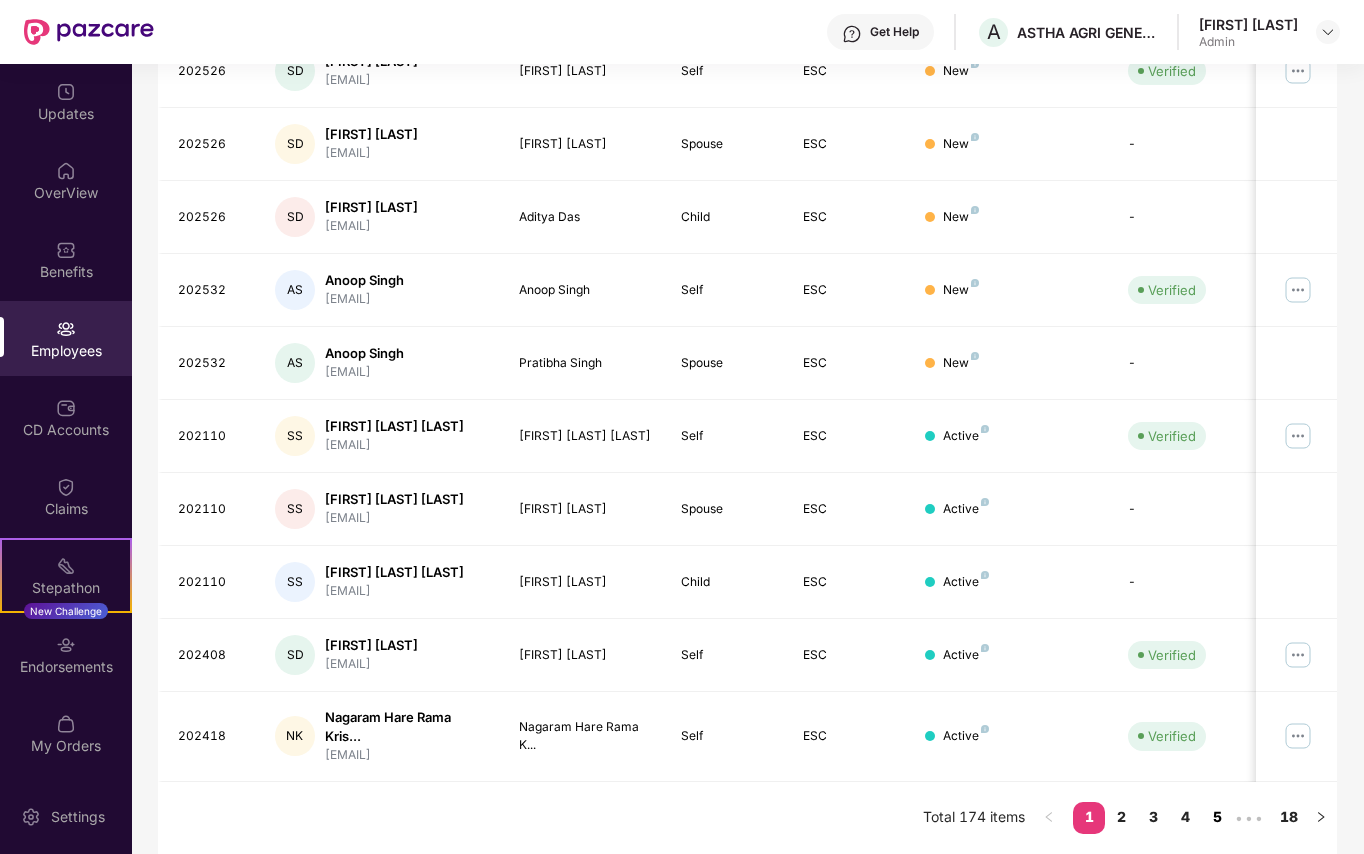 click on "5" at bounding box center (1217, 817) 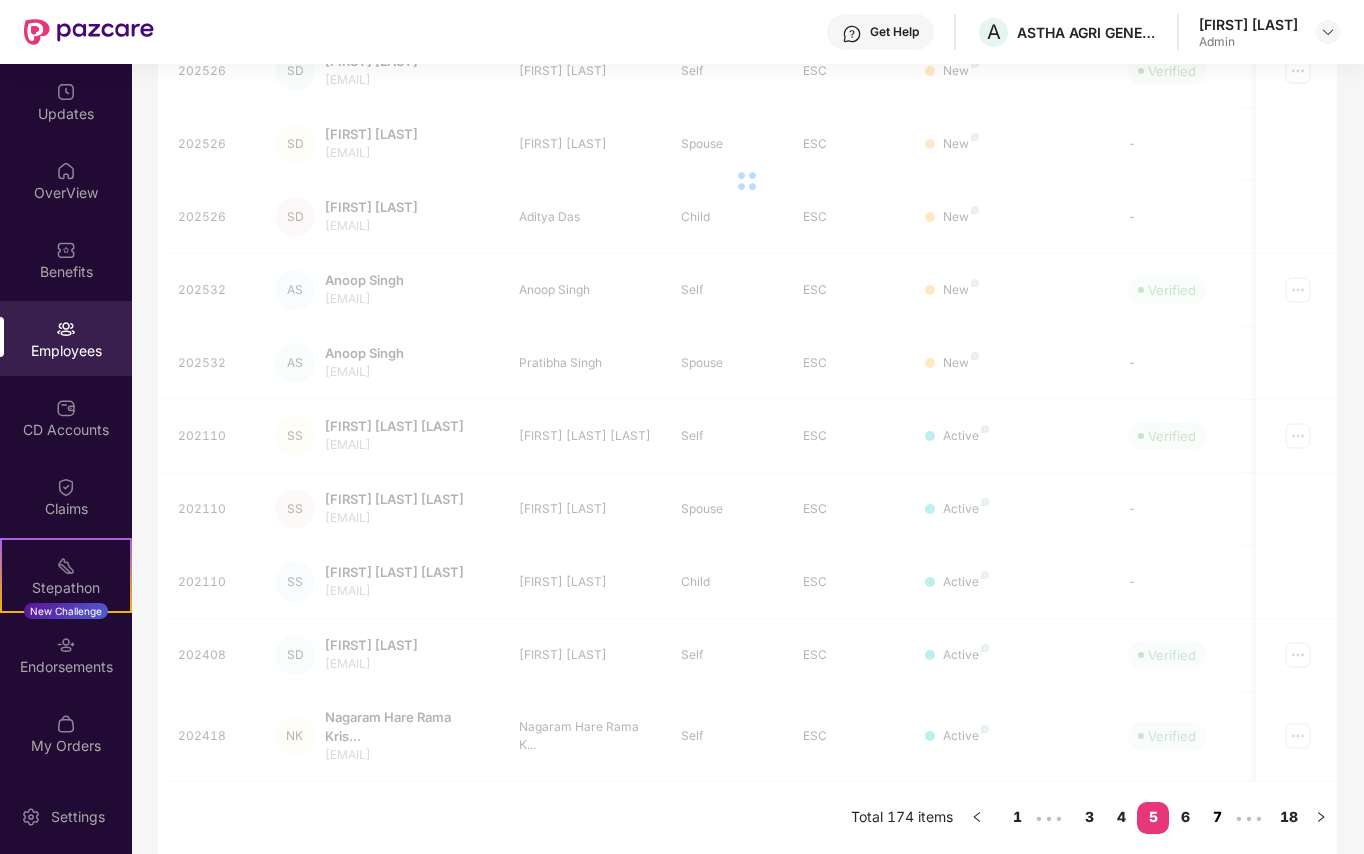 click on "7" at bounding box center [1217, 817] 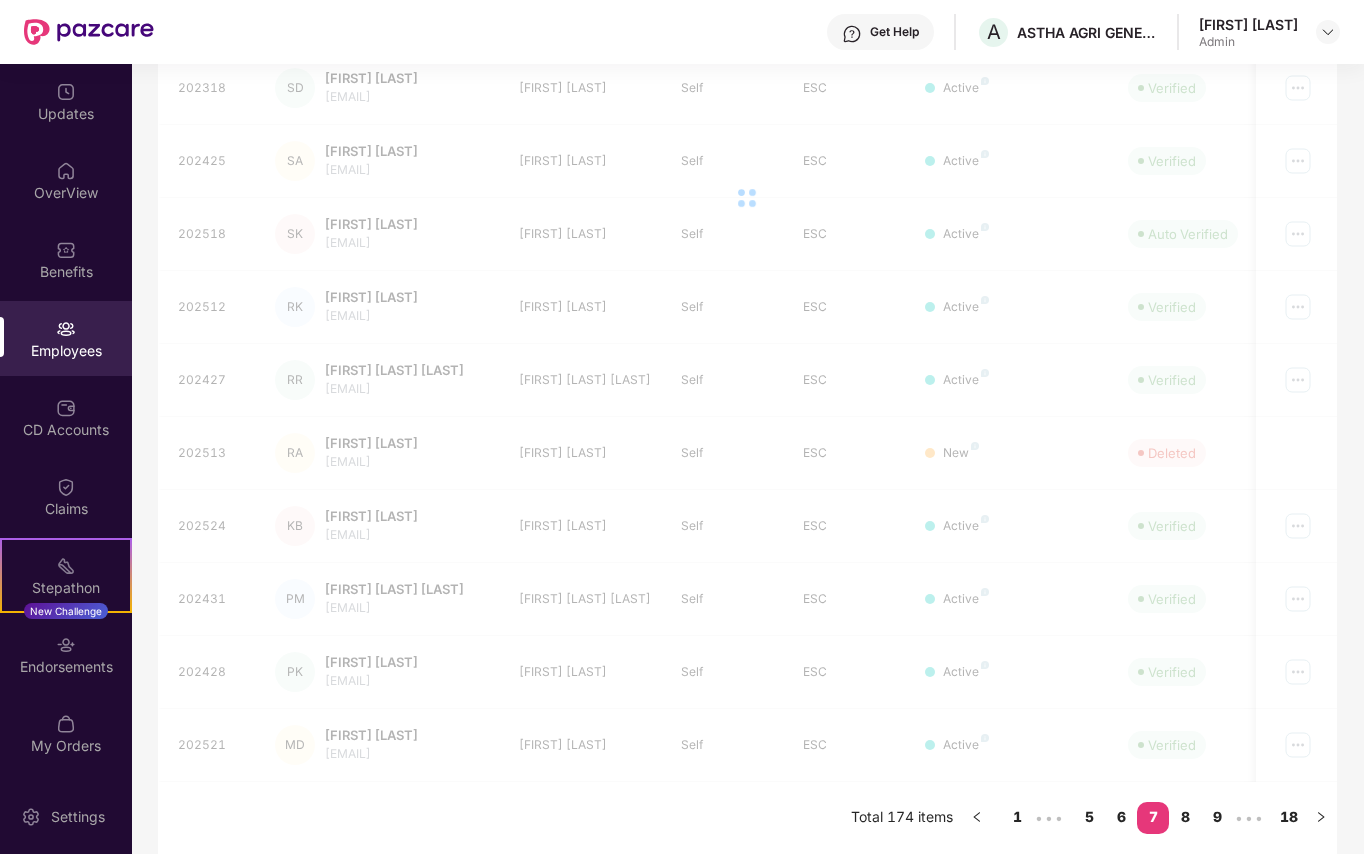 scroll, scrollTop: 378, scrollLeft: 0, axis: vertical 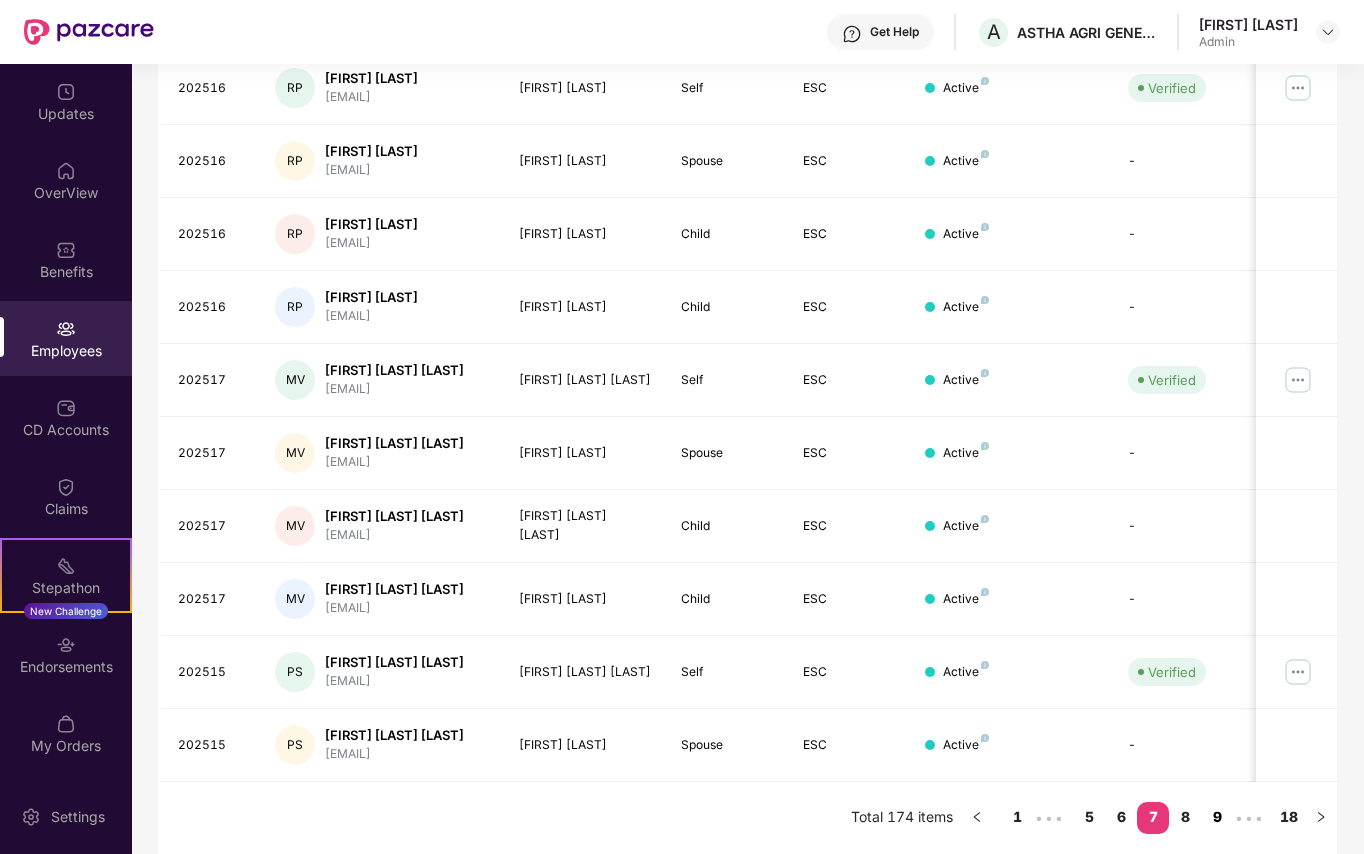 click on "9" at bounding box center (1217, 817) 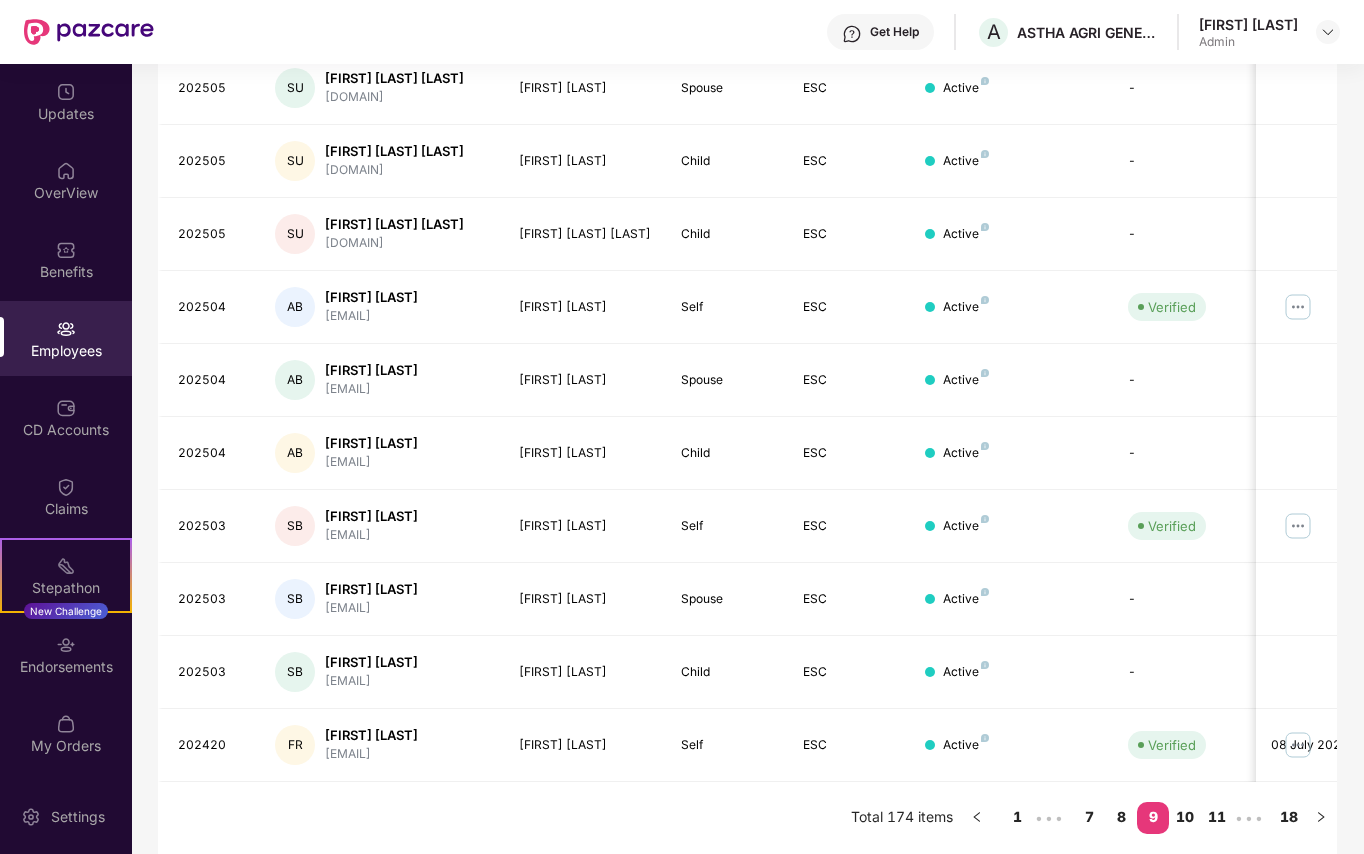 click on "Verified" at bounding box center [1183, 745] 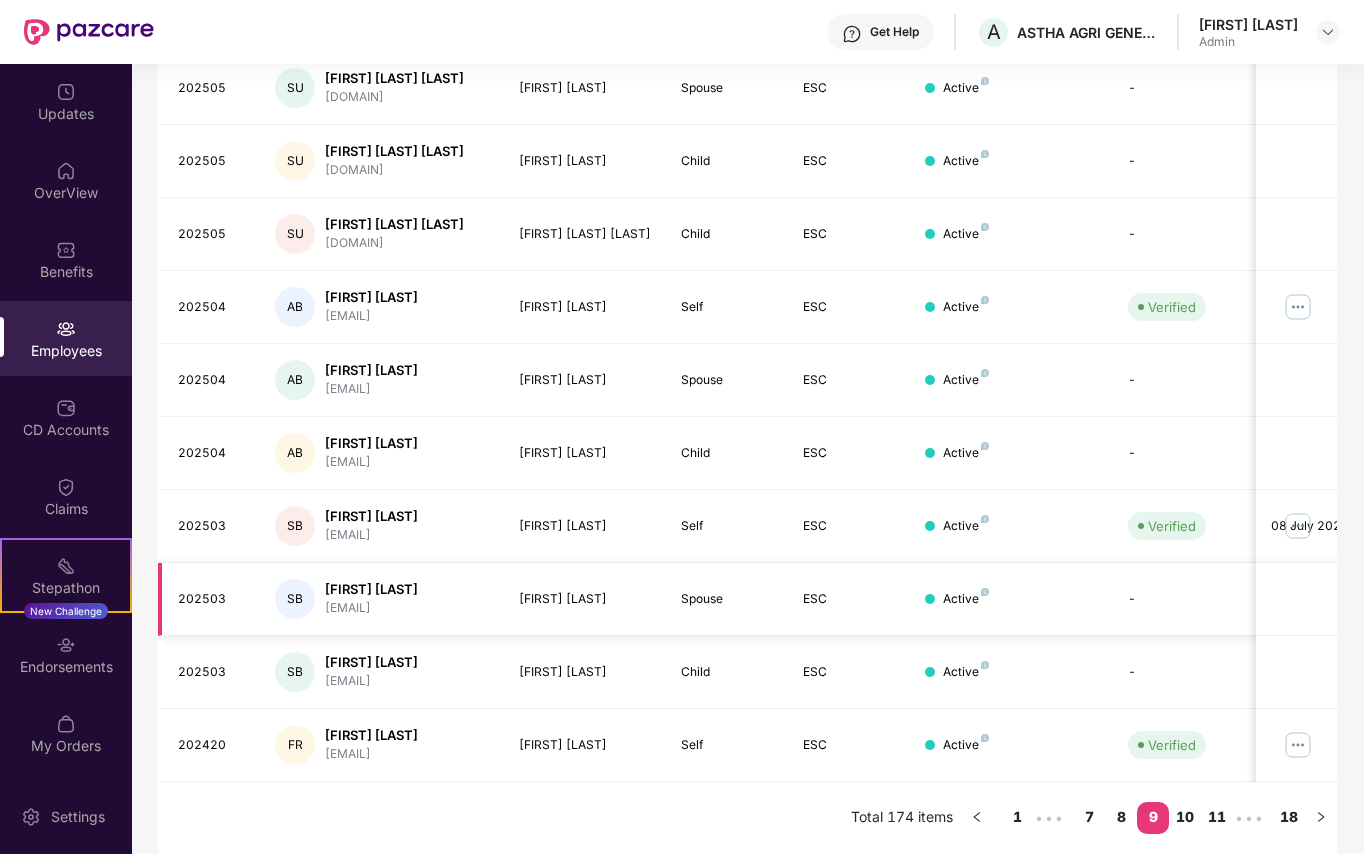 scroll, scrollTop: 428, scrollLeft: 0, axis: vertical 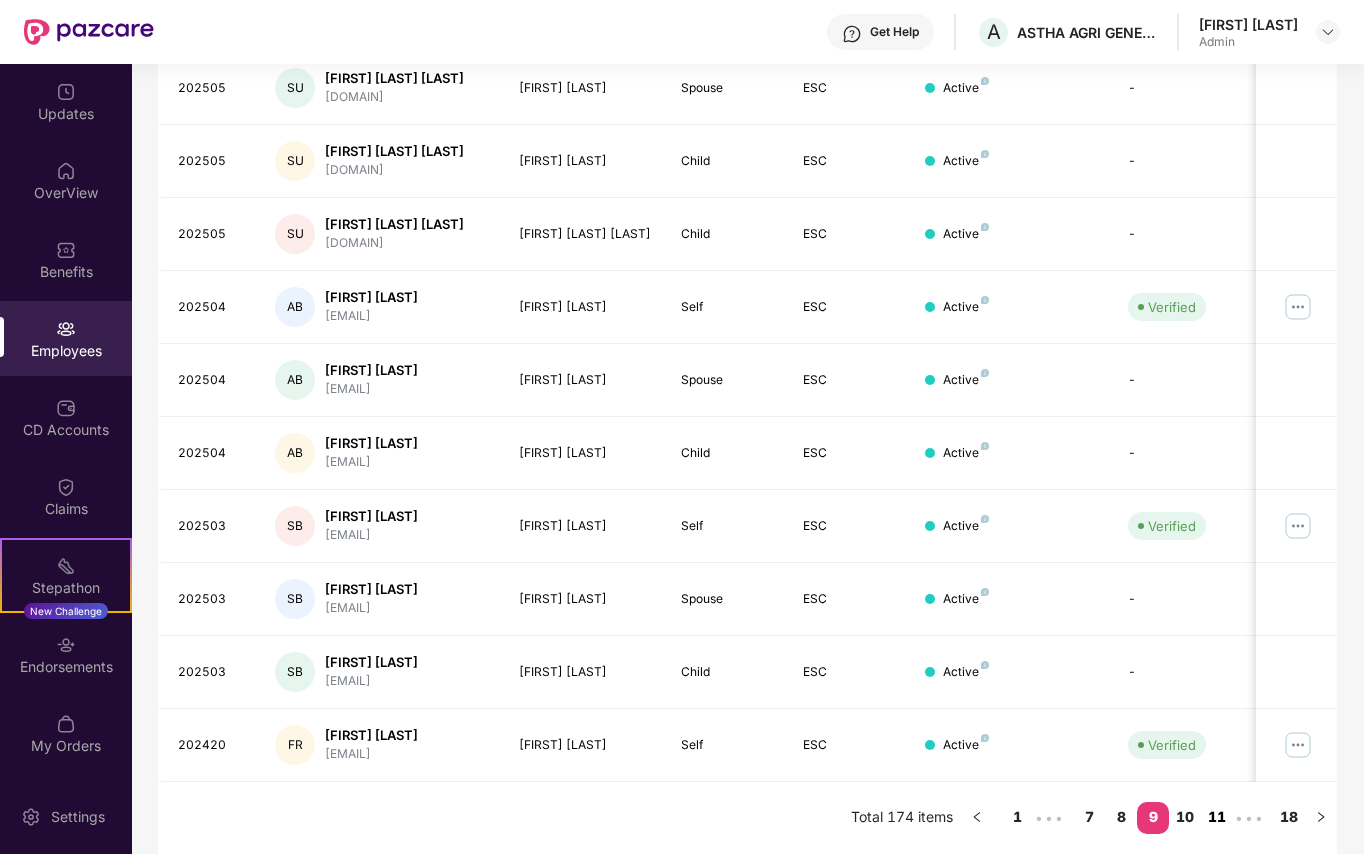 click on "11" at bounding box center (1217, 817) 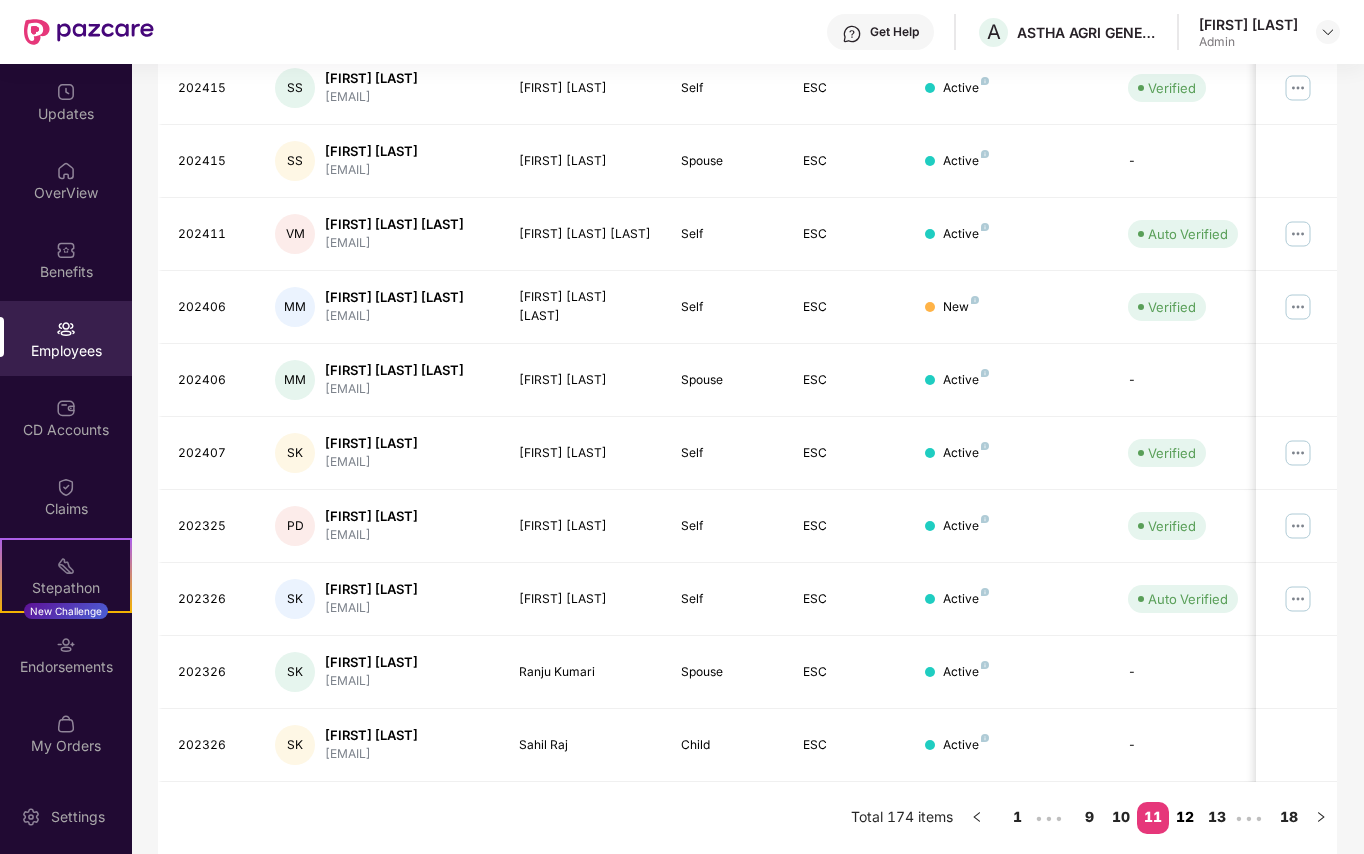 scroll, scrollTop: 378, scrollLeft: 0, axis: vertical 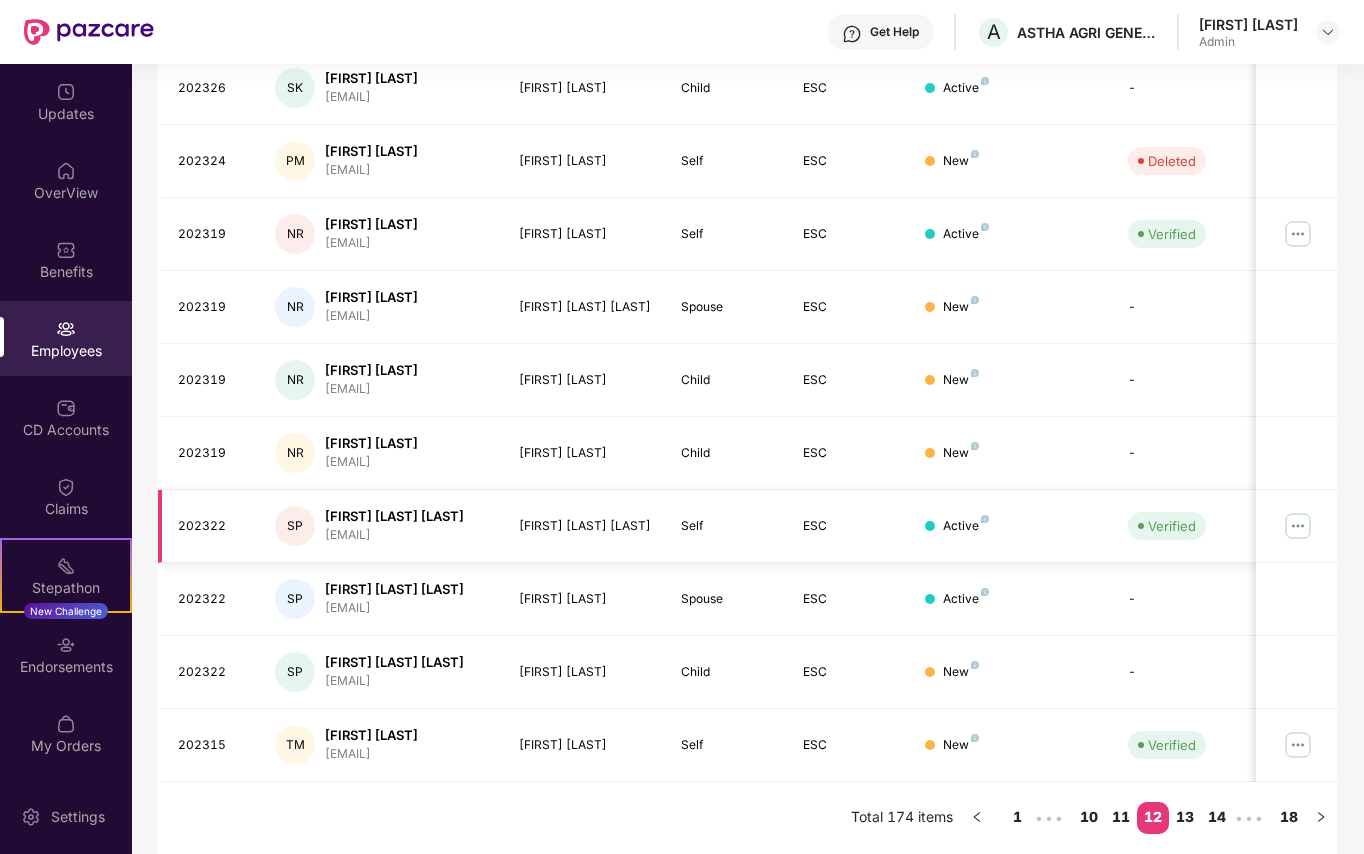click at bounding box center (1298, 526) 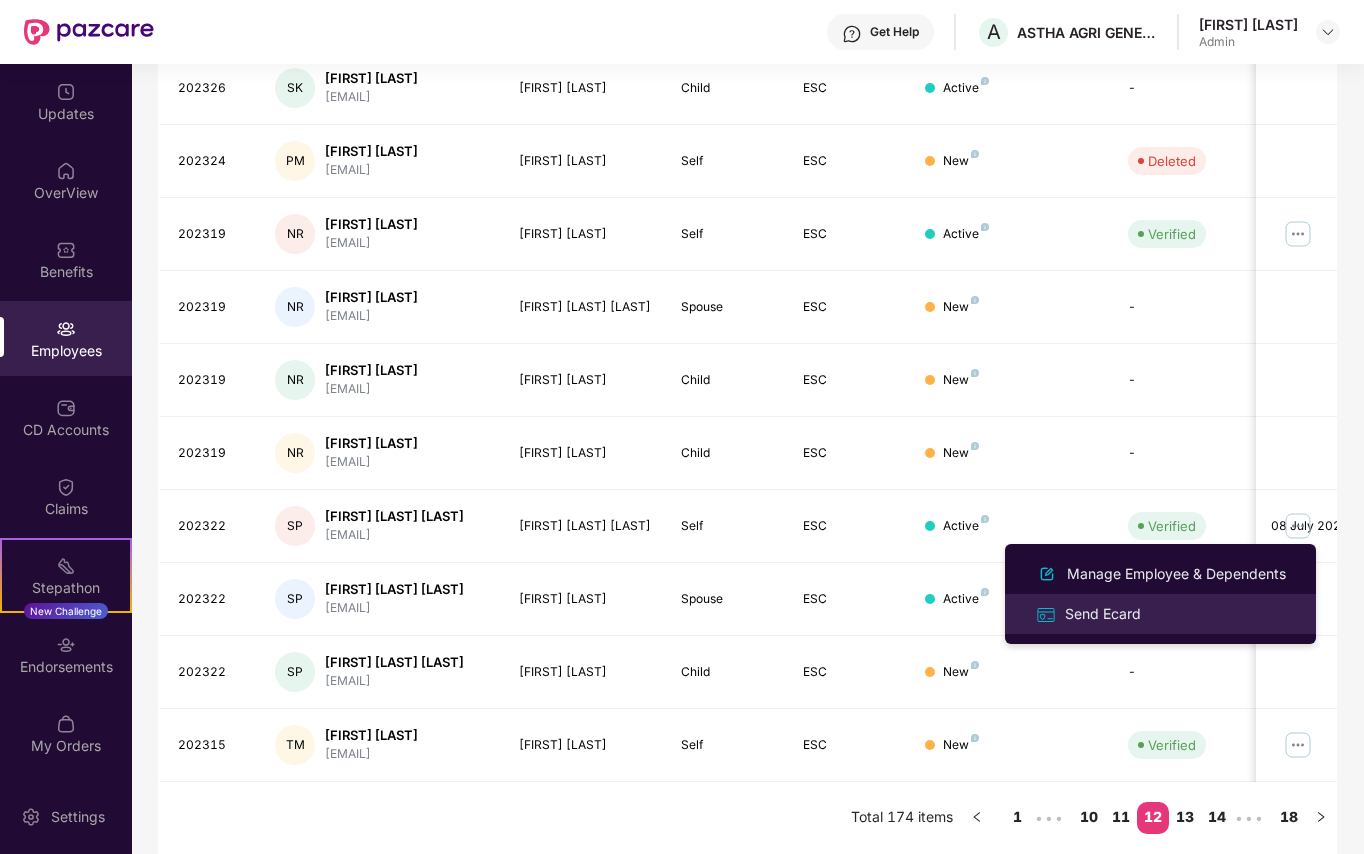 click on "Send Ecard" at bounding box center [1103, 614] 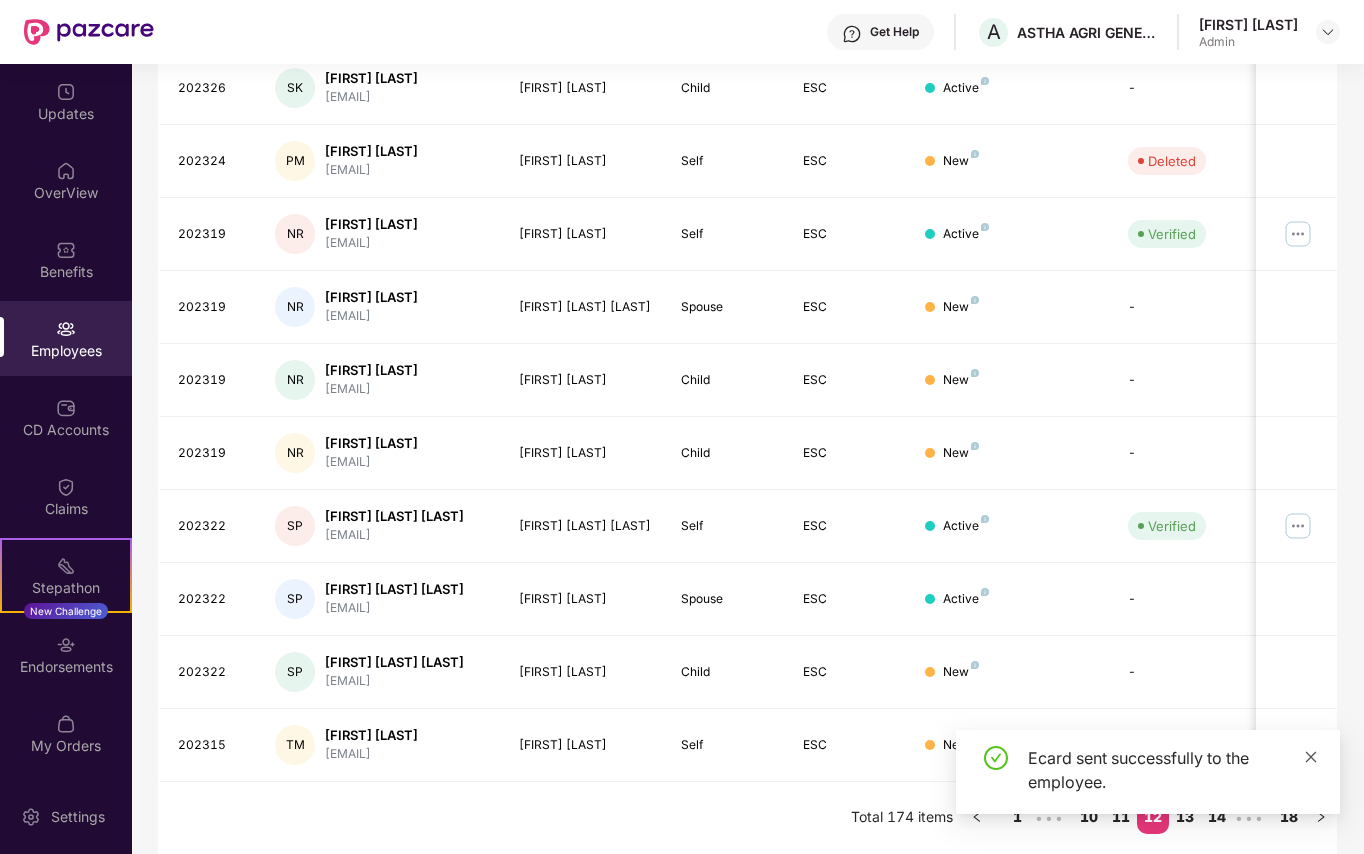 click 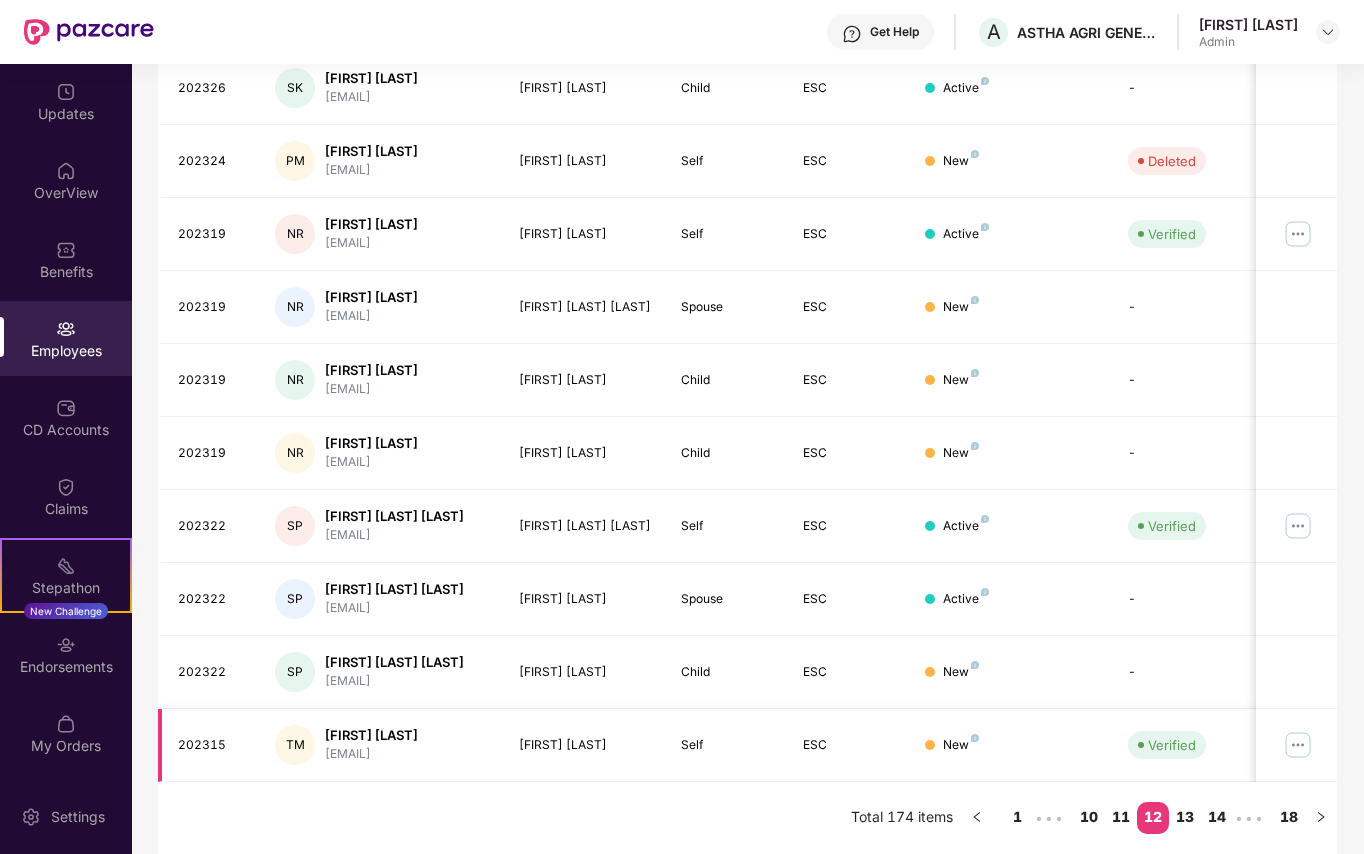 click at bounding box center (1298, 745) 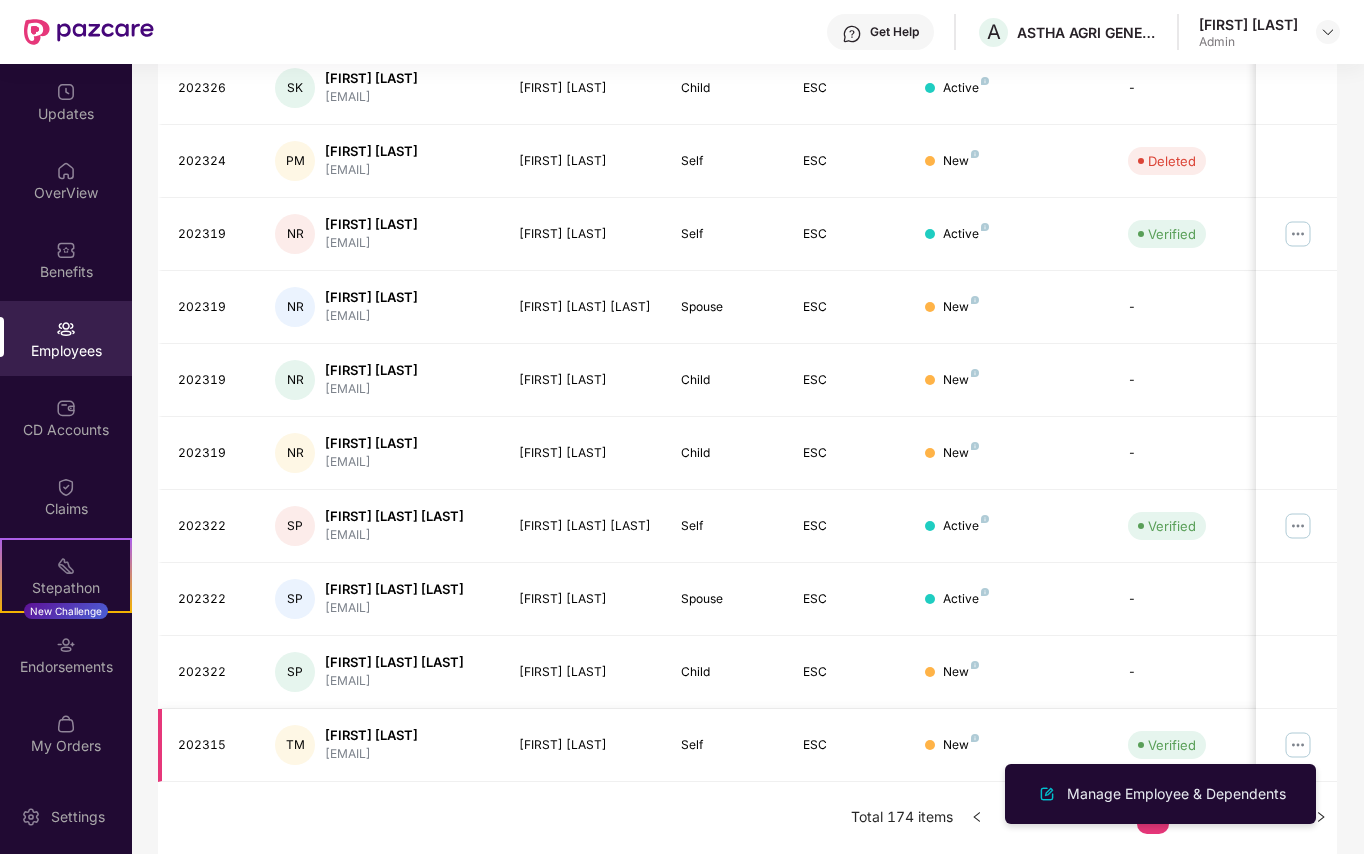click at bounding box center (1298, 745) 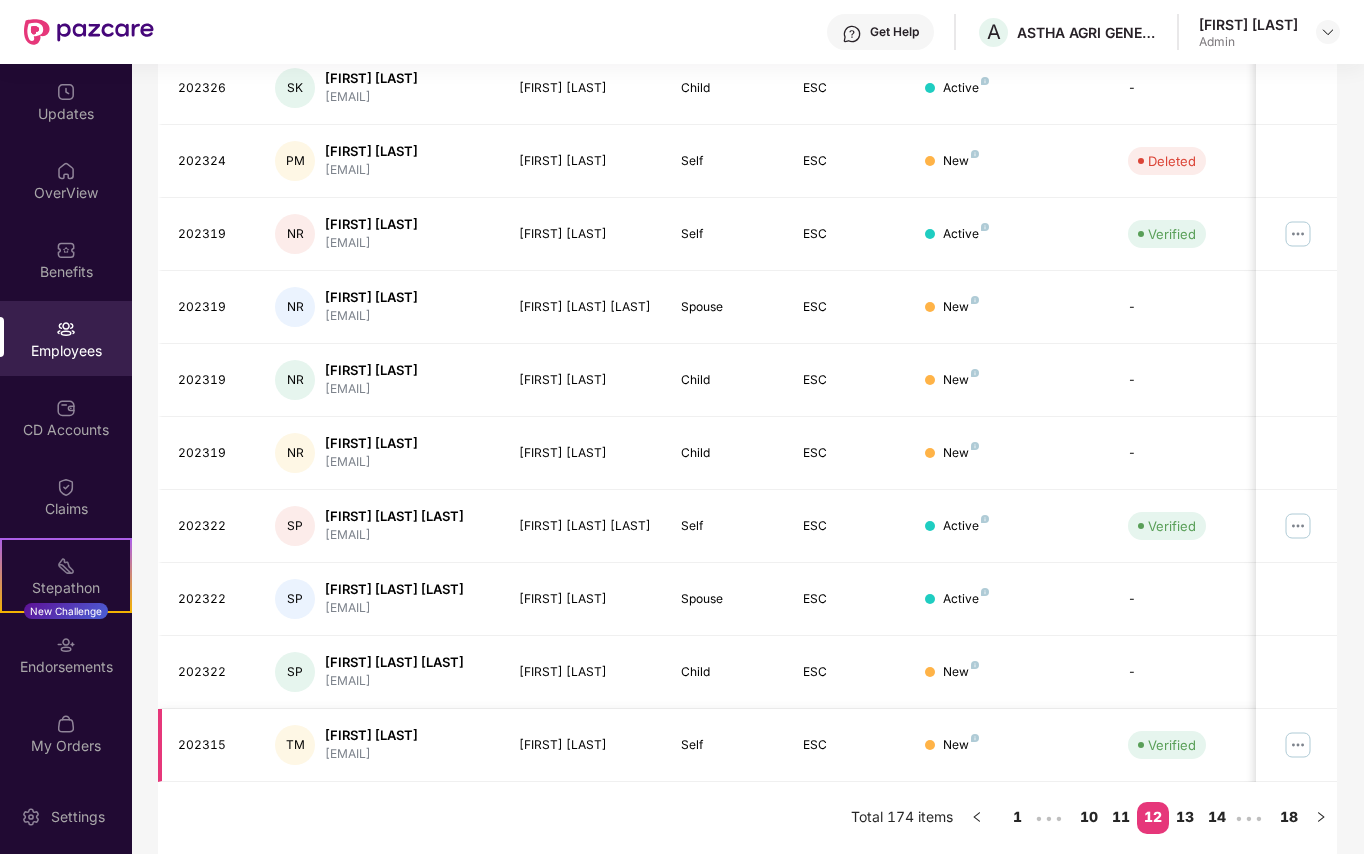 click at bounding box center (1298, 745) 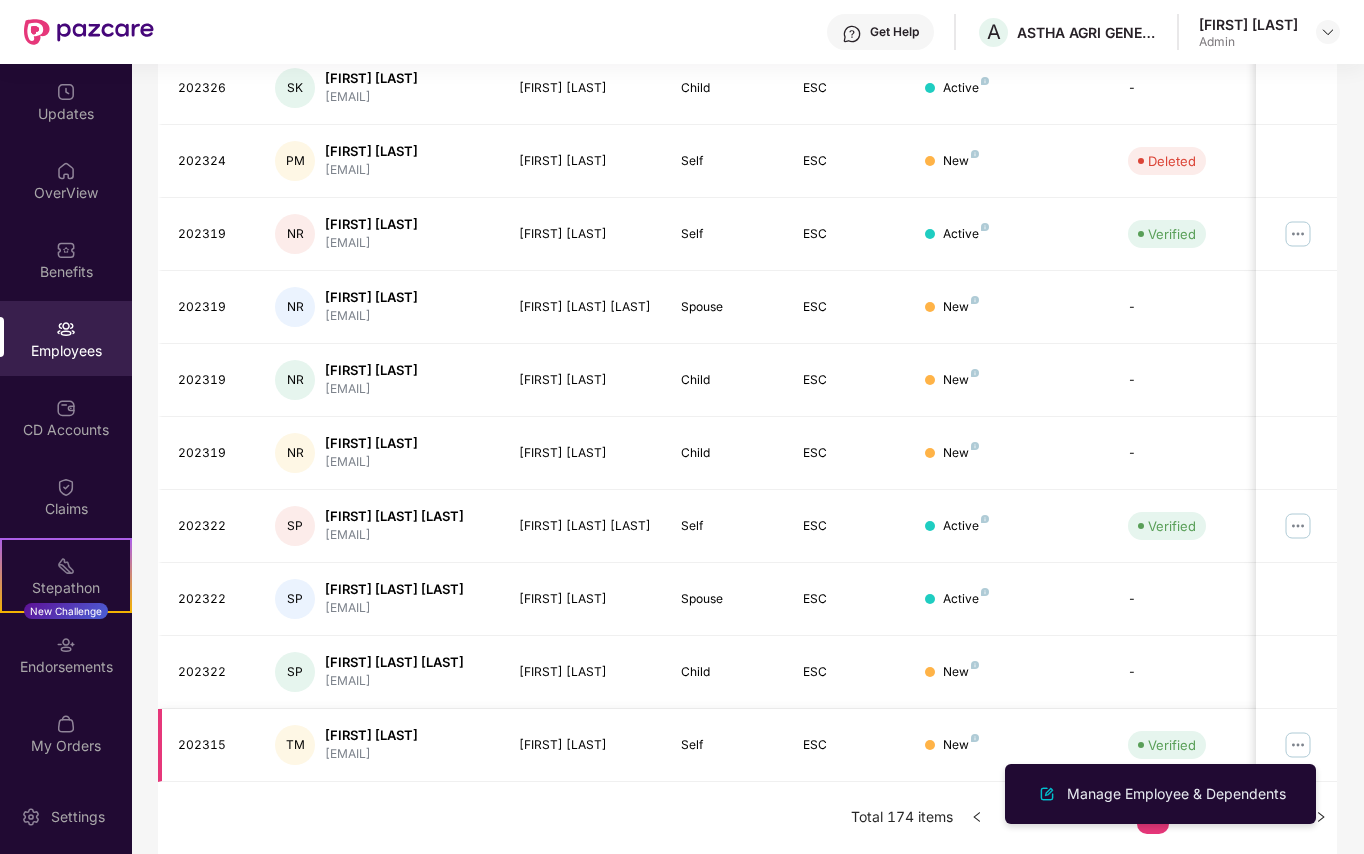 click at bounding box center (1298, 745) 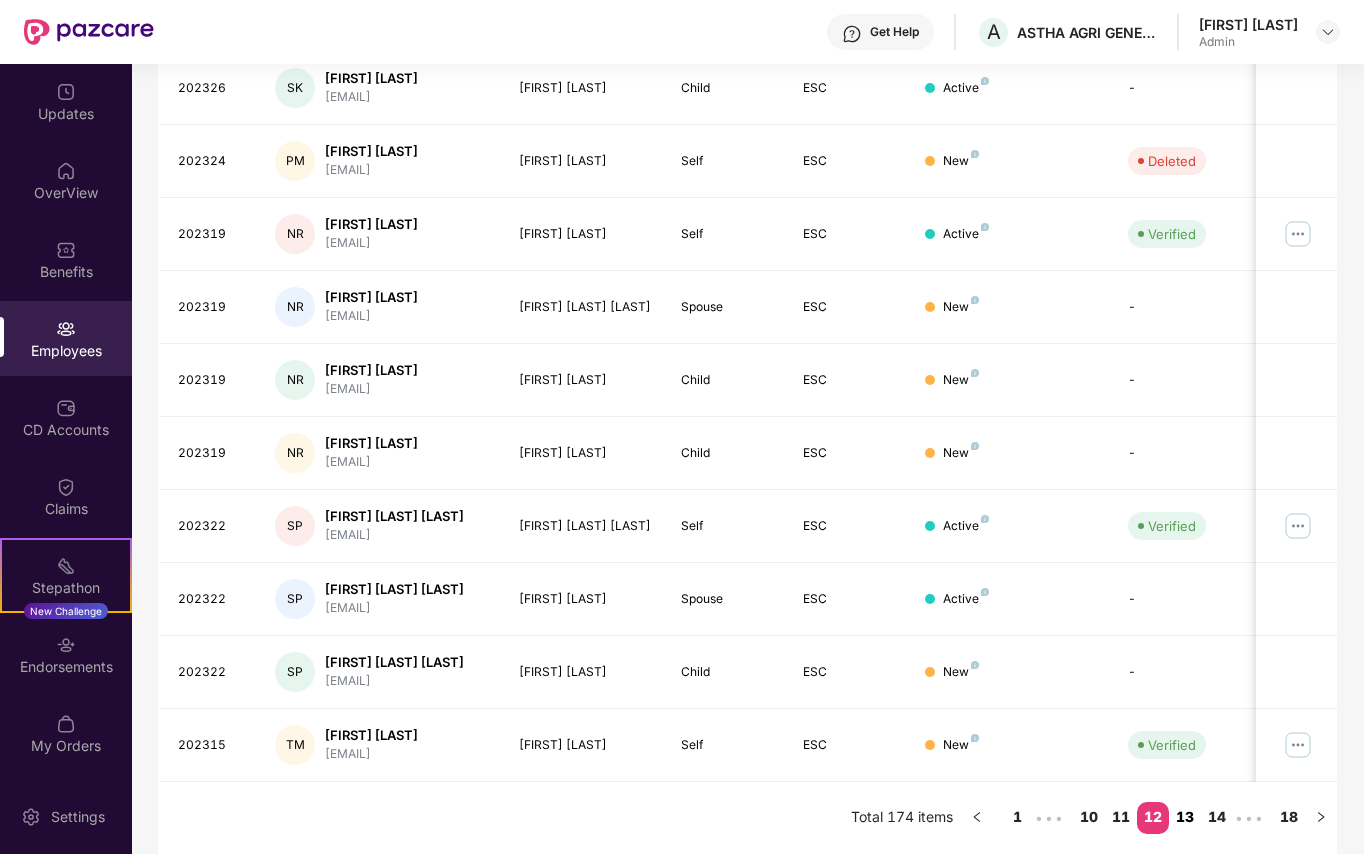 click on "13" at bounding box center [1185, 817] 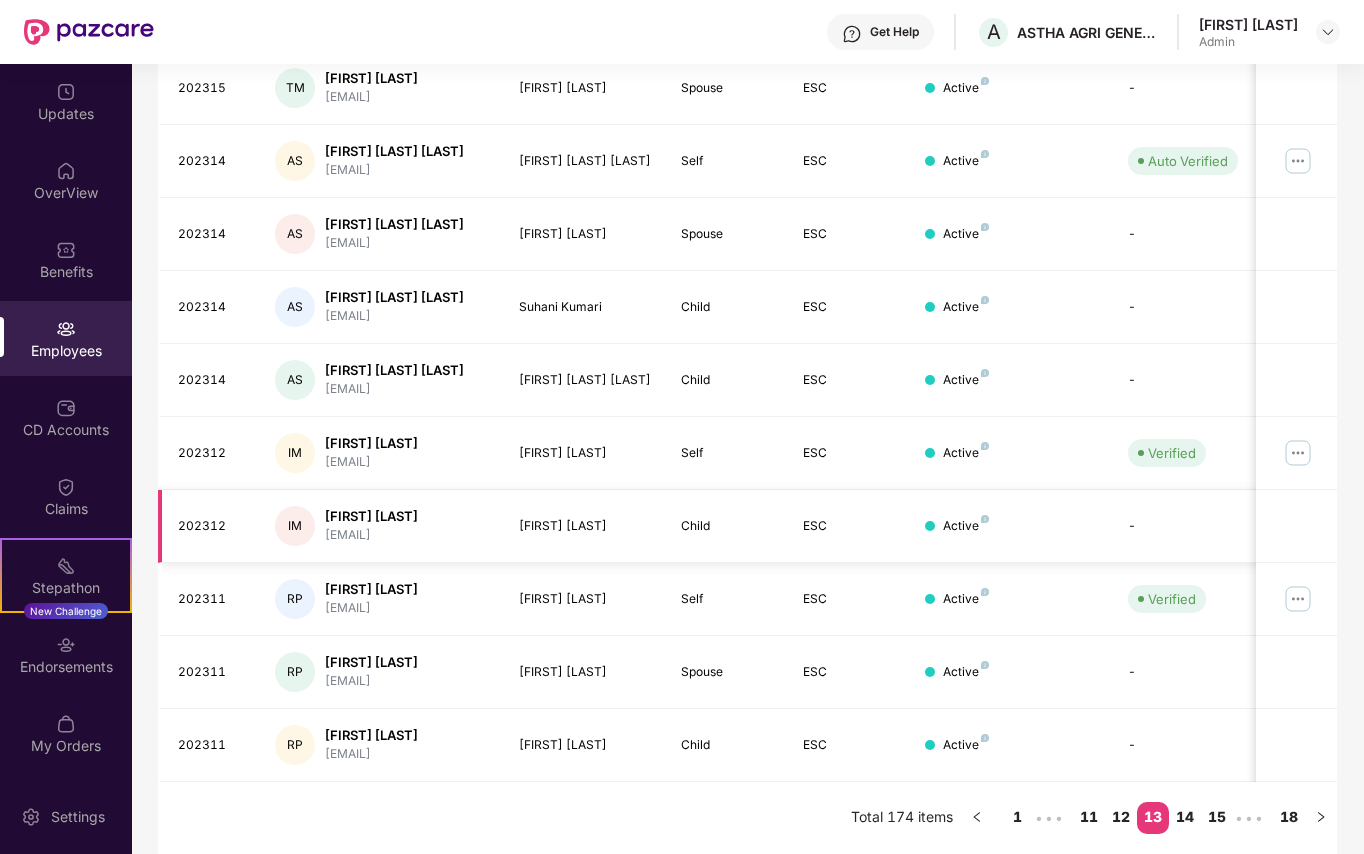 scroll, scrollTop: 245, scrollLeft: 0, axis: vertical 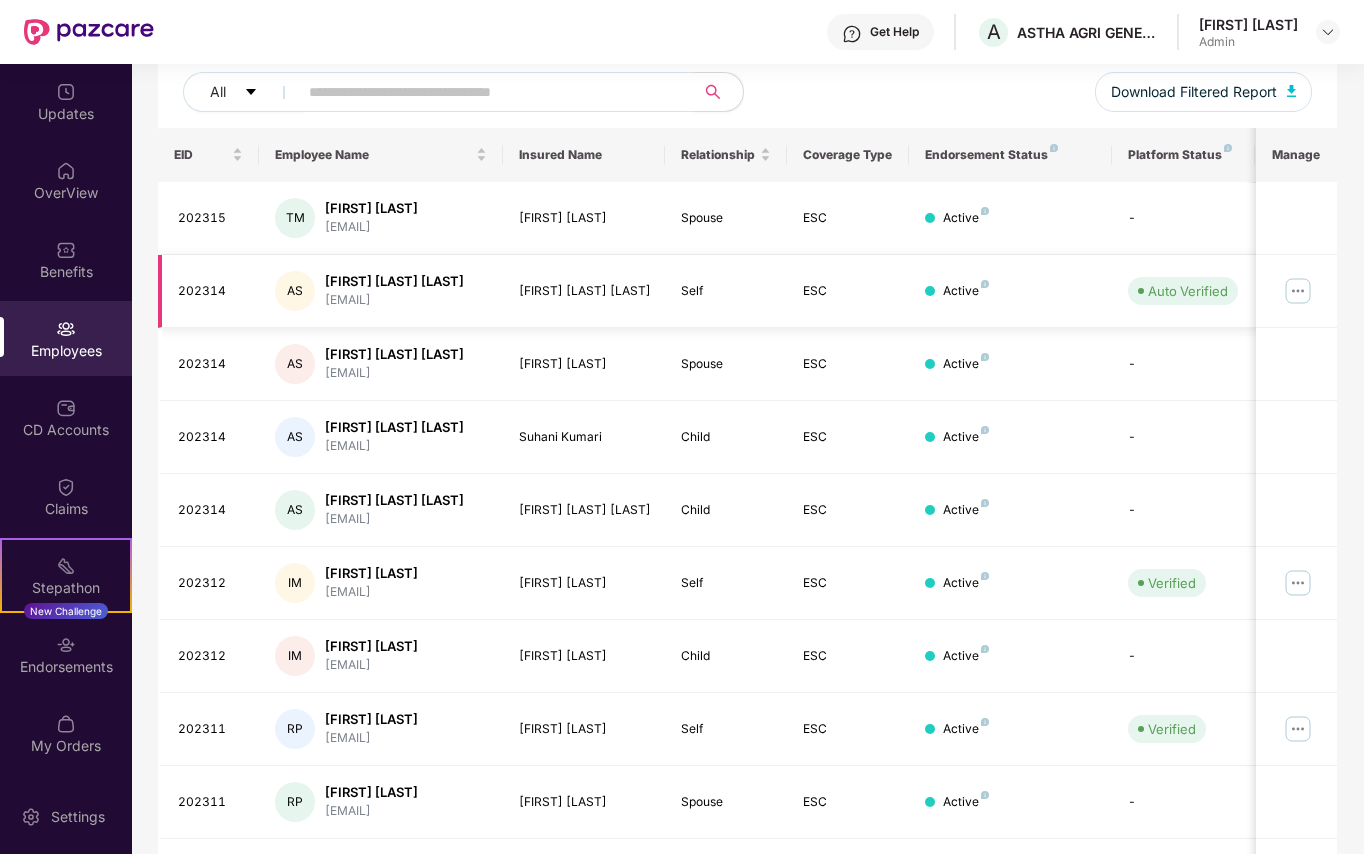 click at bounding box center [1298, 291] 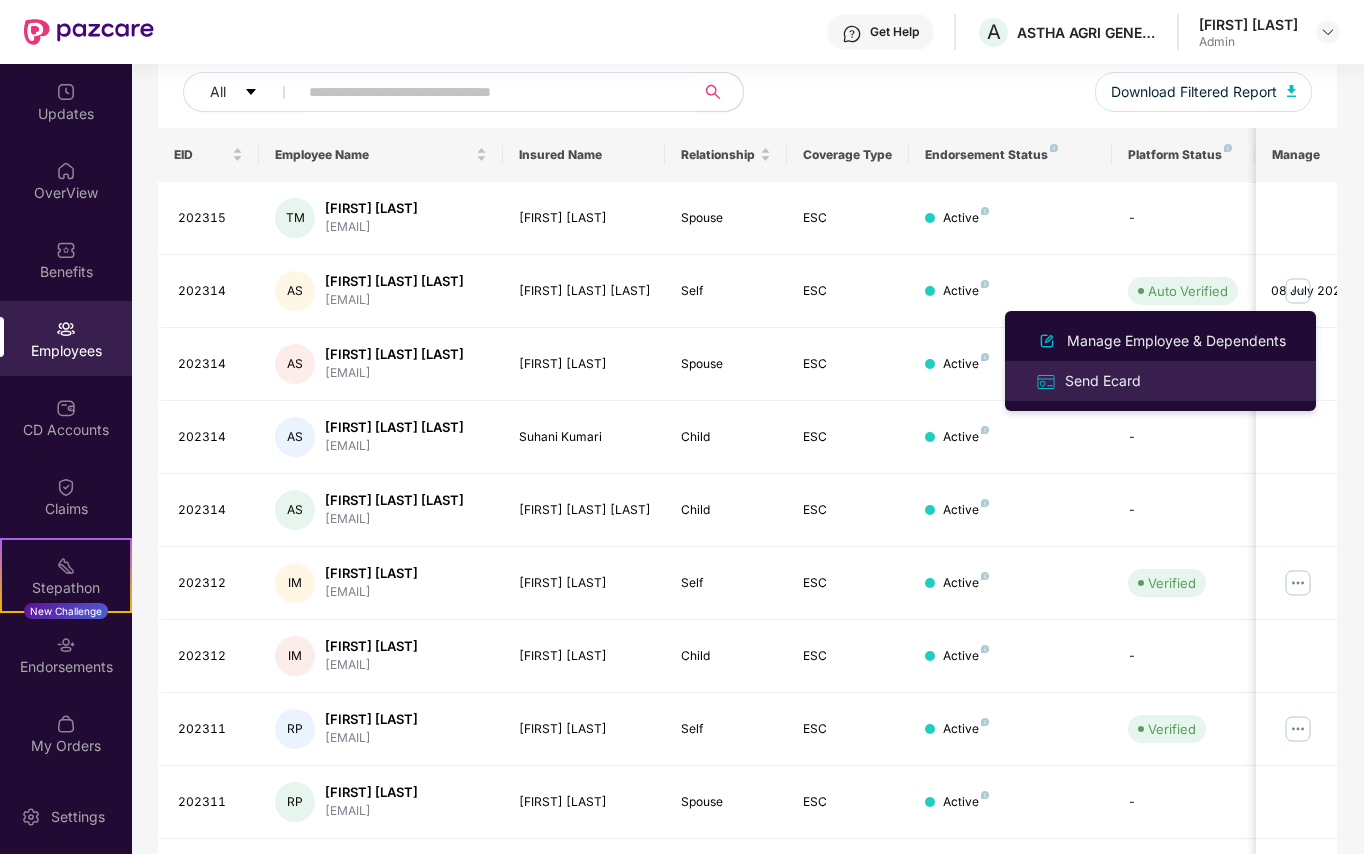 click on "Send Ecard" at bounding box center [1103, 381] 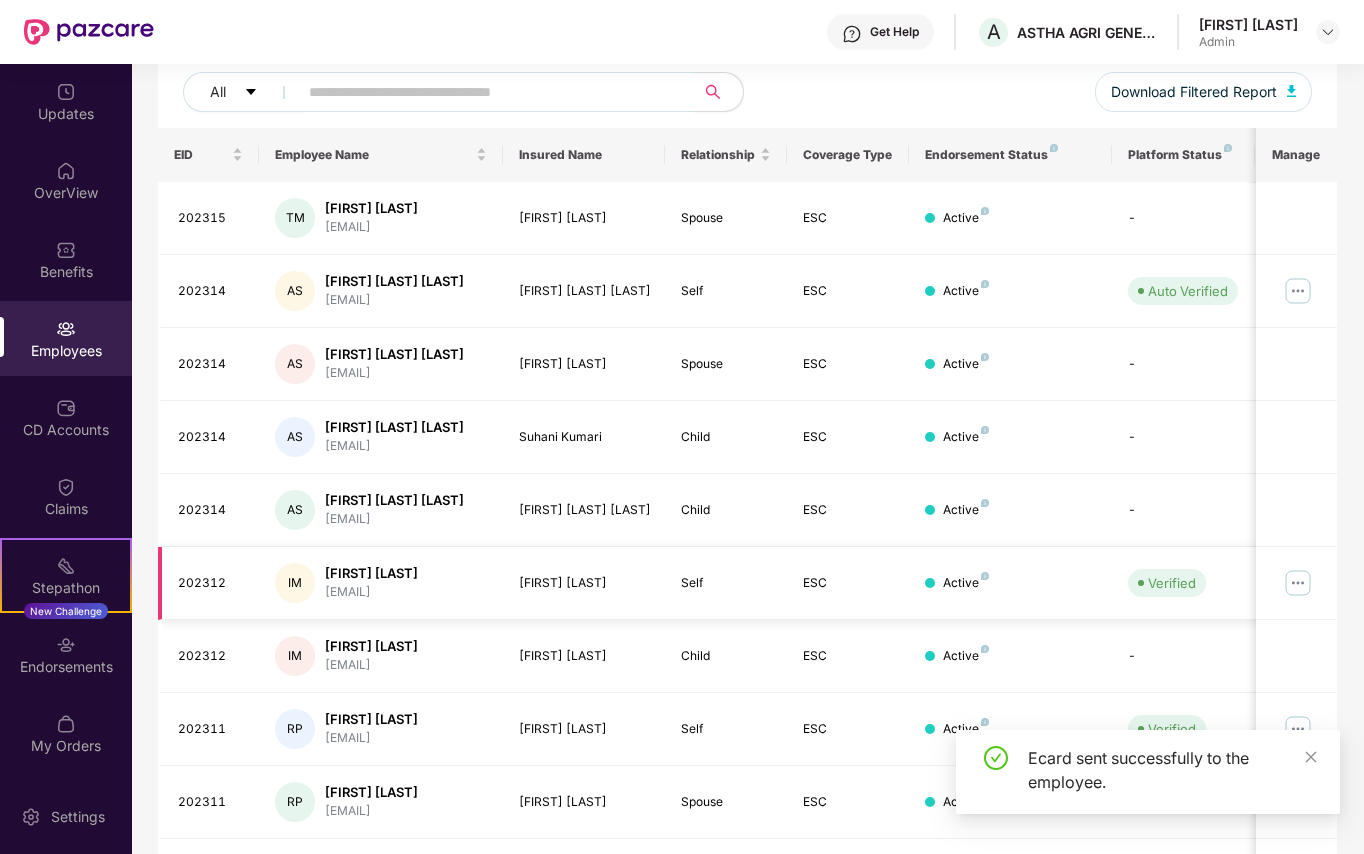 click at bounding box center [1298, 583] 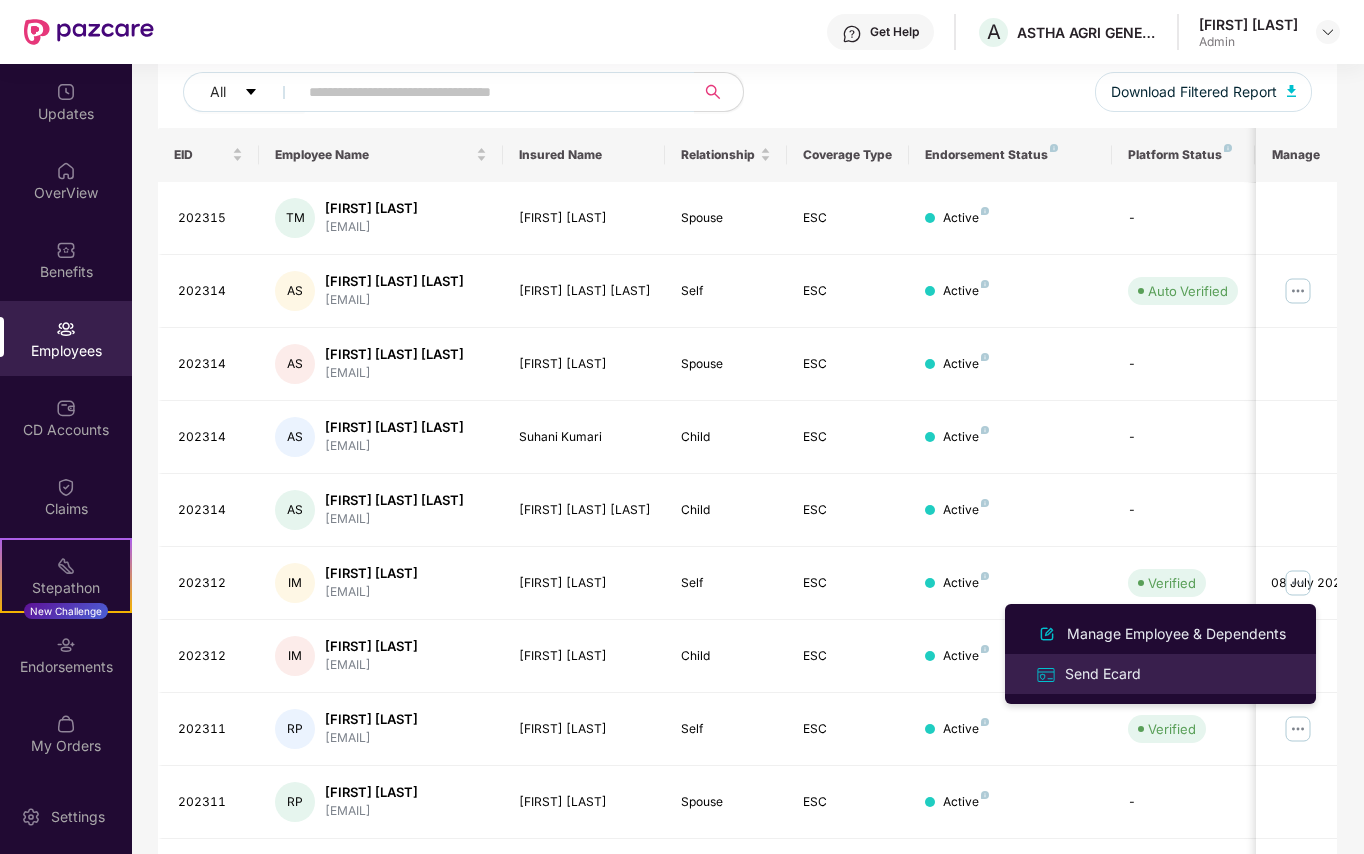 click on "Send Ecard" at bounding box center (1103, 674) 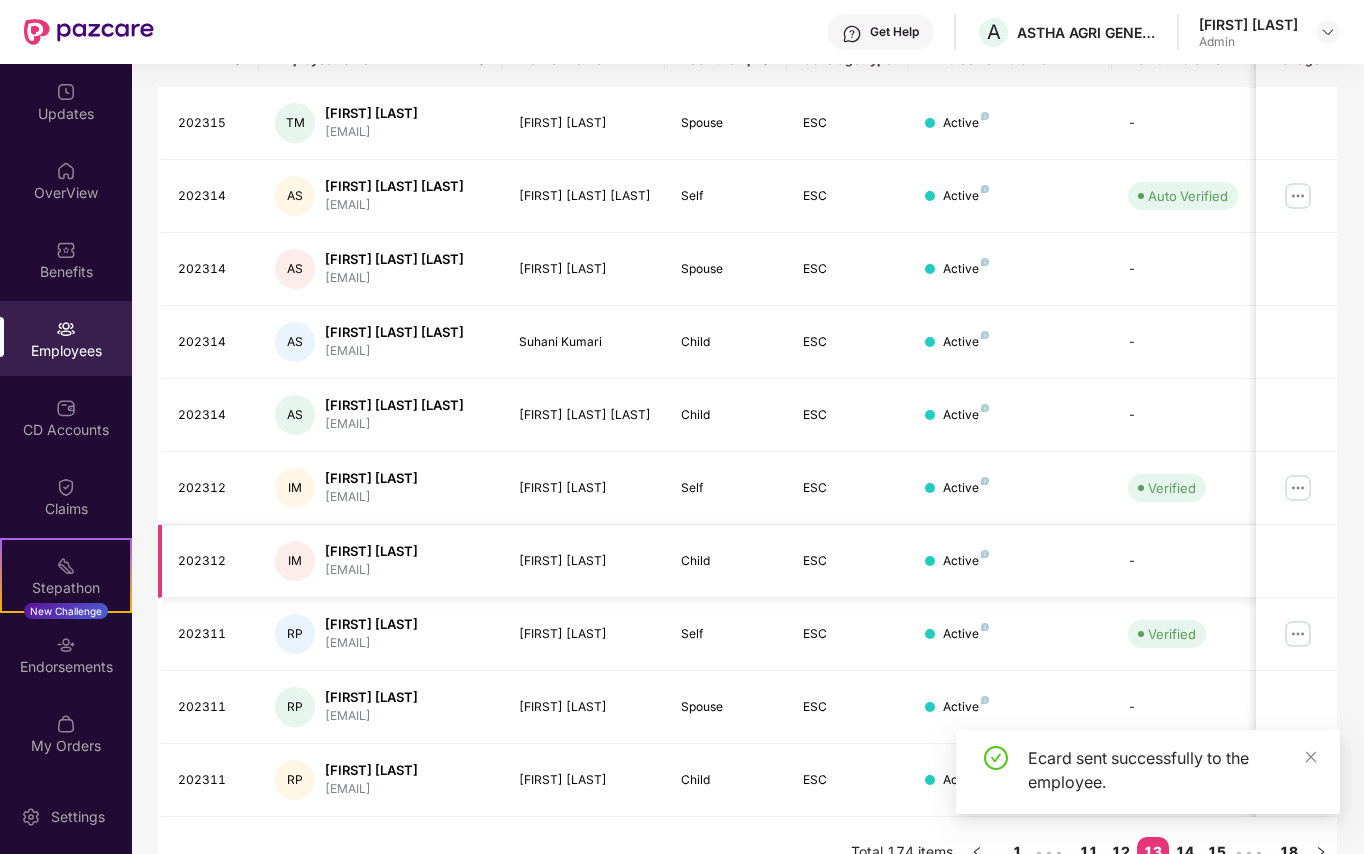 scroll, scrollTop: 378, scrollLeft: 0, axis: vertical 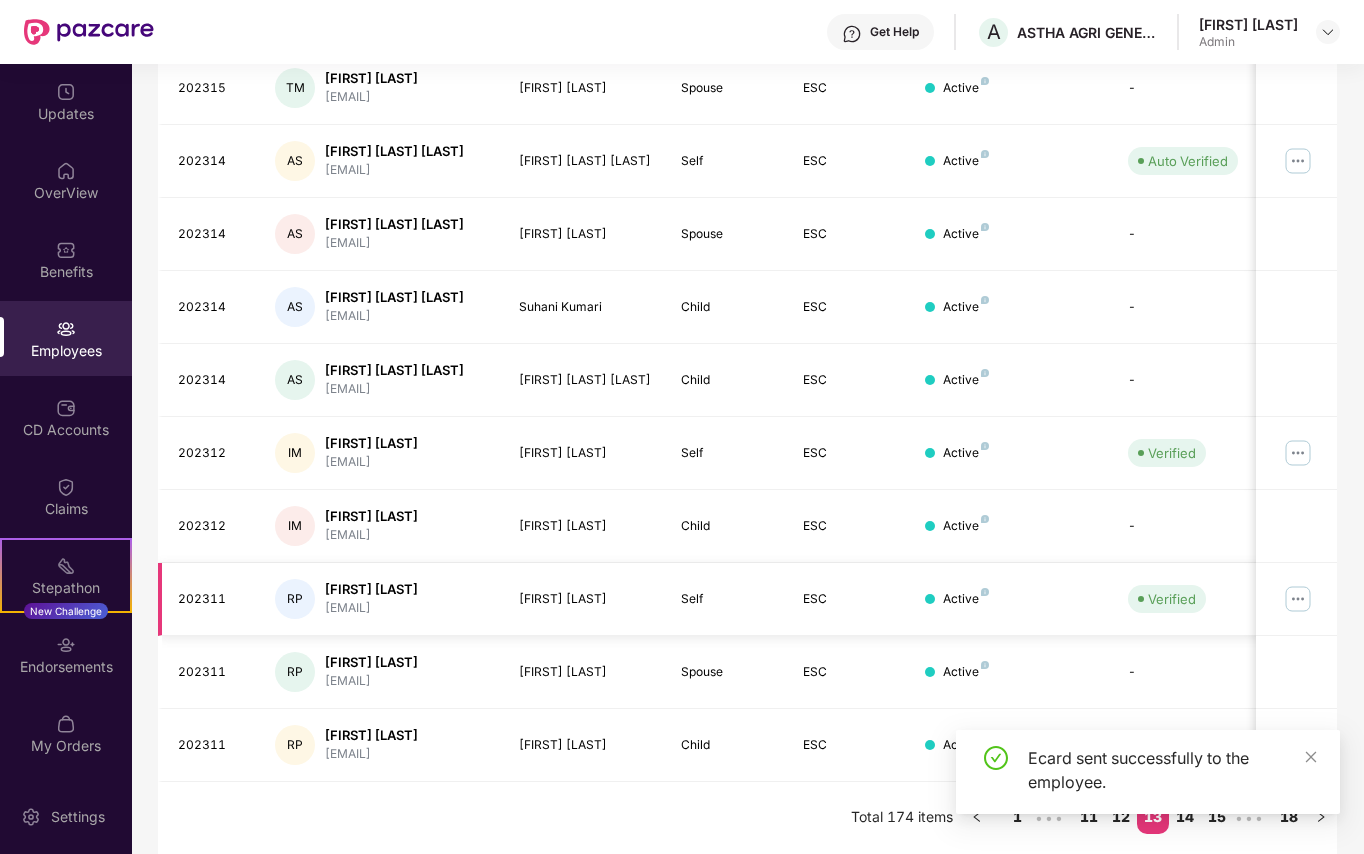 click at bounding box center (1298, 599) 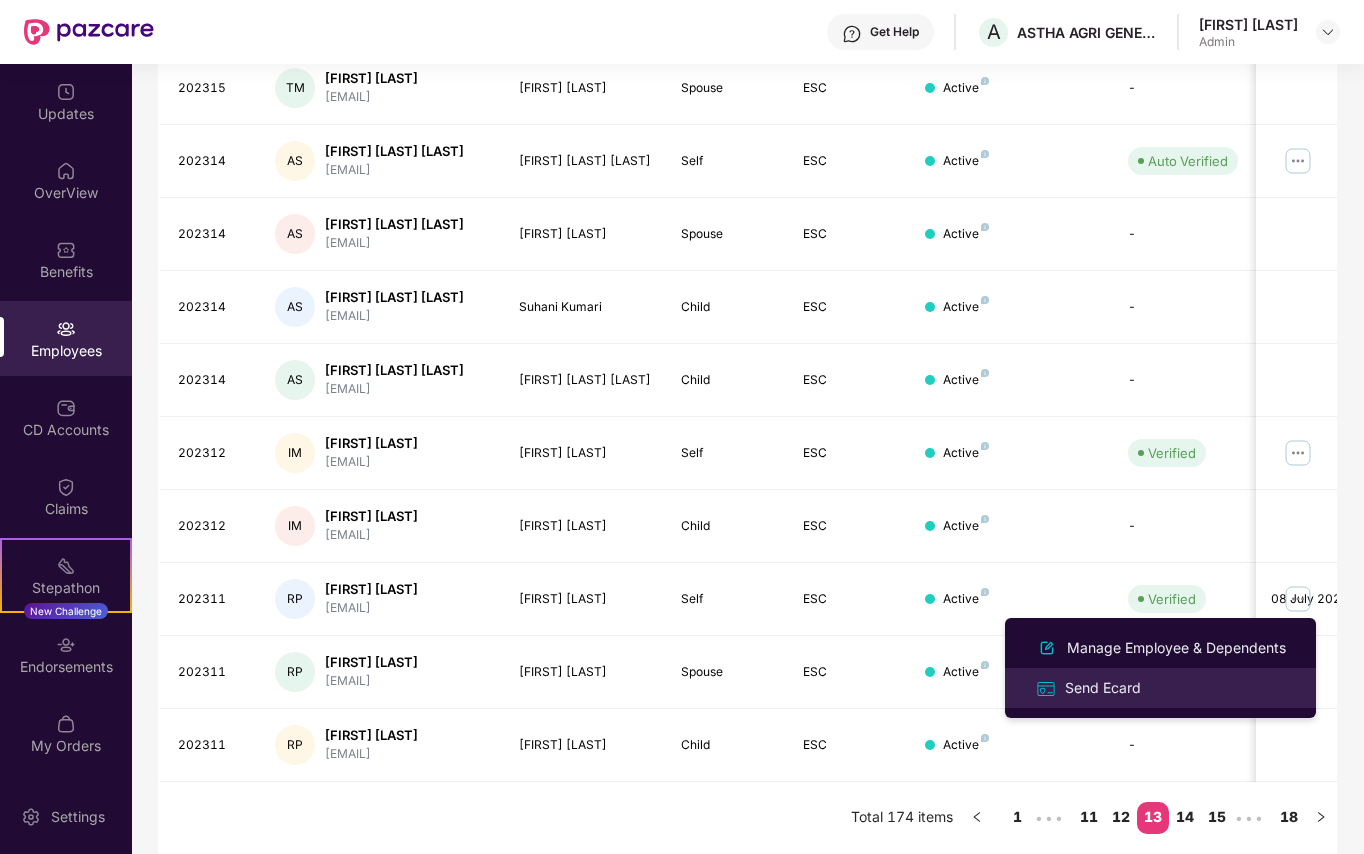 click on "Send Ecard" at bounding box center [1103, 688] 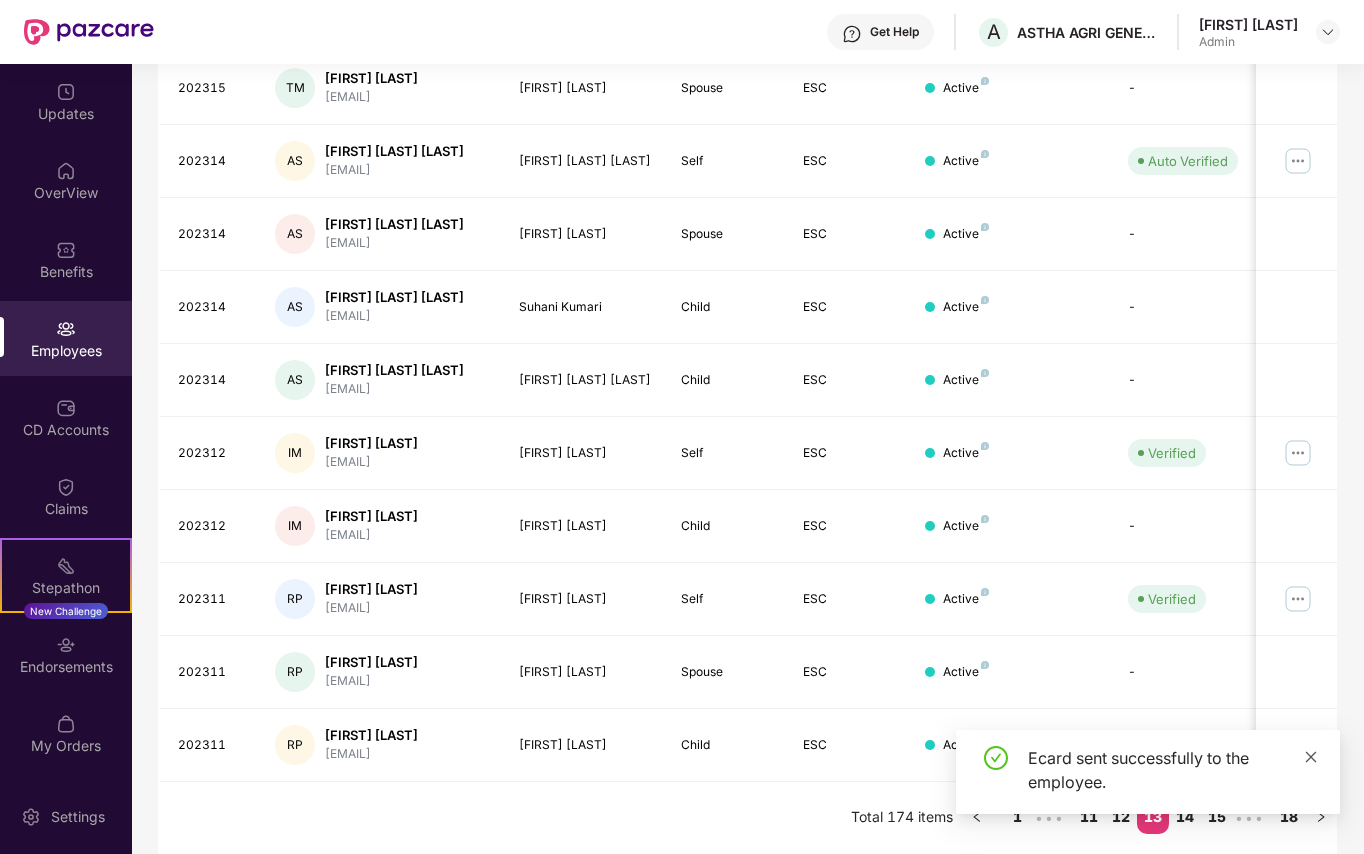 click 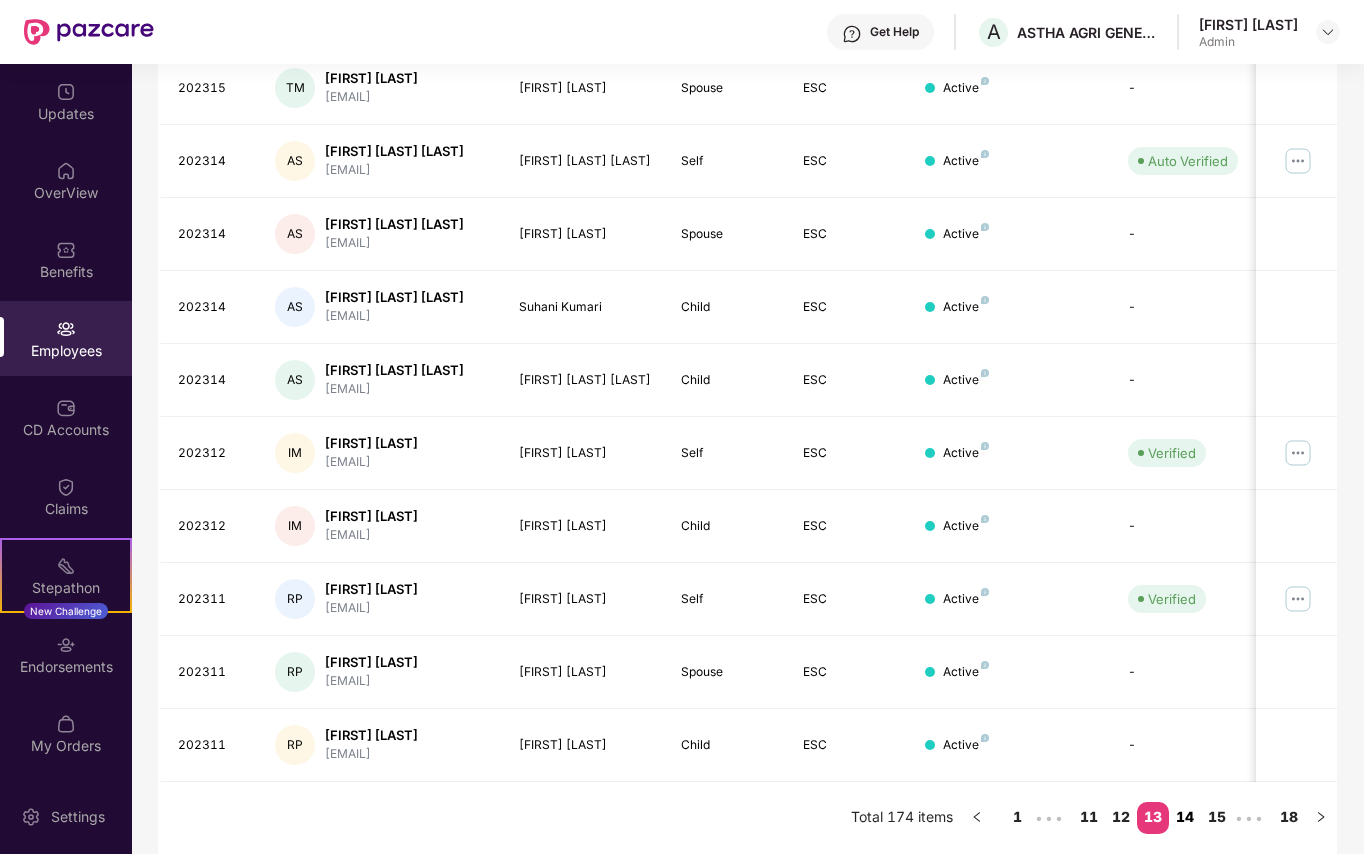 click on "14" at bounding box center [1185, 817] 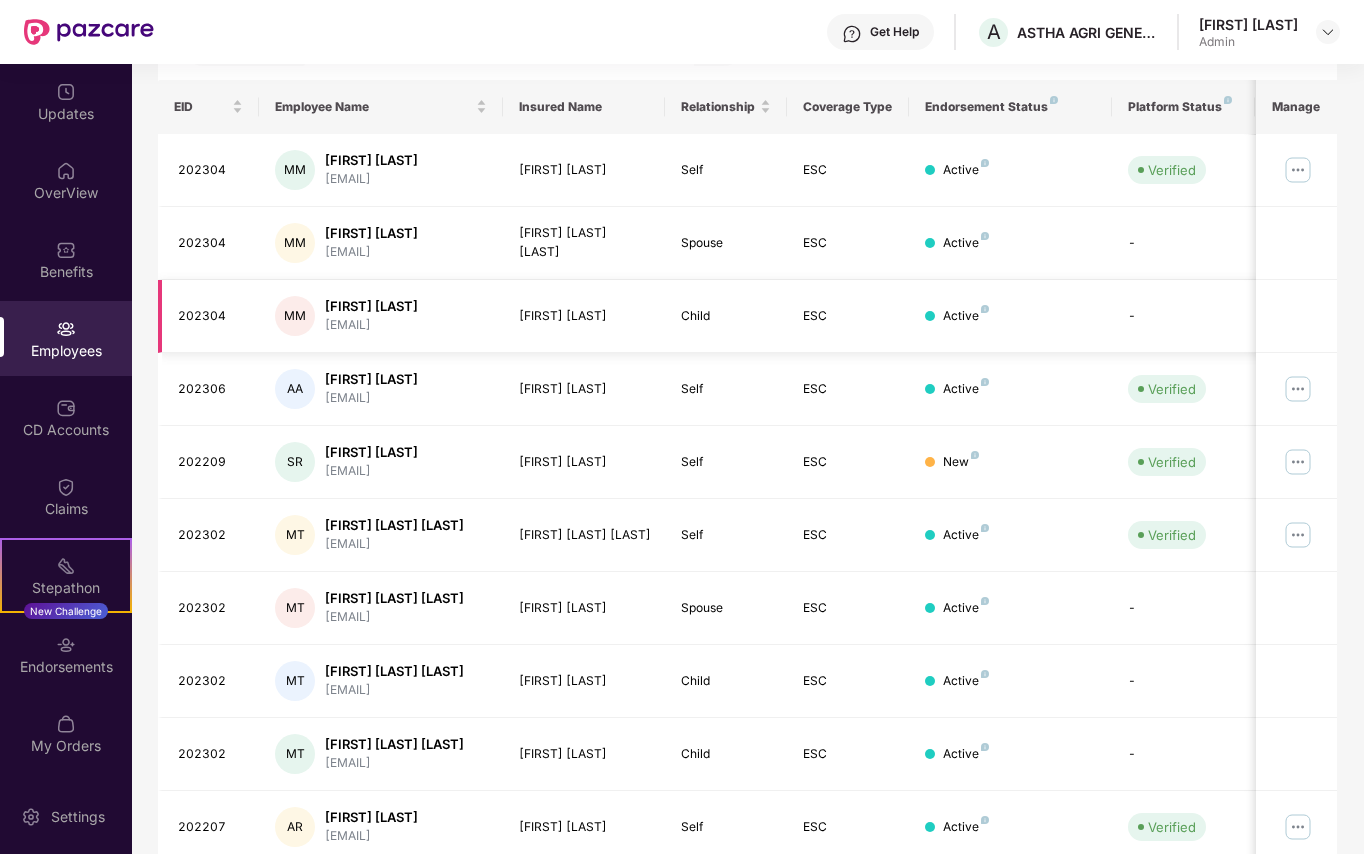 scroll, scrollTop: 245, scrollLeft: 0, axis: vertical 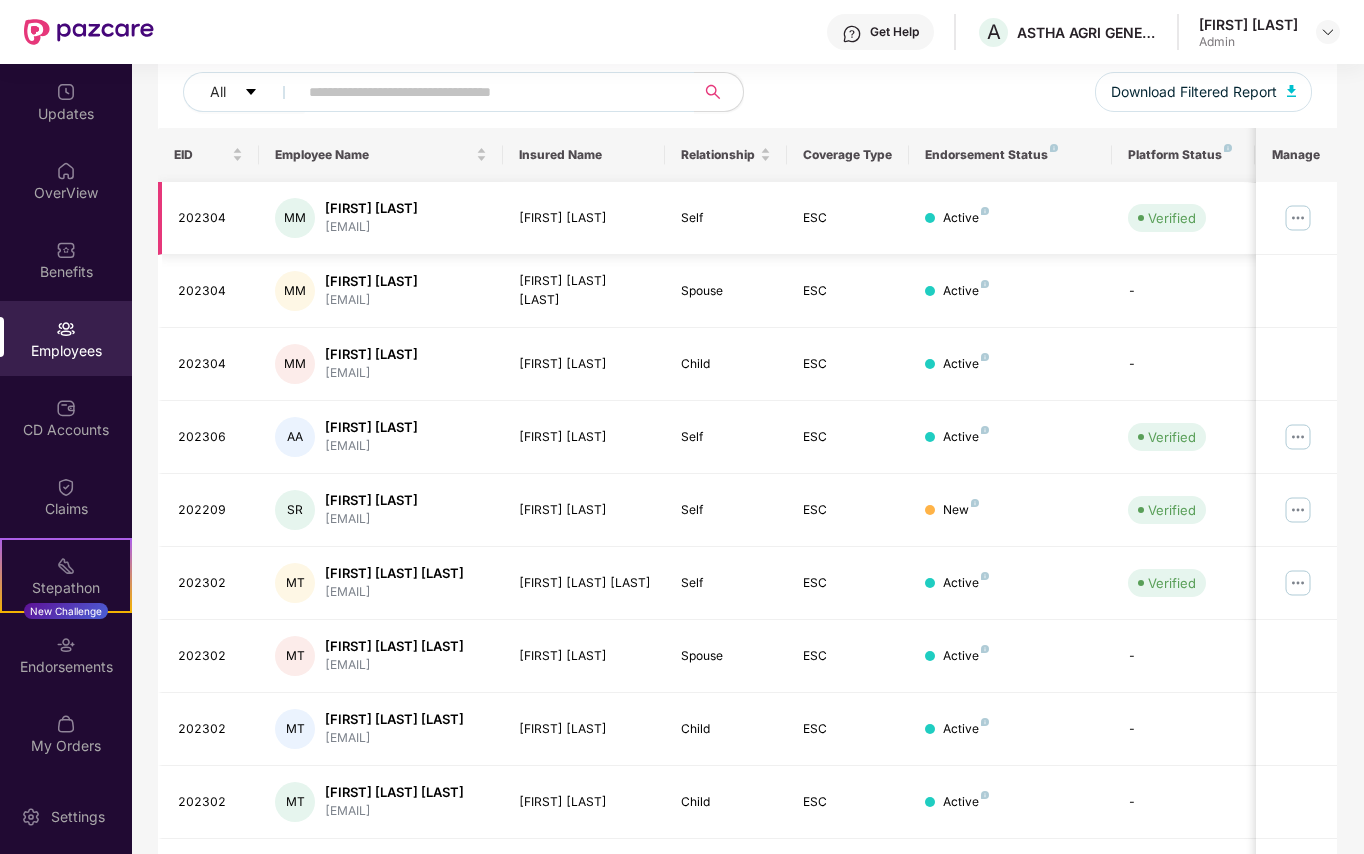 click at bounding box center (1298, 218) 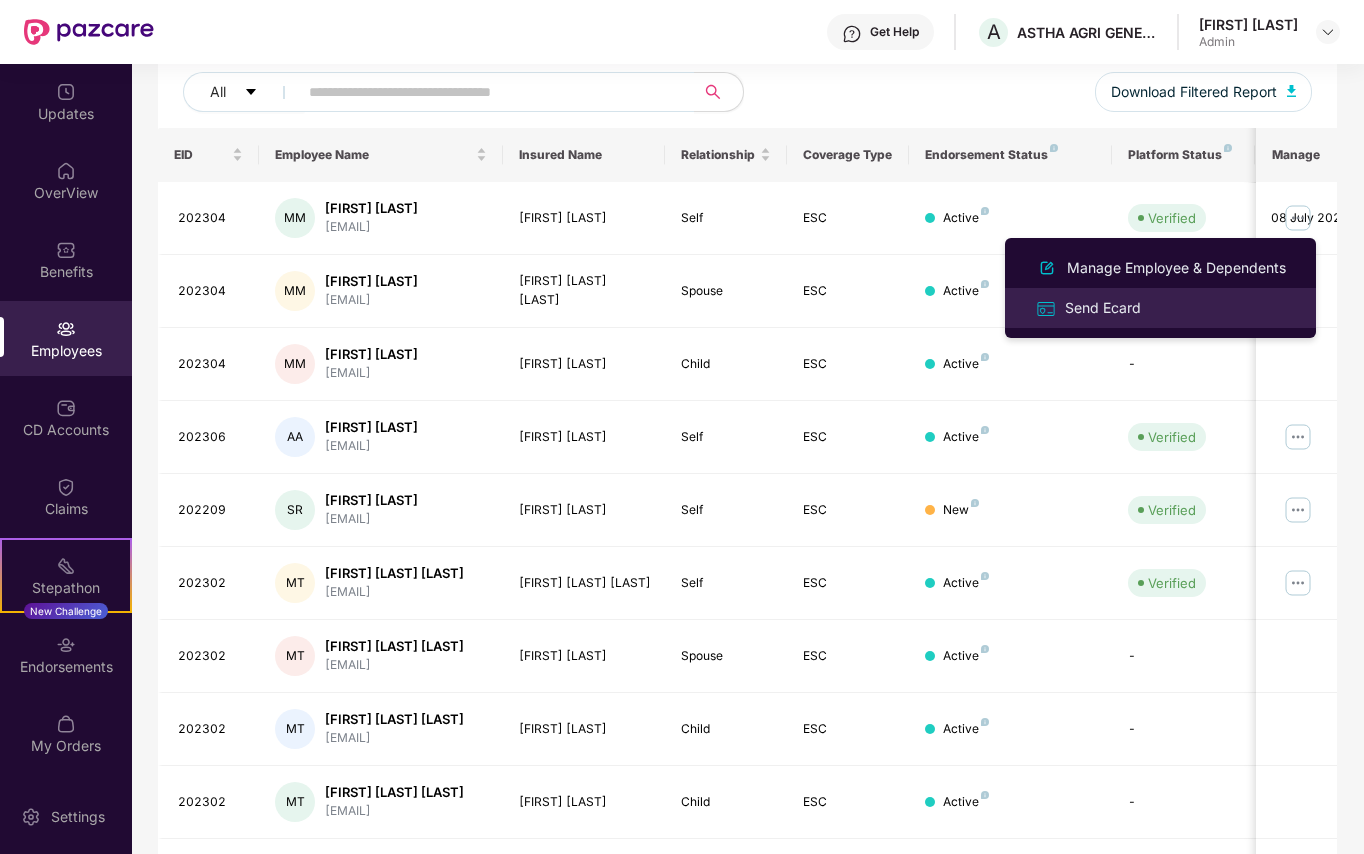 click on "Send Ecard" at bounding box center [1103, 308] 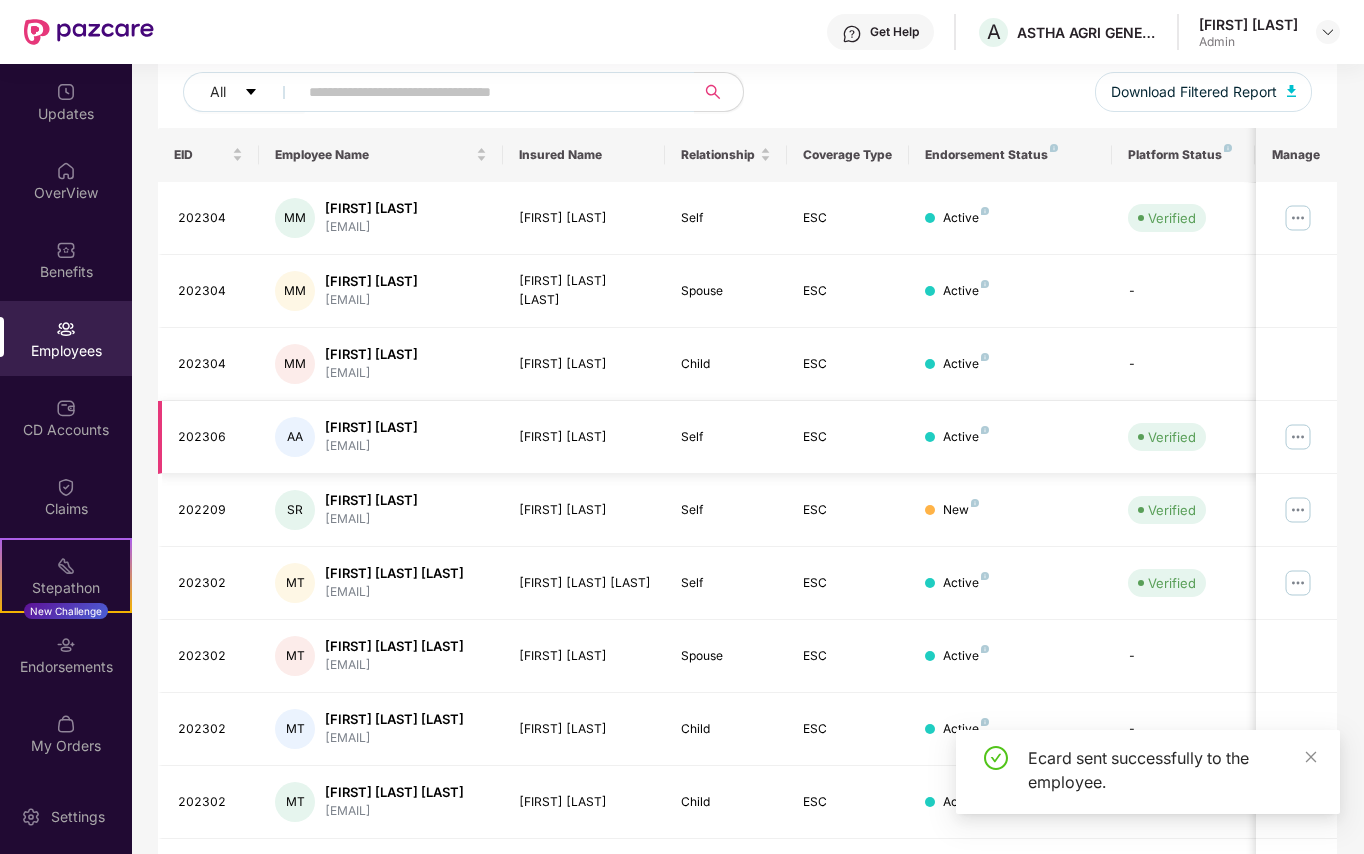 click at bounding box center [1298, 437] 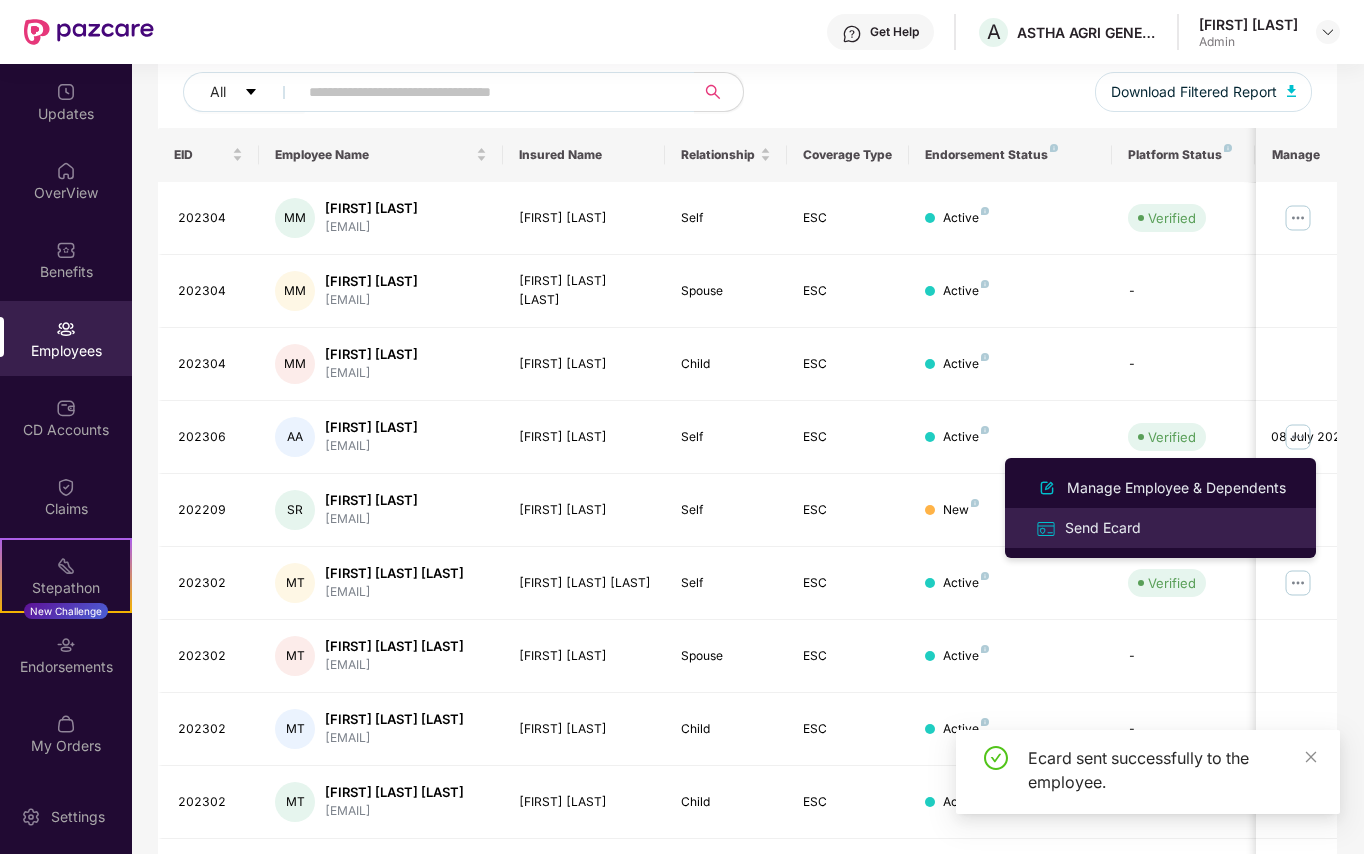 click on "Send Ecard" at bounding box center (1103, 528) 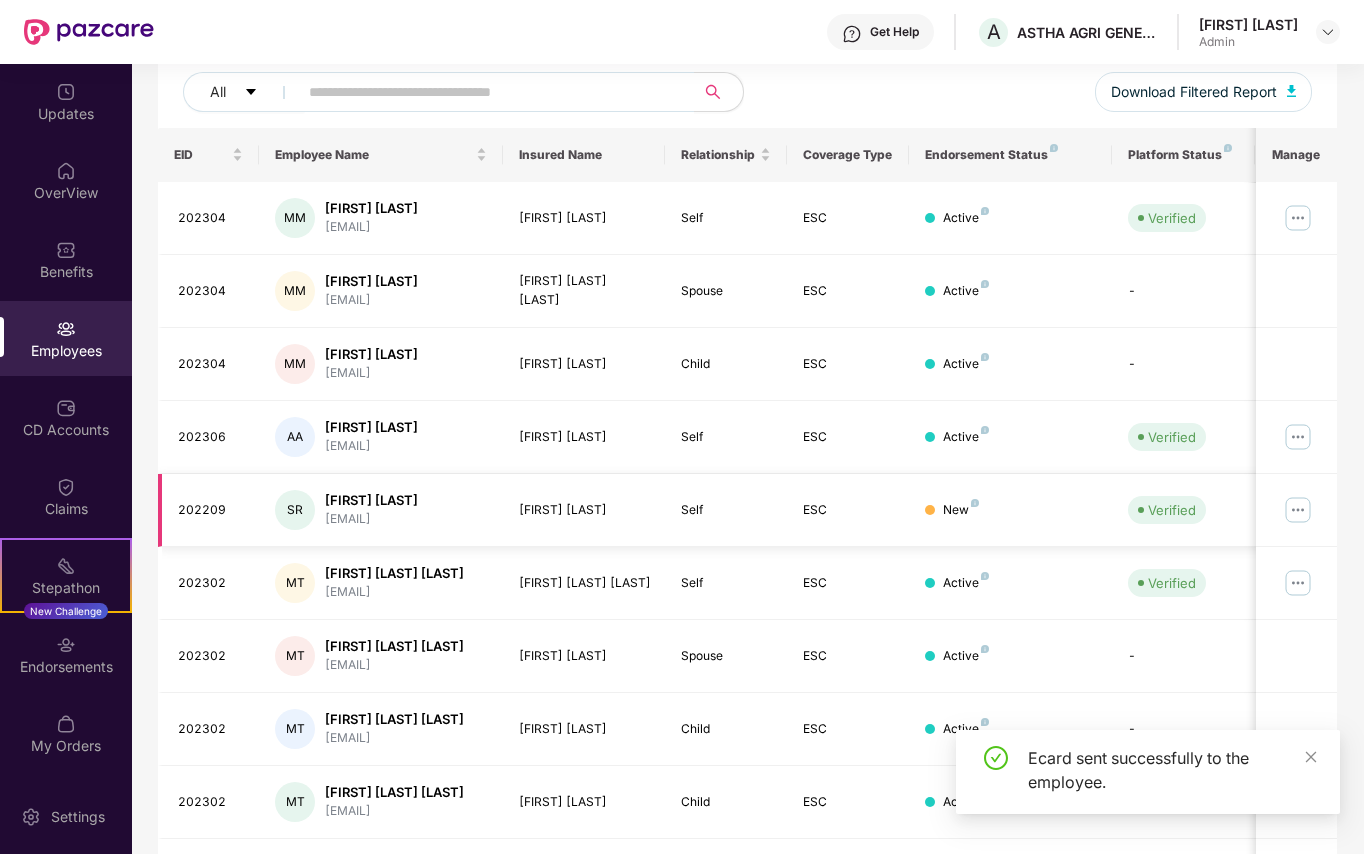 click at bounding box center (1298, 510) 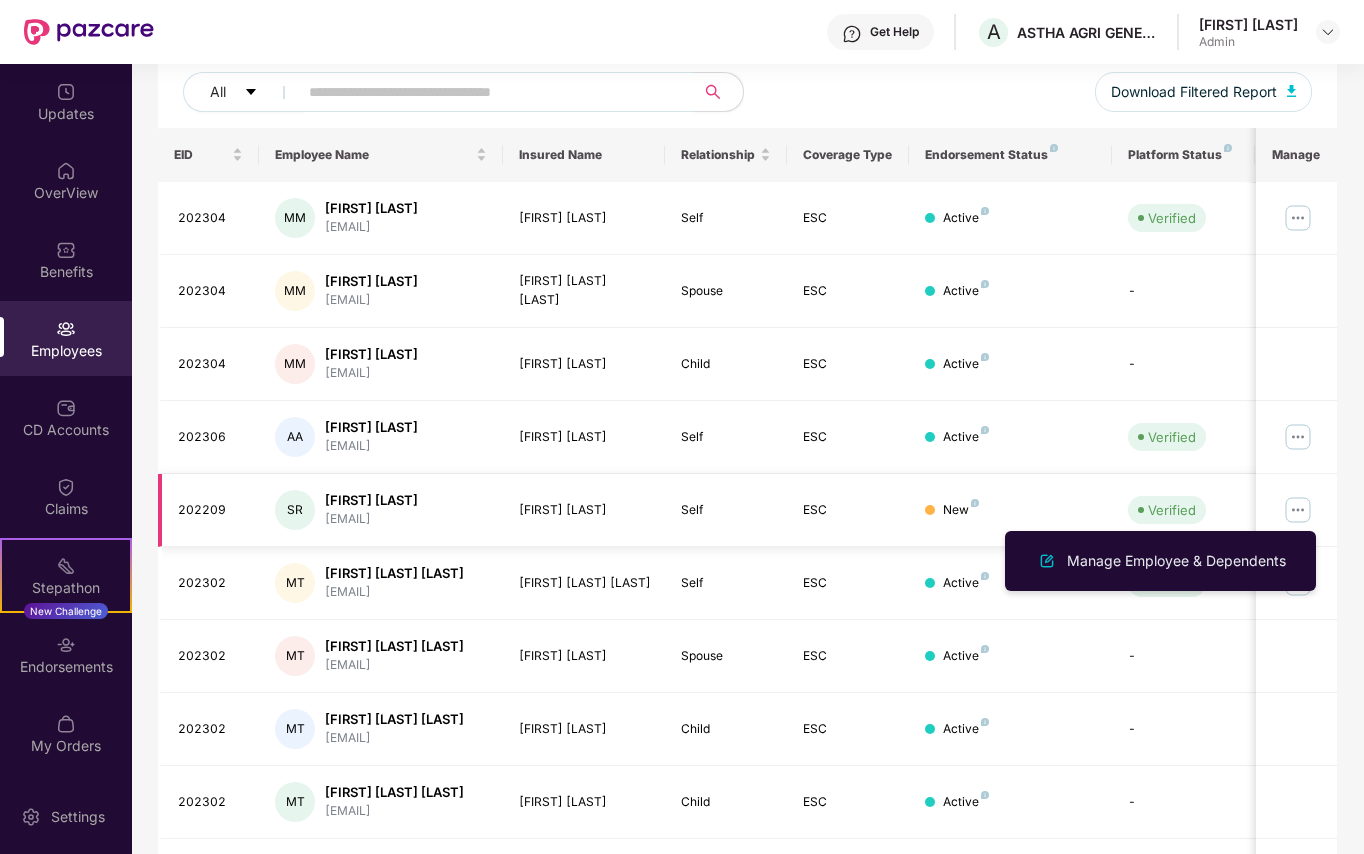 click at bounding box center (1298, 510) 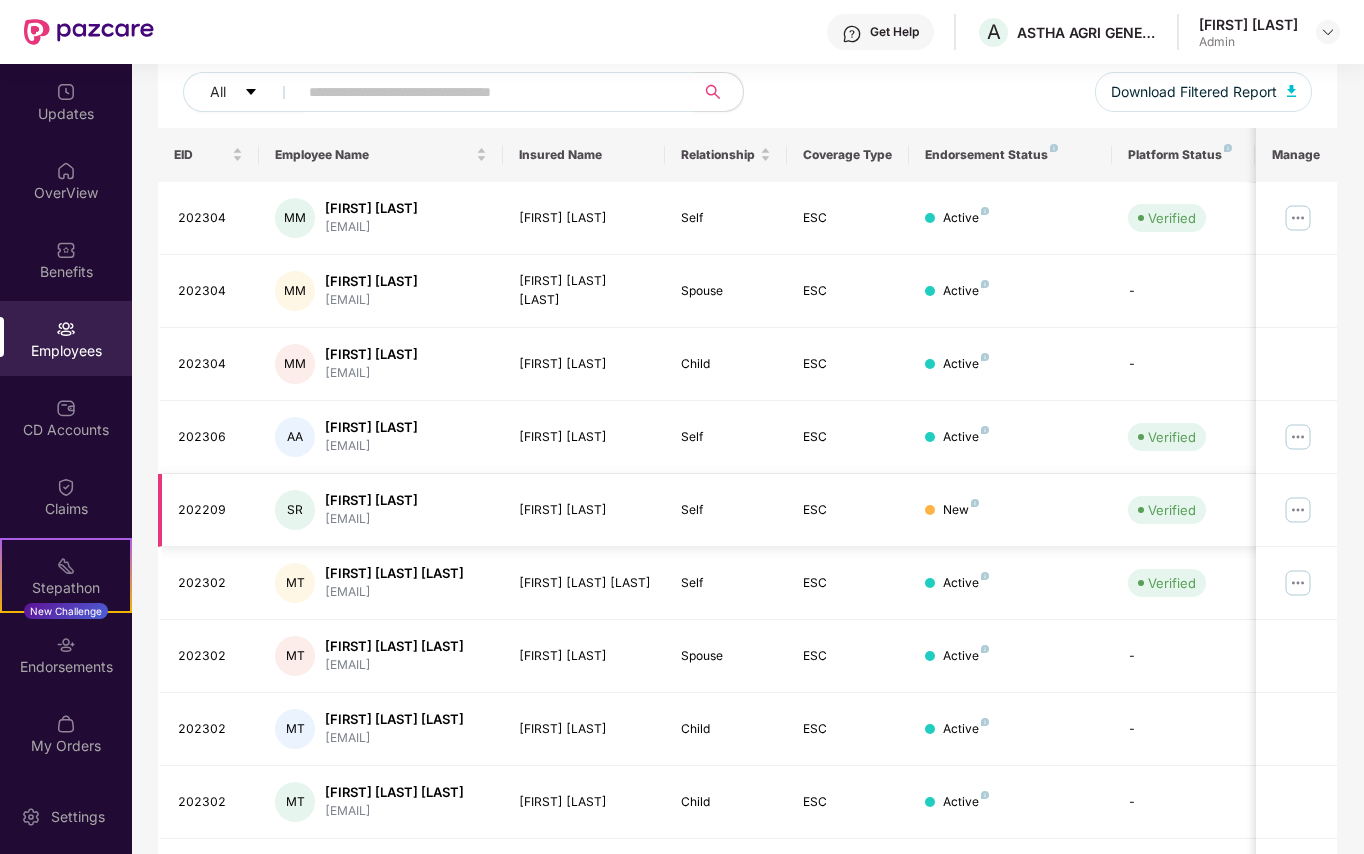 click at bounding box center [1298, 510] 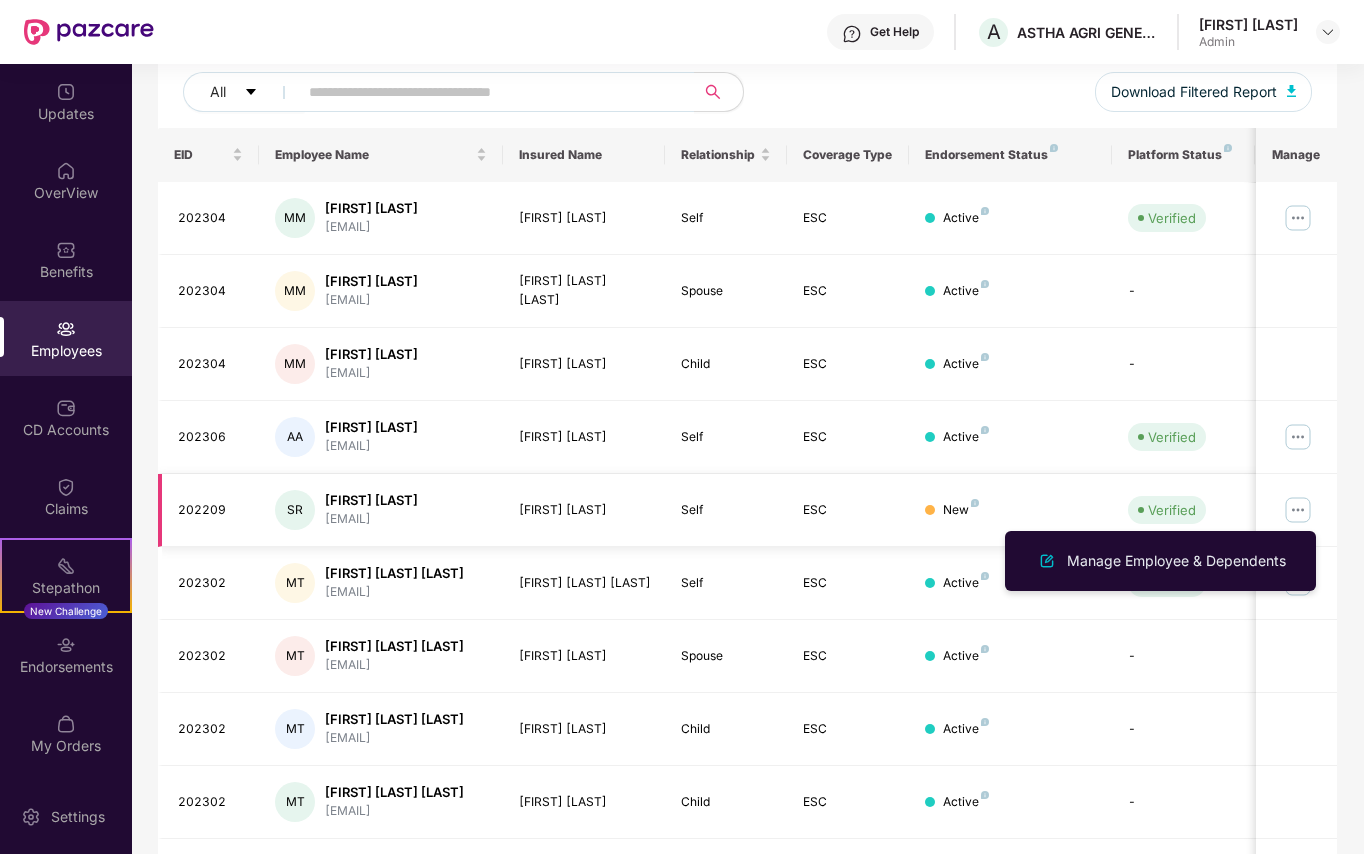 click at bounding box center [1298, 510] 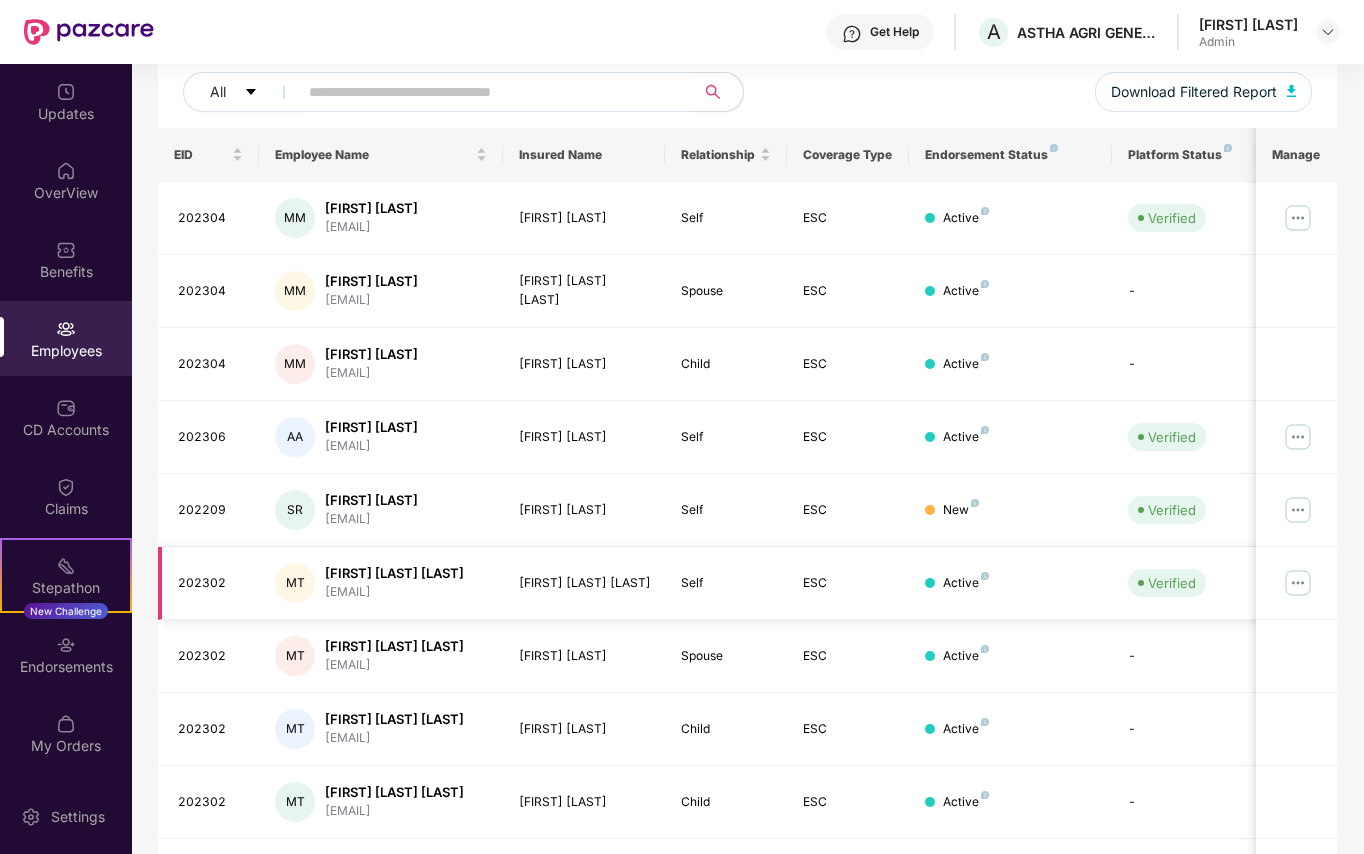 click at bounding box center [1298, 583] 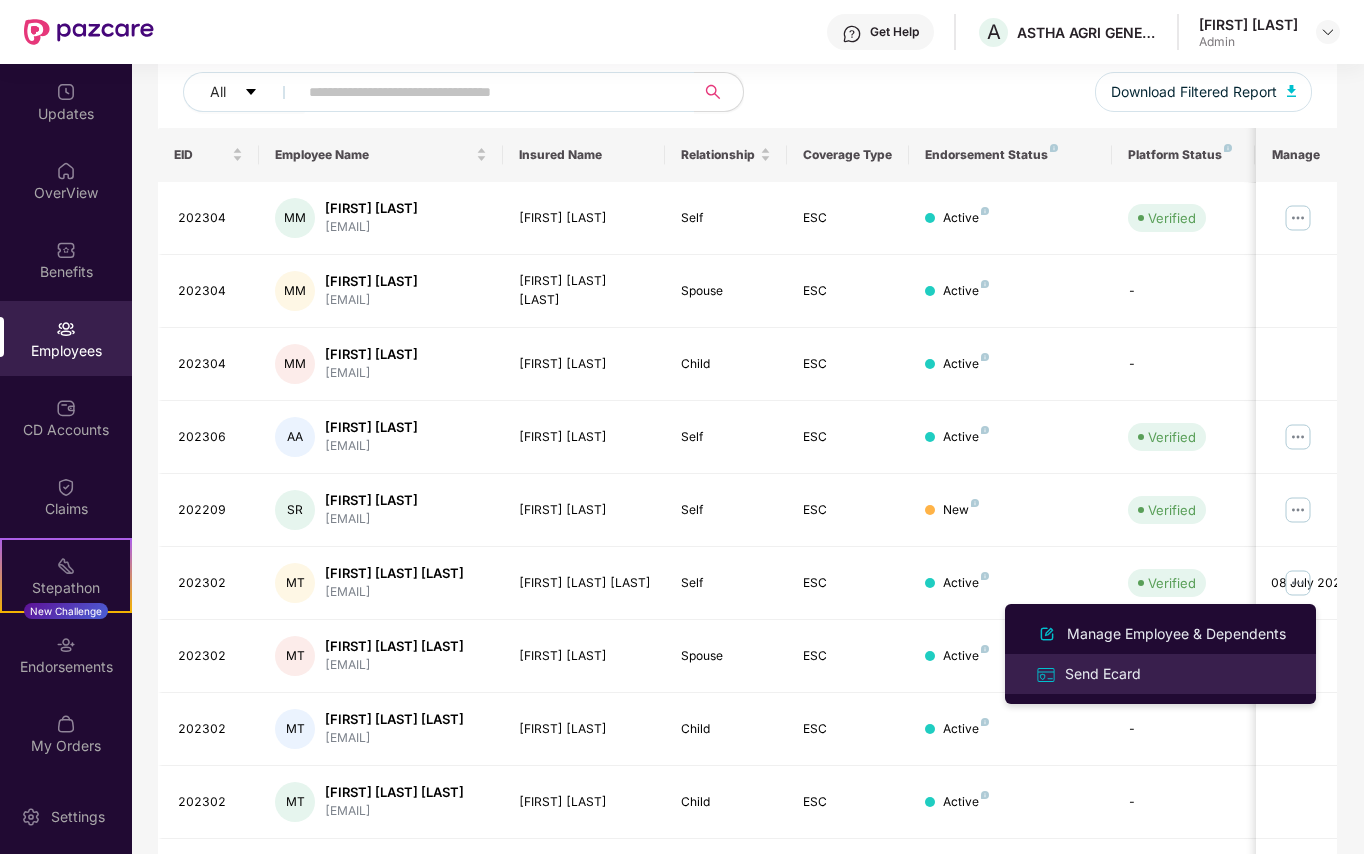 click on "Send Ecard" at bounding box center (1103, 674) 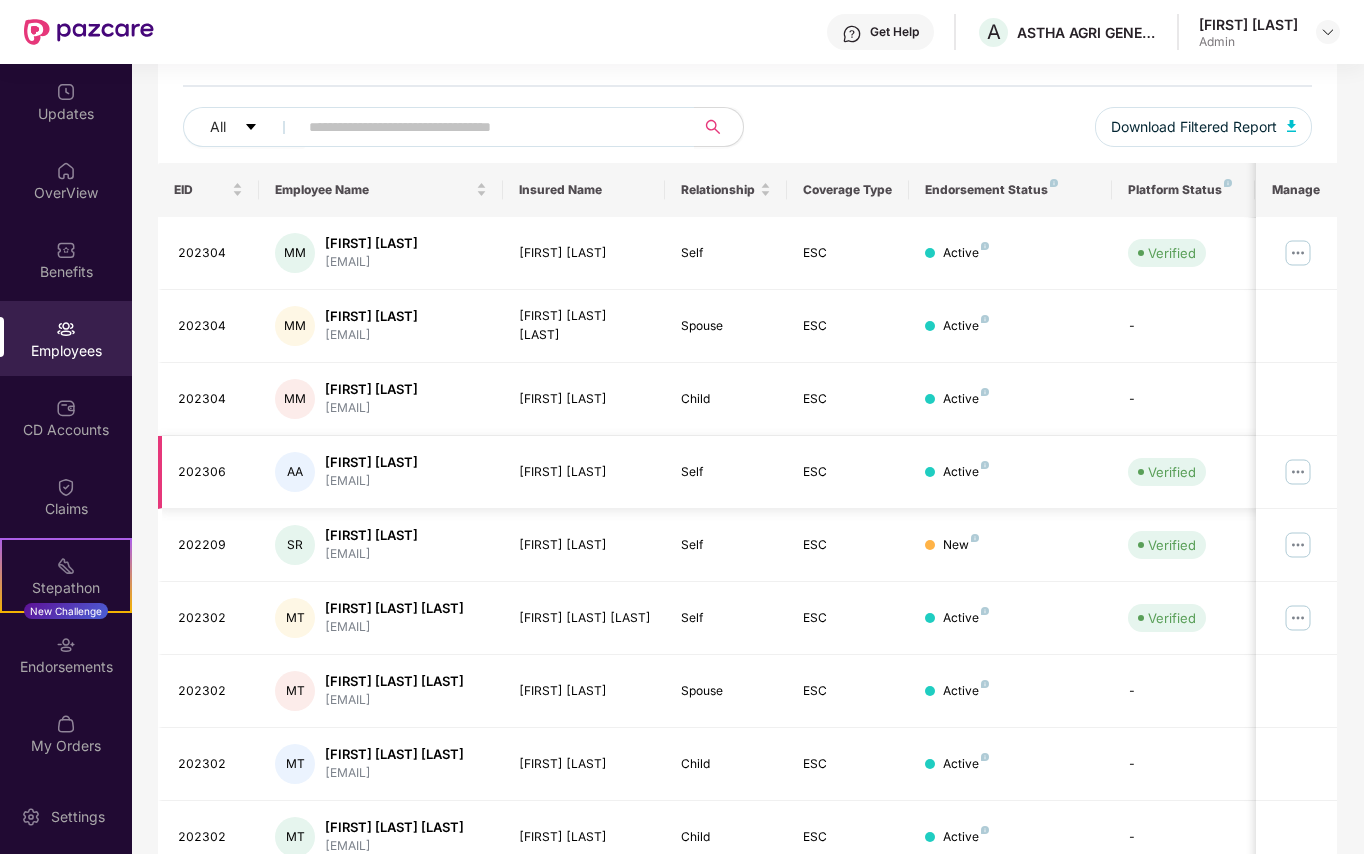 scroll, scrollTop: 266, scrollLeft: 0, axis: vertical 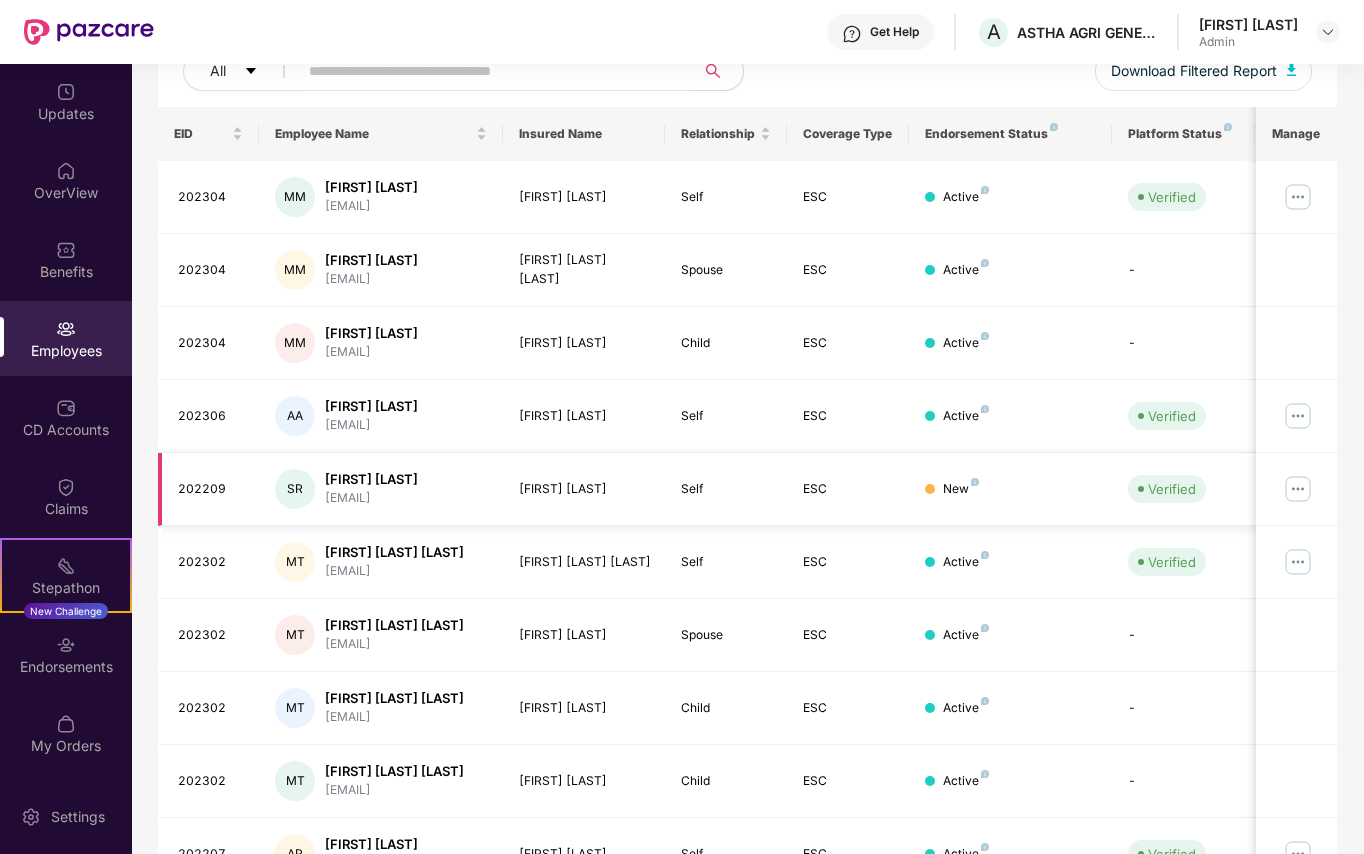 click at bounding box center [1298, 489] 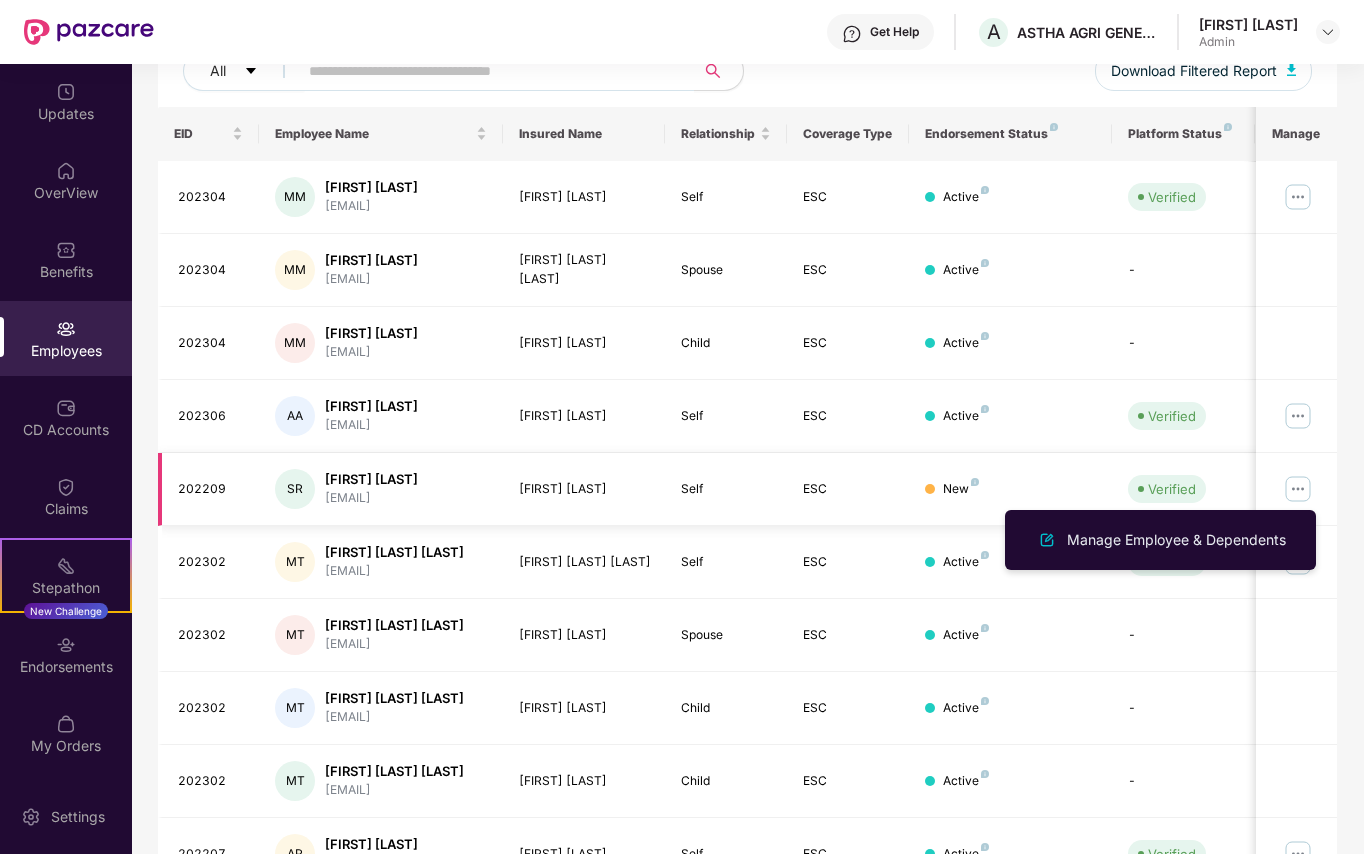 click at bounding box center [1298, 489] 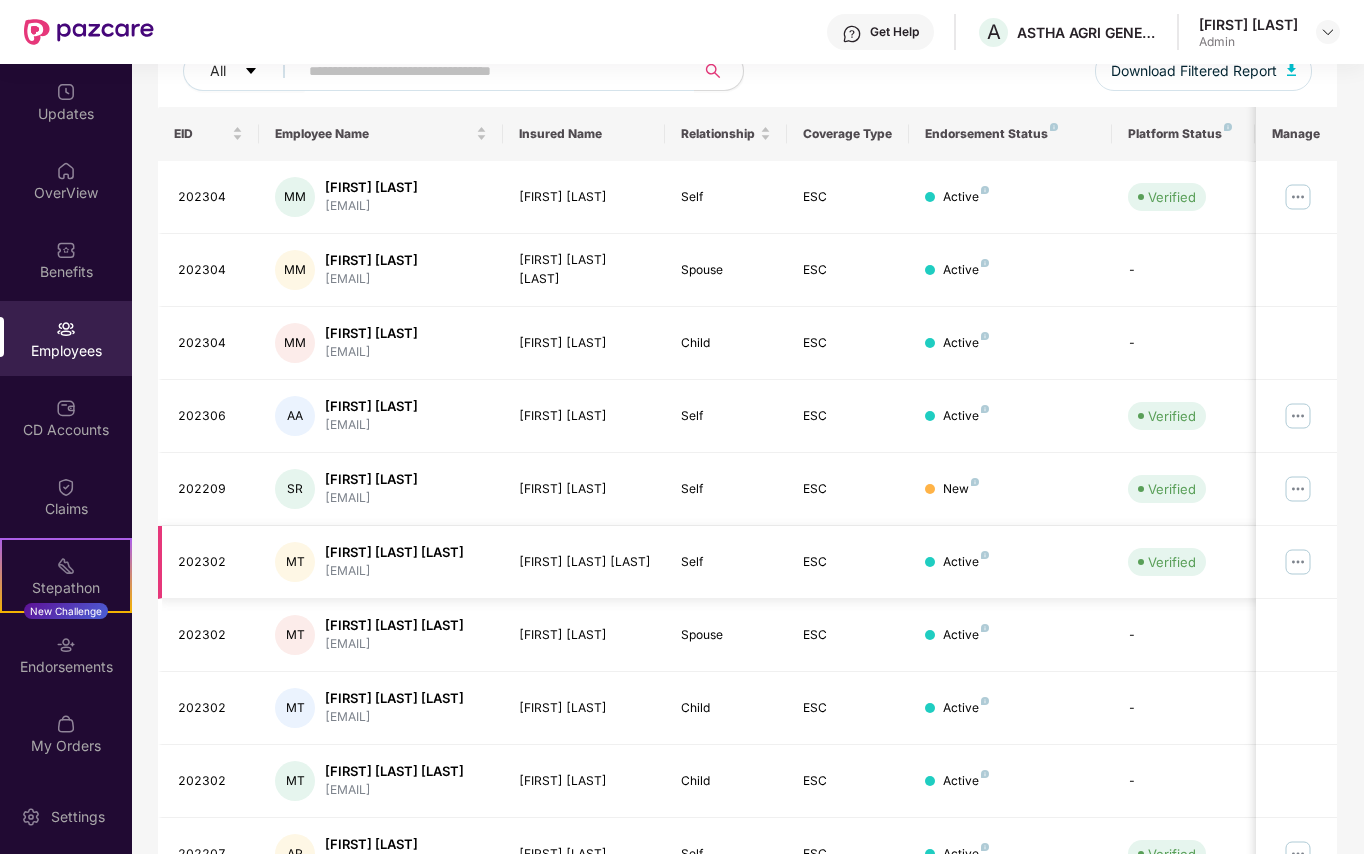 click at bounding box center (1298, 562) 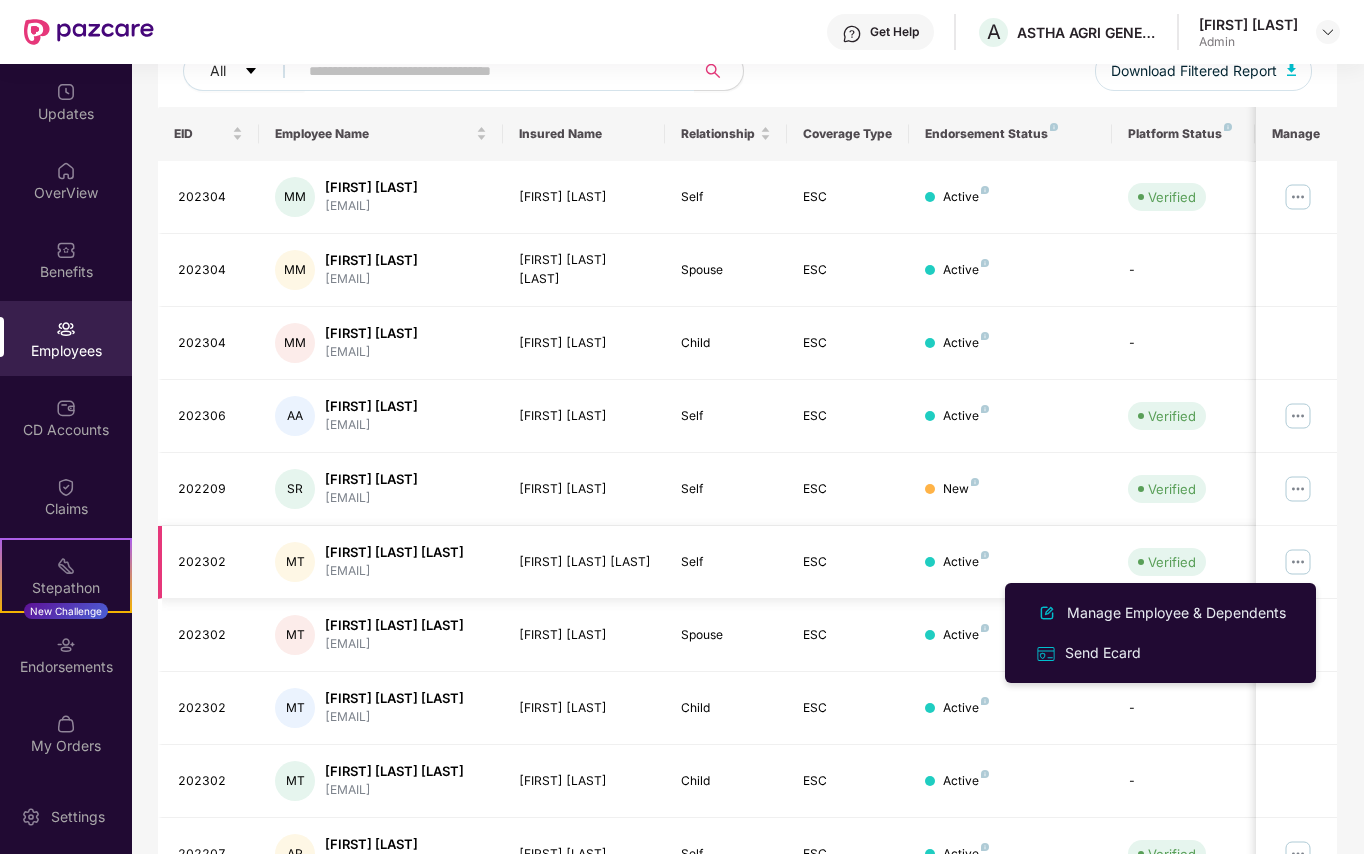 click at bounding box center (1298, 562) 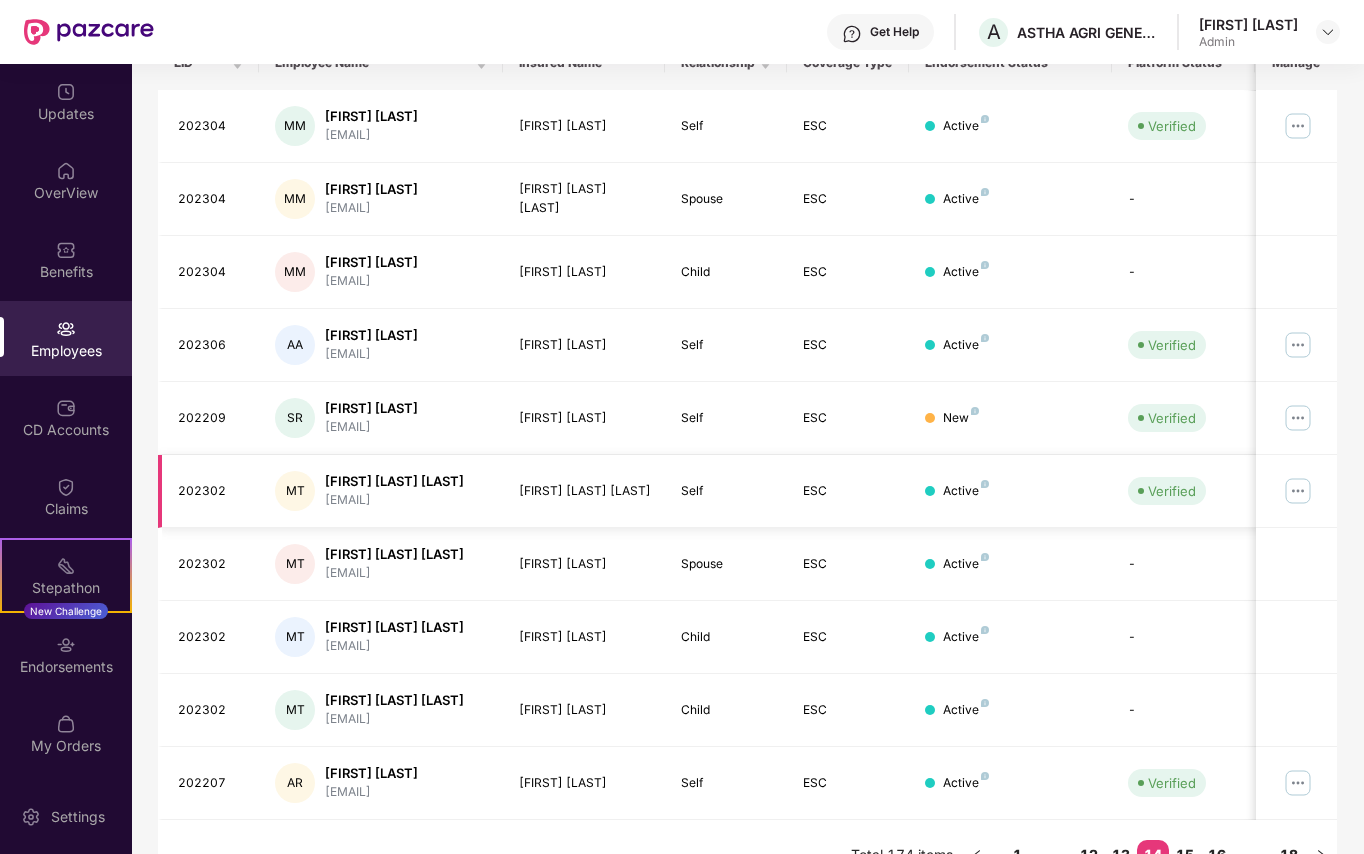 scroll, scrollTop: 378, scrollLeft: 0, axis: vertical 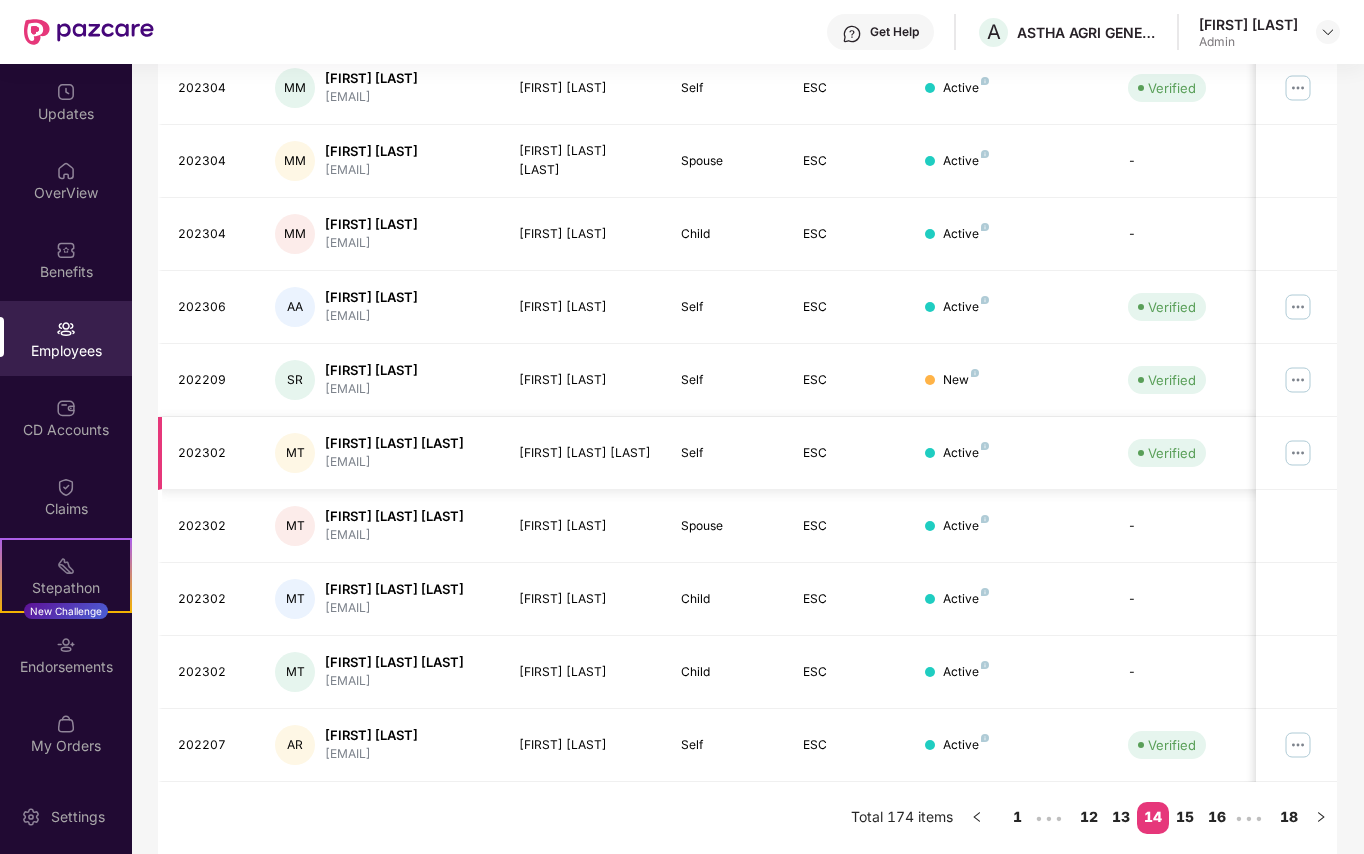 click at bounding box center (1298, 453) 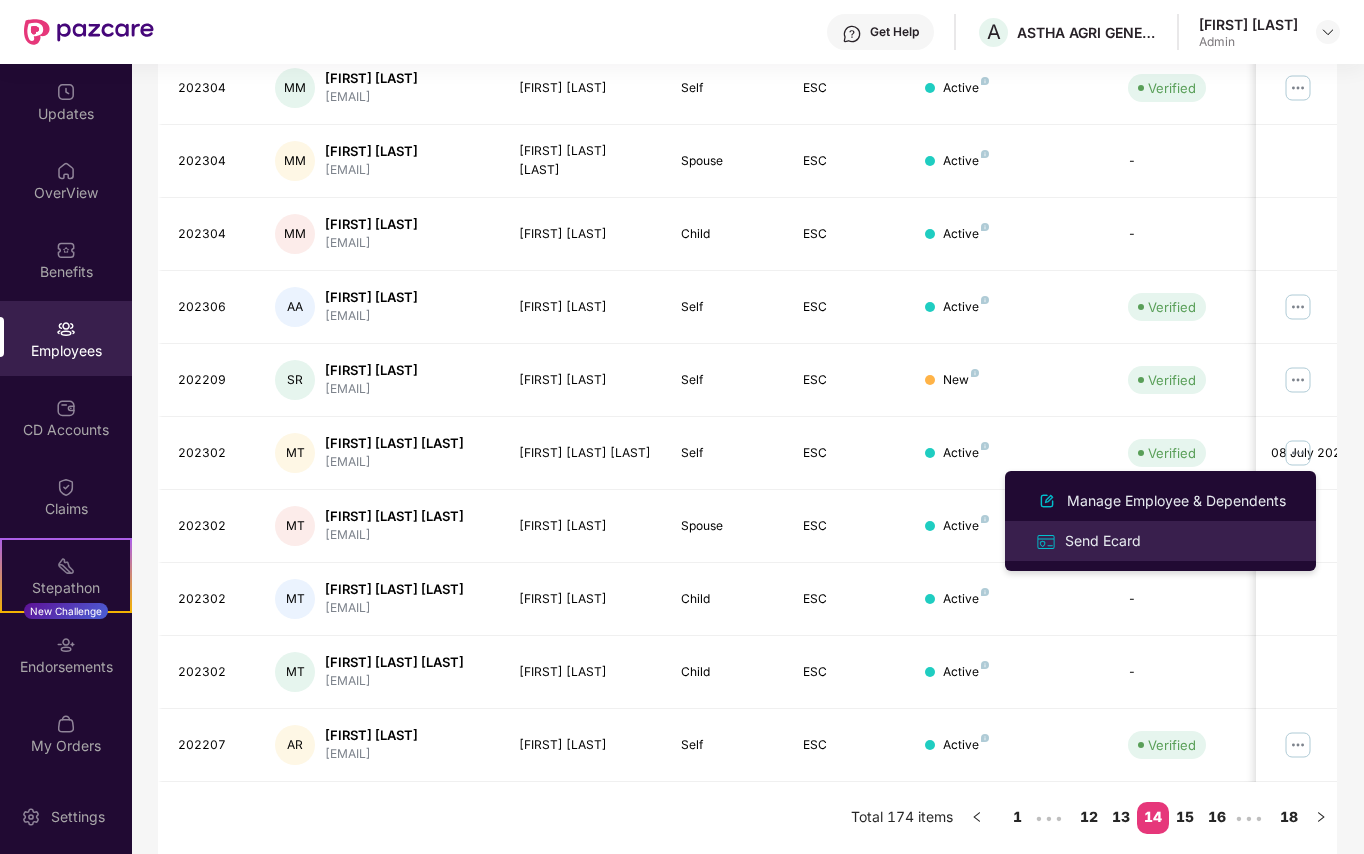 click on "Send Ecard" at bounding box center (1103, 541) 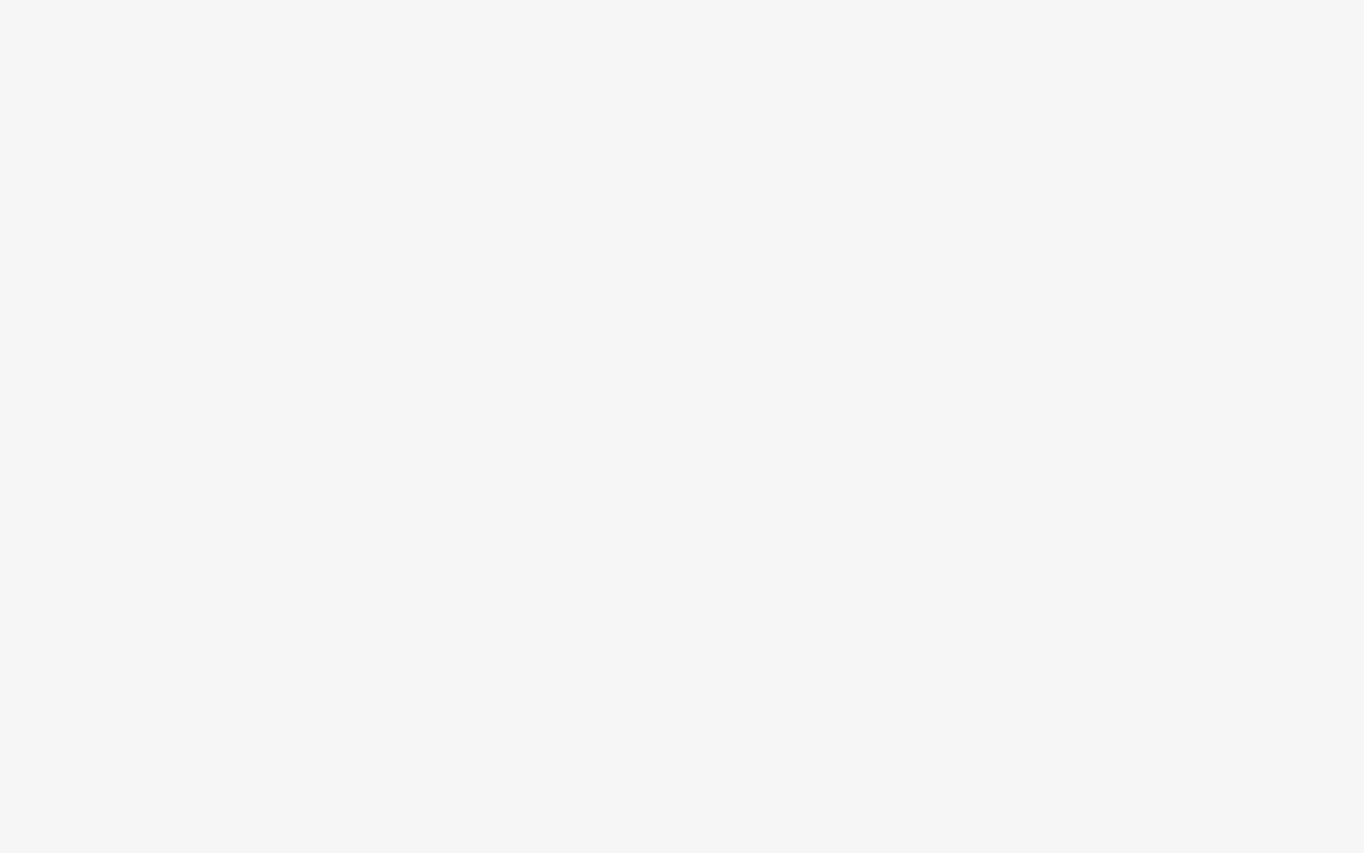 scroll, scrollTop: 0, scrollLeft: 0, axis: both 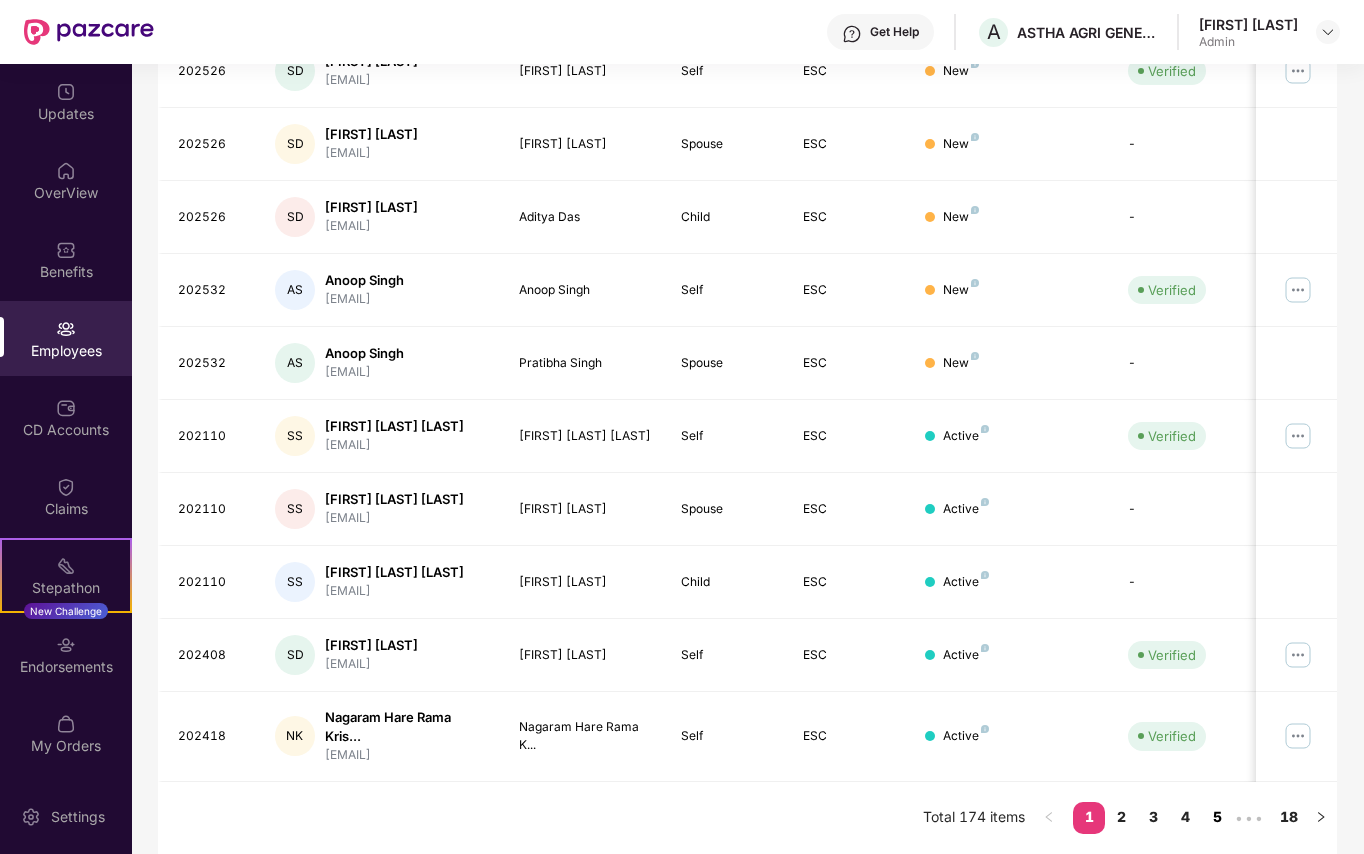 click on "5" at bounding box center (1217, 817) 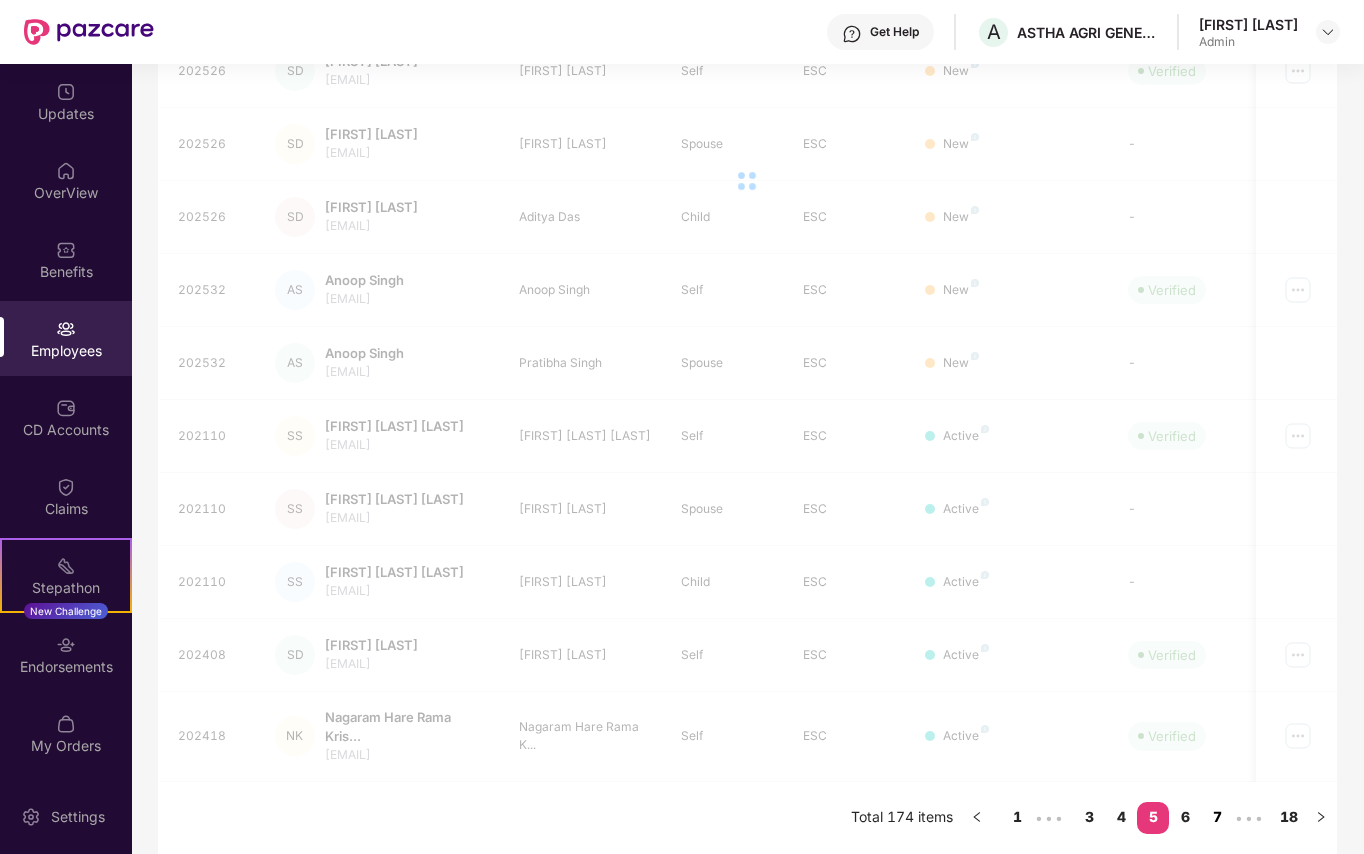 click on "7" at bounding box center (1217, 817) 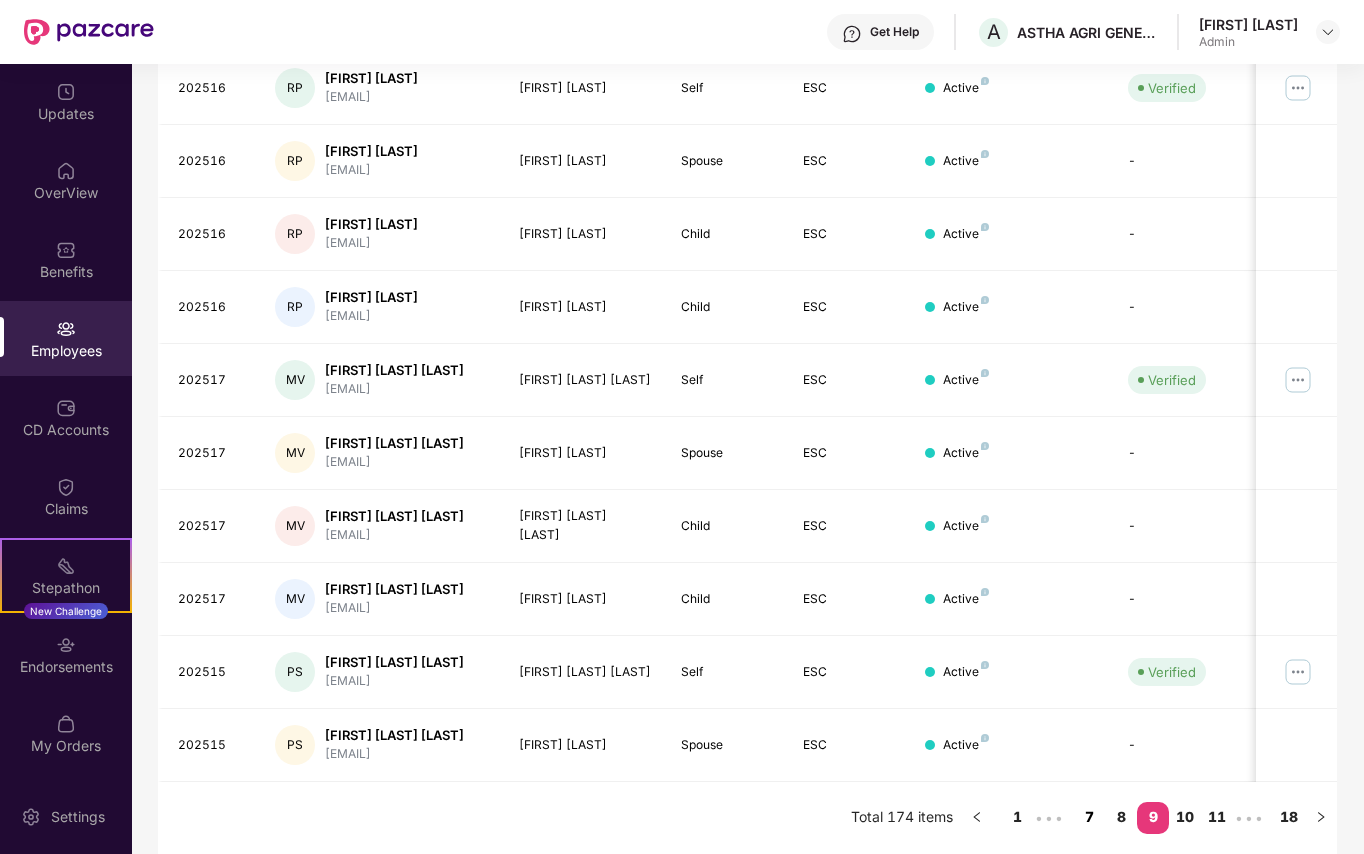 scroll, scrollTop: 378, scrollLeft: 0, axis: vertical 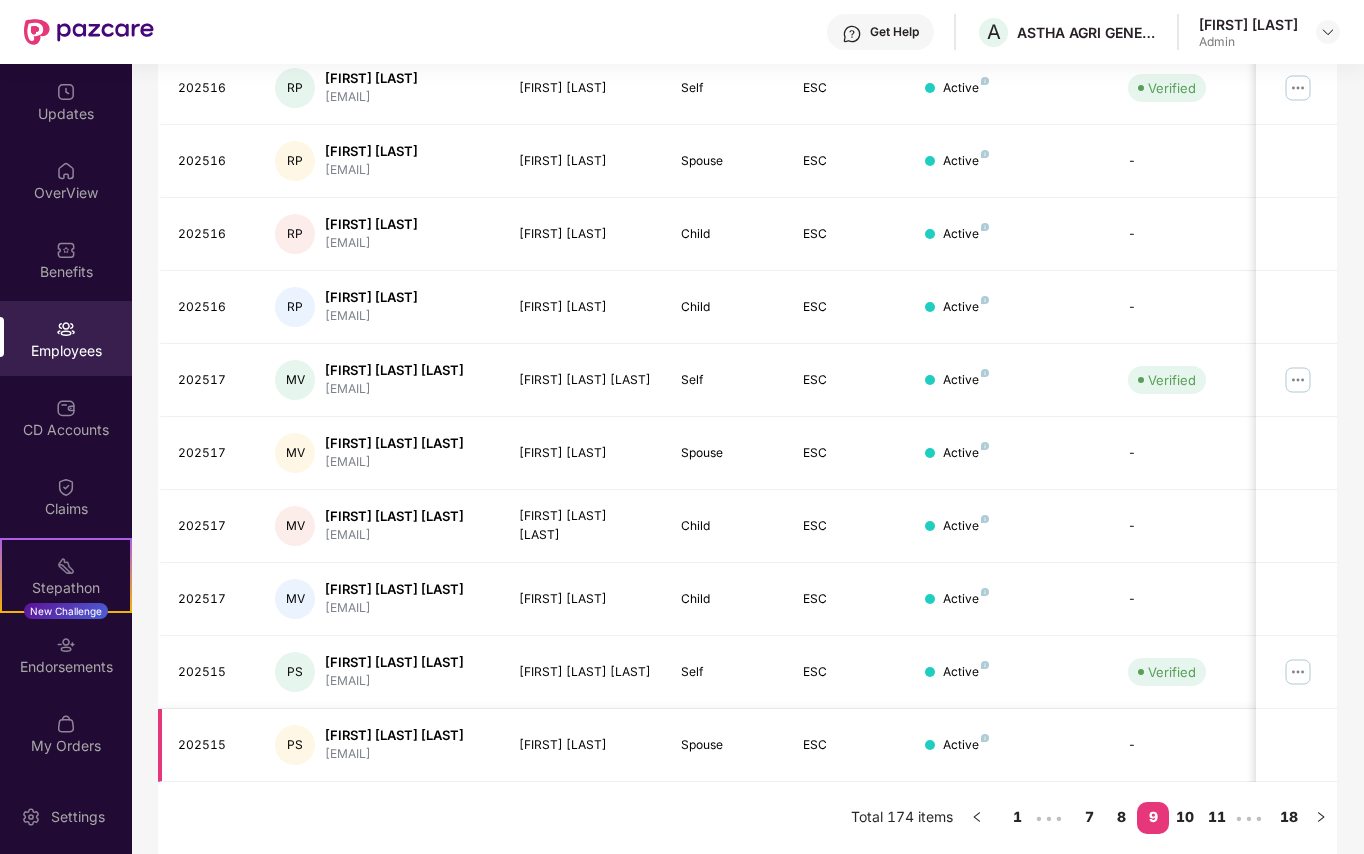 click on "-" at bounding box center [1183, 745] 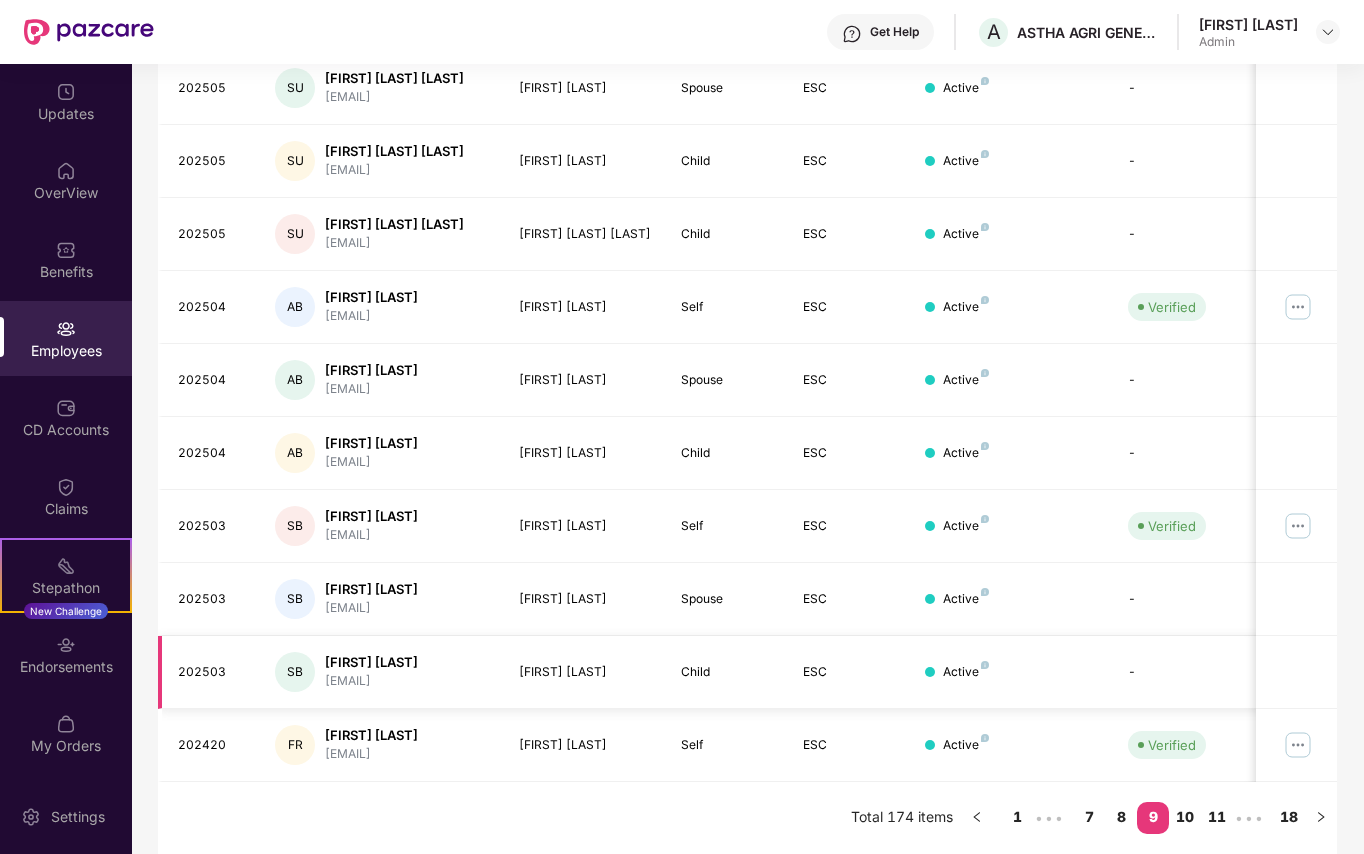 scroll, scrollTop: 428, scrollLeft: 0, axis: vertical 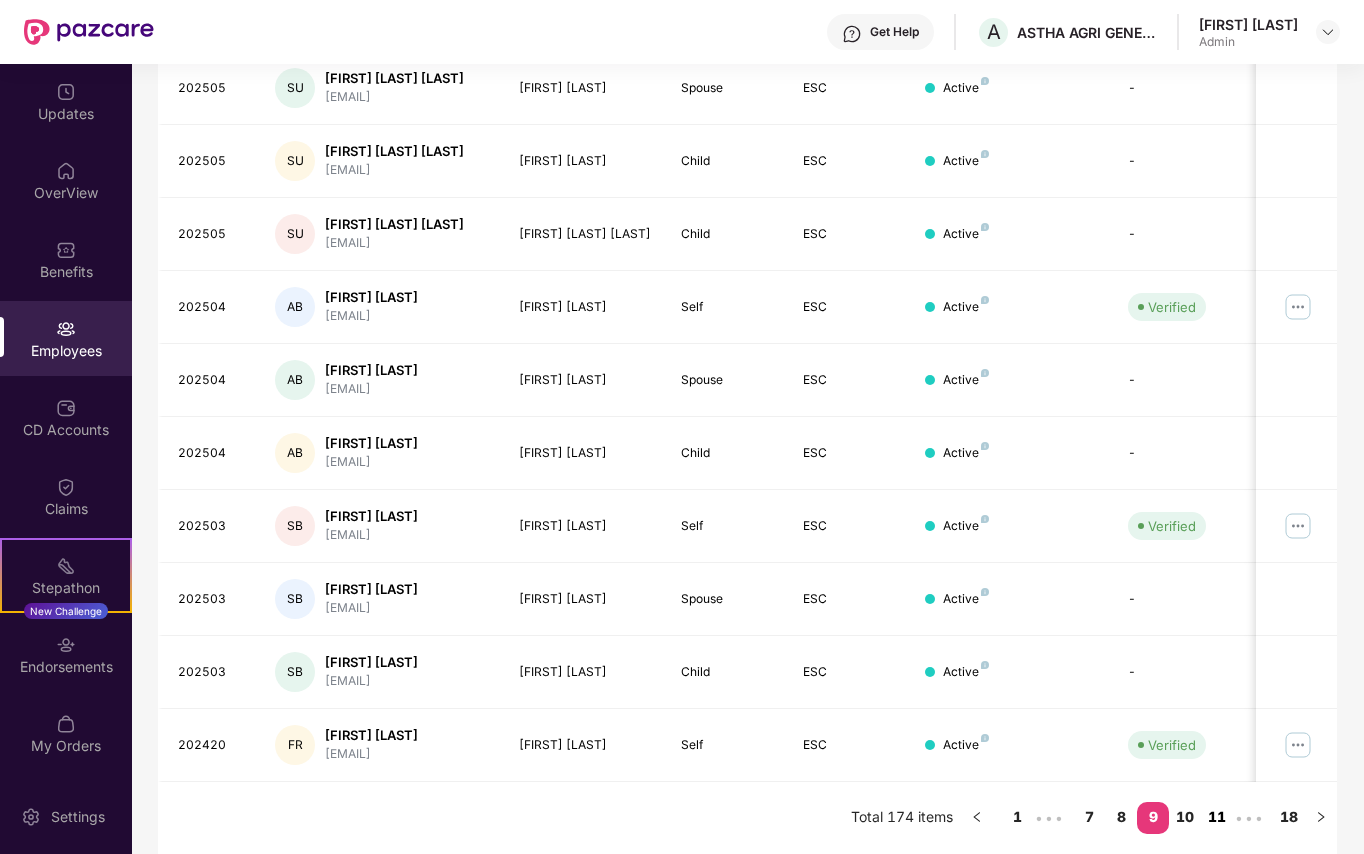 click on "11" at bounding box center [1217, 817] 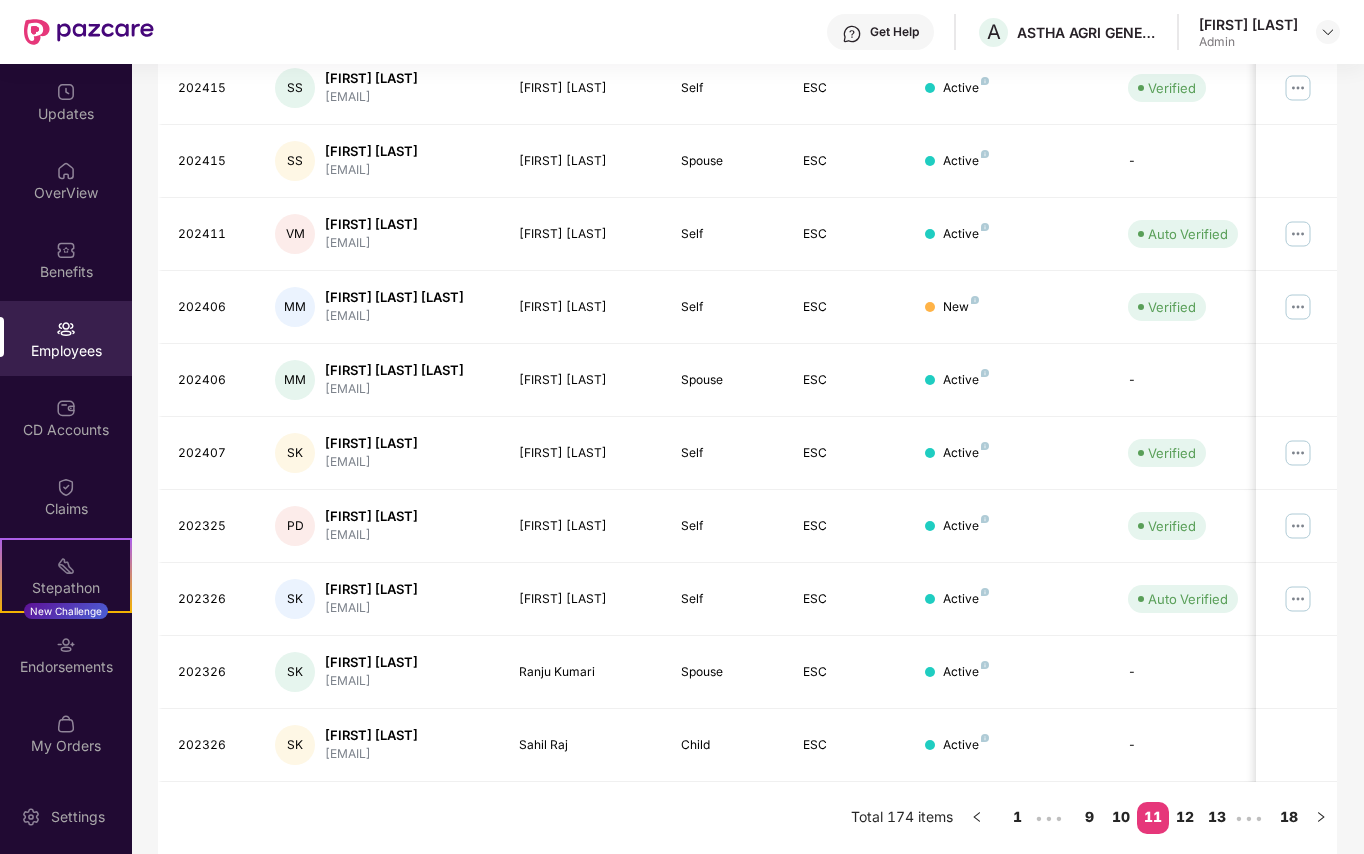 scroll, scrollTop: 378, scrollLeft: 0, axis: vertical 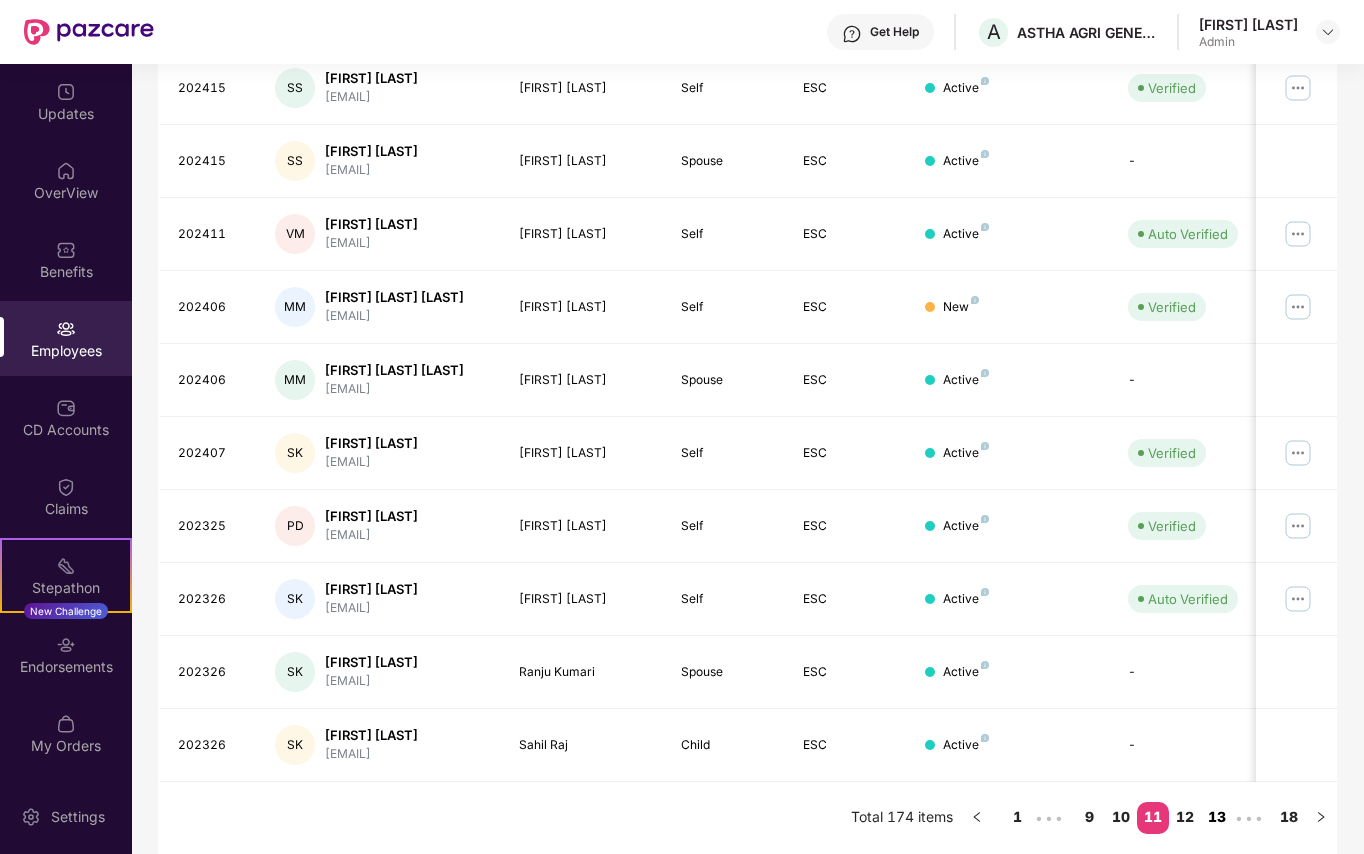click on "13" at bounding box center (1217, 817) 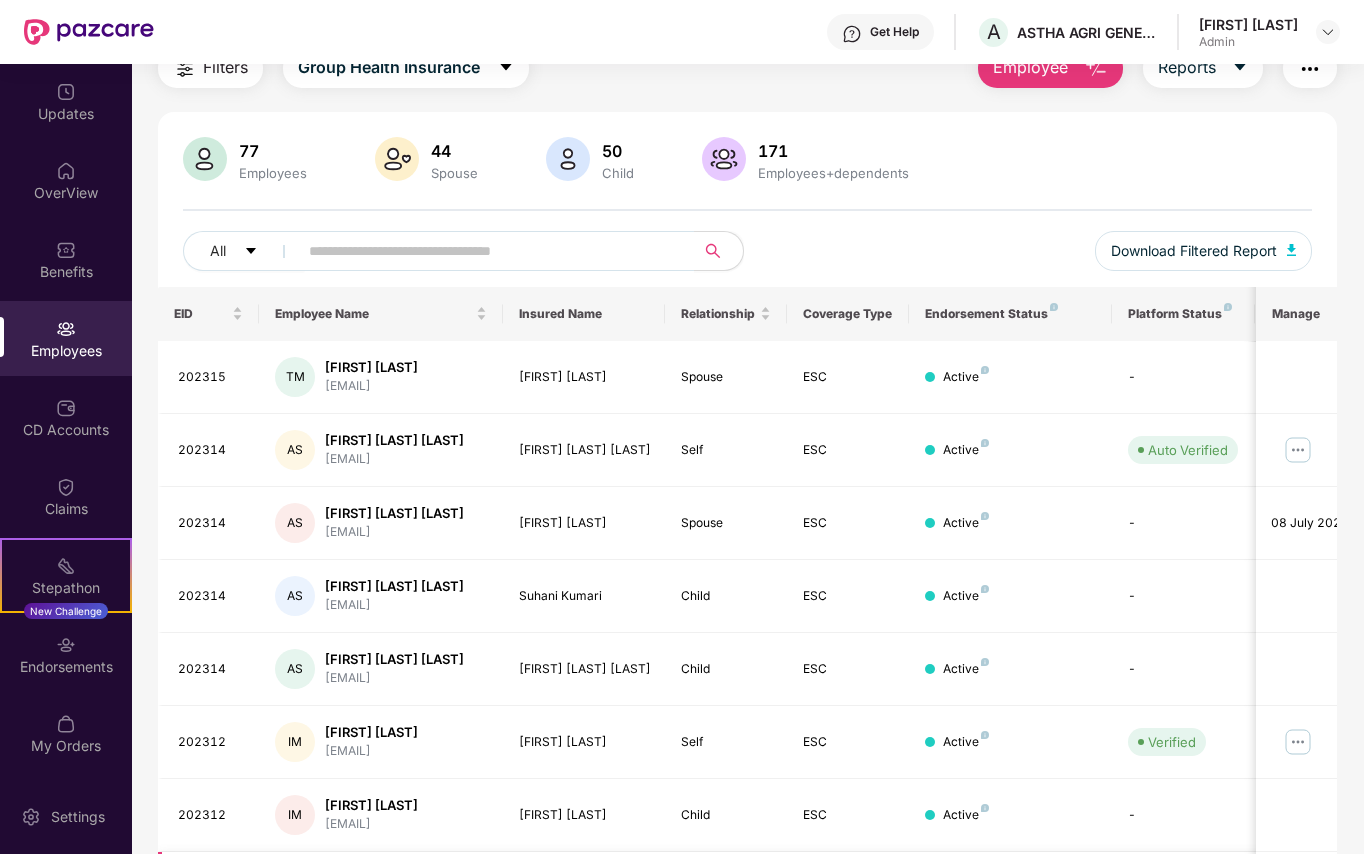 scroll, scrollTop: 378, scrollLeft: 0, axis: vertical 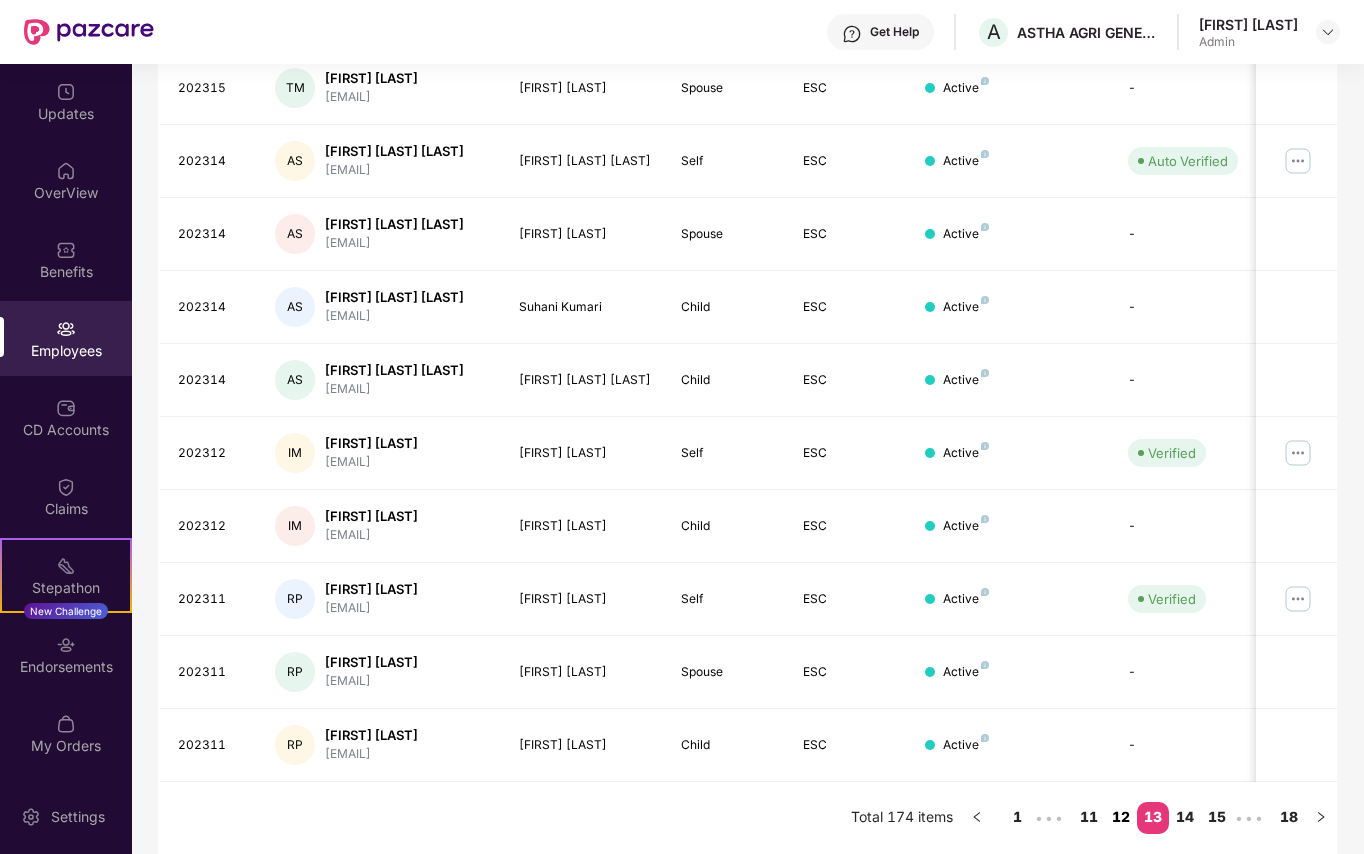 click on "12" at bounding box center [1121, 817] 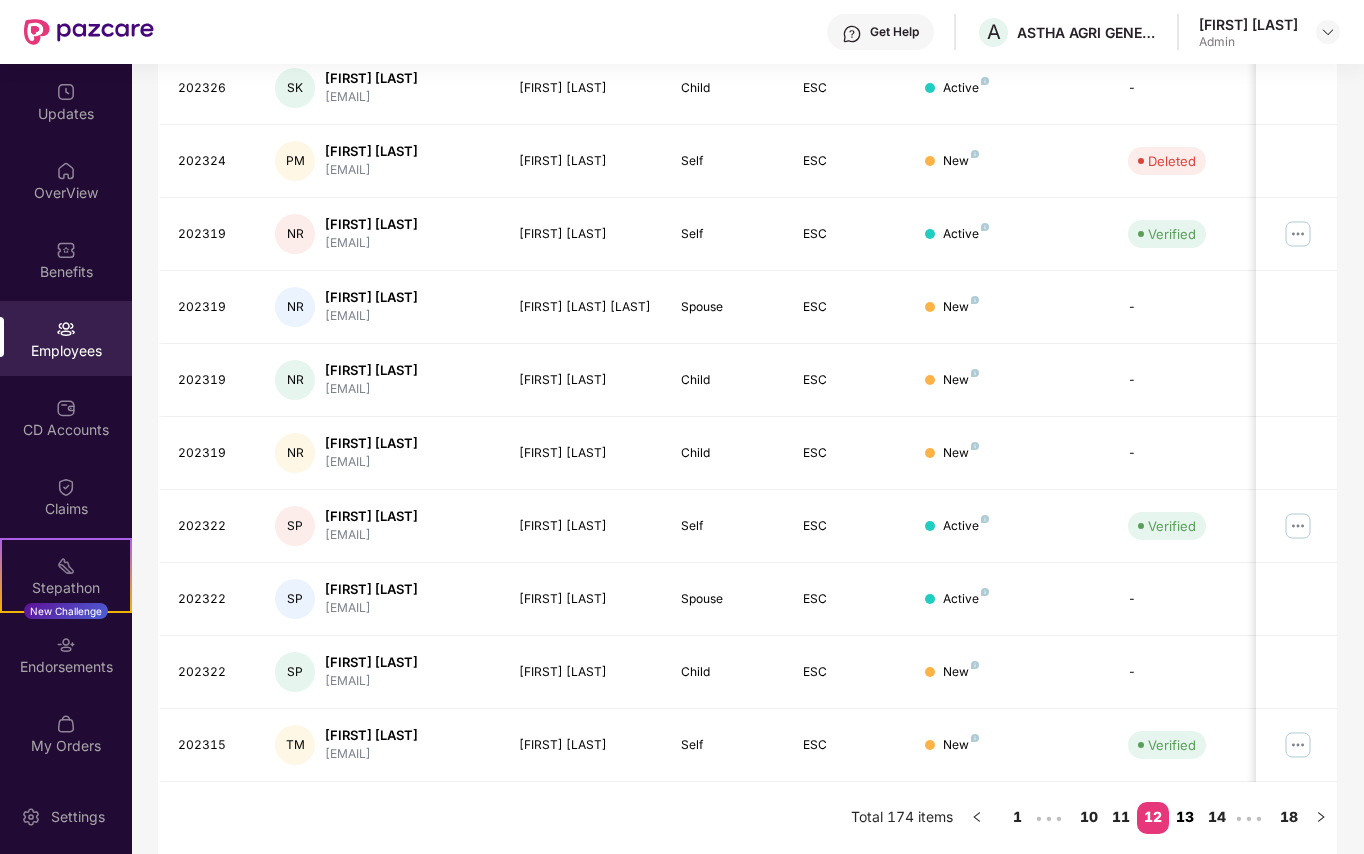 click on "13" at bounding box center (1185, 817) 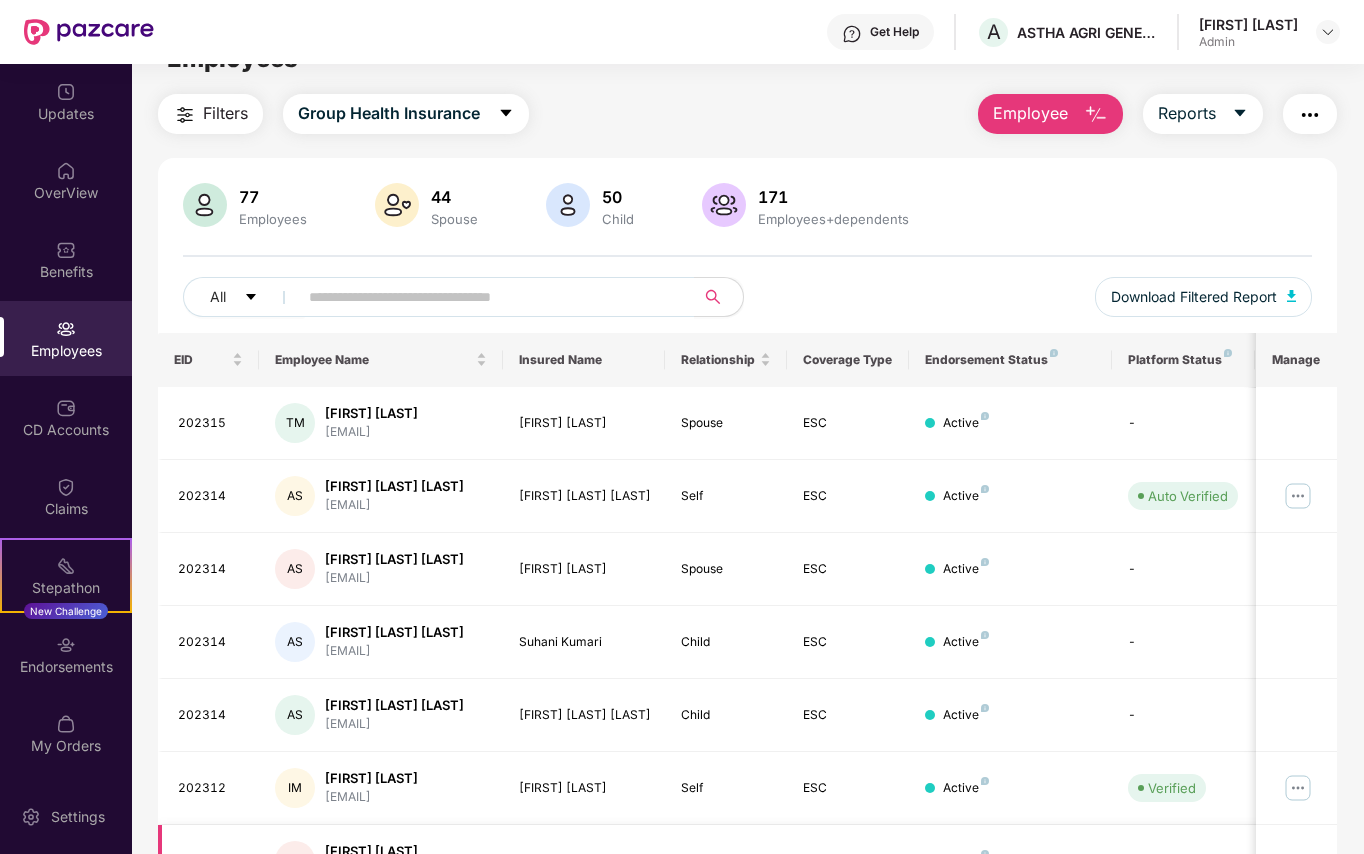 scroll, scrollTop: 0, scrollLeft: 0, axis: both 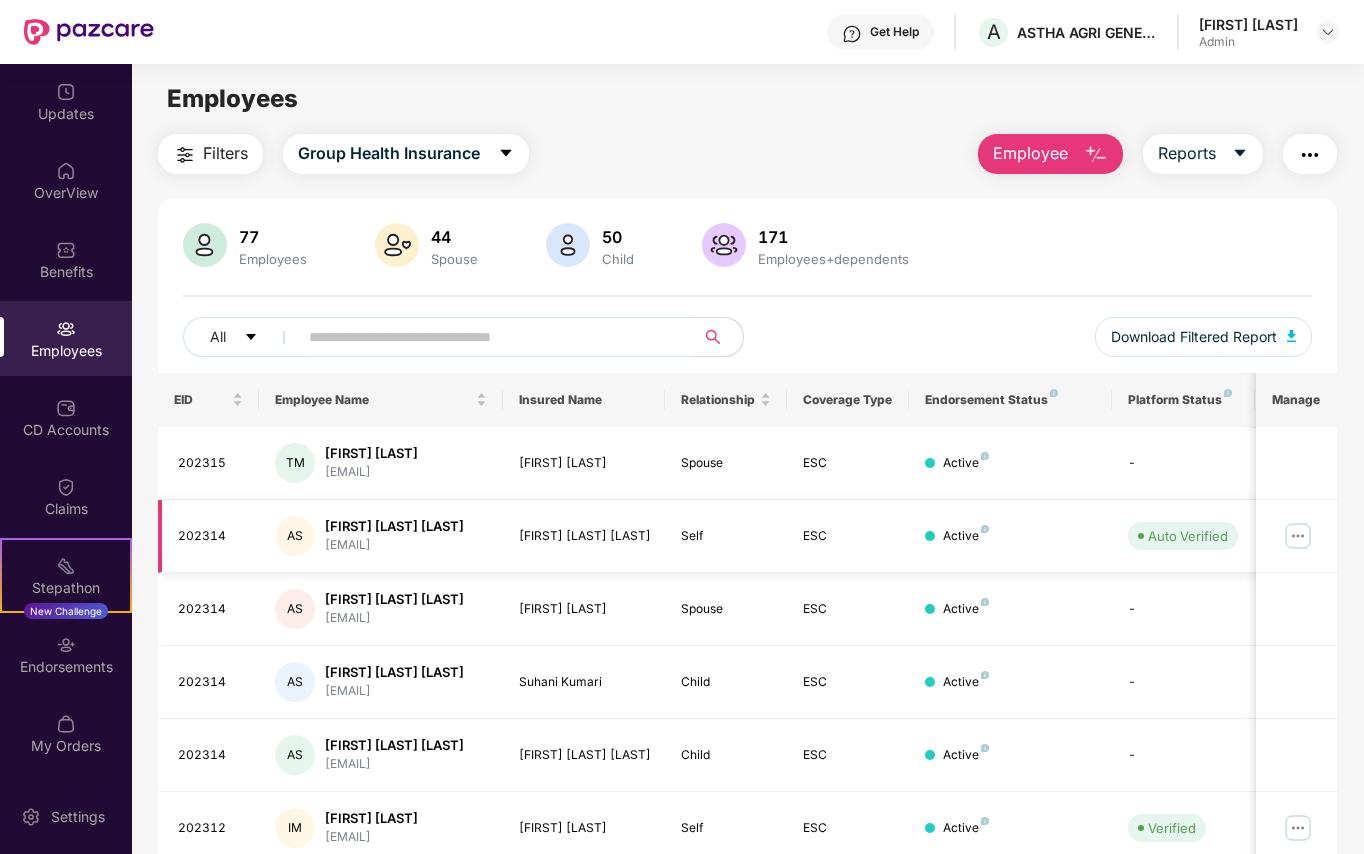 click at bounding box center (1298, 536) 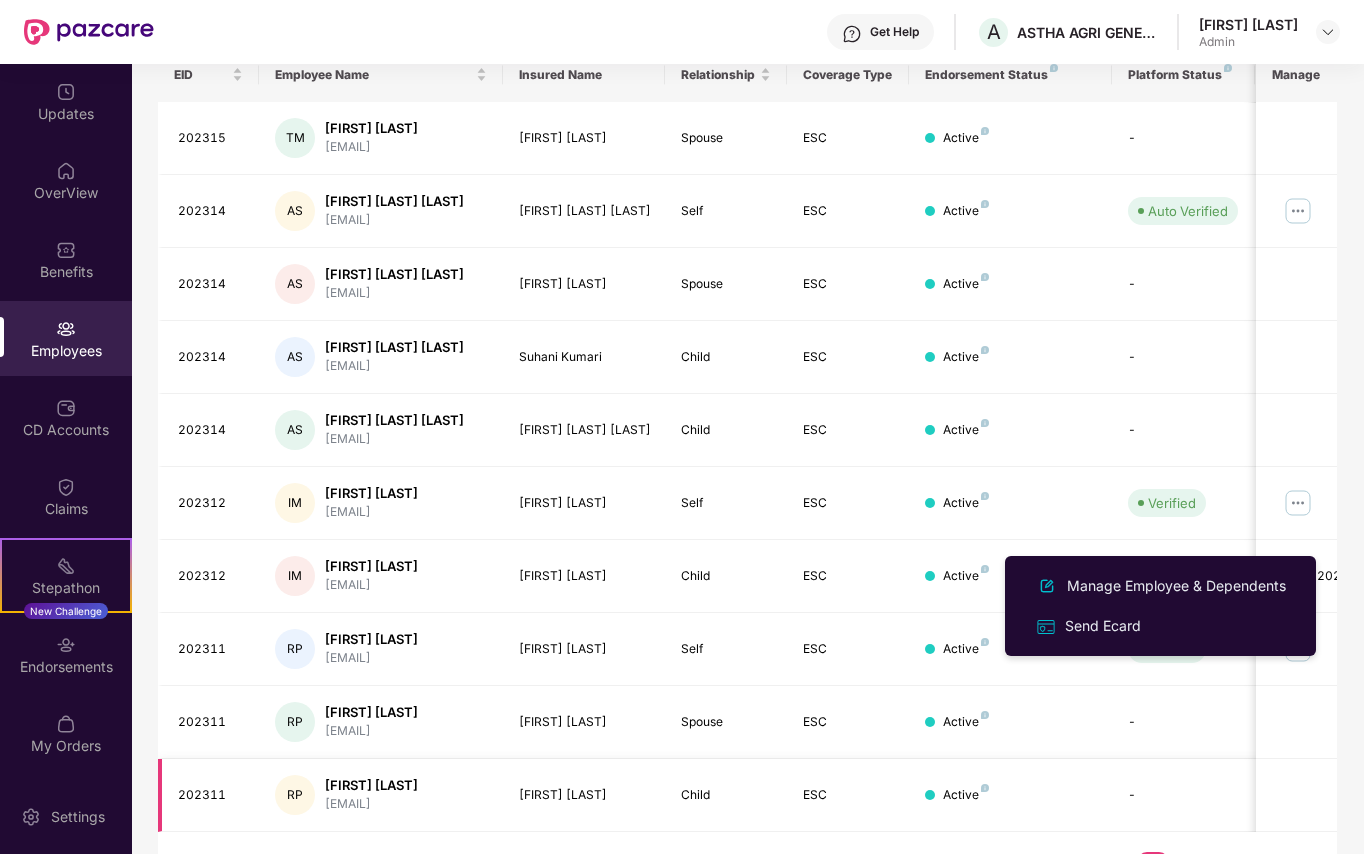scroll, scrollTop: 378, scrollLeft: 0, axis: vertical 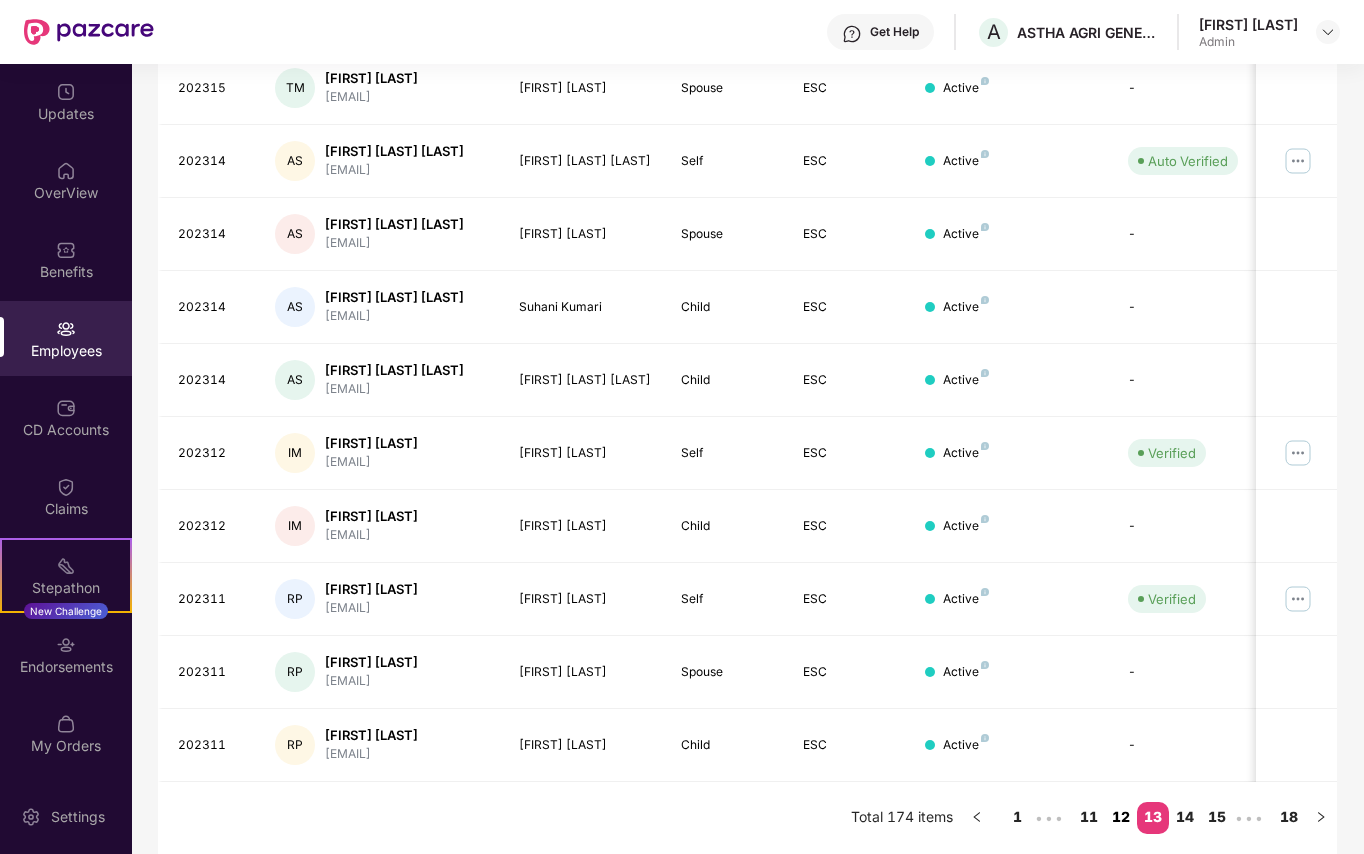 click on "12" at bounding box center (1121, 817) 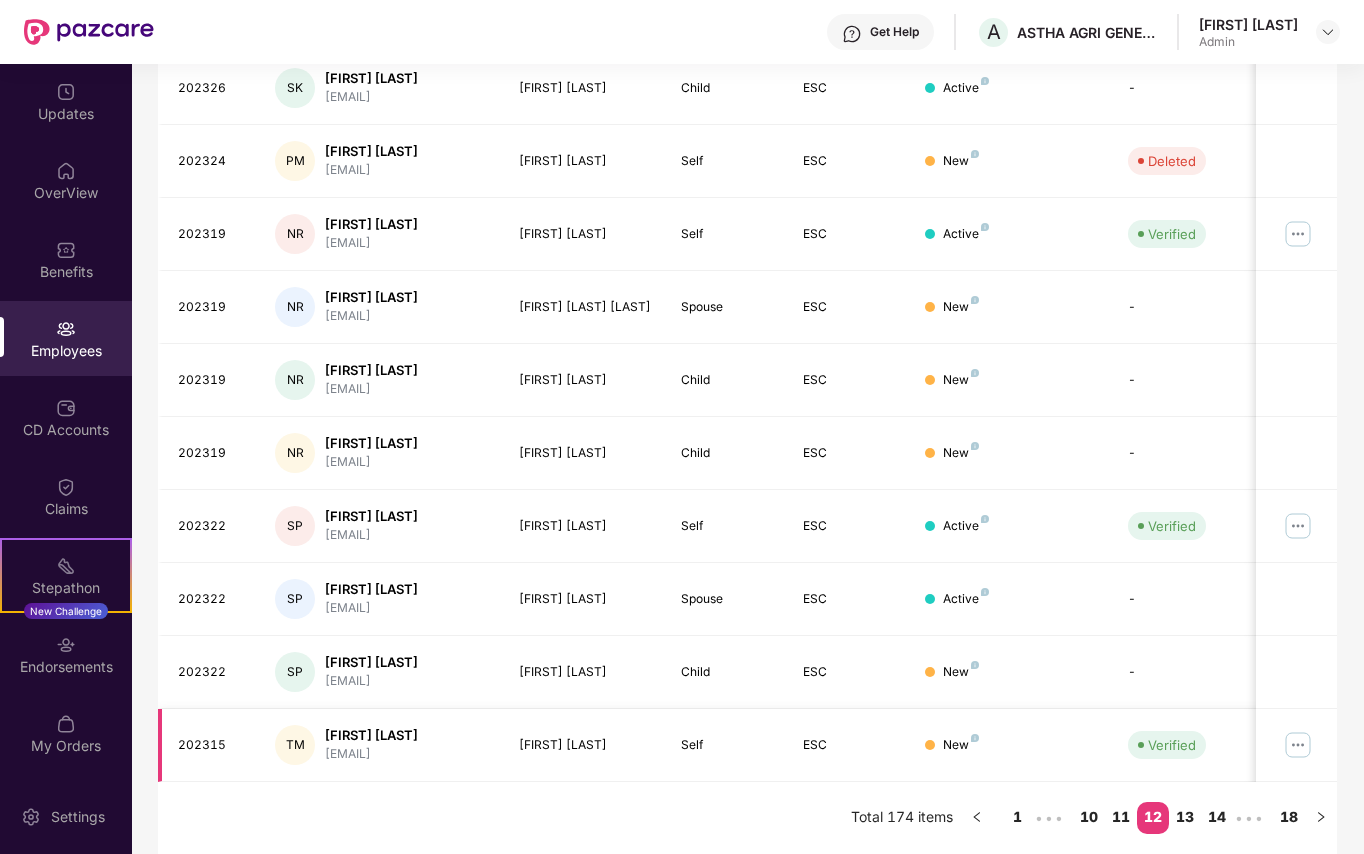click at bounding box center (1298, 745) 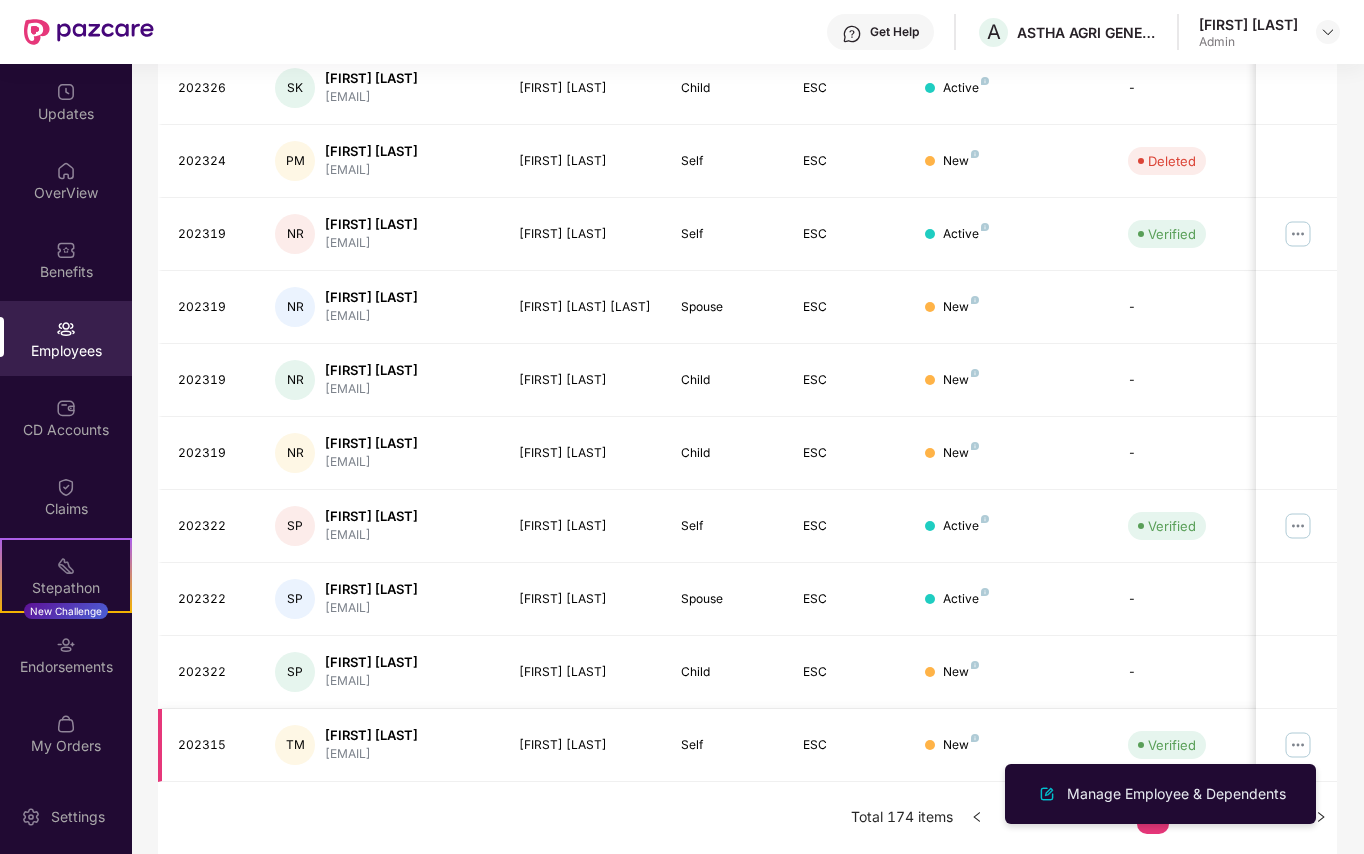 click at bounding box center [1298, 745] 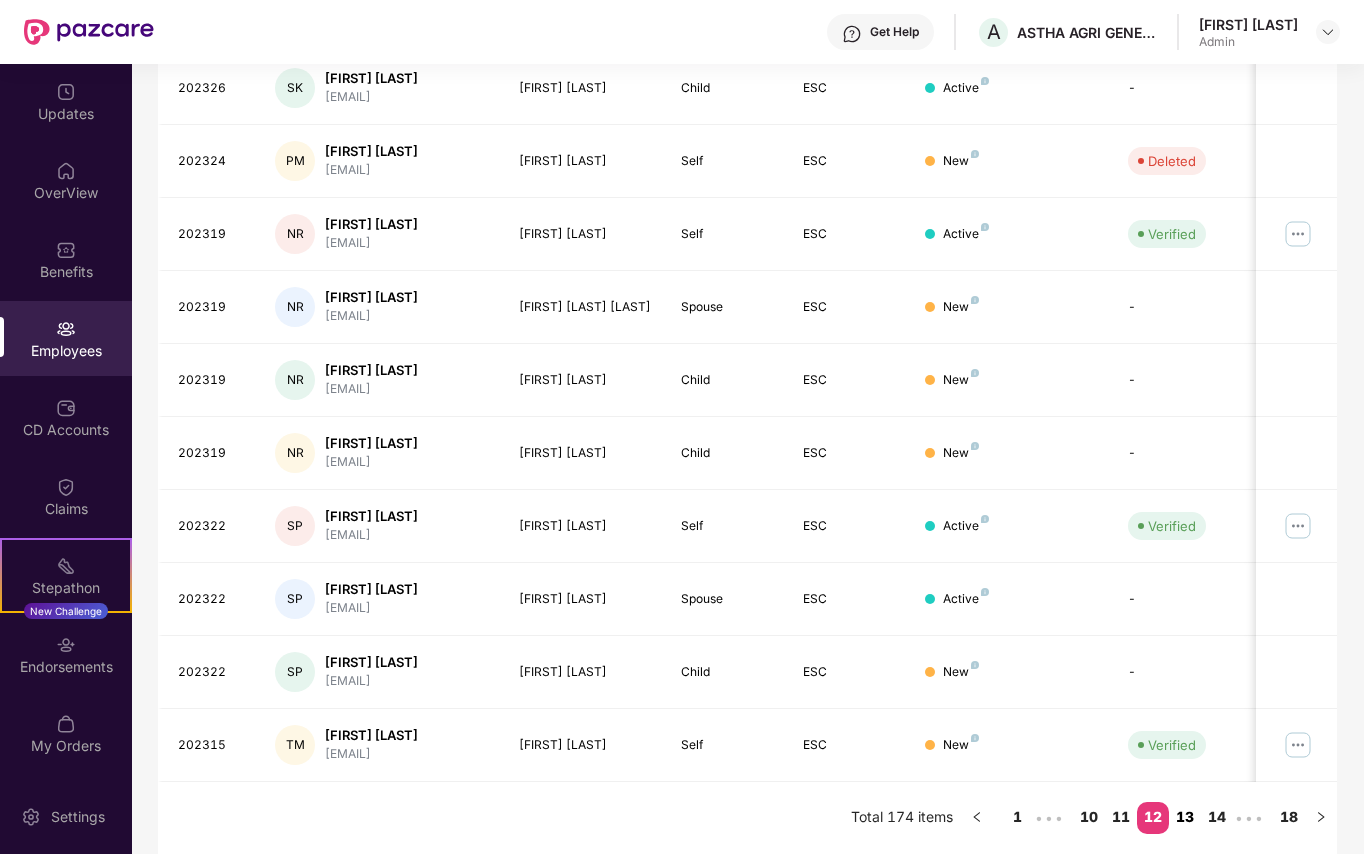 click on "13" at bounding box center (1185, 817) 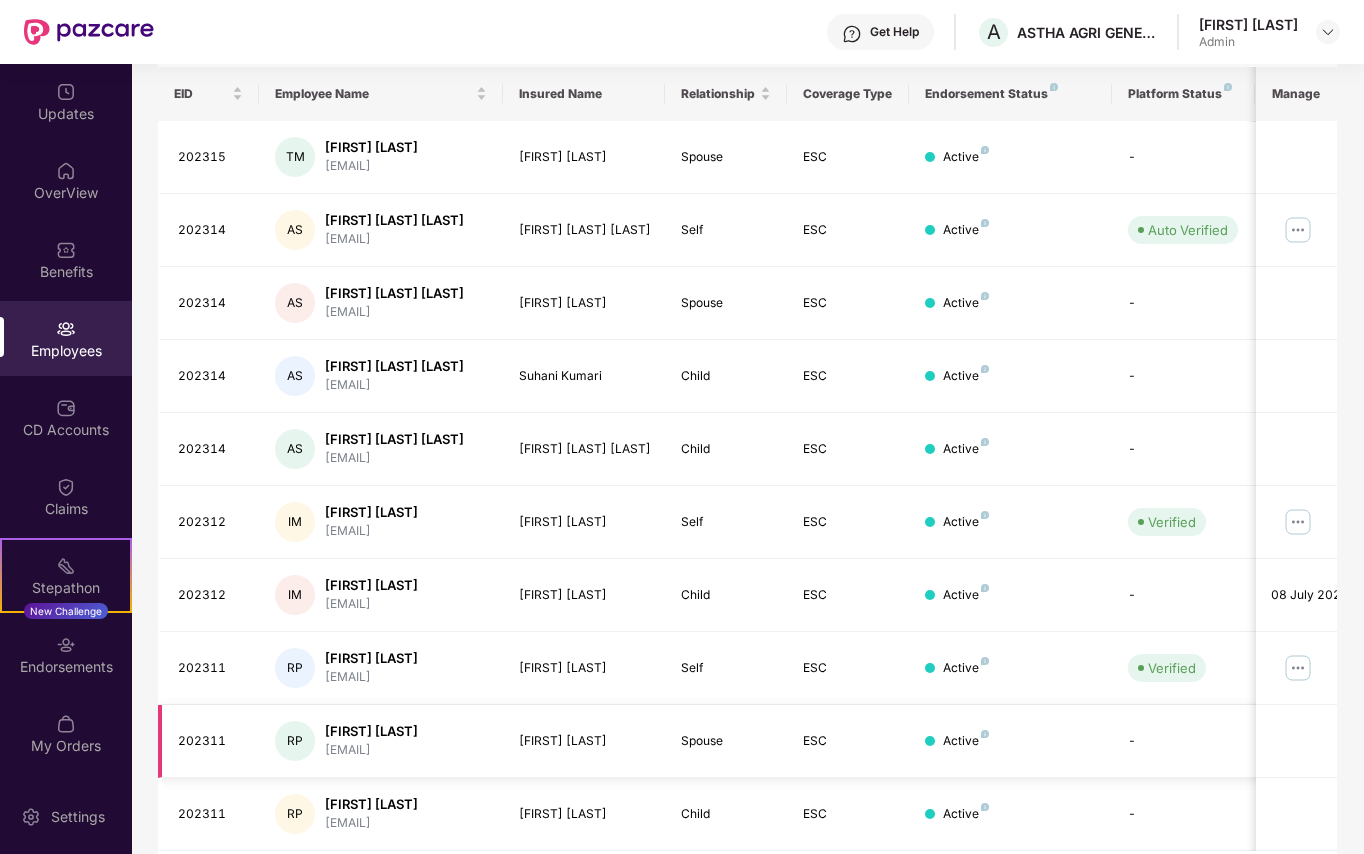 scroll, scrollTop: 378, scrollLeft: 0, axis: vertical 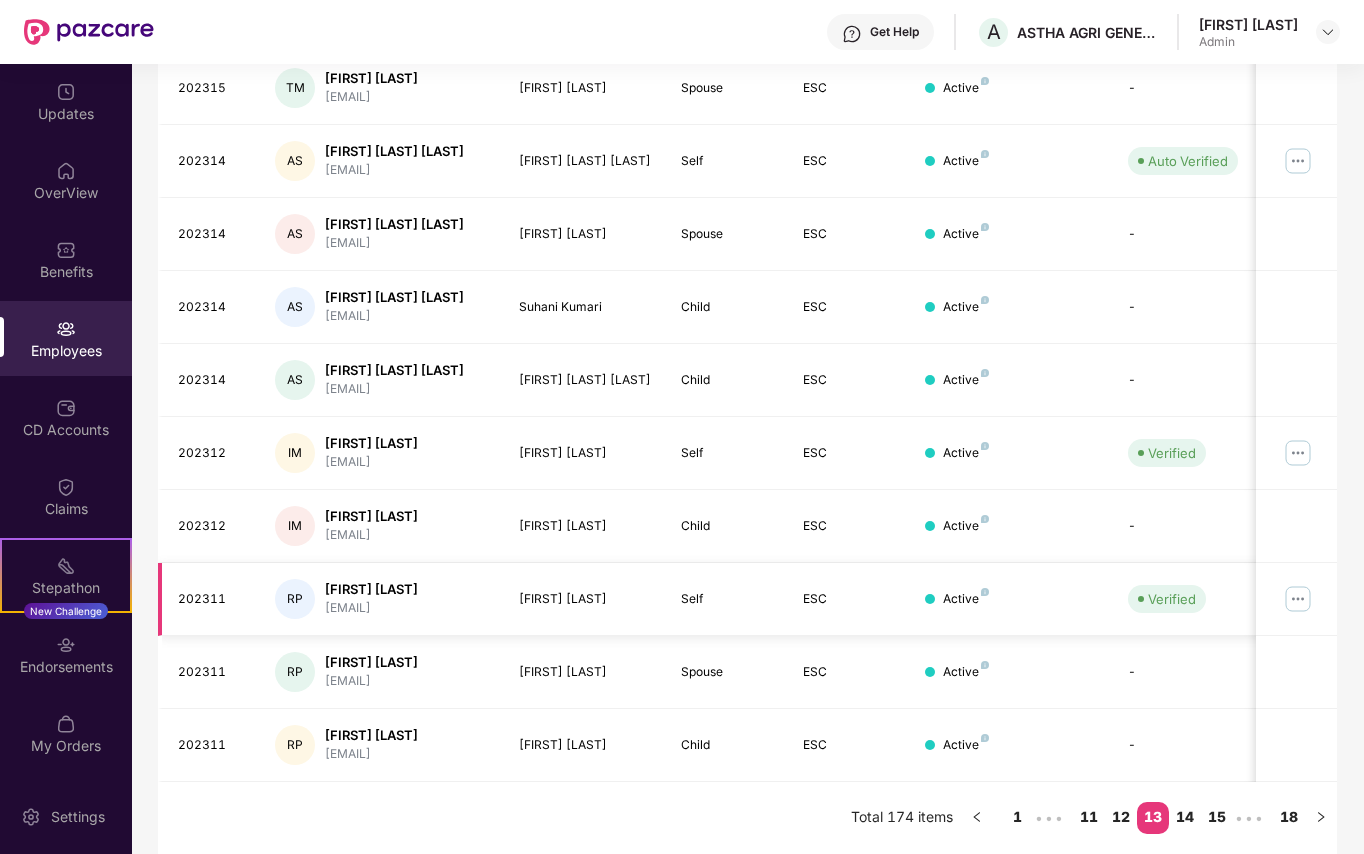 click at bounding box center [1298, 599] 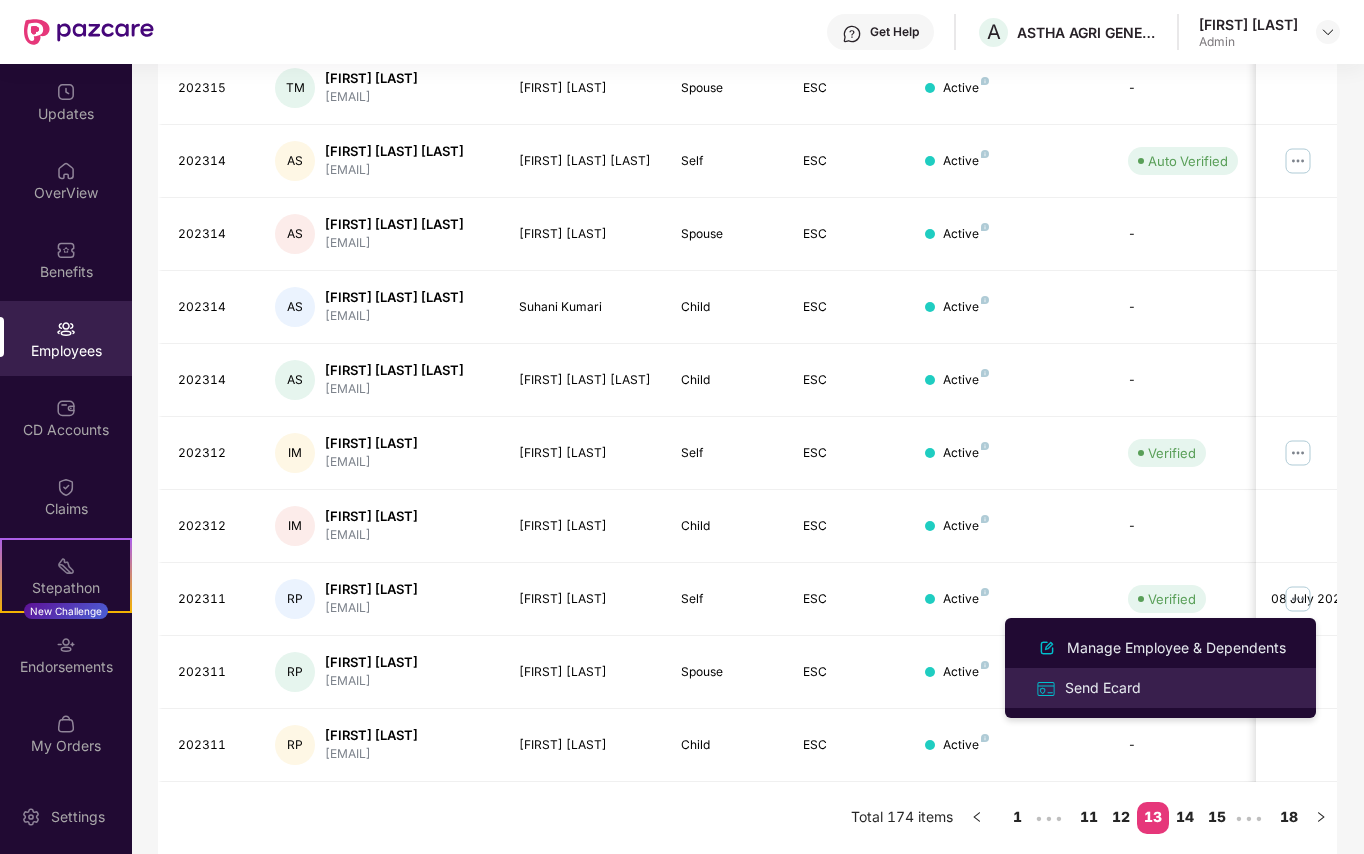click on "Send Ecard" at bounding box center [1103, 688] 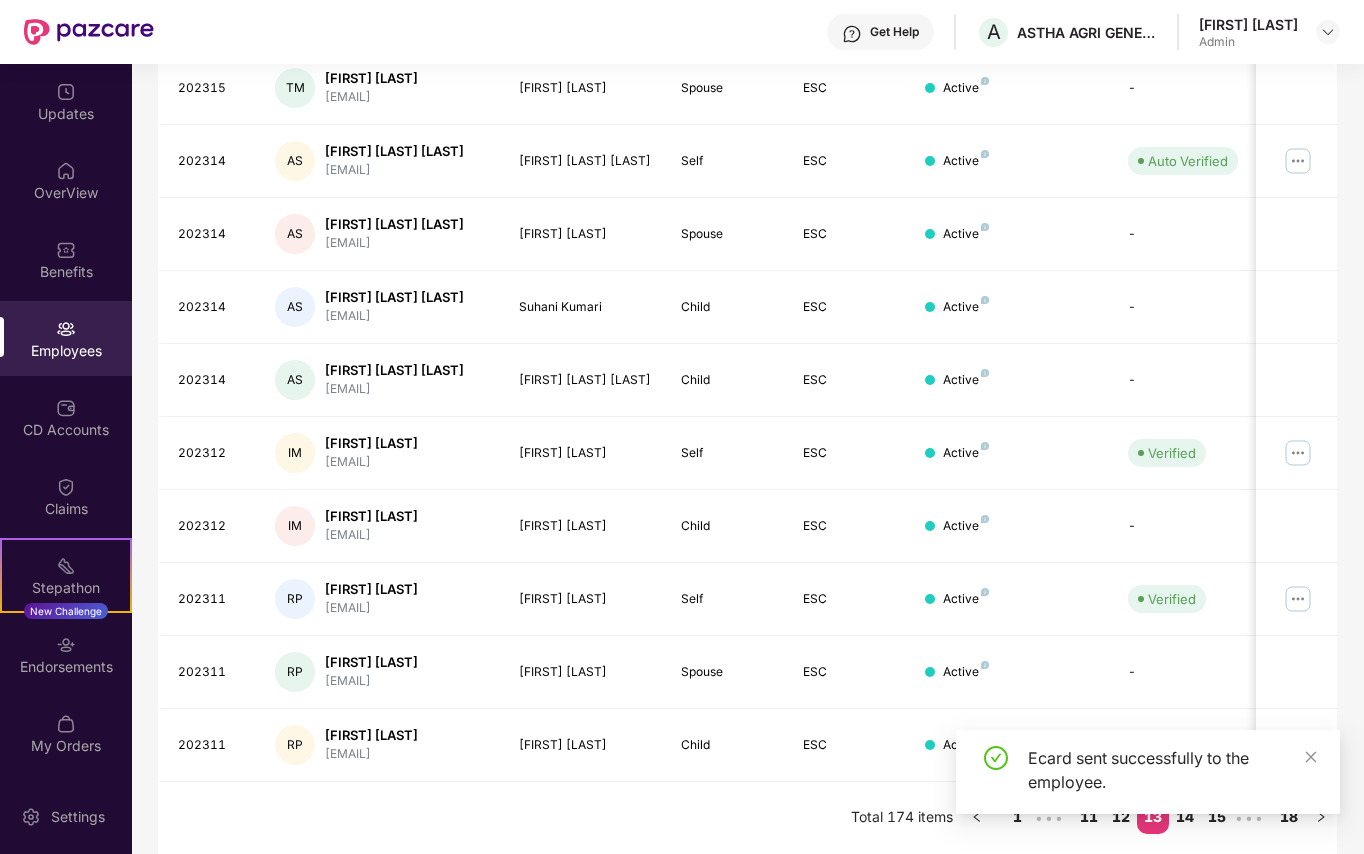click on "Ecard sent successfully to the employee." at bounding box center [1148, 772] 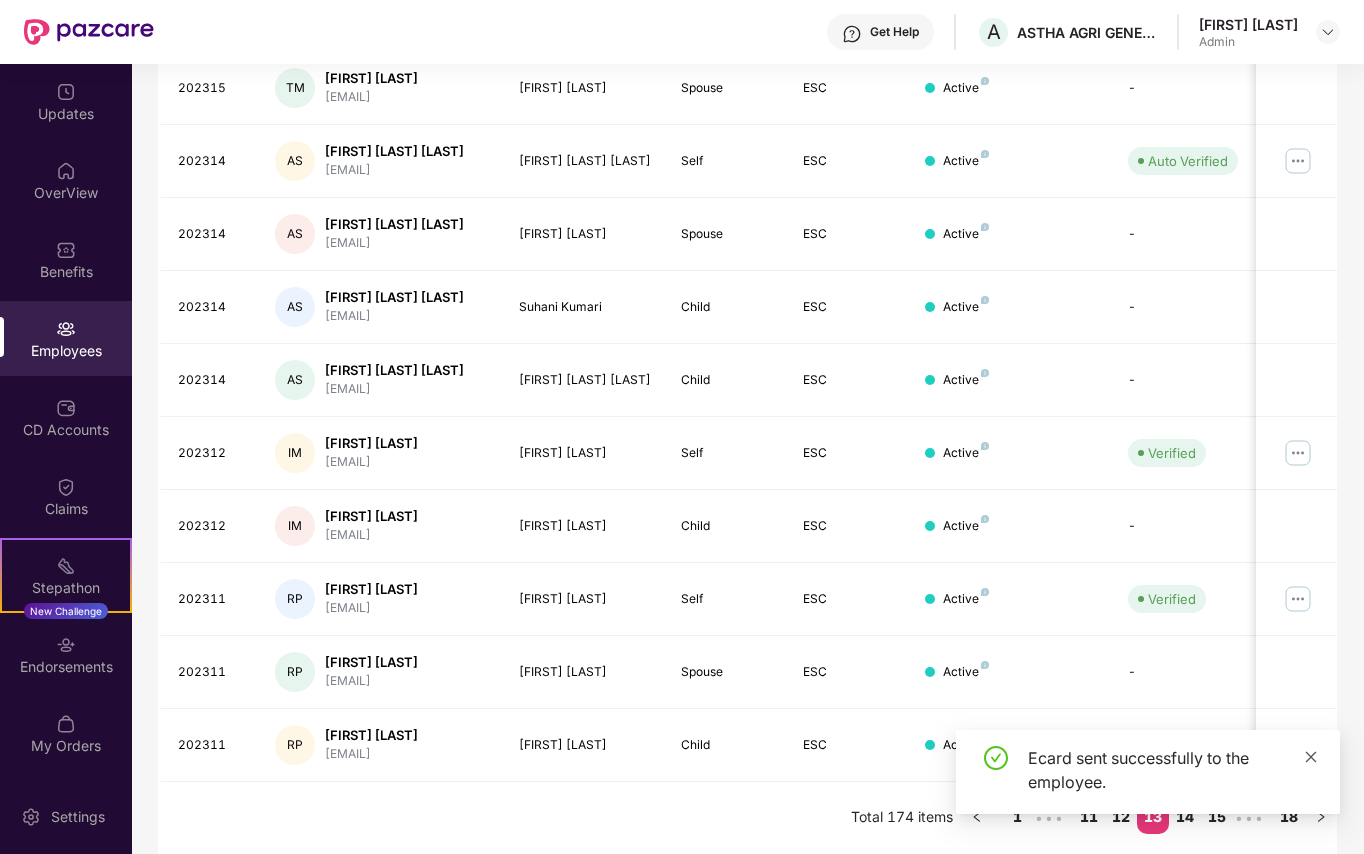 click 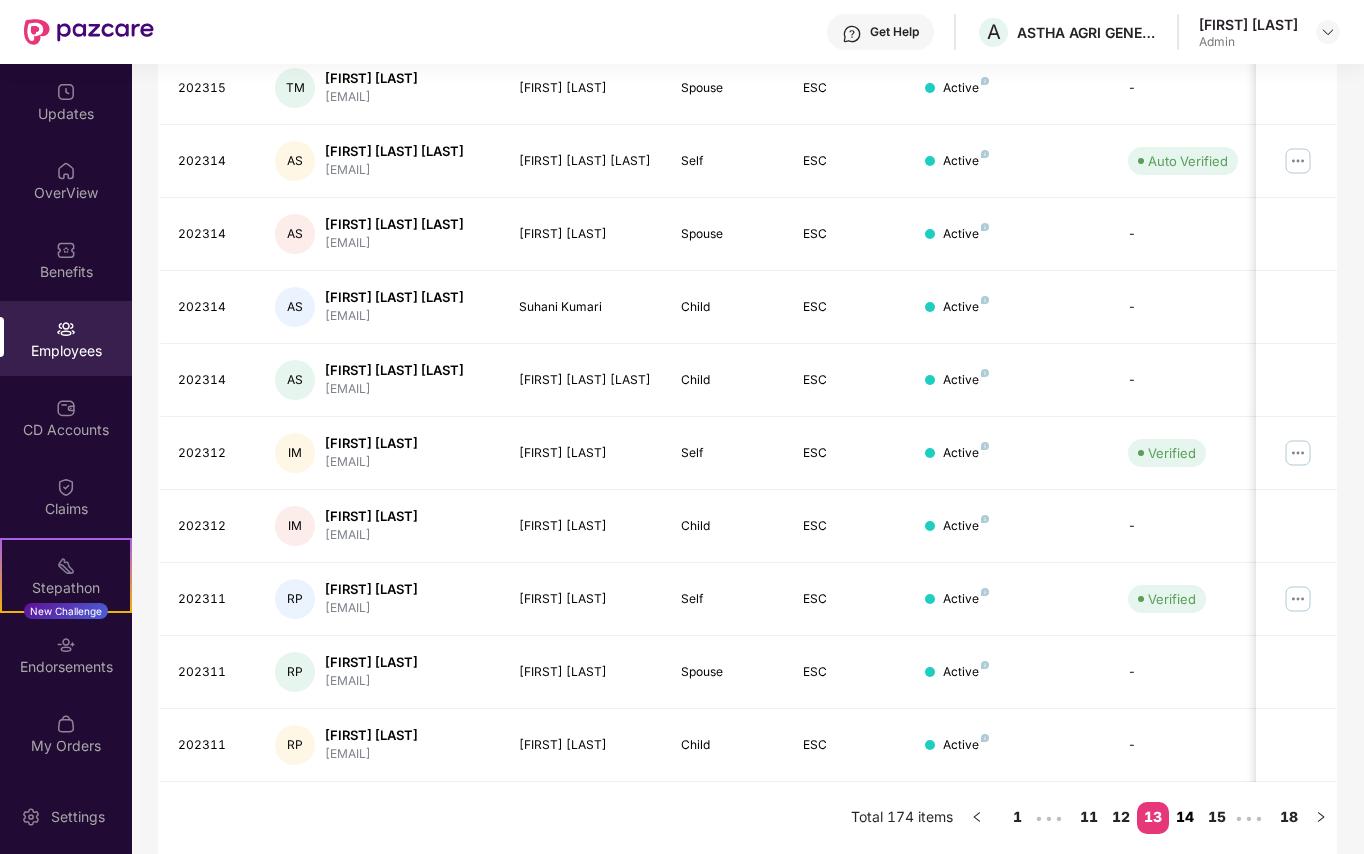 click on "14" at bounding box center (1185, 817) 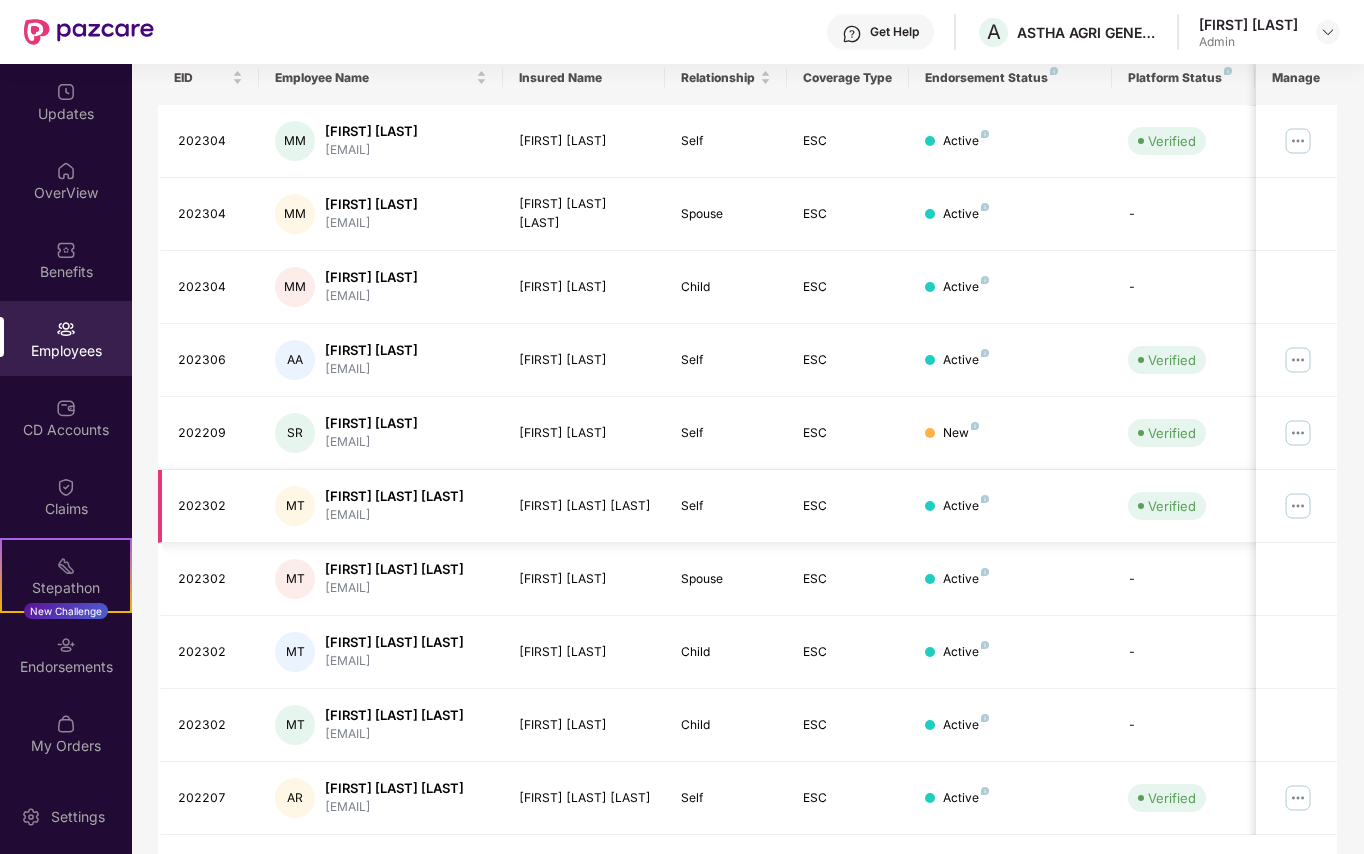 scroll, scrollTop: 378, scrollLeft: 0, axis: vertical 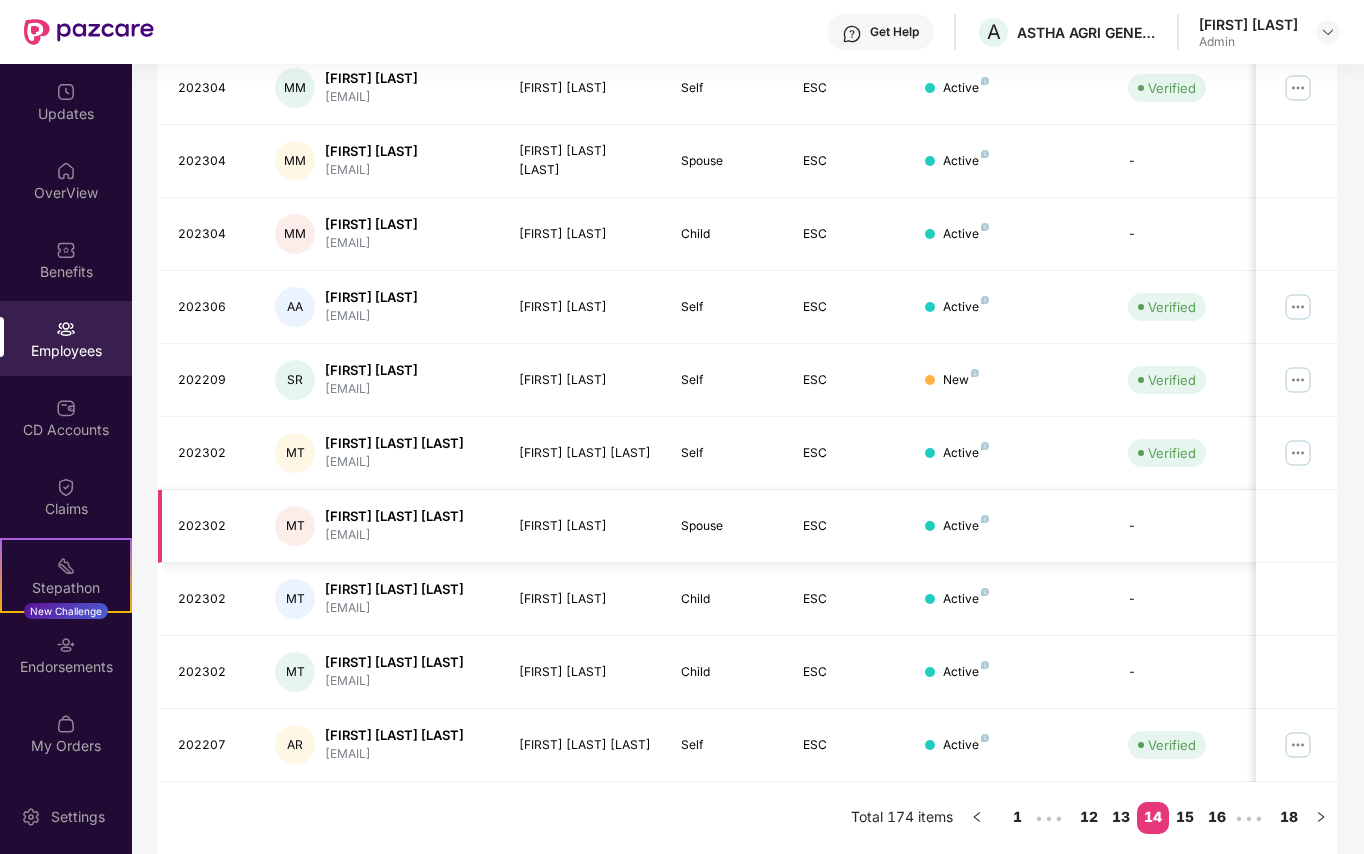 click on "-" at bounding box center (1183, 526) 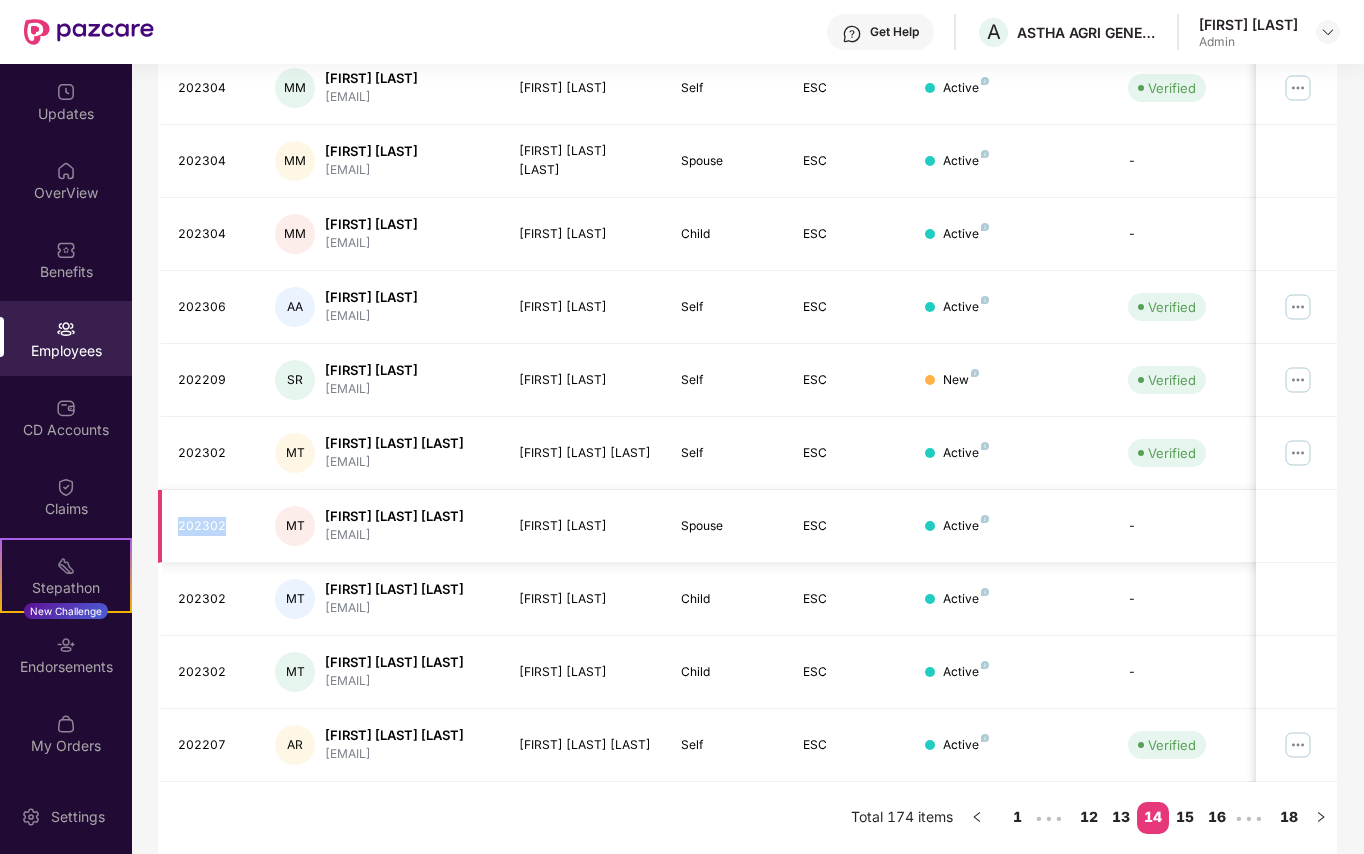 click on "202302" at bounding box center [211, 526] 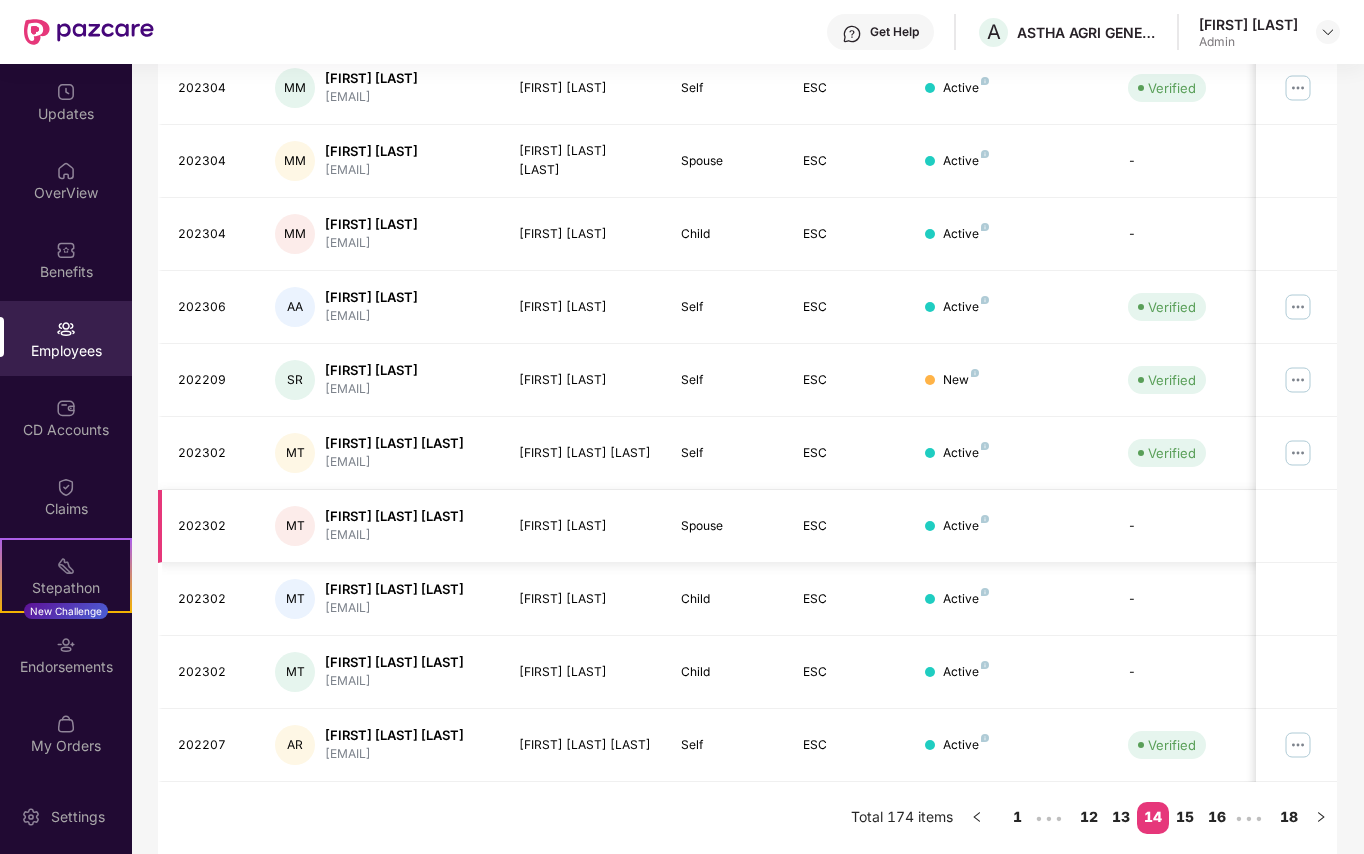 click on "[FIRST] [LAST] [LAST]" at bounding box center (394, 516) 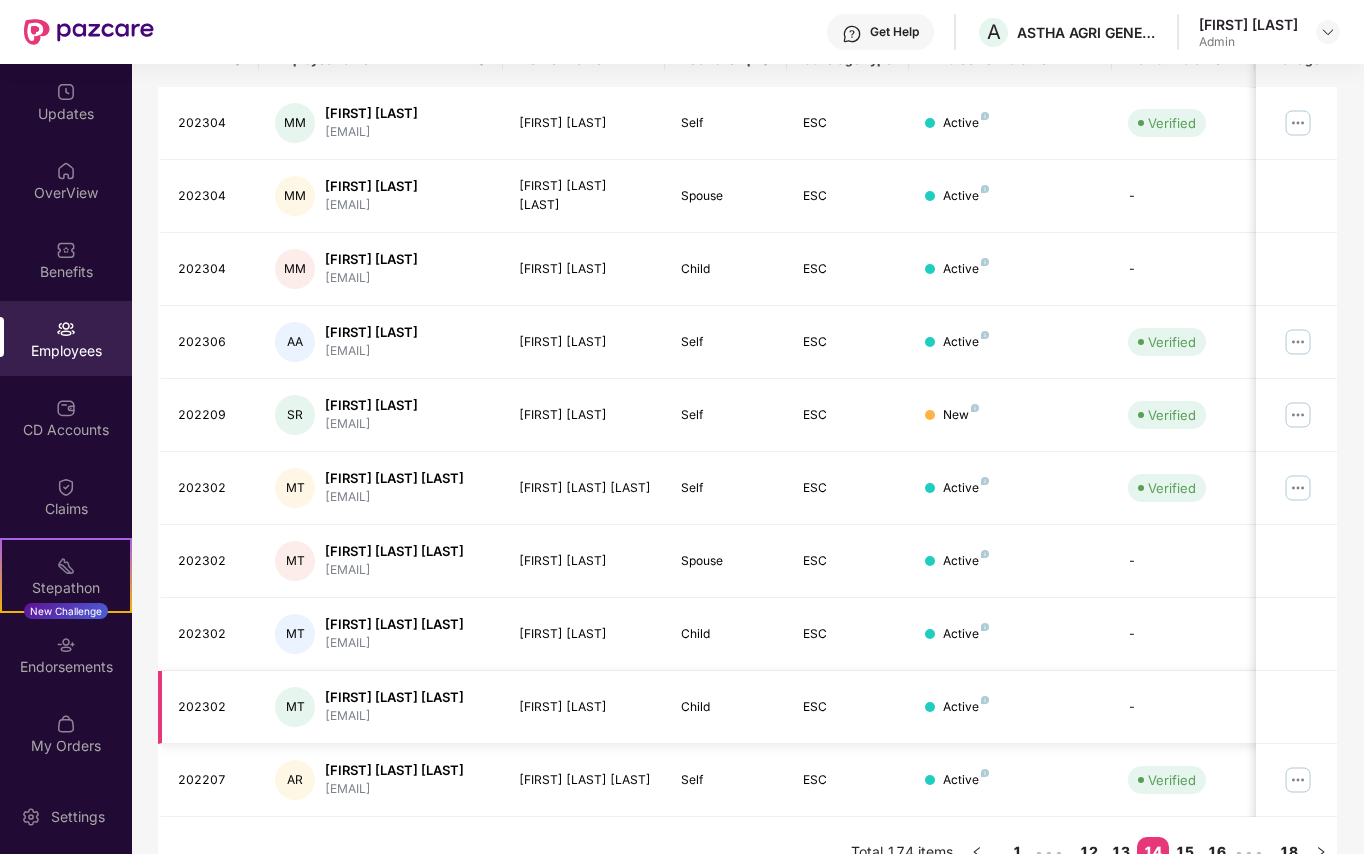 scroll, scrollTop: 378, scrollLeft: 0, axis: vertical 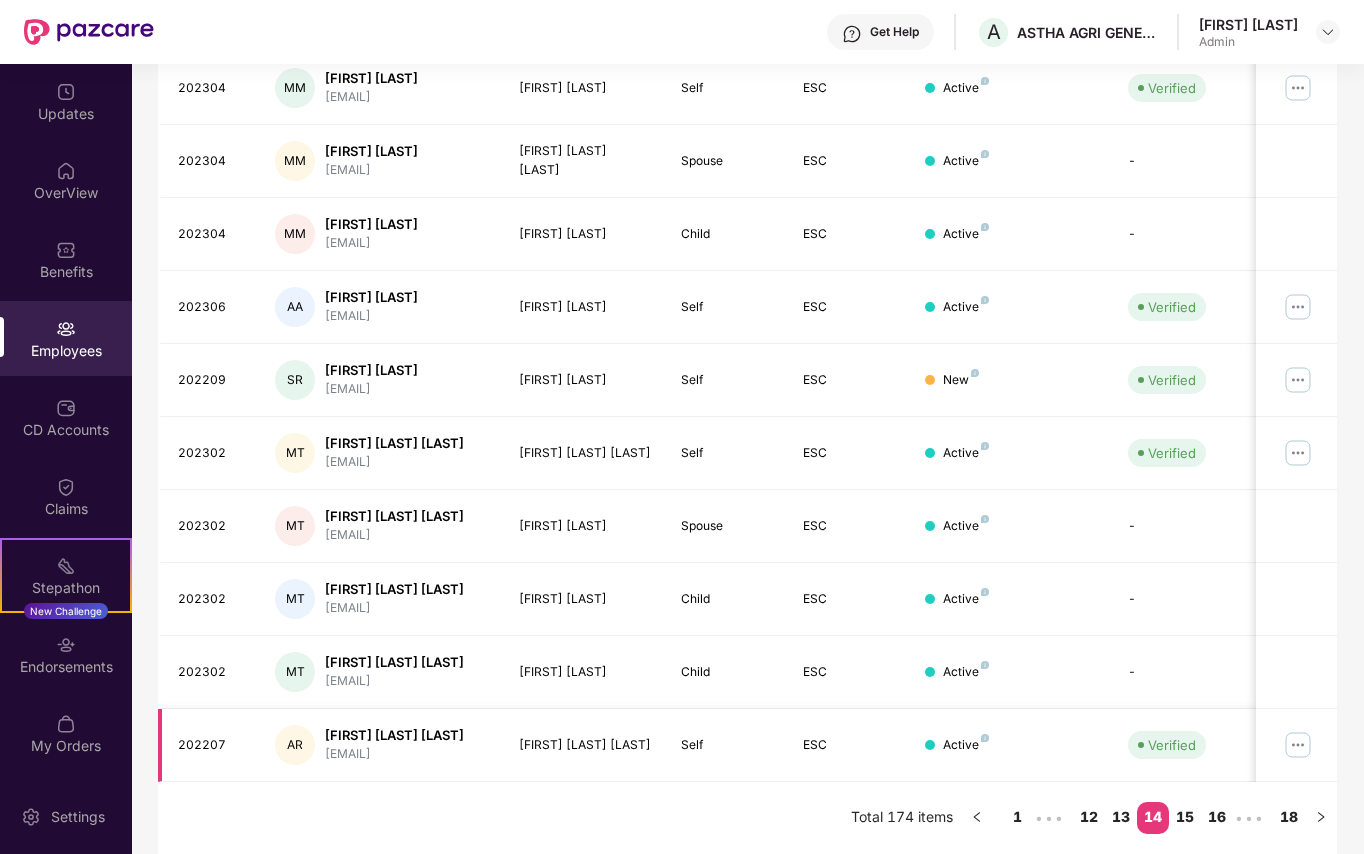 click at bounding box center (1298, 745) 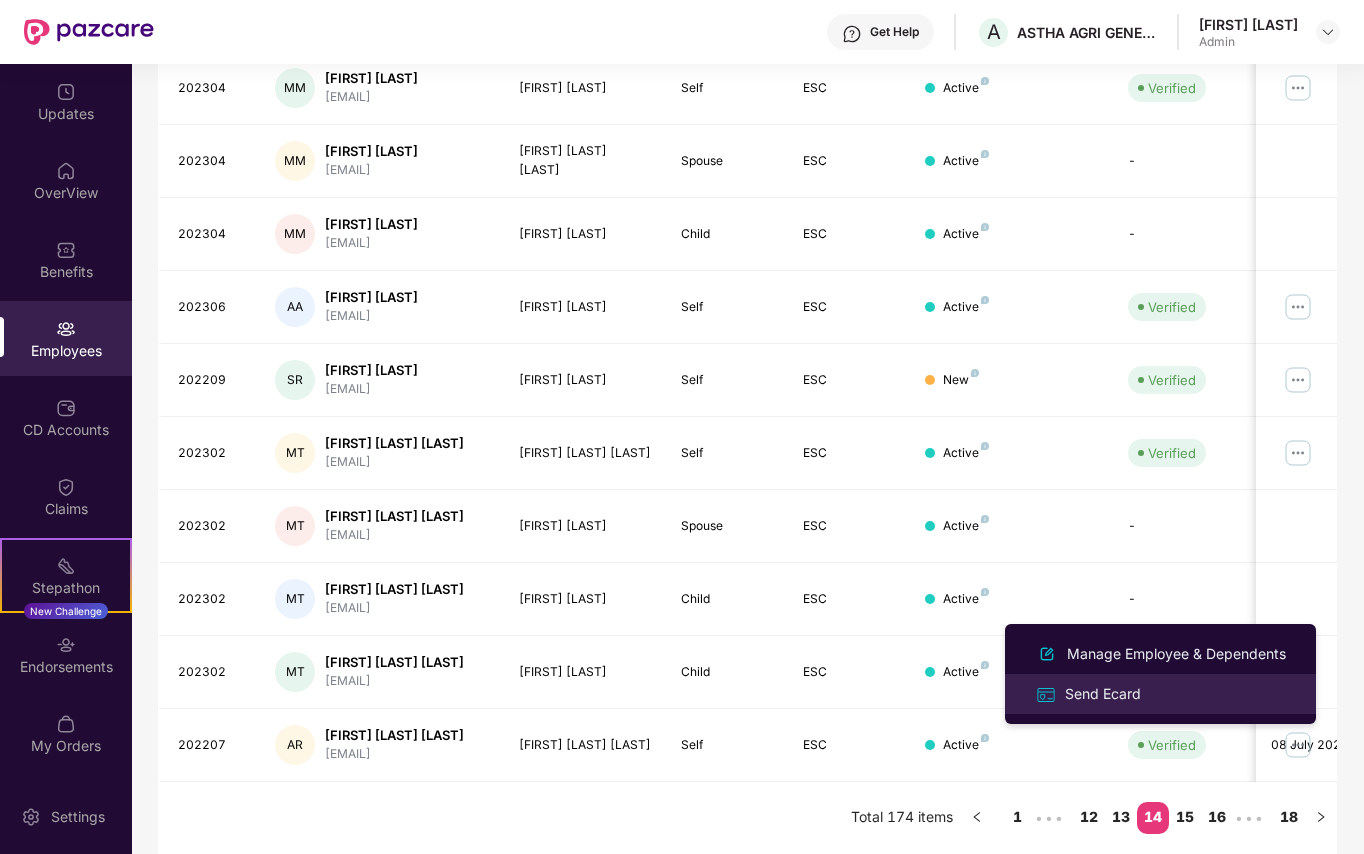 click on "Send Ecard" at bounding box center (1103, 694) 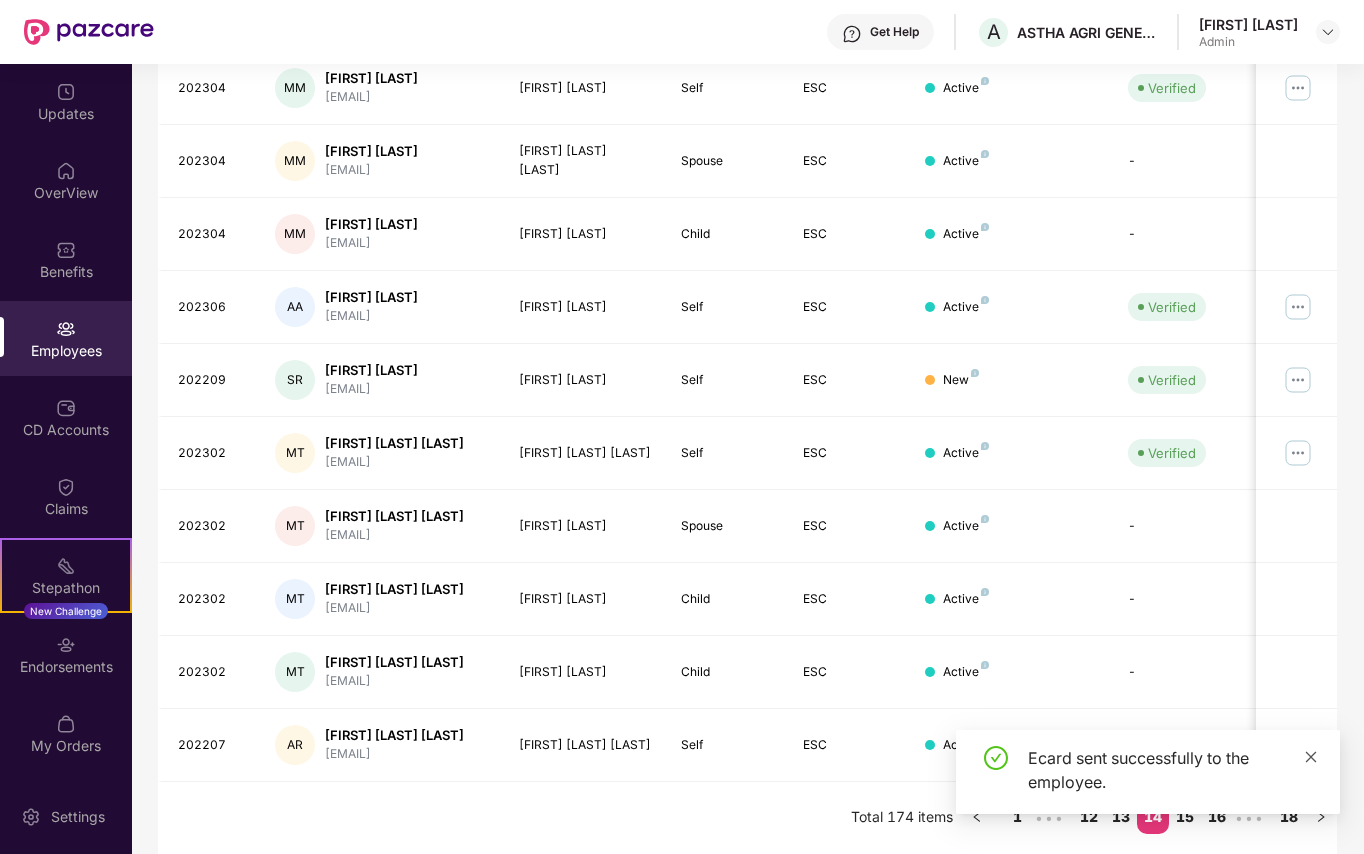 click 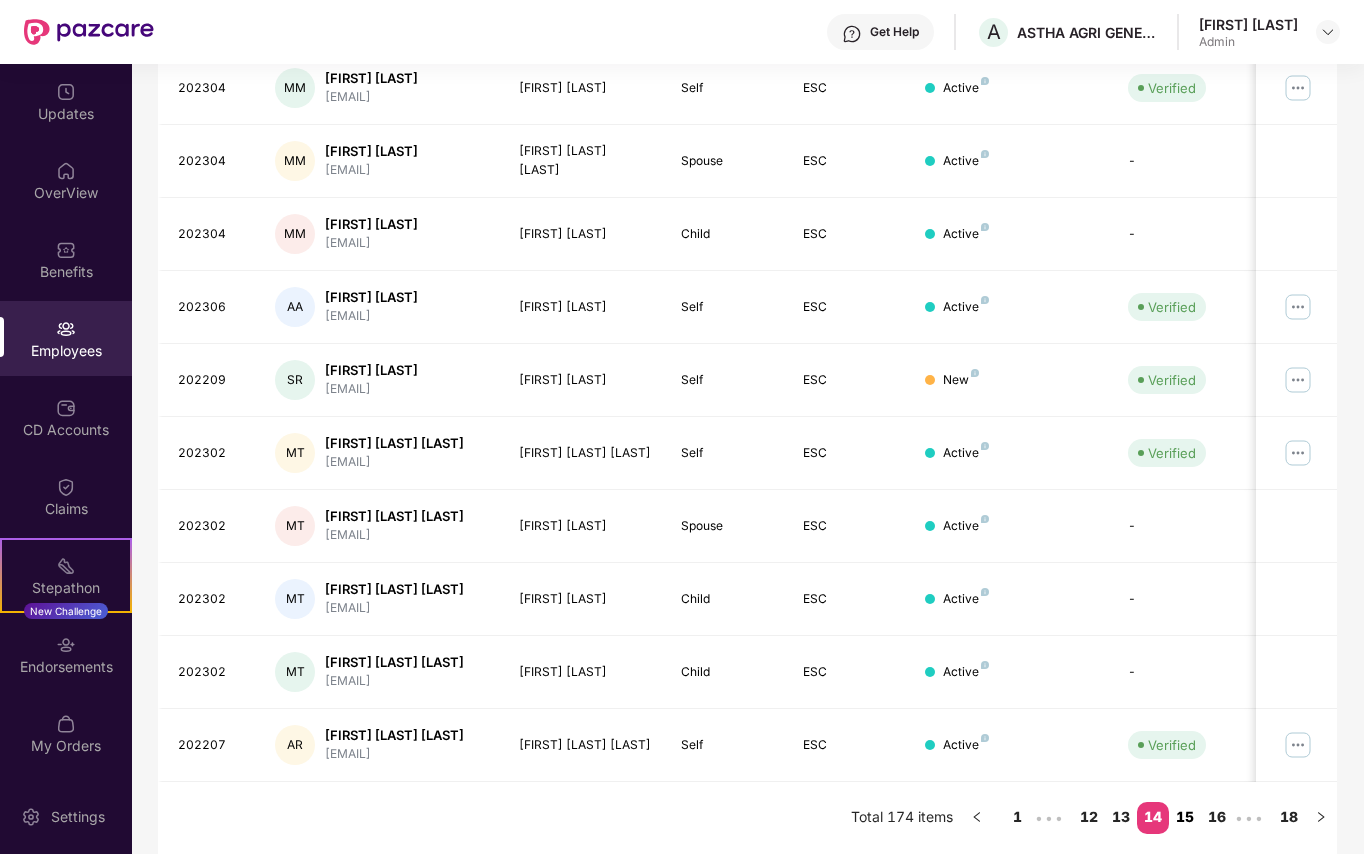 click on "15" at bounding box center (1185, 817) 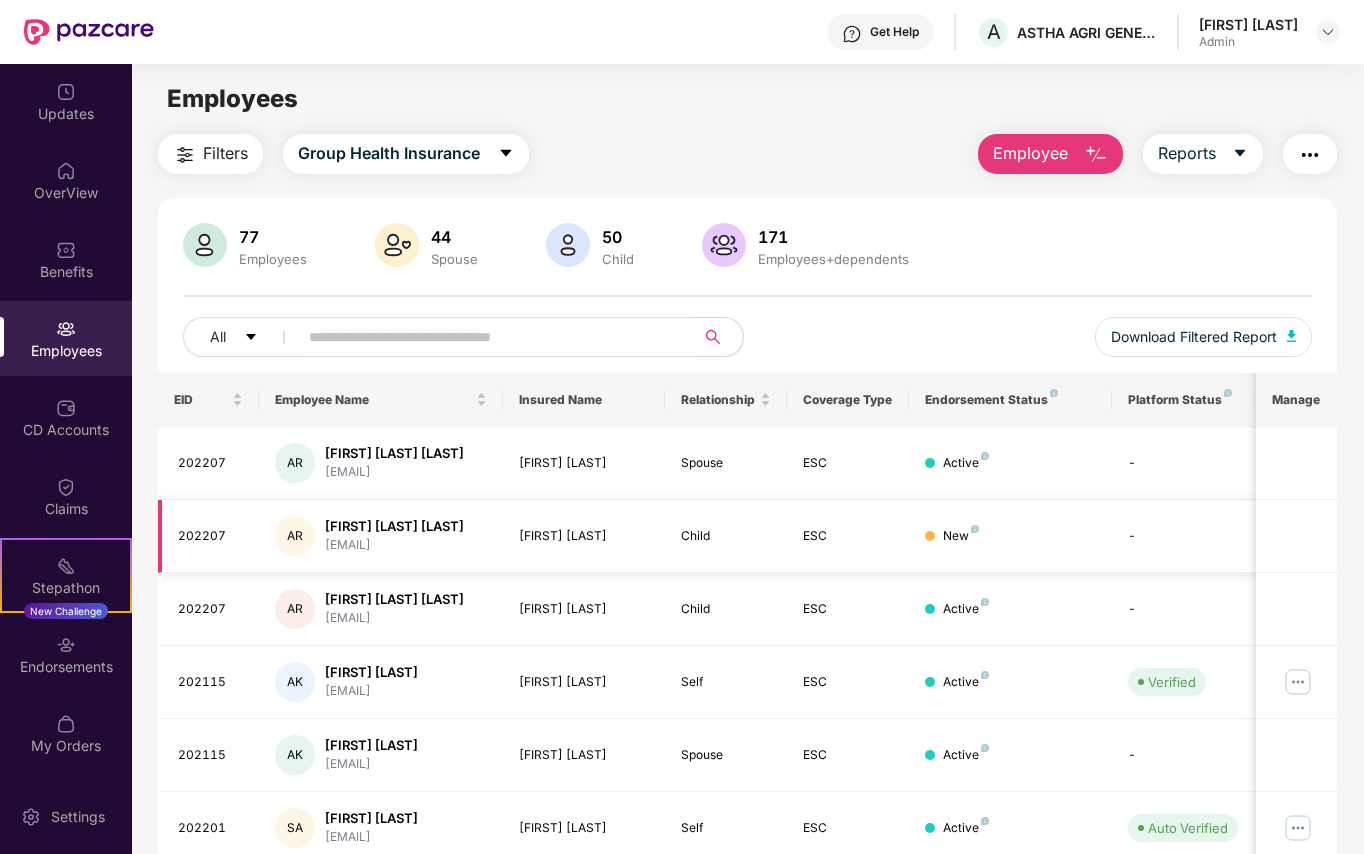 scroll, scrollTop: 133, scrollLeft: 0, axis: vertical 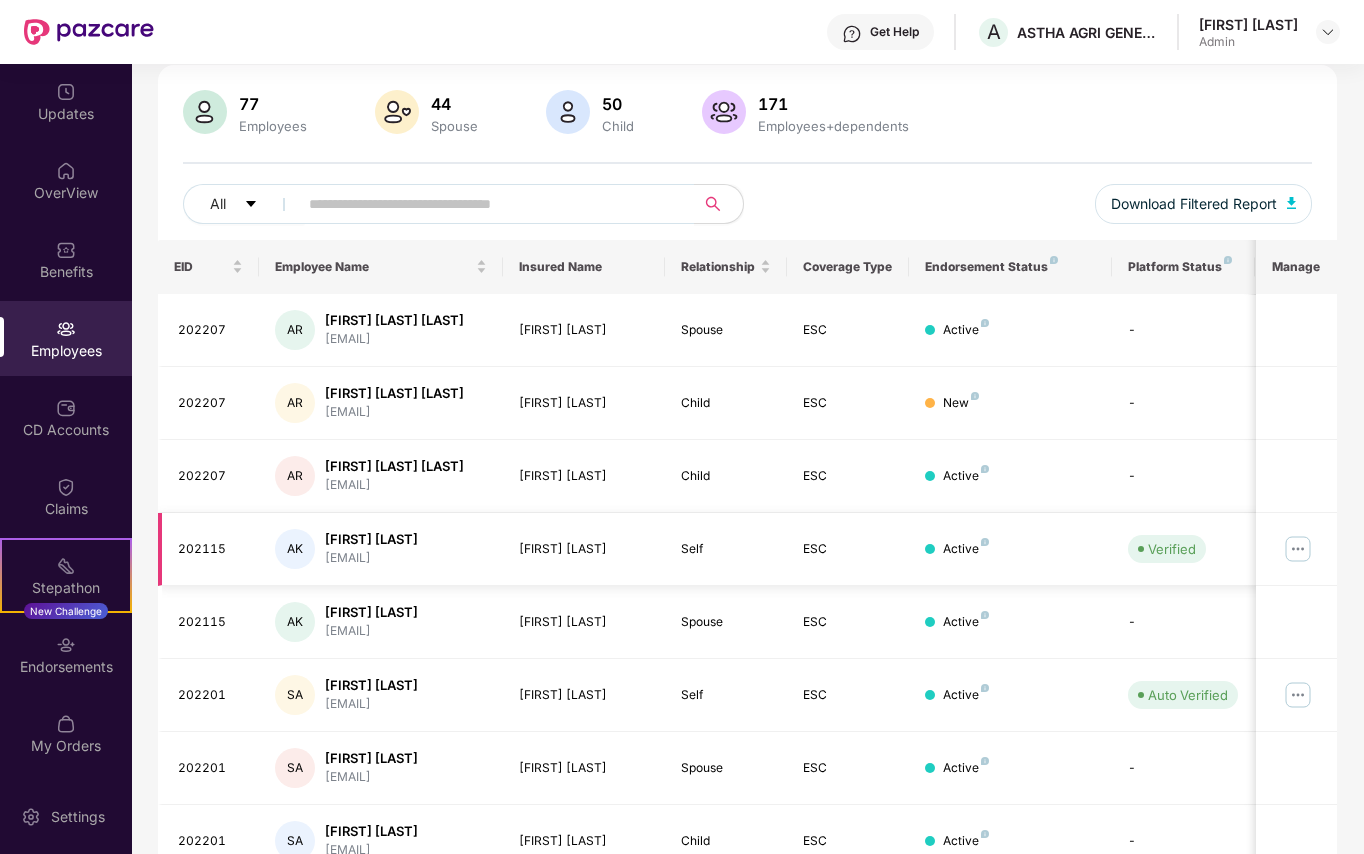 click at bounding box center [1298, 549] 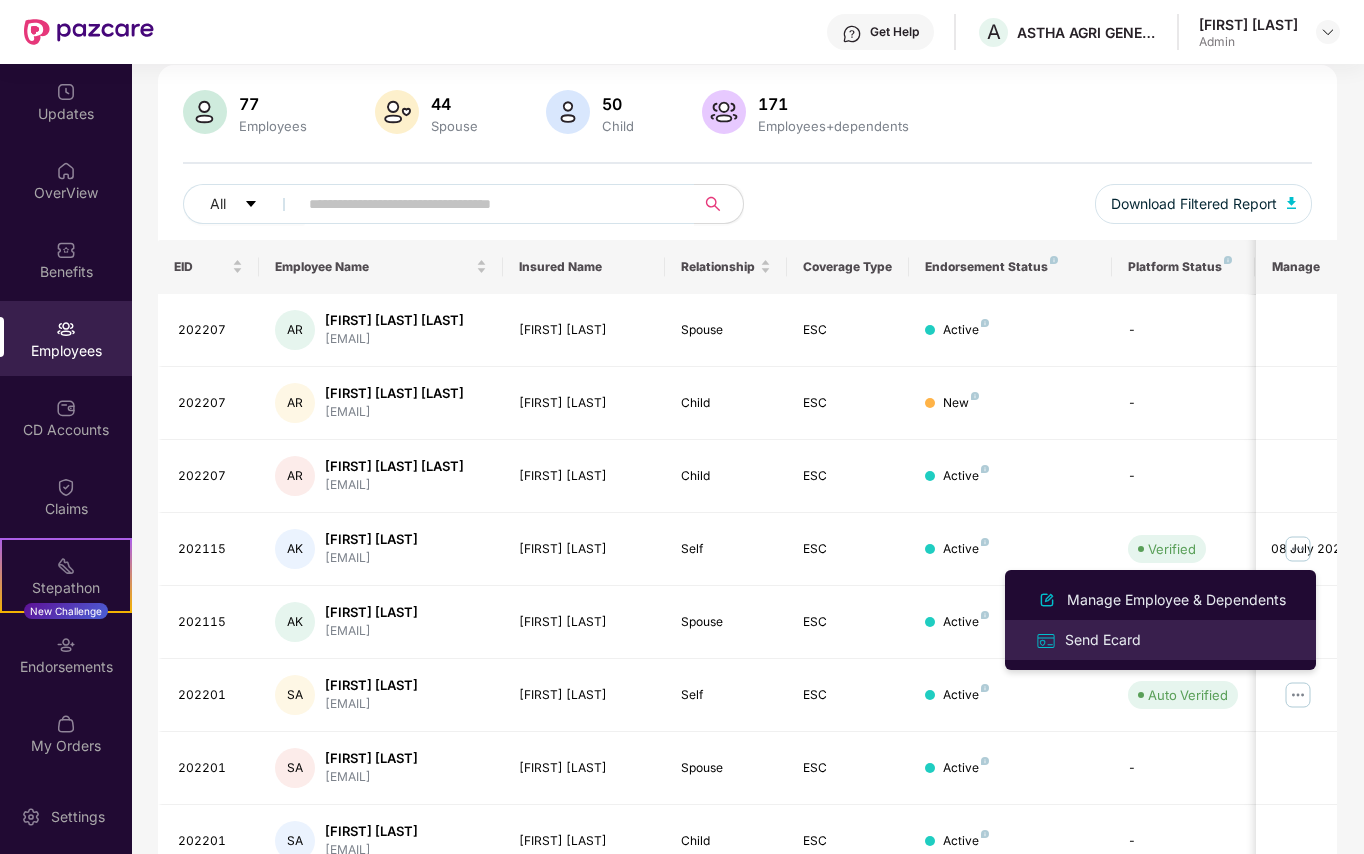 click on "Send Ecard" at bounding box center (1103, 640) 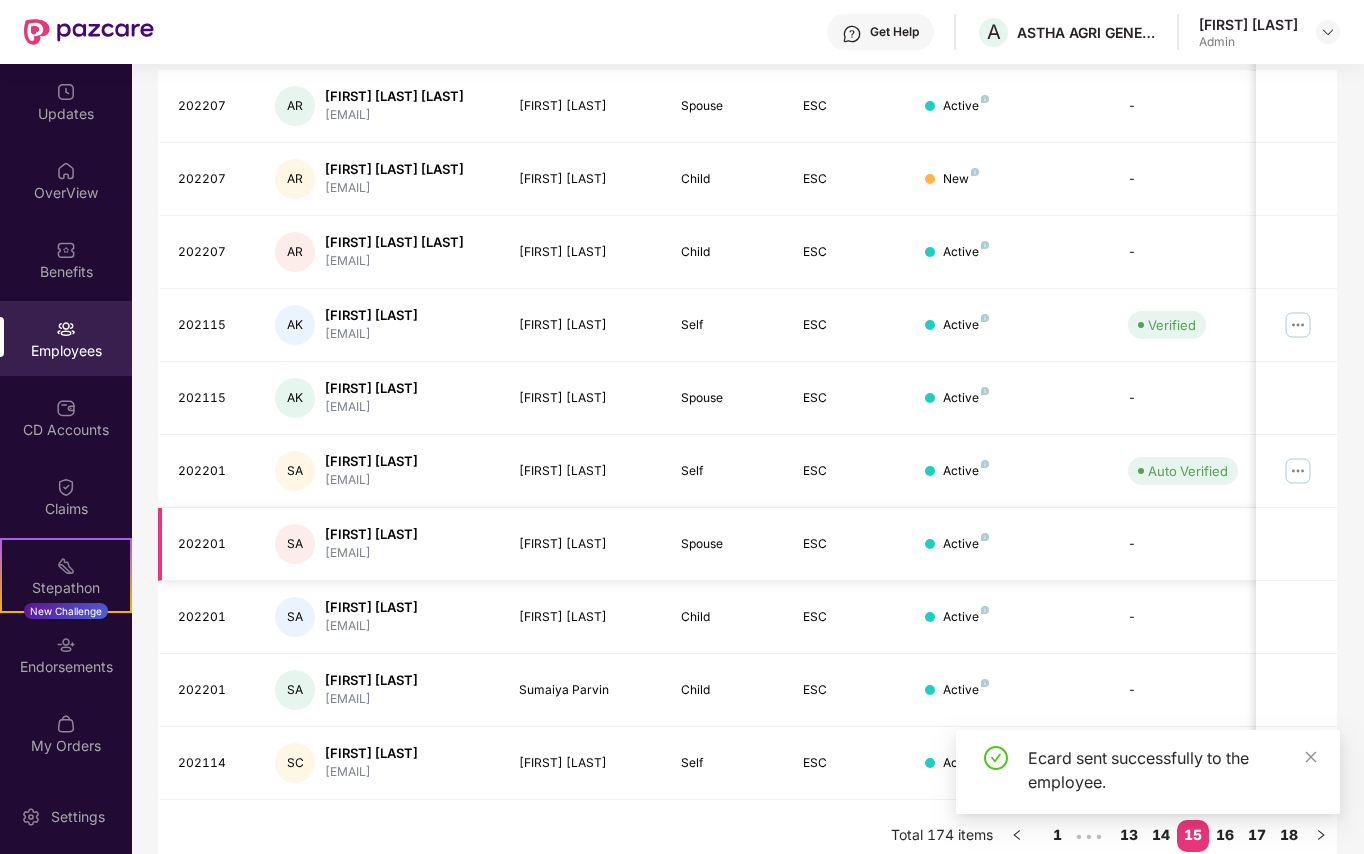scroll, scrollTop: 378, scrollLeft: 0, axis: vertical 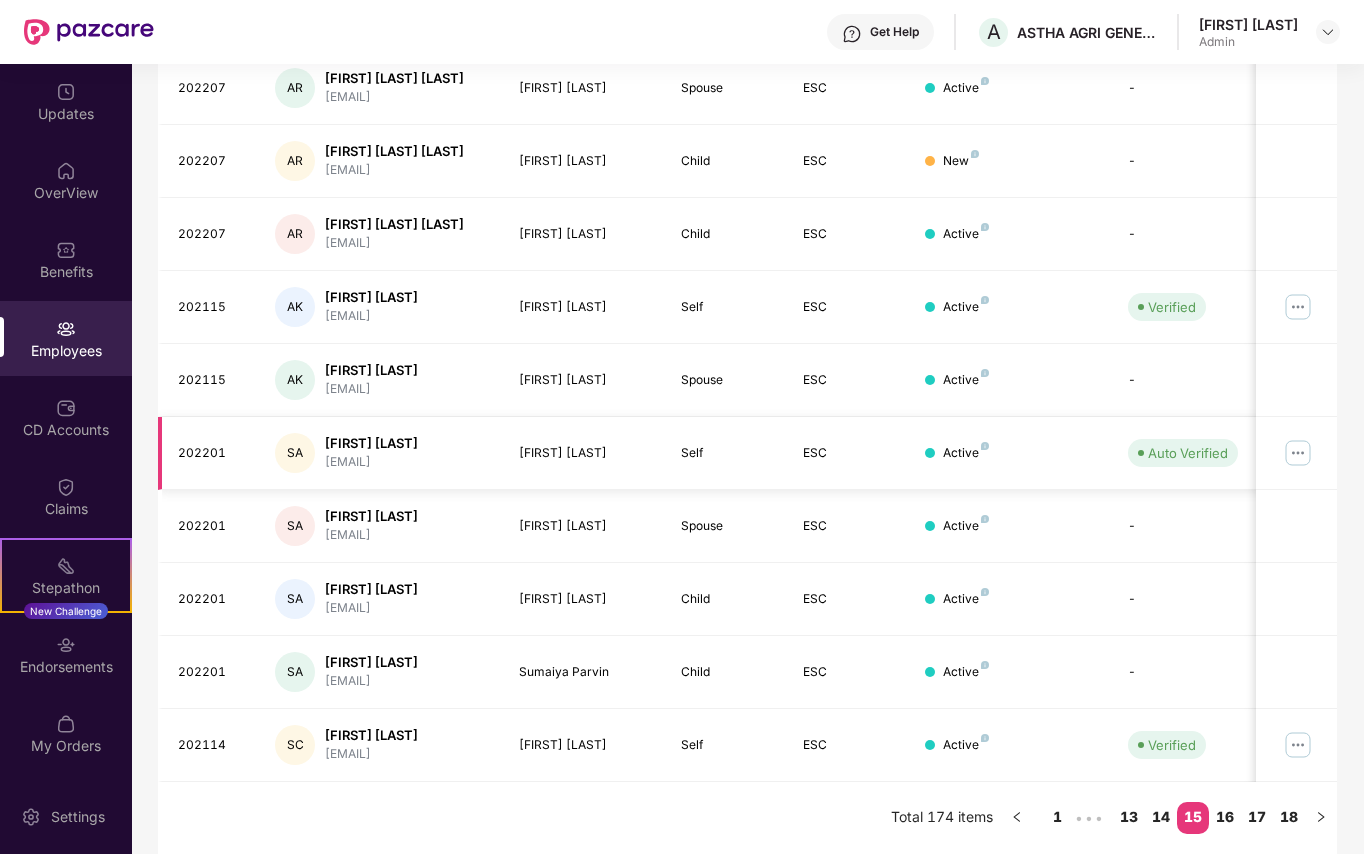 click at bounding box center (1298, 453) 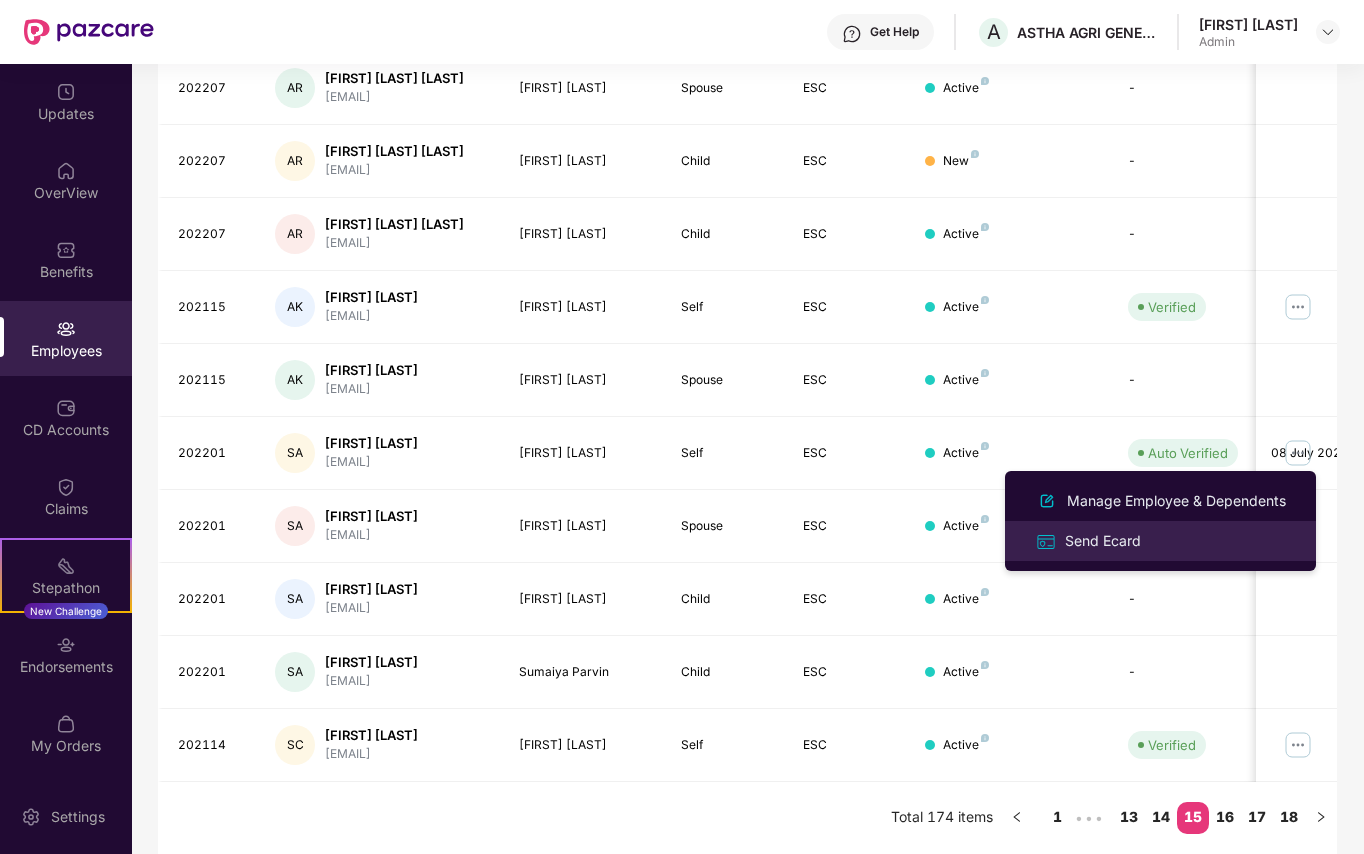 click on "Send Ecard" at bounding box center [1103, 541] 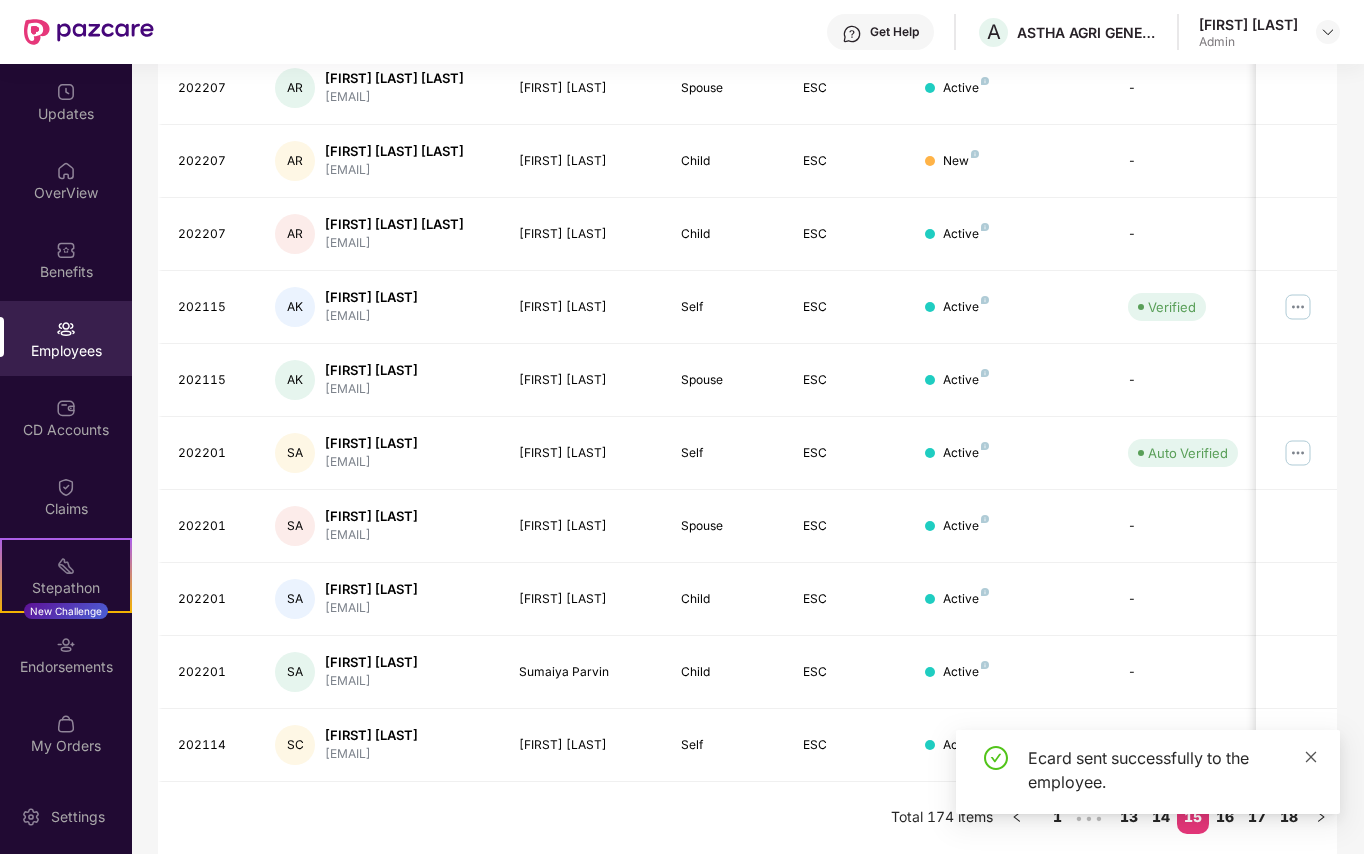 click 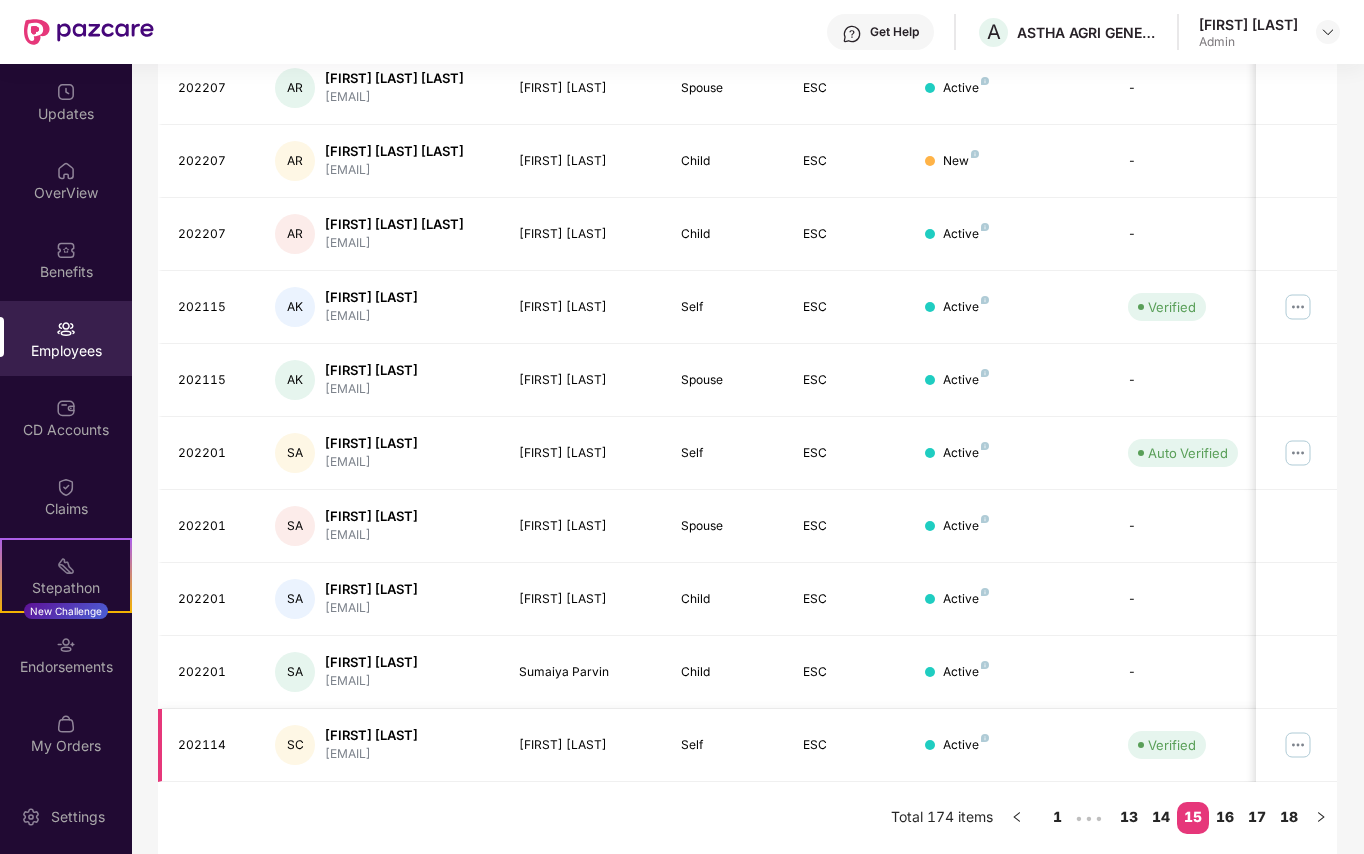 click at bounding box center [1298, 745] 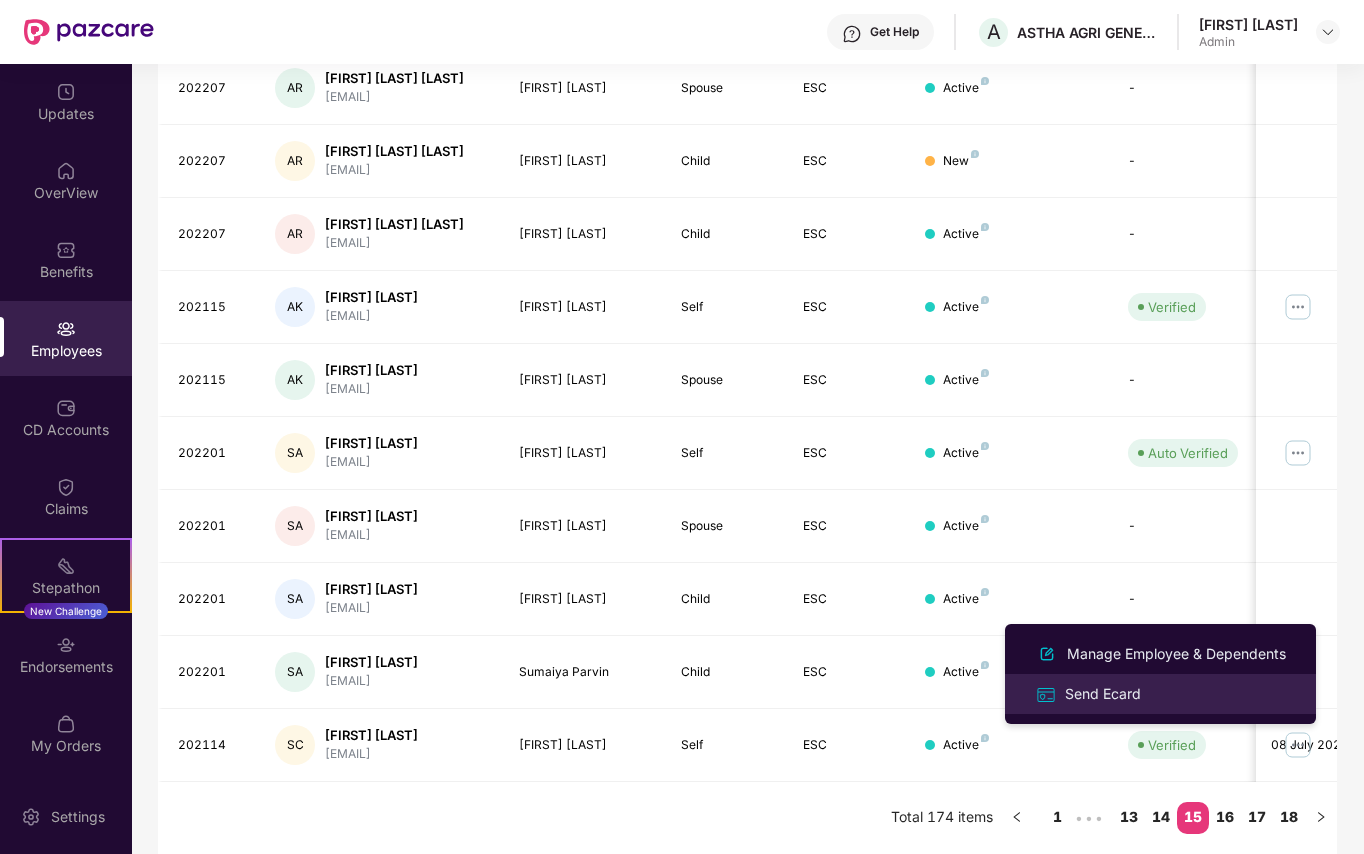 click on "Send Ecard" at bounding box center (1103, 694) 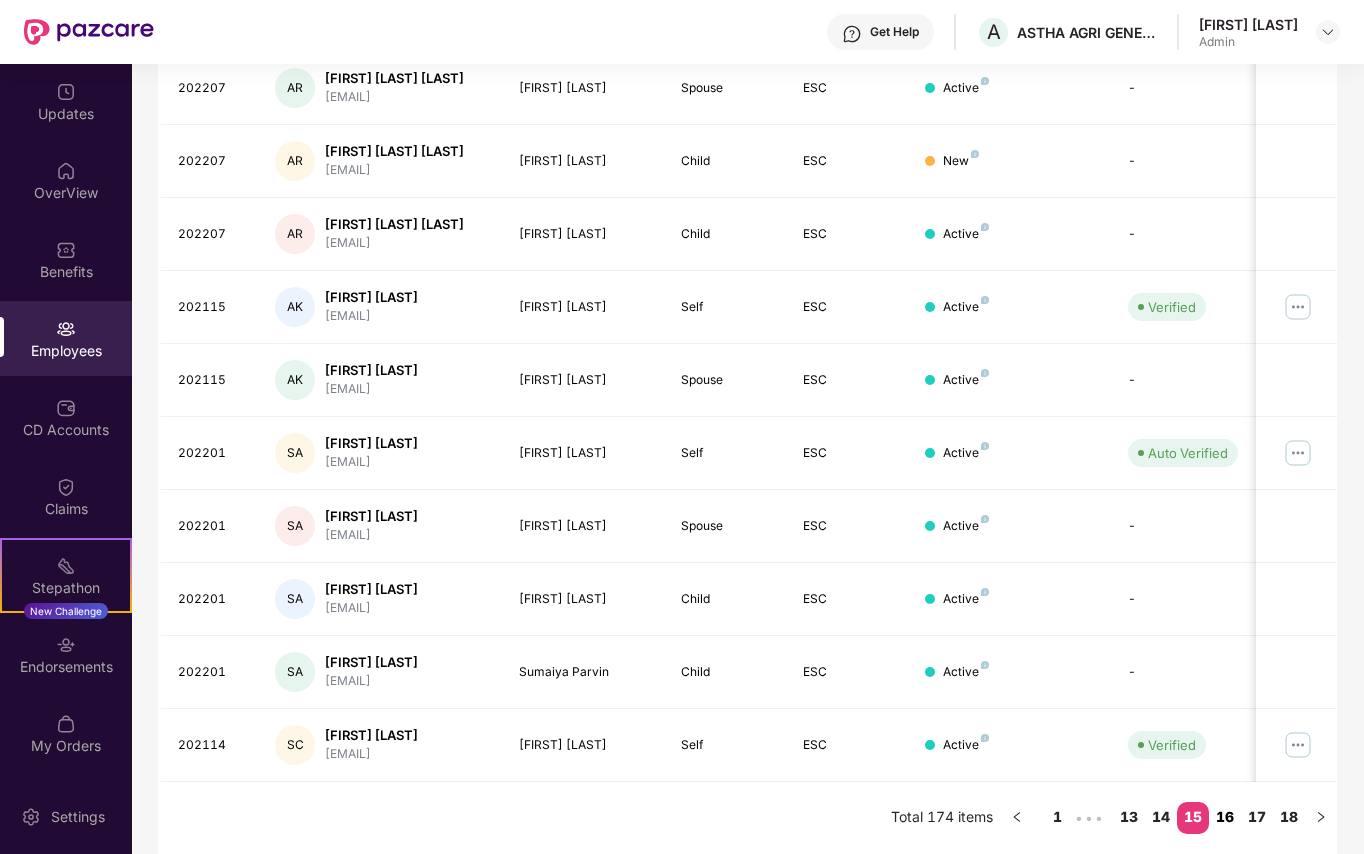 click on "16" at bounding box center [1225, 817] 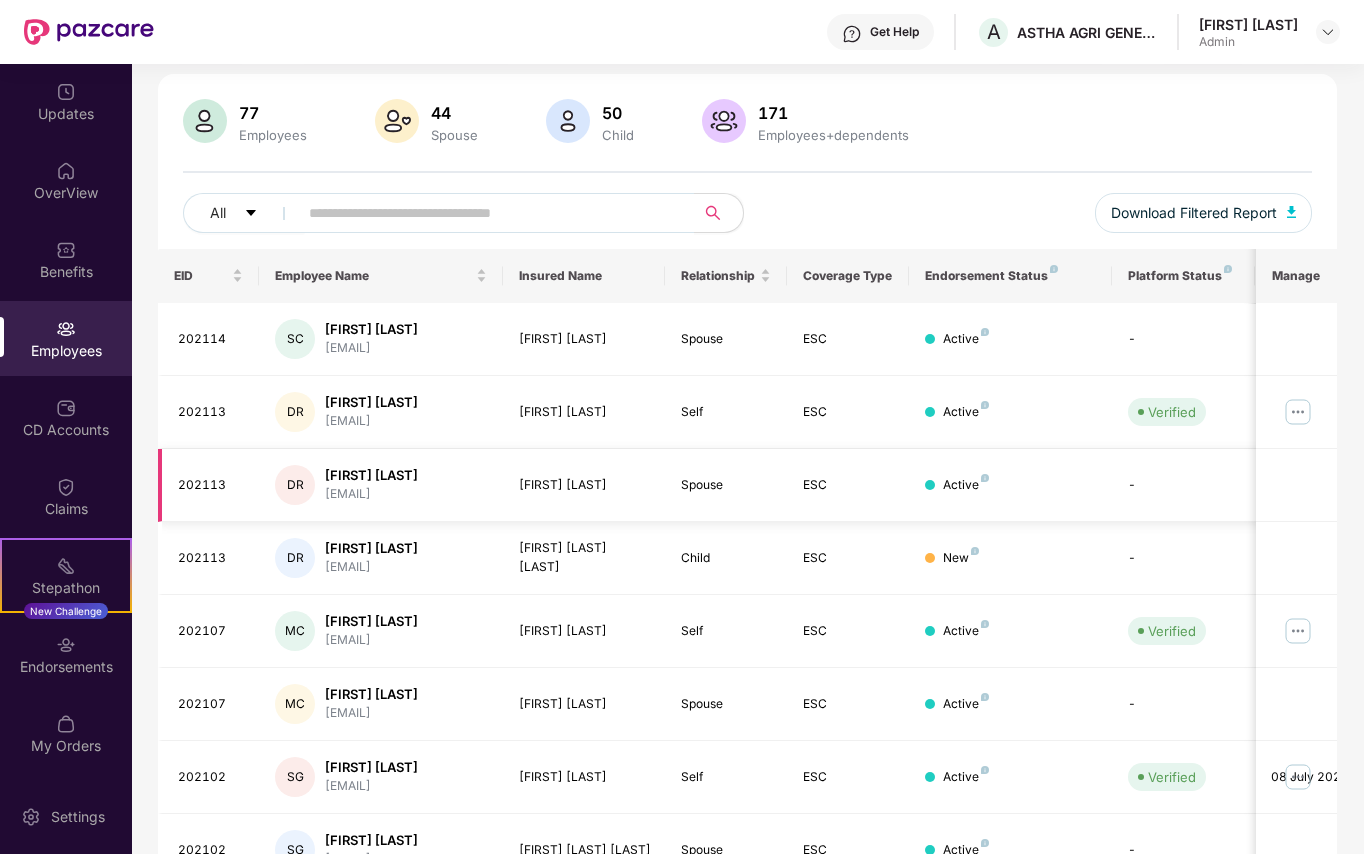 scroll, scrollTop: 112, scrollLeft: 0, axis: vertical 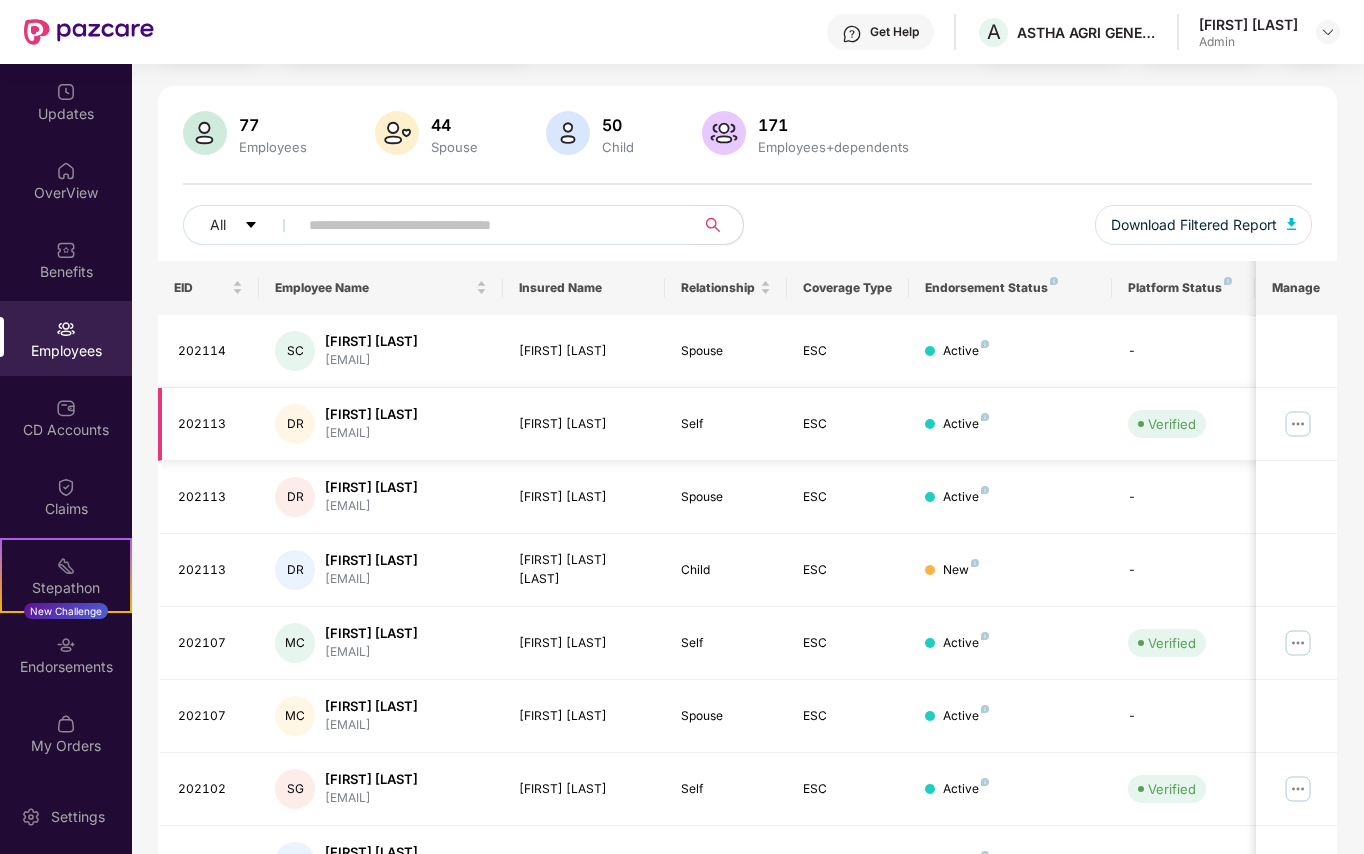 click at bounding box center [1298, 424] 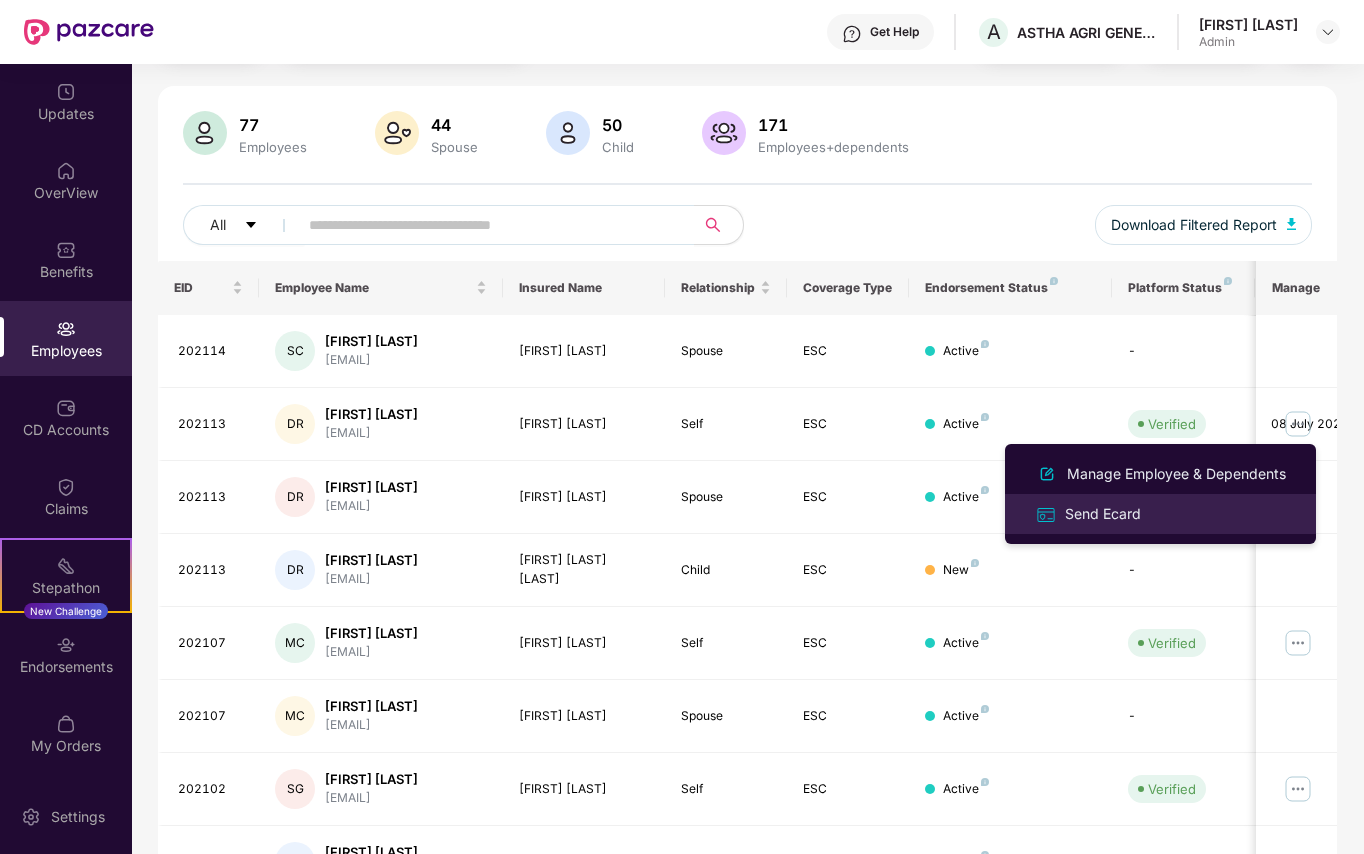 click on "Send Ecard" at bounding box center (1103, 514) 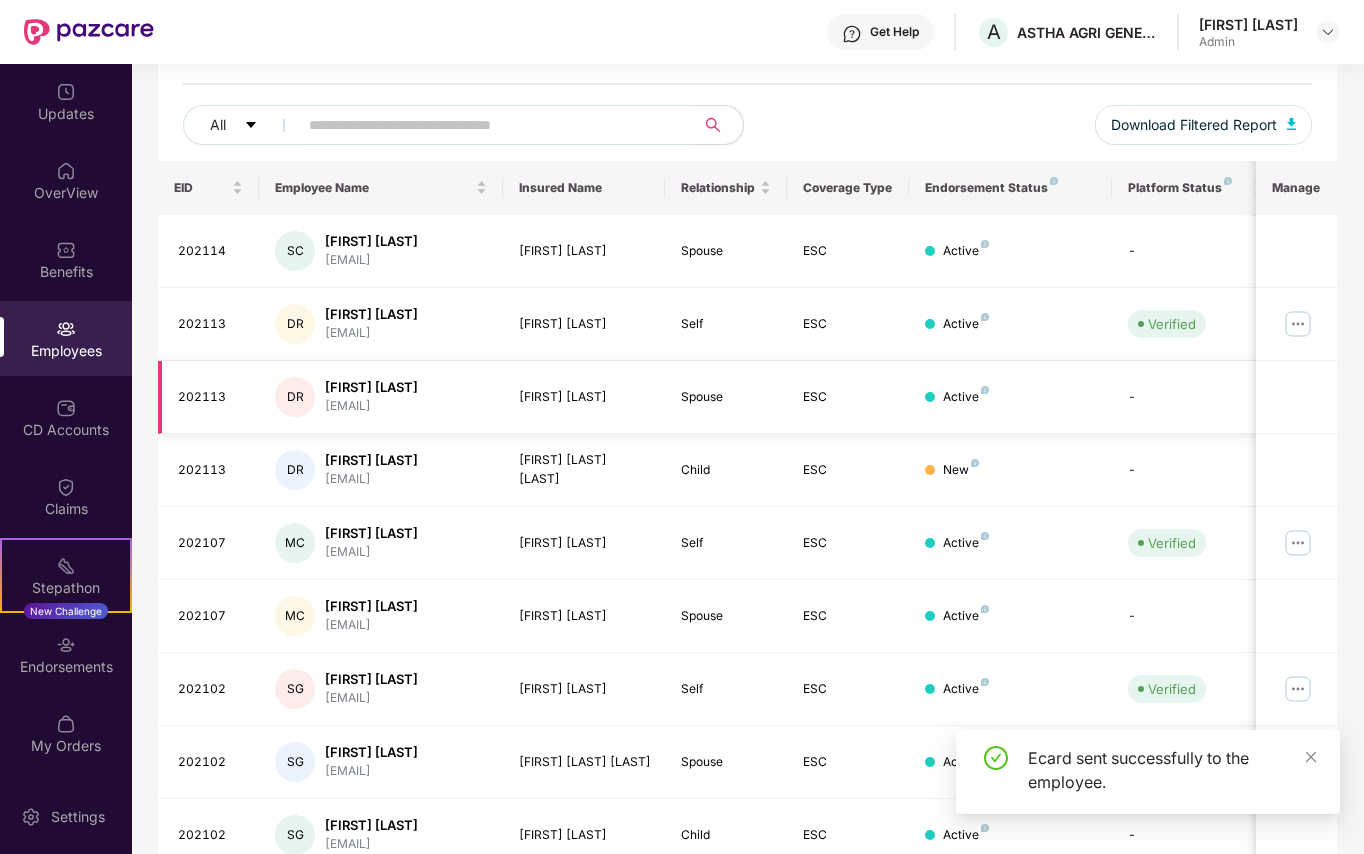 scroll, scrollTop: 245, scrollLeft: 0, axis: vertical 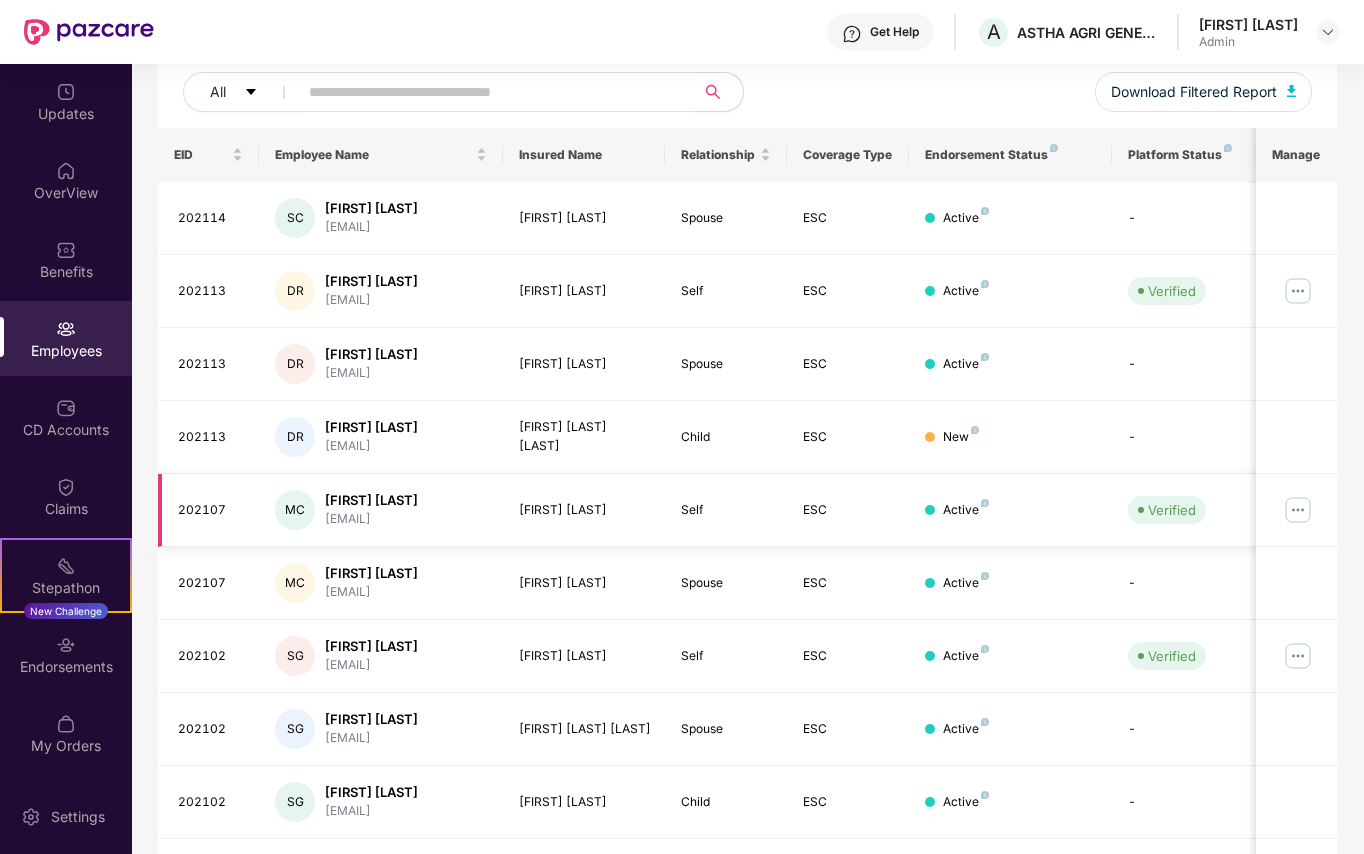 click at bounding box center [1298, 510] 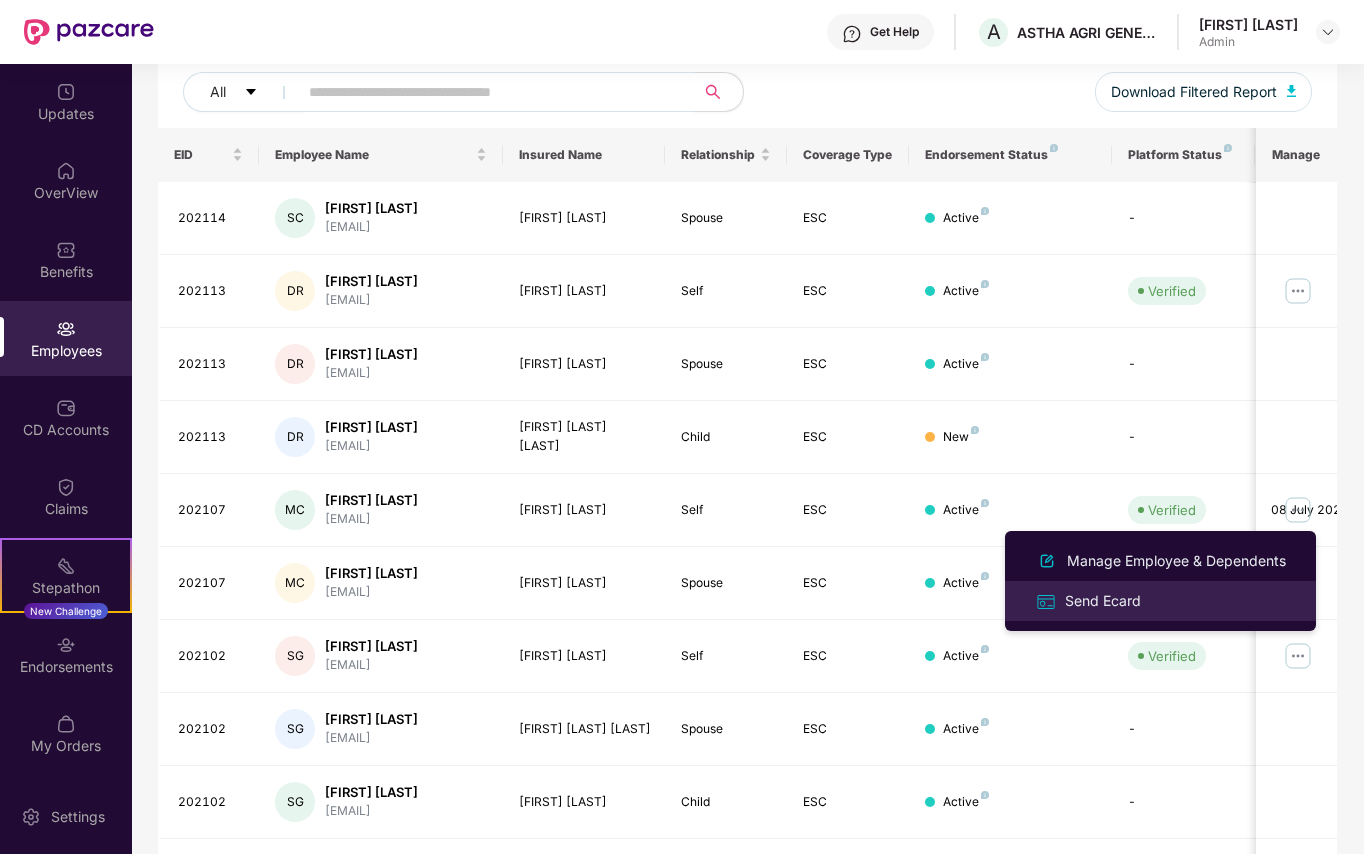 click on "Send Ecard" at bounding box center (1103, 601) 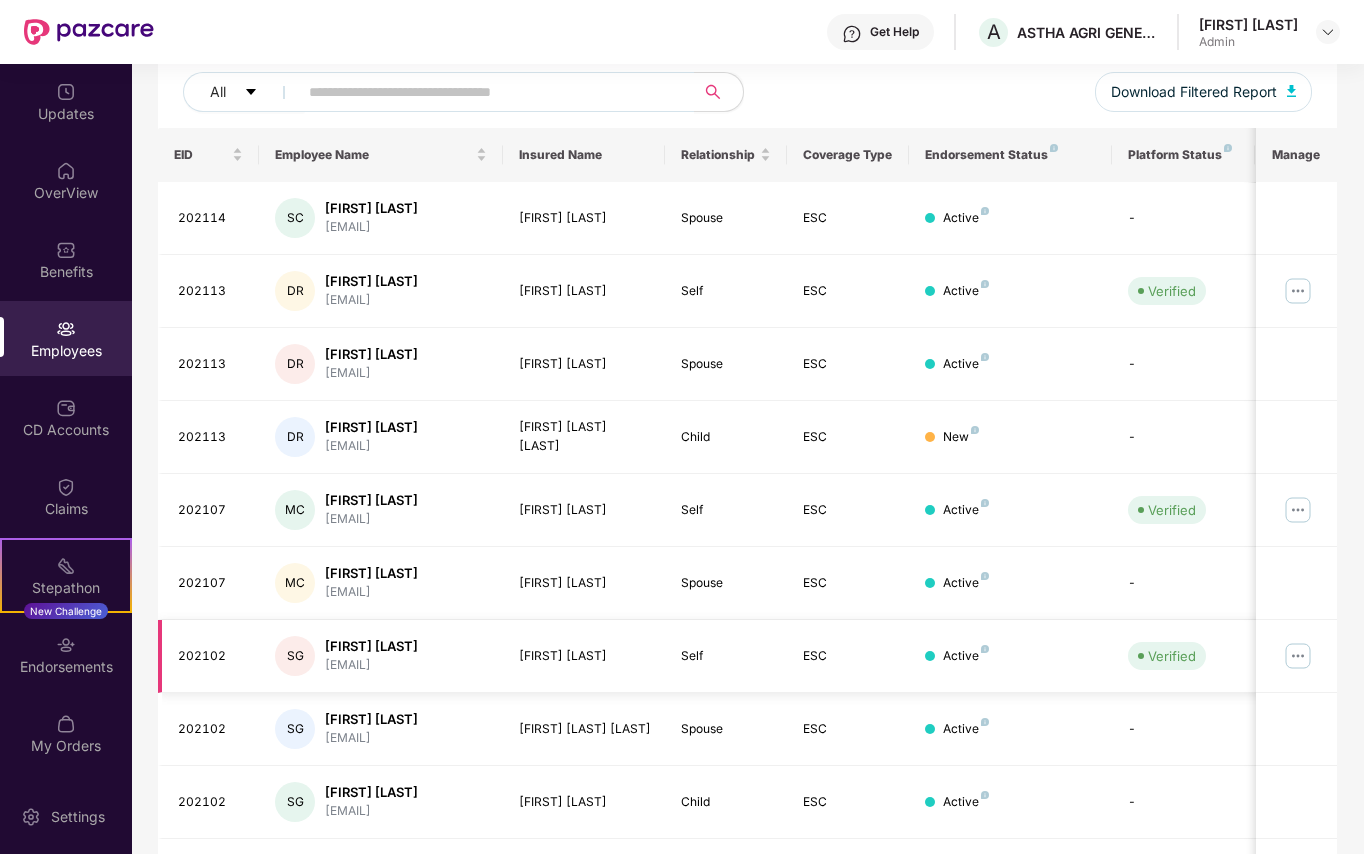 click at bounding box center [1298, 656] 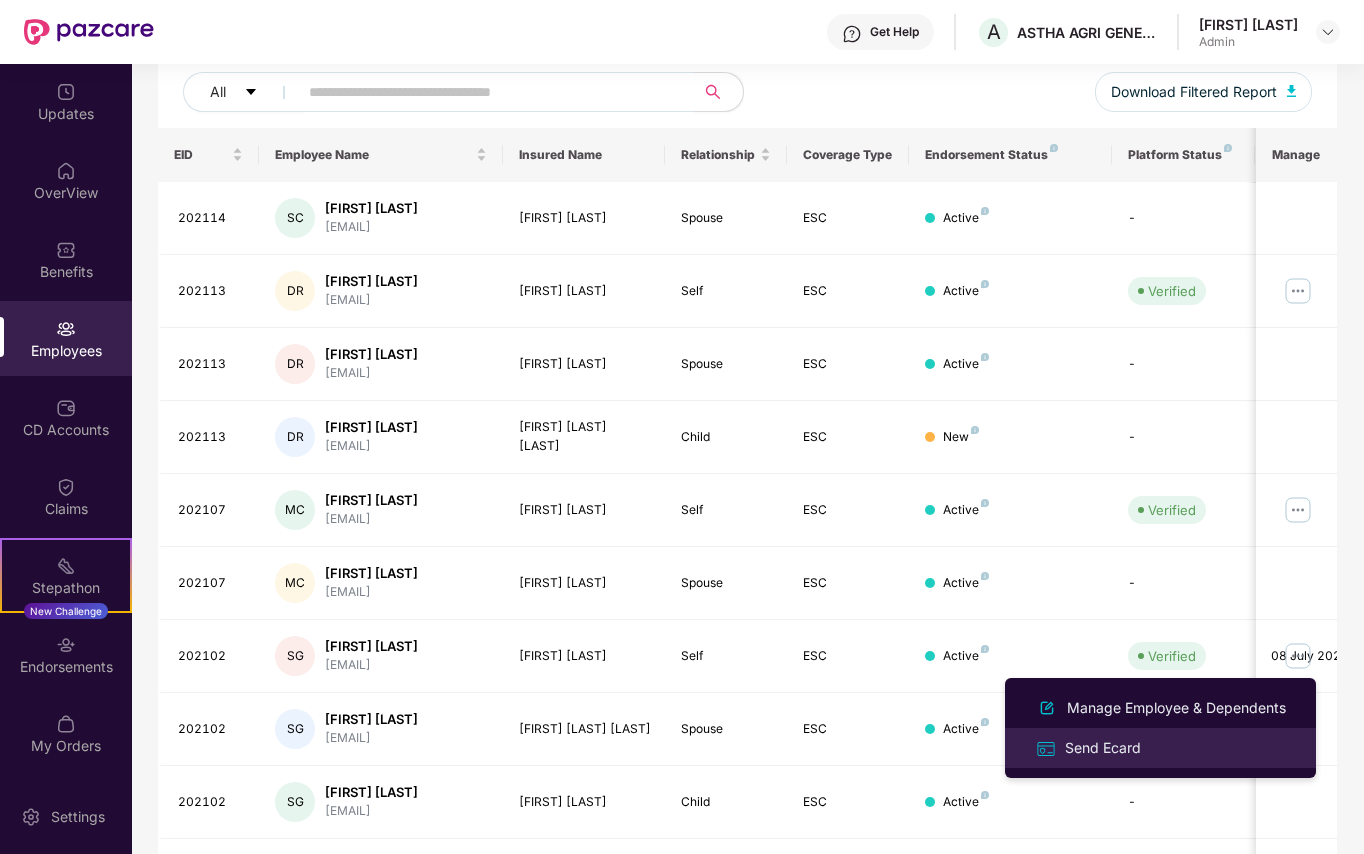 click on "Send Ecard" at bounding box center [1103, 748] 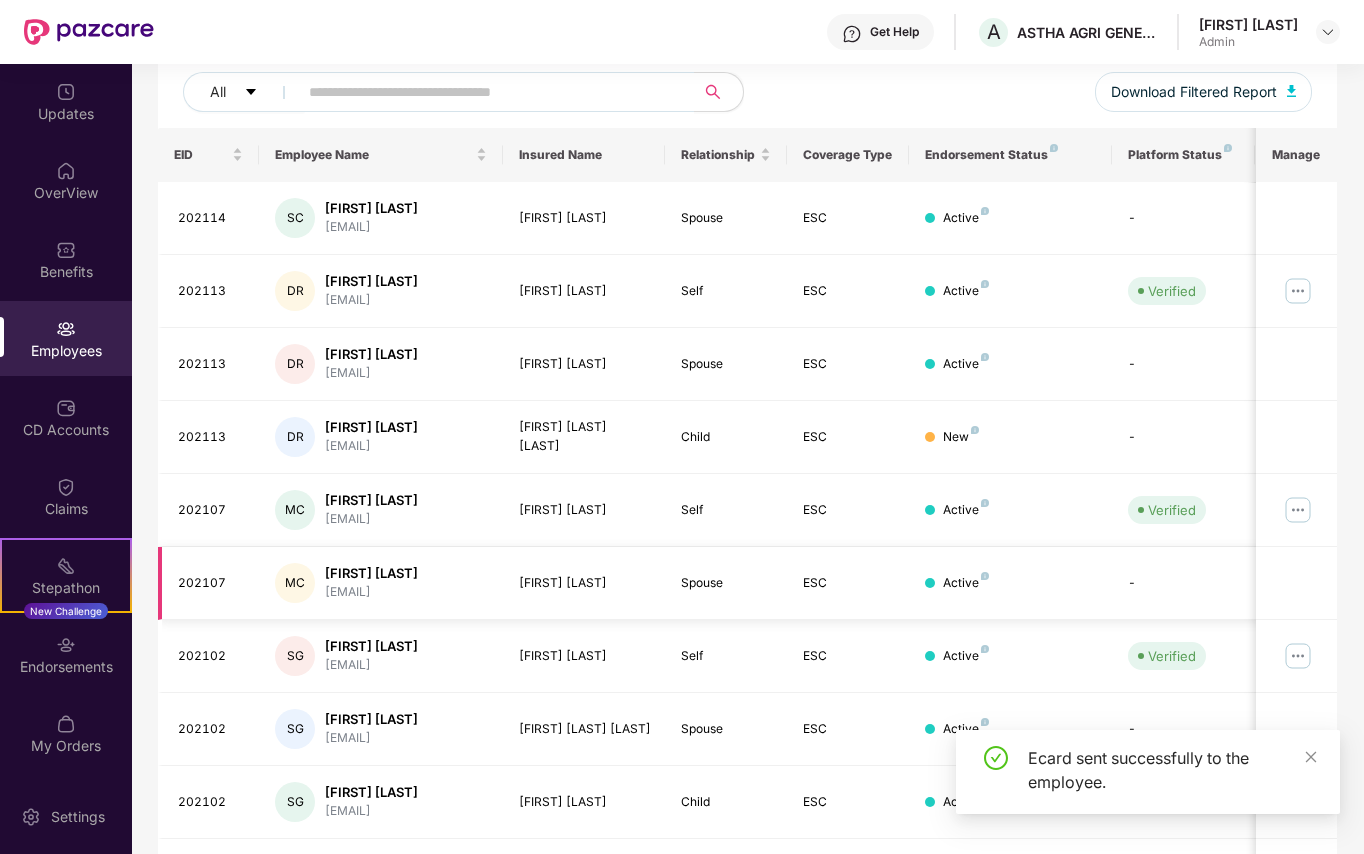 scroll, scrollTop: 378, scrollLeft: 0, axis: vertical 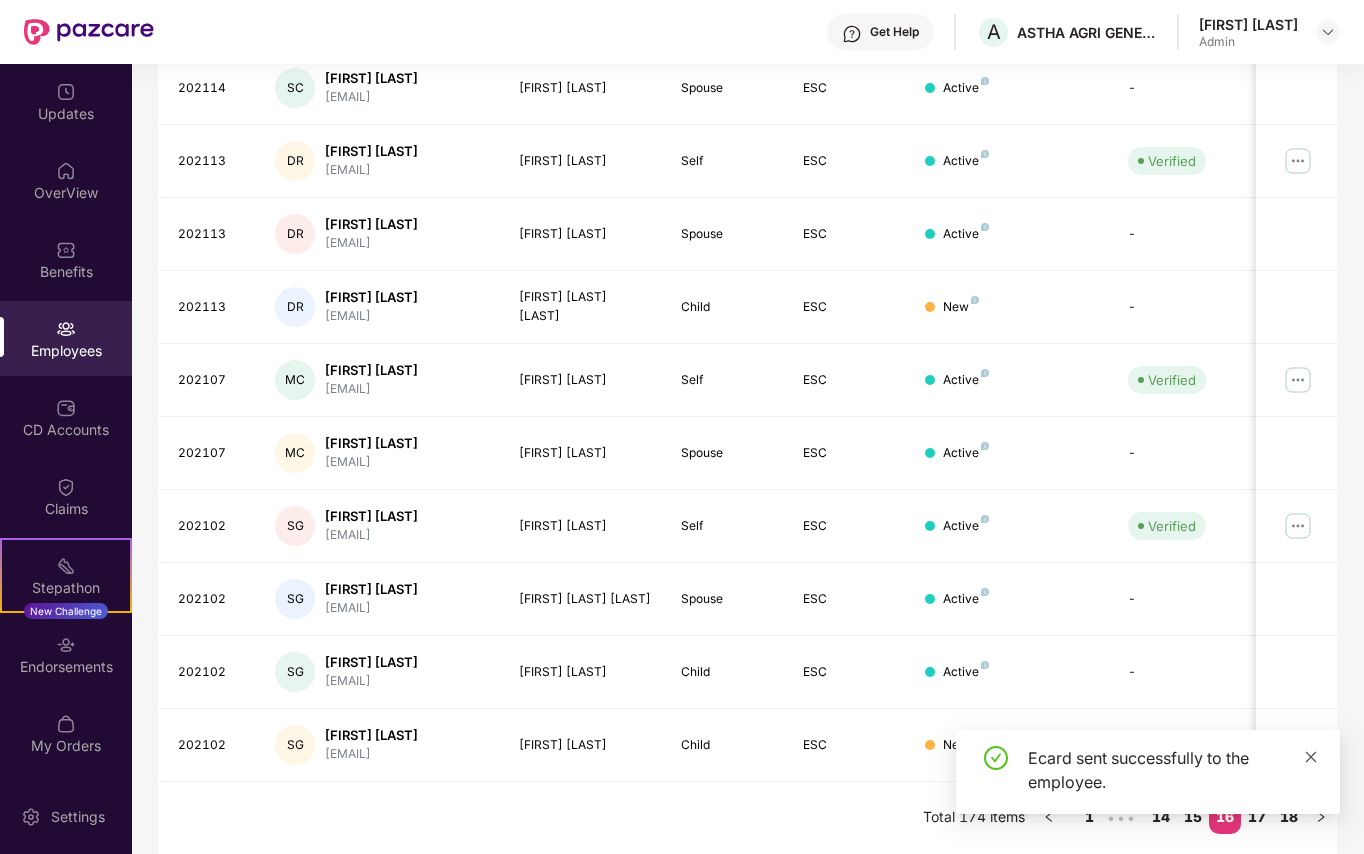 click 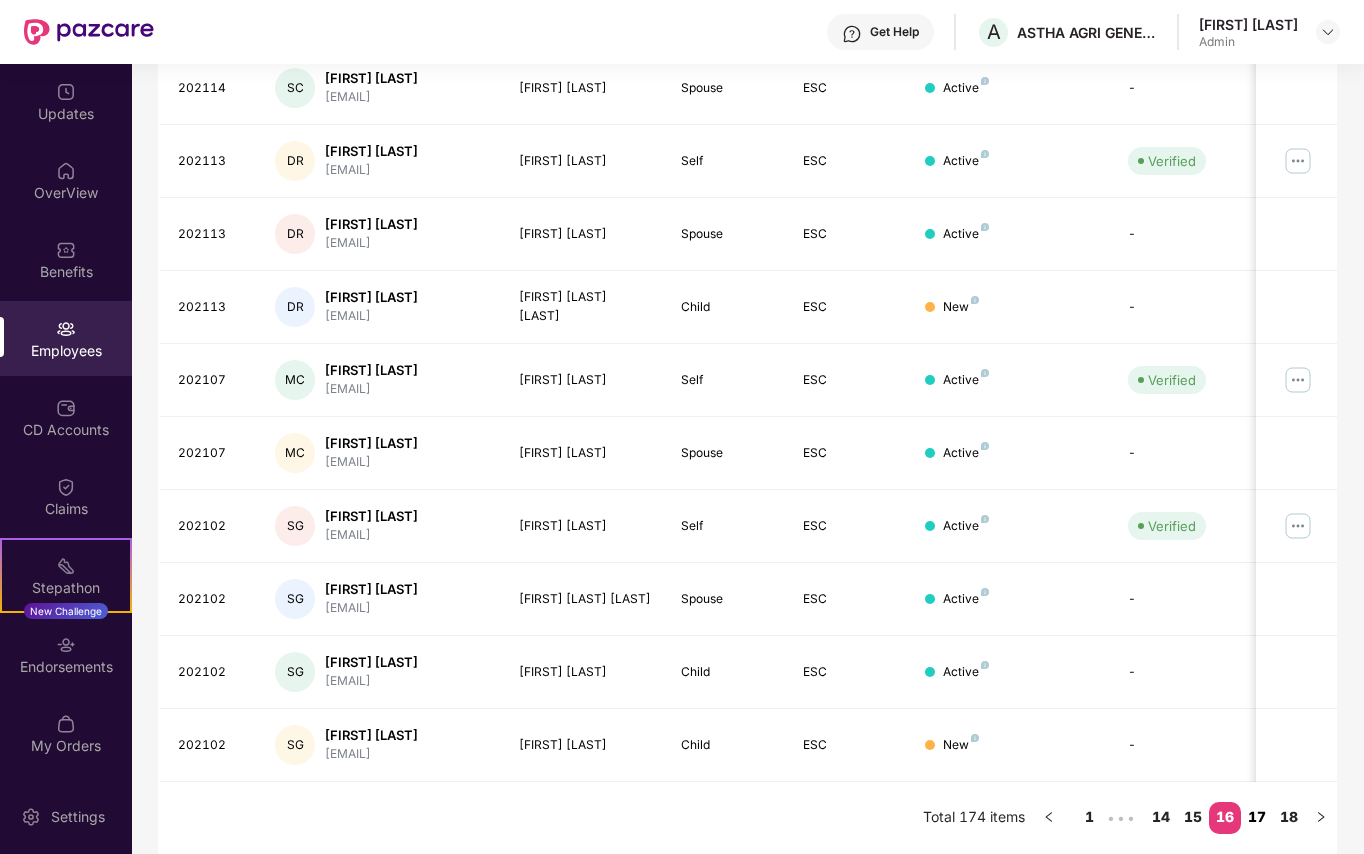 click on "17" at bounding box center (1257, 817) 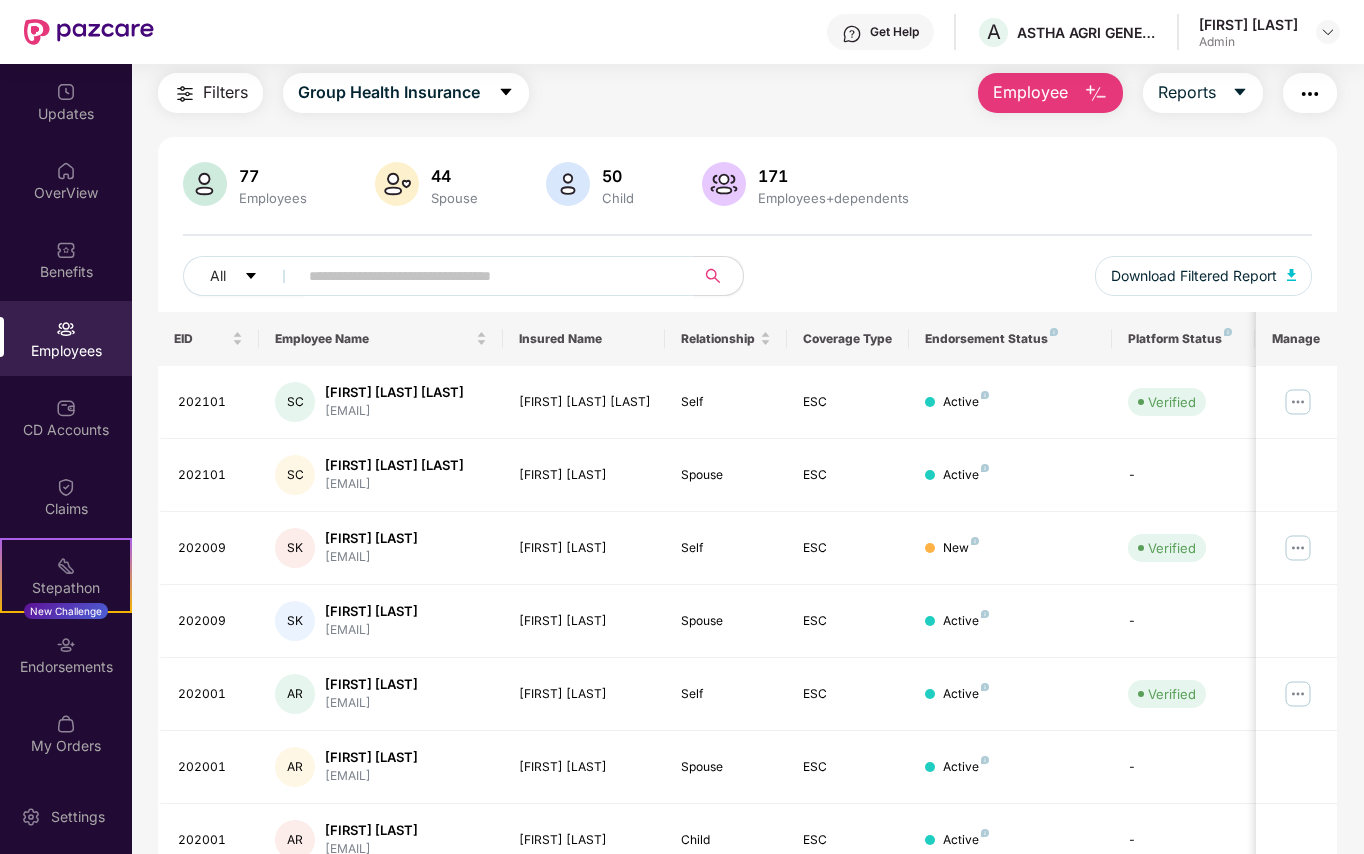 scroll, scrollTop: 0, scrollLeft: 0, axis: both 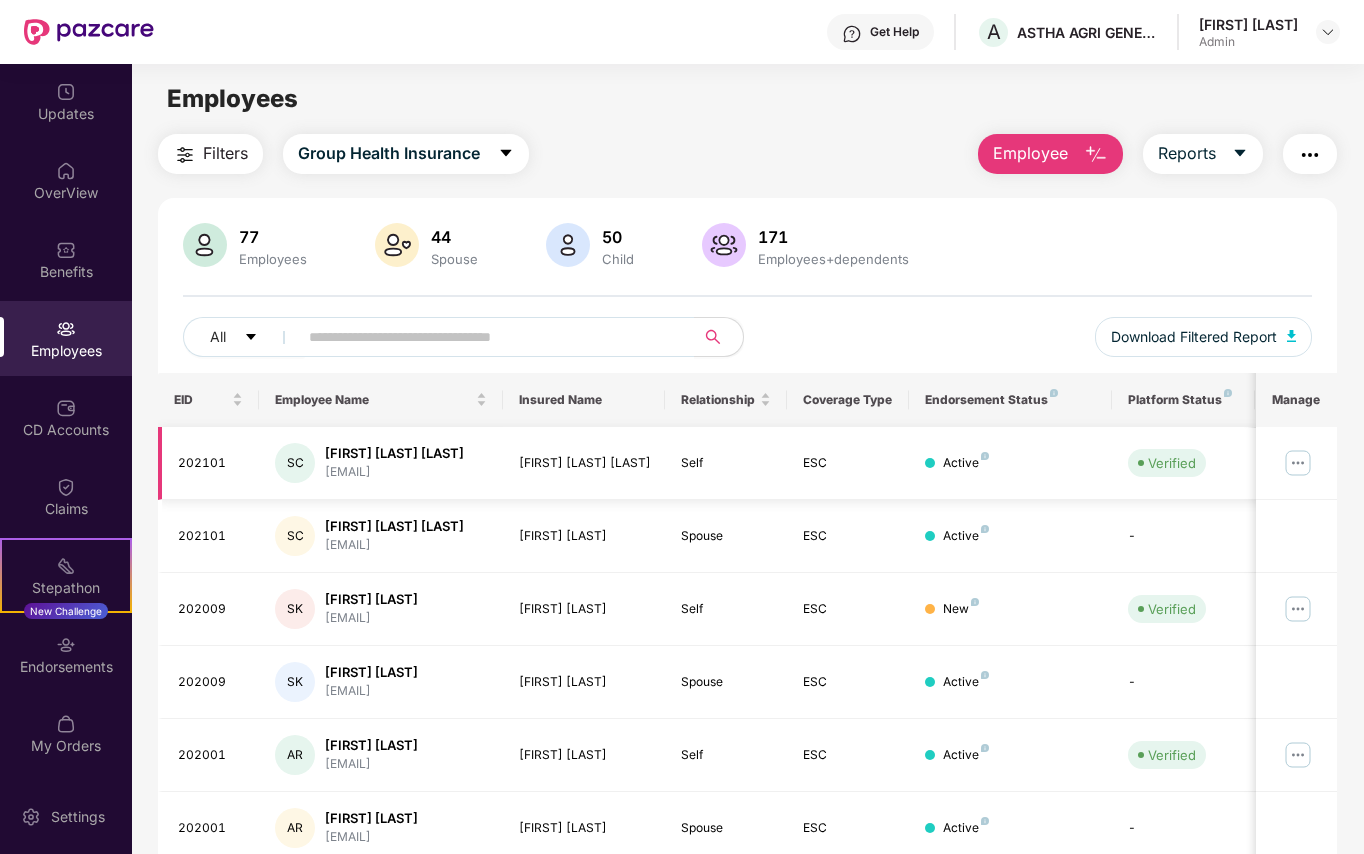 click at bounding box center [1298, 463] 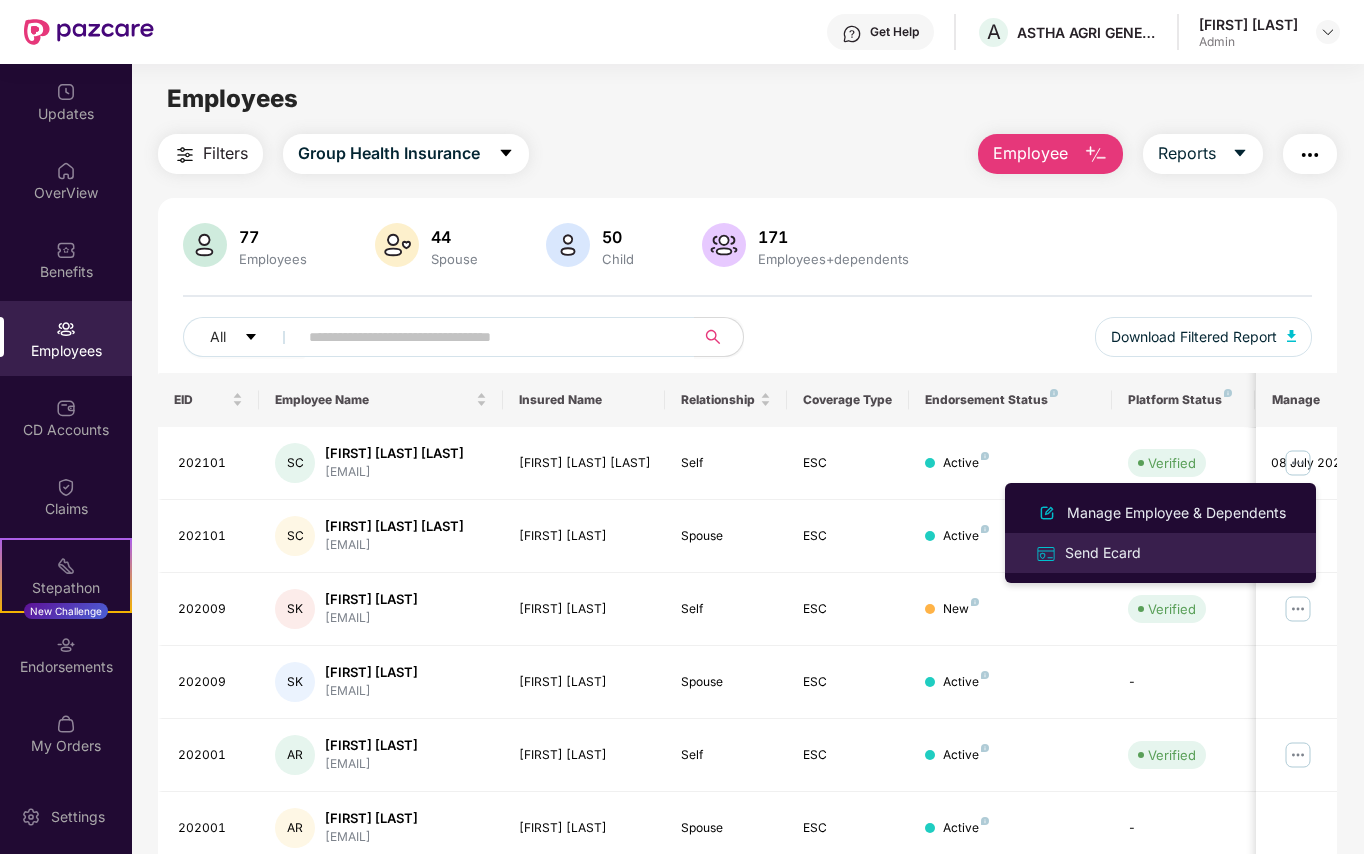 click on "Send Ecard" at bounding box center [1103, 553] 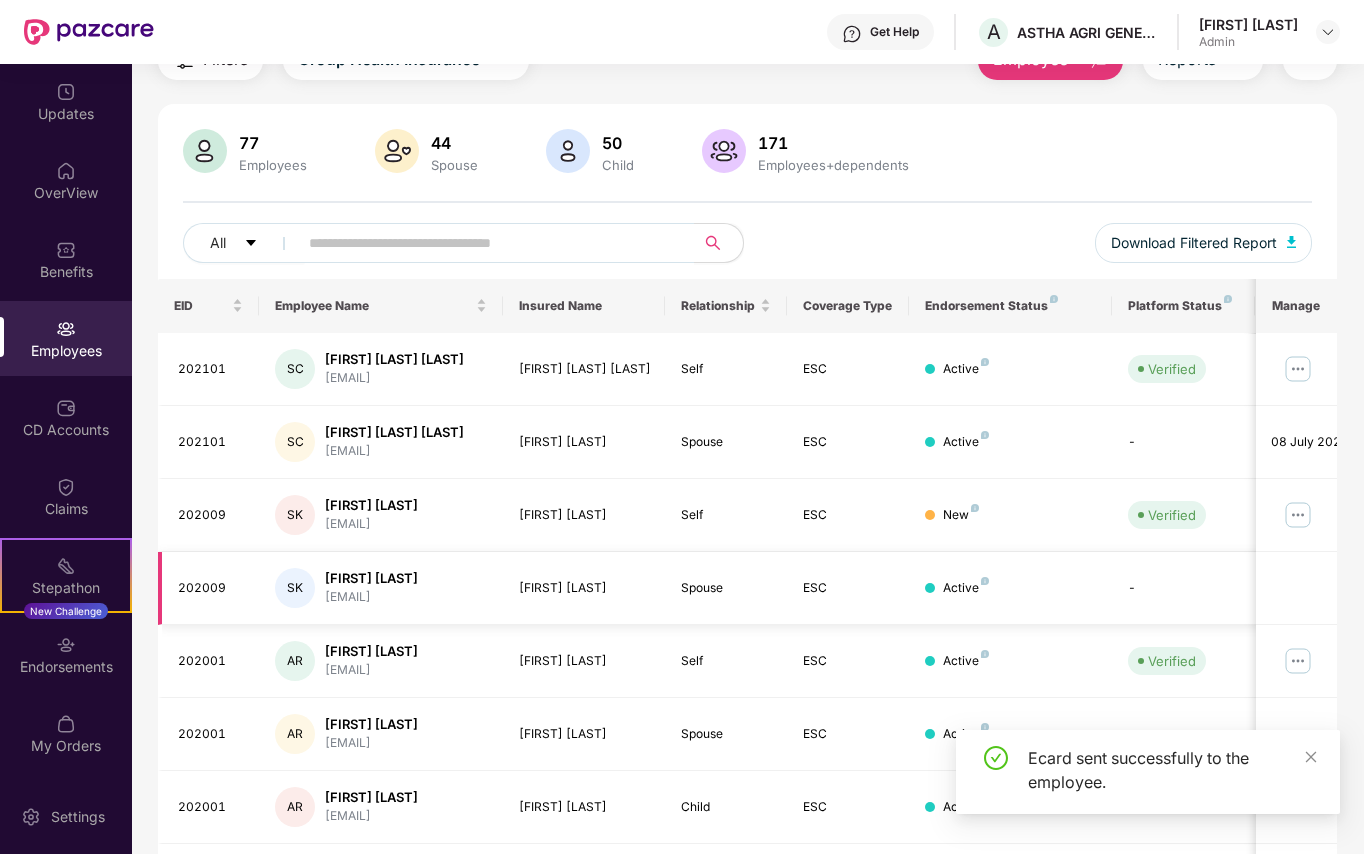 scroll, scrollTop: 133, scrollLeft: 0, axis: vertical 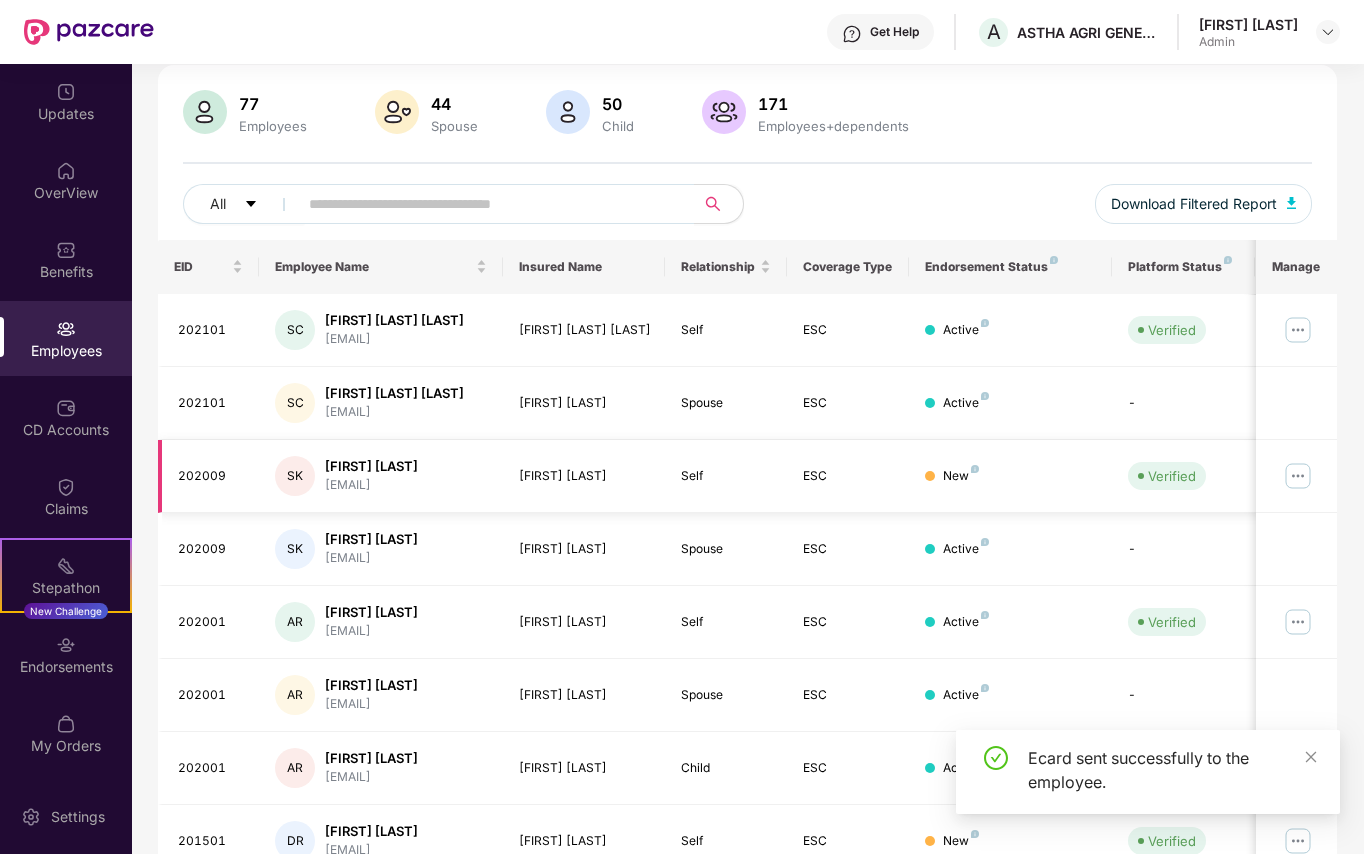 click at bounding box center [1298, 476] 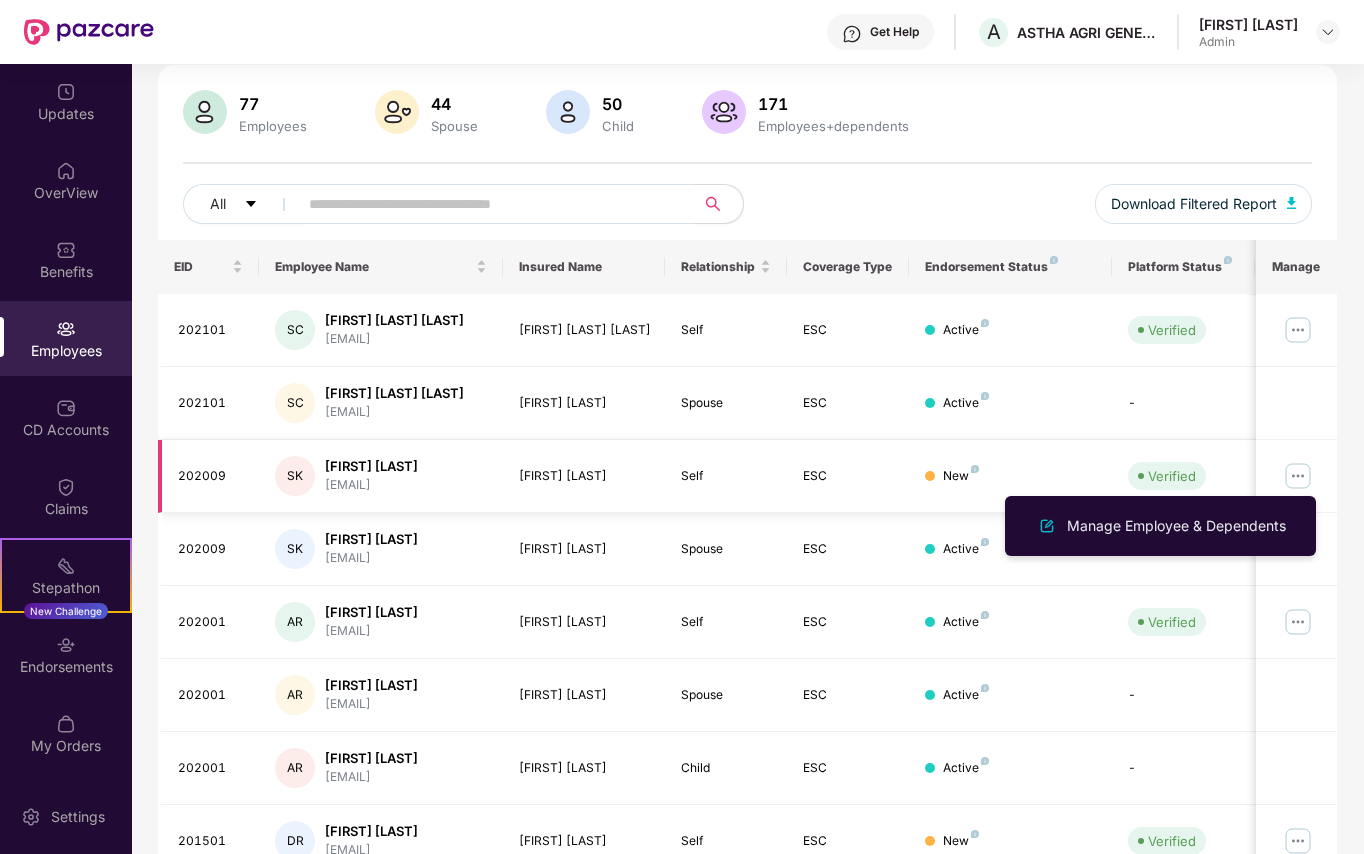 click at bounding box center [1298, 476] 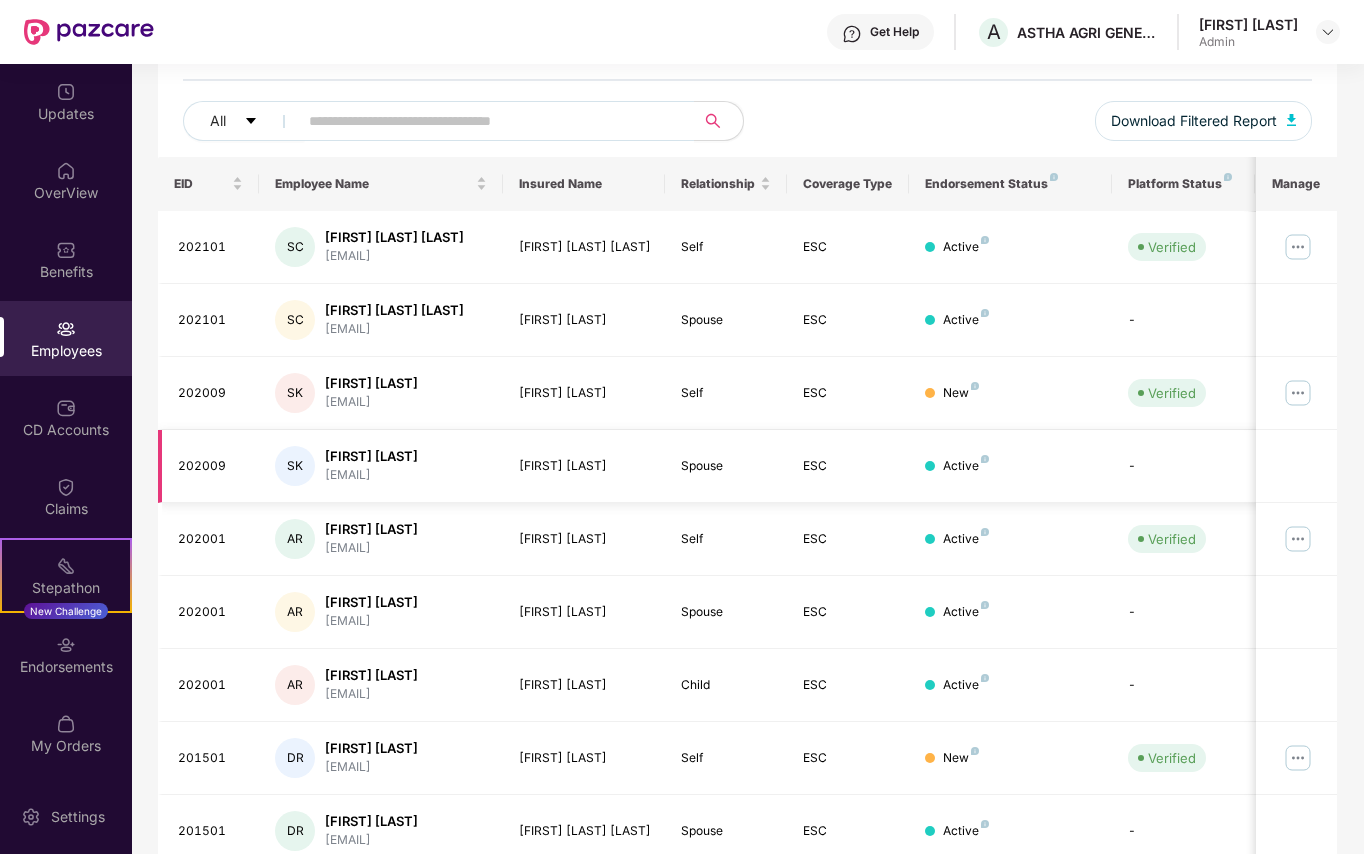 scroll, scrollTop: 266, scrollLeft: 0, axis: vertical 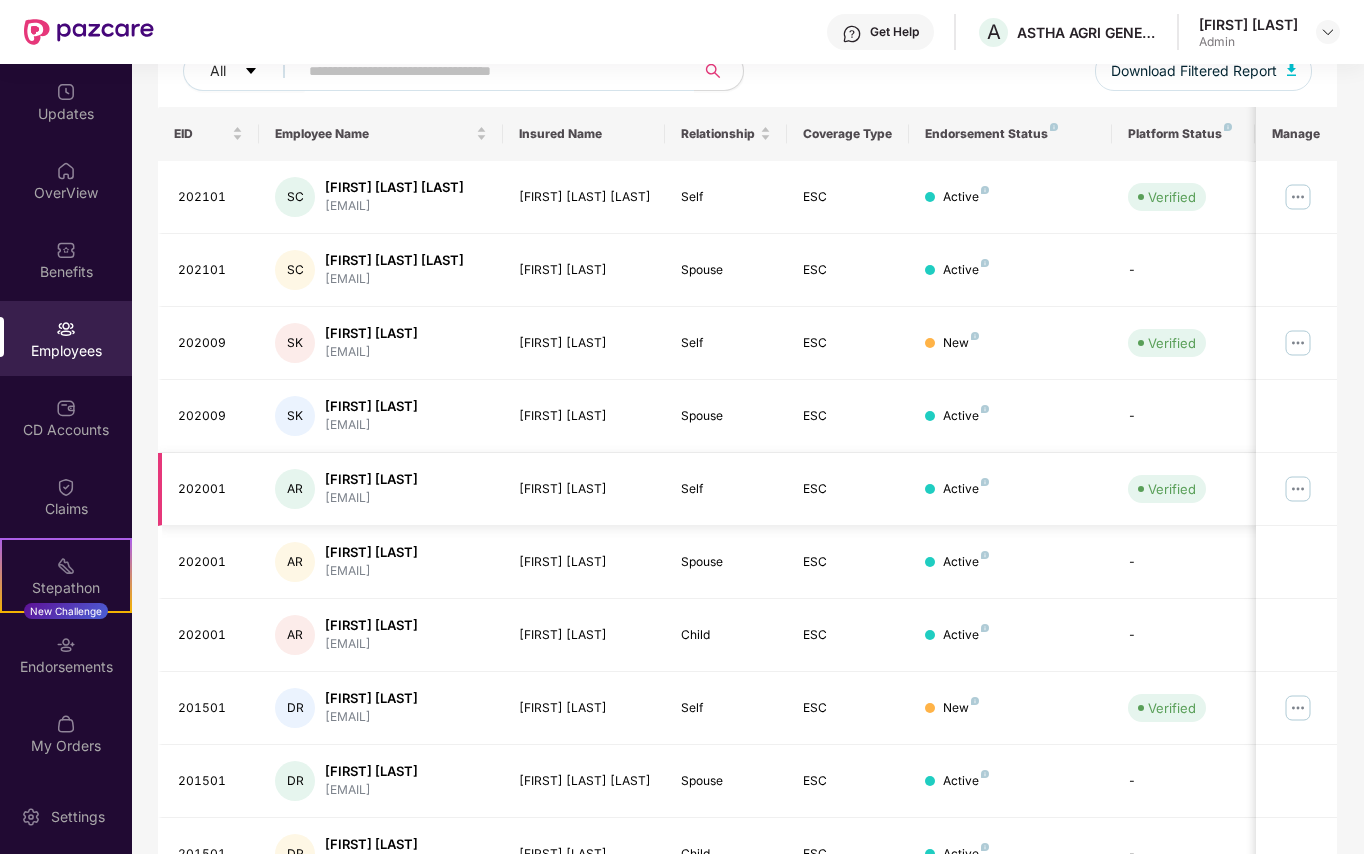 click at bounding box center [1298, 489] 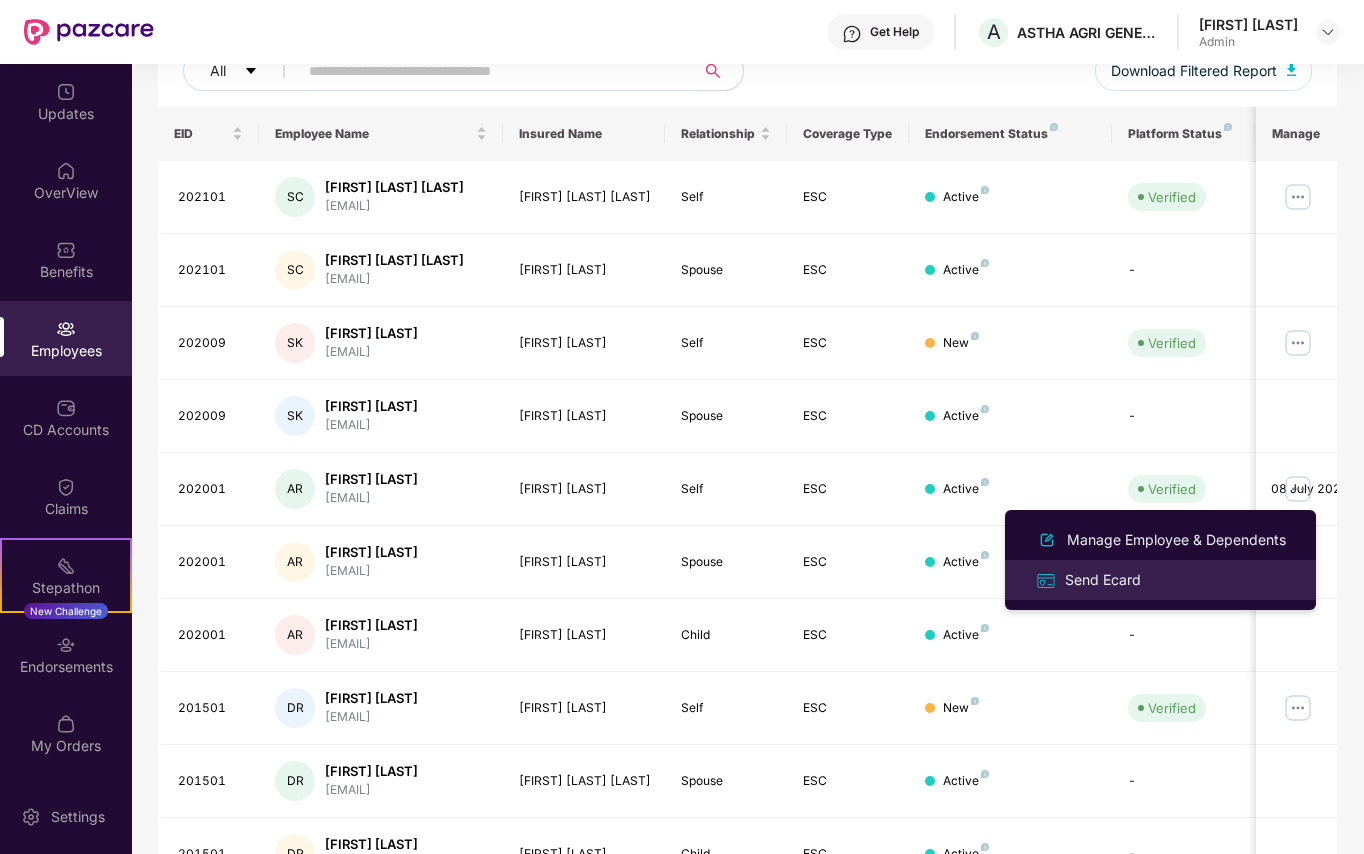 click on "Send Ecard" at bounding box center (1103, 580) 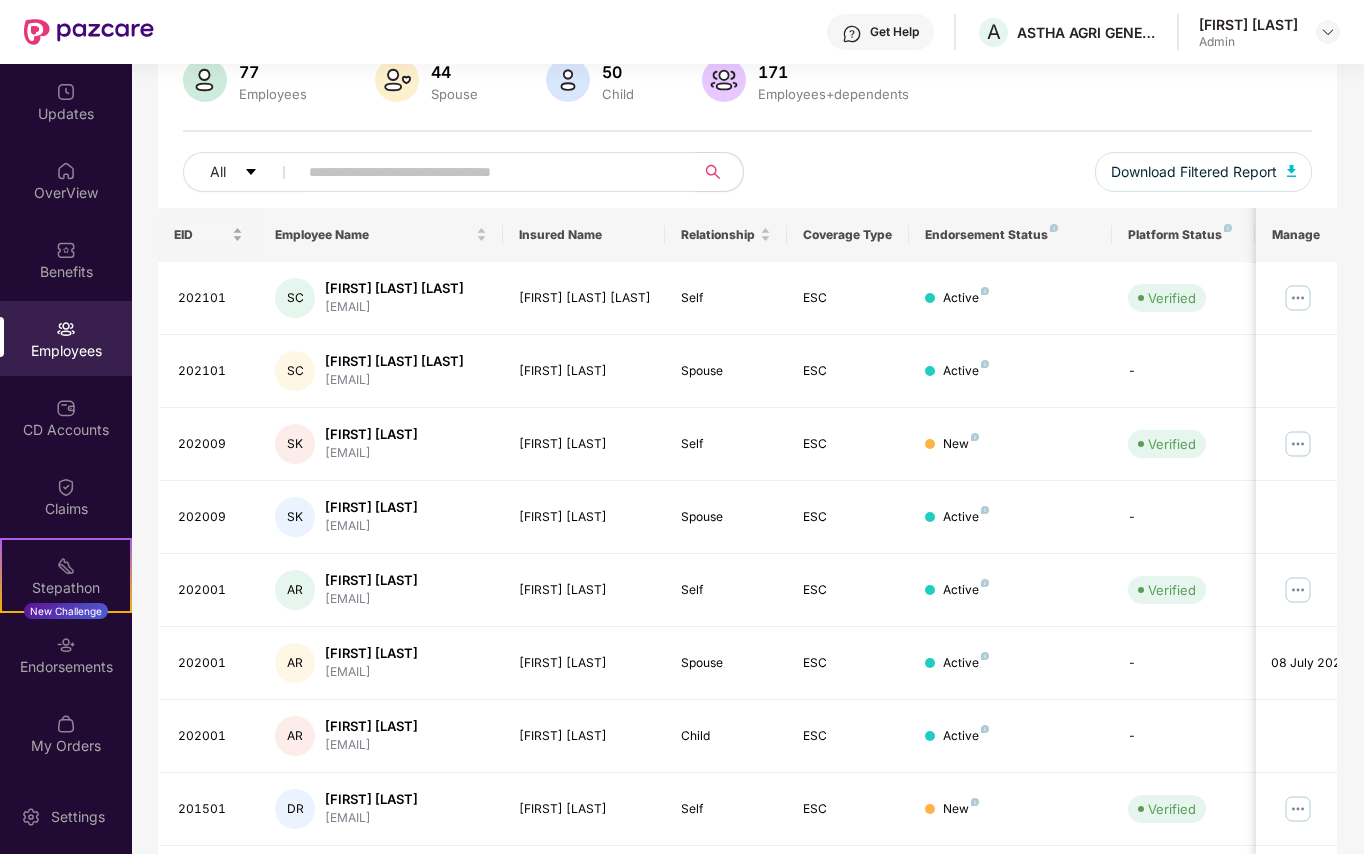 scroll, scrollTop: 0, scrollLeft: 0, axis: both 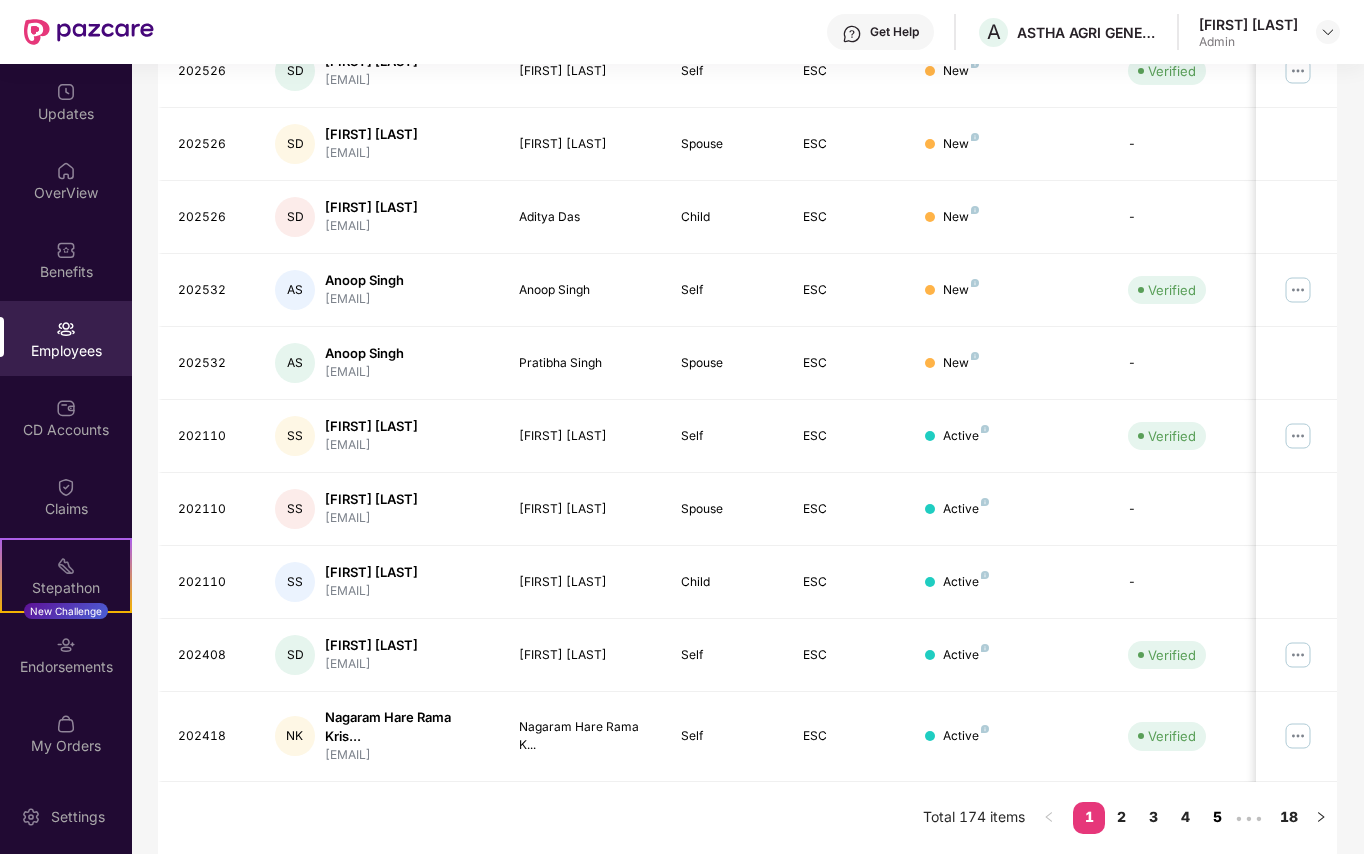 click on "5" at bounding box center [1217, 817] 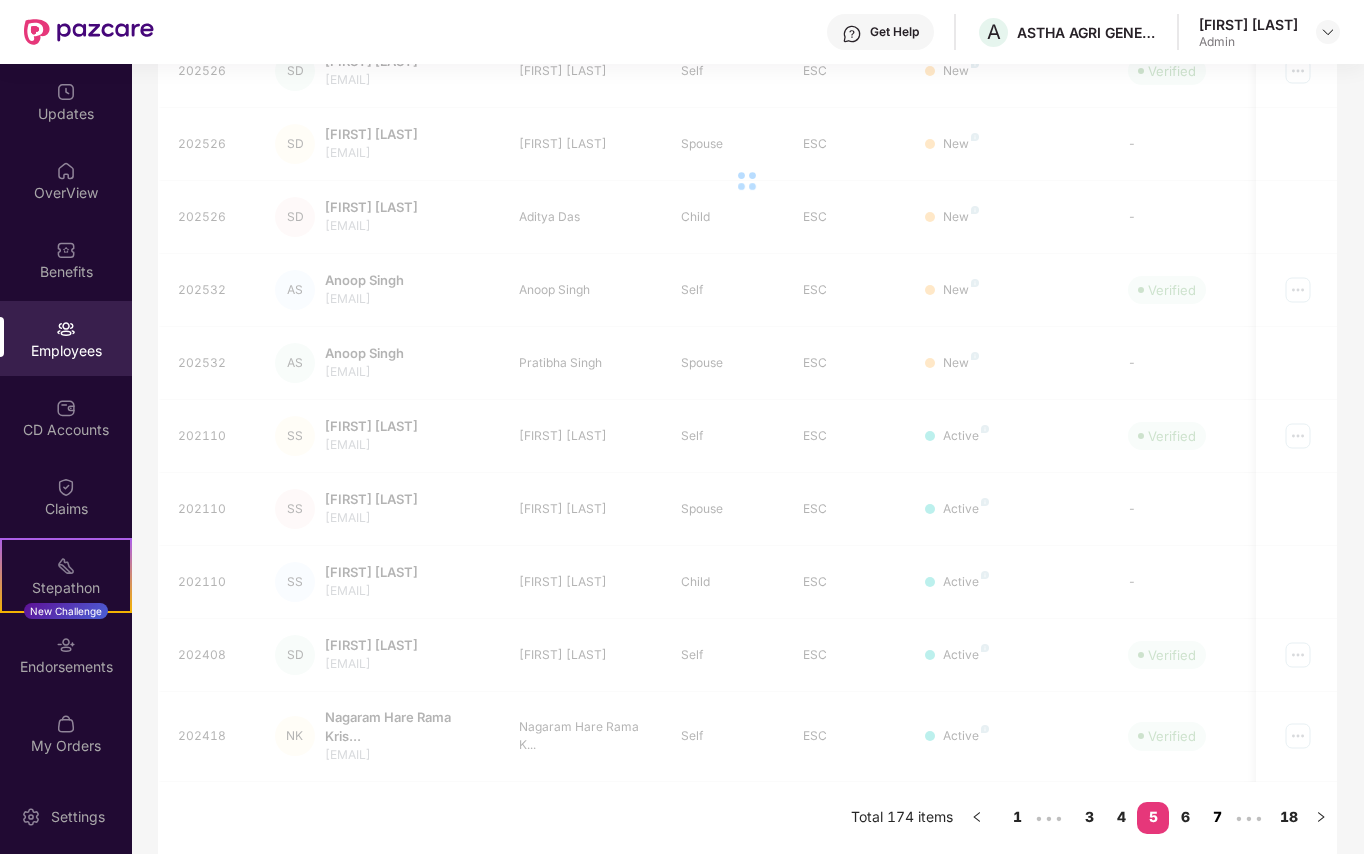 click on "7" at bounding box center (1217, 817) 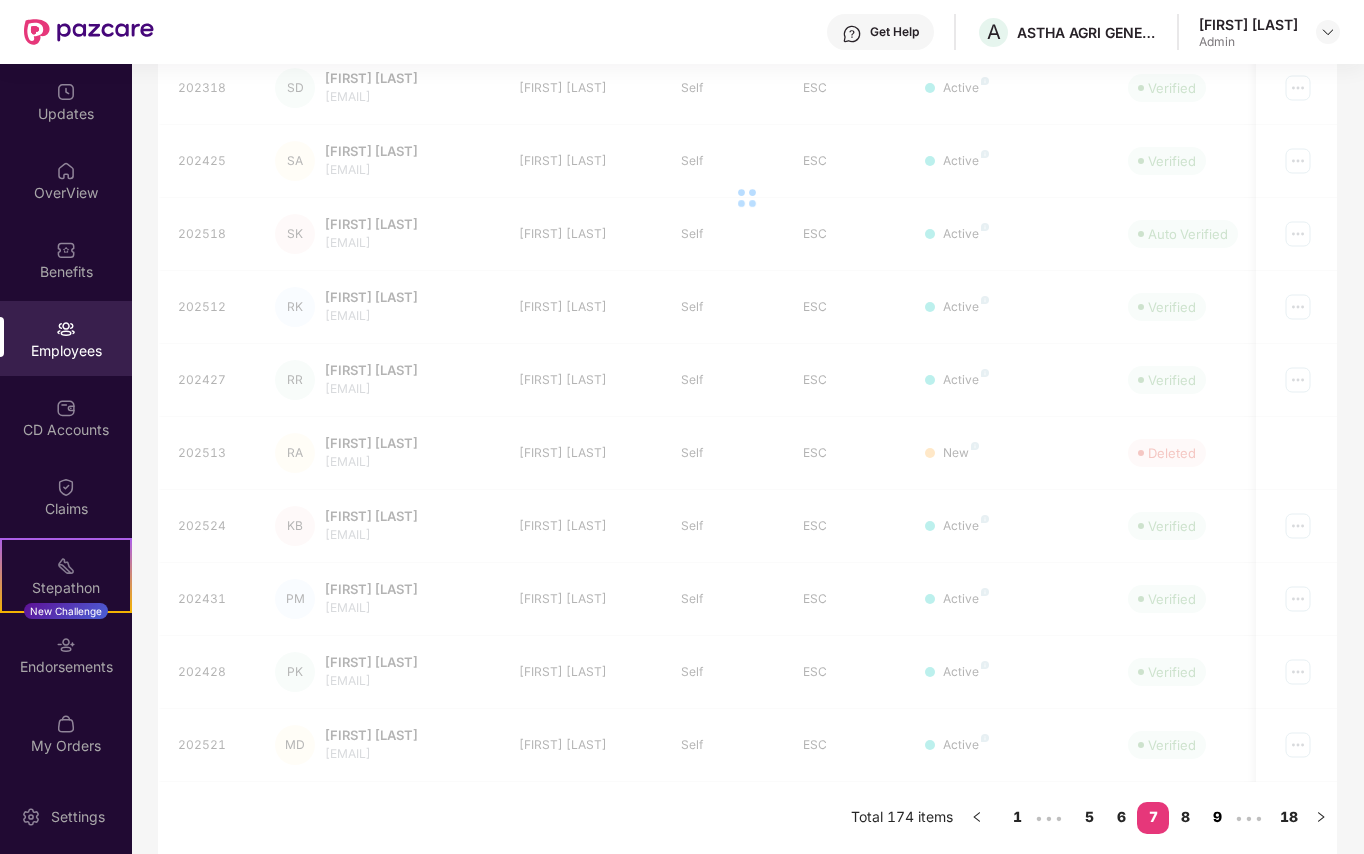 scroll, scrollTop: 378, scrollLeft: 0, axis: vertical 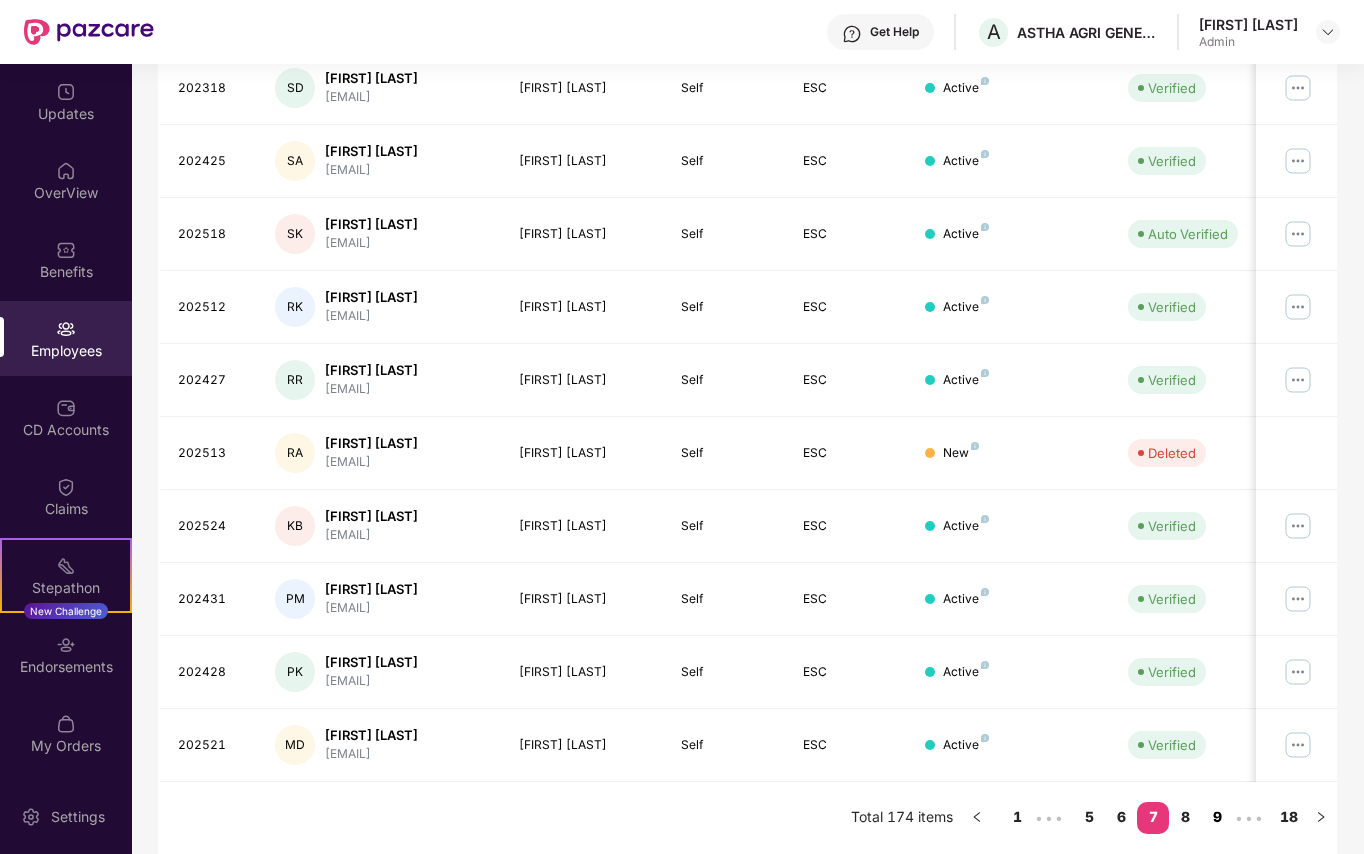 click on "9" at bounding box center (1217, 817) 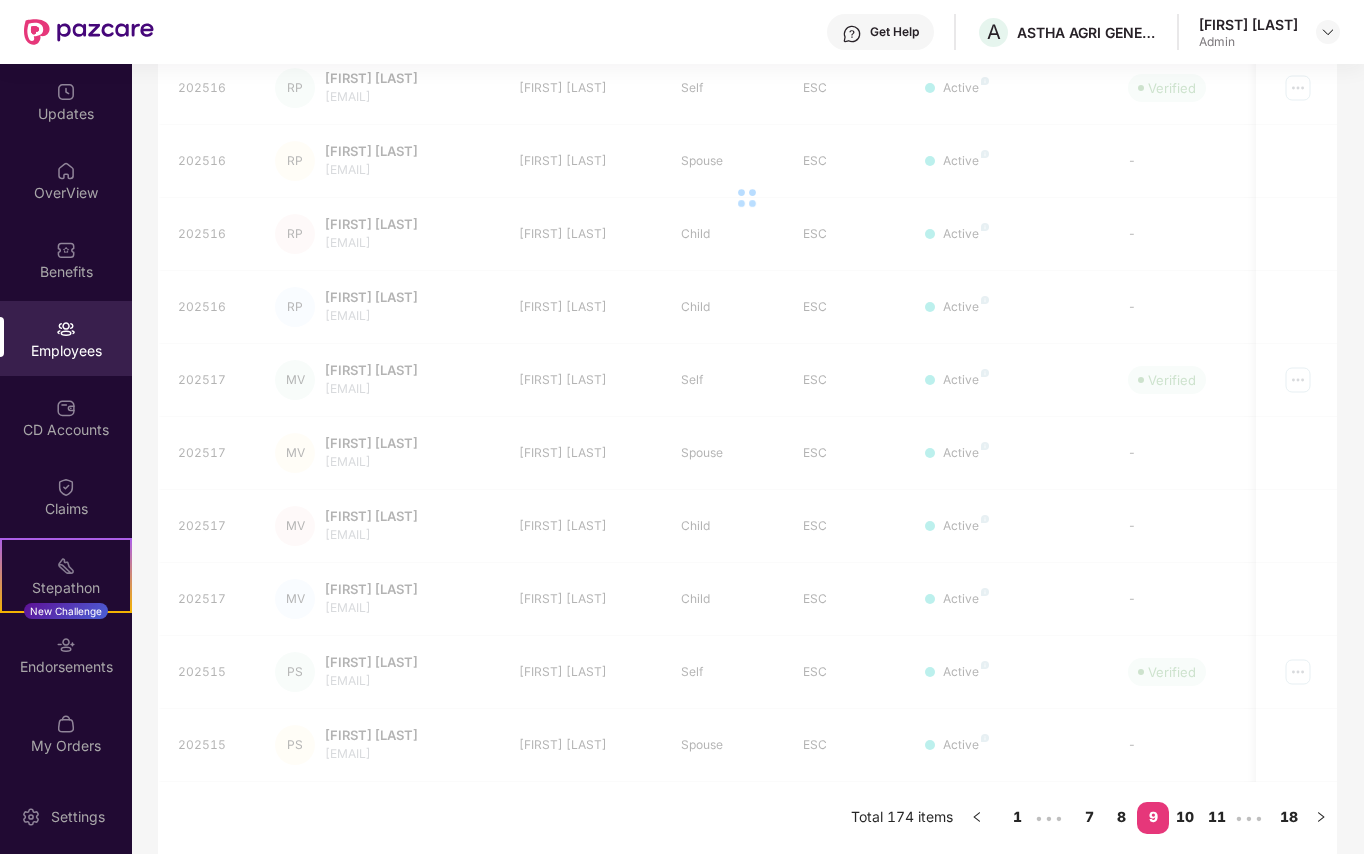 click on "EID Employee Name Insured Name Relationship Coverage Type Endorsement Status Platform Status Joining Date Manage                   202516 RP Raj Kumar Pandey   rajpandeyraj909@gmail.... Raj Kumar Pandey Self ESC Active Verified 08 July 2025 202516 RP Raj Kumar Pandey   rajpandeyraj909@gmail.... Pooja Devi Spouse ESC Active - 08 July 2025 202516 RP Raj Kumar Pandey   rajpandeyraj909@gmail.... Lakshya Pandey Child ESC Active - 08 July 2025 202516 RP Raj Kumar Pandey   rajpandeyraj909@gmail.... Arnav Pandey Child ESC Active - 08 July 2025 202517 MV Manoj Prasad Verma   mk23169659@gmail.com Manoj Prasad Verma Self ESC Active Verified 08 July 2025 202517 MV Manoj Prasad Verma   mk23169659@gmail.com Gaytri Kumari Spouse ESC Active - 08 July 2025 202517 MV Manoj Prasad Verma   mk23169659@gmail.com Madhushudan Kumar V... Child ESC Active - 08 July 2025 202517 MV Manoj Prasad Verma   mk23169659@gmail.com Krishna Kumar Child ESC Active - 08 July 2025 202515 PS Pradeep Kumar Sikdar   jagatjibann4@gmail.com Self" at bounding box center (748, 390) 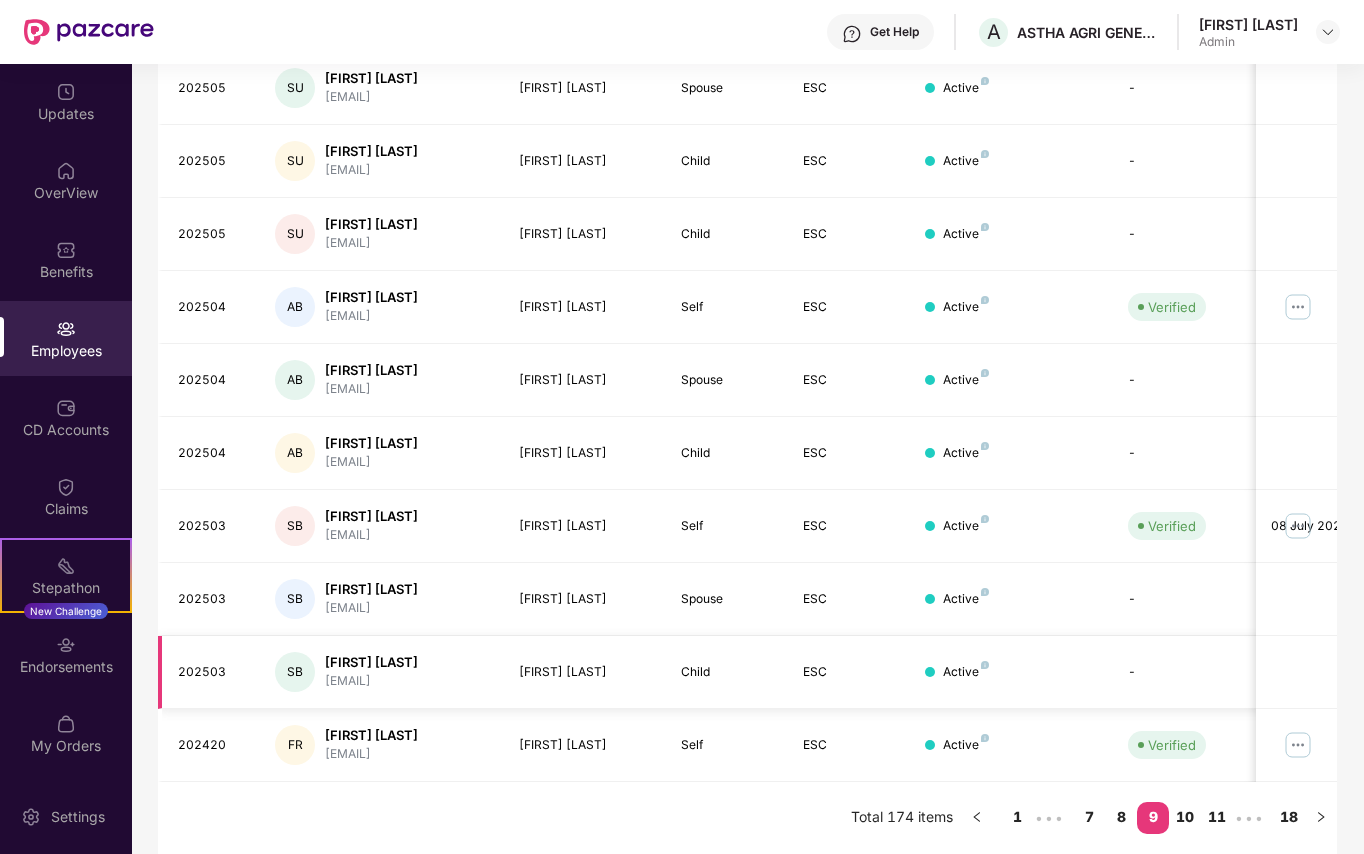 scroll, scrollTop: 428, scrollLeft: 0, axis: vertical 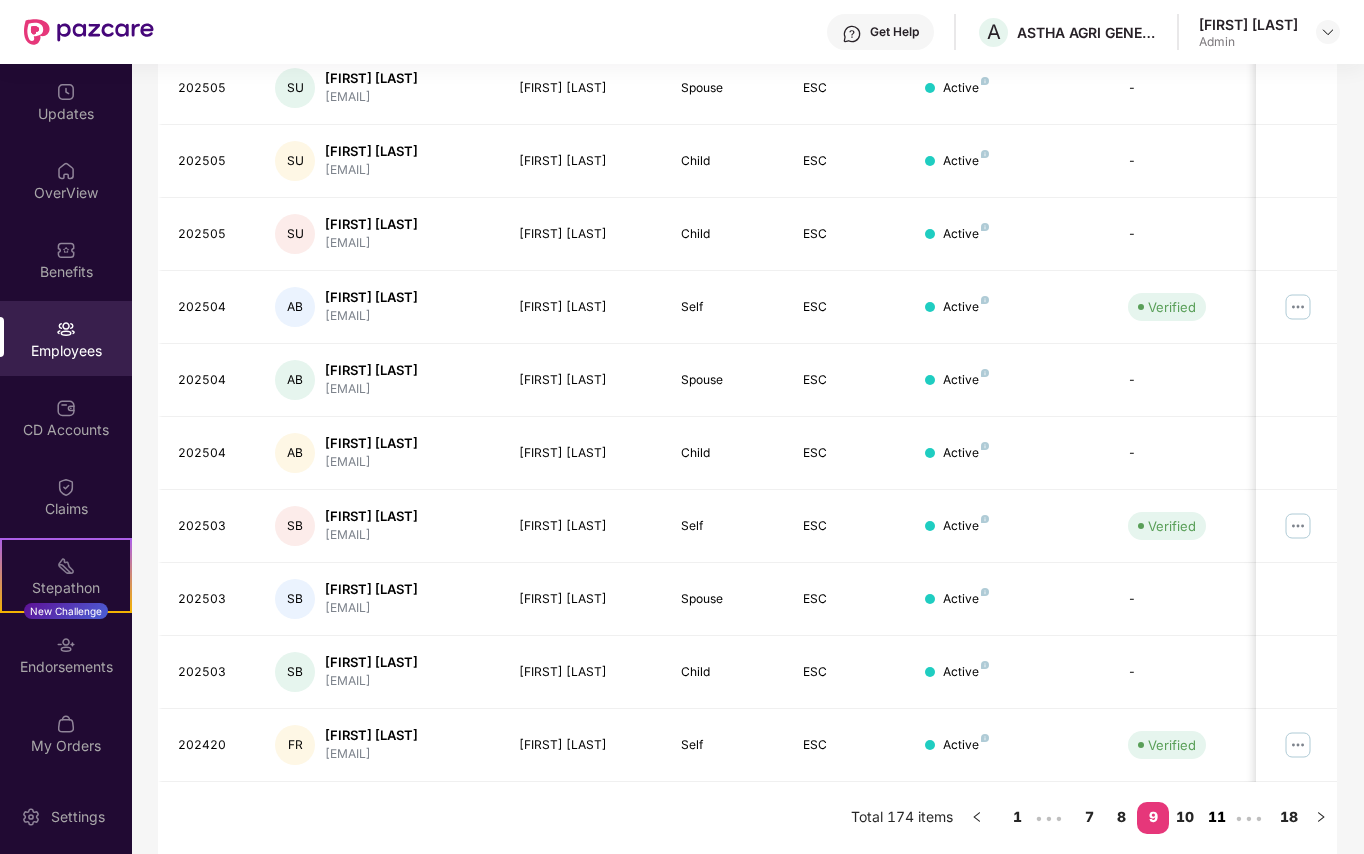 click on "11" at bounding box center (1217, 817) 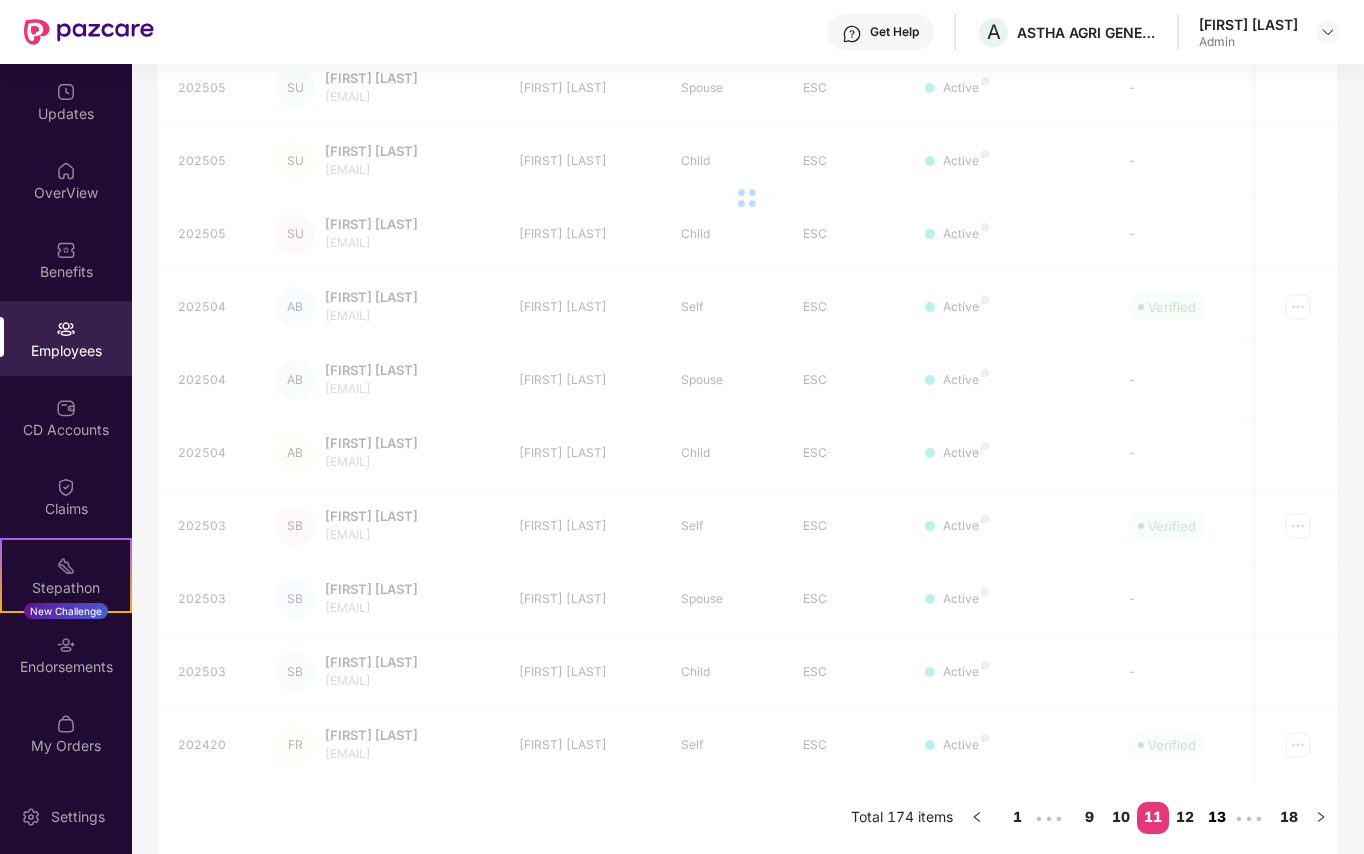 click on "13" at bounding box center [1217, 817] 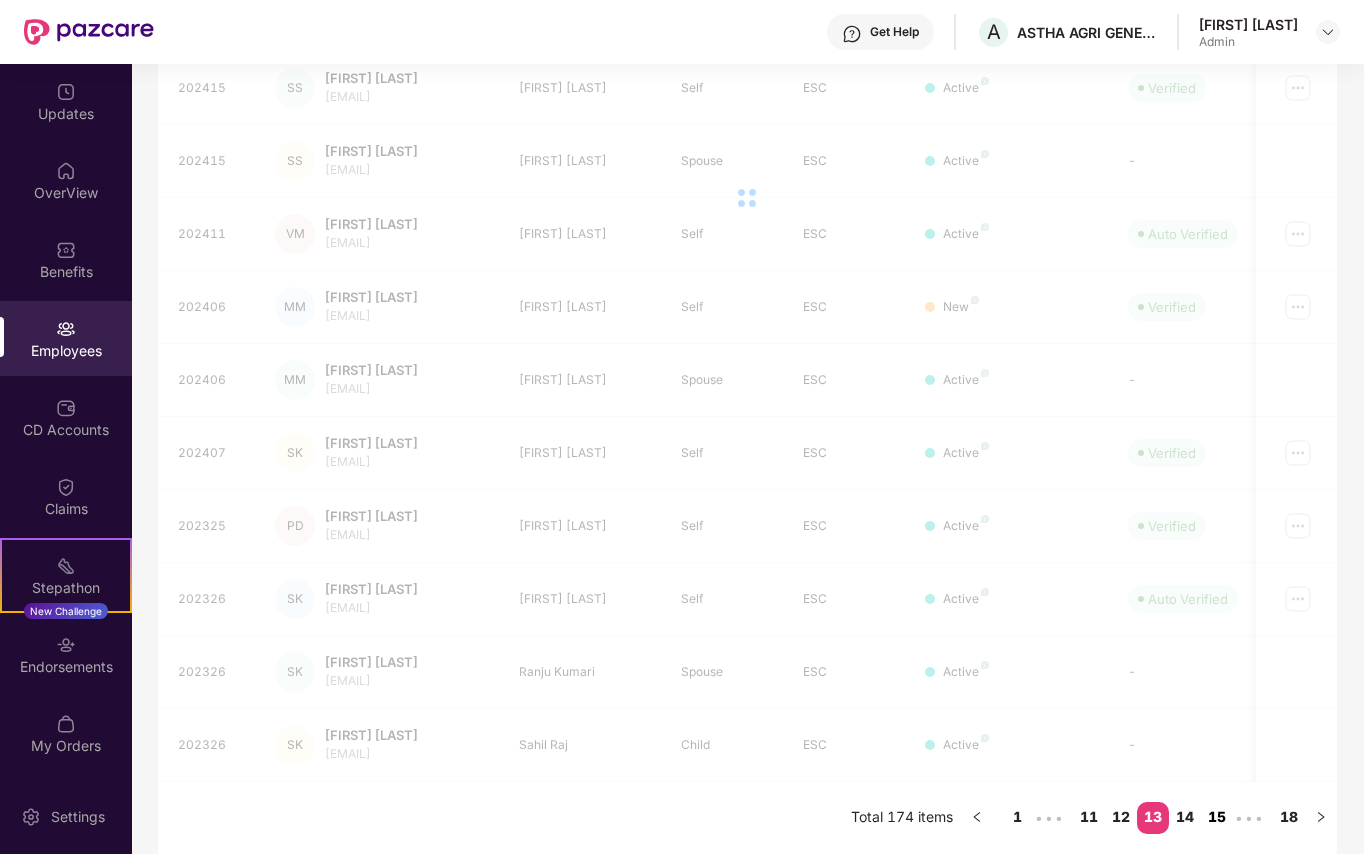 scroll, scrollTop: 378, scrollLeft: 0, axis: vertical 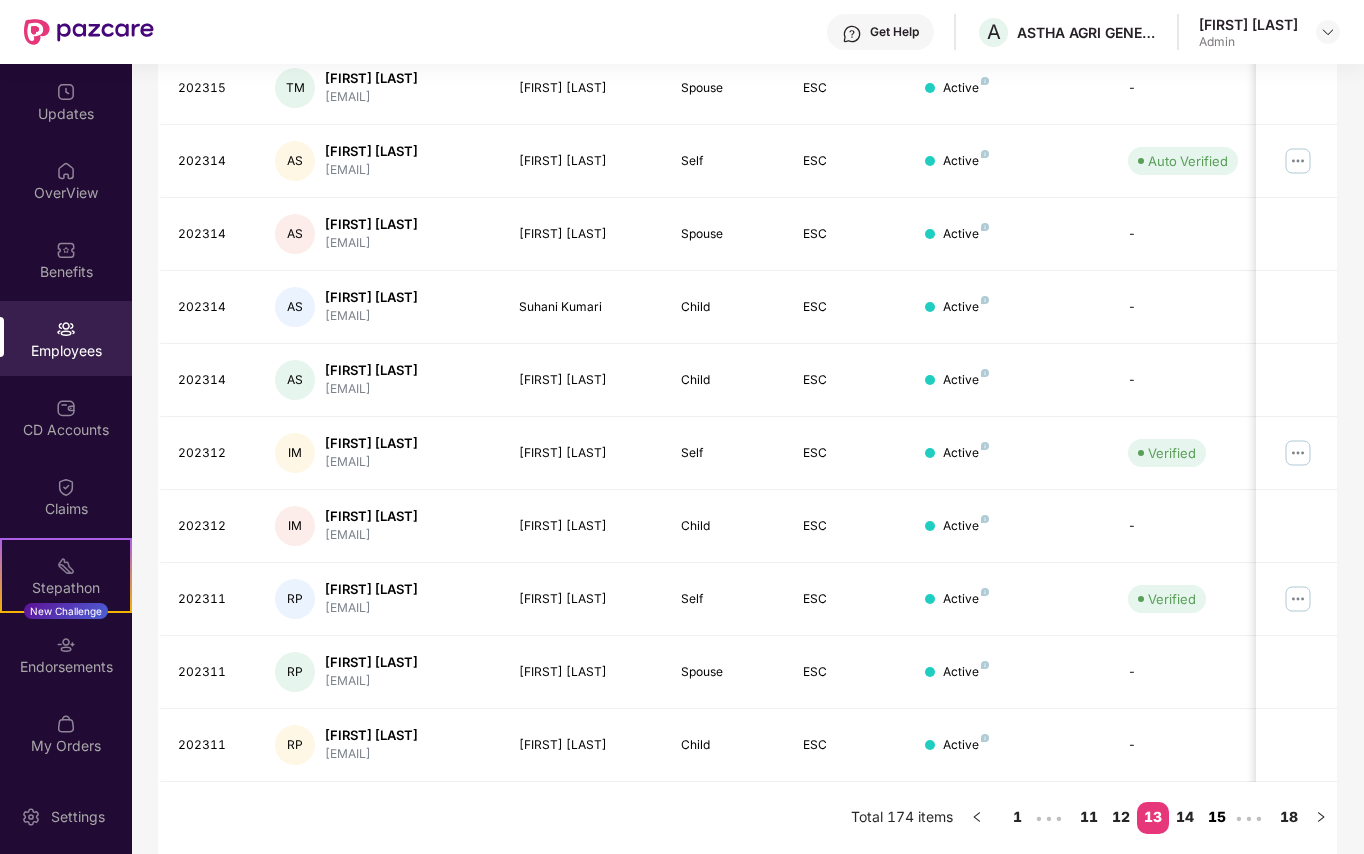 click on "15" at bounding box center [1217, 817] 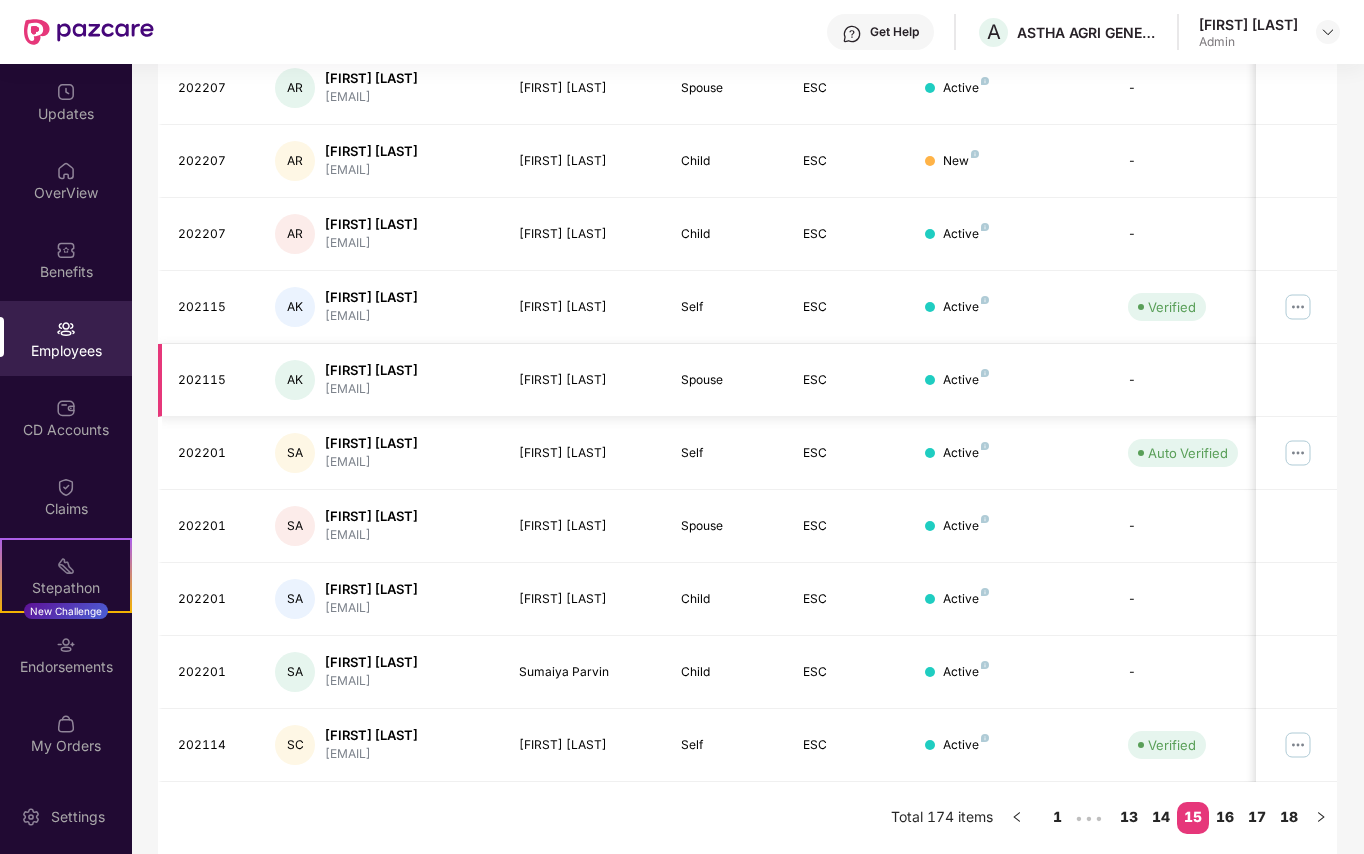 scroll, scrollTop: 245, scrollLeft: 0, axis: vertical 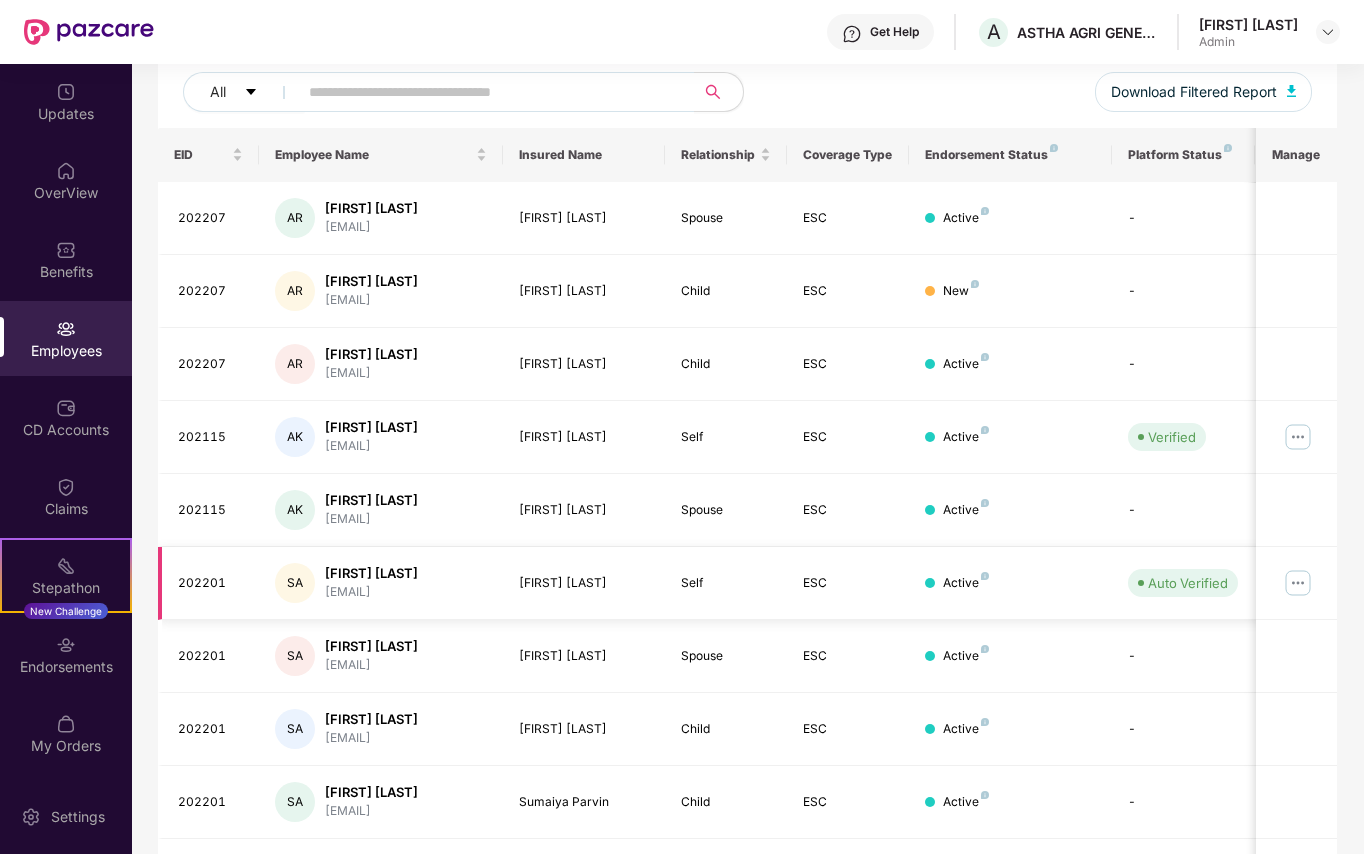 click at bounding box center (1298, 583) 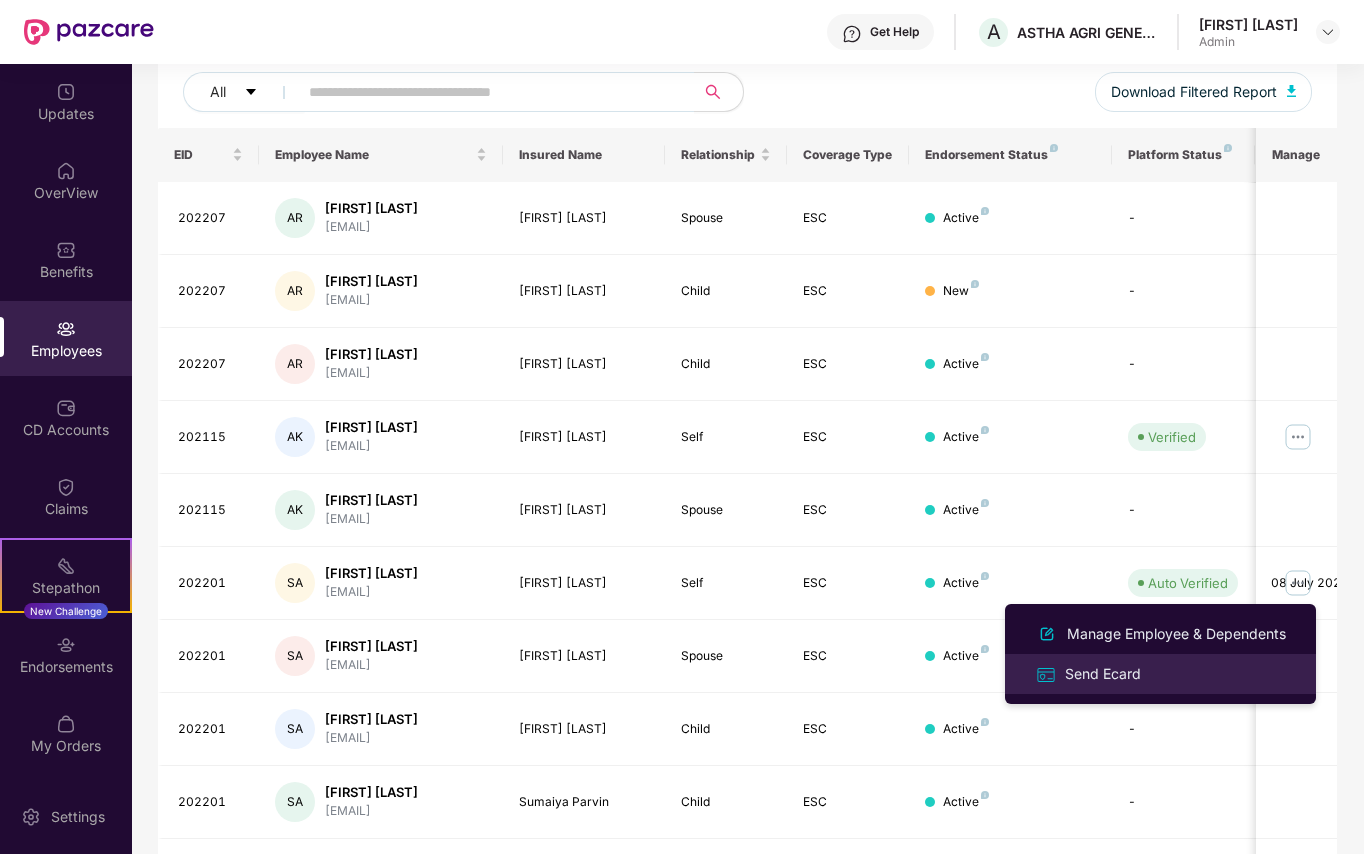 click on "Send Ecard" at bounding box center [1103, 674] 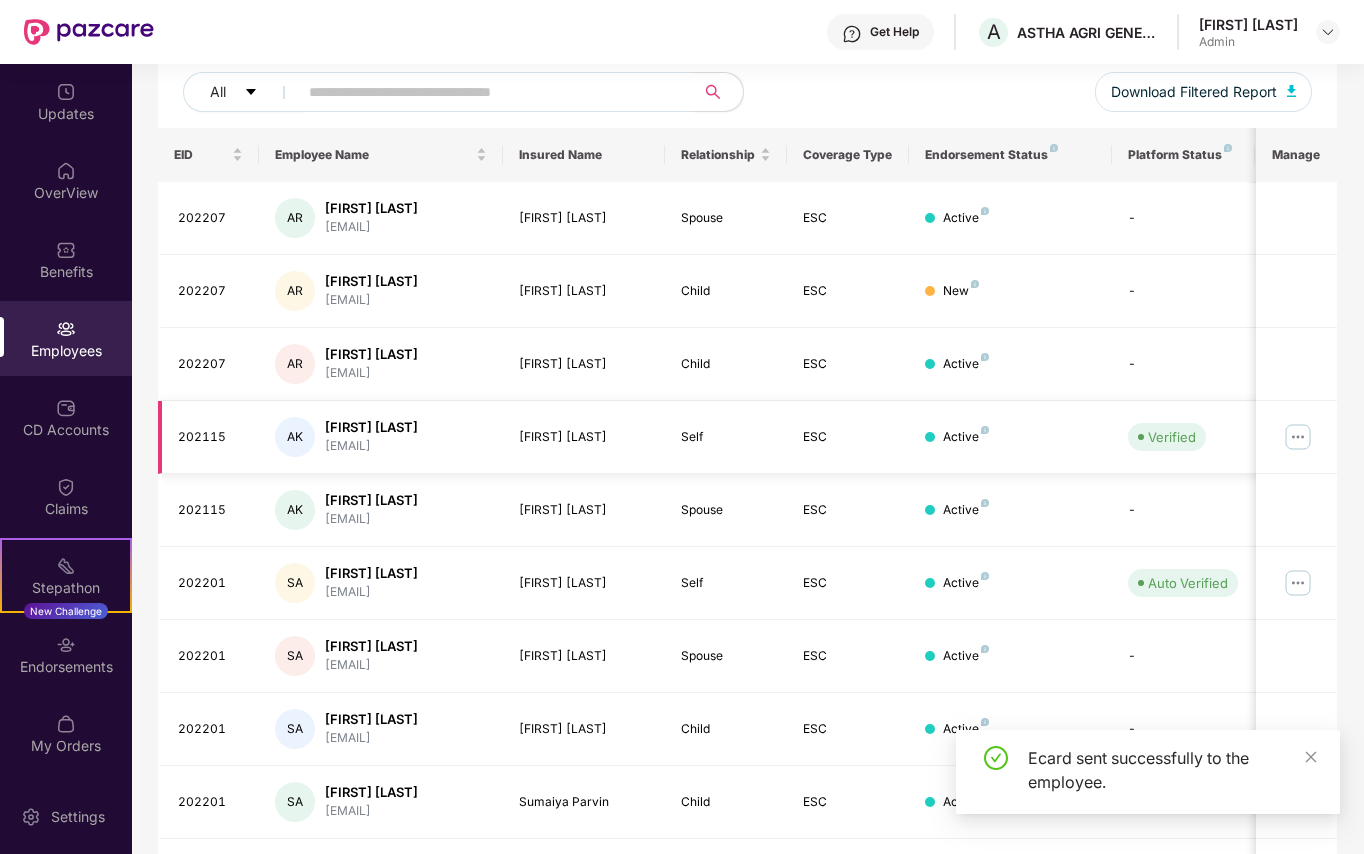 click at bounding box center [1298, 437] 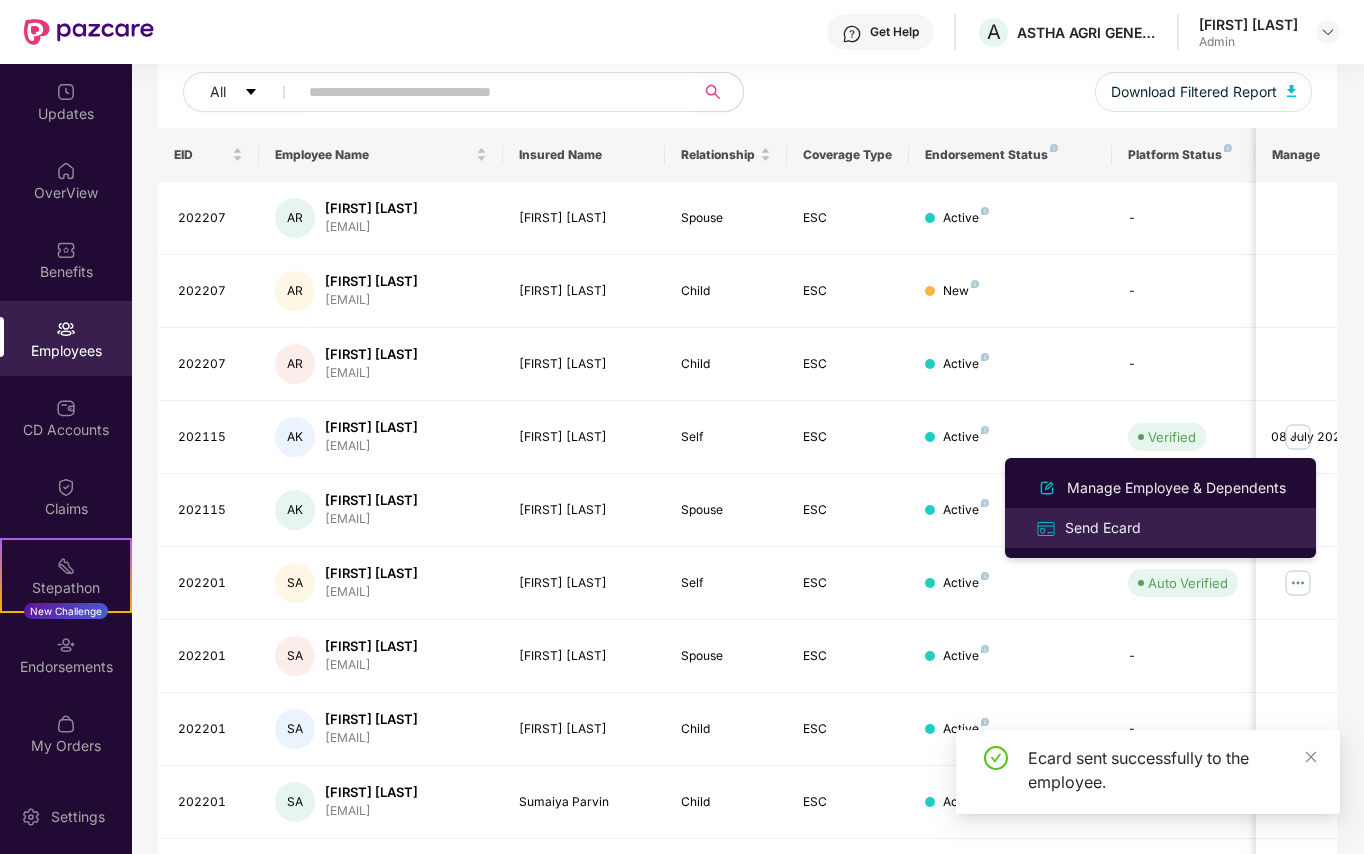 click on "Send Ecard" at bounding box center (1103, 528) 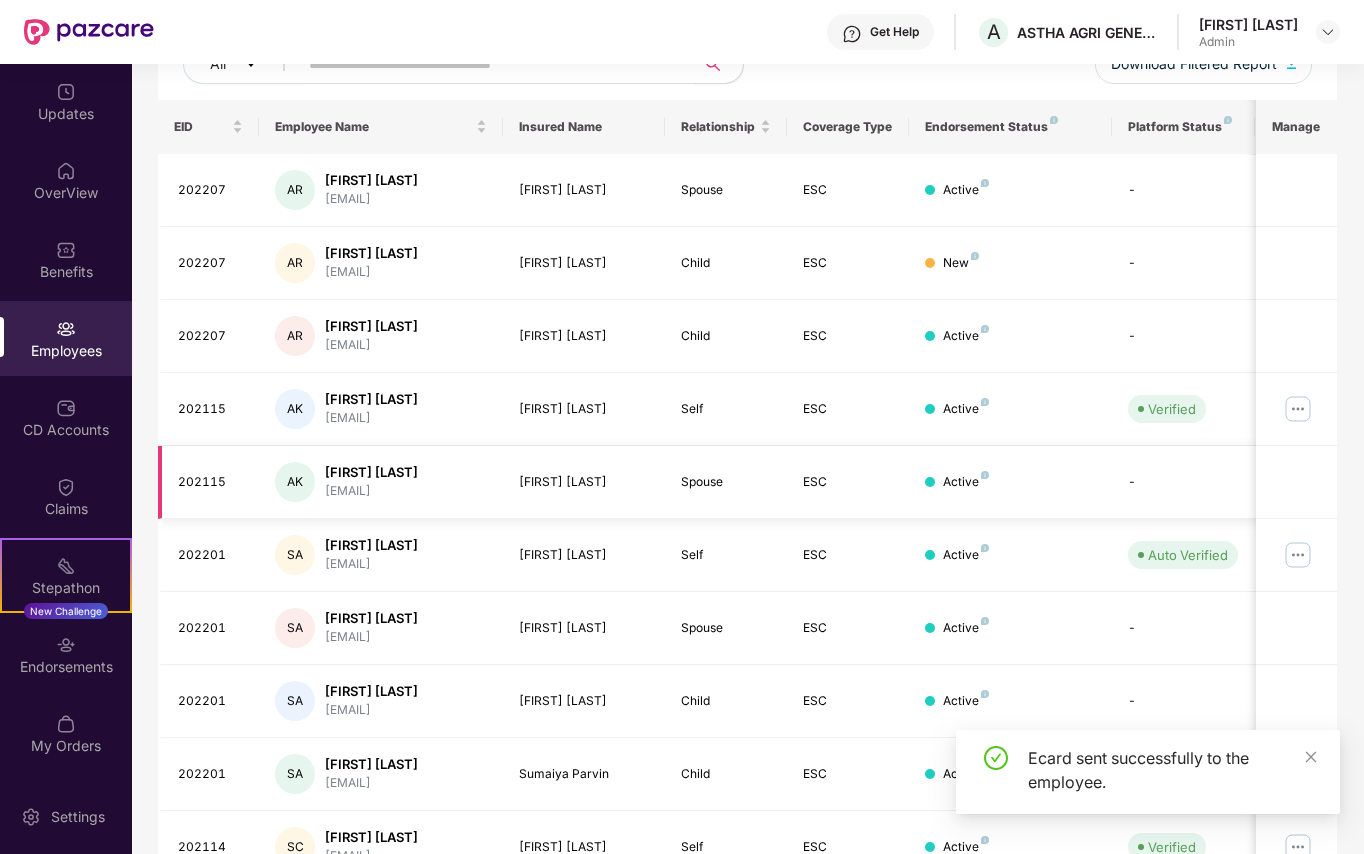 scroll, scrollTop: 378, scrollLeft: 0, axis: vertical 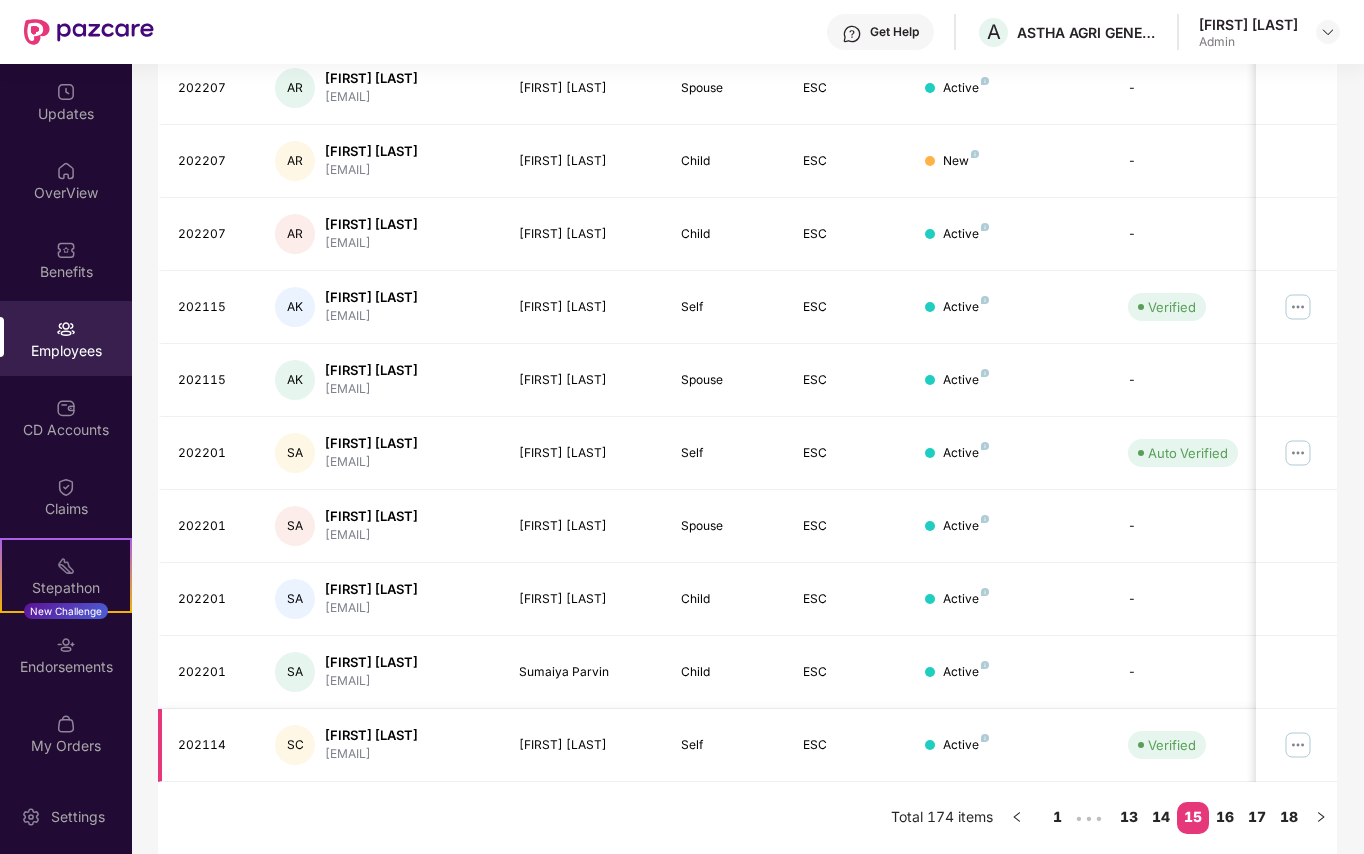 click at bounding box center (1298, 745) 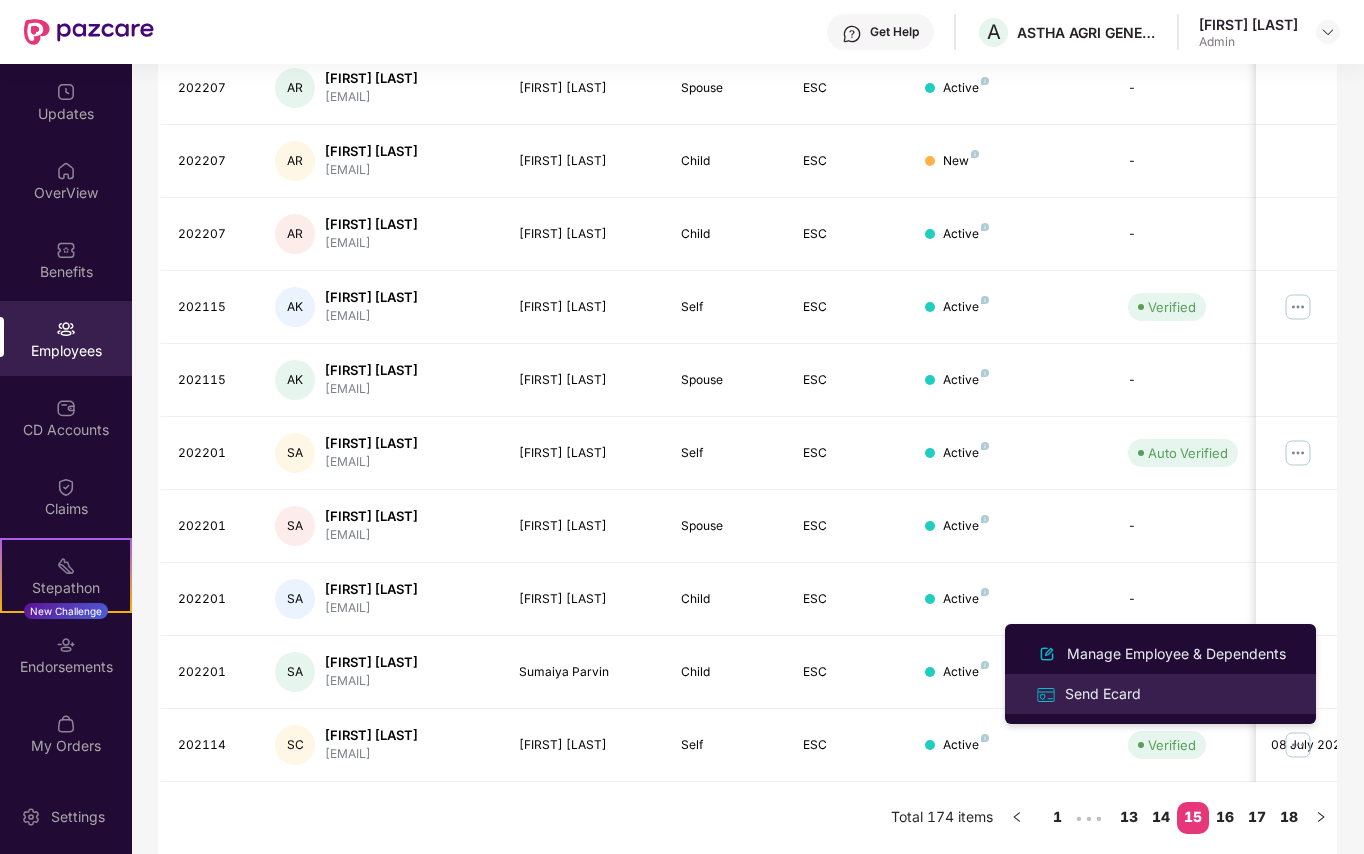 click on "Send Ecard" at bounding box center (1103, 694) 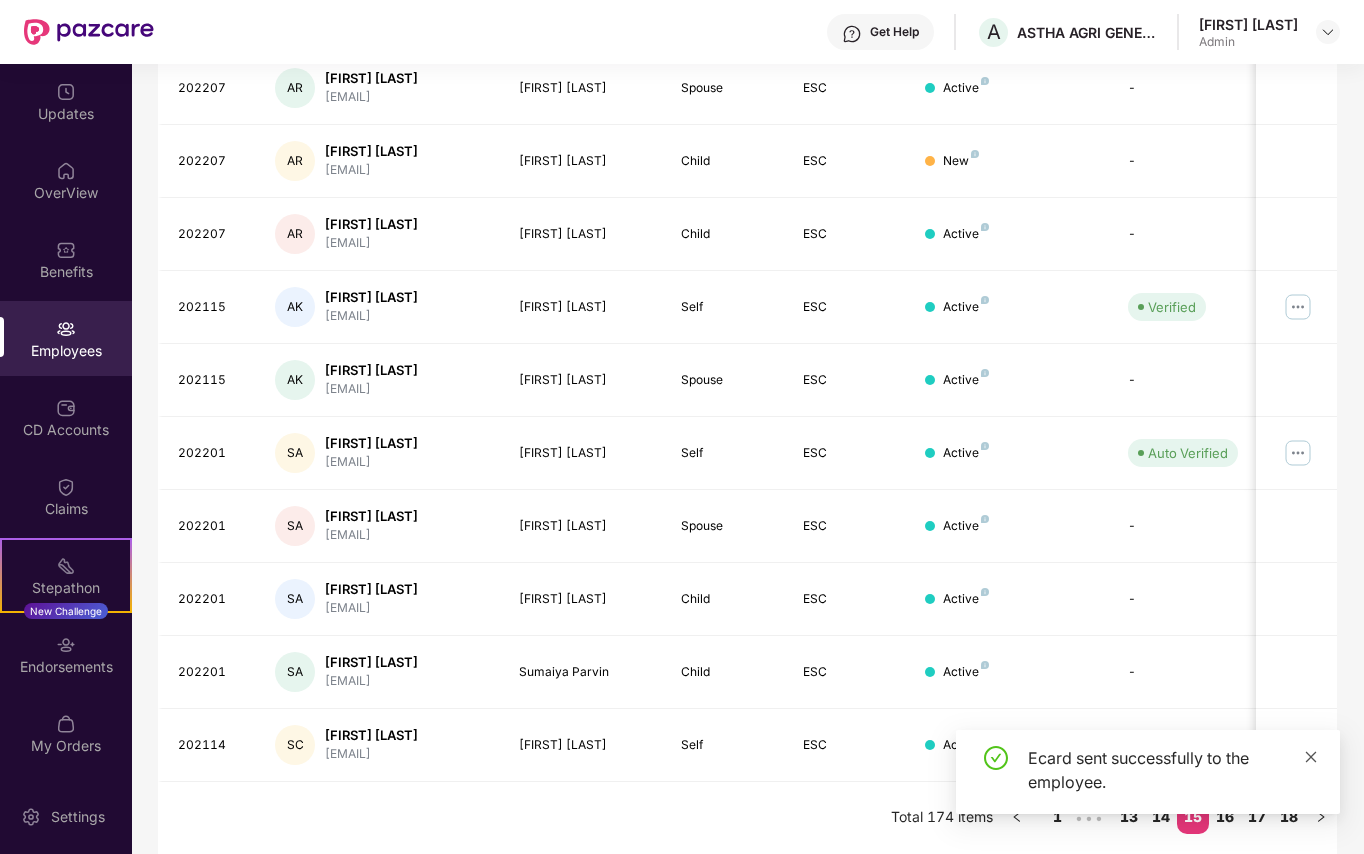 click 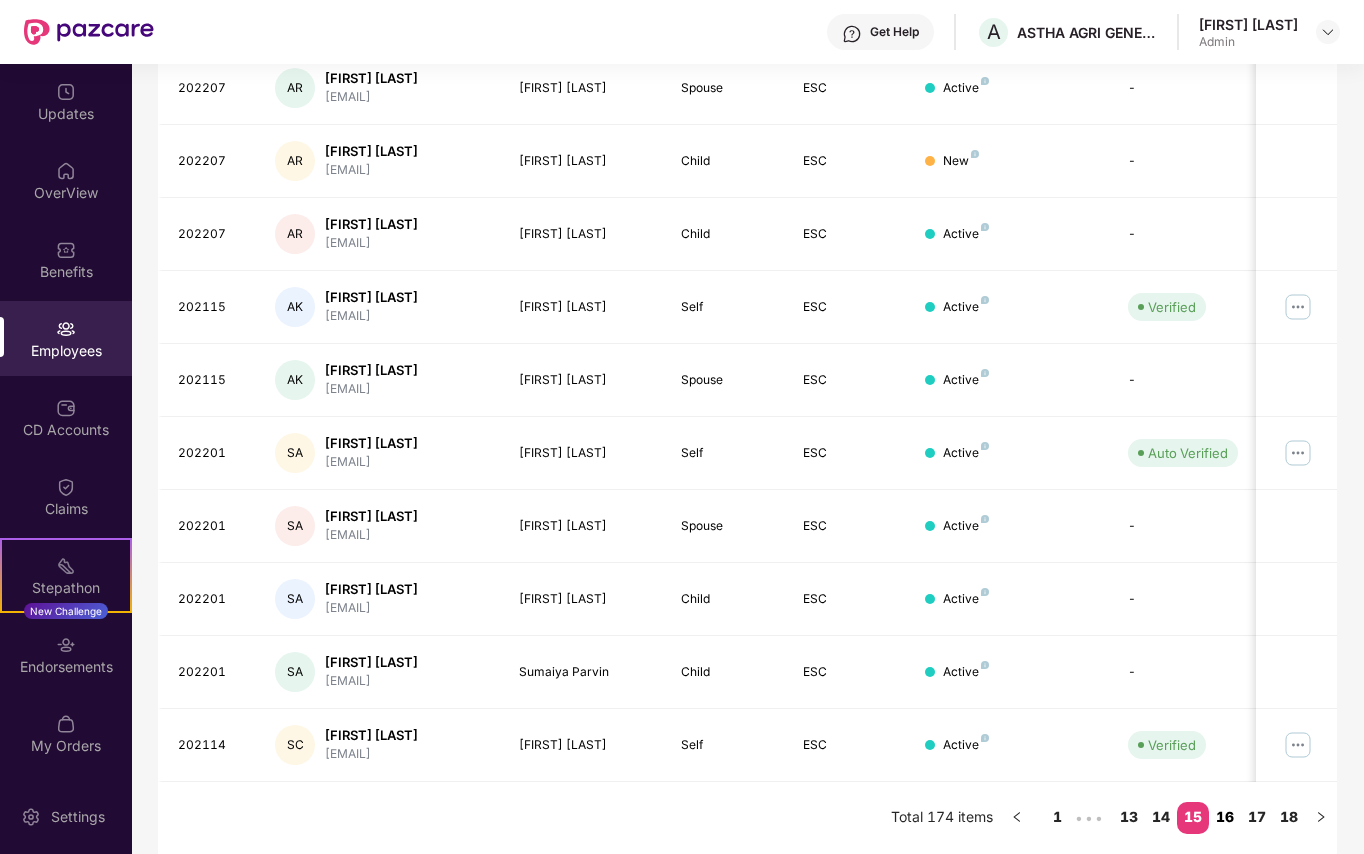click on "16" at bounding box center [1225, 817] 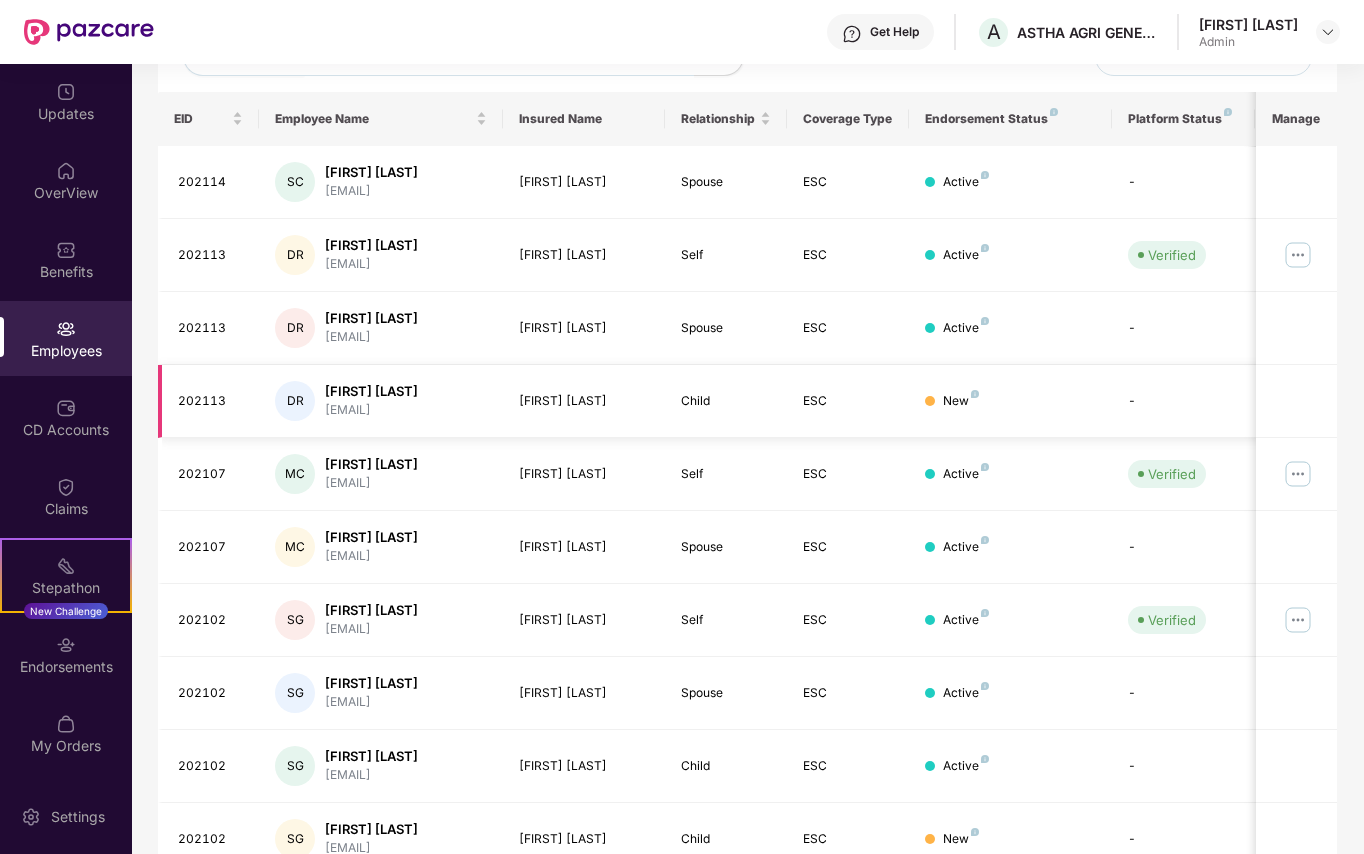 scroll, scrollTop: 245, scrollLeft: 0, axis: vertical 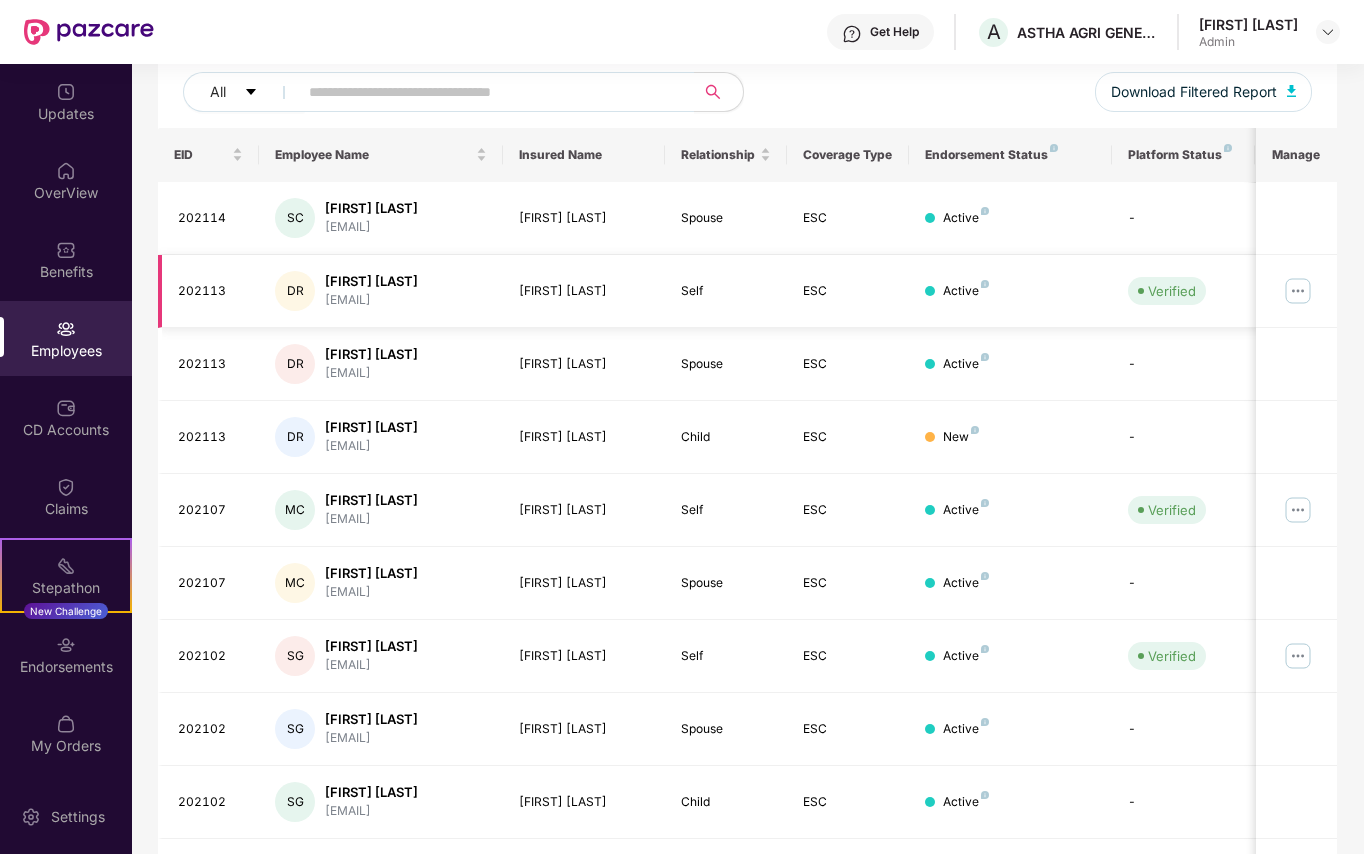 click at bounding box center [1298, 291] 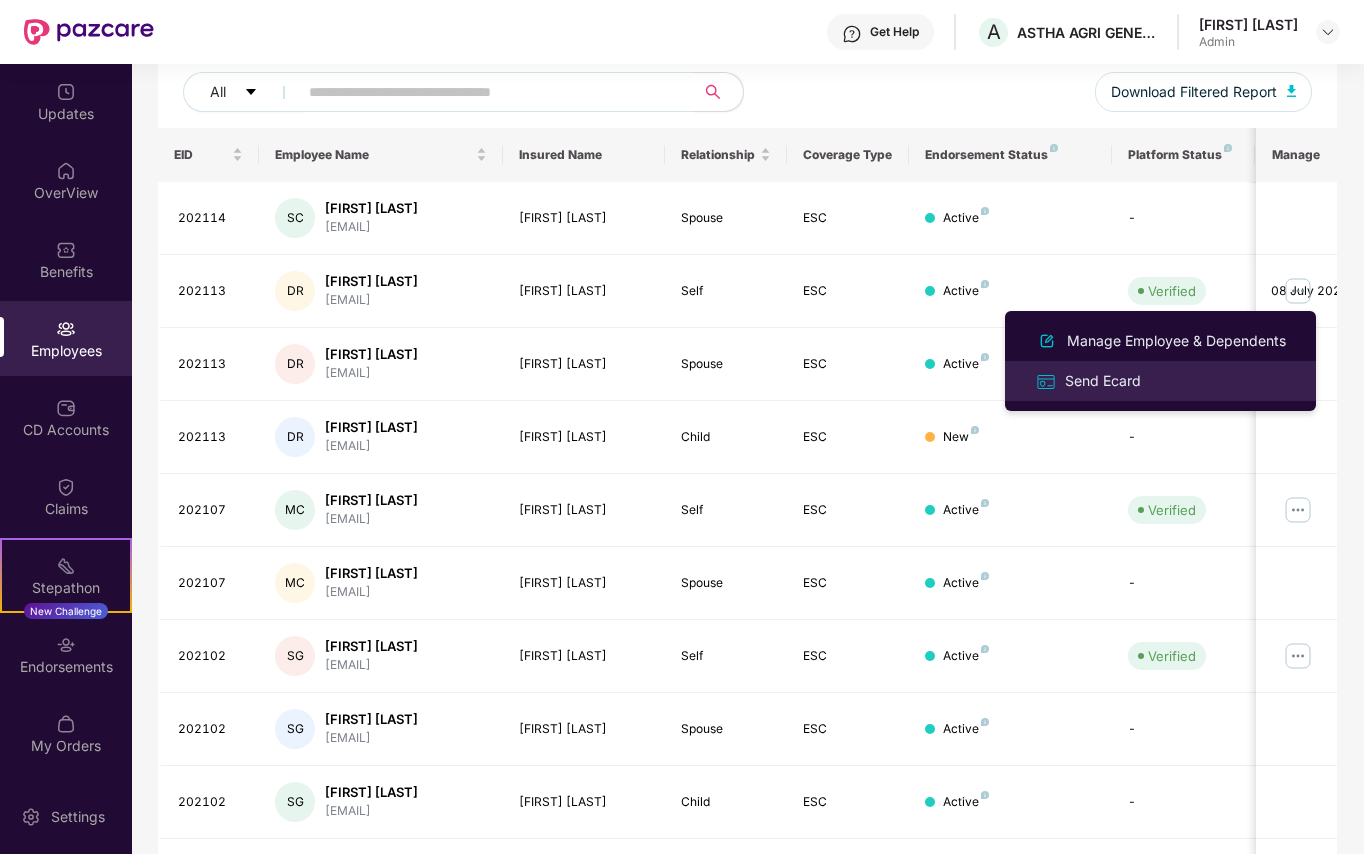 click on "Send Ecard" at bounding box center (1103, 381) 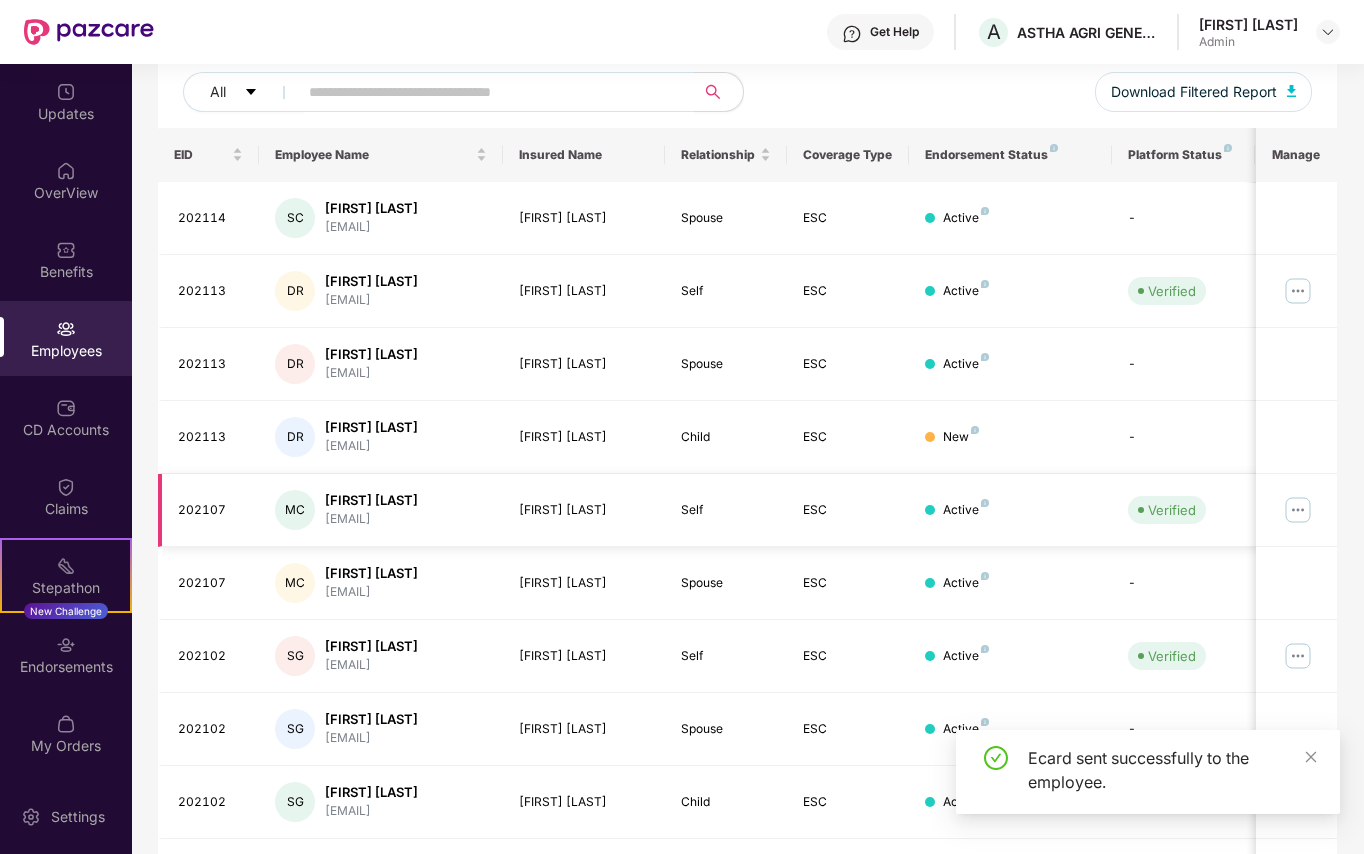 click at bounding box center (1298, 510) 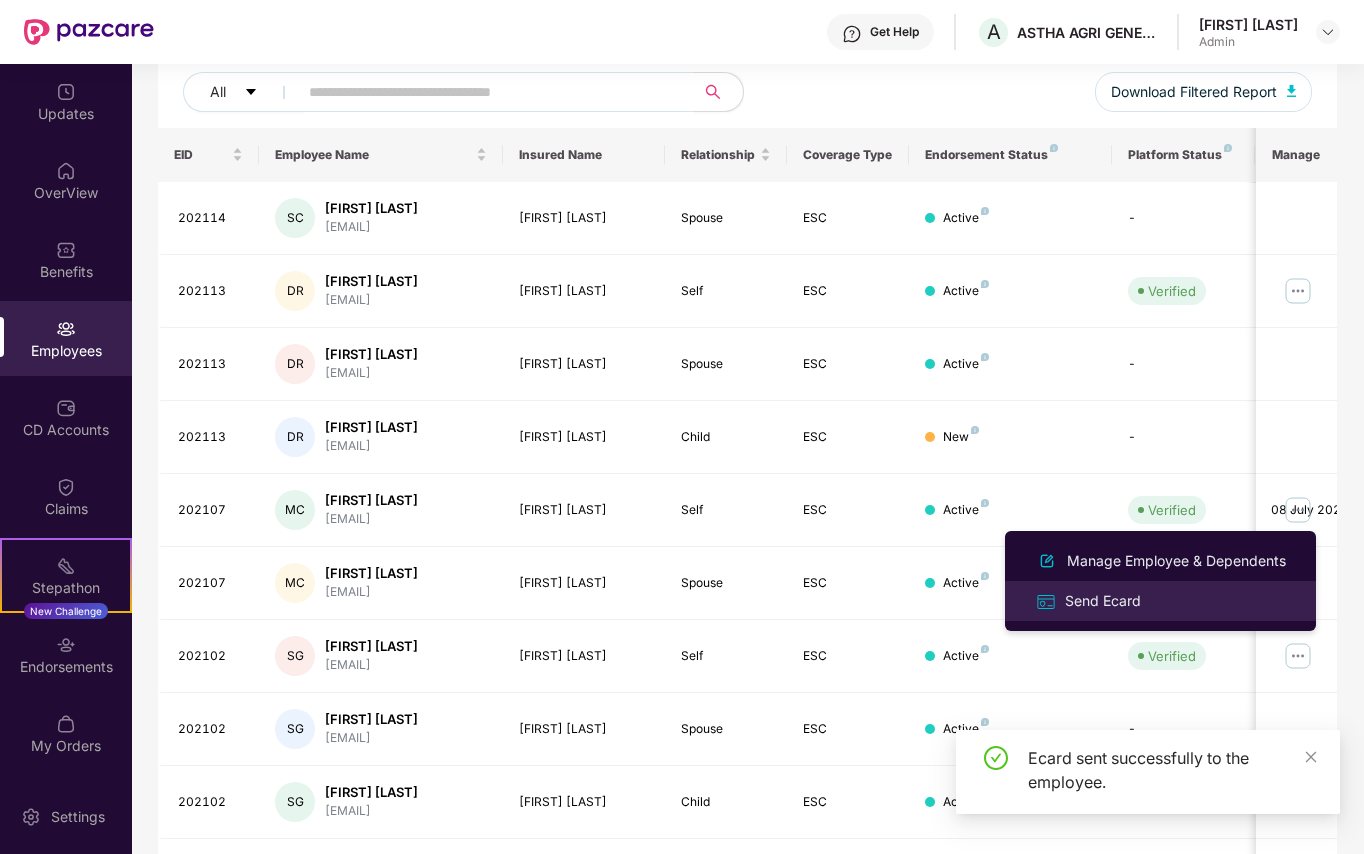click on "Send Ecard" at bounding box center [1103, 601] 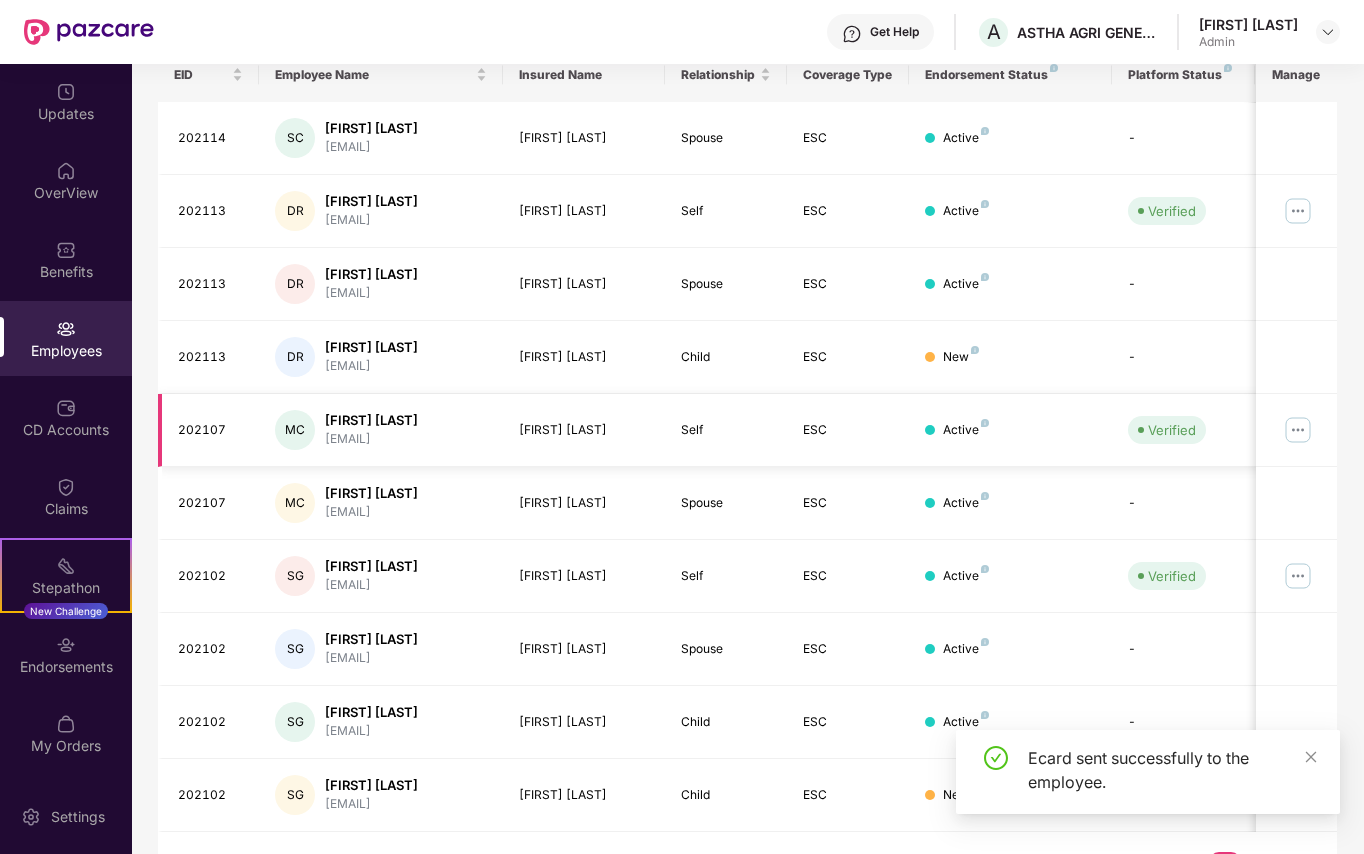 scroll, scrollTop: 378, scrollLeft: 0, axis: vertical 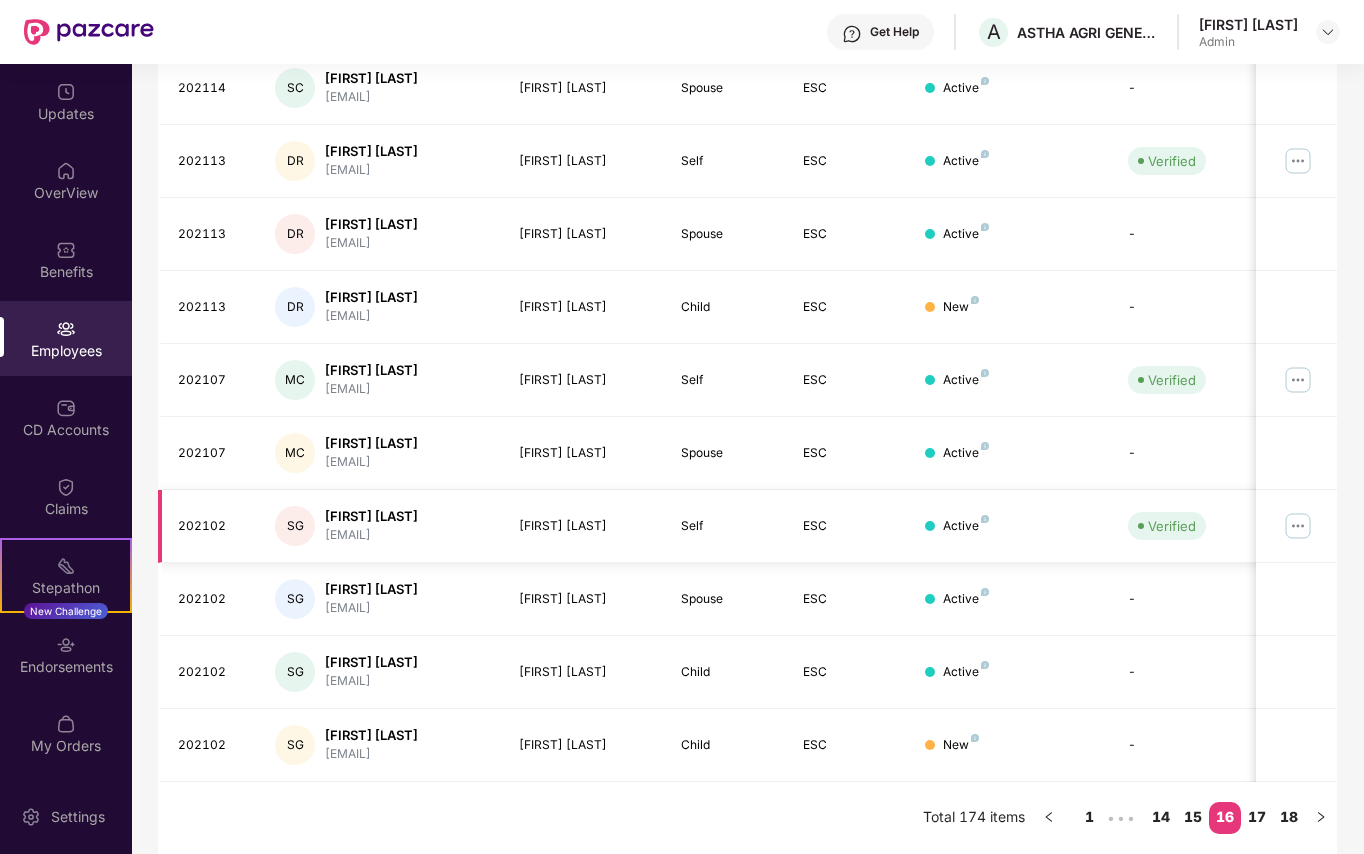 click at bounding box center [1298, 526] 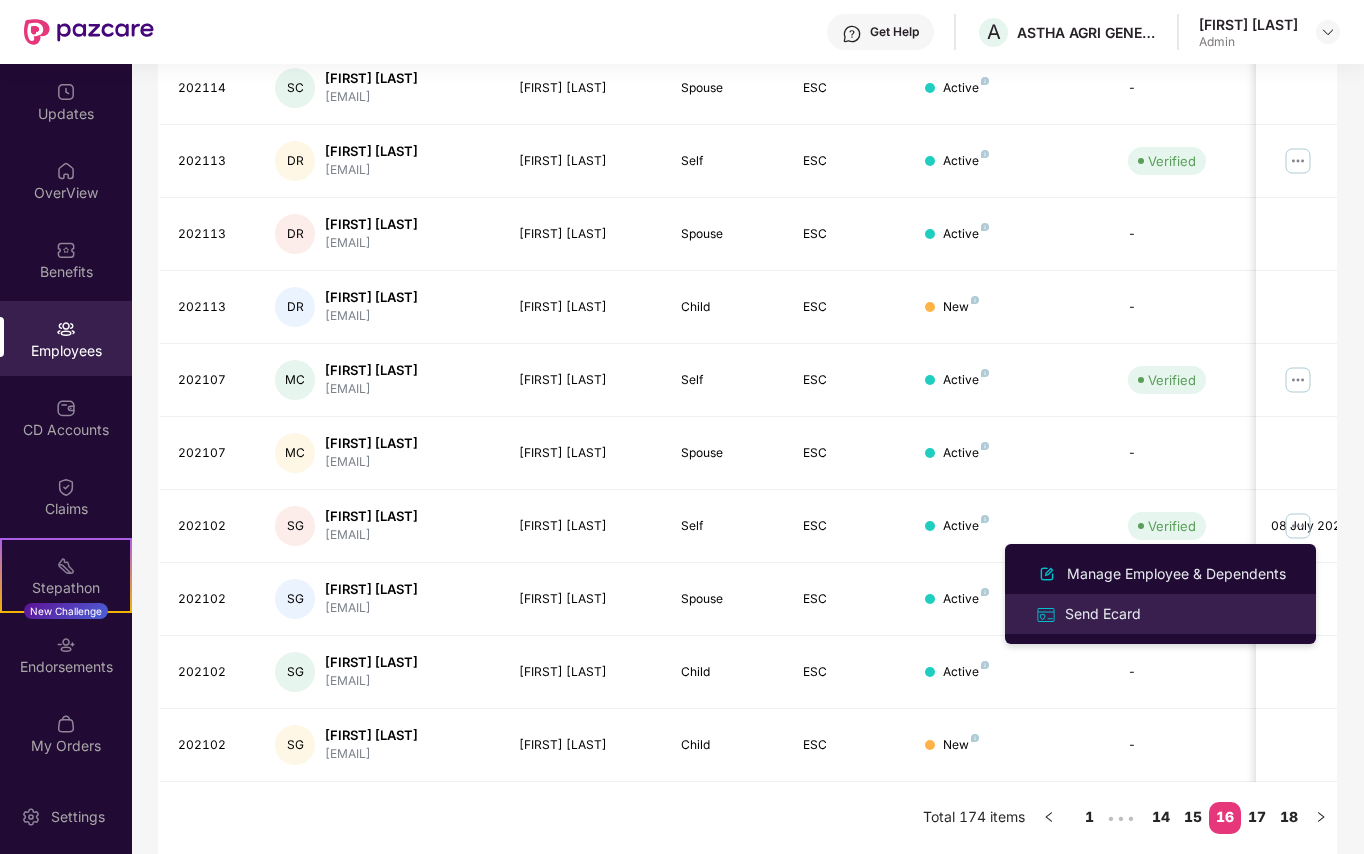 click on "Send Ecard" at bounding box center [1103, 614] 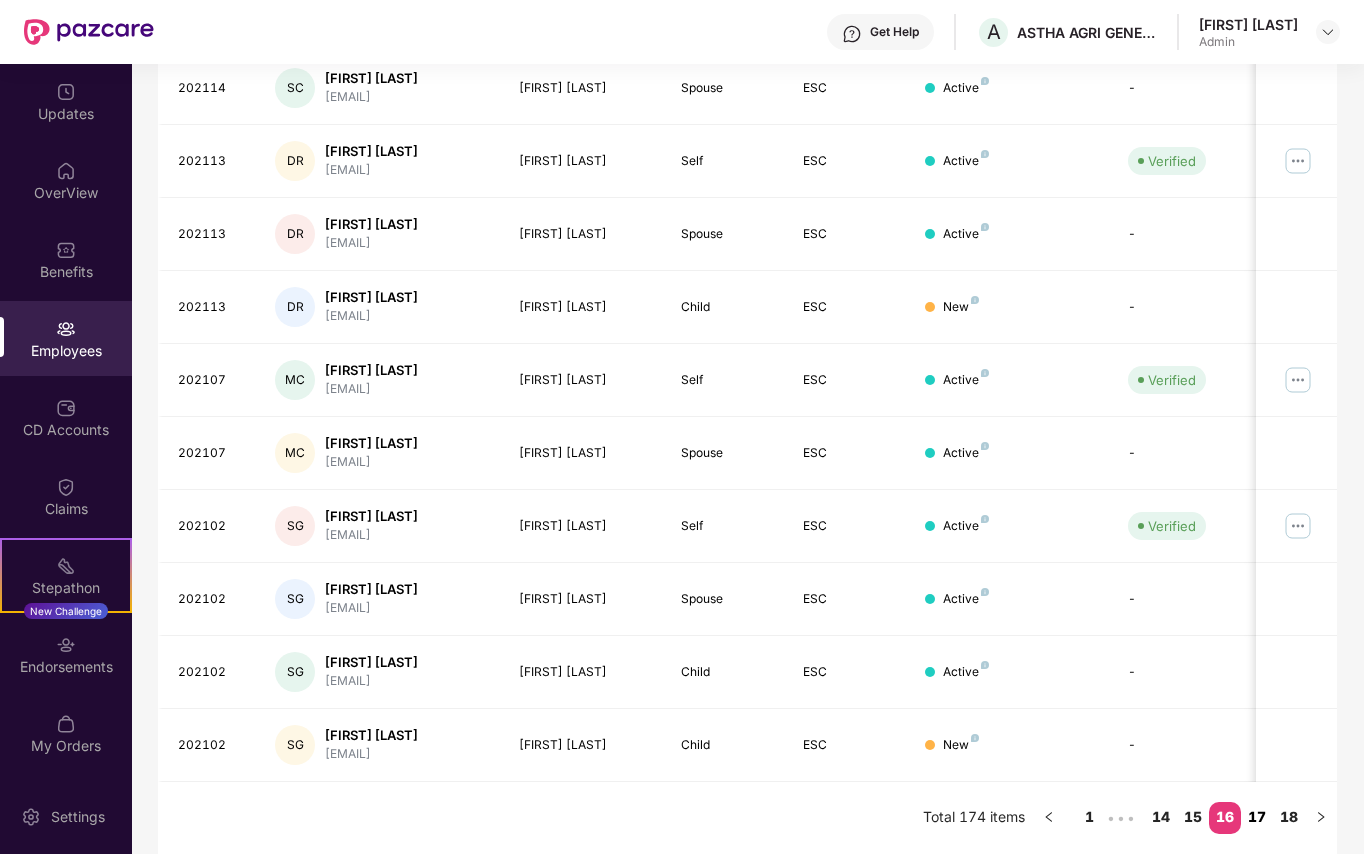 click on "17" at bounding box center [1257, 817] 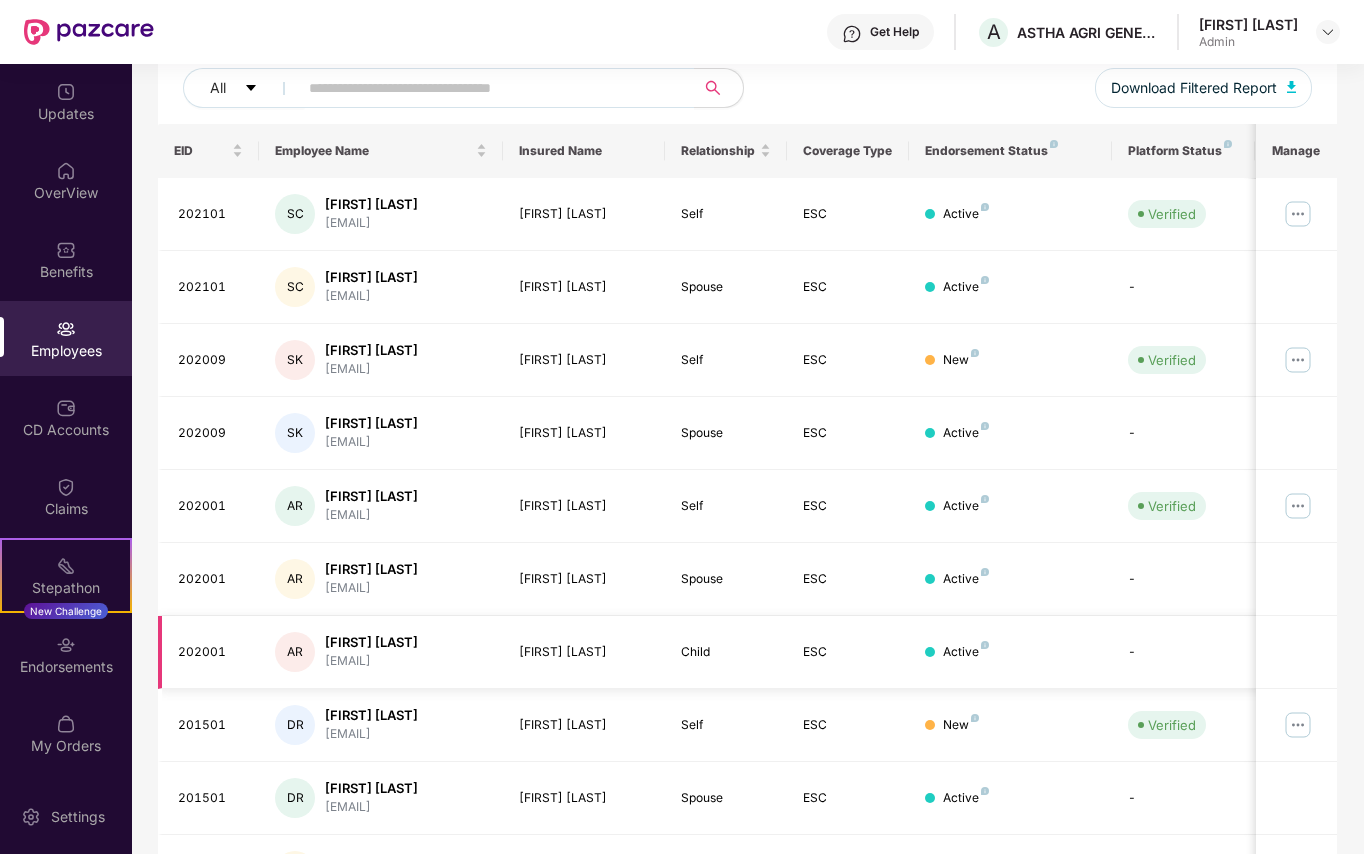 scroll, scrollTop: 245, scrollLeft: 0, axis: vertical 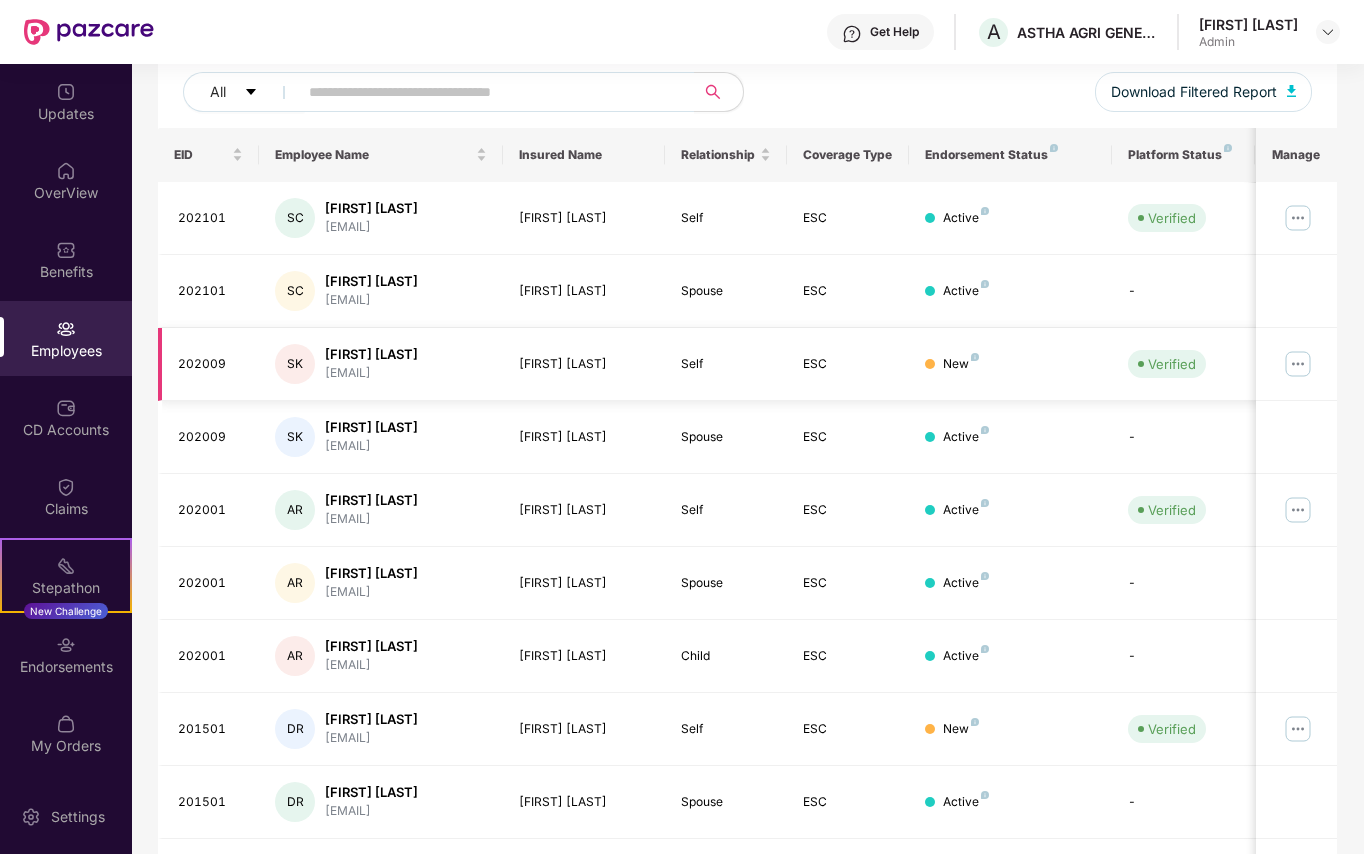 click at bounding box center [1298, 364] 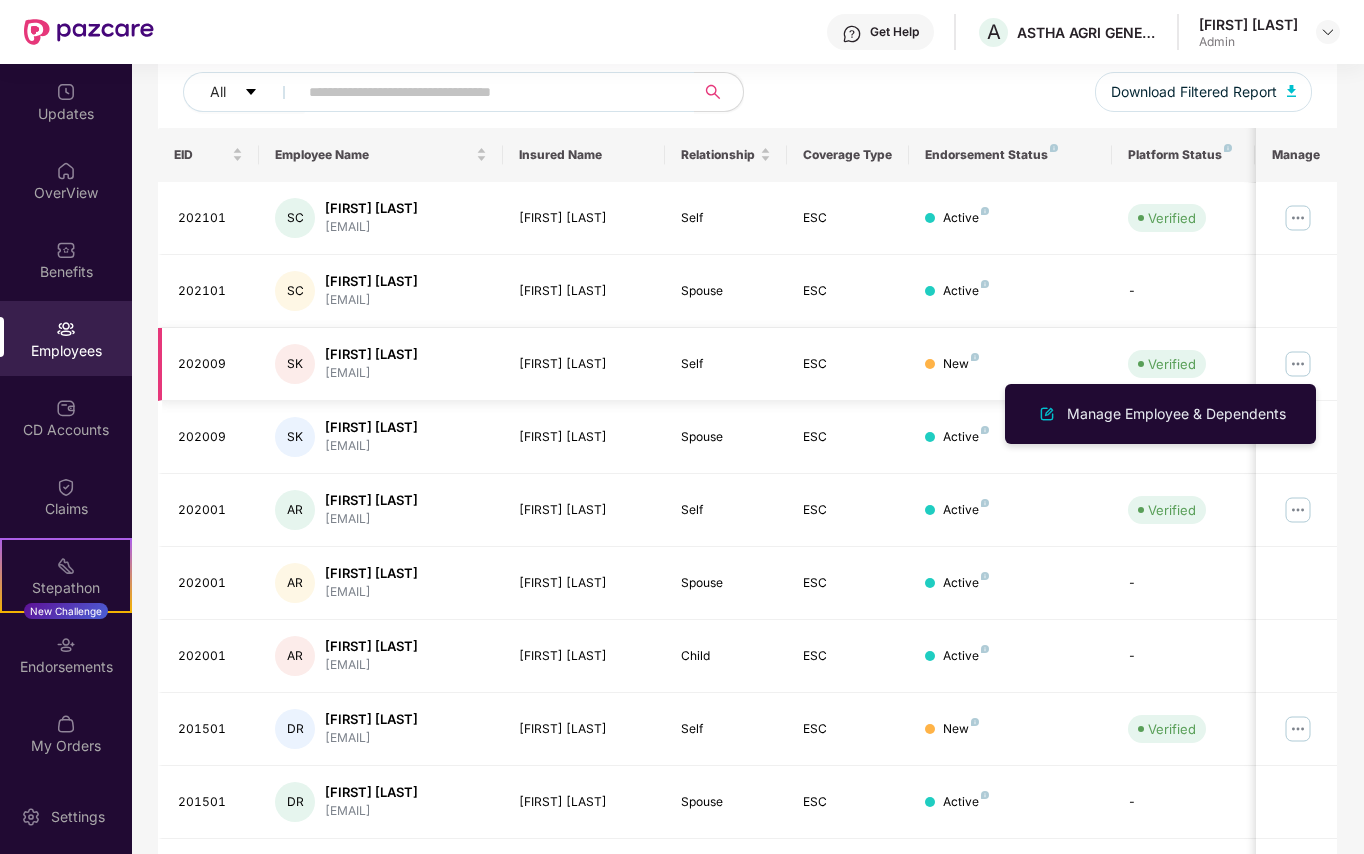 click at bounding box center [1298, 364] 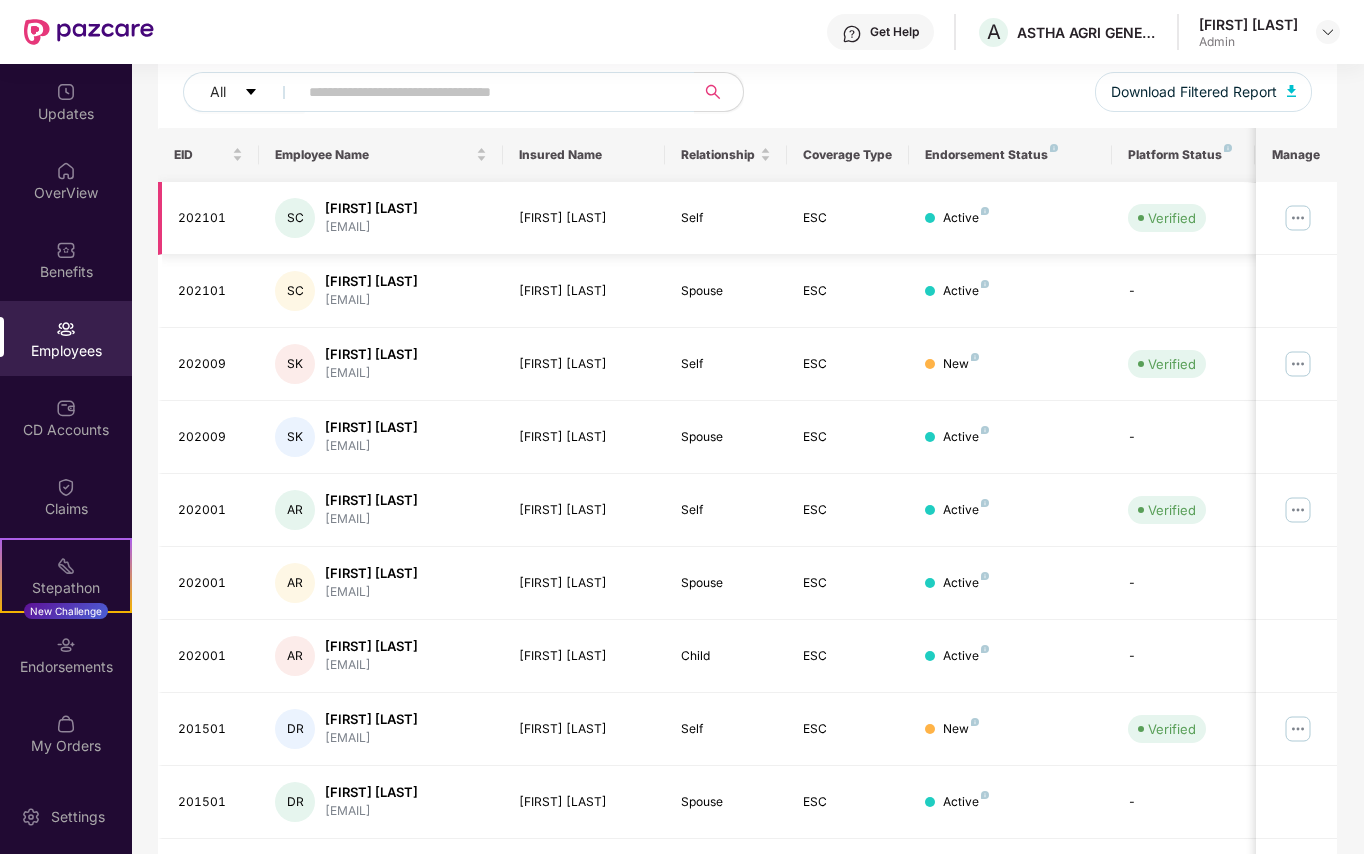 click at bounding box center (1298, 218) 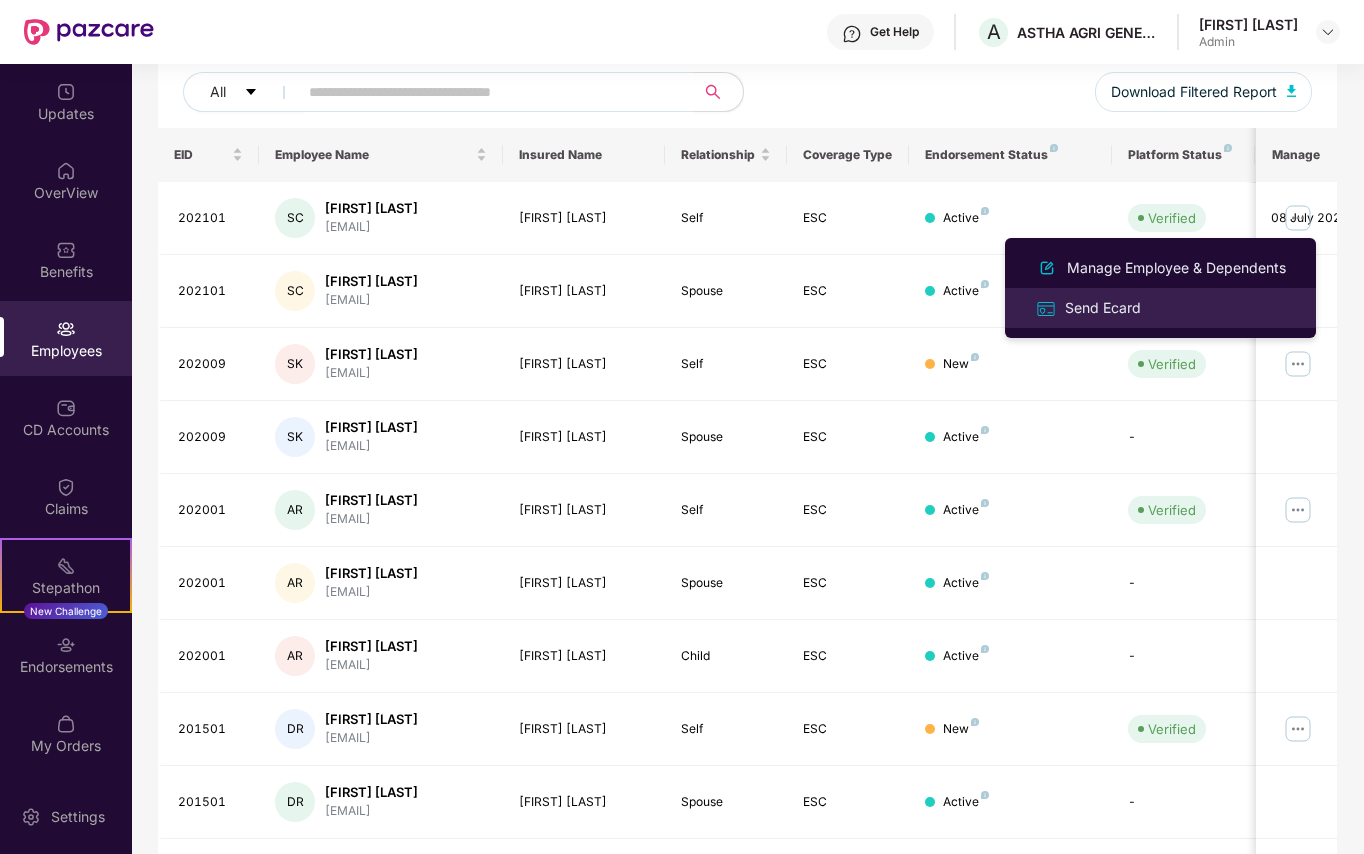 click on "Send Ecard" at bounding box center (1103, 308) 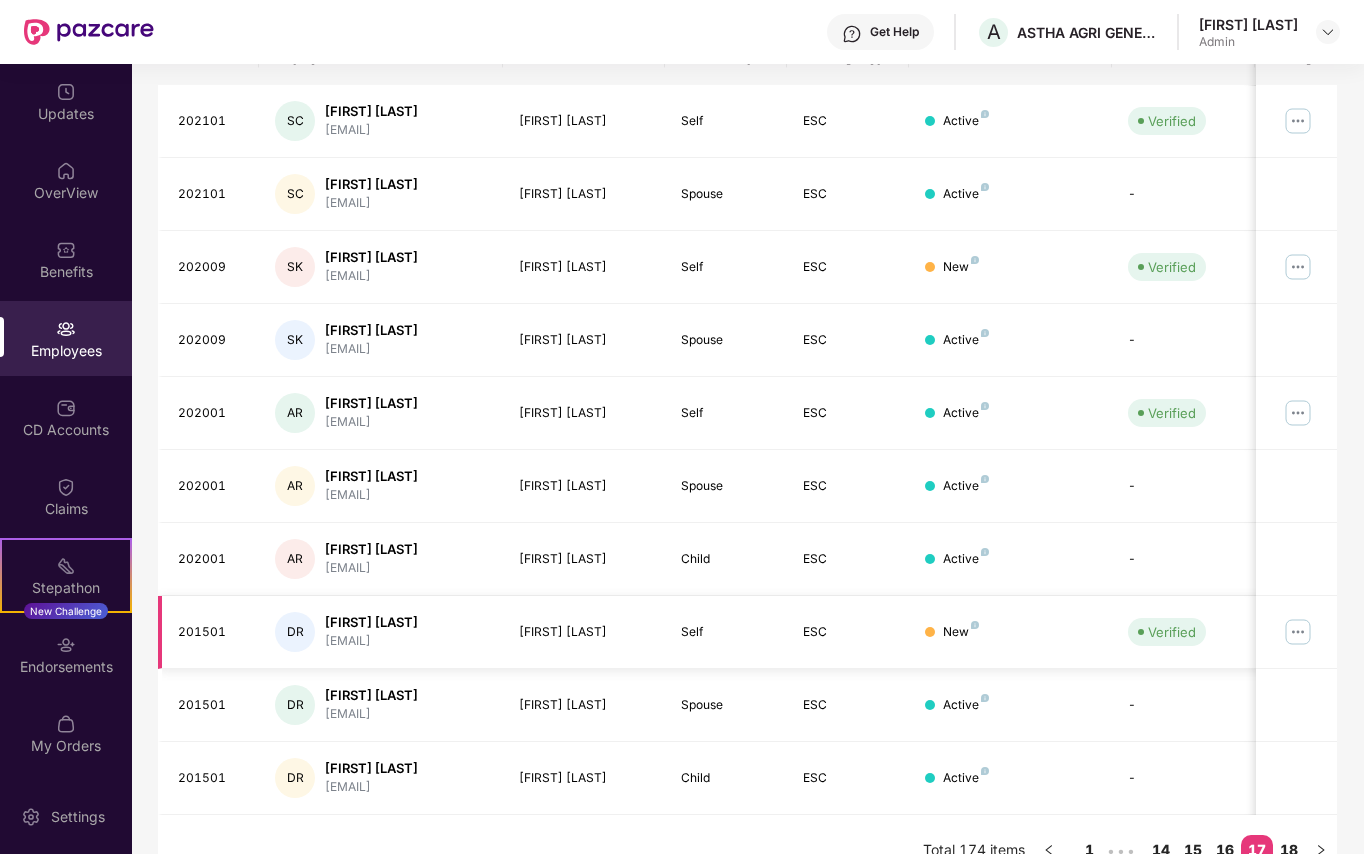 scroll, scrollTop: 378, scrollLeft: 0, axis: vertical 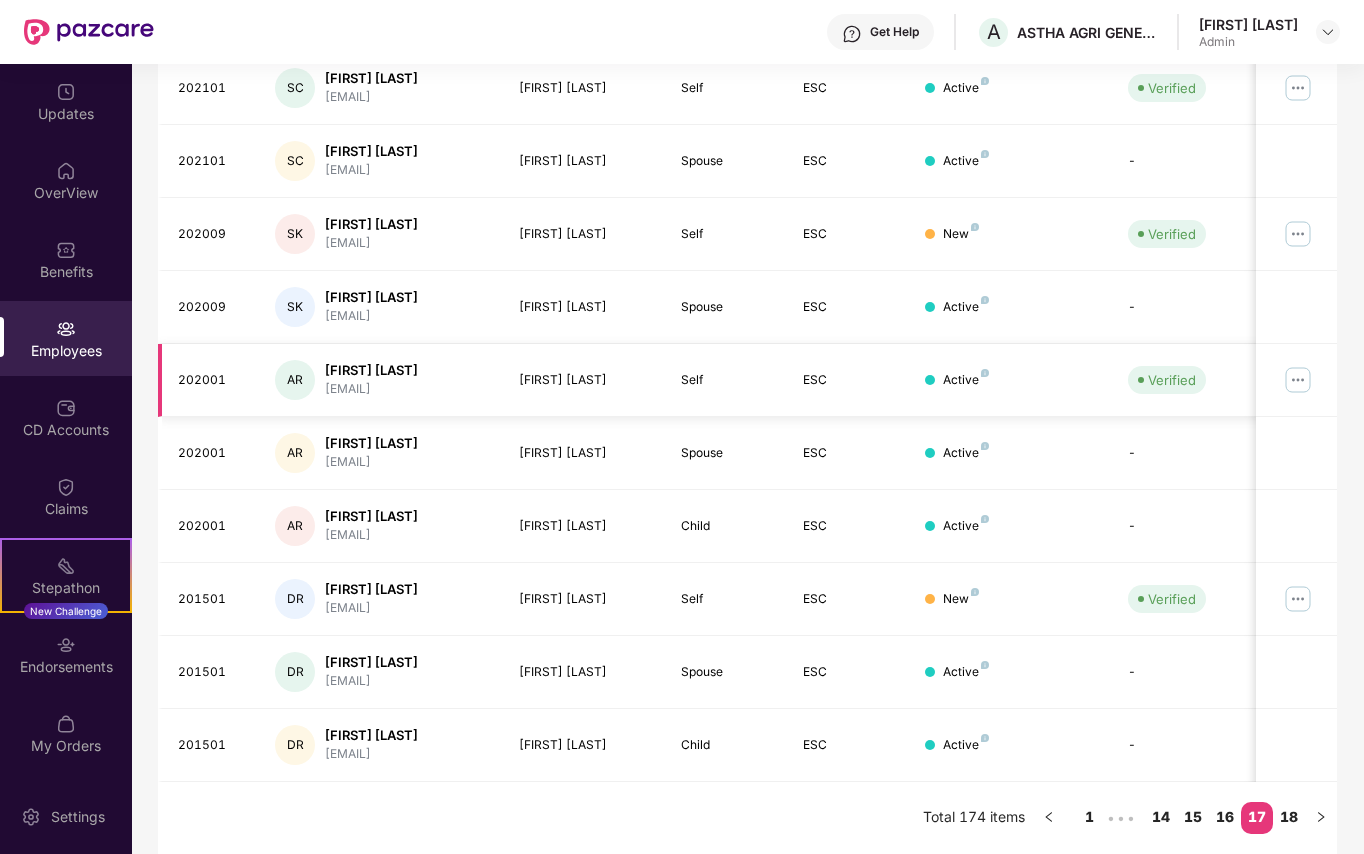 click at bounding box center [1298, 380] 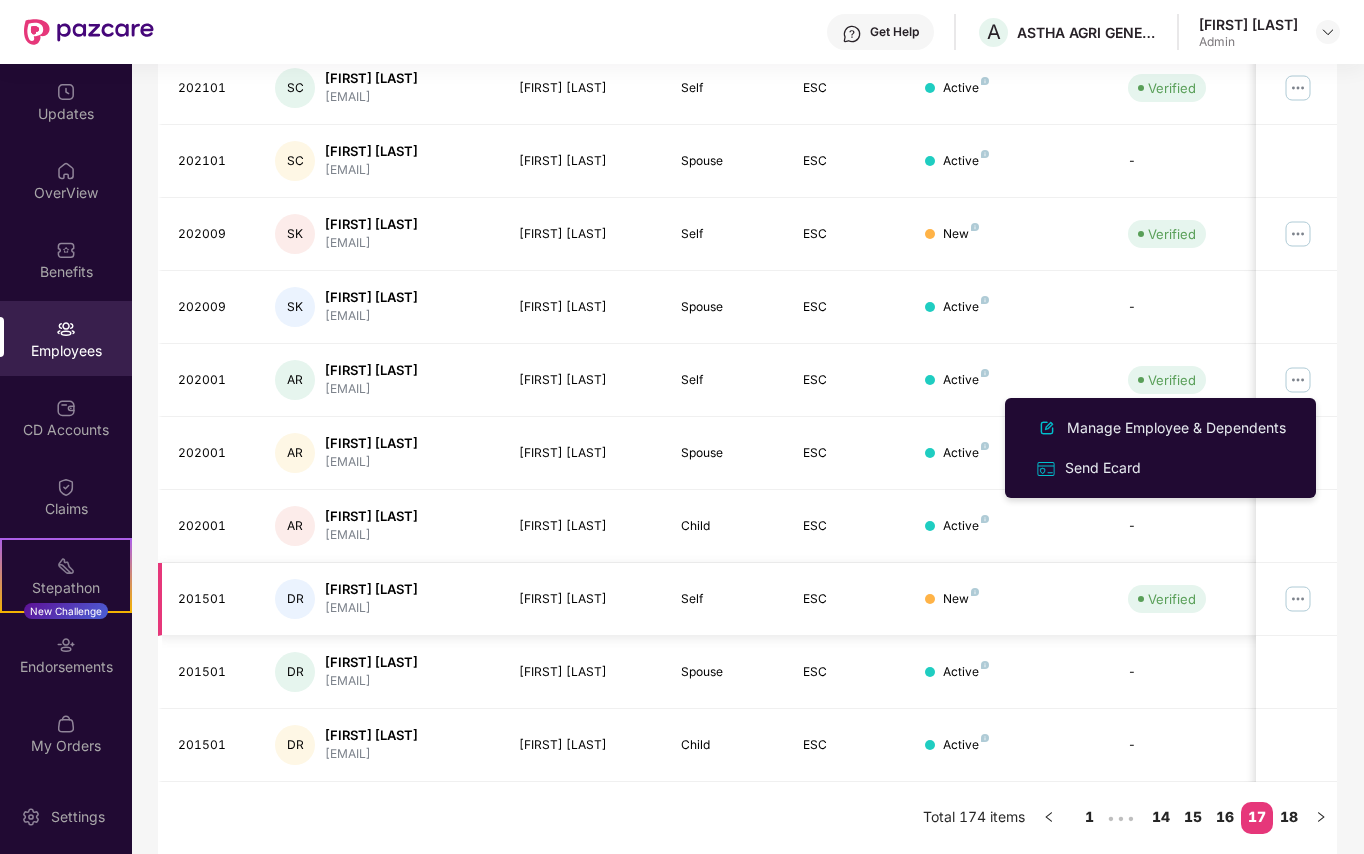 click at bounding box center [1298, 599] 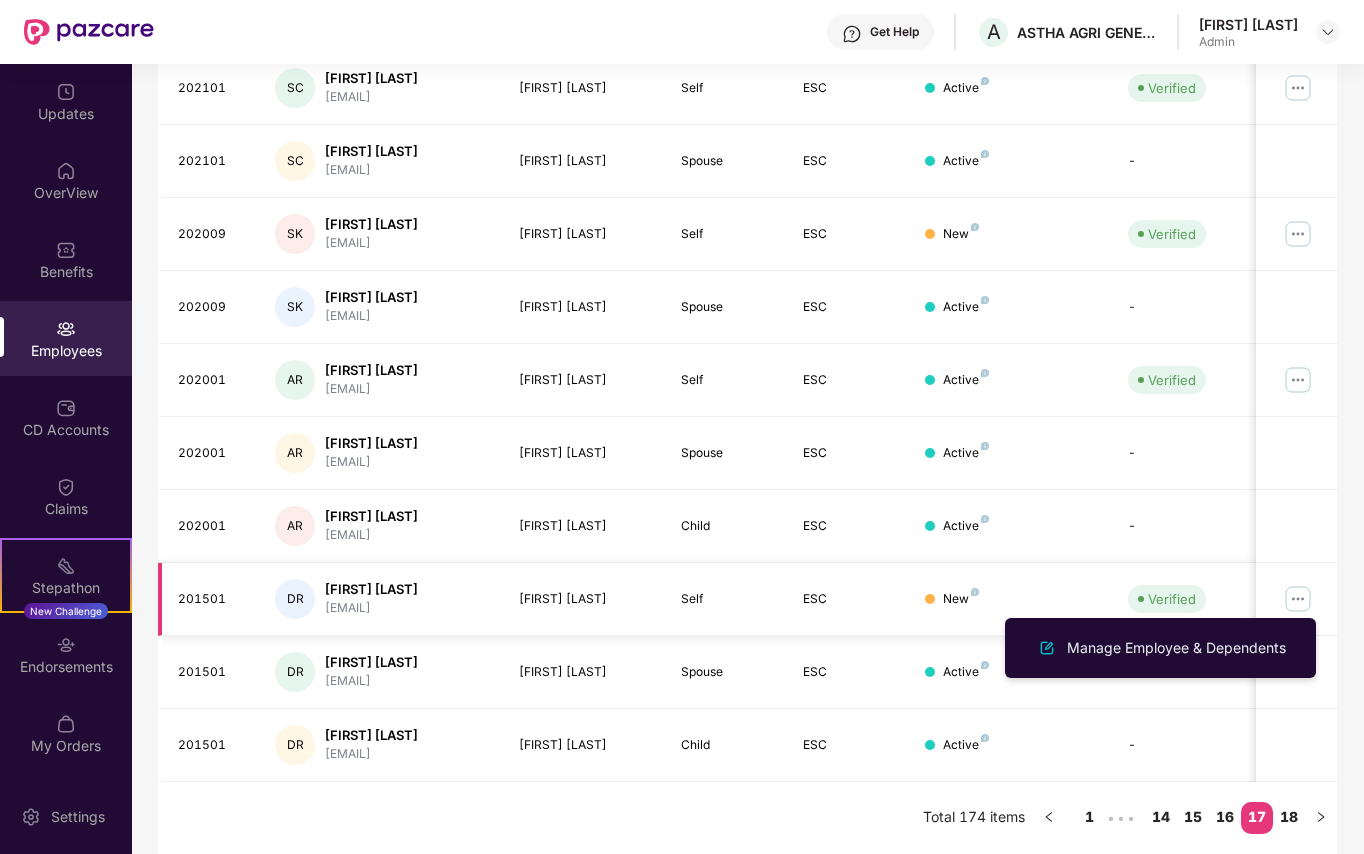 click at bounding box center (1298, 599) 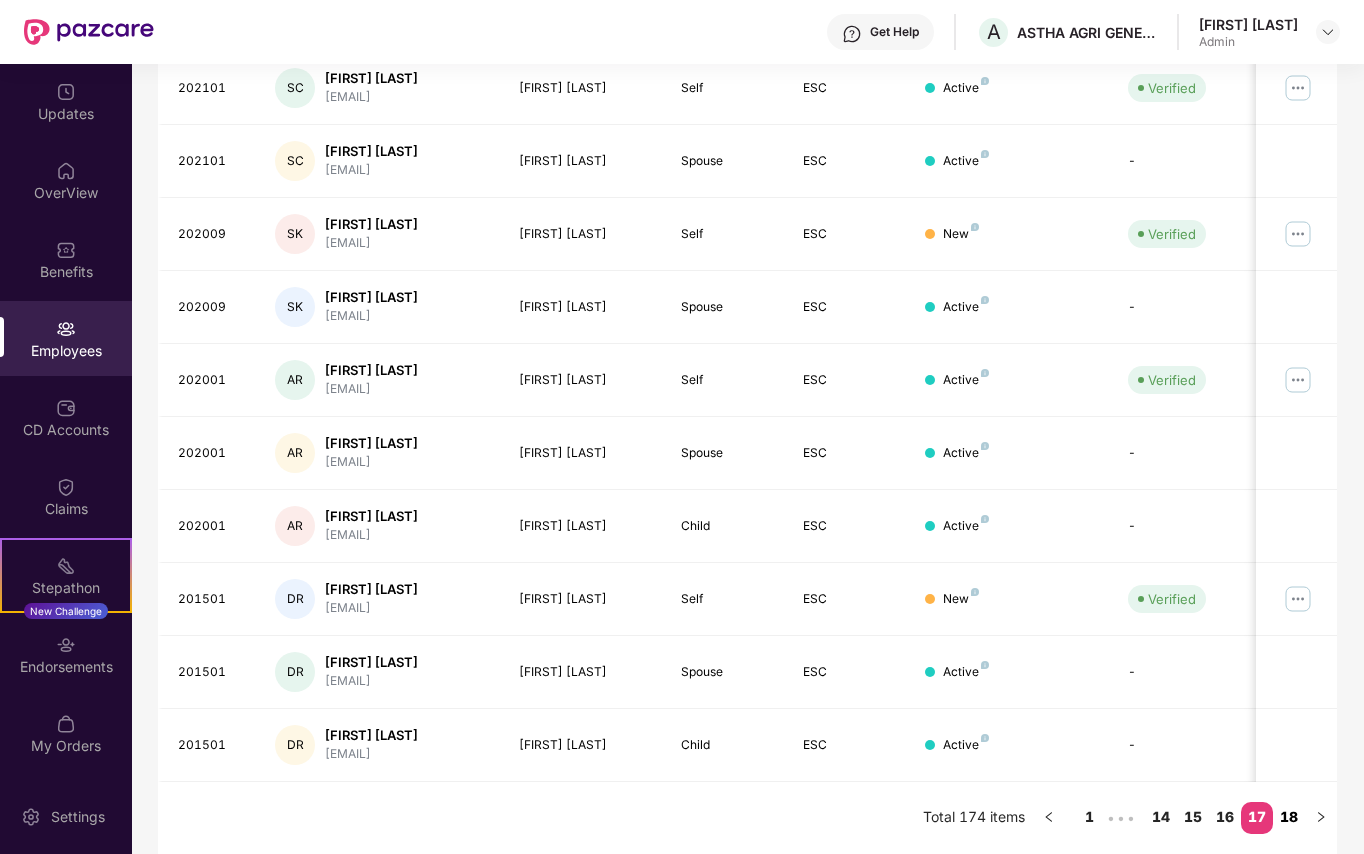 click on "18" at bounding box center [1289, 817] 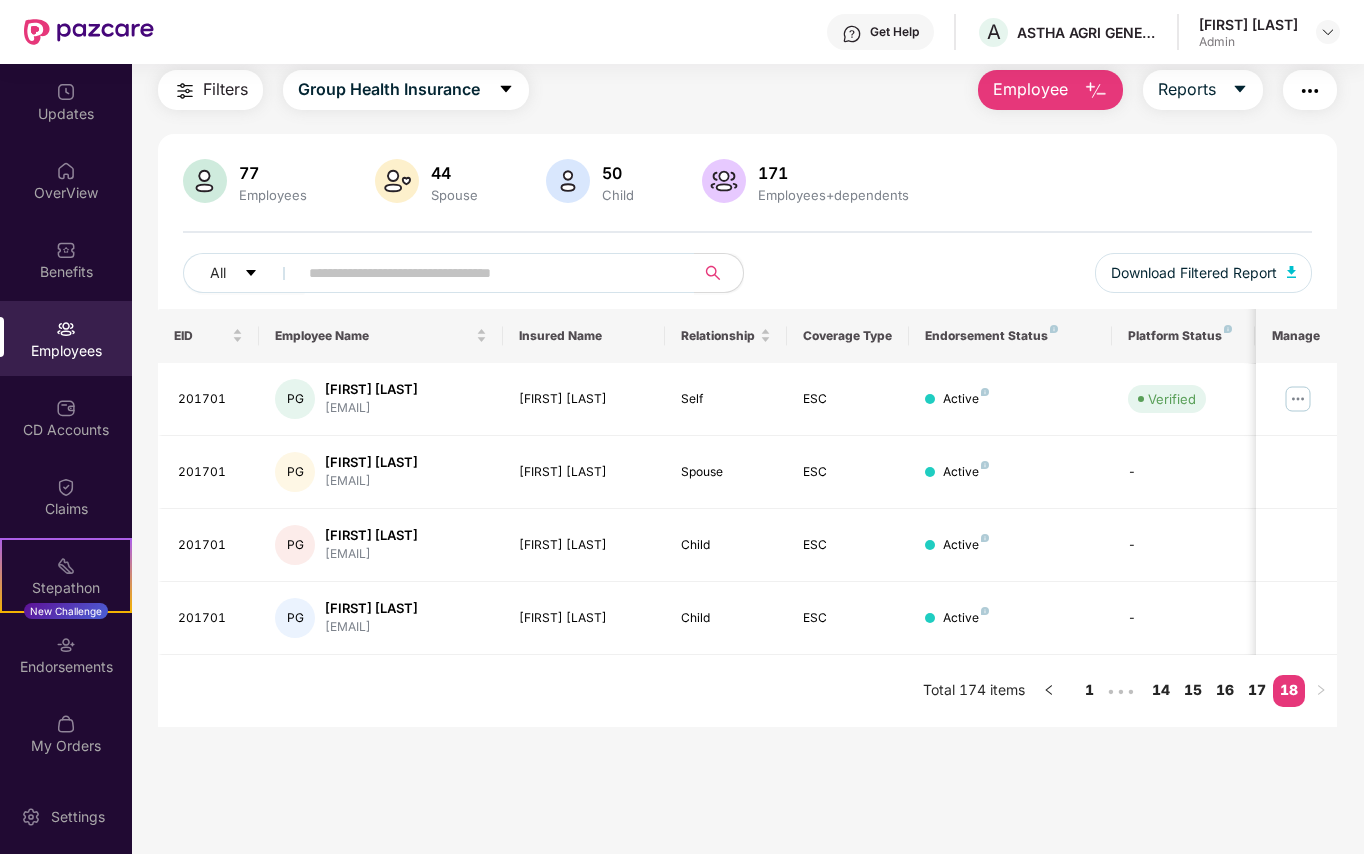 scroll, scrollTop: 64, scrollLeft: 0, axis: vertical 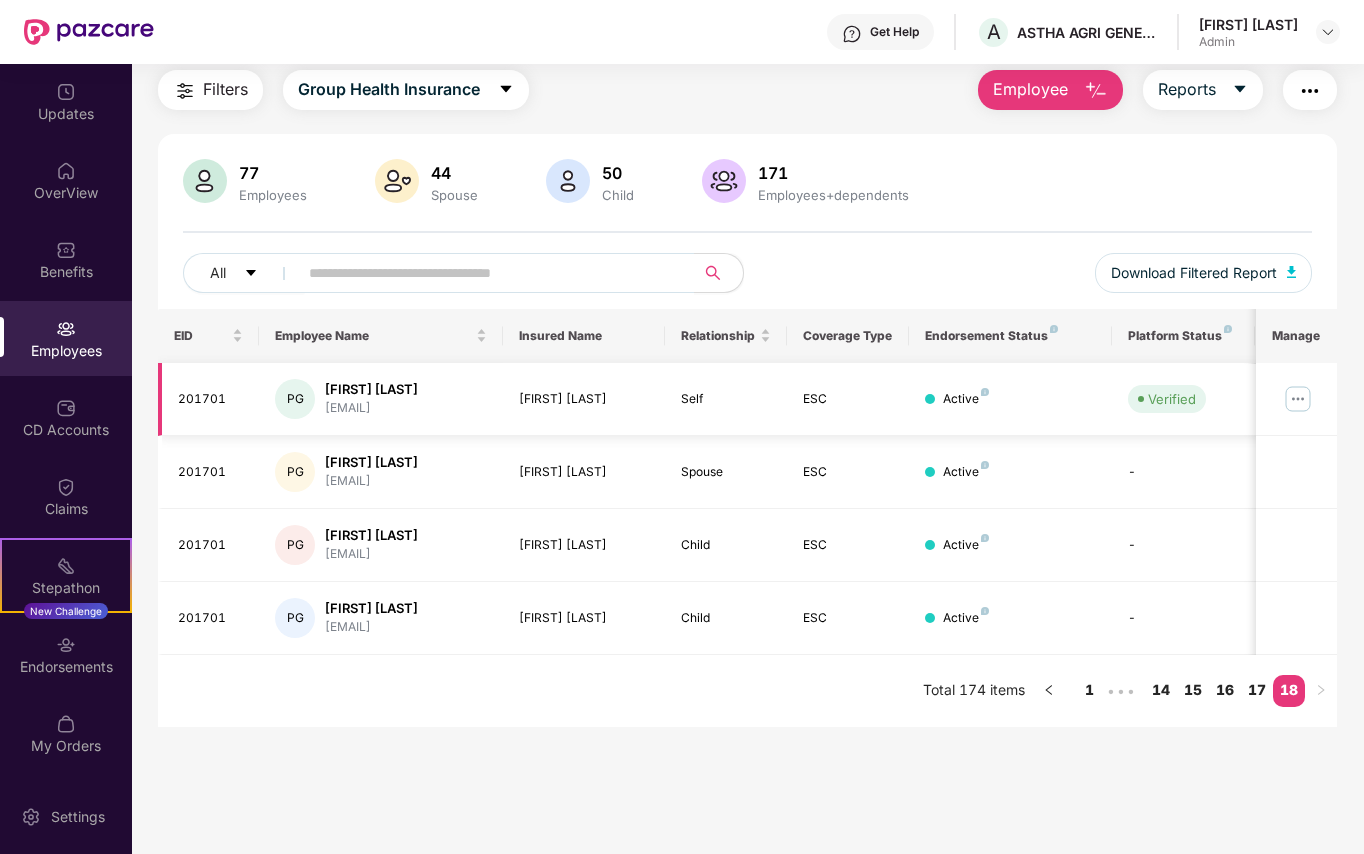click at bounding box center (1298, 399) 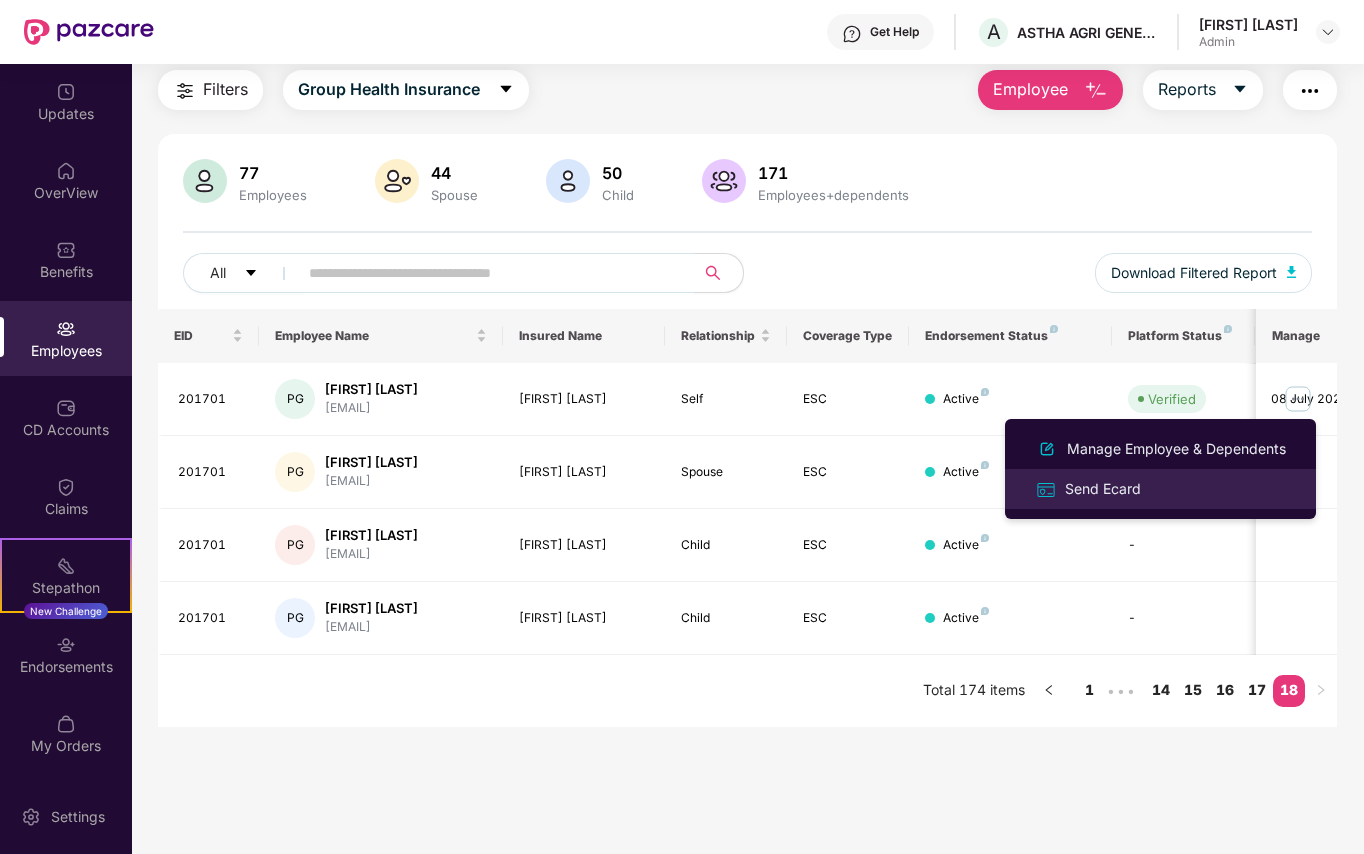 click on "Send Ecard" at bounding box center [1103, 489] 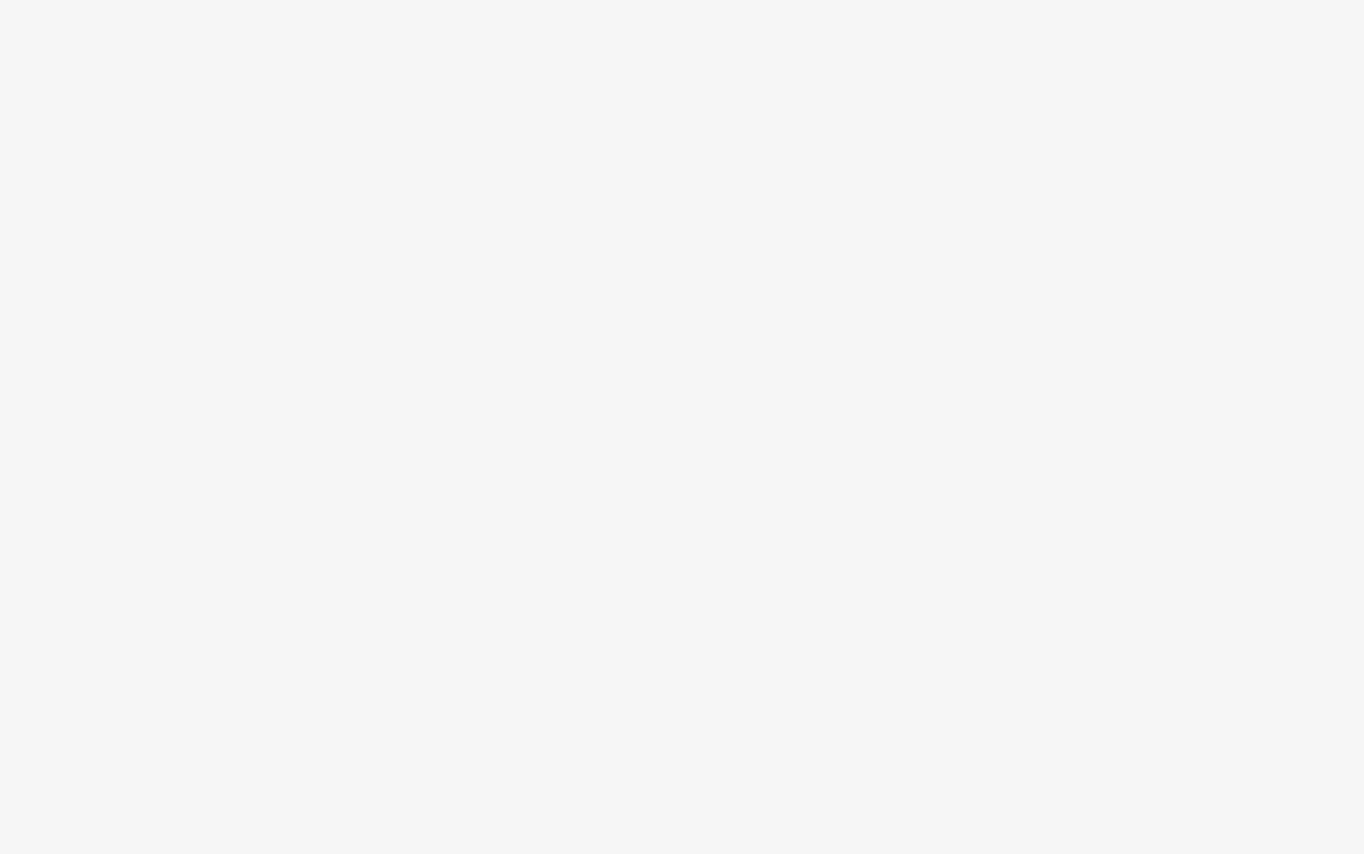 scroll, scrollTop: 0, scrollLeft: 0, axis: both 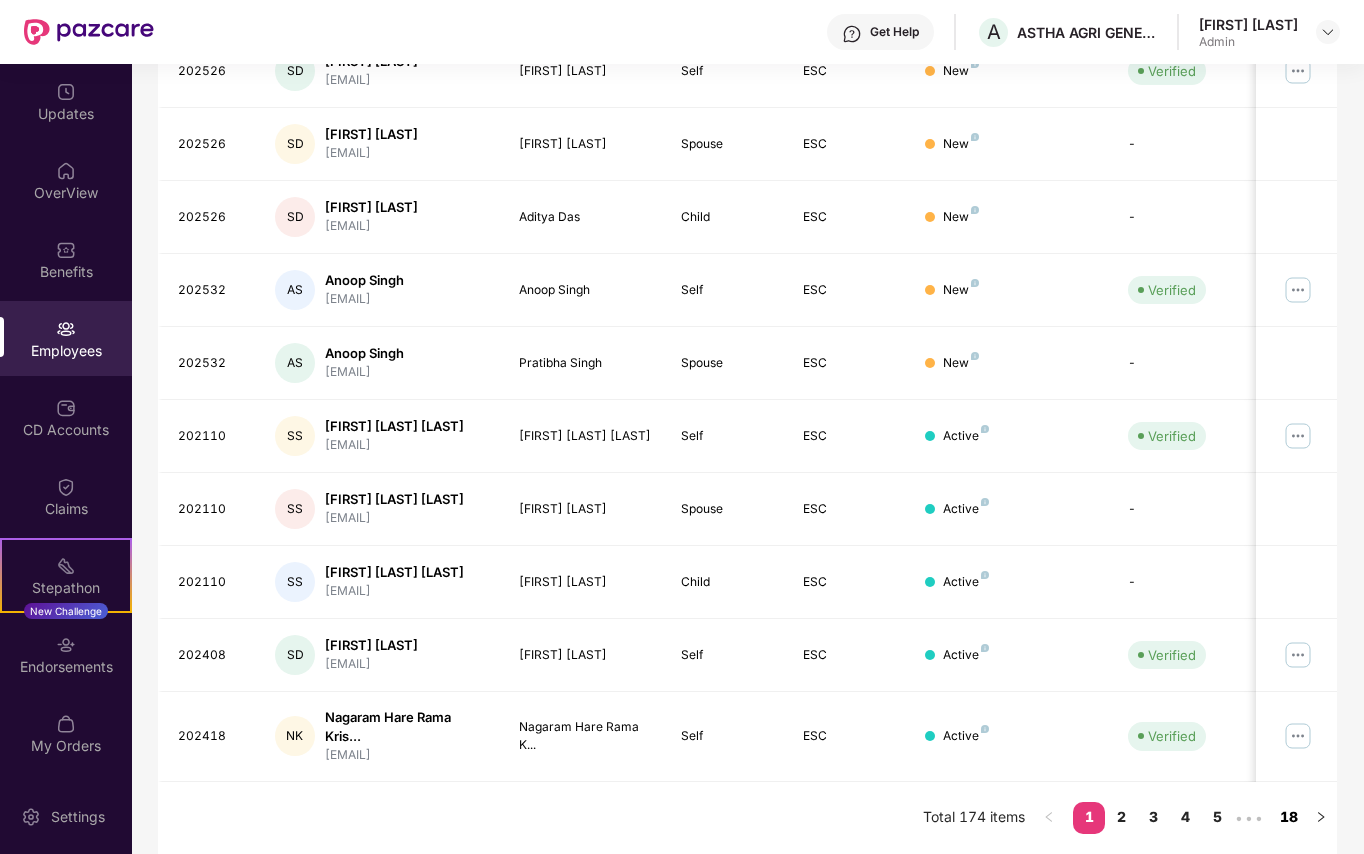 click on "18" at bounding box center (1289, 817) 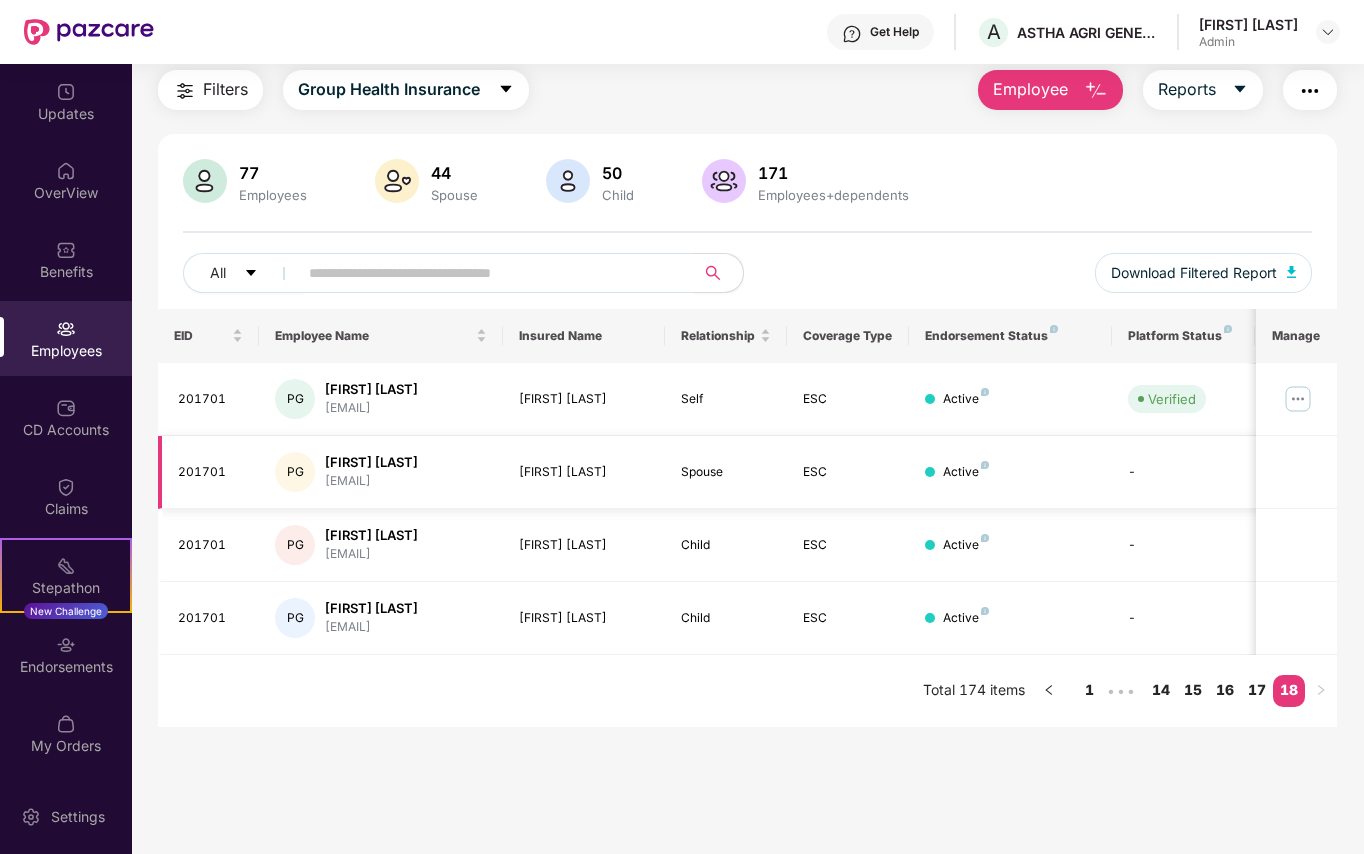 scroll, scrollTop: 64, scrollLeft: 0, axis: vertical 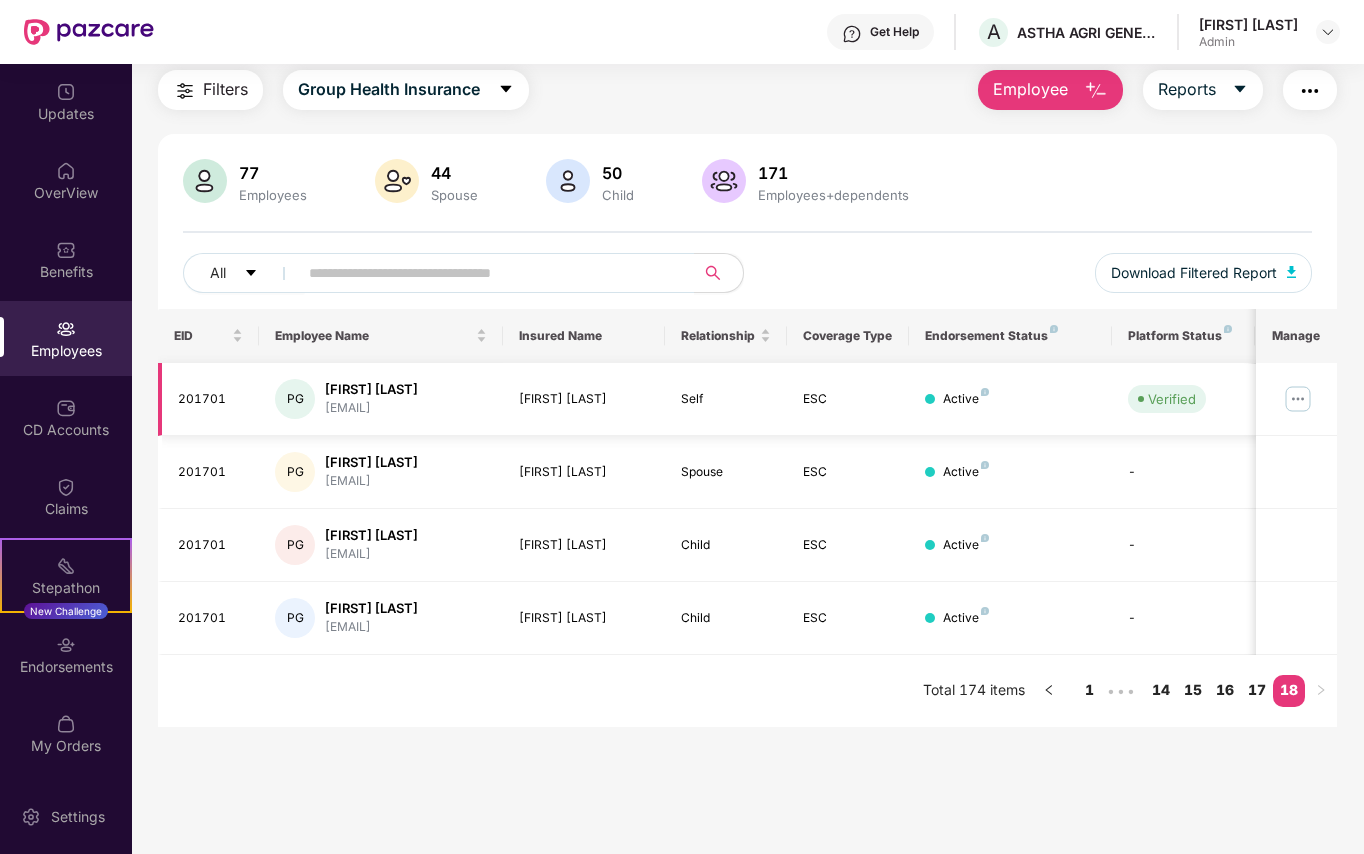 click at bounding box center (1298, 399) 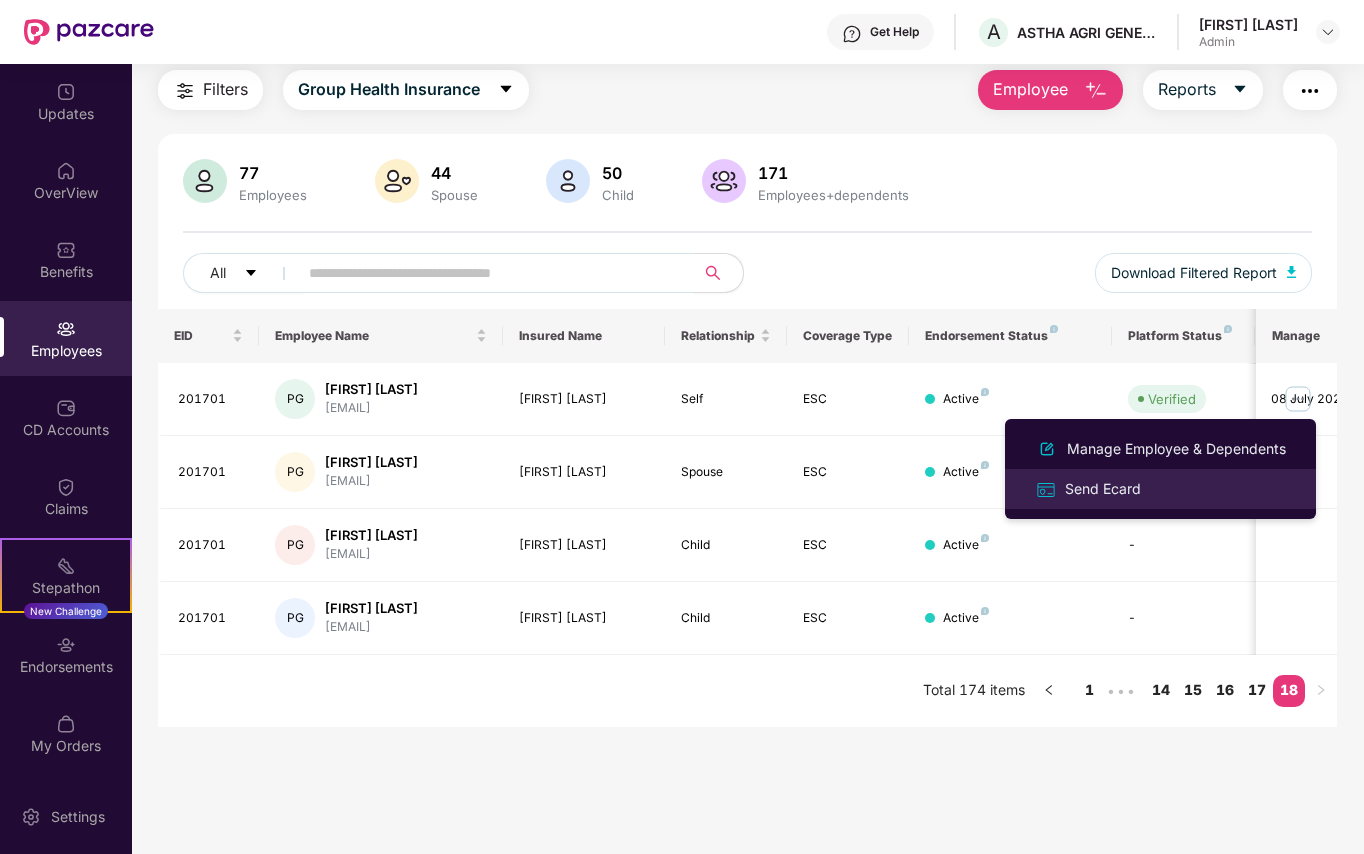click on "Send Ecard" at bounding box center [1103, 489] 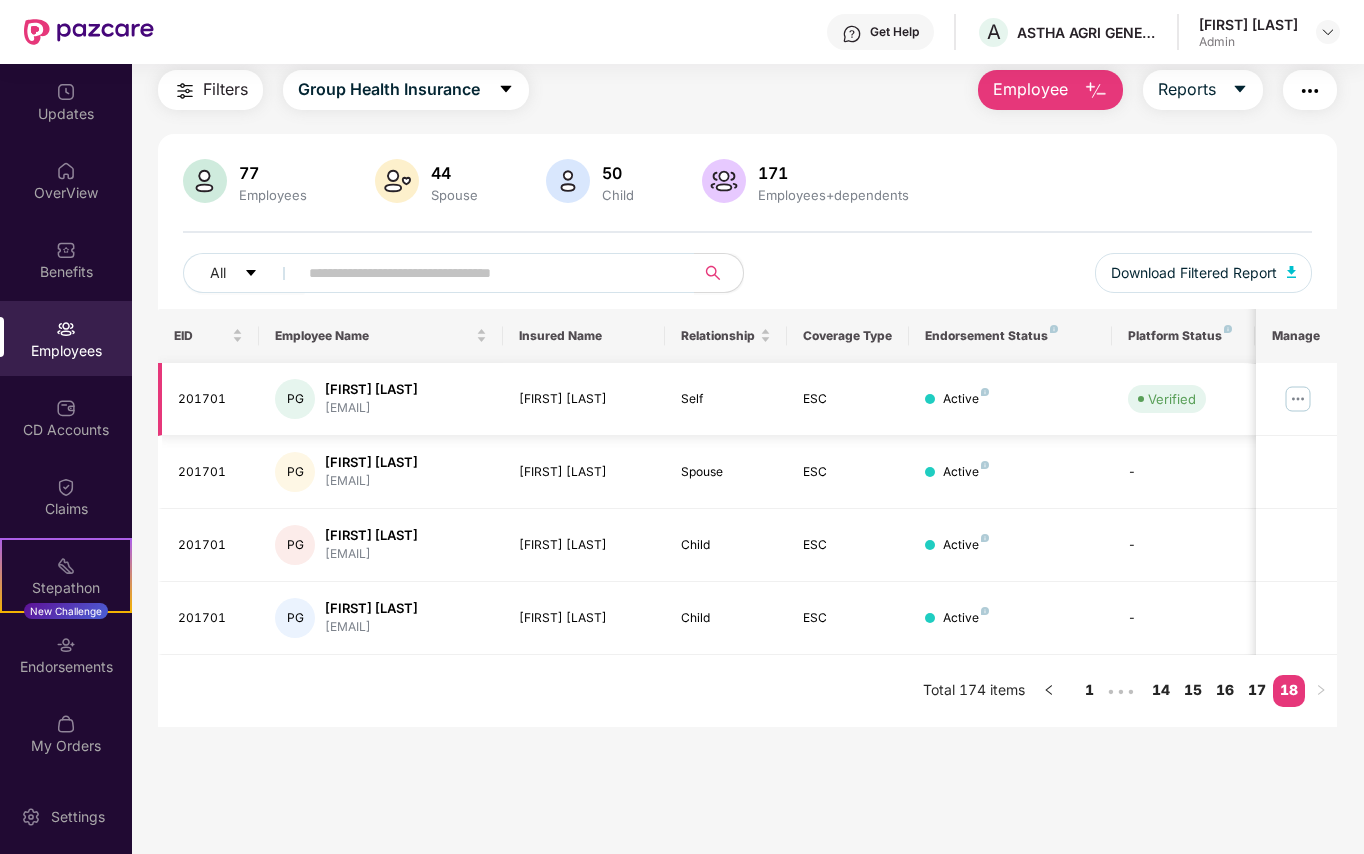 click at bounding box center [1298, 399] 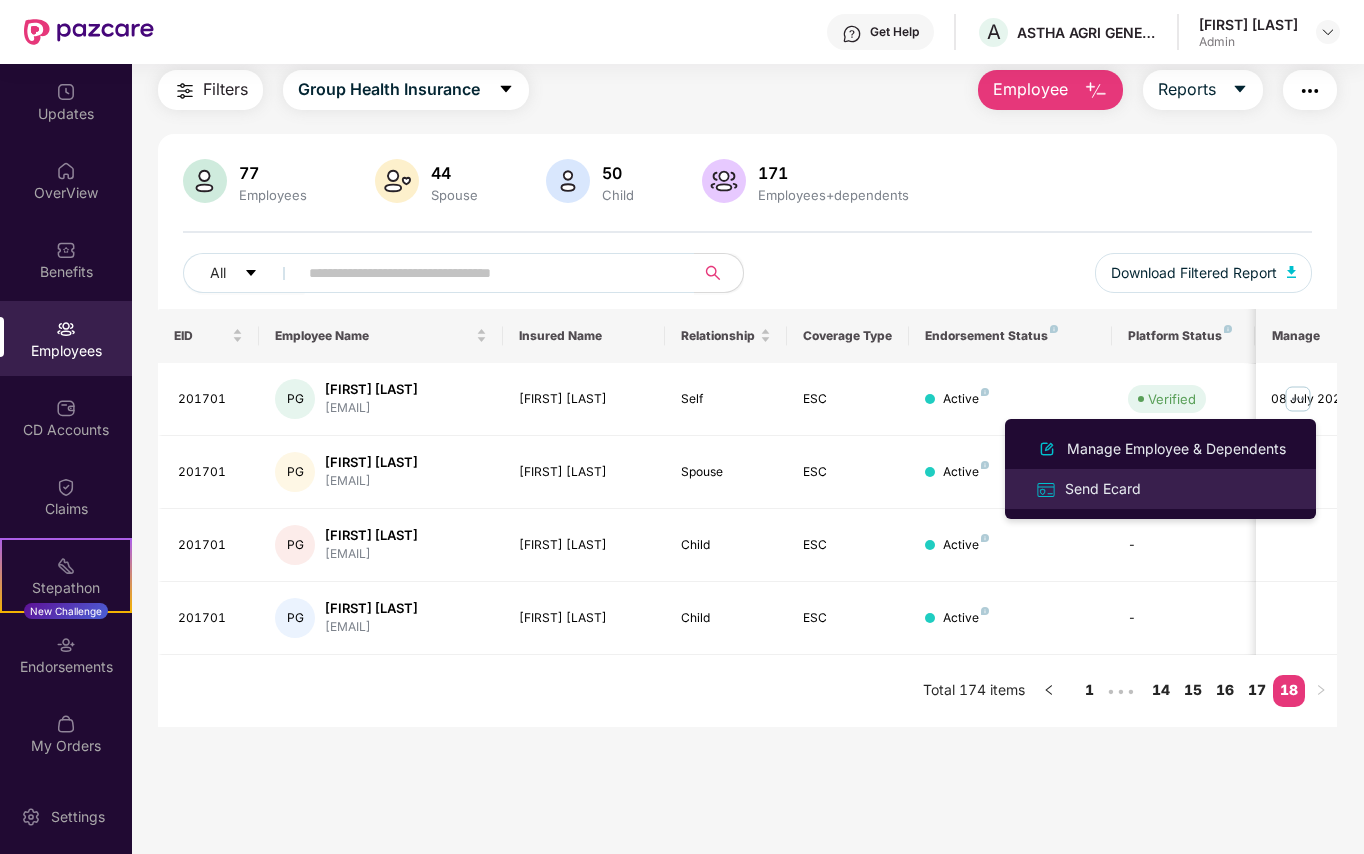 click on "Send Ecard" at bounding box center (1103, 489) 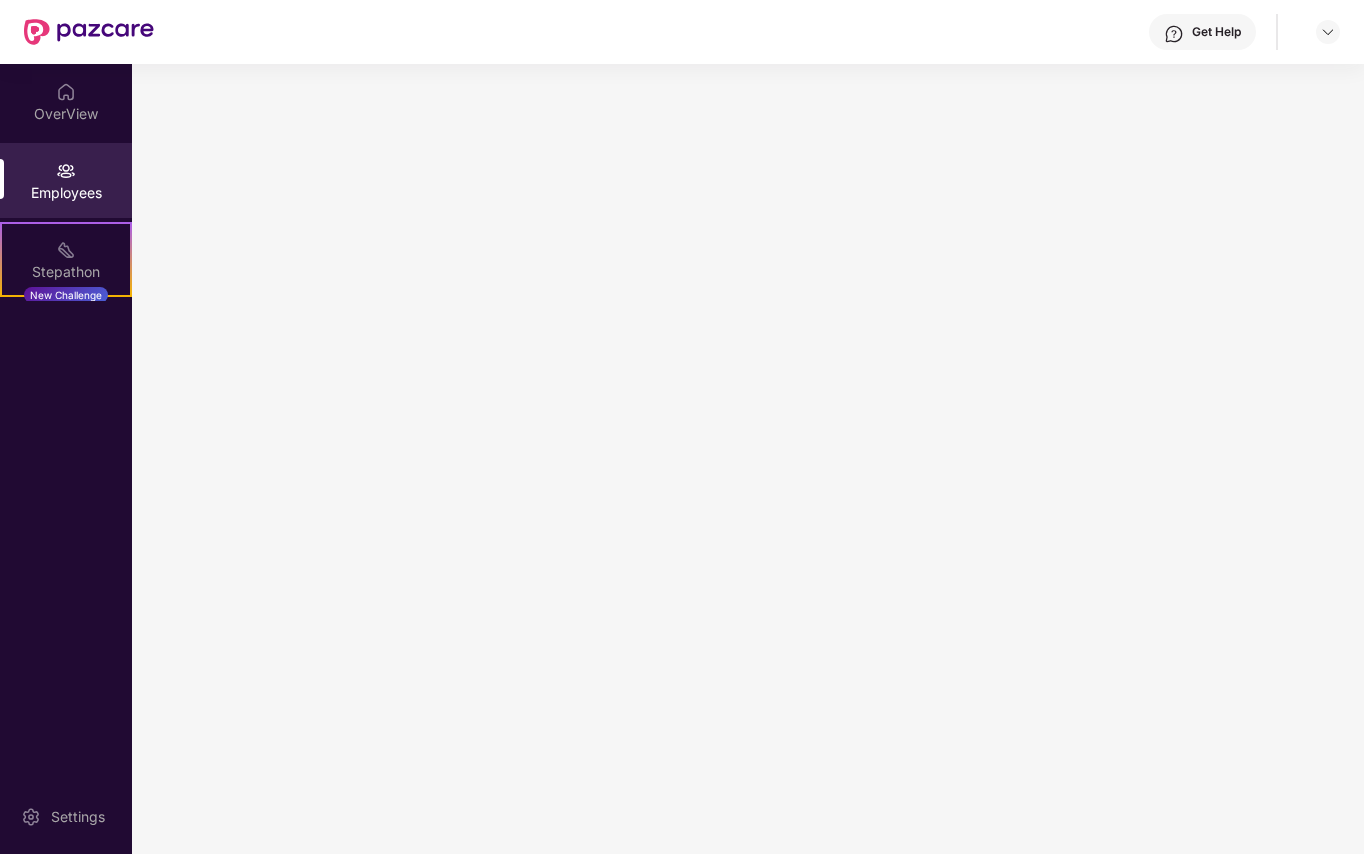 scroll, scrollTop: 0, scrollLeft: 0, axis: both 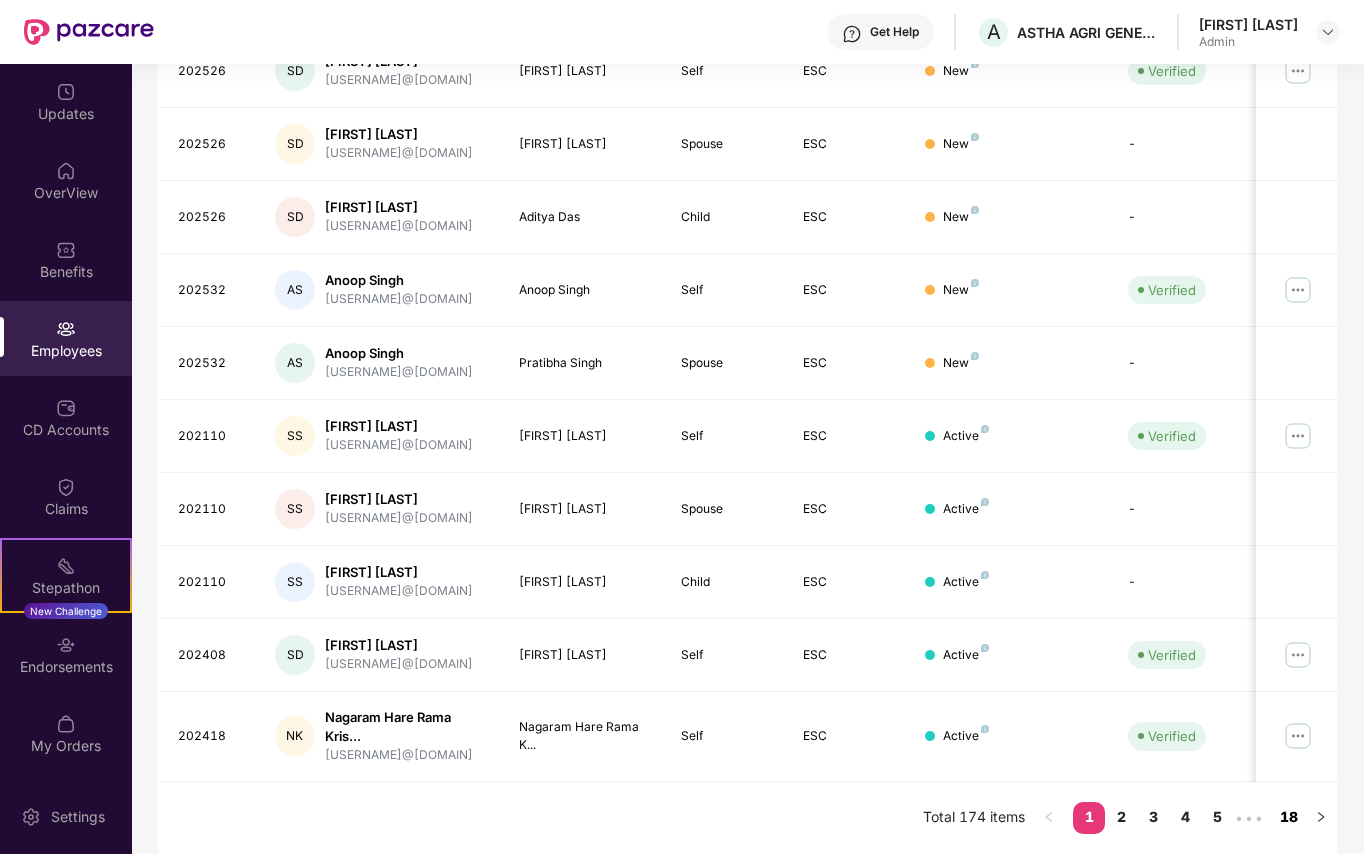 click on "18" at bounding box center [1289, 817] 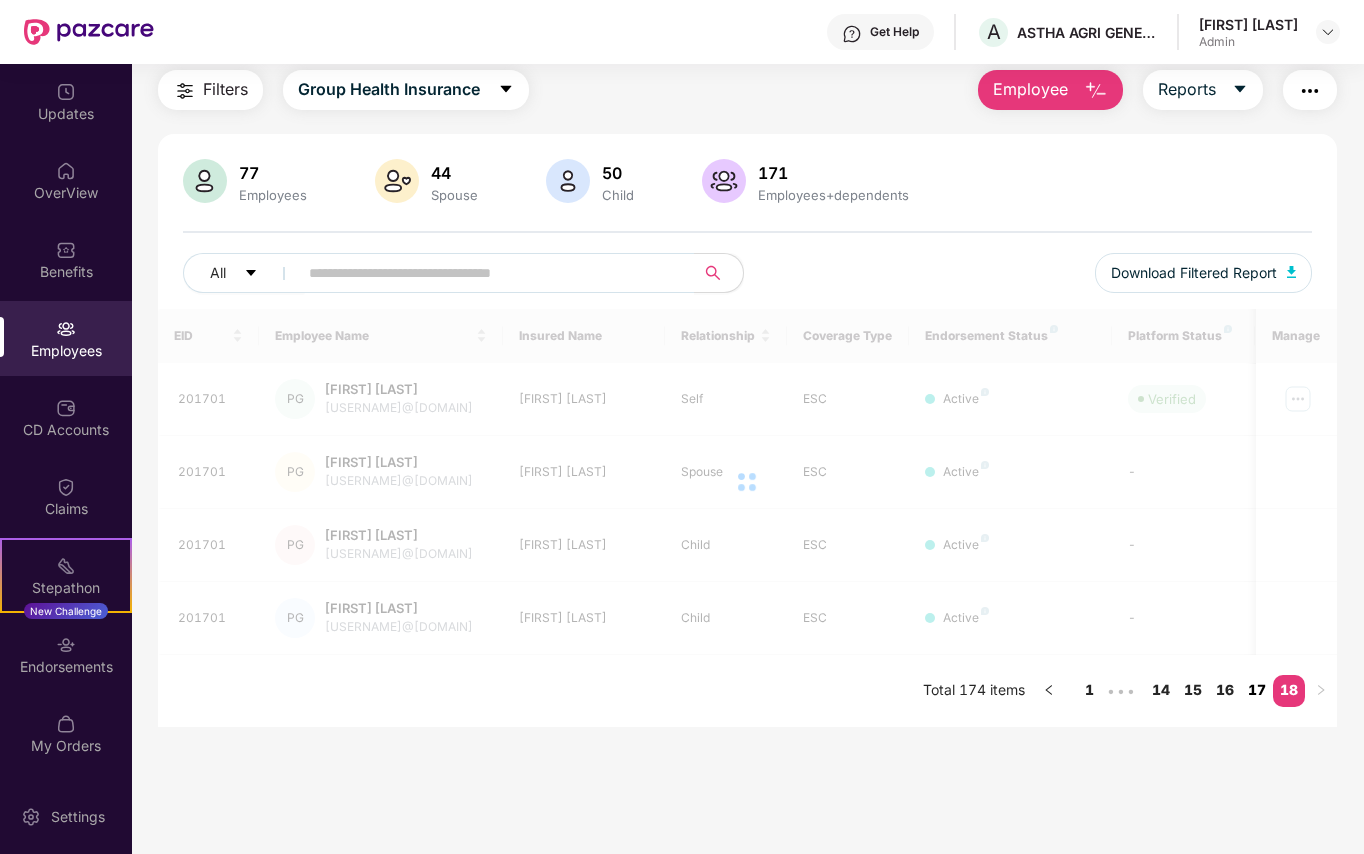 scroll, scrollTop: 64, scrollLeft: 0, axis: vertical 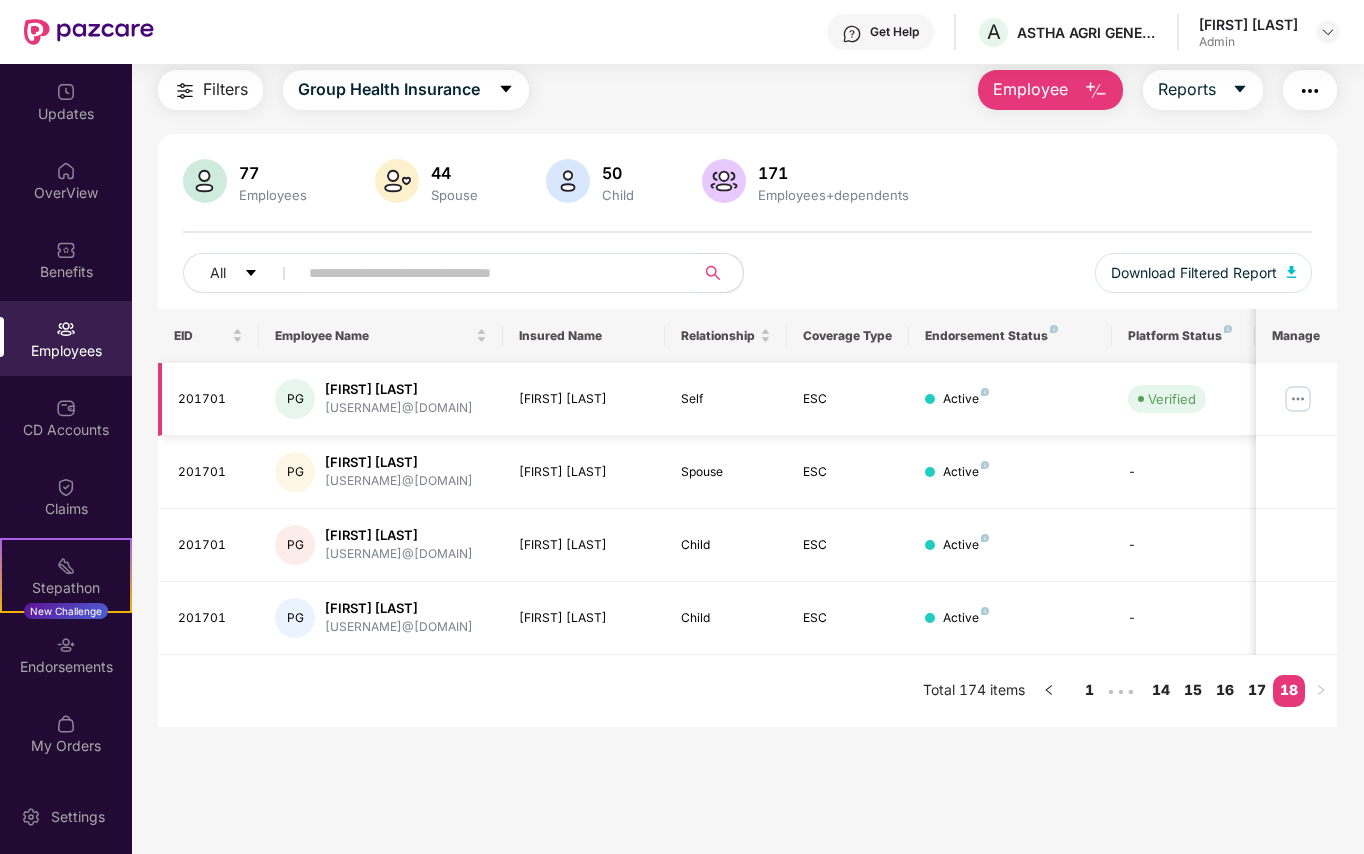 click at bounding box center [1298, 399] 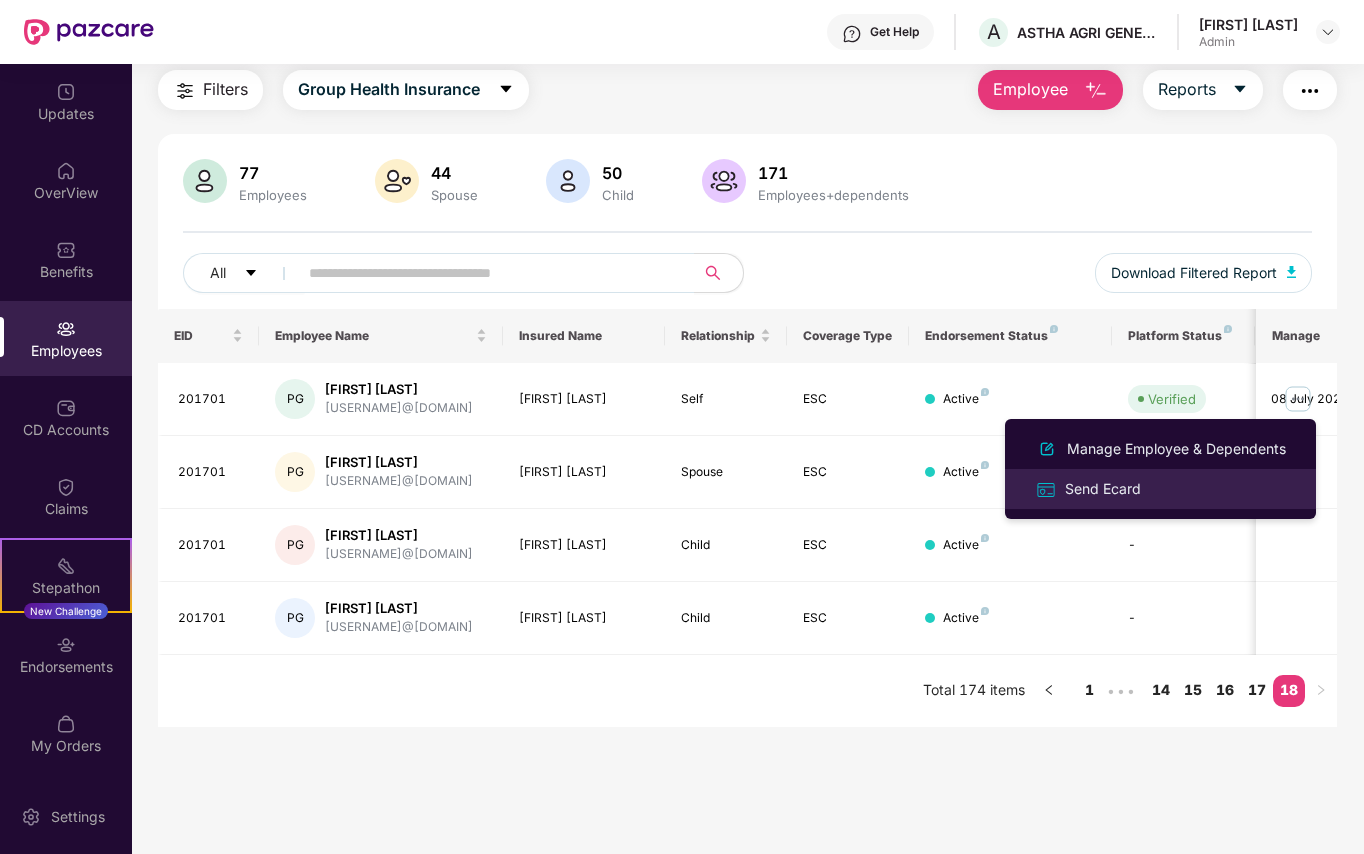 click on "Send Ecard" at bounding box center (1103, 489) 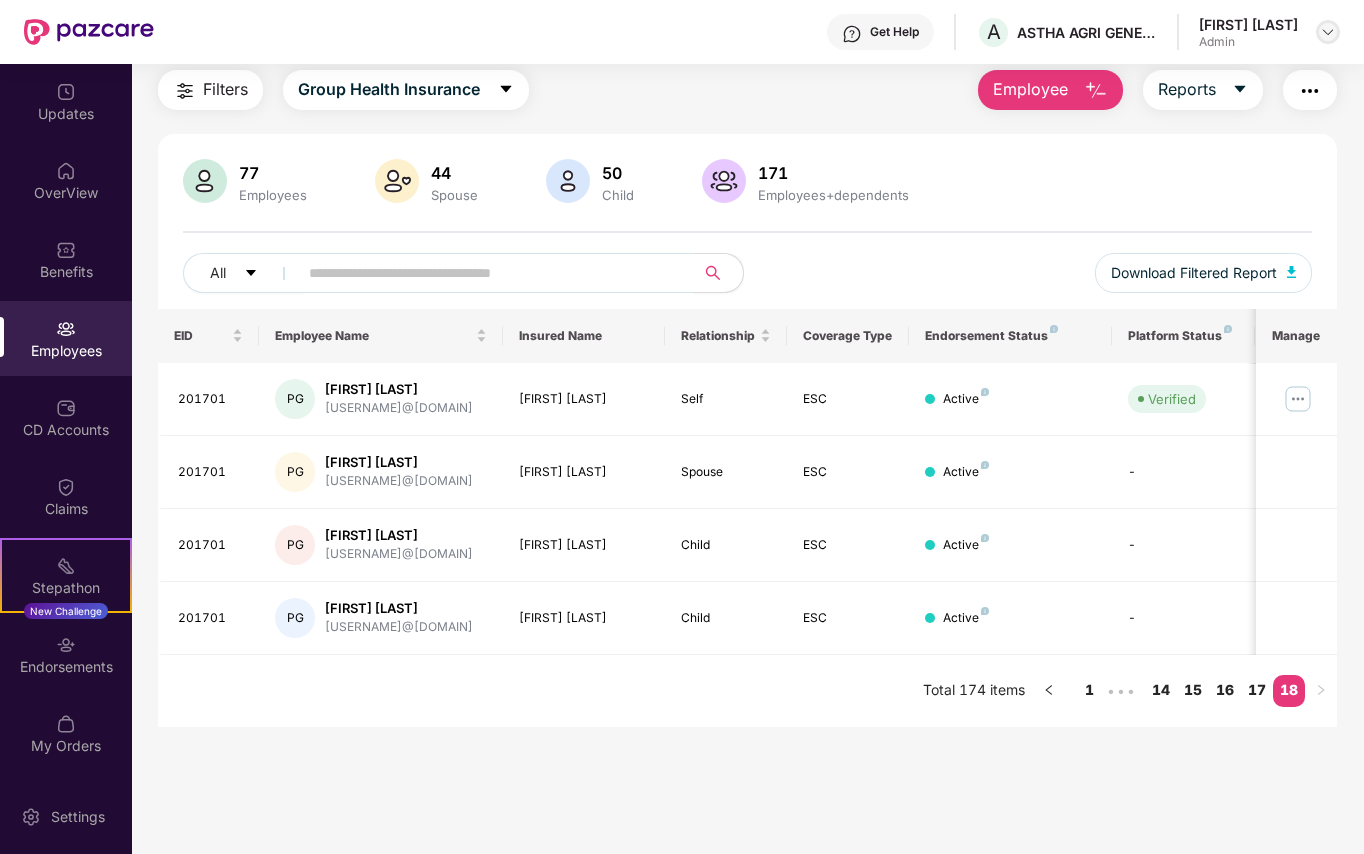 click at bounding box center (1328, 32) 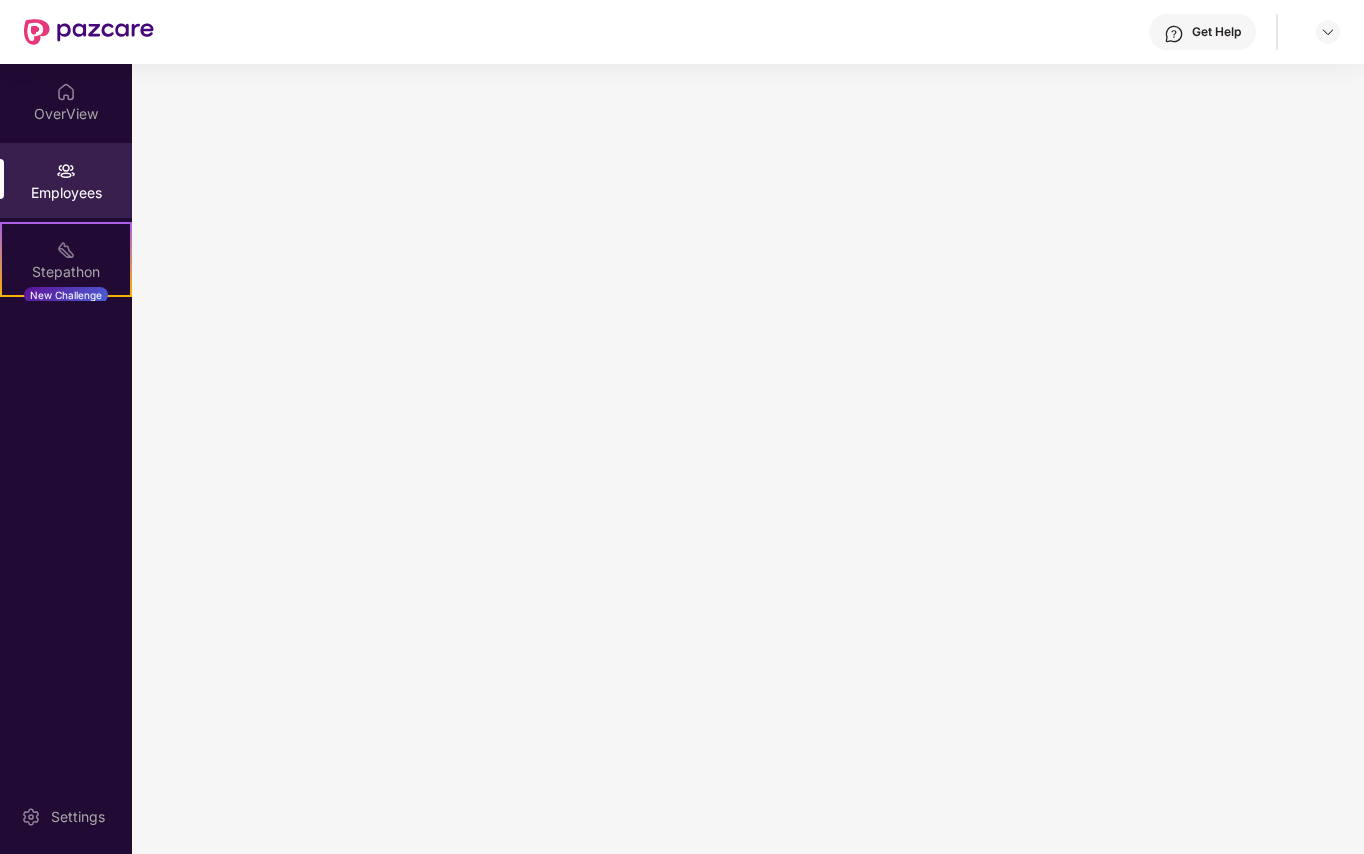 scroll, scrollTop: 0, scrollLeft: 0, axis: both 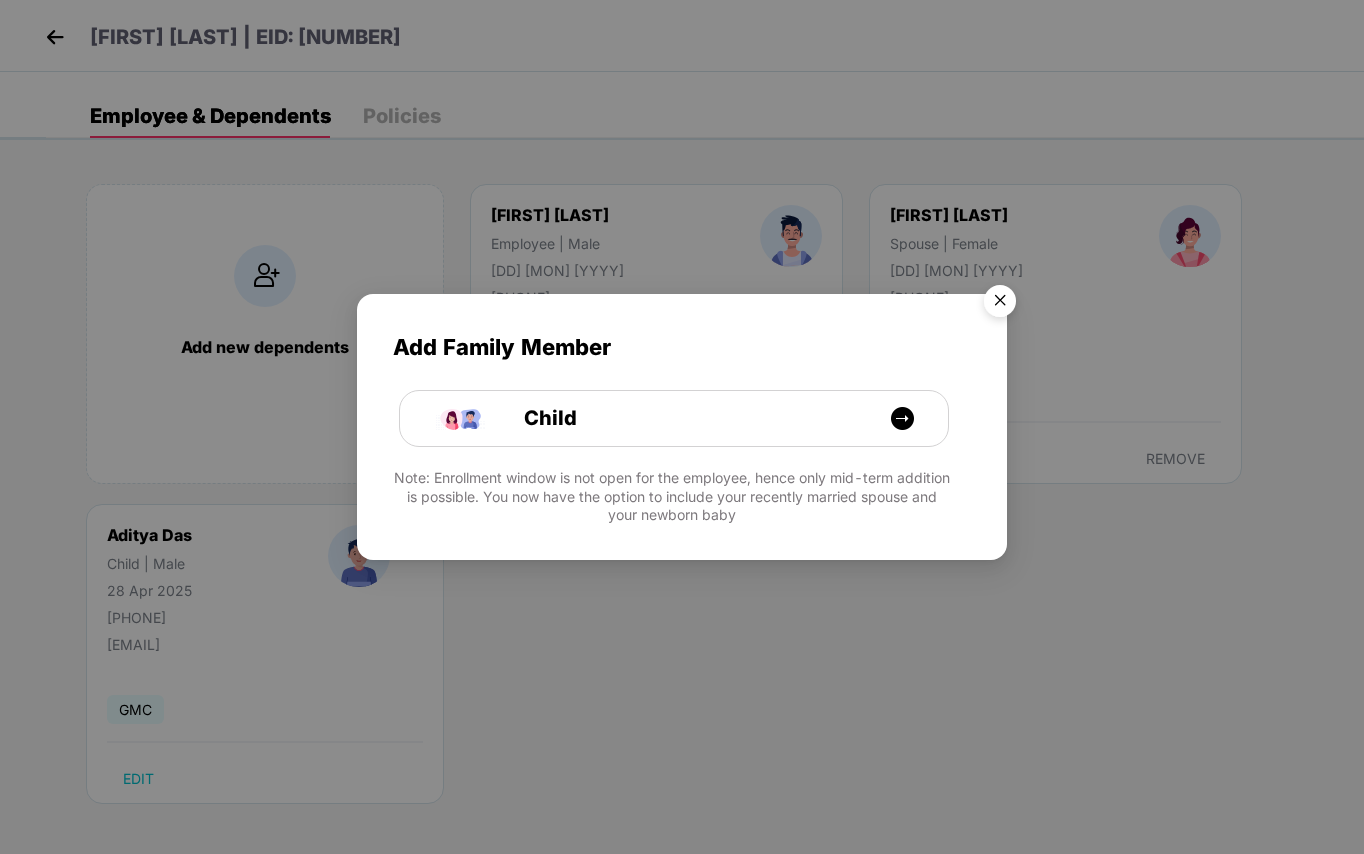 click at bounding box center (1000, 304) 